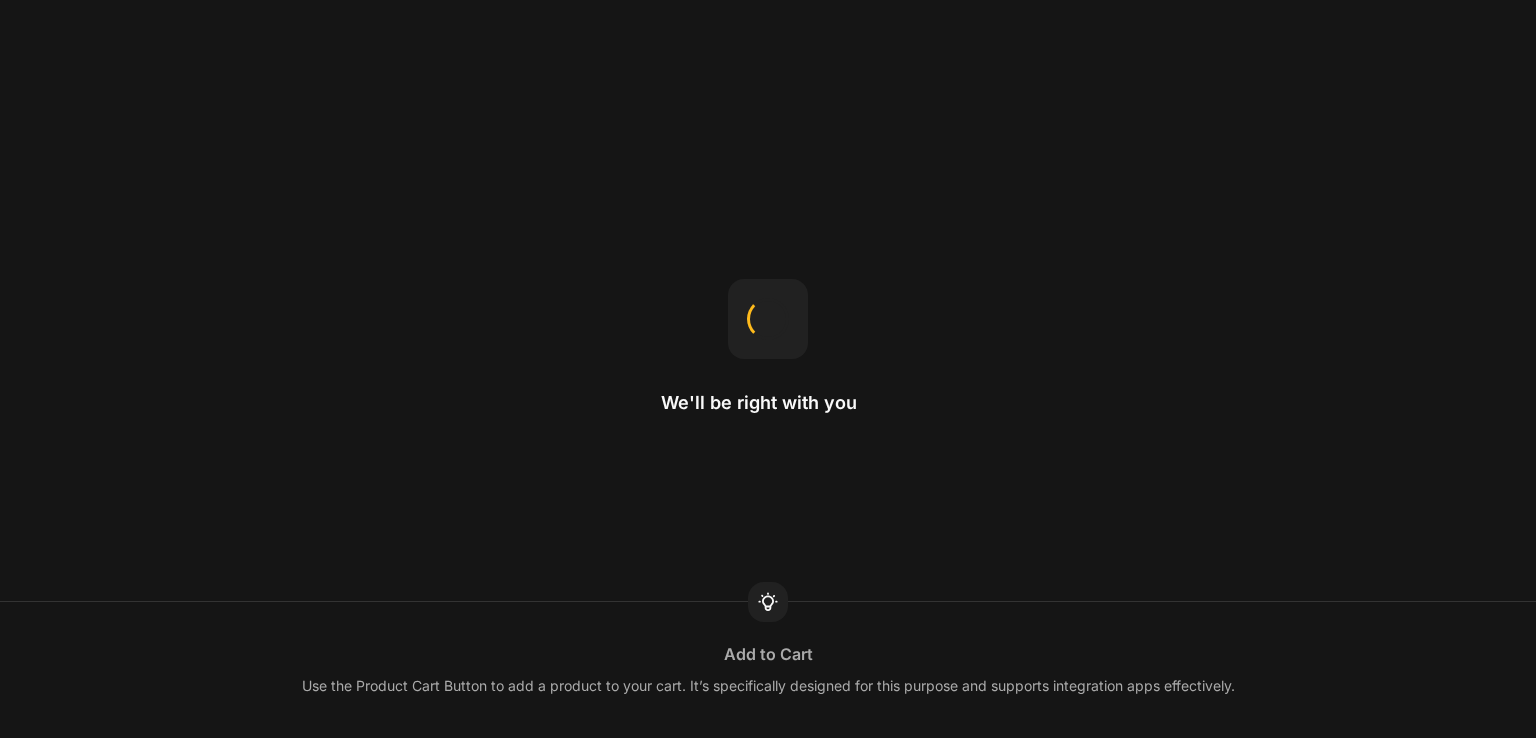scroll, scrollTop: 0, scrollLeft: 0, axis: both 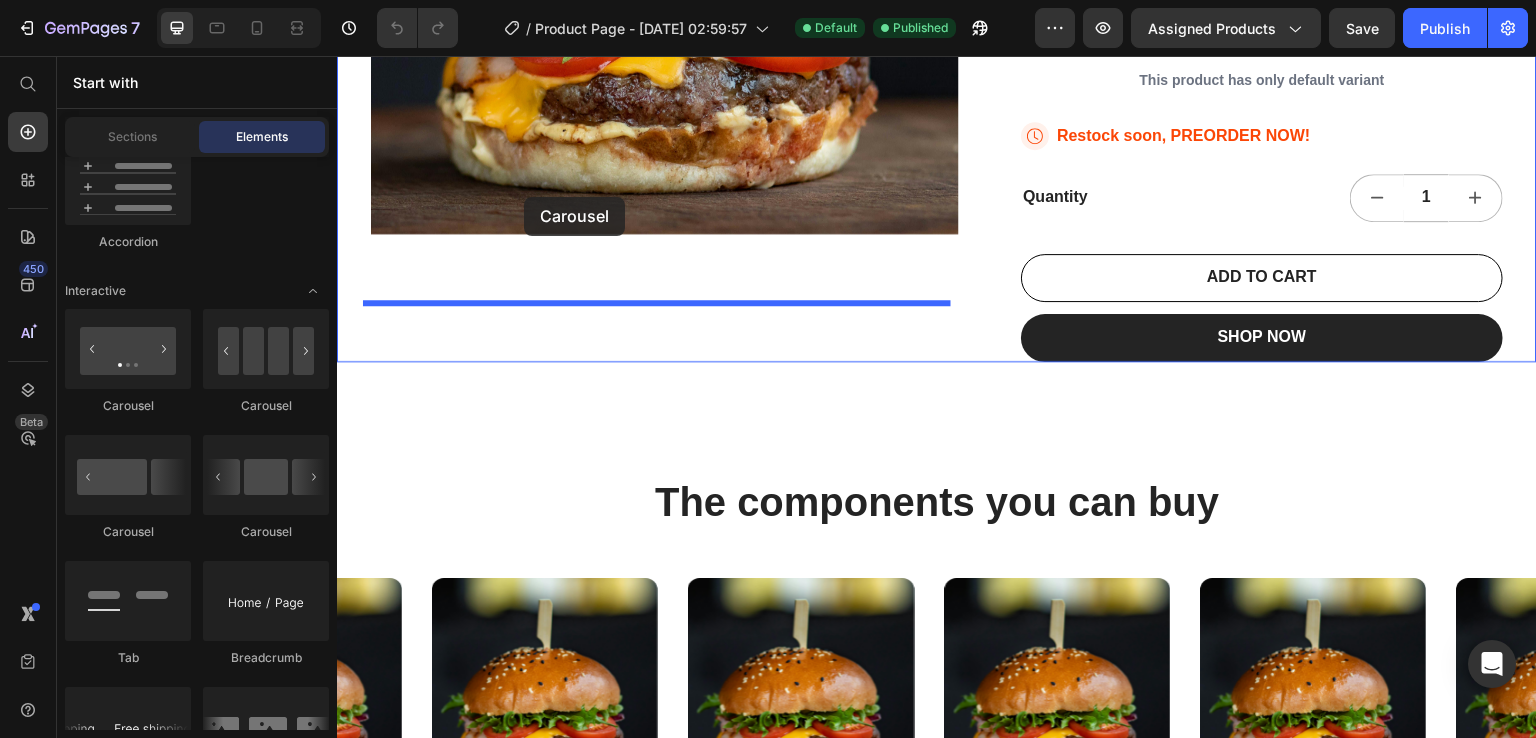 drag, startPoint x: 599, startPoint y: 543, endPoint x: 524, endPoint y: 196, distance: 355.01266 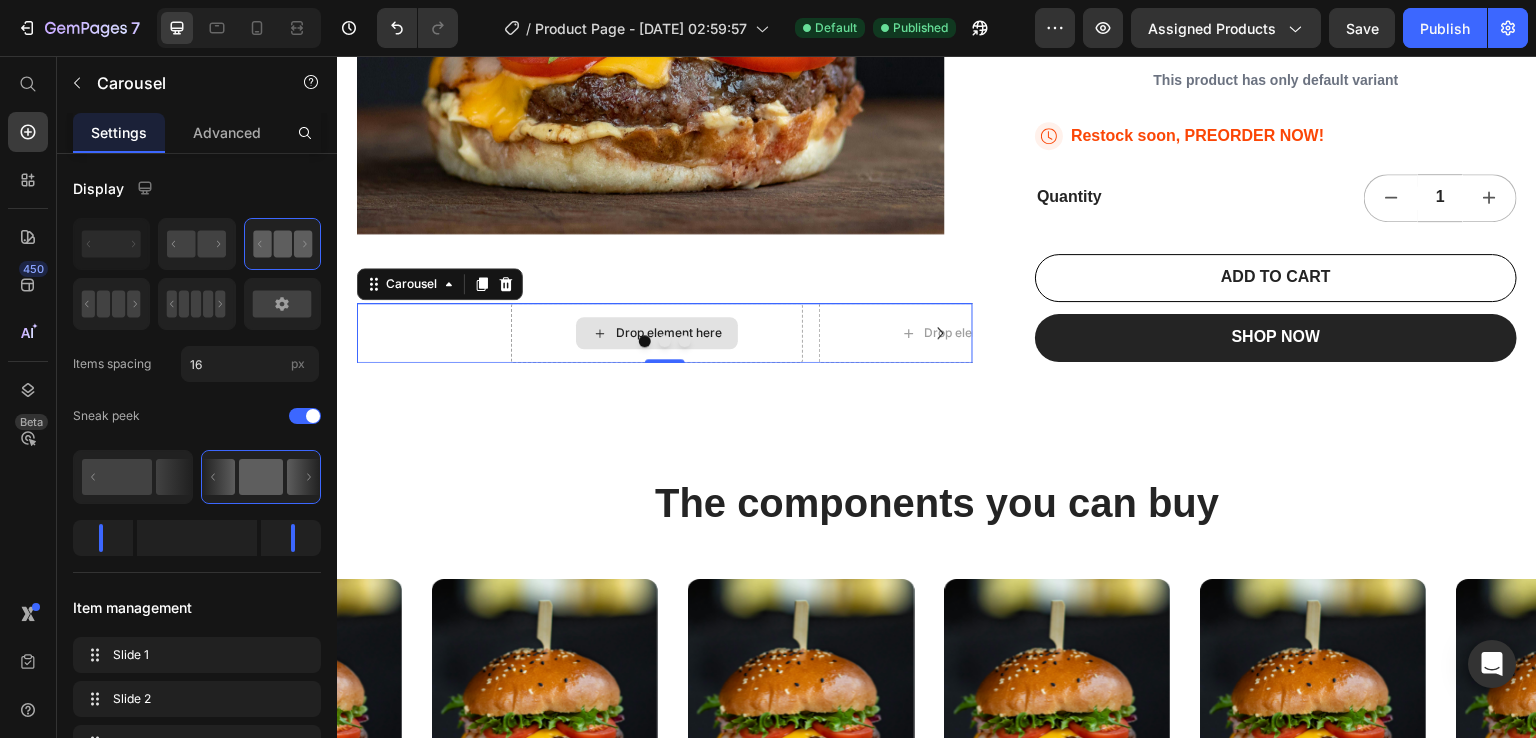 click on "Drop element here" at bounding box center (669, 333) 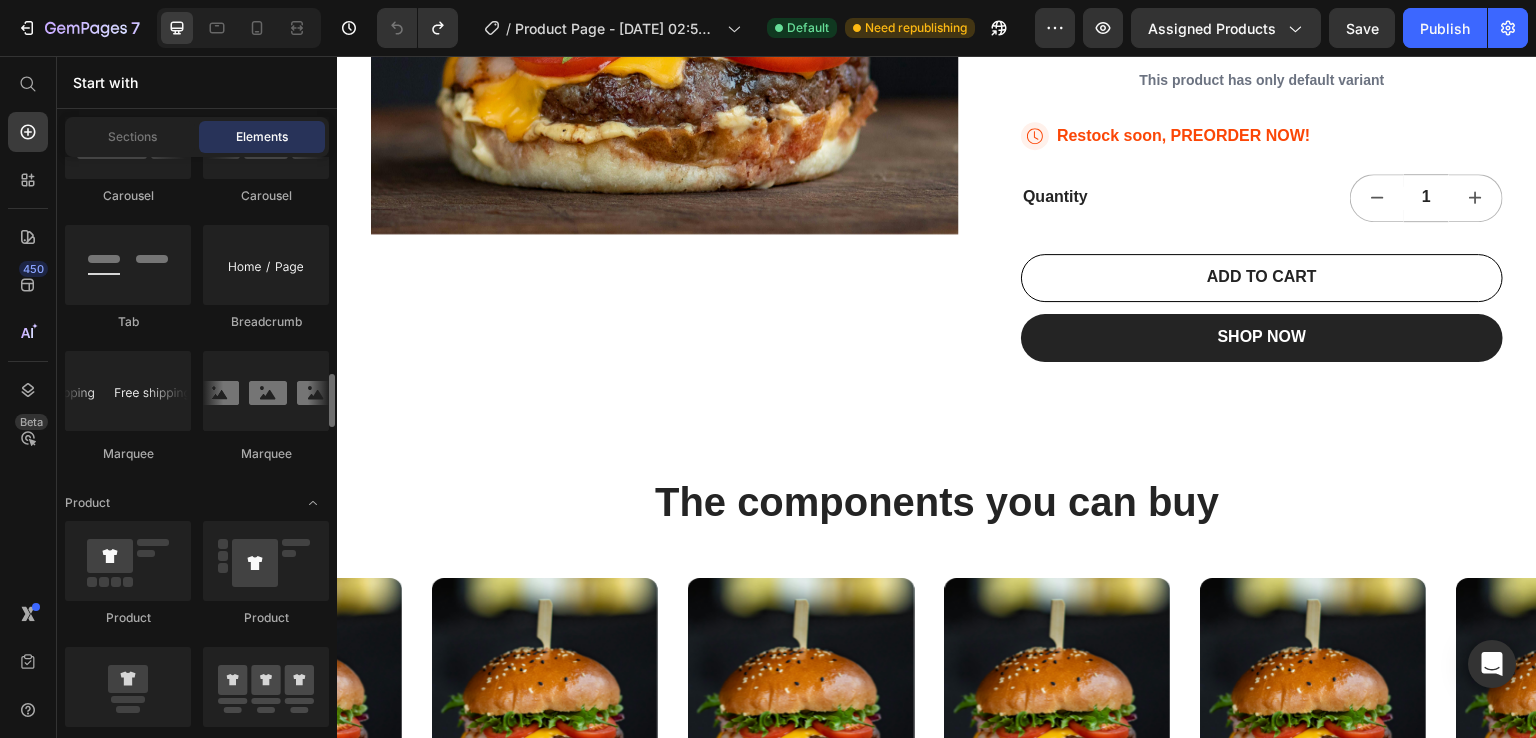 scroll, scrollTop: 2353, scrollLeft: 0, axis: vertical 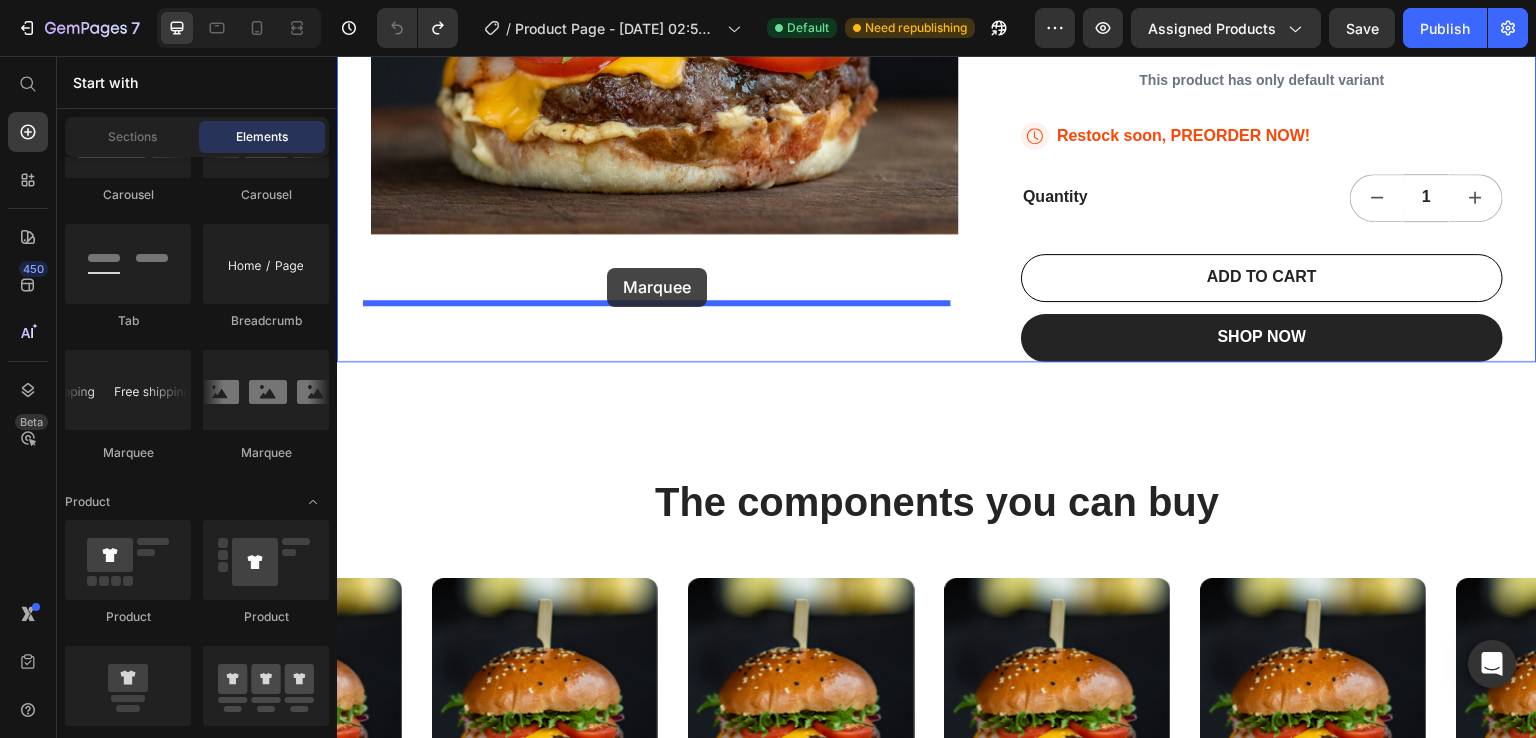 drag, startPoint x: 618, startPoint y: 449, endPoint x: 607, endPoint y: 268, distance: 181.33394 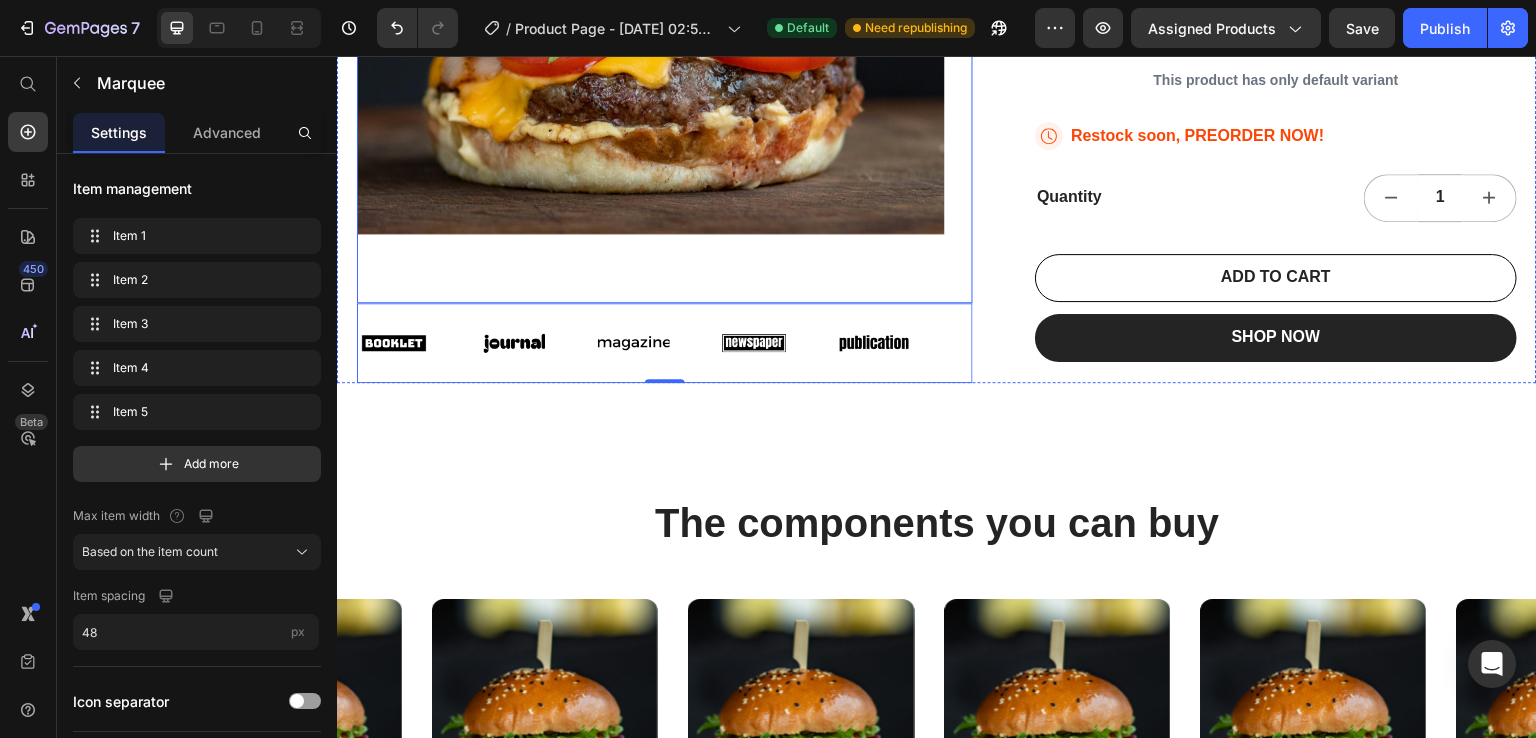 click at bounding box center [651, -60] 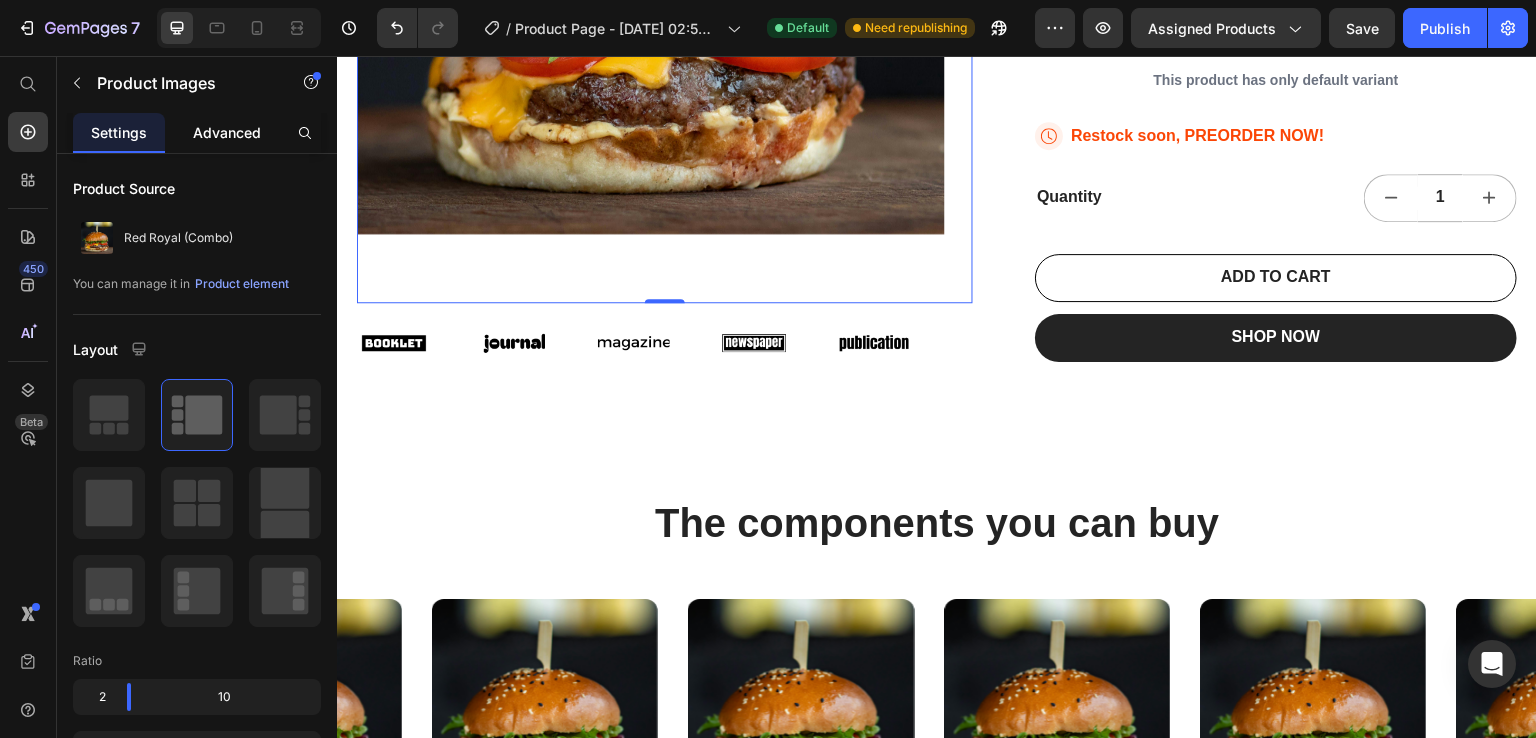 click on "Advanced" at bounding box center [227, 132] 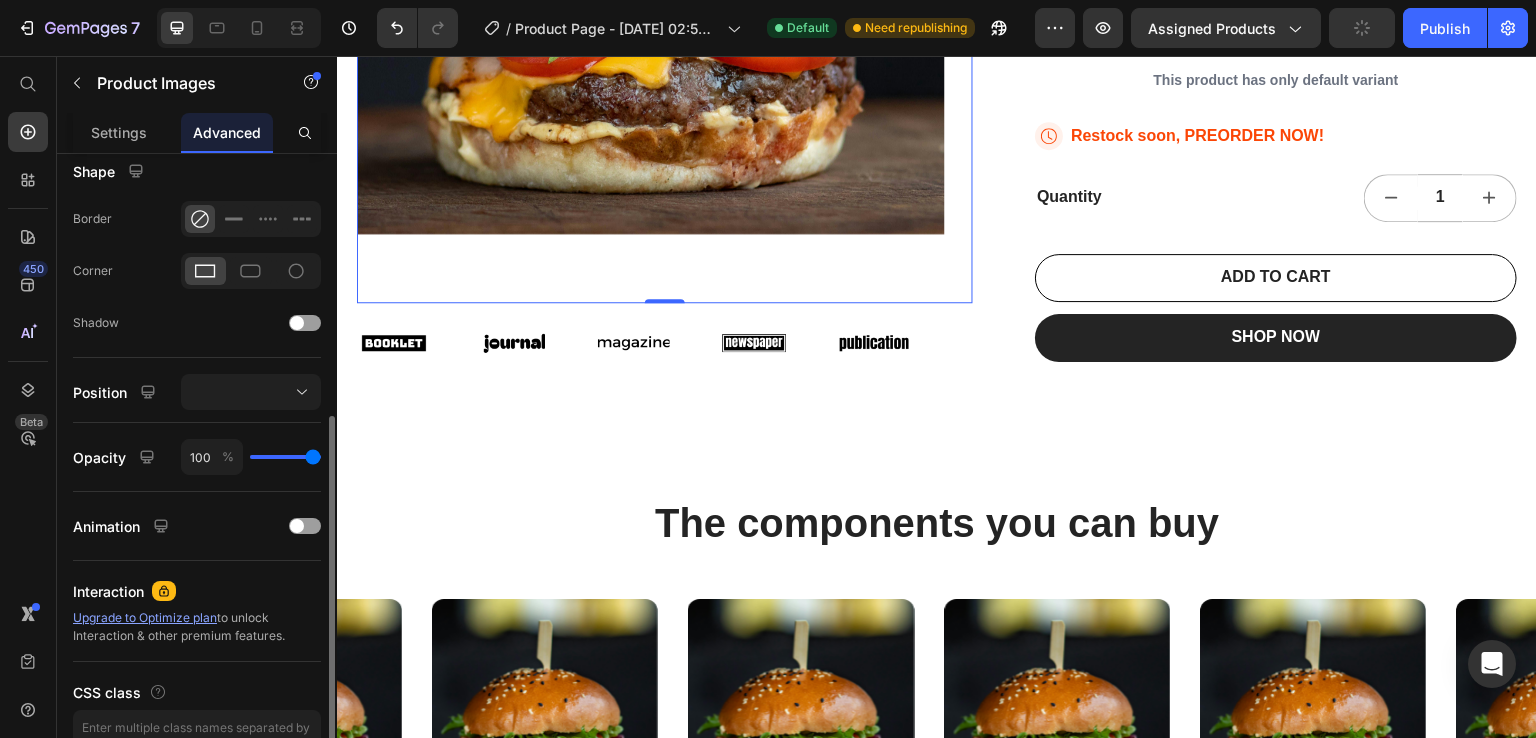 scroll, scrollTop: 516, scrollLeft: 0, axis: vertical 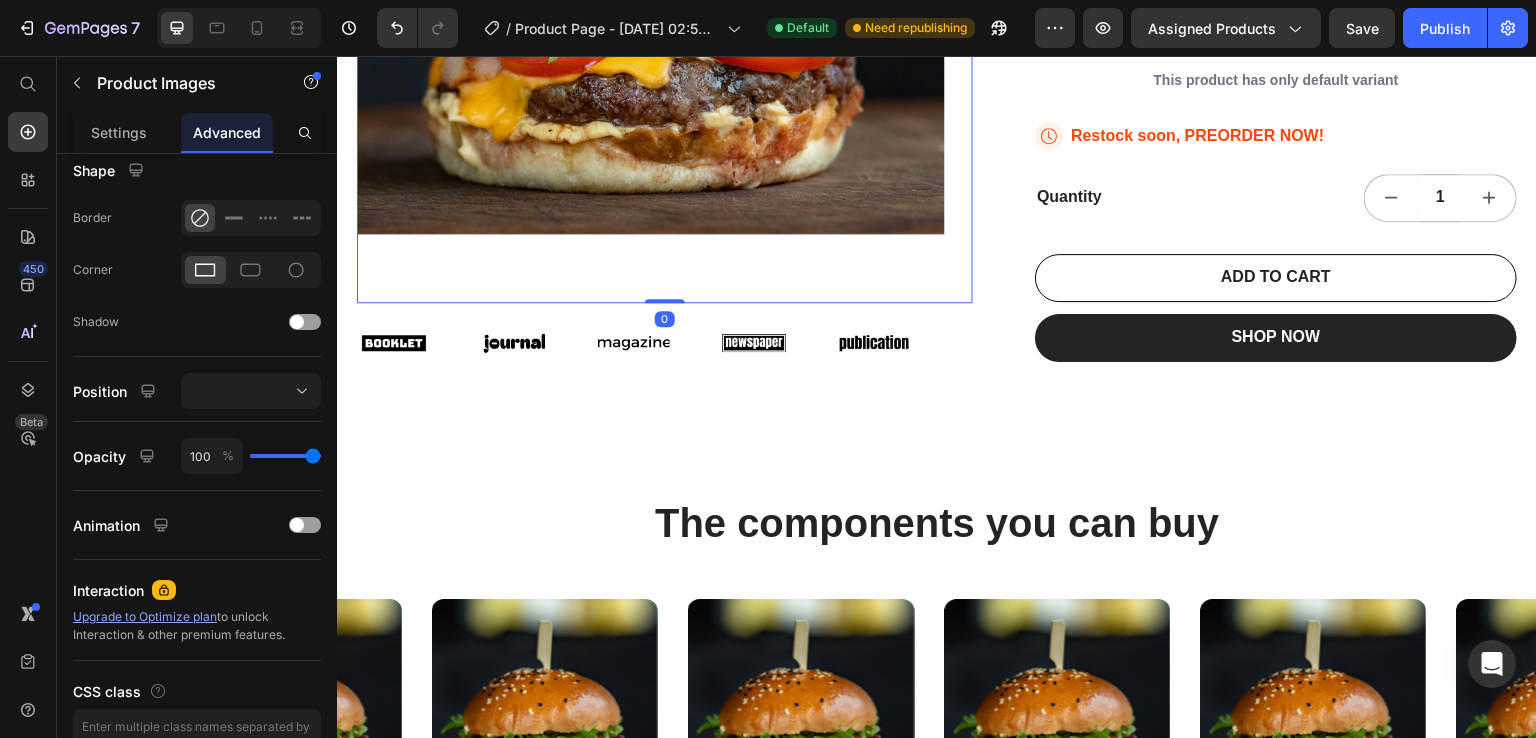 drag, startPoint x: 664, startPoint y: 297, endPoint x: 658, endPoint y: 233, distance: 64.28063 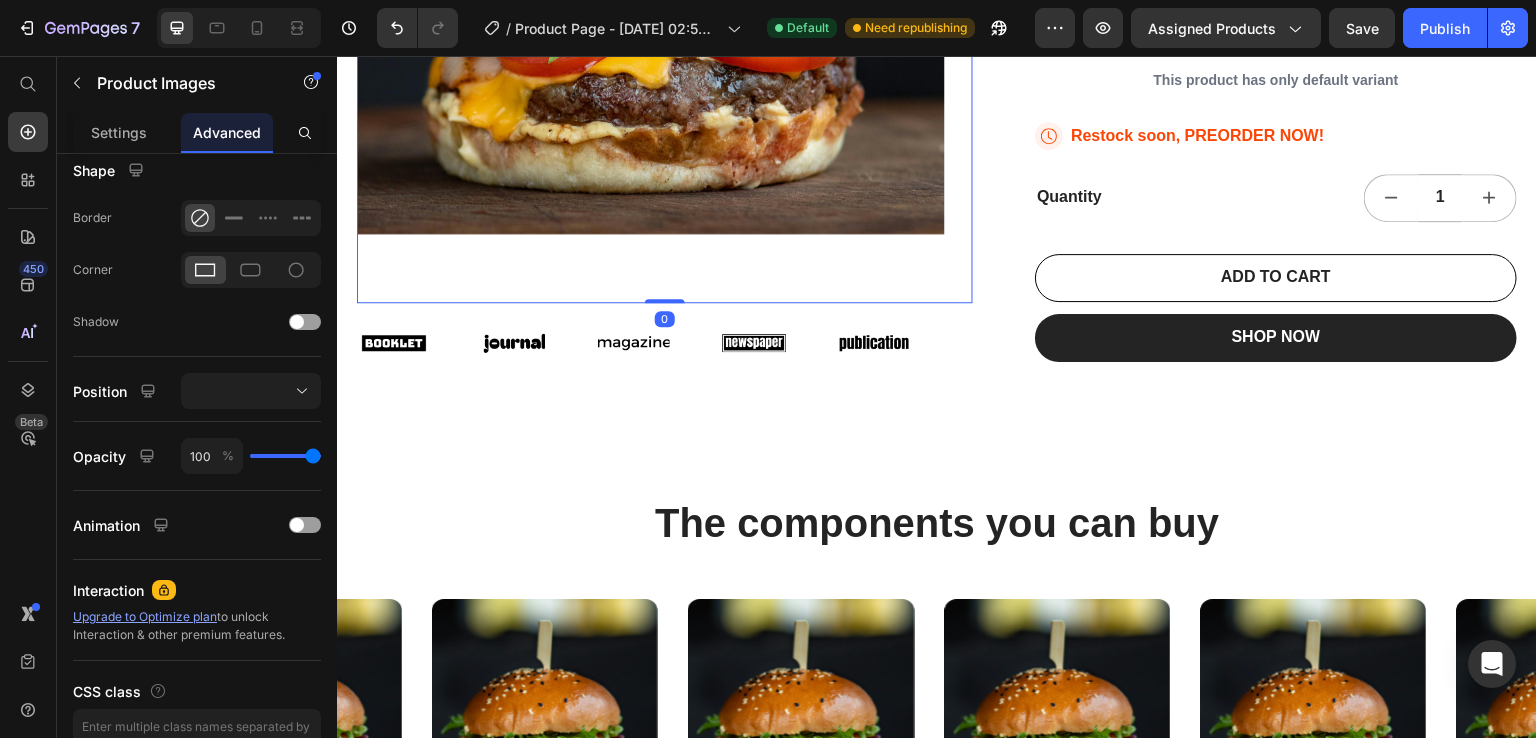 click at bounding box center (651, -60) 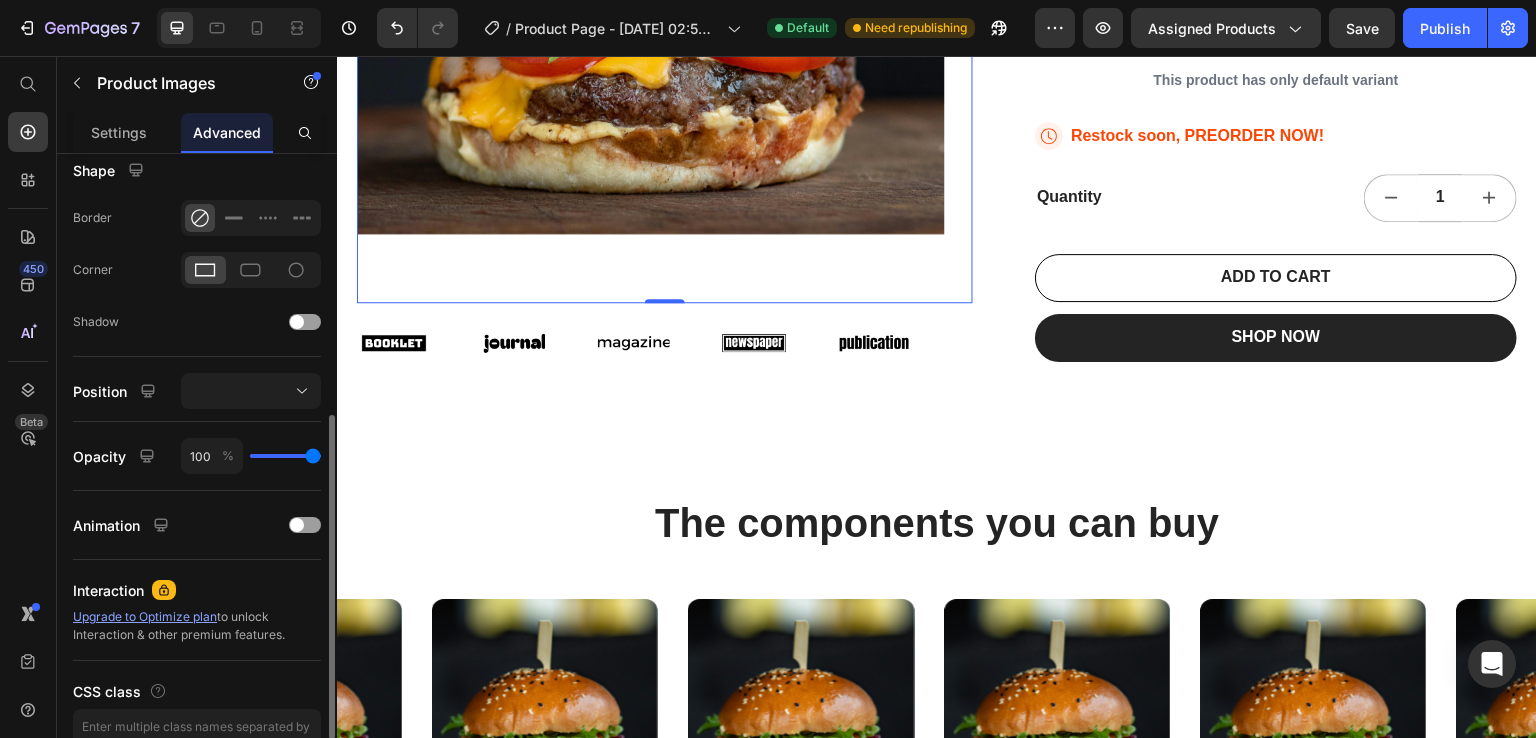 click on "Display on Desktop Tablet Mobile Spacing (px) 0 0 0 0 0 0 0 0 Shape Border Corner Shadow Position Opacity 100 % Animation Interaction Upgrade to Optimize plan  to unlock Interaction & other premium features. CSS class" at bounding box center [197, 223] 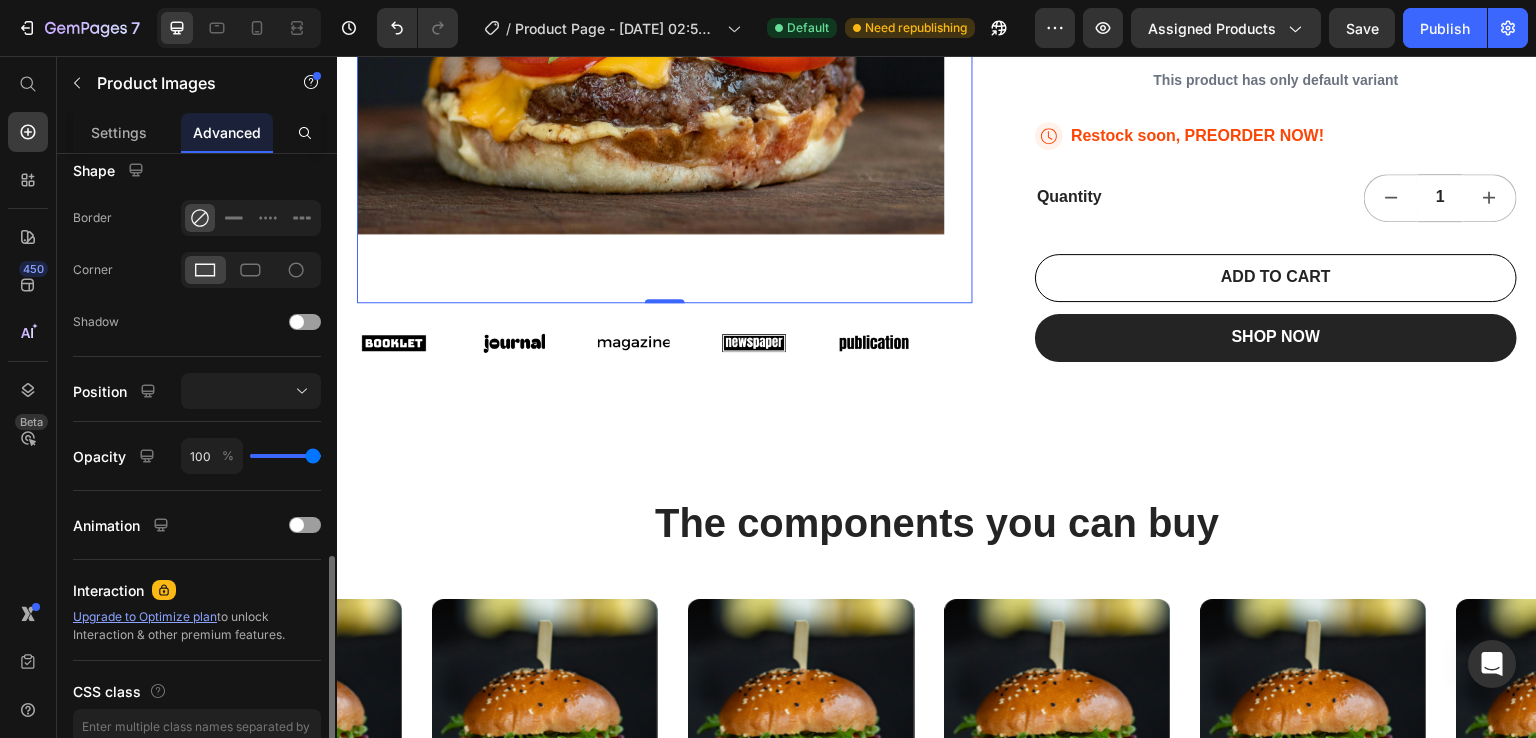 scroll, scrollTop: 626, scrollLeft: 0, axis: vertical 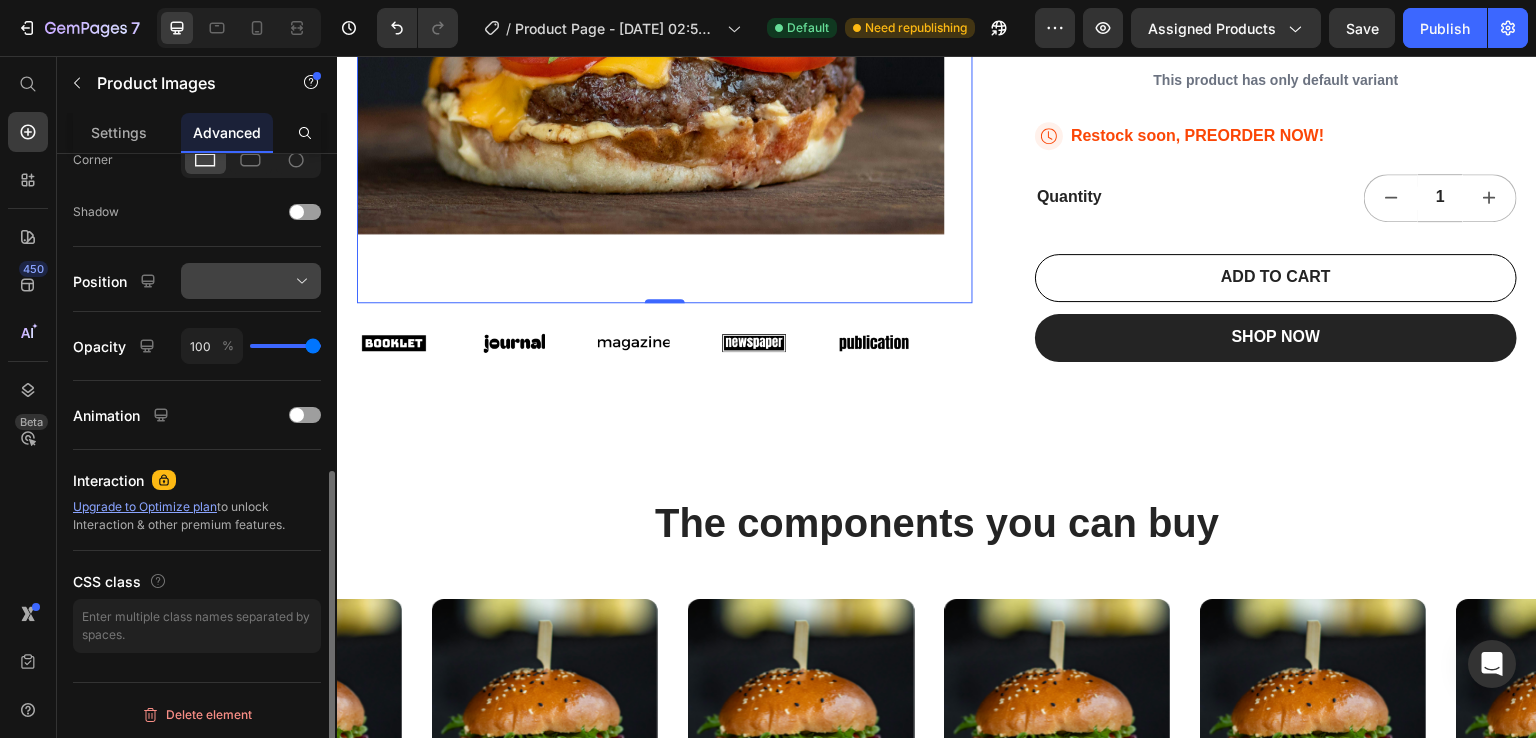 click at bounding box center (251, 281) 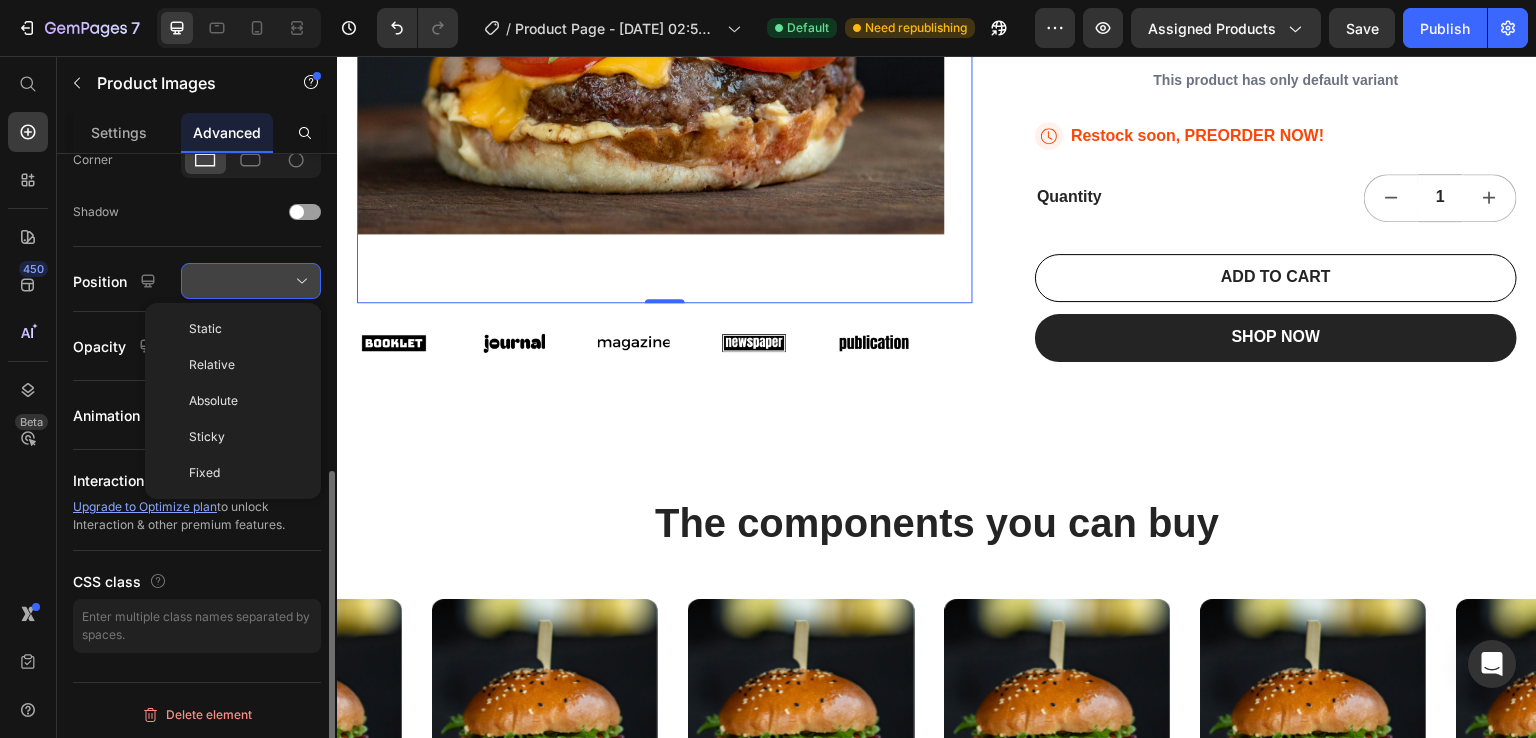 click at bounding box center (251, 281) 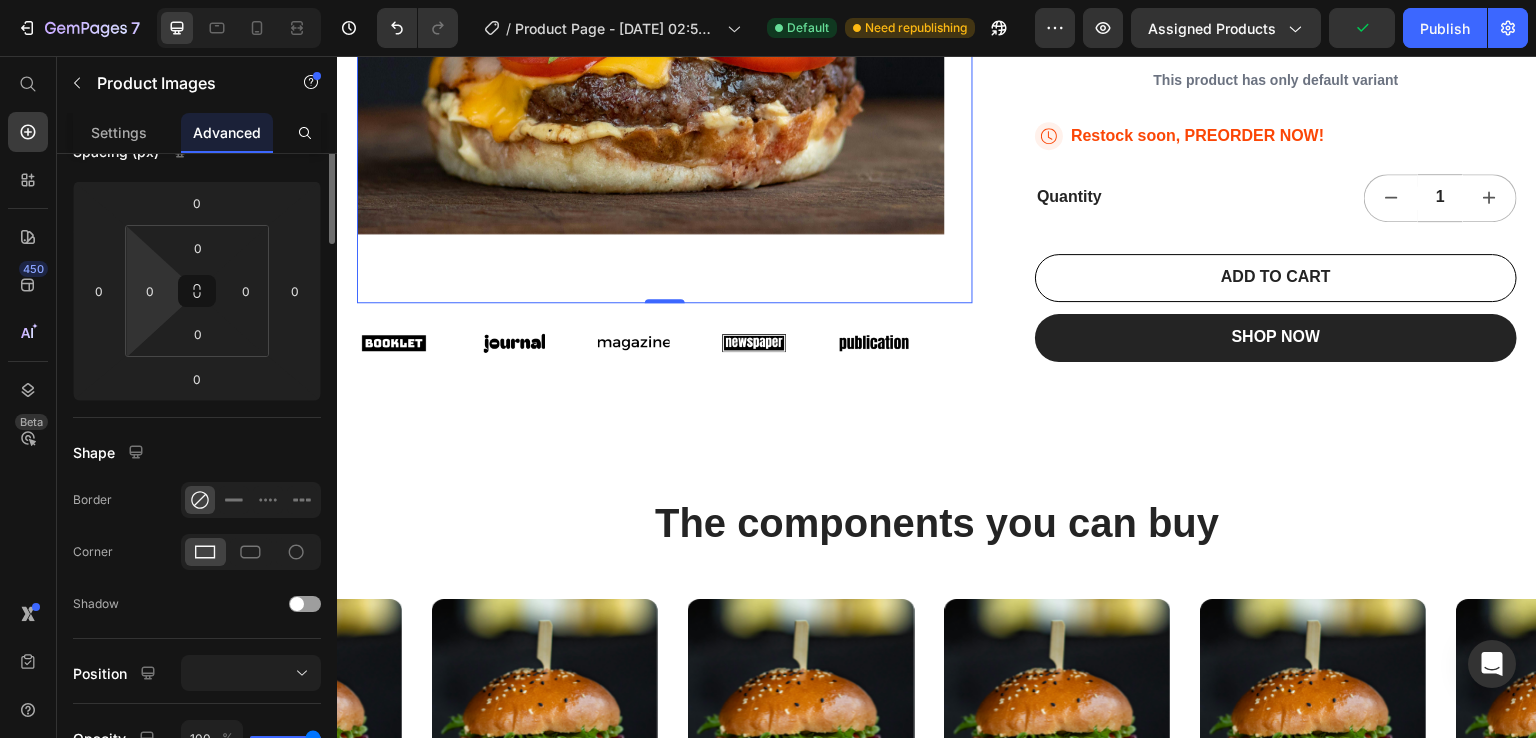 scroll, scrollTop: 0, scrollLeft: 0, axis: both 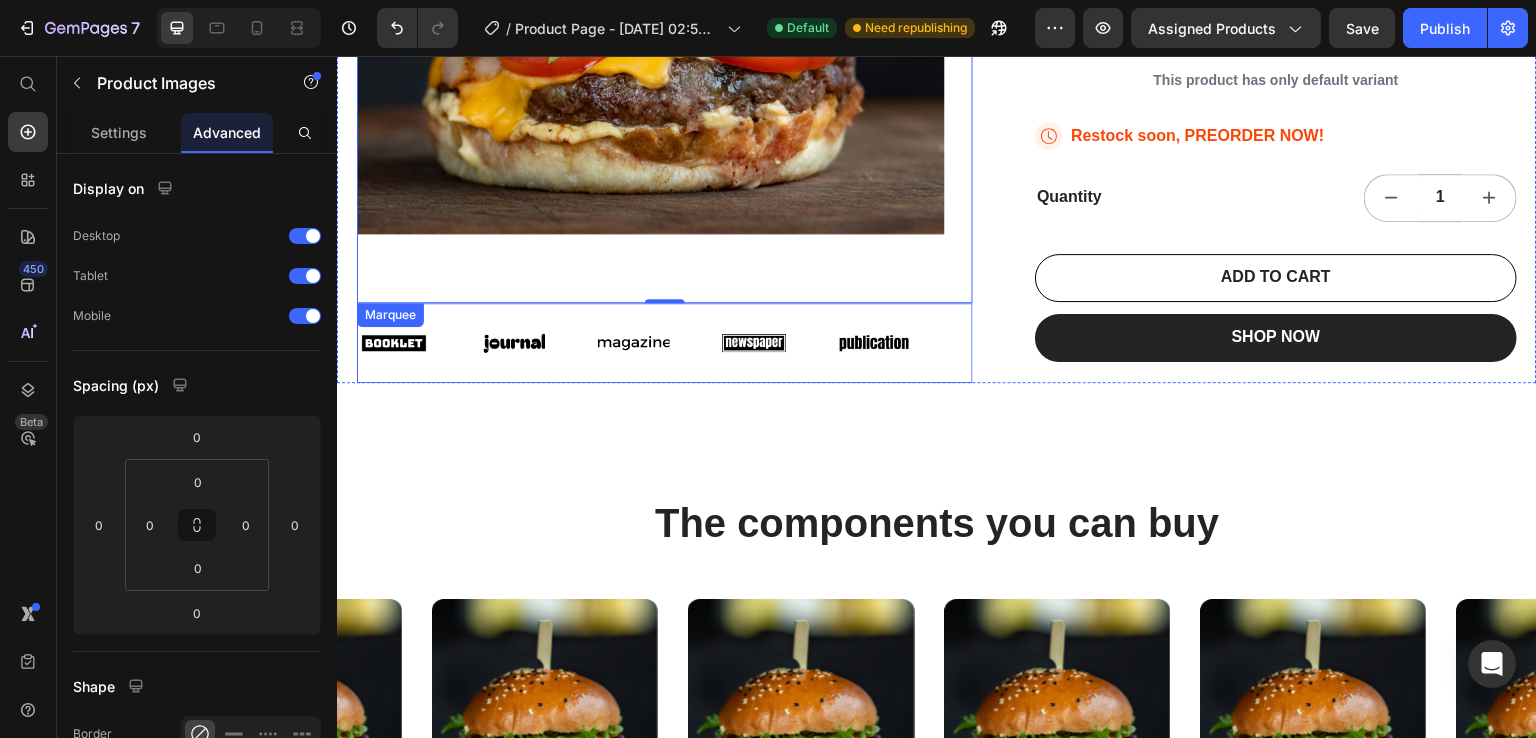 click on "Image" at bounding box center [538, 343] 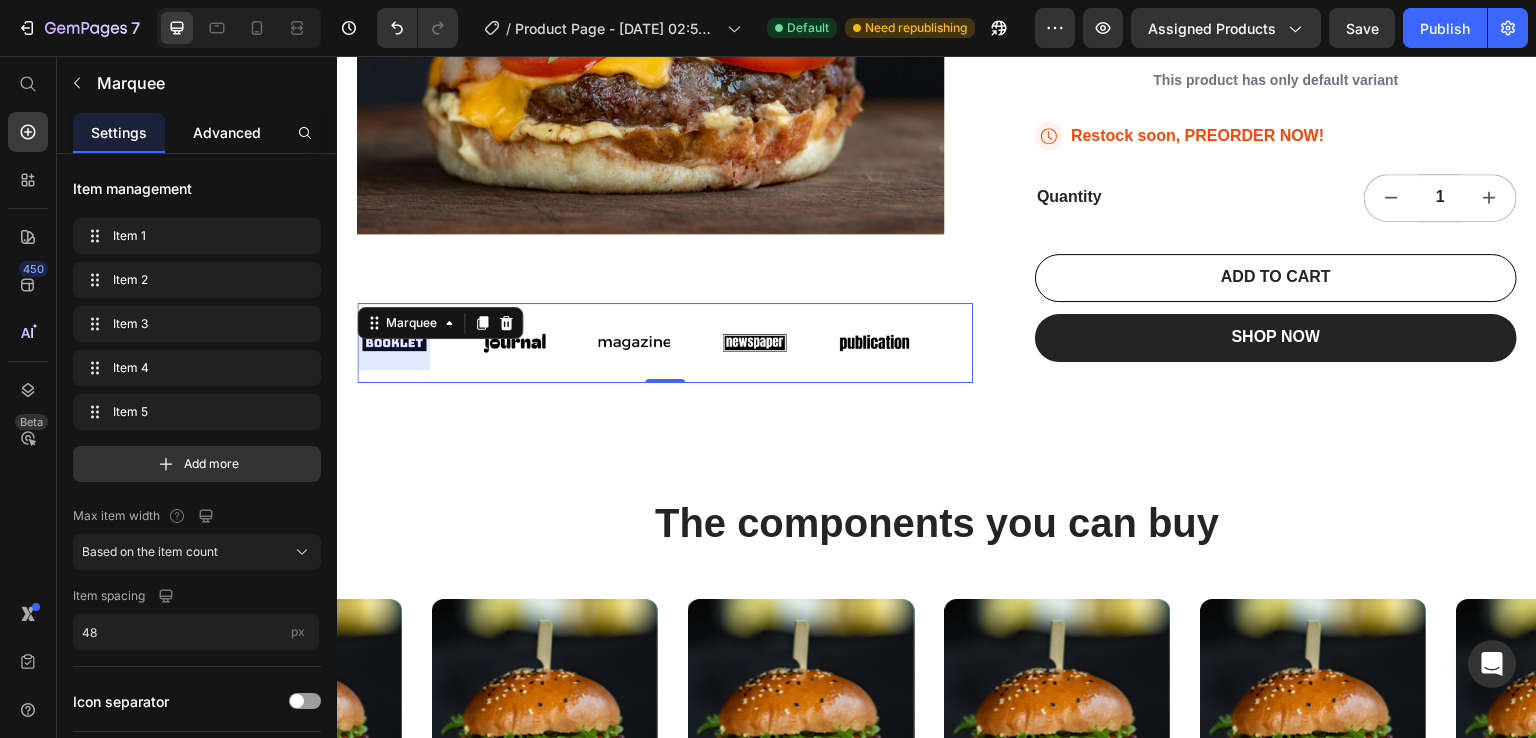 click on "Advanced" at bounding box center [227, 132] 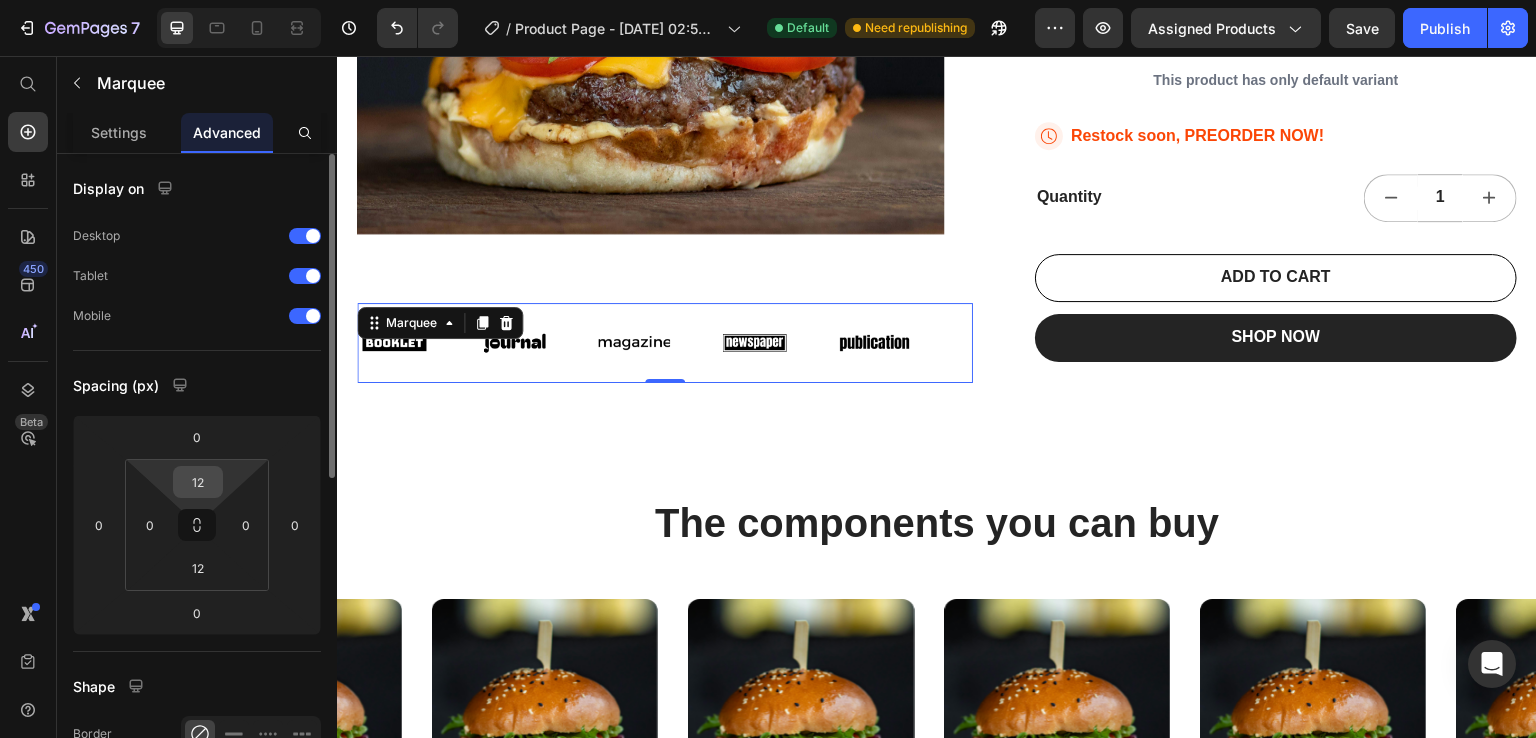 click on "12" at bounding box center (198, 482) 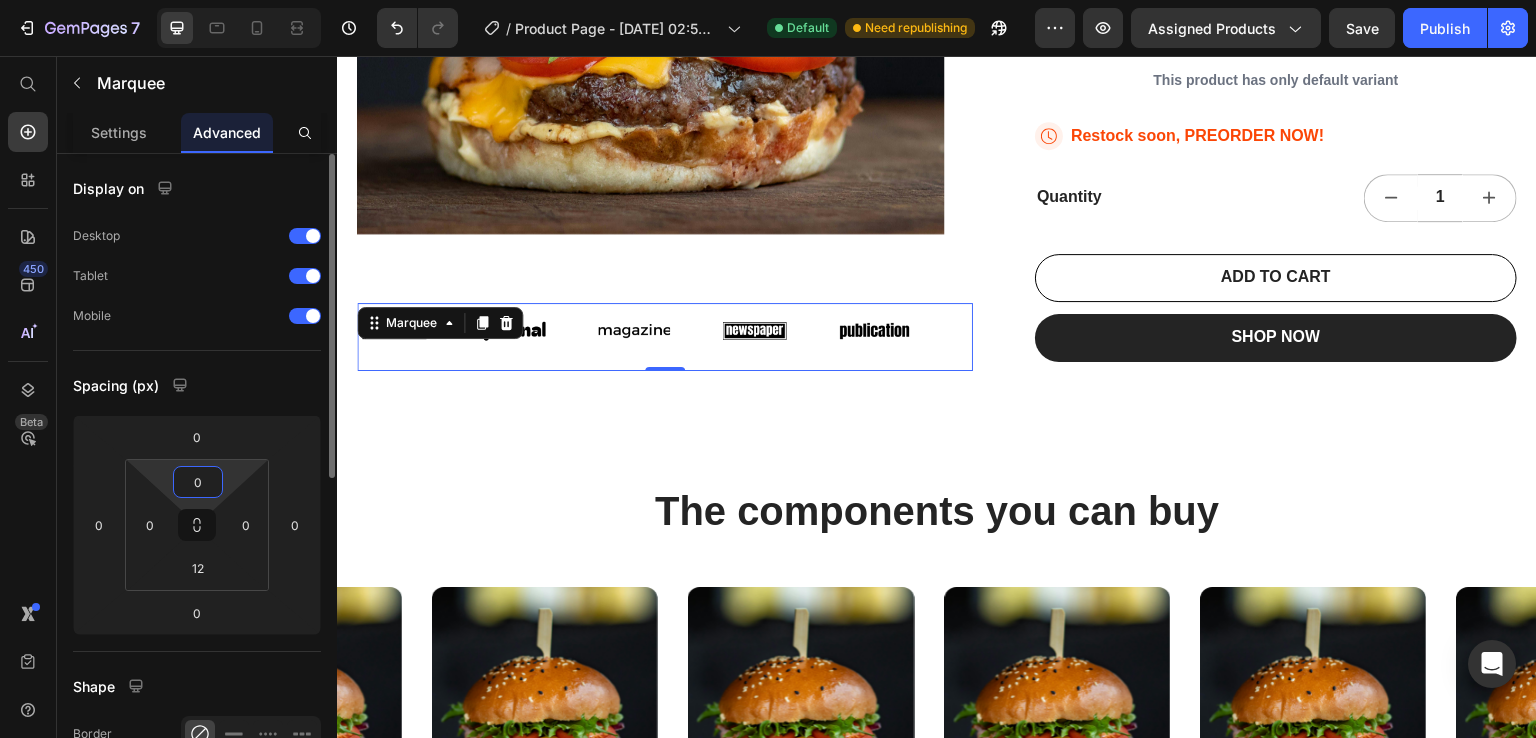 type on "0" 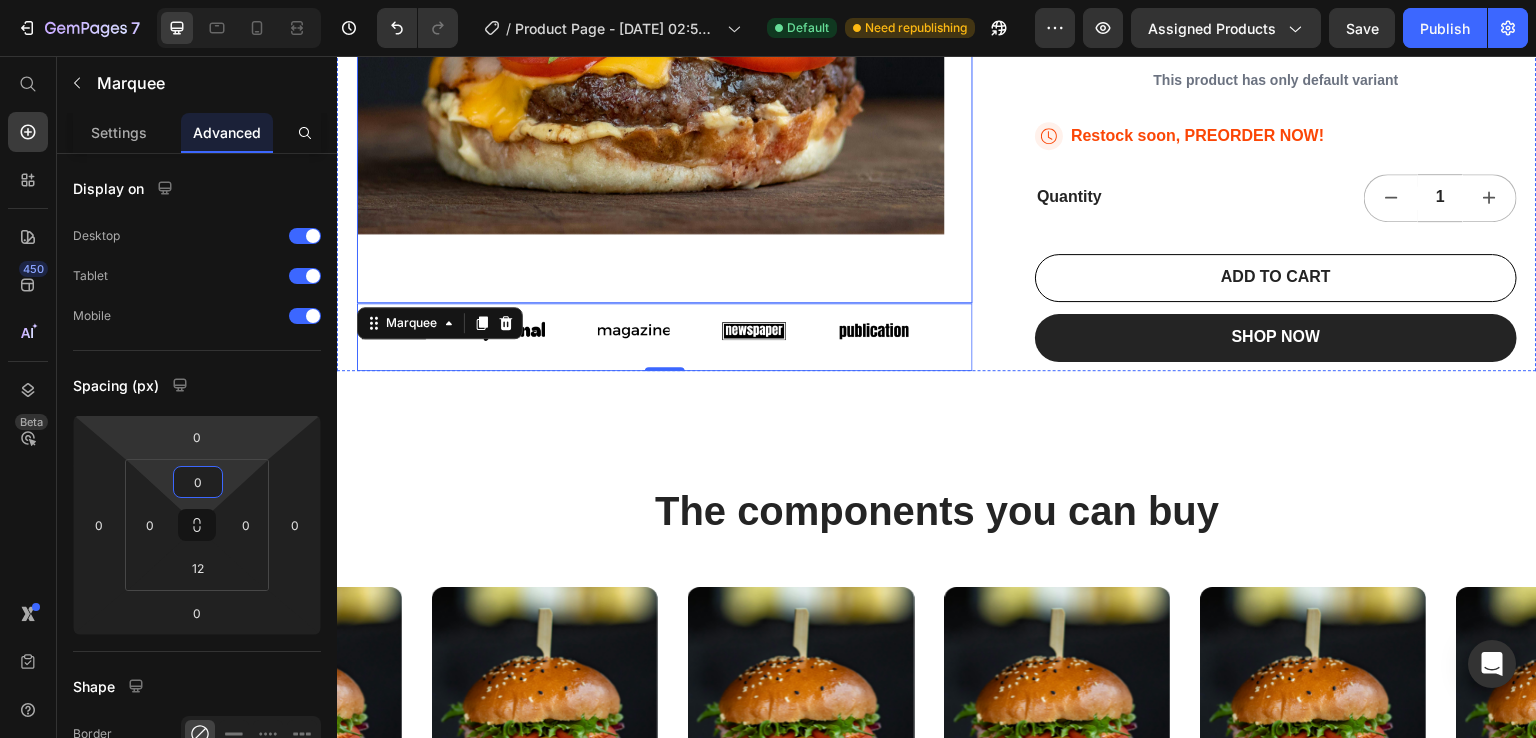 click at bounding box center (651, -60) 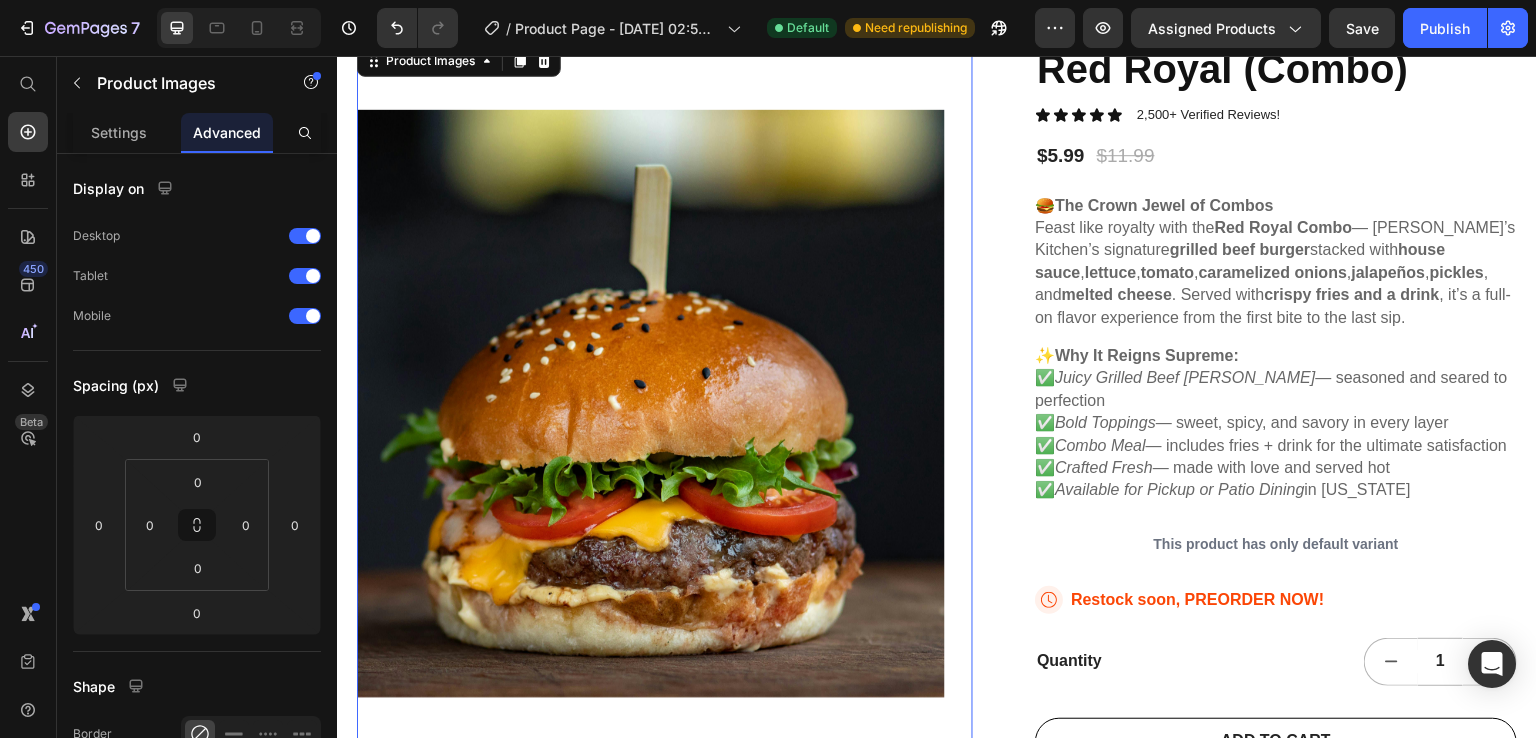 scroll, scrollTop: 0, scrollLeft: 0, axis: both 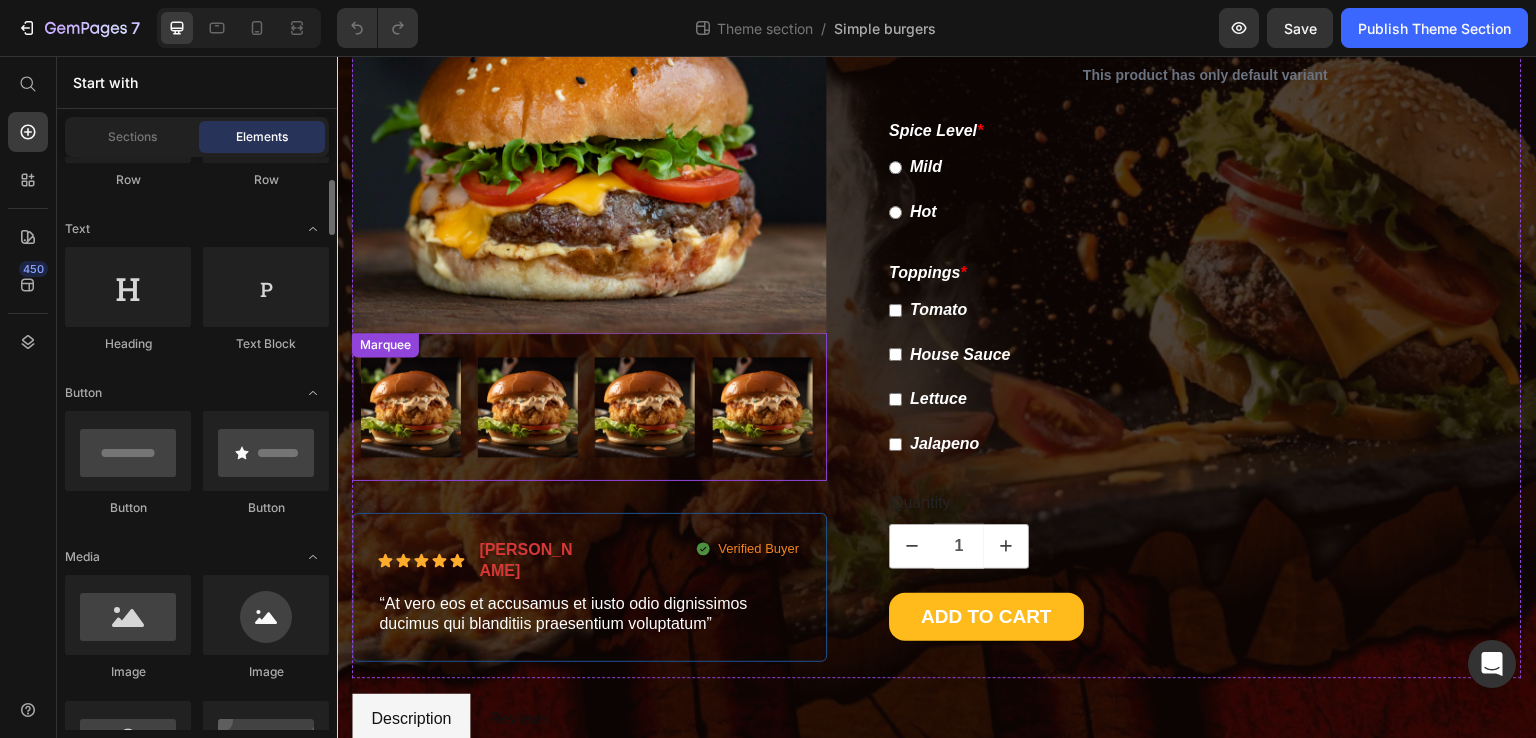 click on "Image Image Image Image Image Image Image Image Marquee" at bounding box center [589, 407] 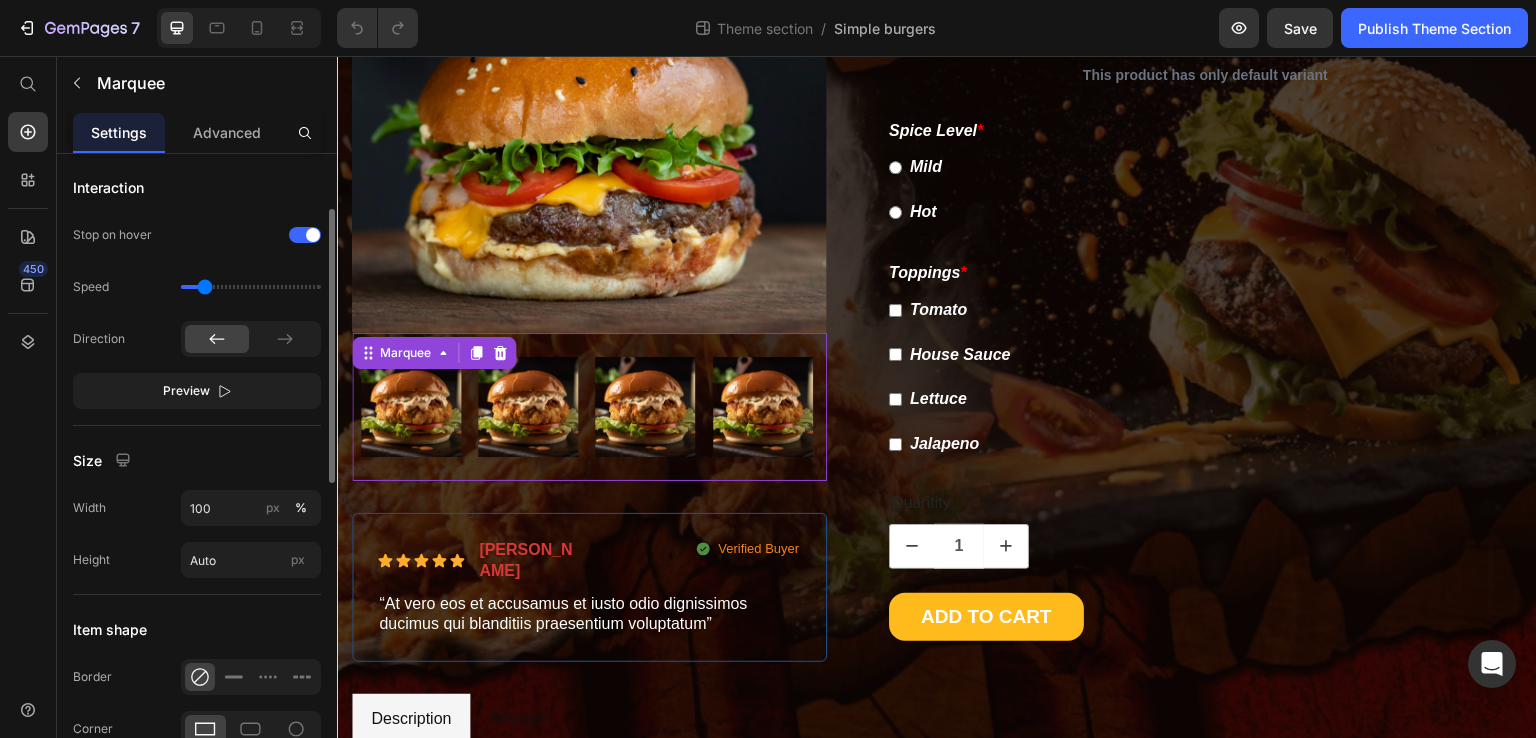 scroll, scrollTop: 412, scrollLeft: 0, axis: vertical 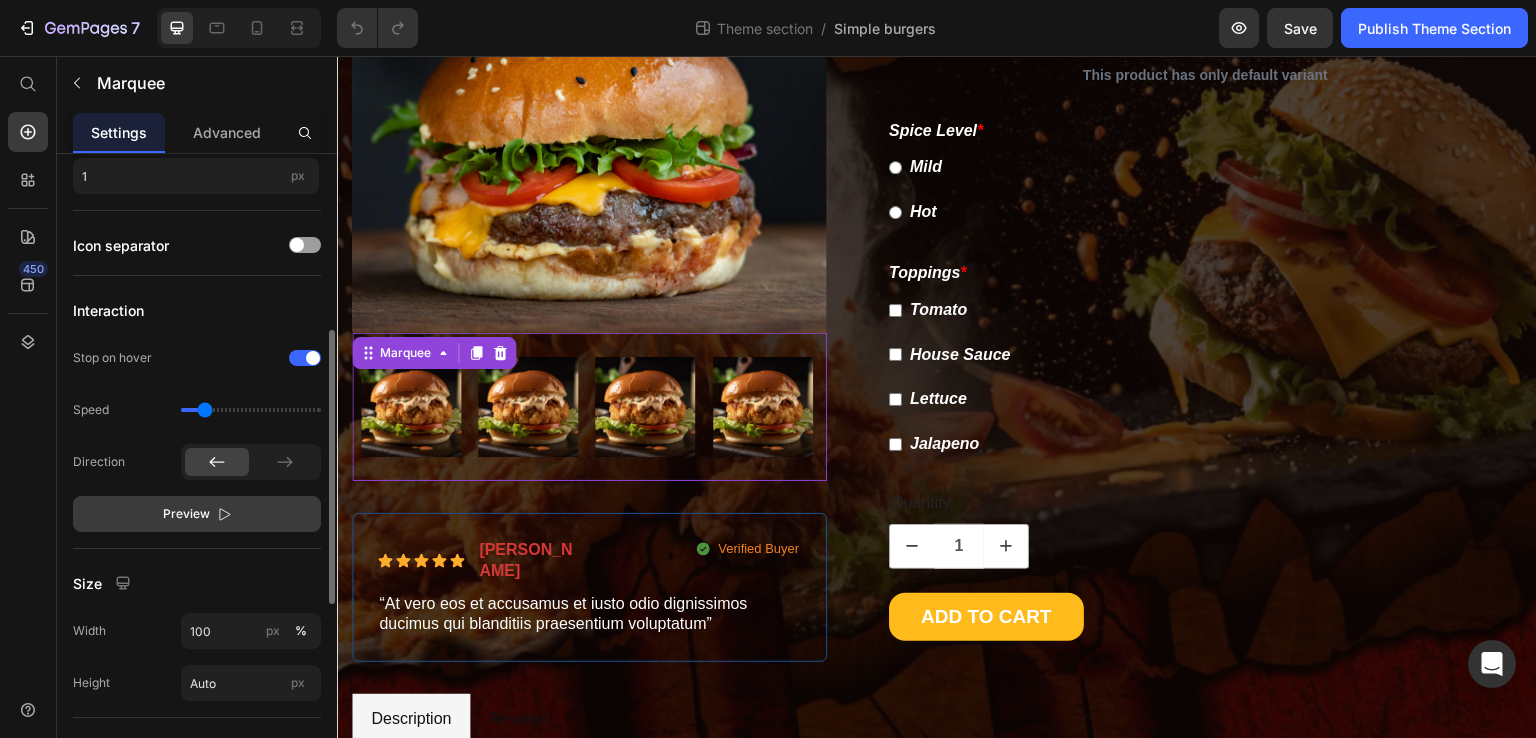 click on "Preview" at bounding box center [186, 514] 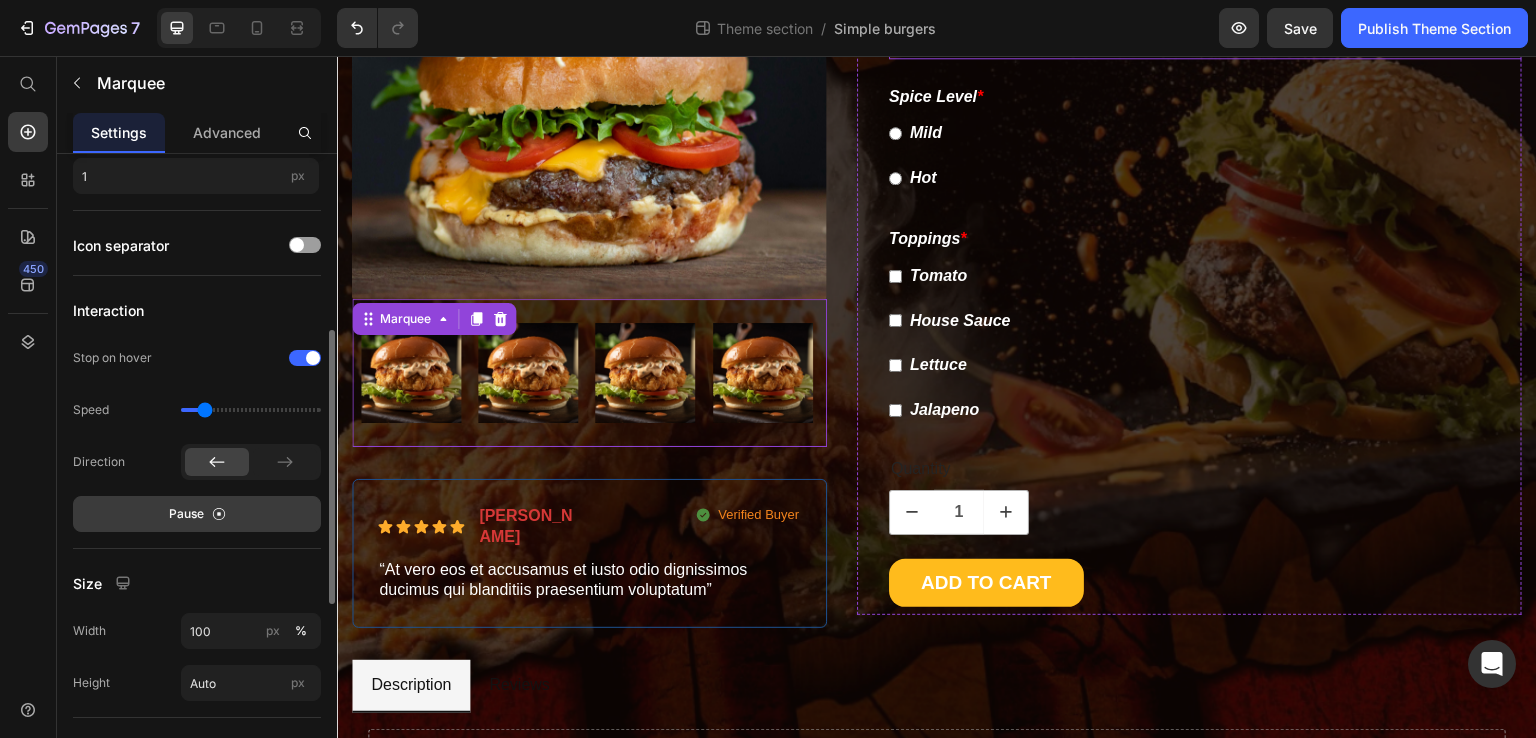 scroll, scrollTop: 388, scrollLeft: 0, axis: vertical 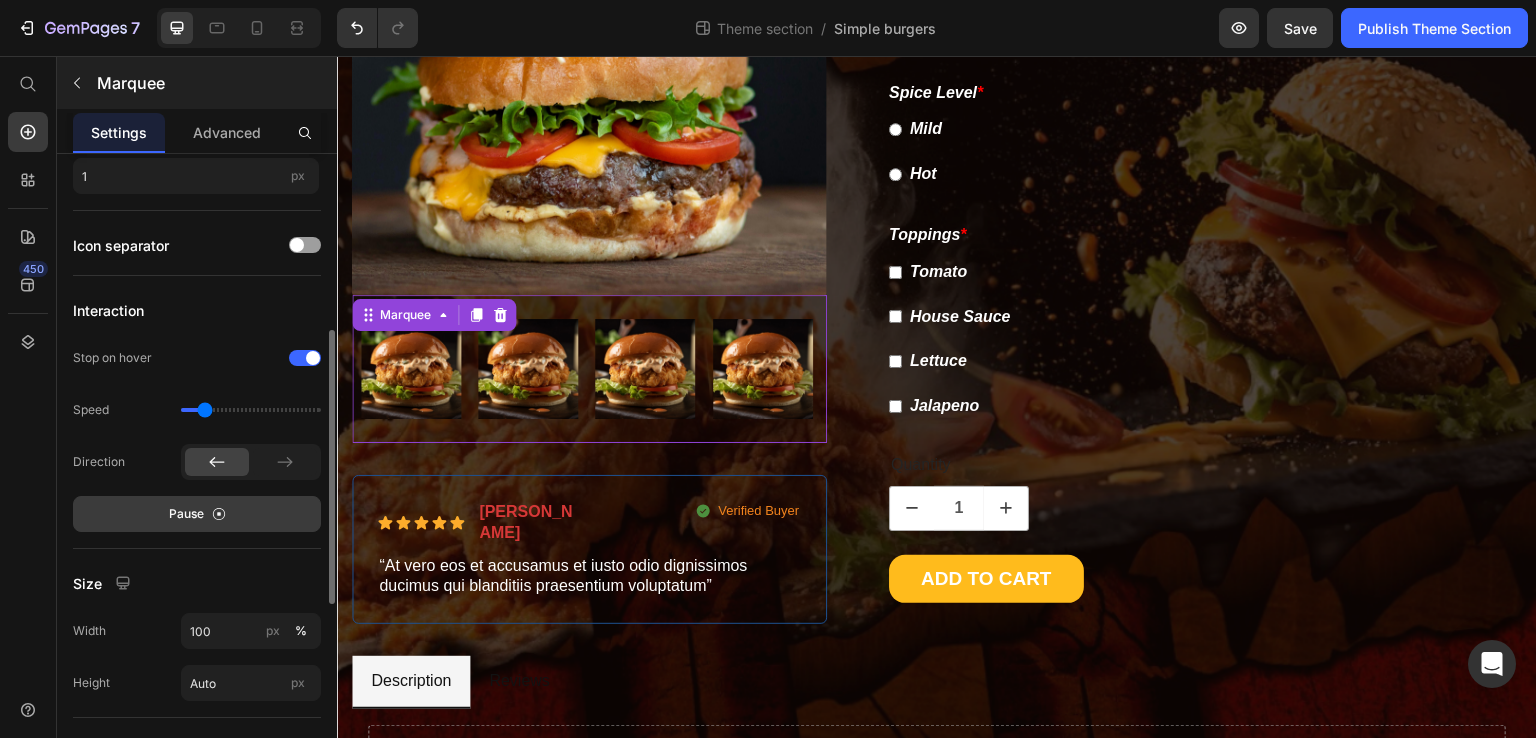 click on "Marquee" at bounding box center [197, 83] 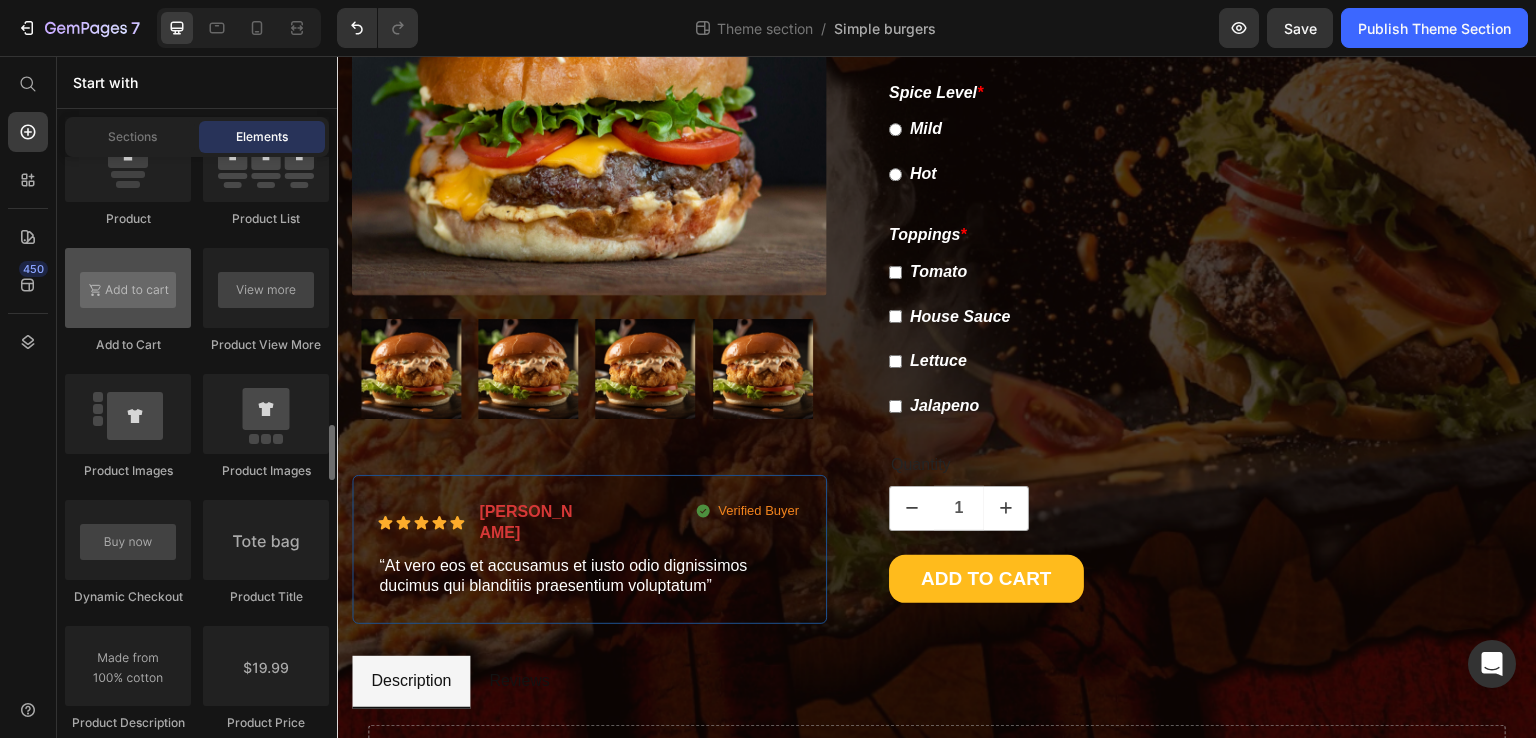 scroll, scrollTop: 2752, scrollLeft: 0, axis: vertical 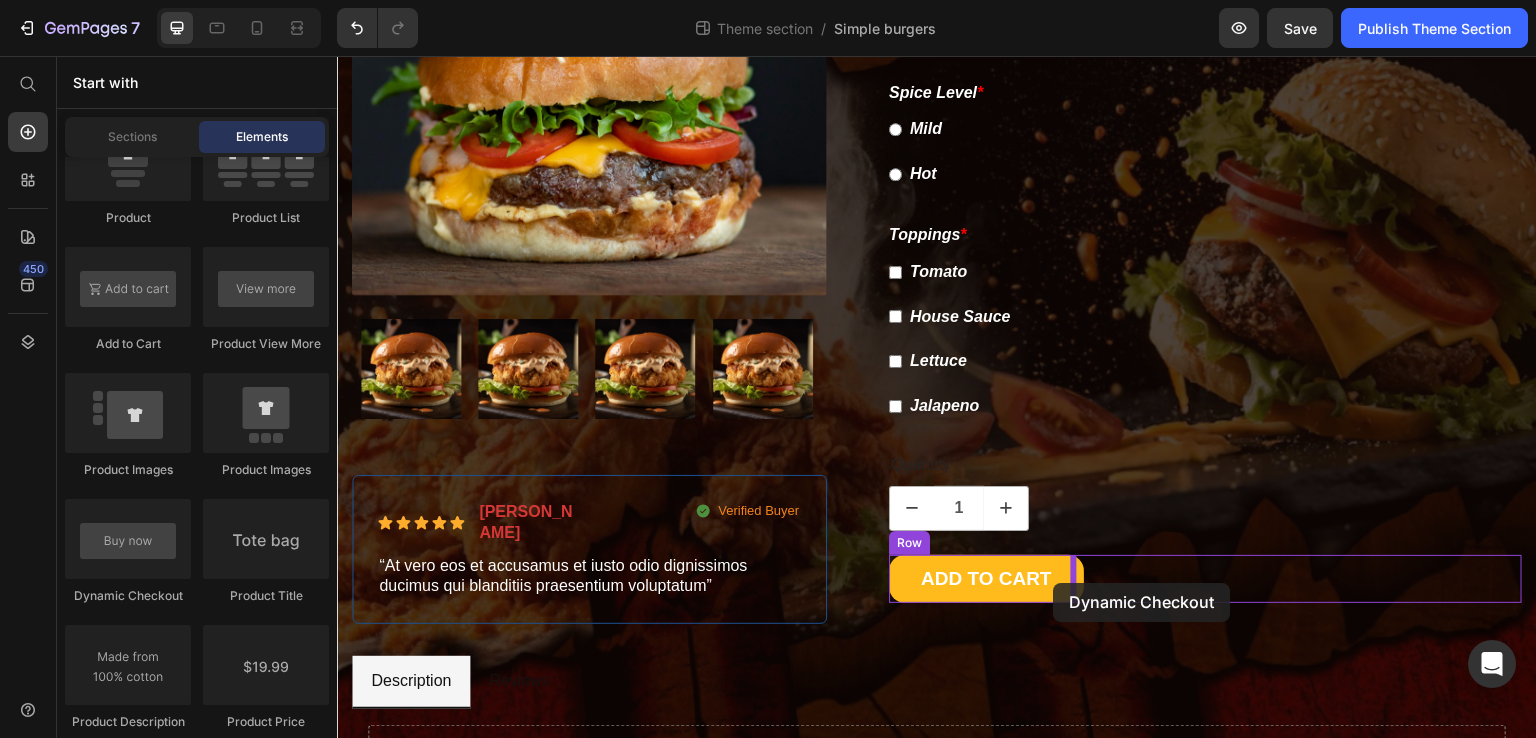 drag, startPoint x: 449, startPoint y: 606, endPoint x: 1054, endPoint y: 583, distance: 605.437 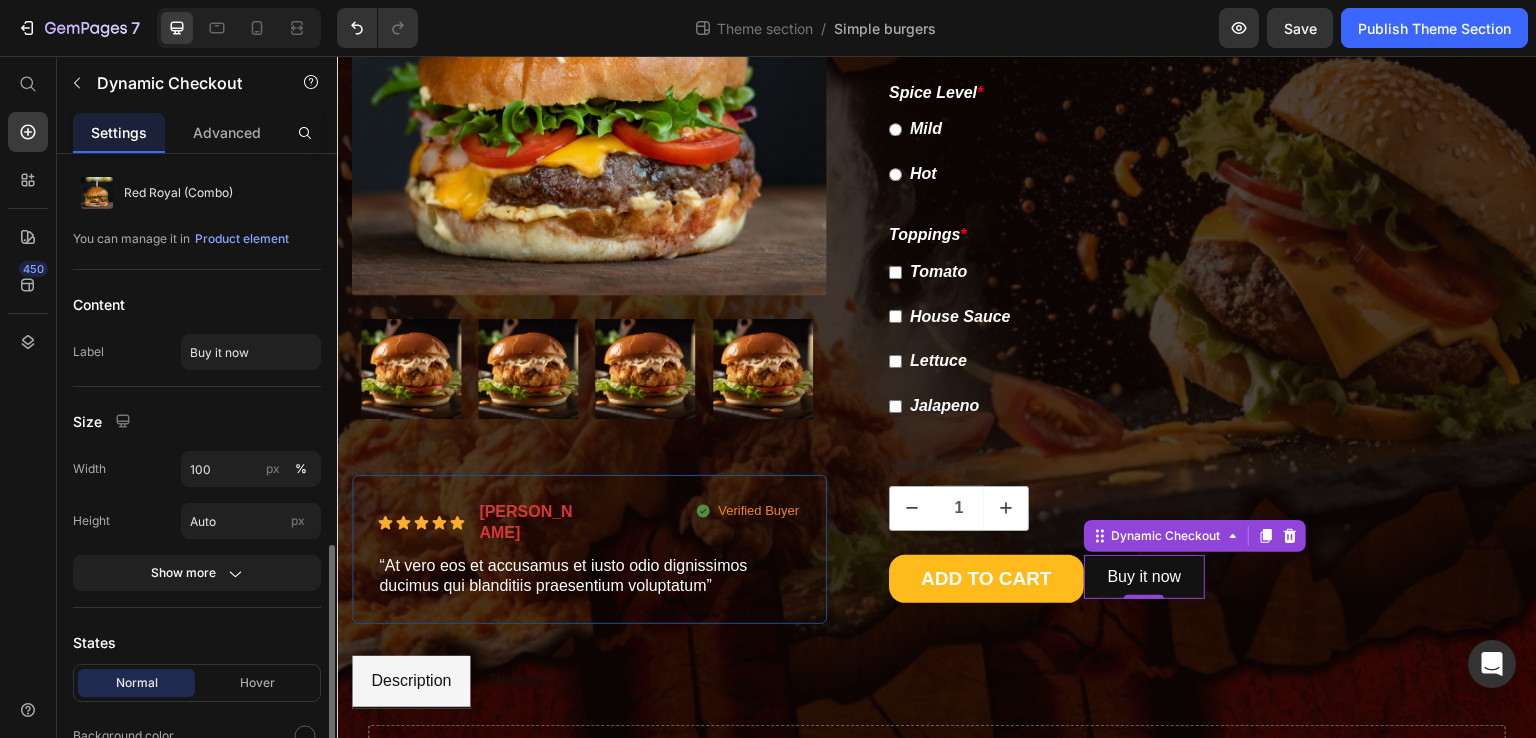 scroll, scrollTop: 364, scrollLeft: 0, axis: vertical 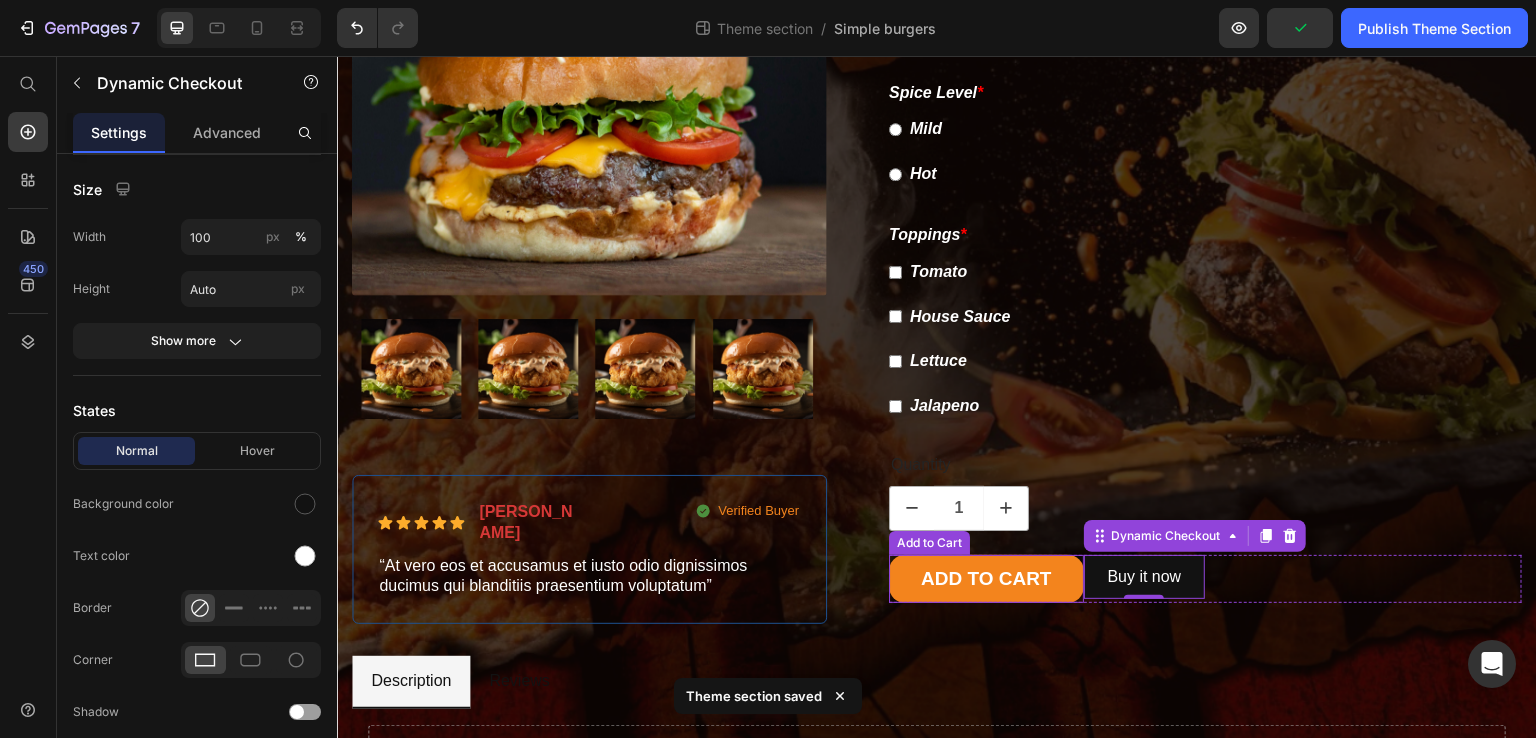 click on "Add to cart" at bounding box center (986, 579) 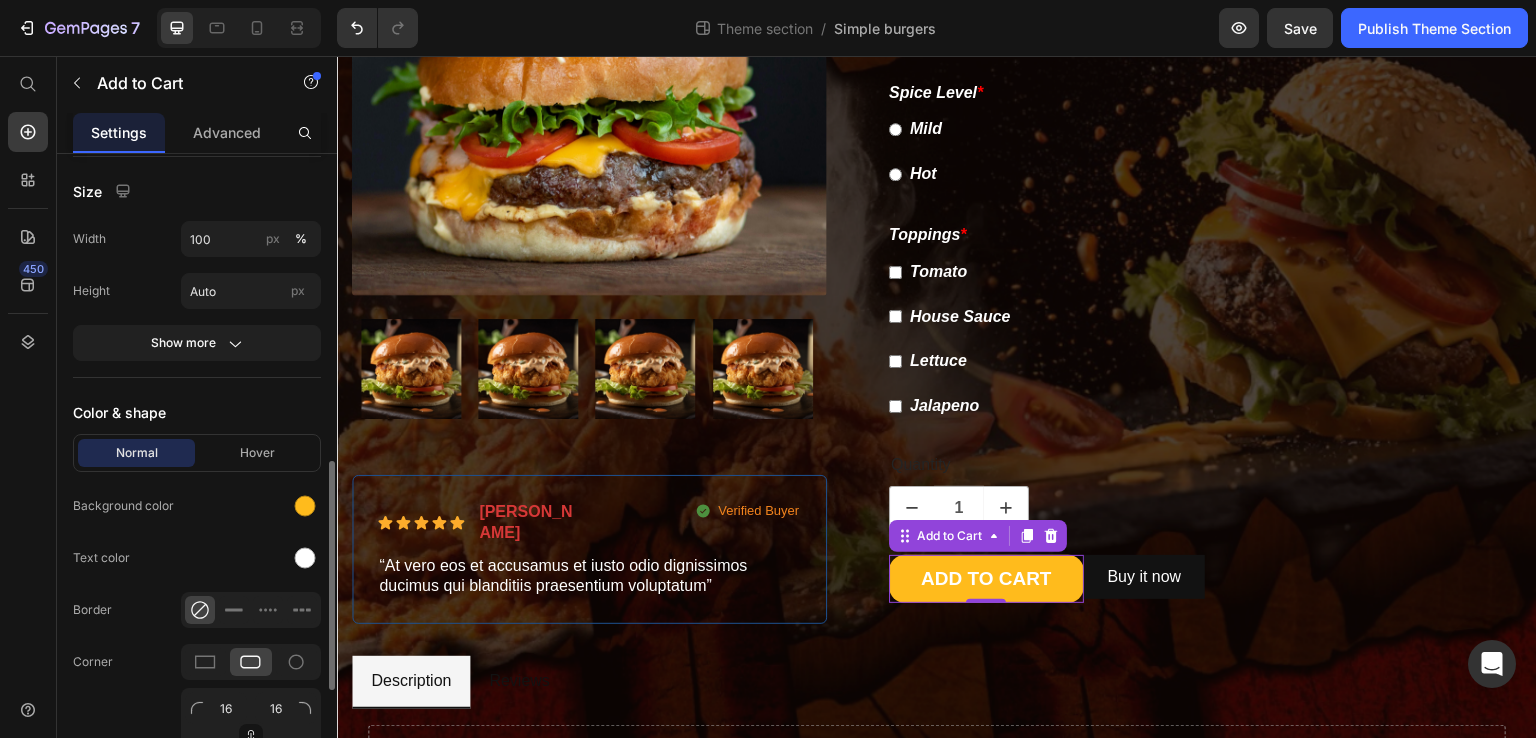 scroll, scrollTop: 809, scrollLeft: 0, axis: vertical 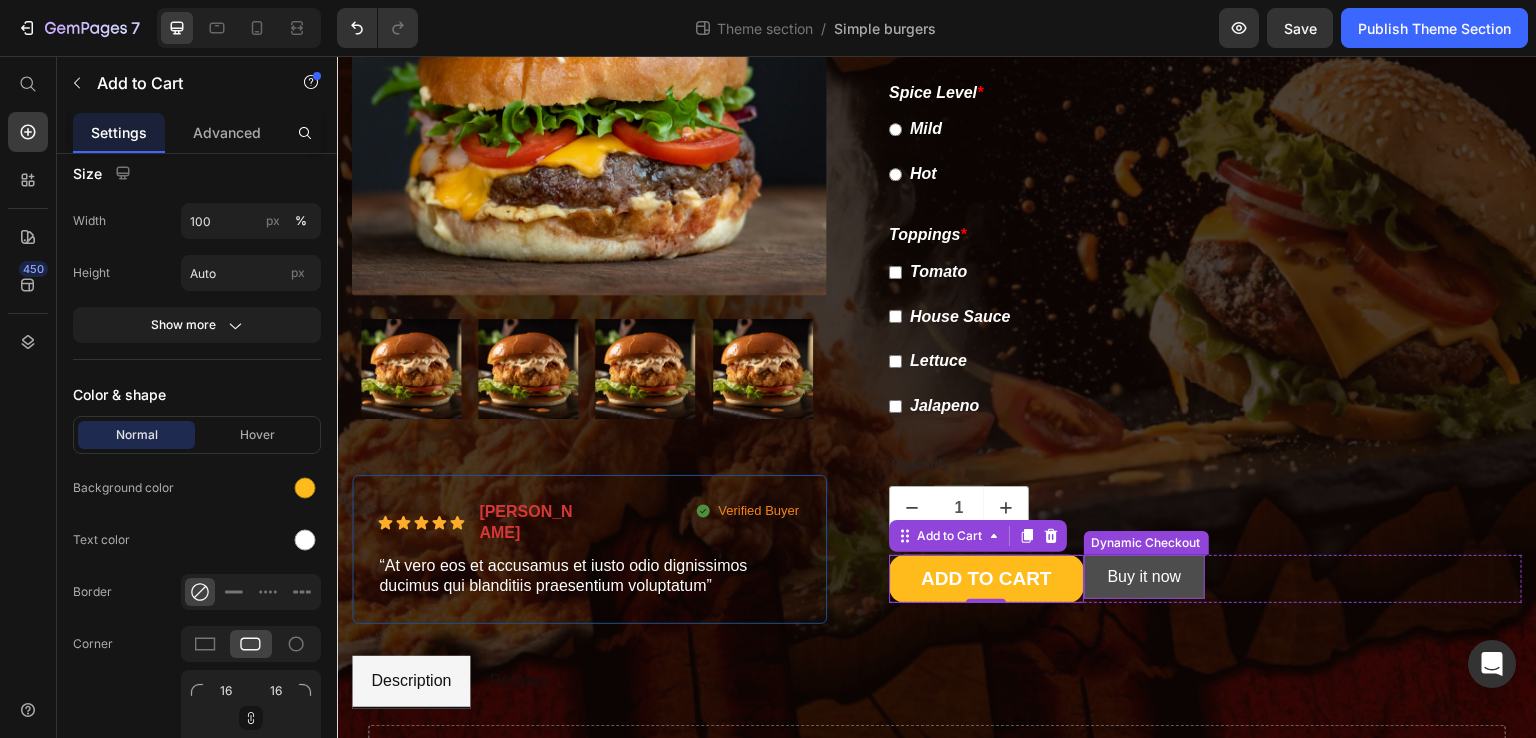 click on "Buy it now" at bounding box center [1145, 577] 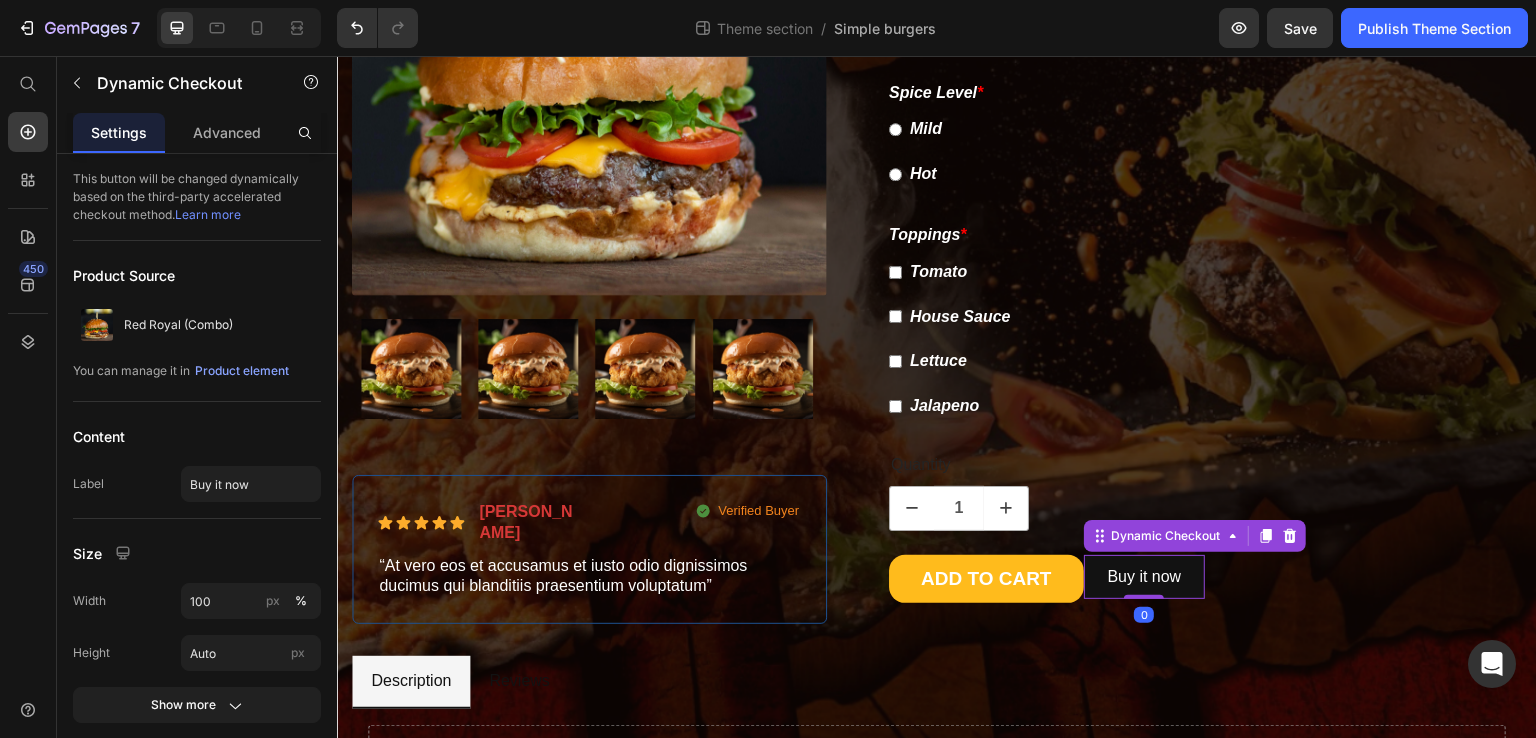 scroll, scrollTop: 440, scrollLeft: 0, axis: vertical 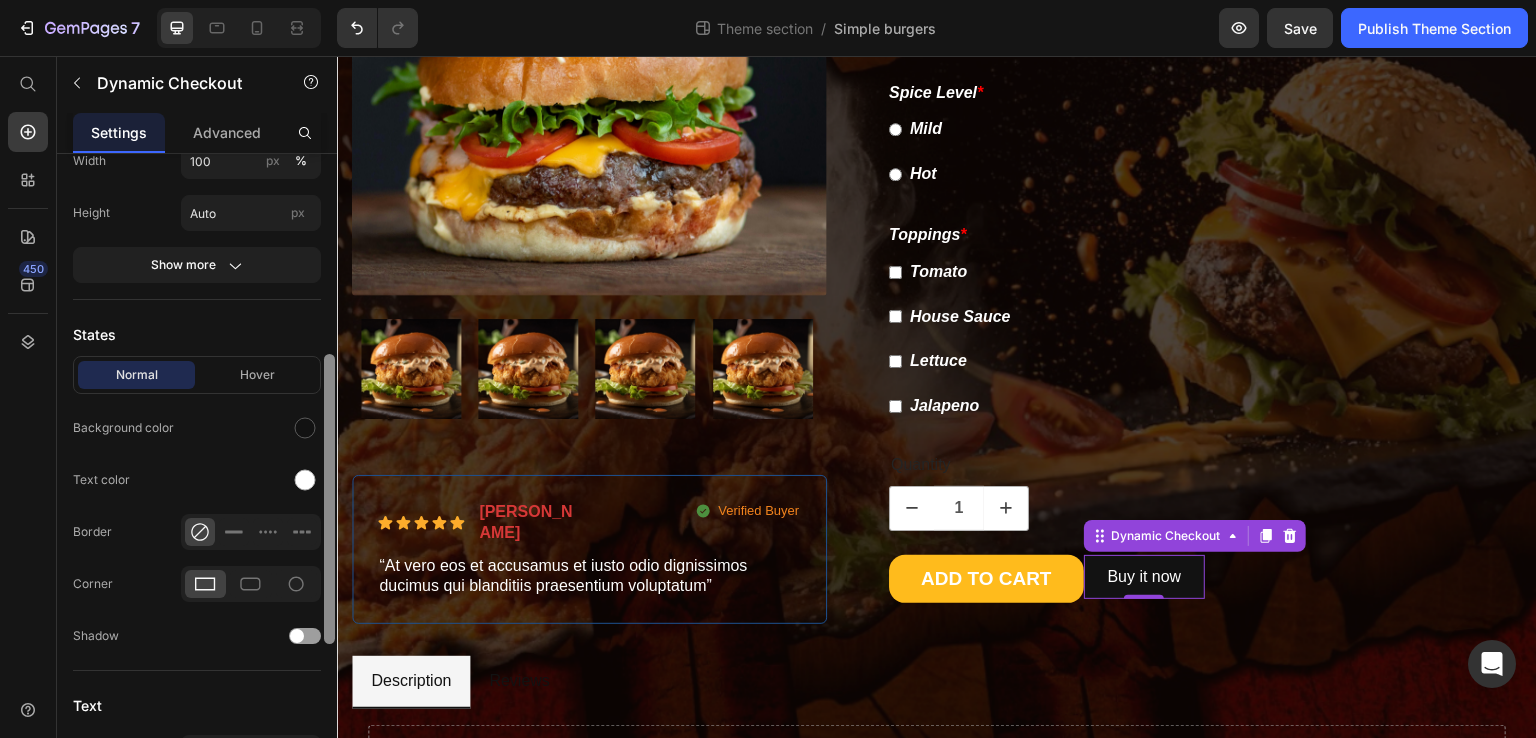 click at bounding box center [329, 499] 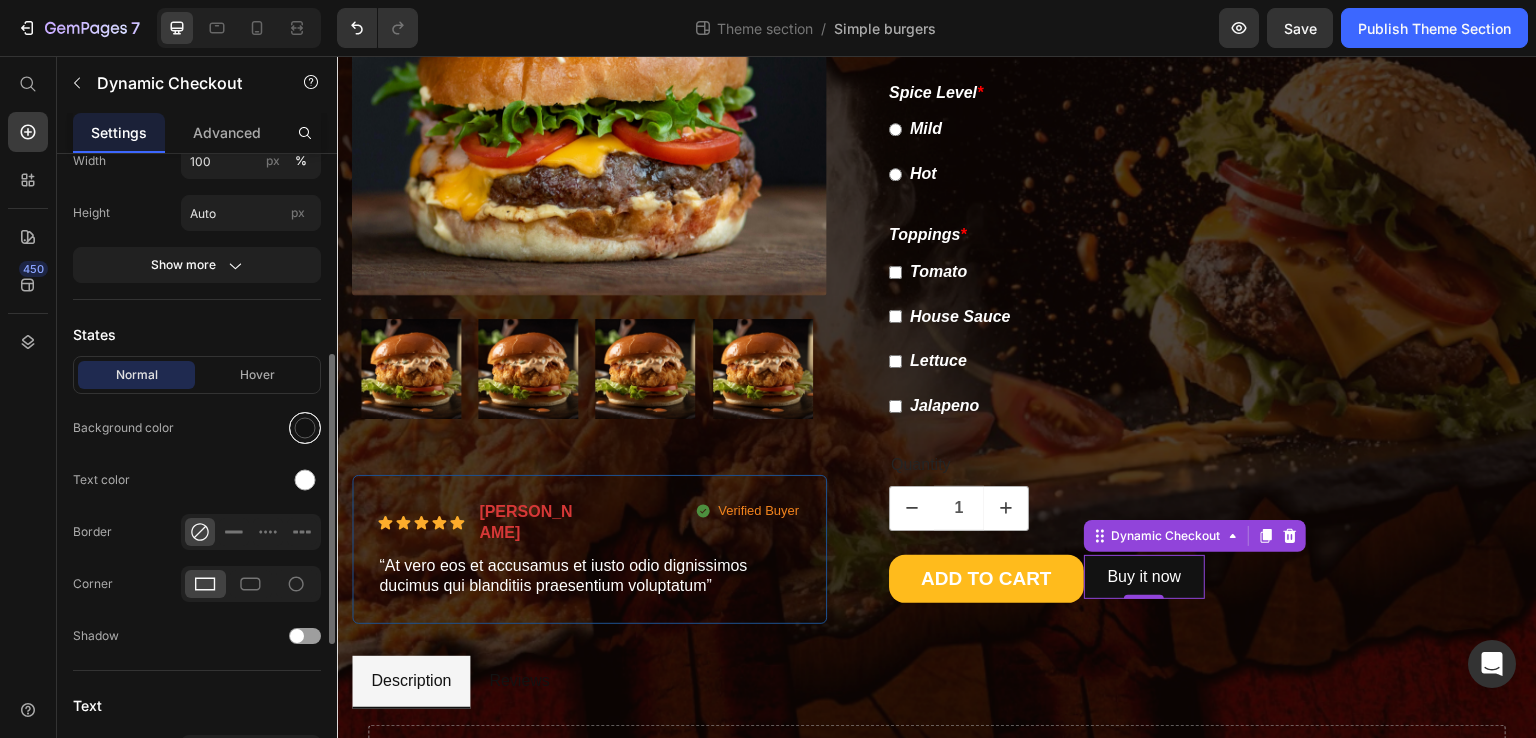 click at bounding box center (305, 428) 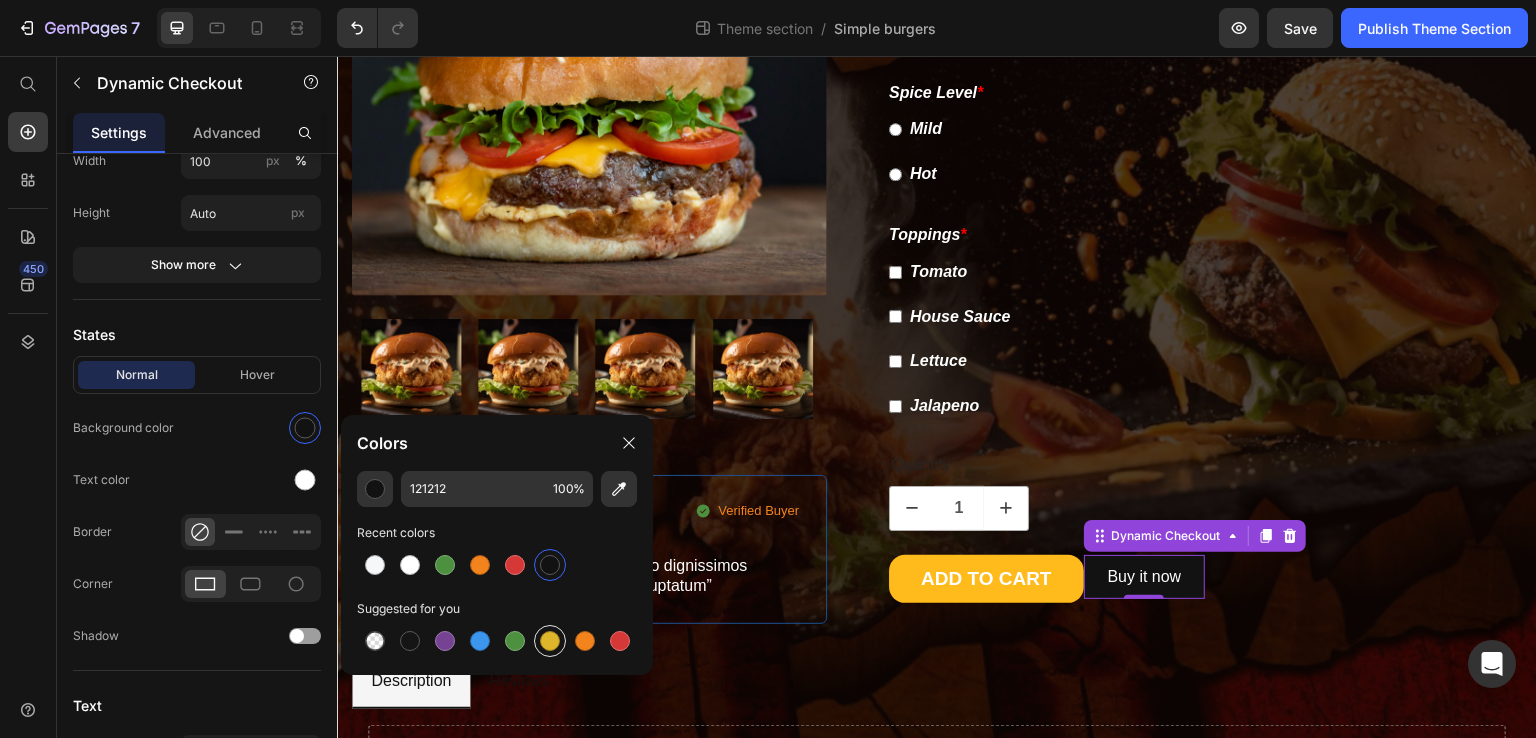 click at bounding box center [550, 641] 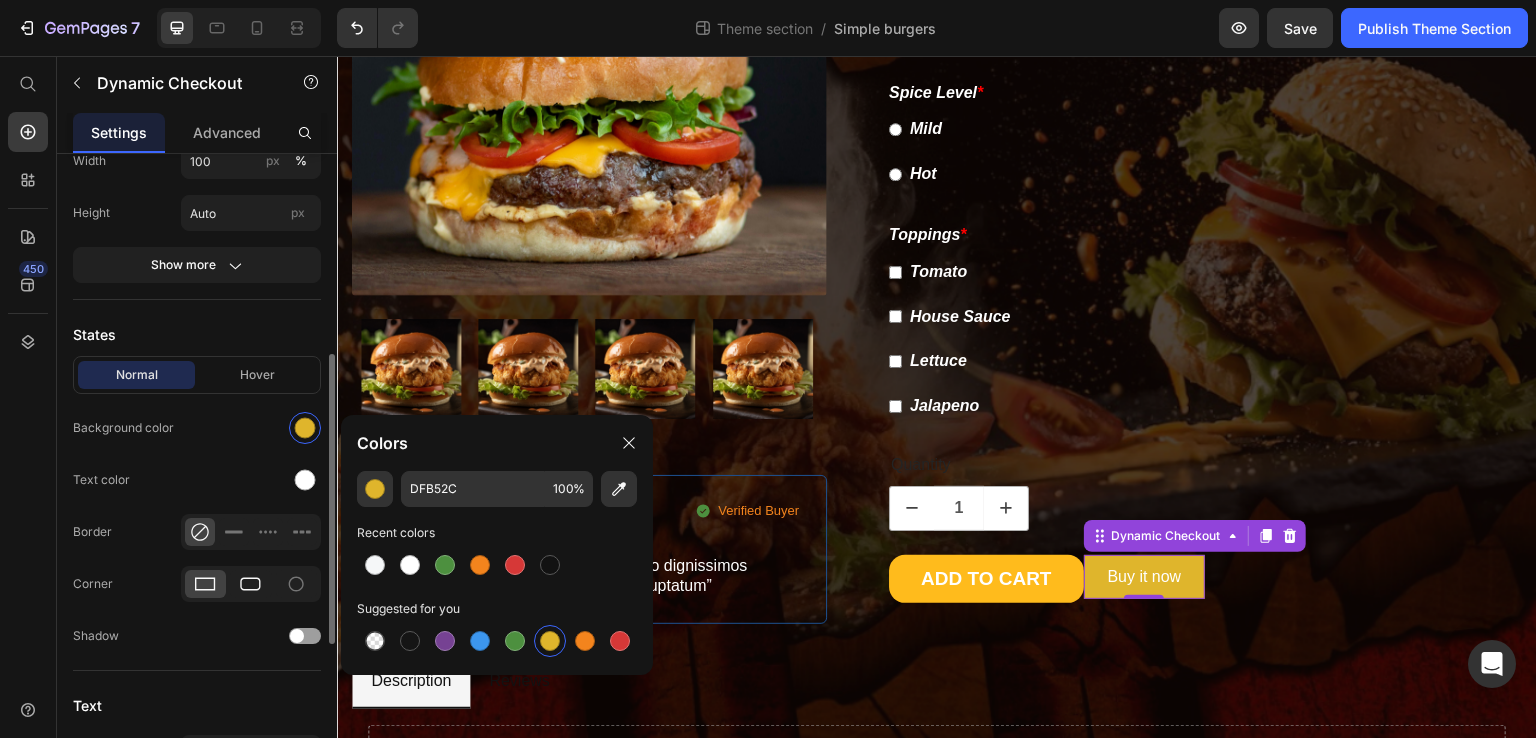 click 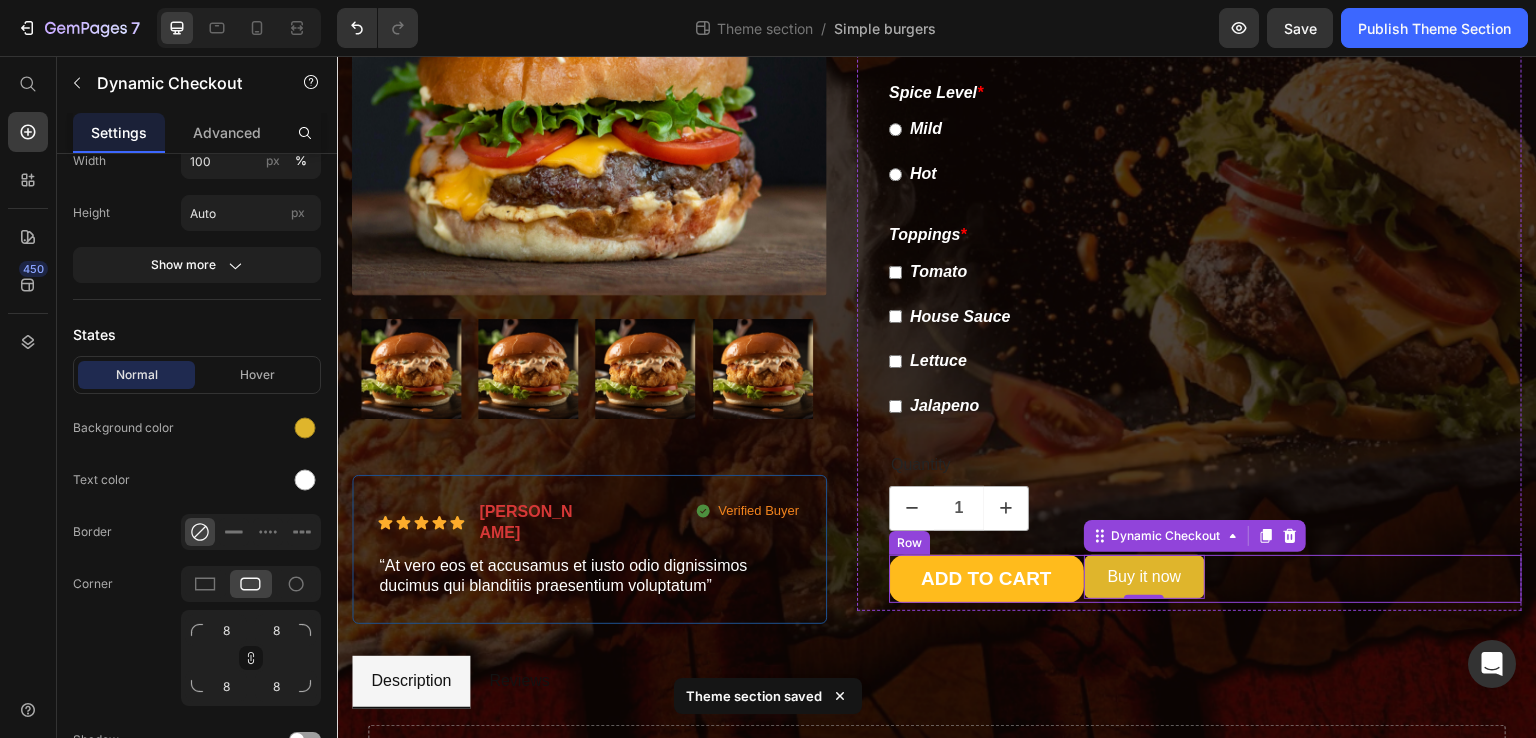 click on "1 Product Quantity Add to cart Add to Cart Buy it now Dynamic Checkout   0 Row" at bounding box center [1205, 579] 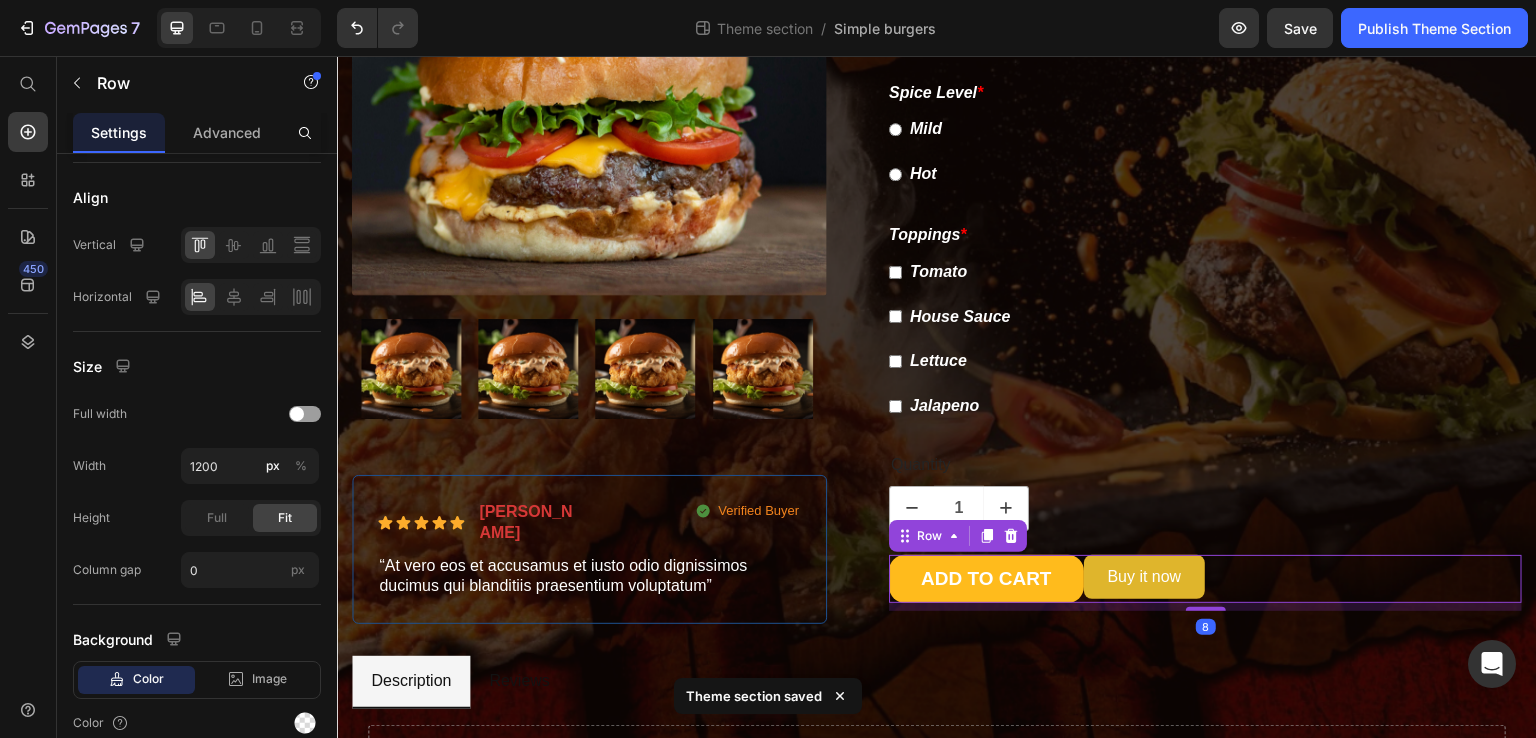 scroll, scrollTop: 0, scrollLeft: 0, axis: both 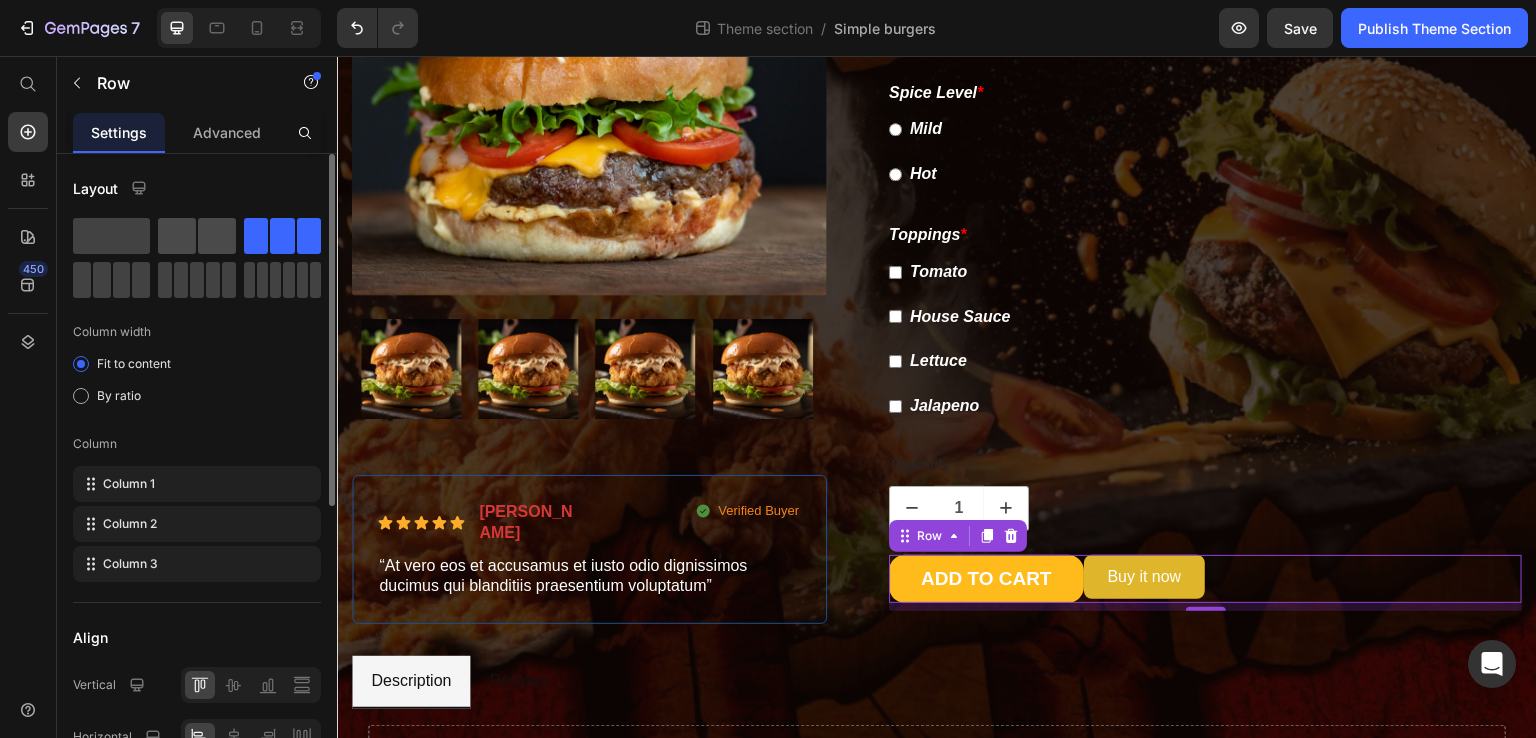click 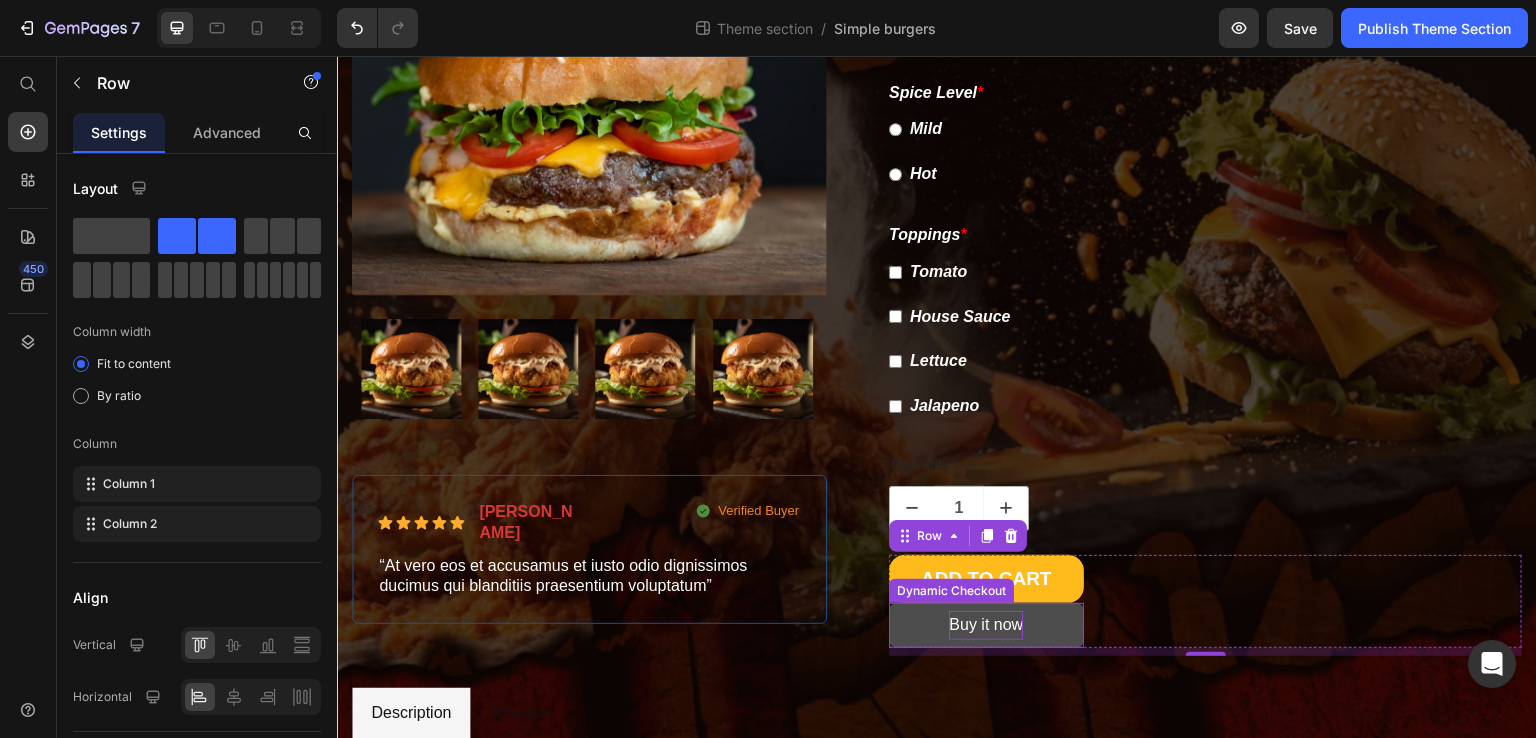 click on "Buy it now" at bounding box center (986, 625) 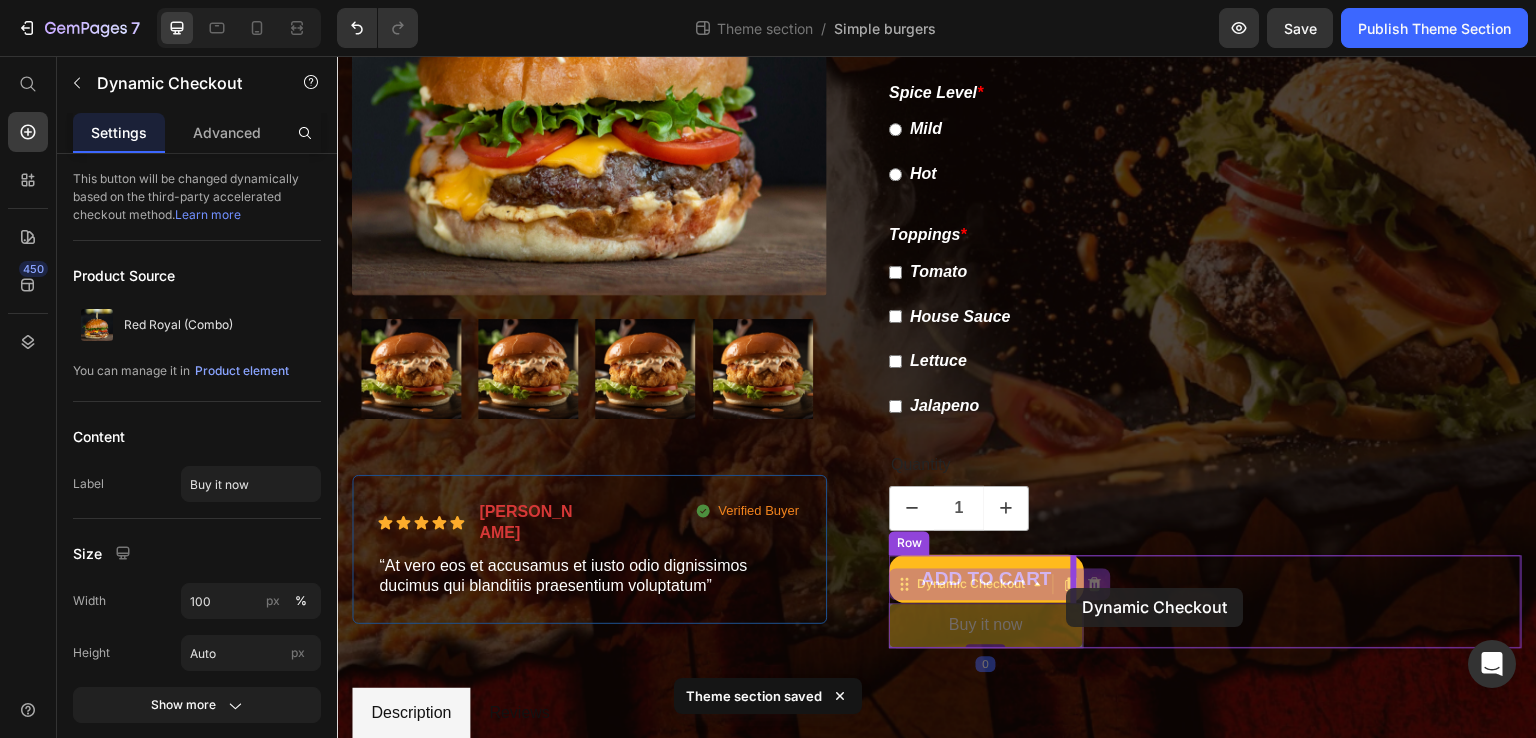 drag, startPoint x: 900, startPoint y: 587, endPoint x: 1067, endPoint y: 588, distance: 167.00299 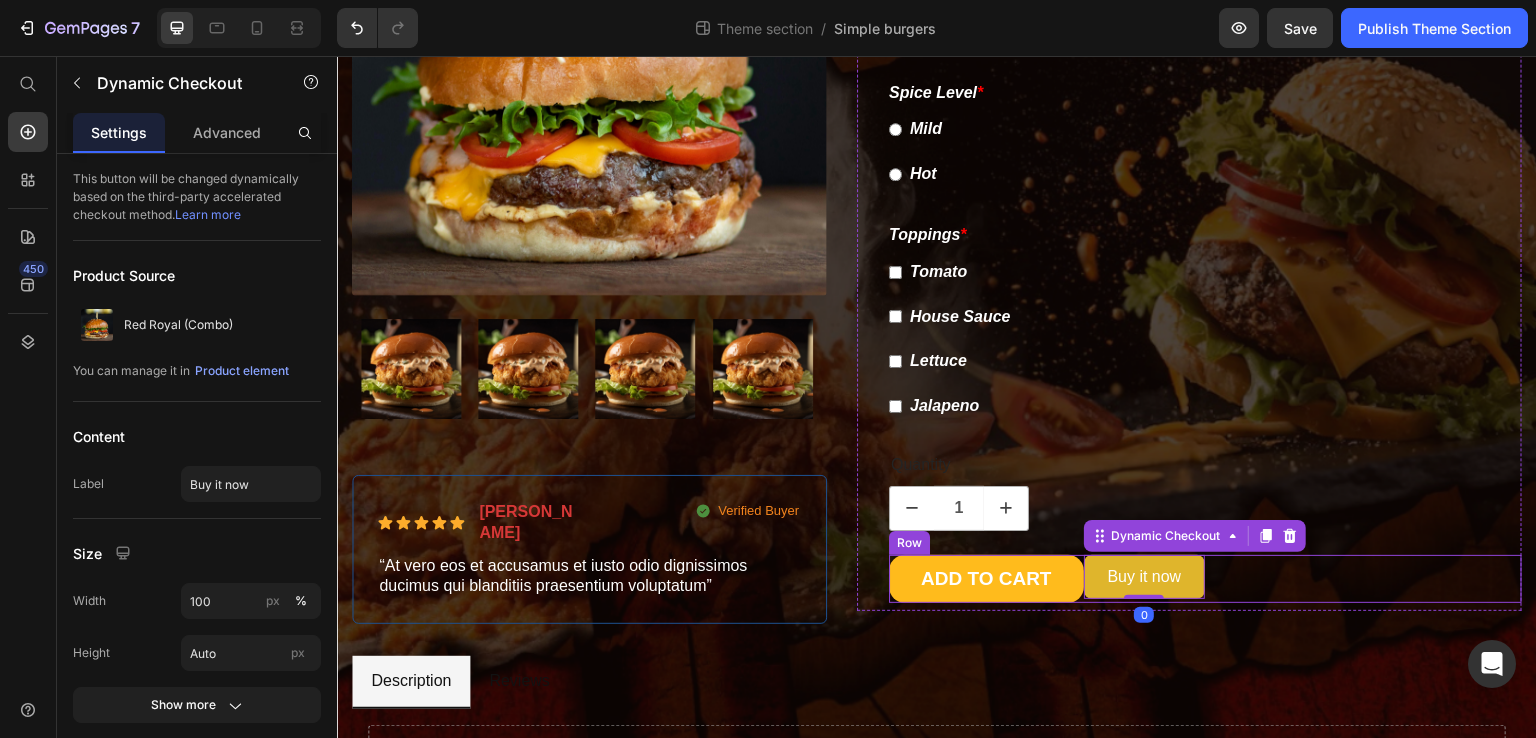 click on "1 Product Quantity Add to cart Add to Cart Buy it now Dynamic Checkout   0 Row" at bounding box center [1205, 579] 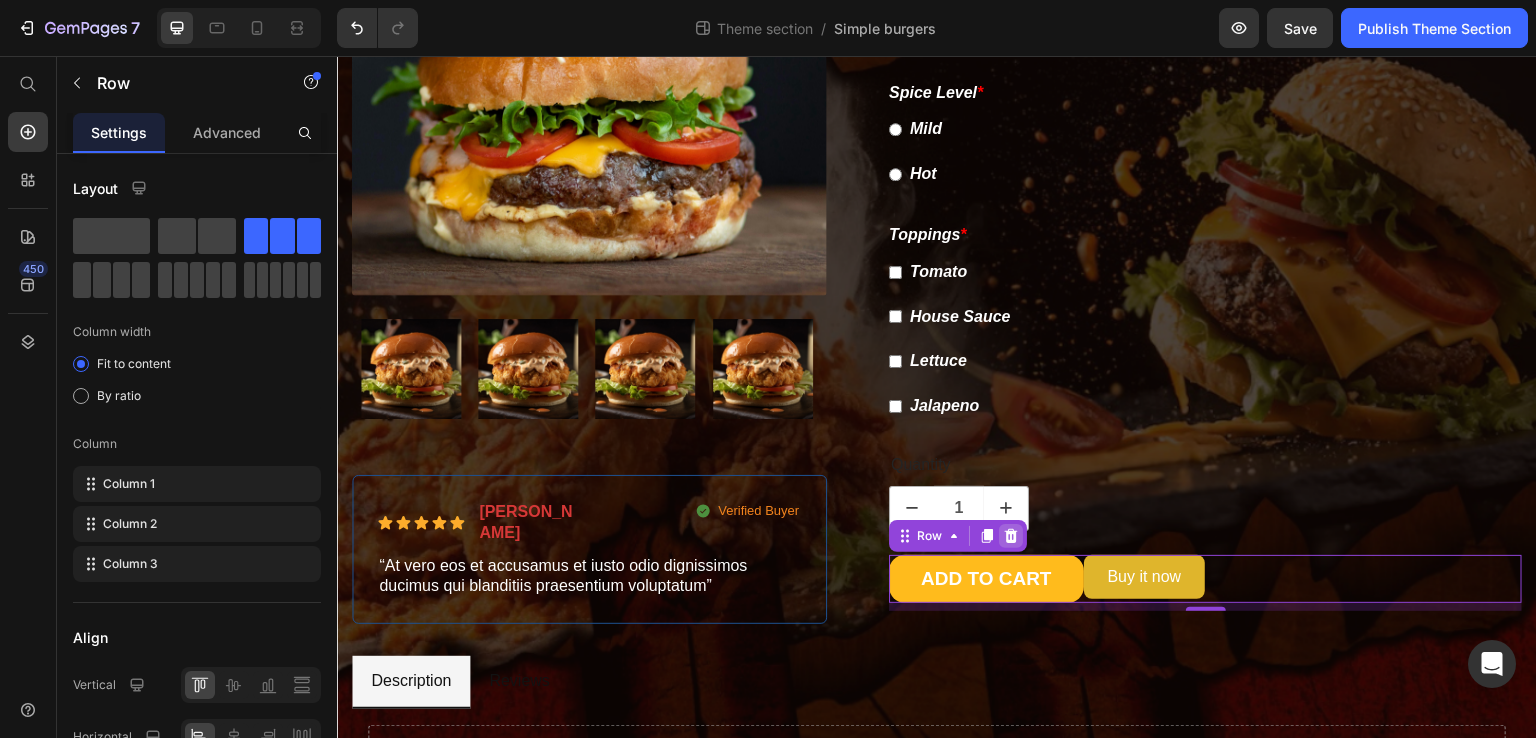 click 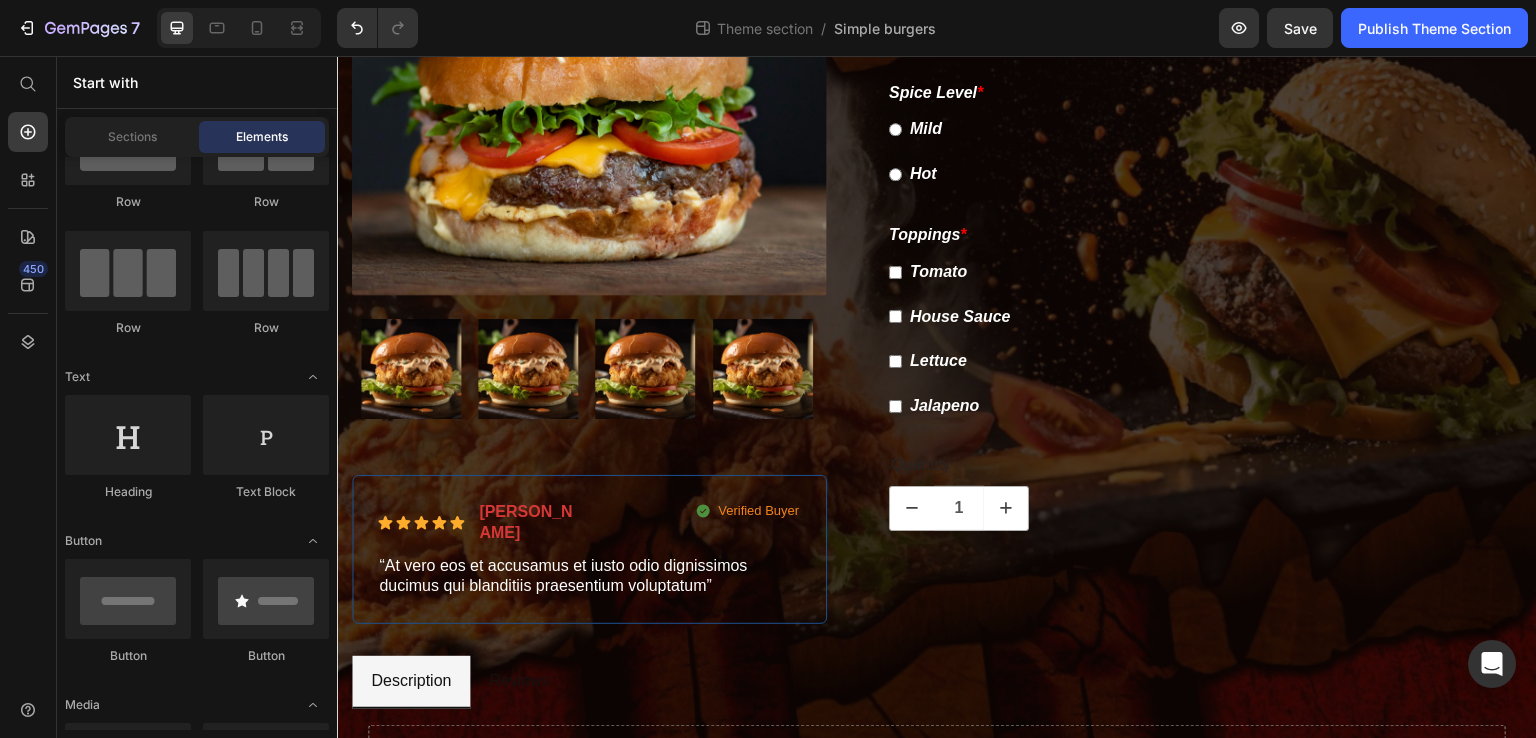 scroll, scrollTop: 0, scrollLeft: 0, axis: both 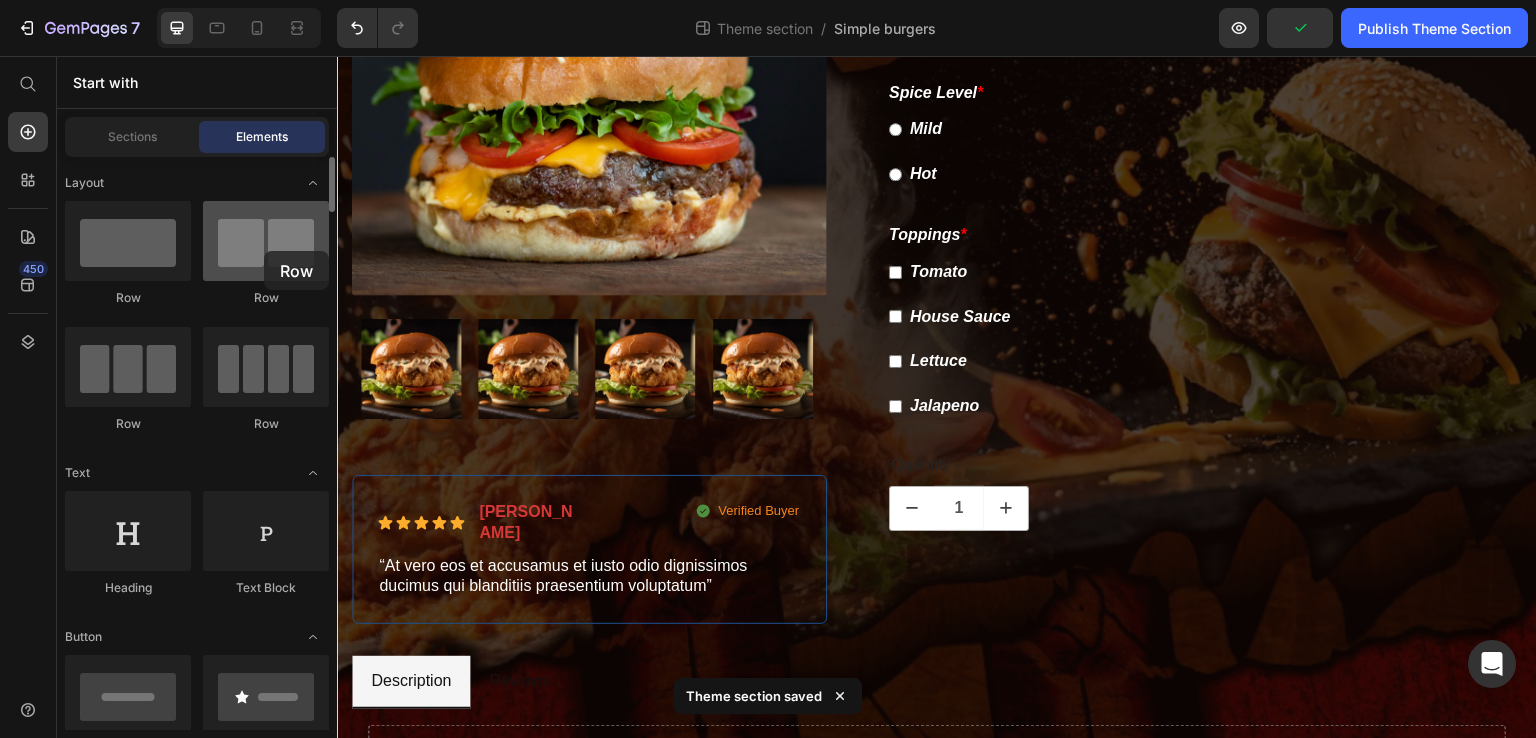click at bounding box center (266, 241) 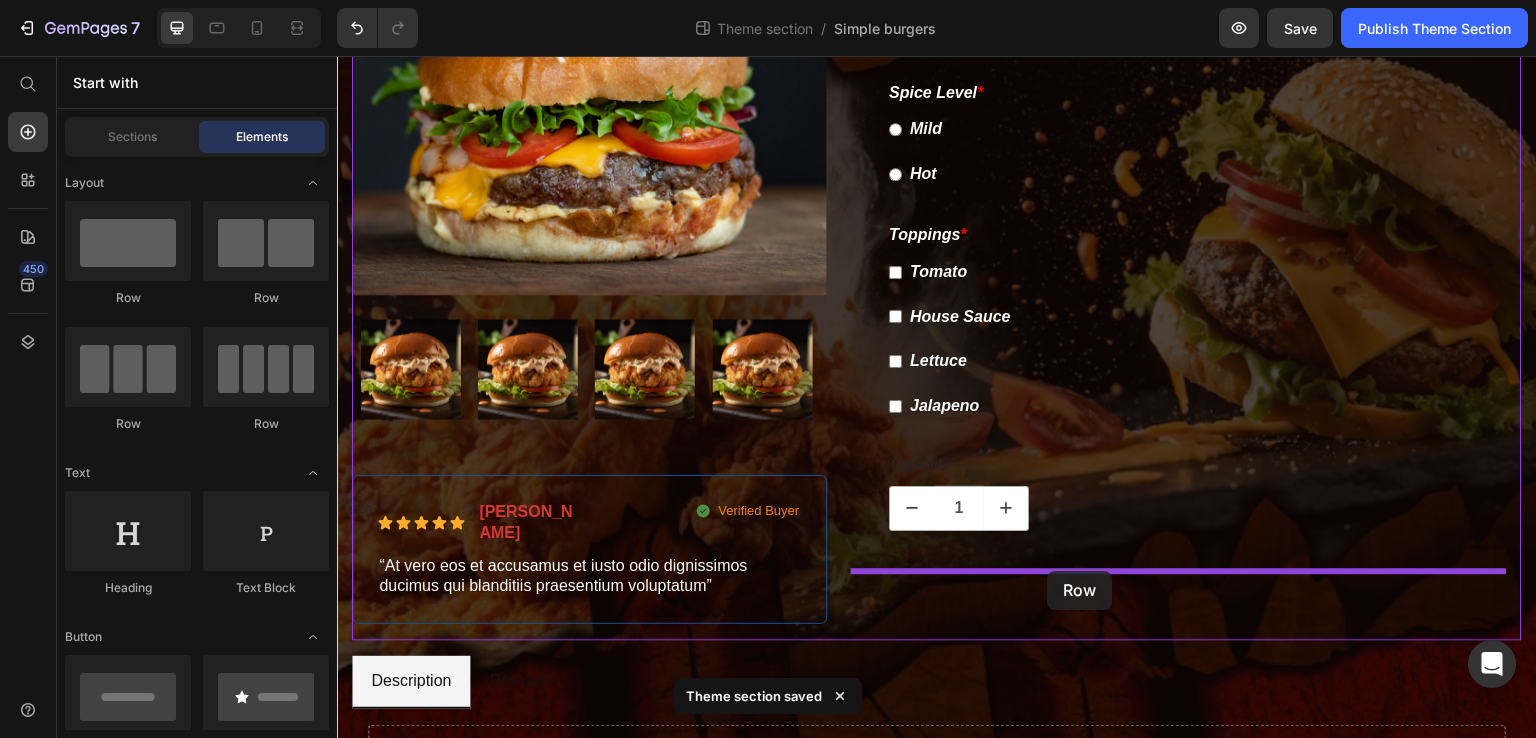 drag, startPoint x: 601, startPoint y: 307, endPoint x: 1048, endPoint y: 571, distance: 519.13873 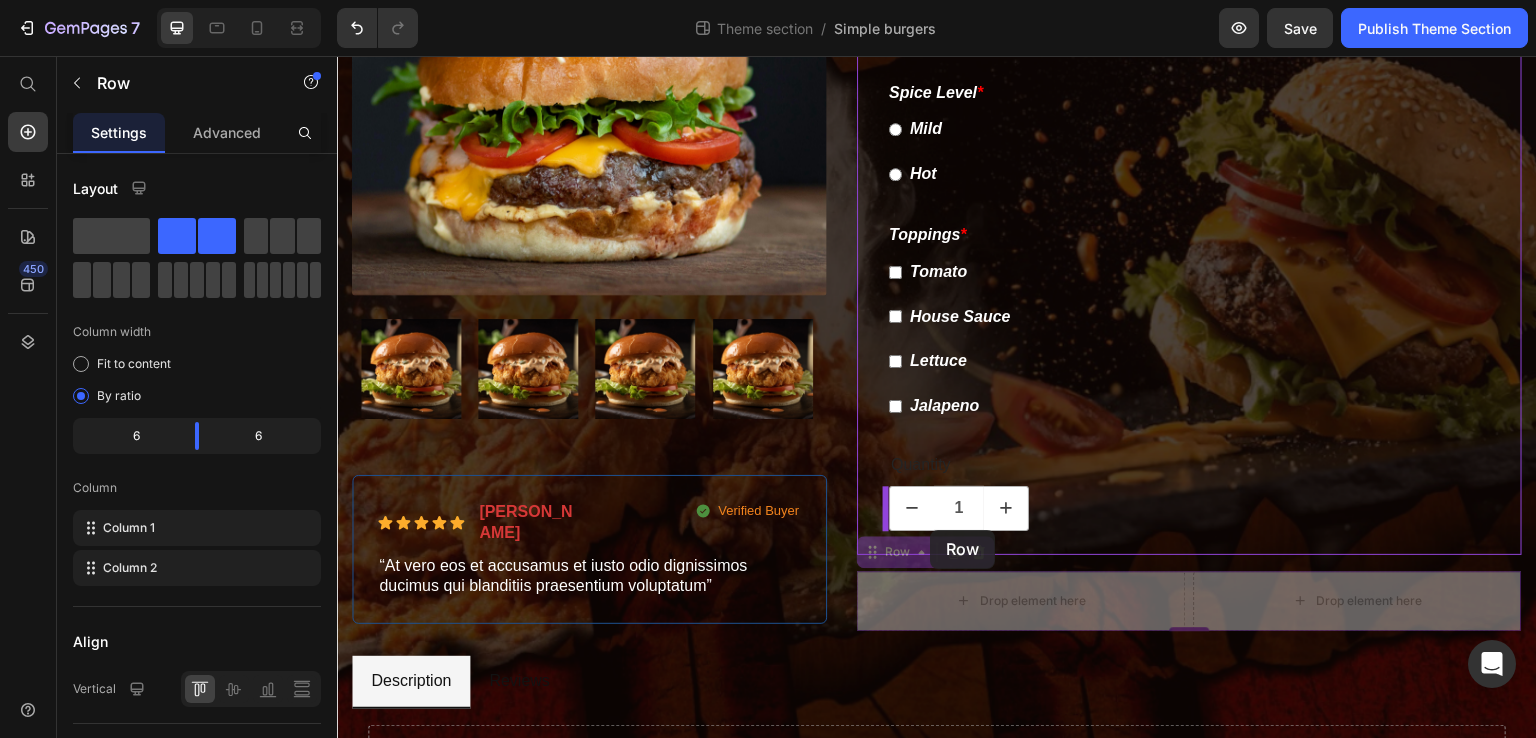 drag, startPoint x: 868, startPoint y: 555, endPoint x: 930, endPoint y: 530, distance: 66.85058 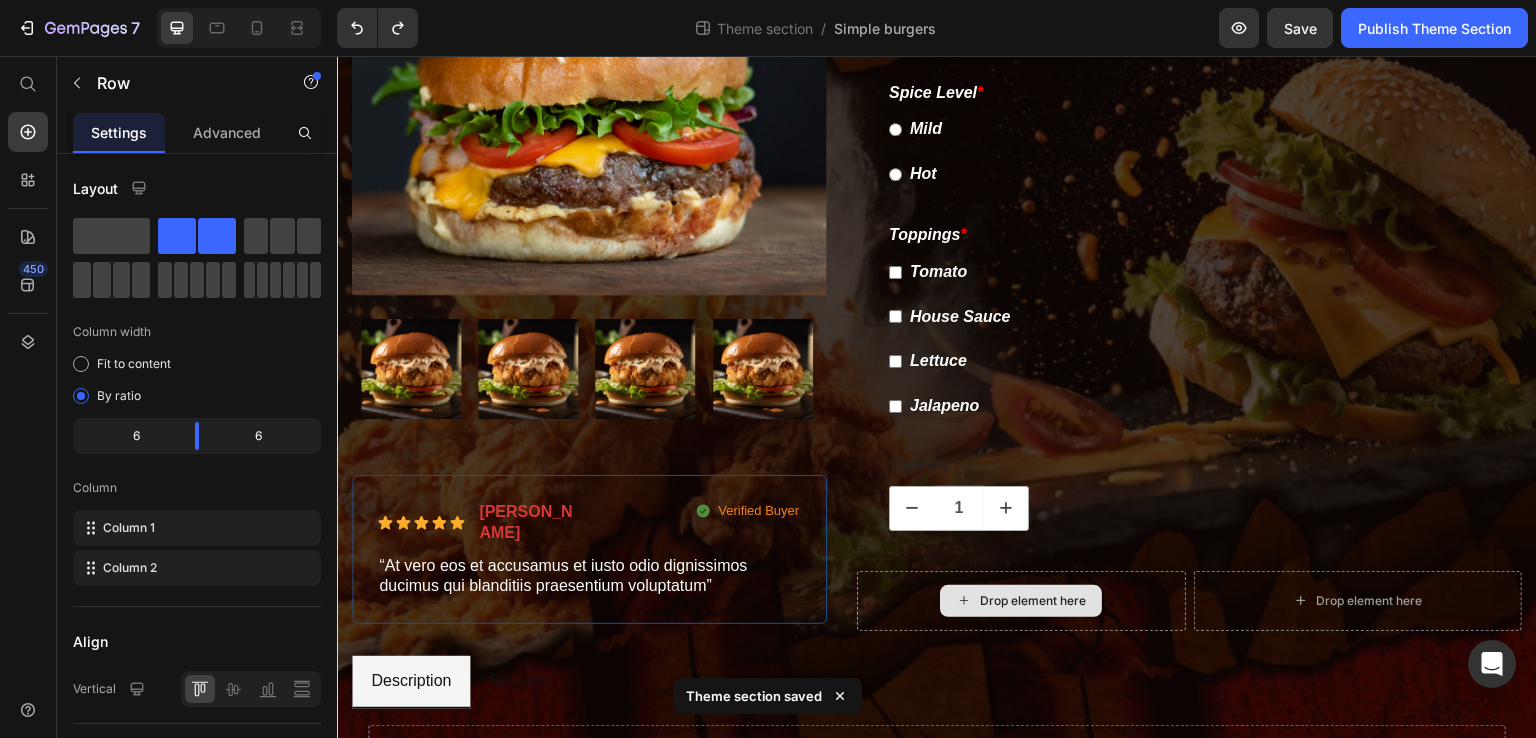 click on "Drop element here" at bounding box center (1021, 601) 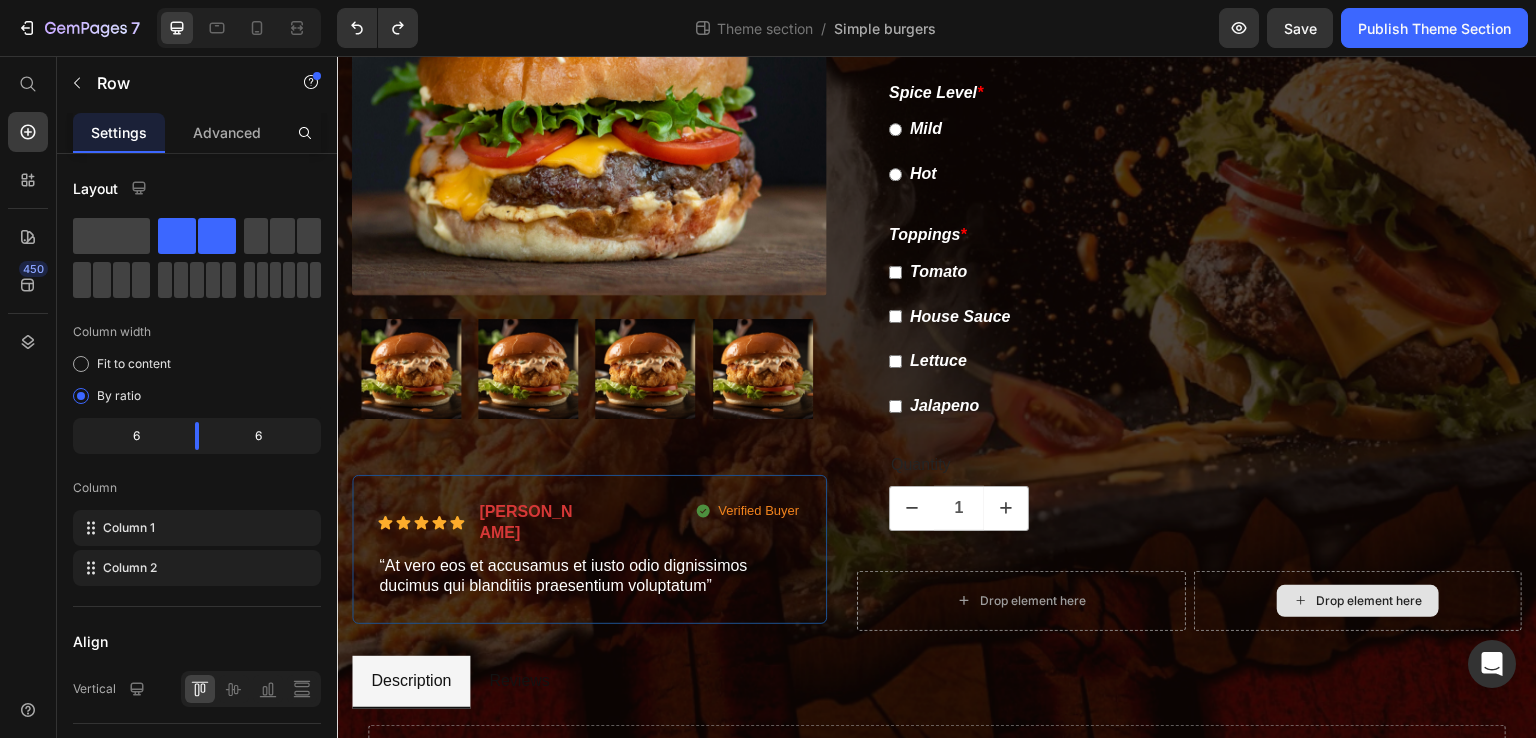 click on "Drop element here" at bounding box center (1358, 601) 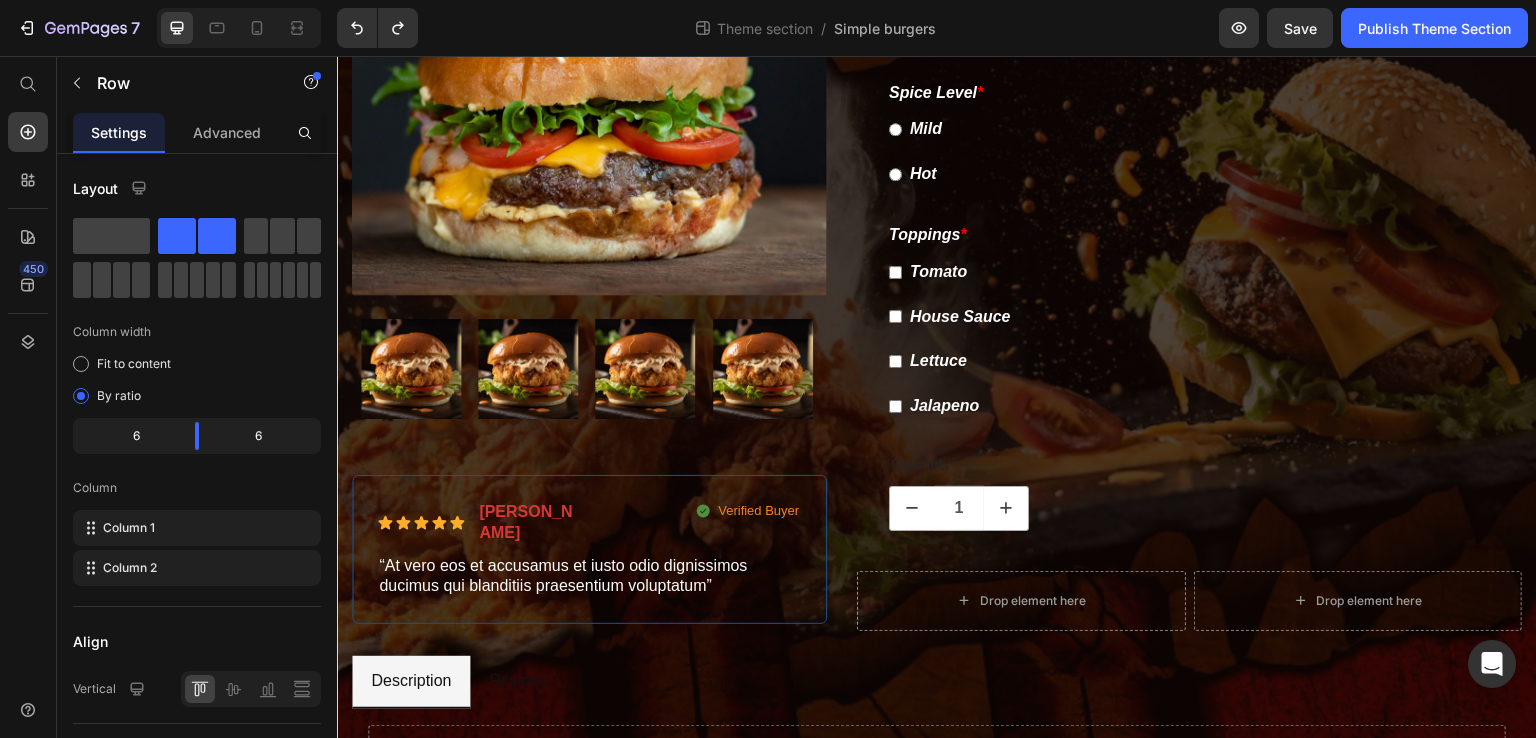 click on "Drop element here
Drop element here Row" at bounding box center (1189, 601) 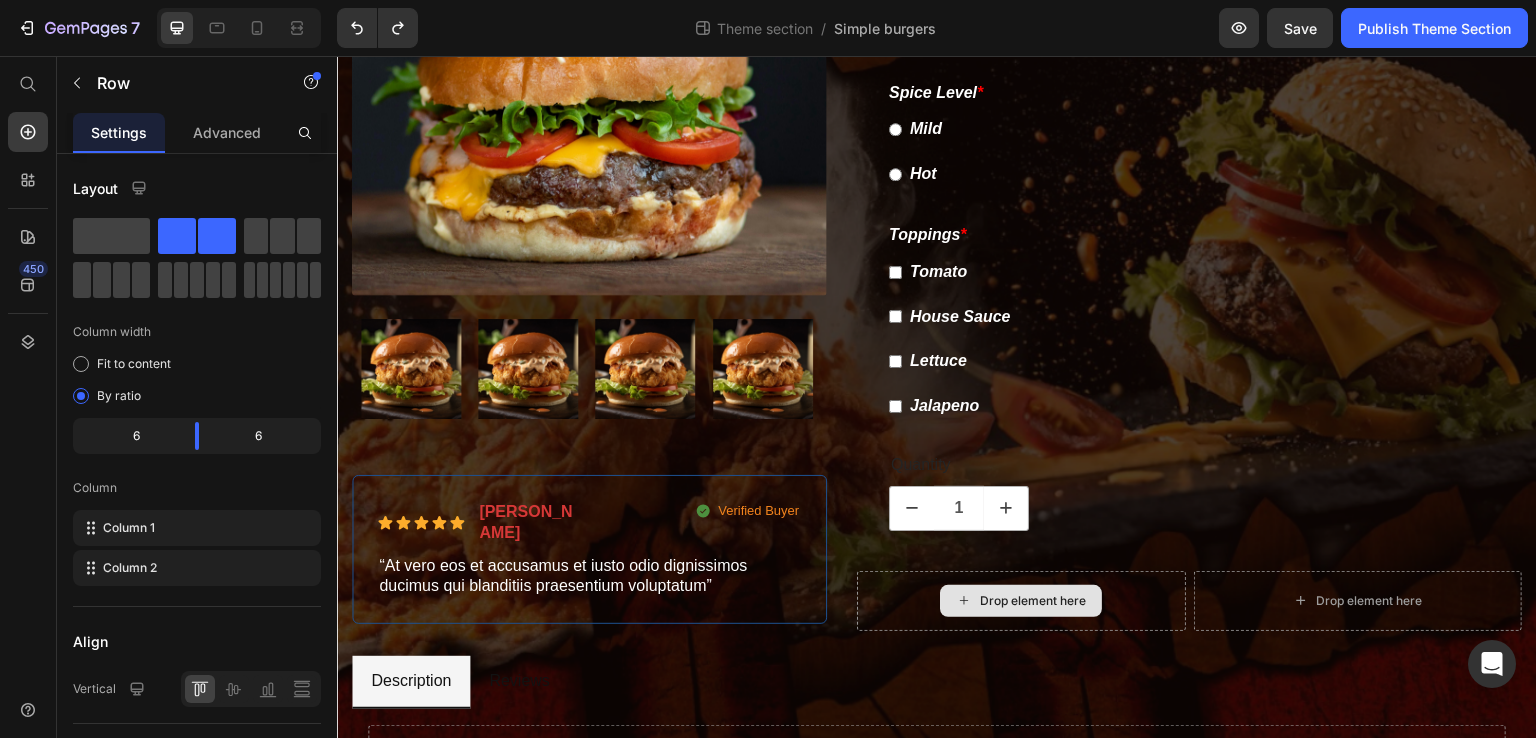 click on "Drop element here" at bounding box center [1033, 601] 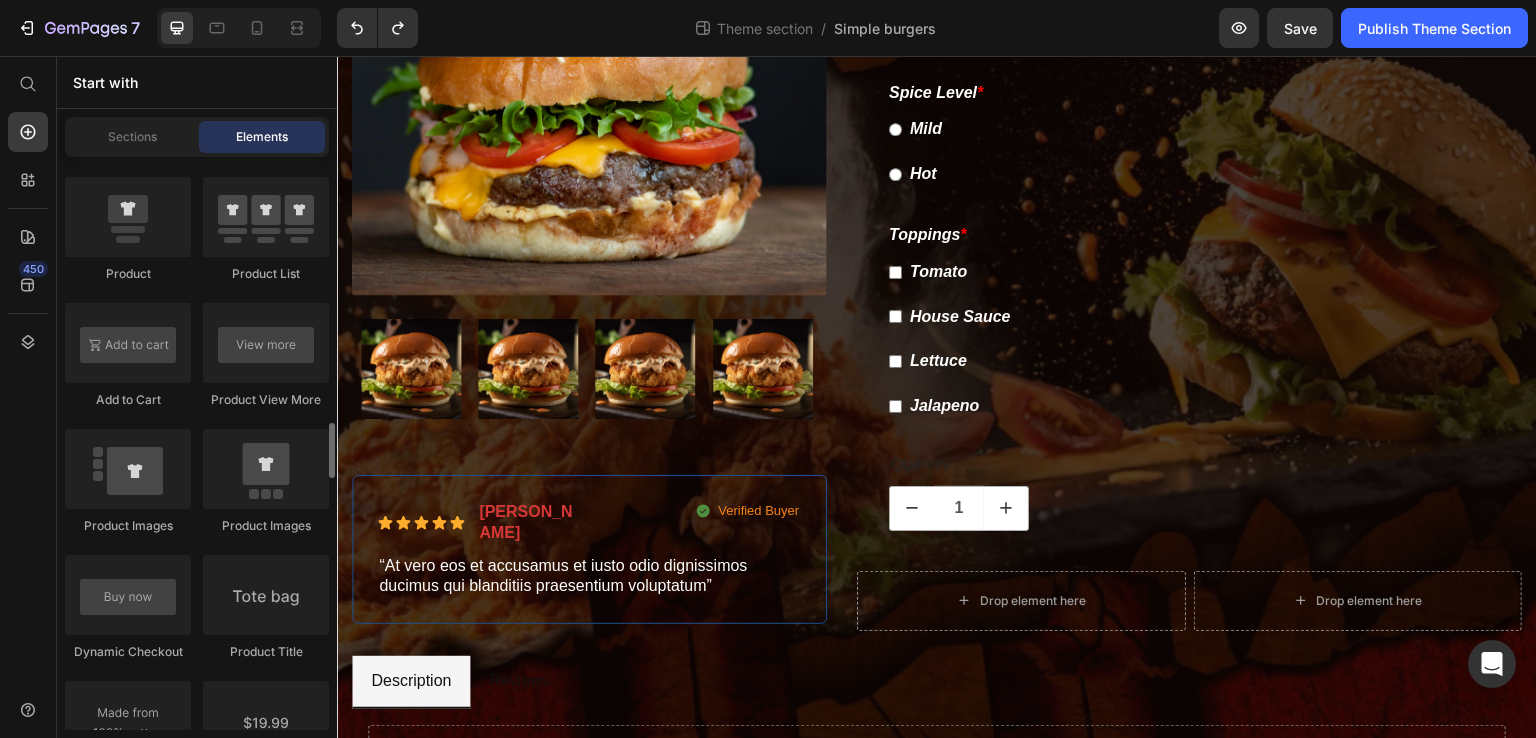 scroll, scrollTop: 2700, scrollLeft: 0, axis: vertical 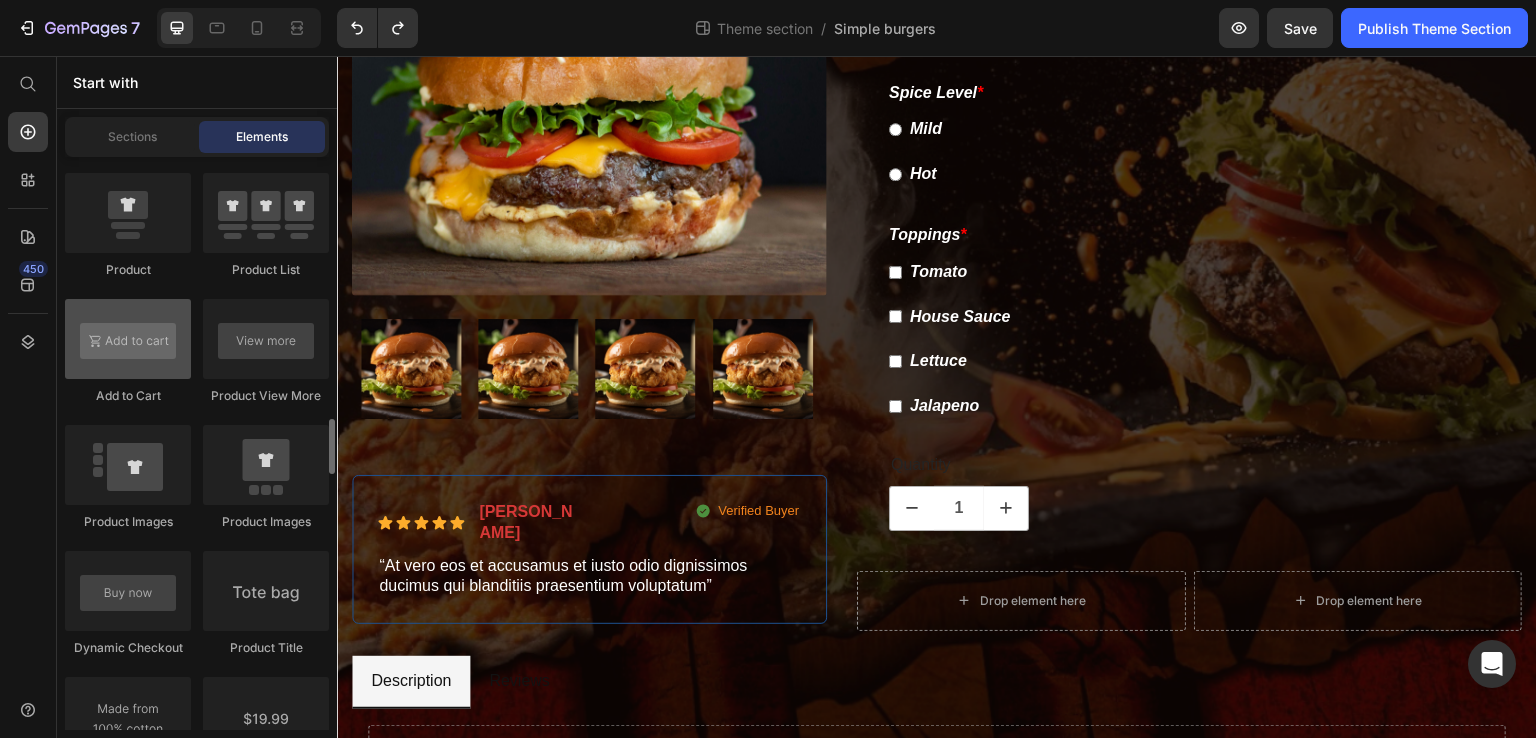 click at bounding box center [128, 339] 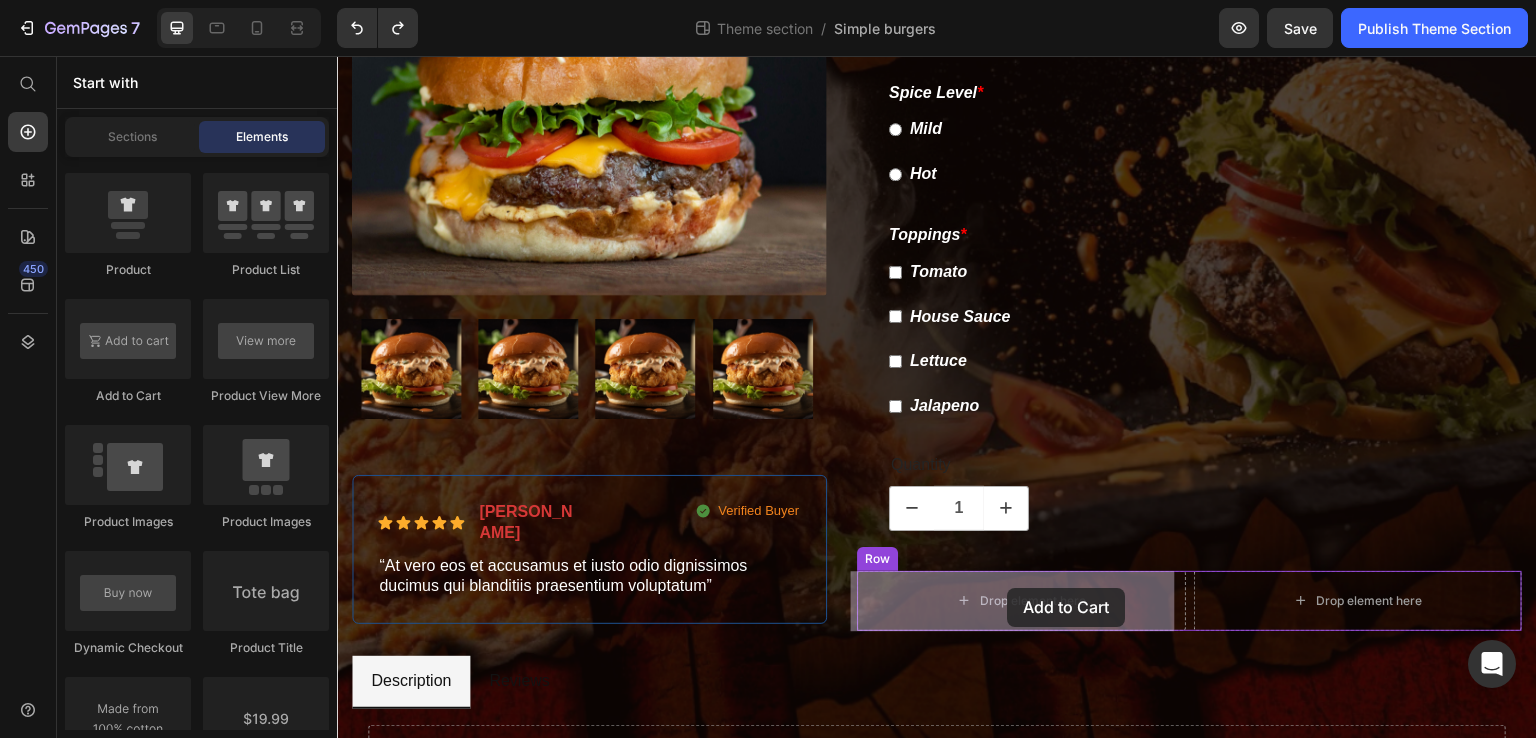 drag, startPoint x: 1145, startPoint y: 625, endPoint x: 1469, endPoint y: 676, distance: 327.98932 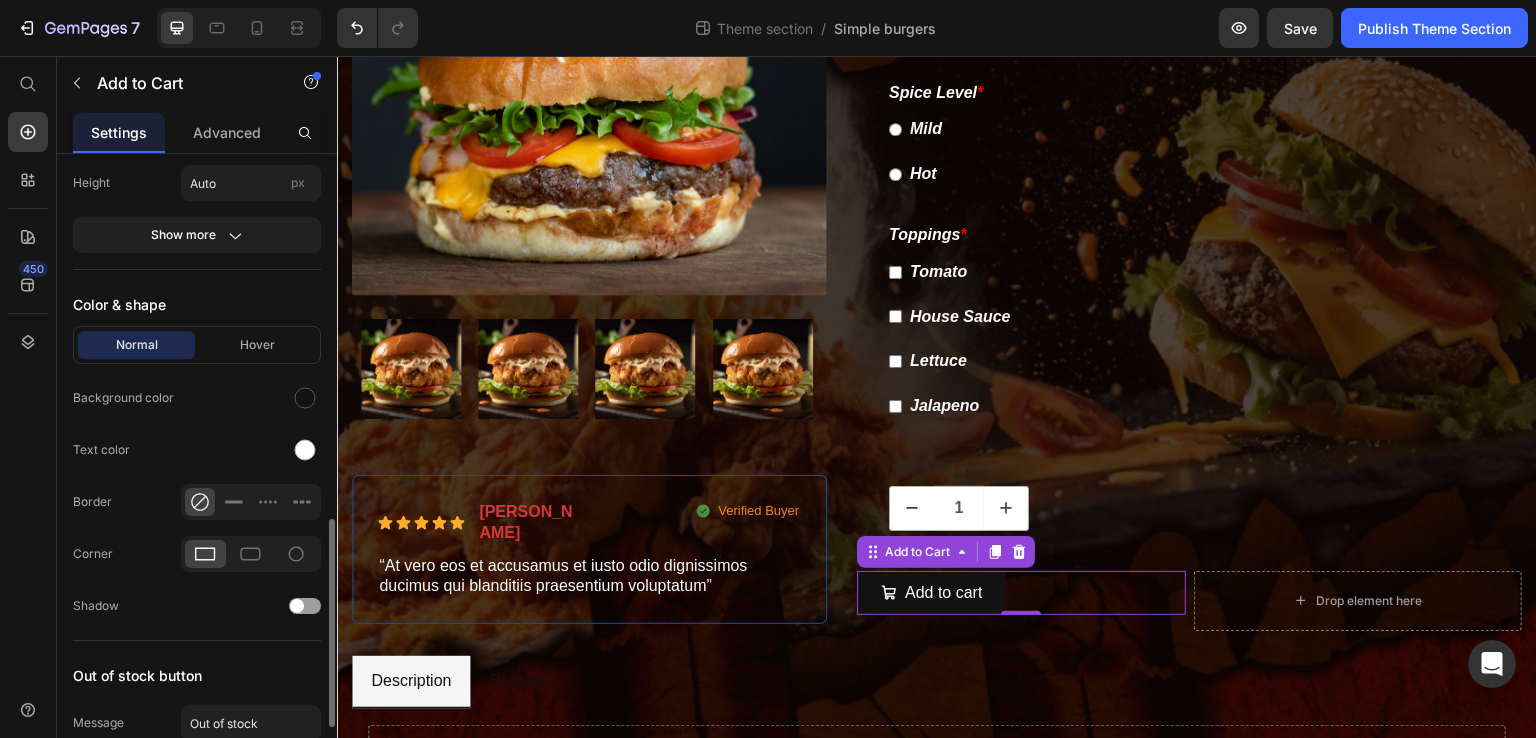 scroll, scrollTop: 1328, scrollLeft: 0, axis: vertical 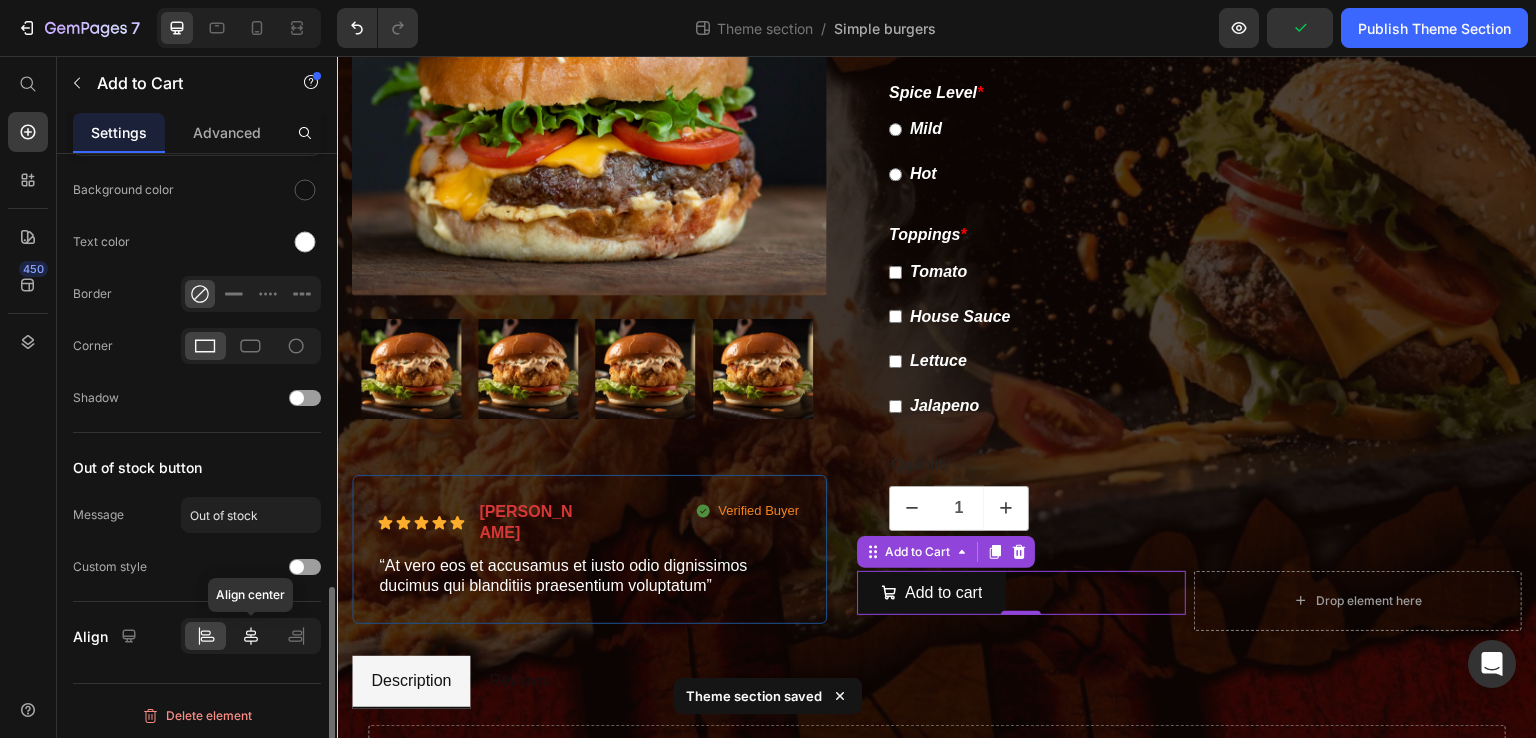 click 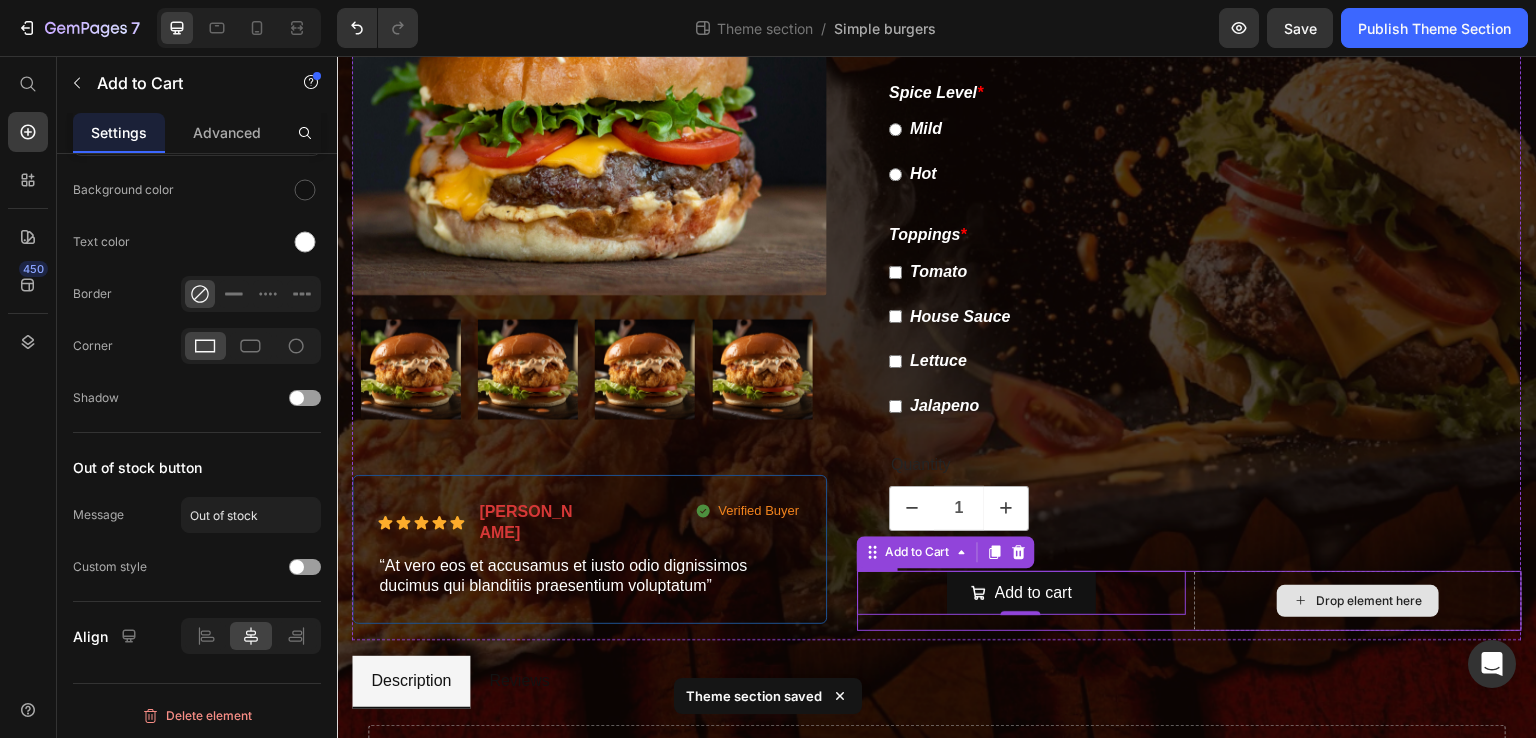 click on "Drop element here" at bounding box center [1358, 601] 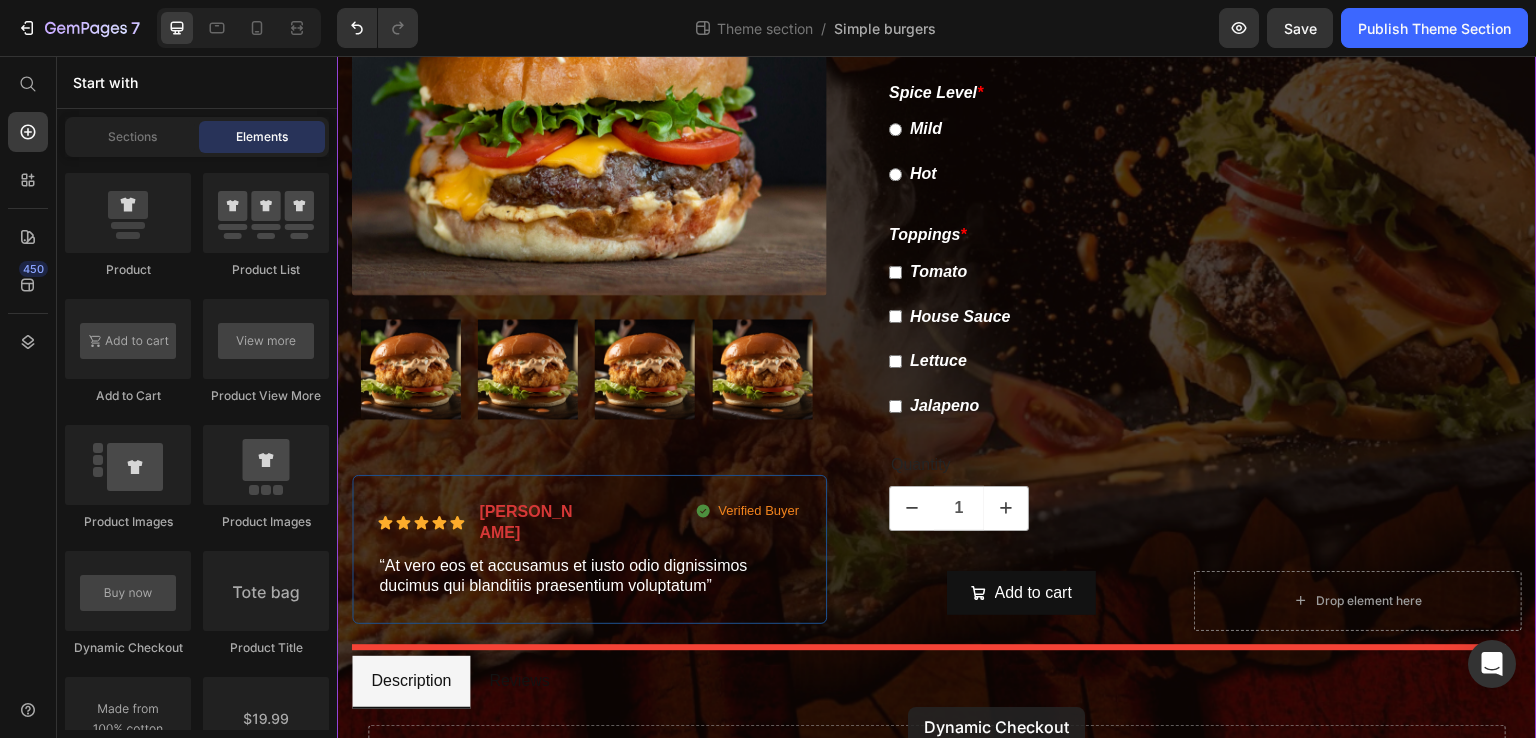 scroll, scrollTop: 401, scrollLeft: 0, axis: vertical 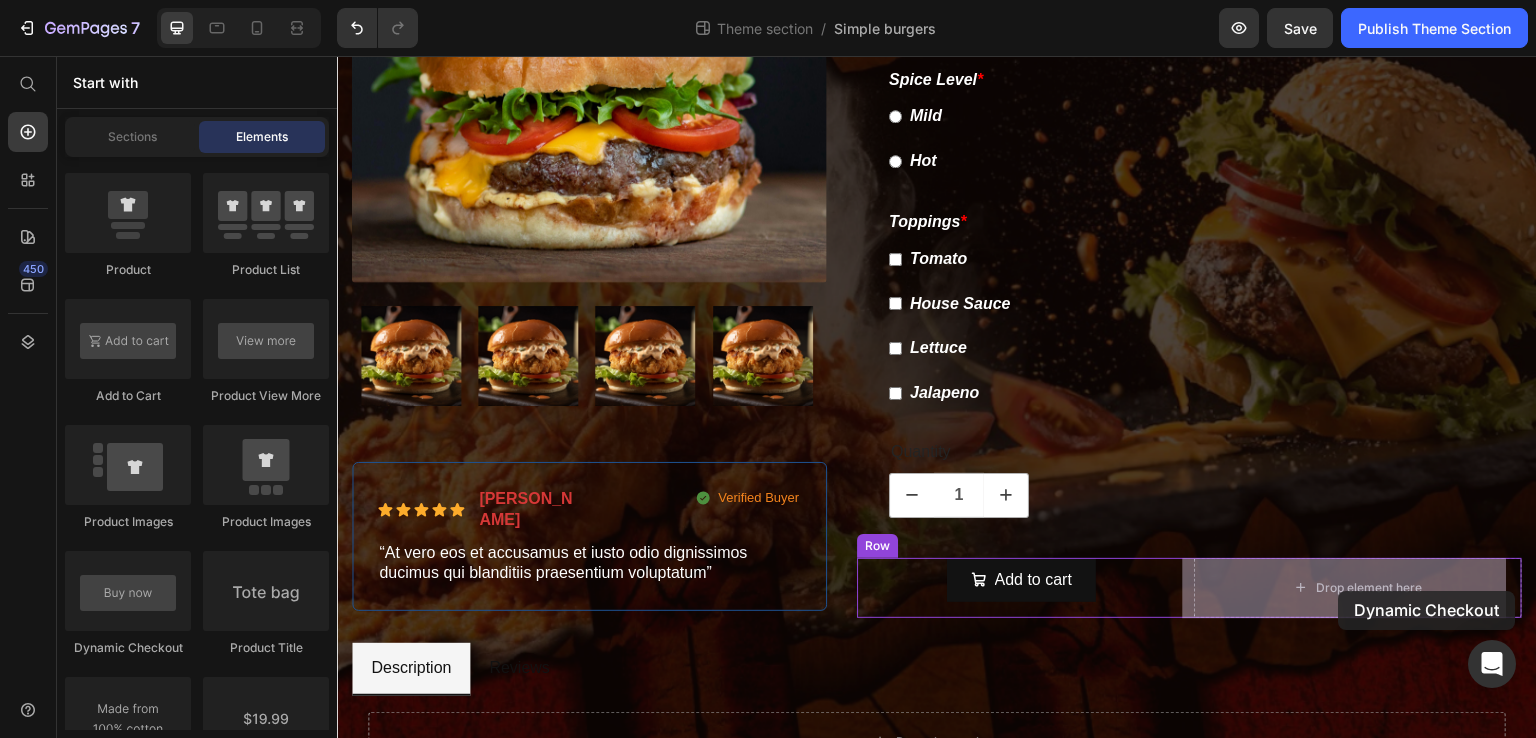 drag, startPoint x: 466, startPoint y: 655, endPoint x: 1339, endPoint y: 591, distance: 875.3428 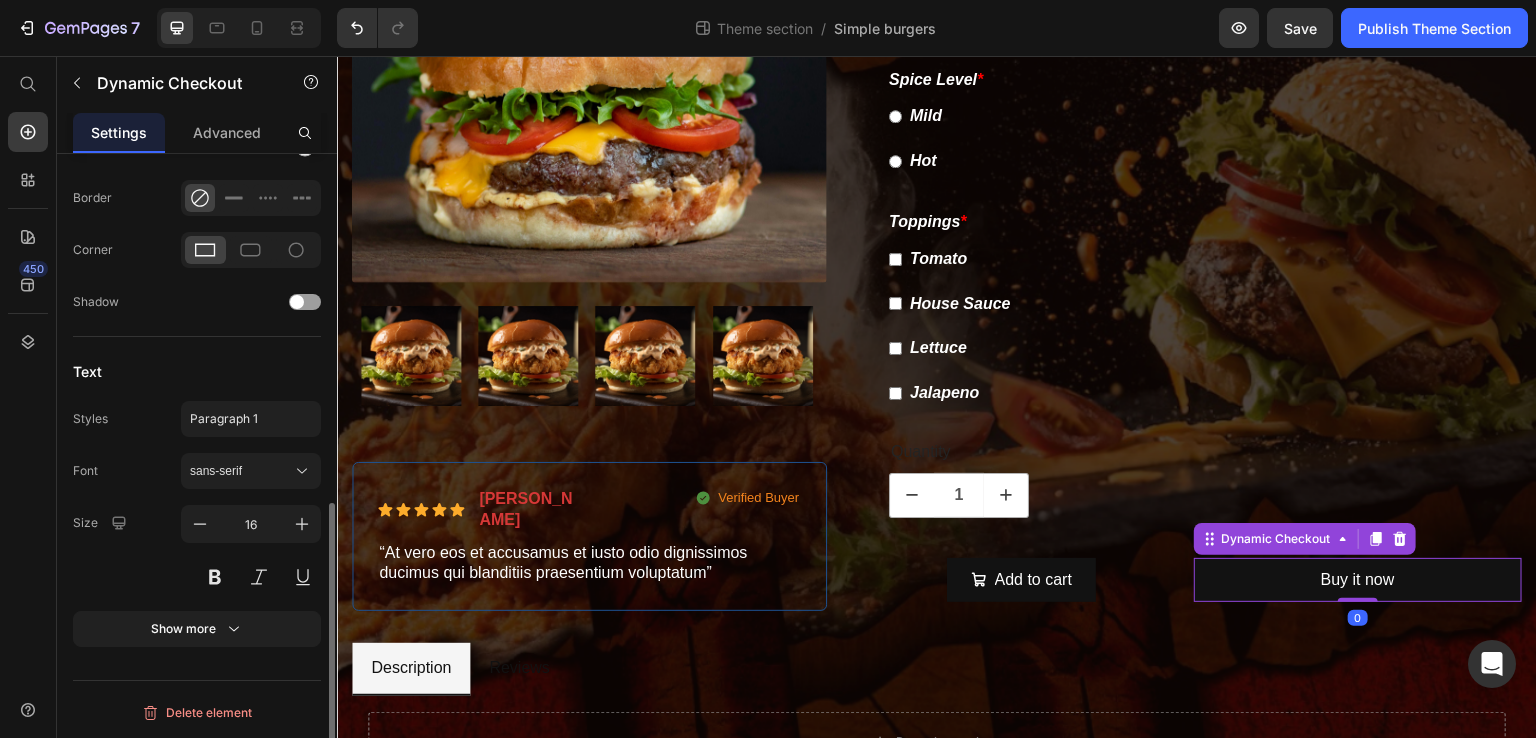 scroll, scrollTop: 0, scrollLeft: 0, axis: both 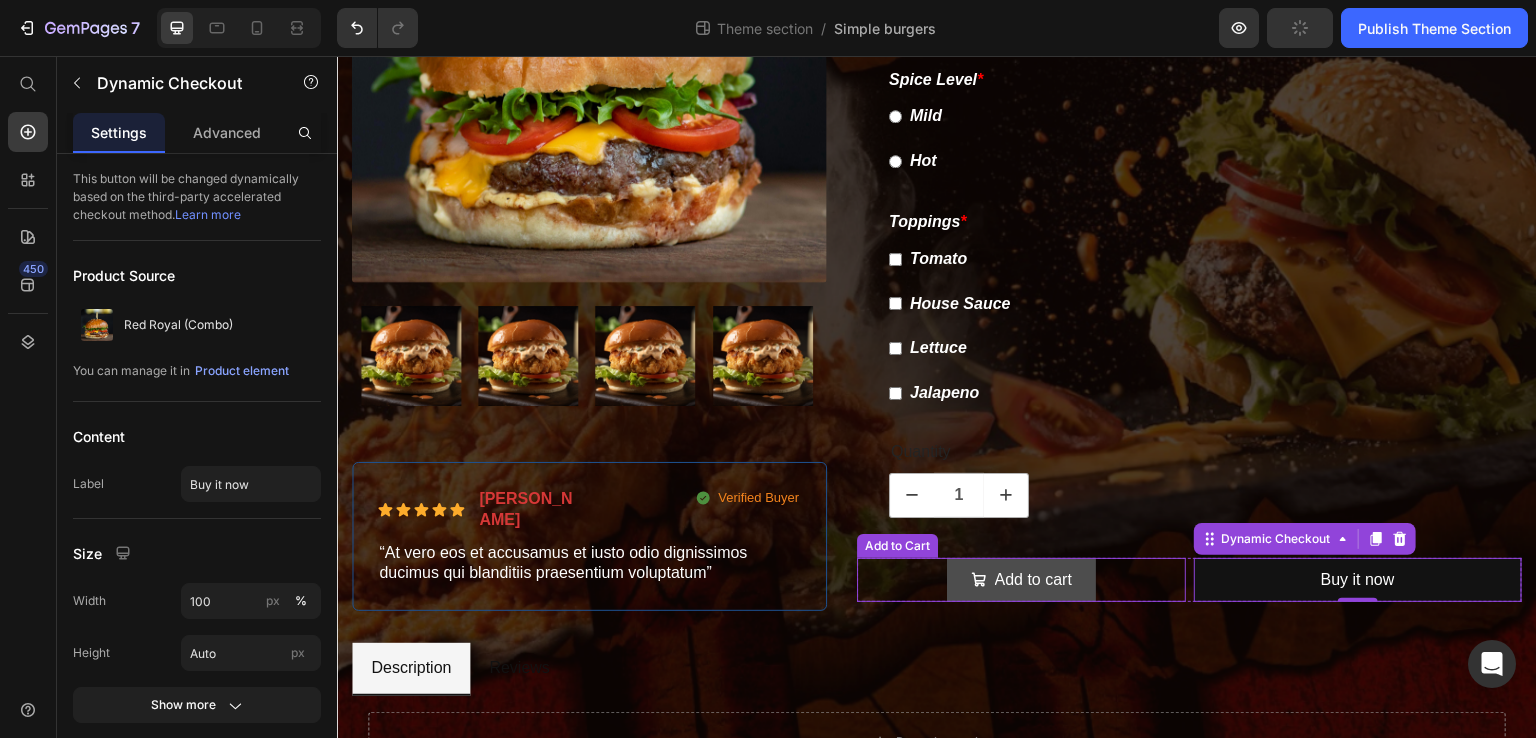 click on "Add to cart" at bounding box center (1021, 580) 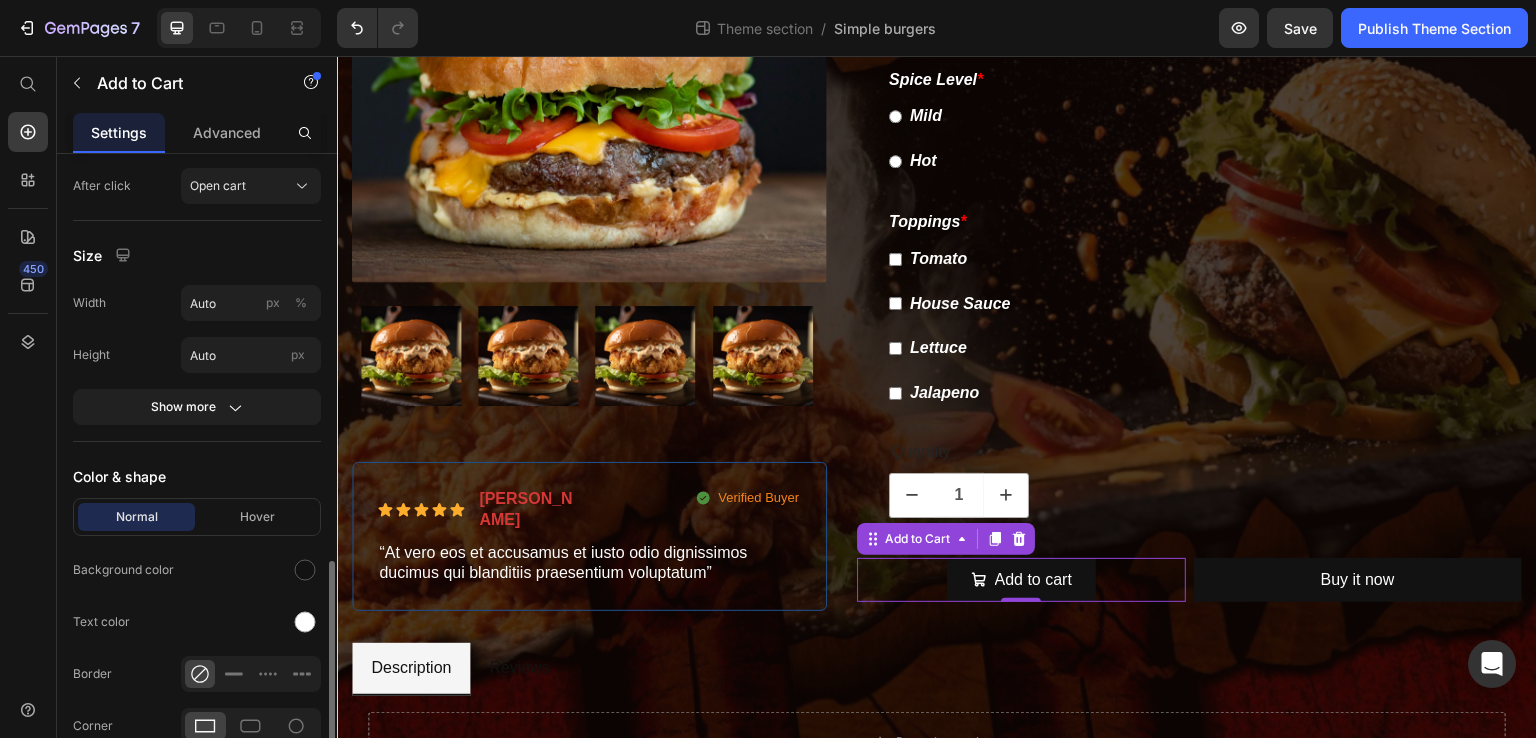 scroll, scrollTop: 1024, scrollLeft: 0, axis: vertical 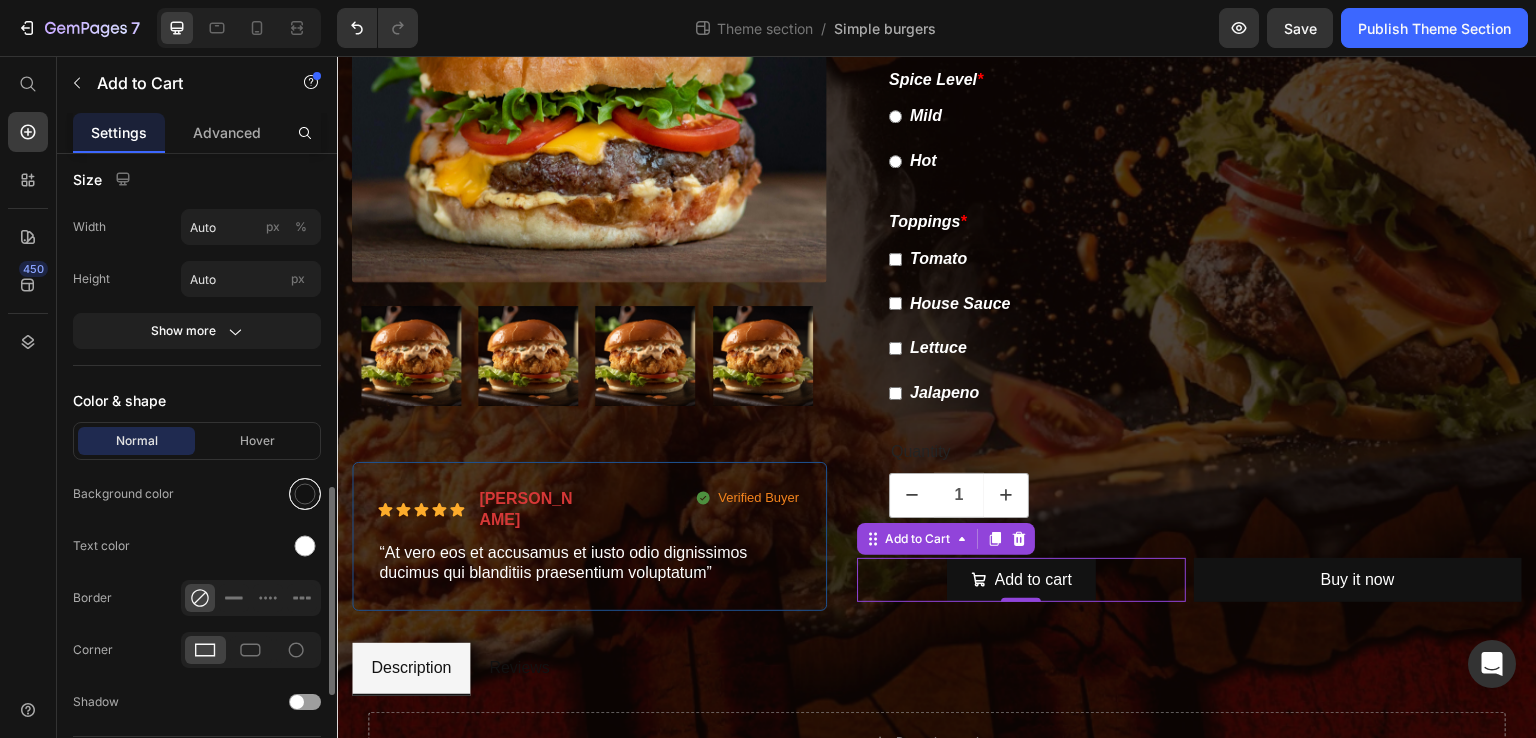 click at bounding box center (305, 494) 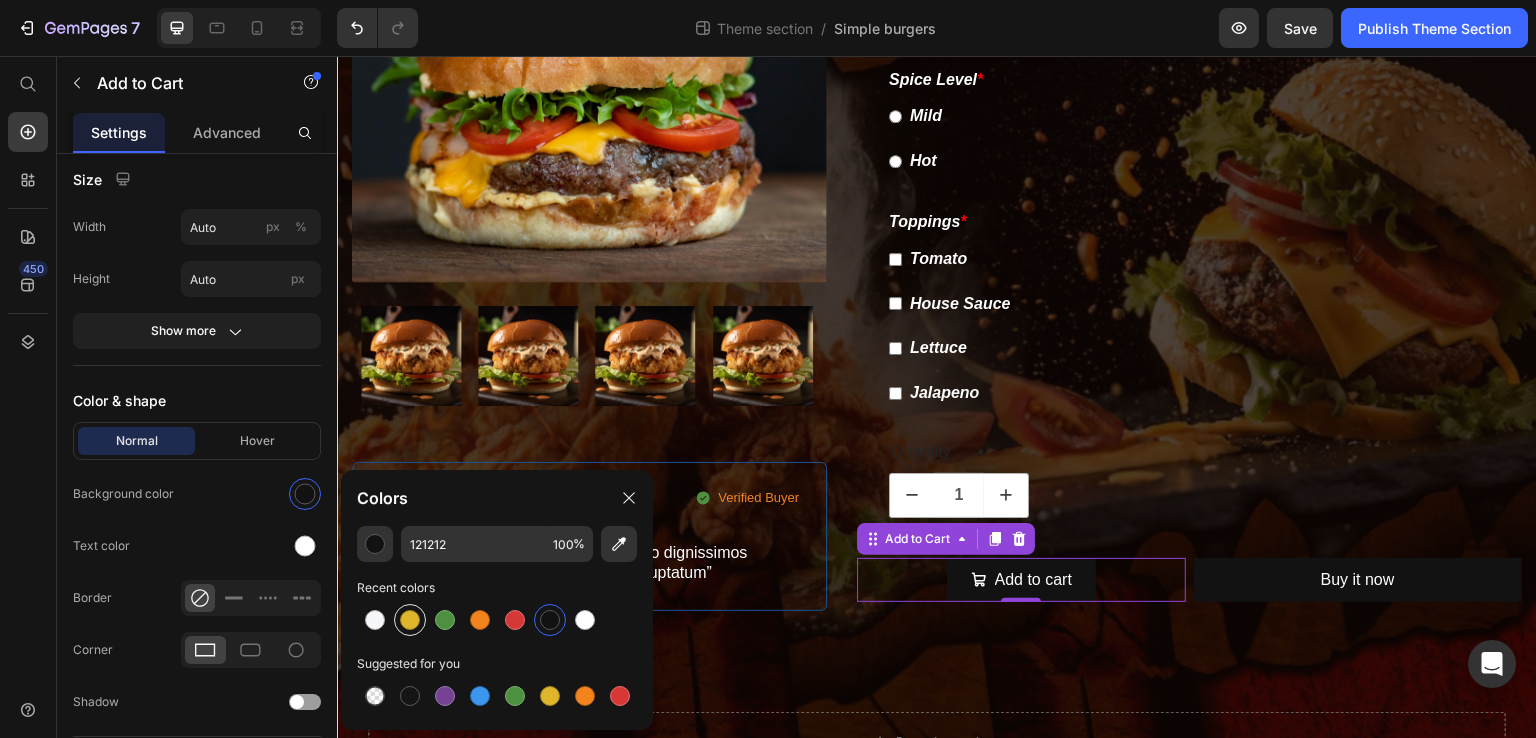 click at bounding box center (410, 620) 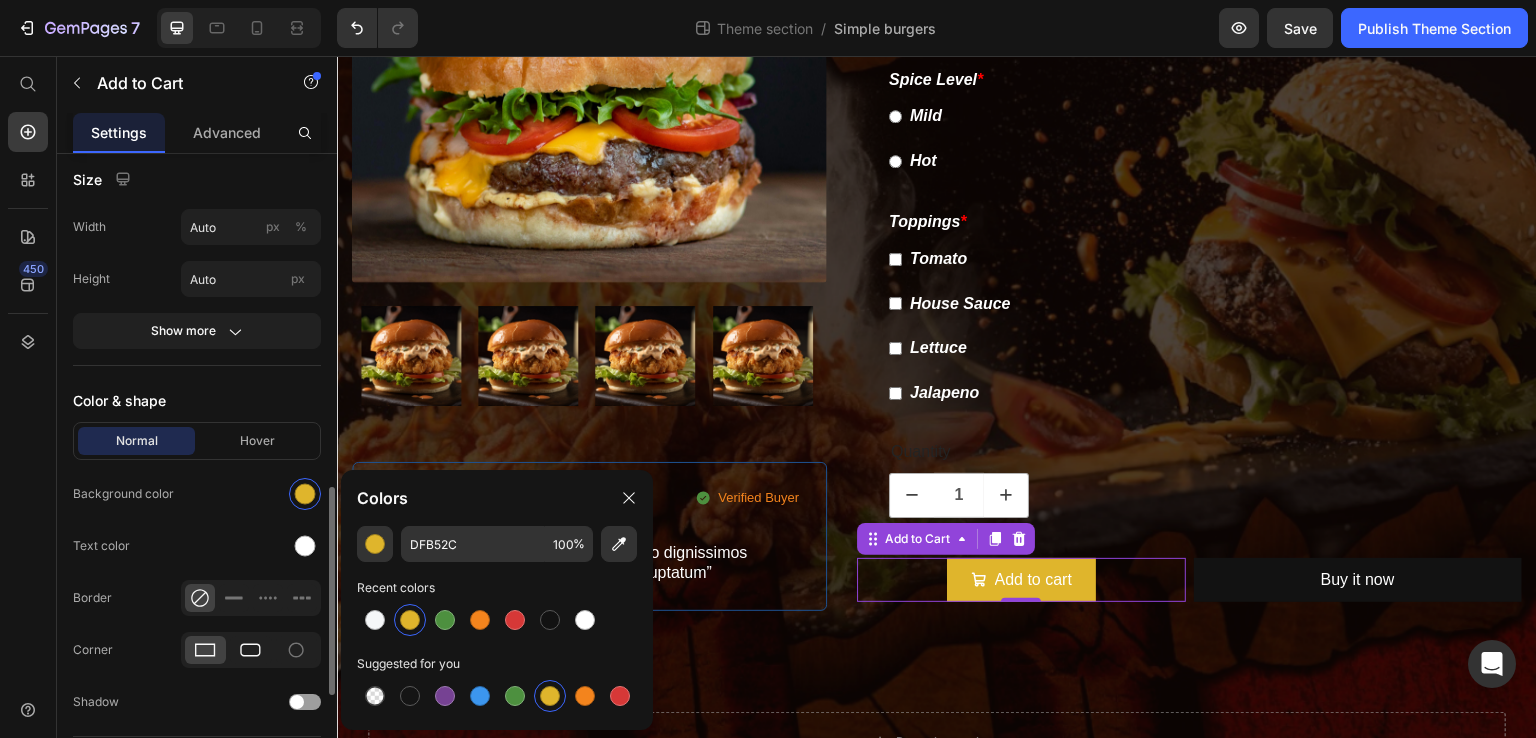 click 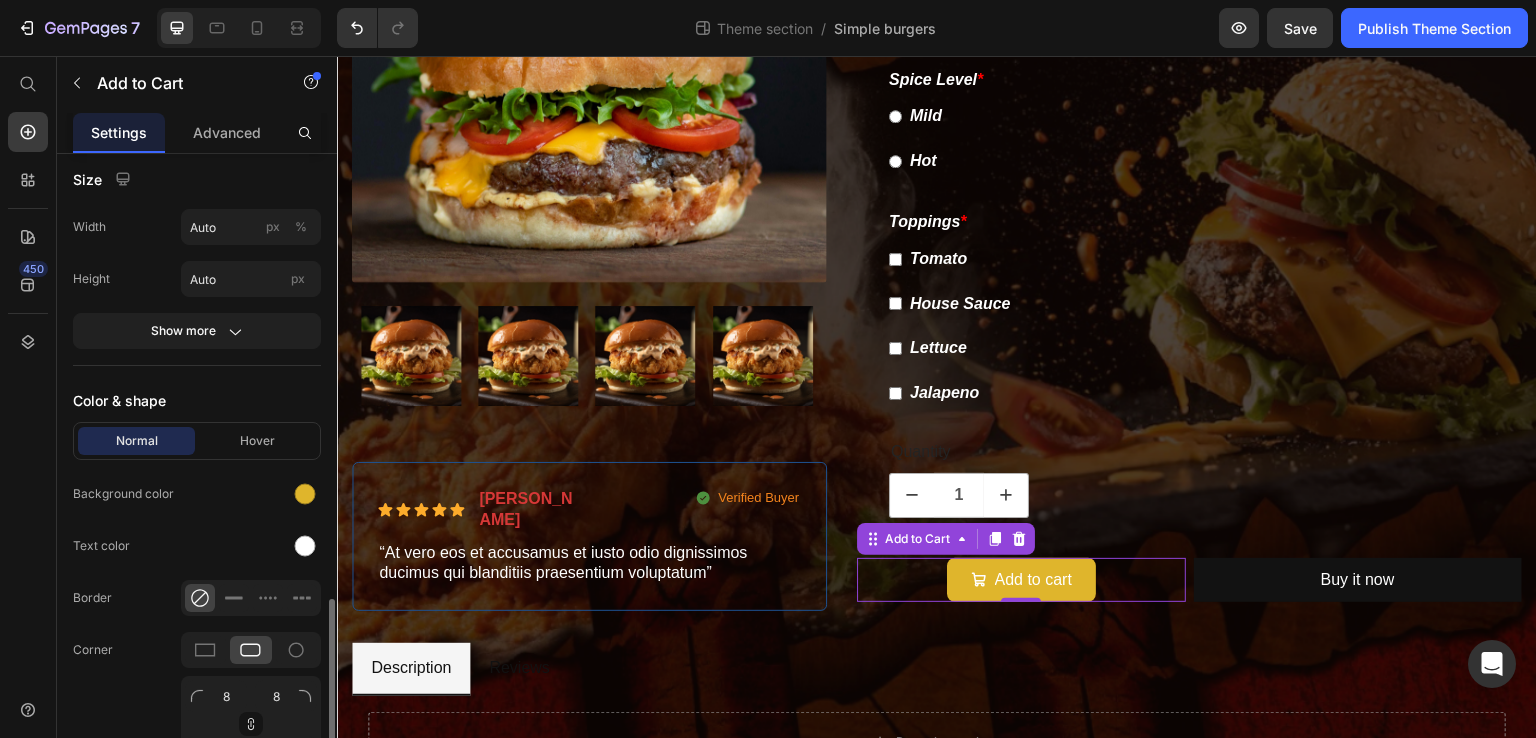 scroll, scrollTop: 1125, scrollLeft: 0, axis: vertical 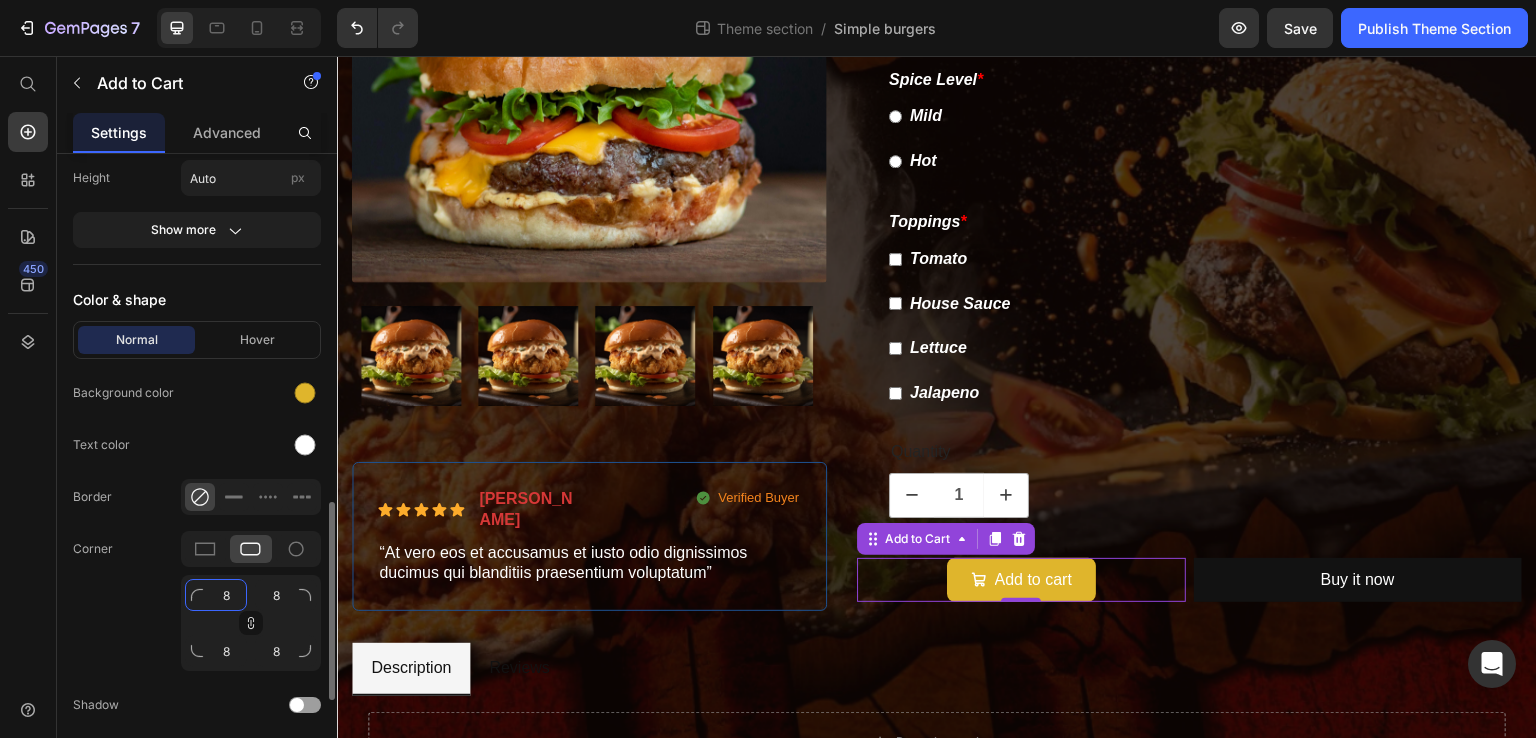 click on "8" 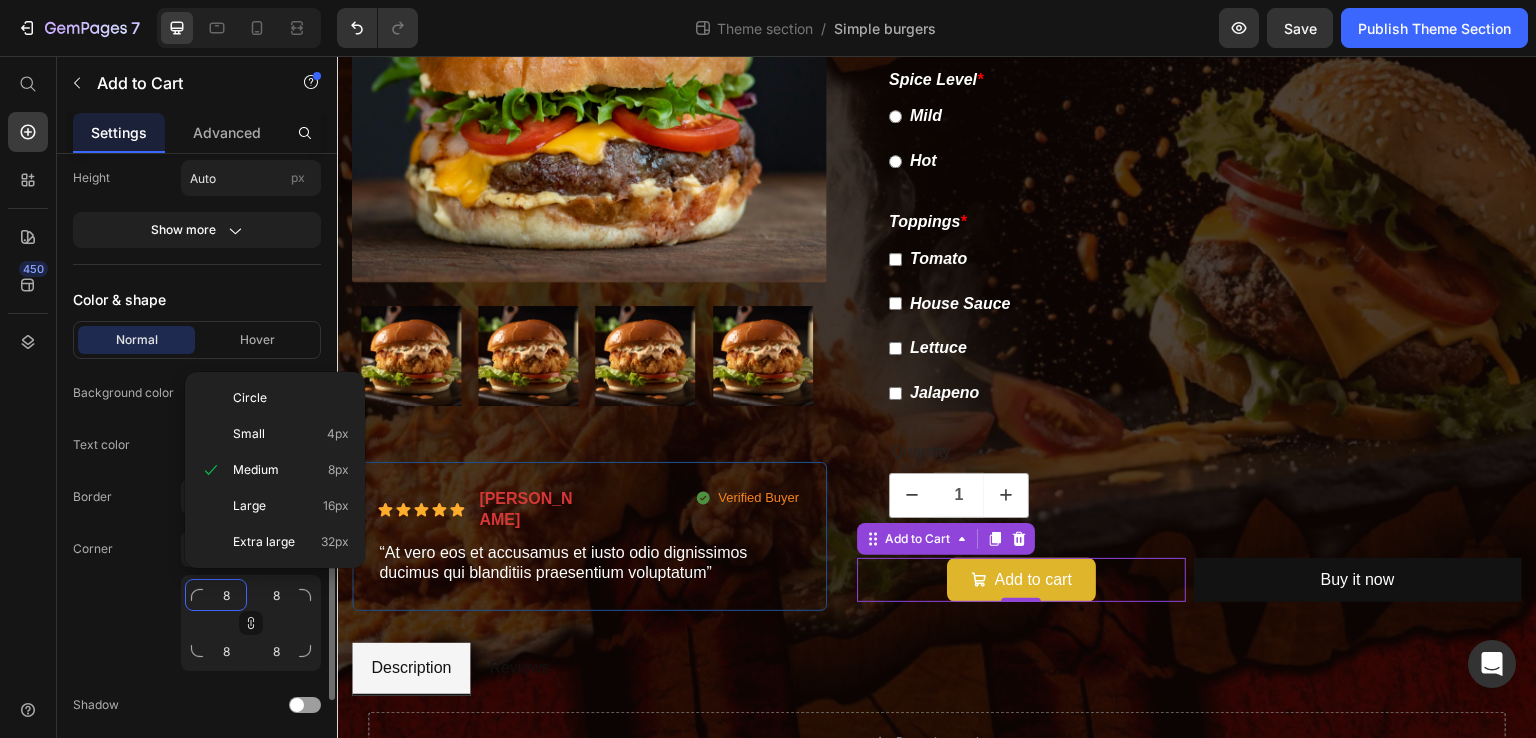 type on "1" 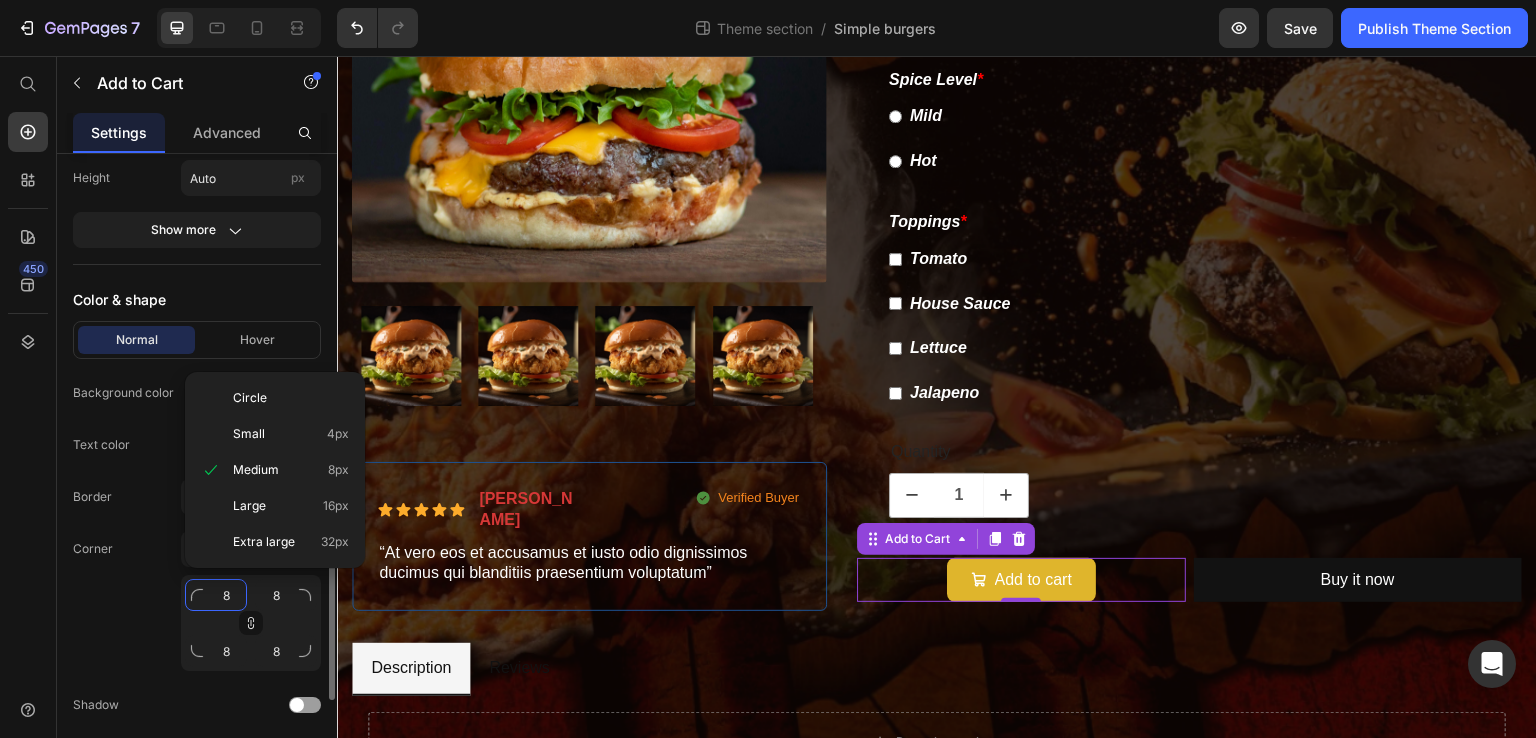 type on "1" 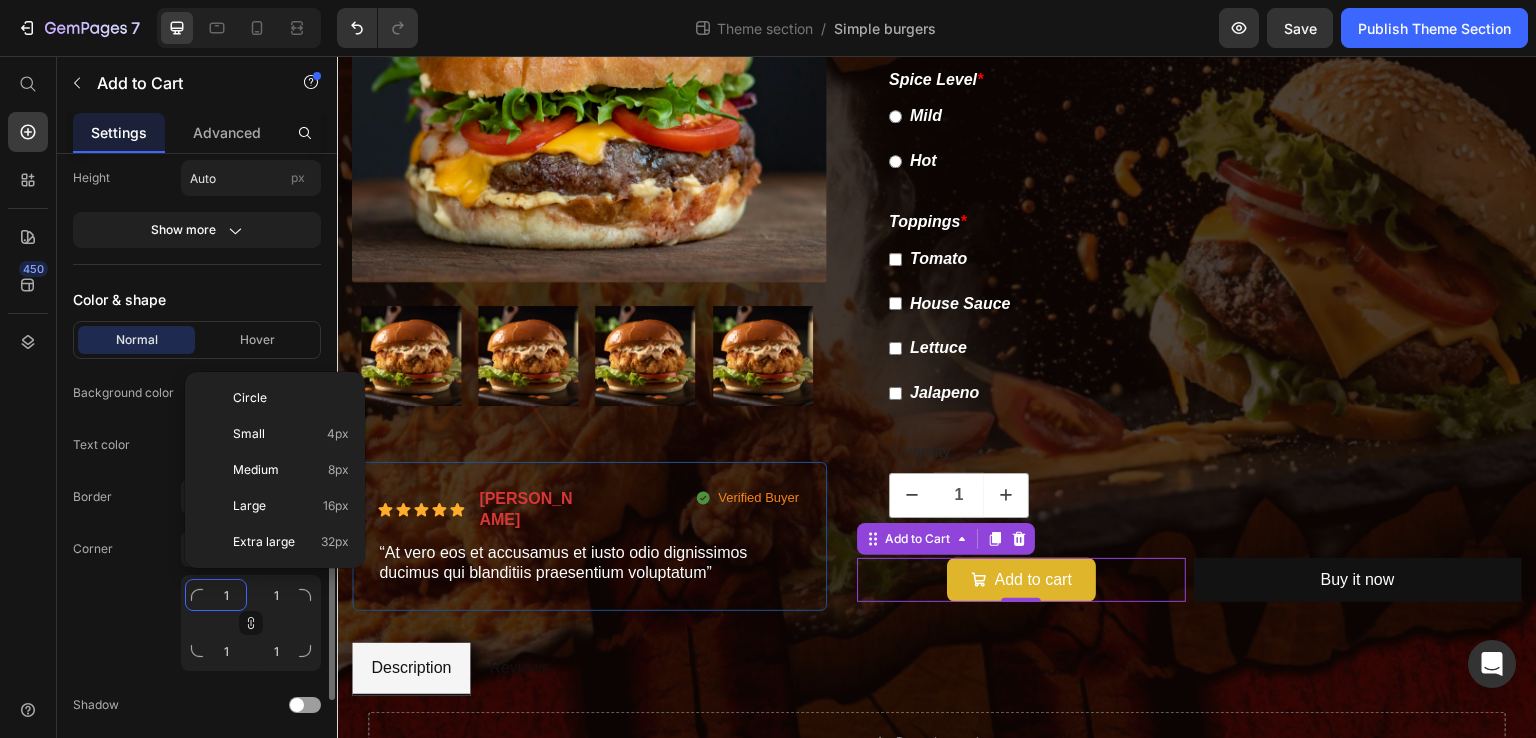 type on "10" 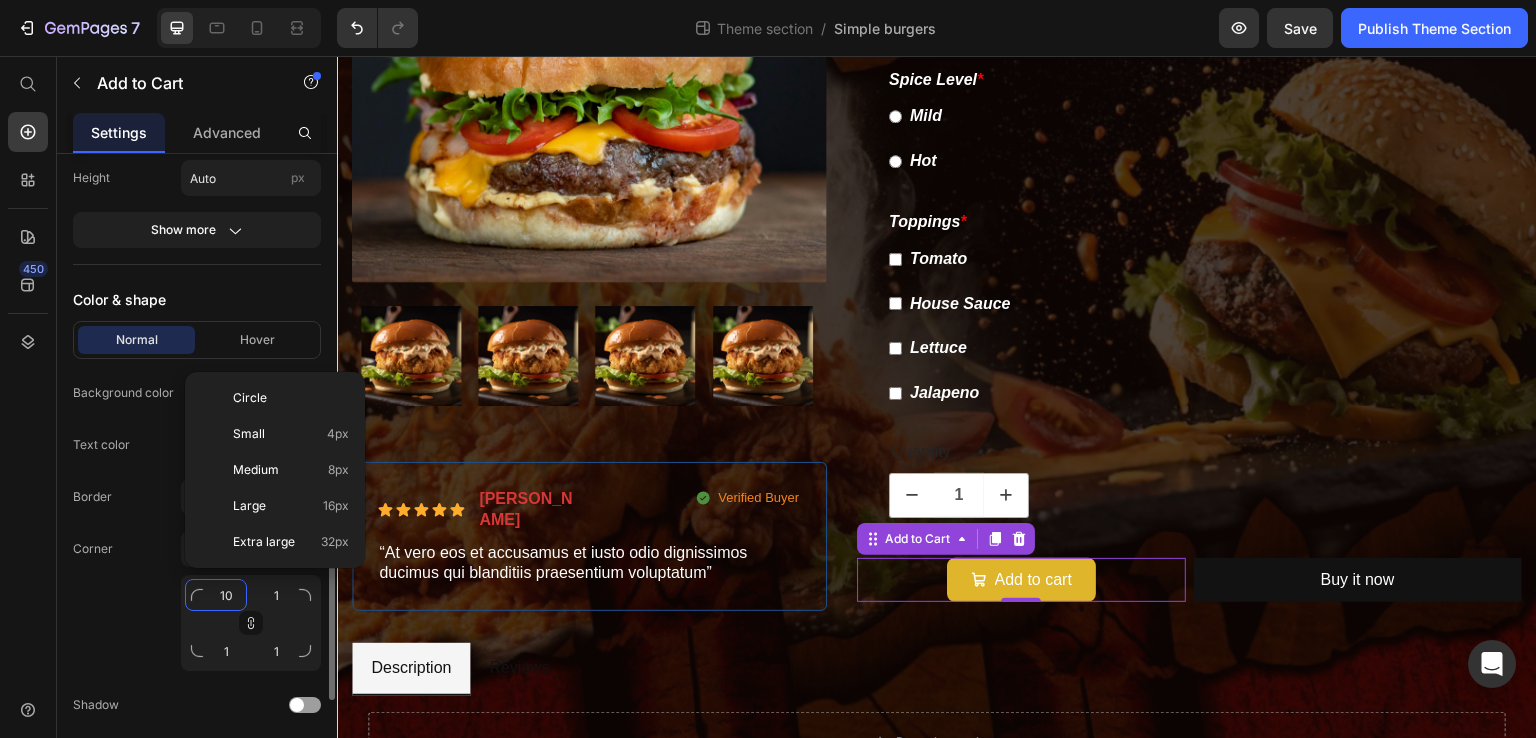 type on "10" 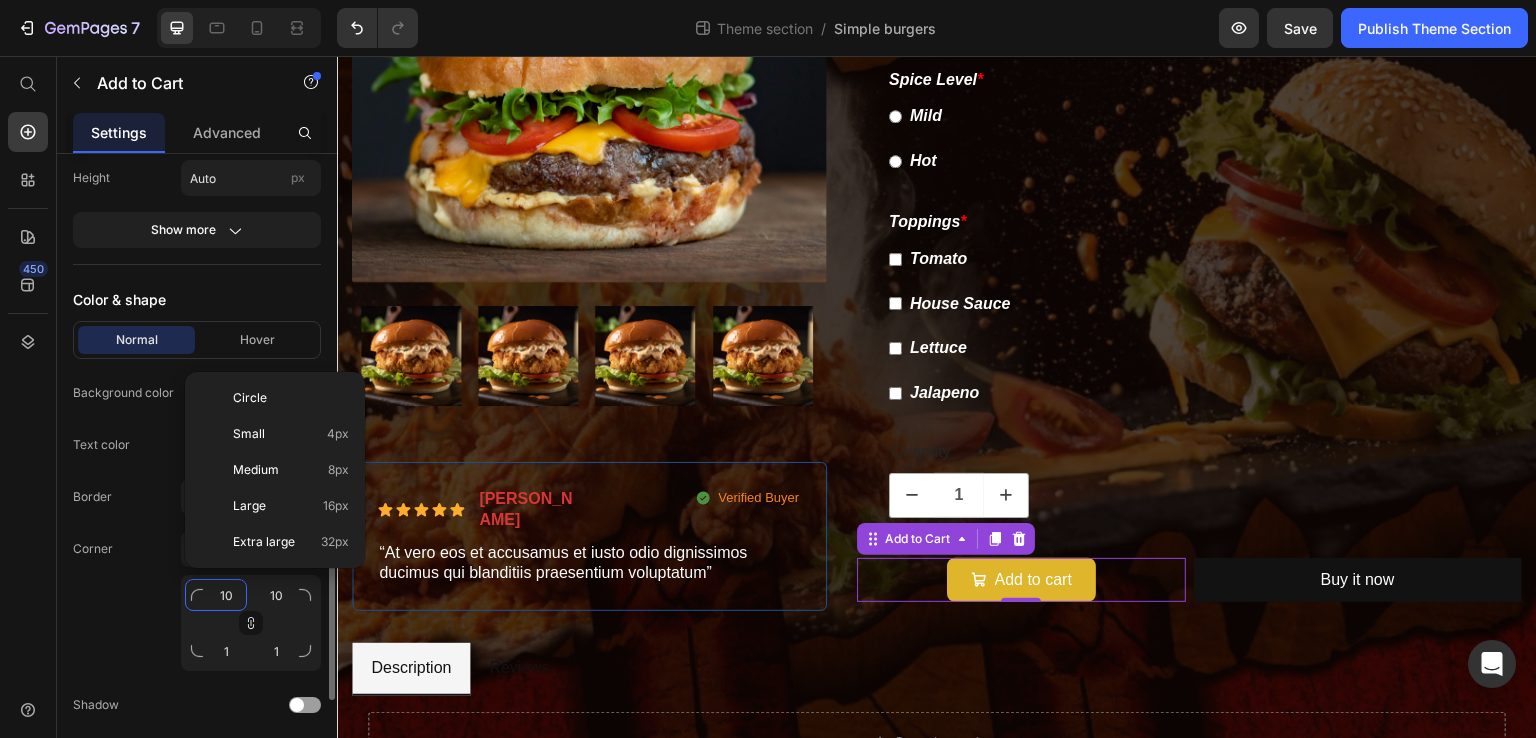 type on "10" 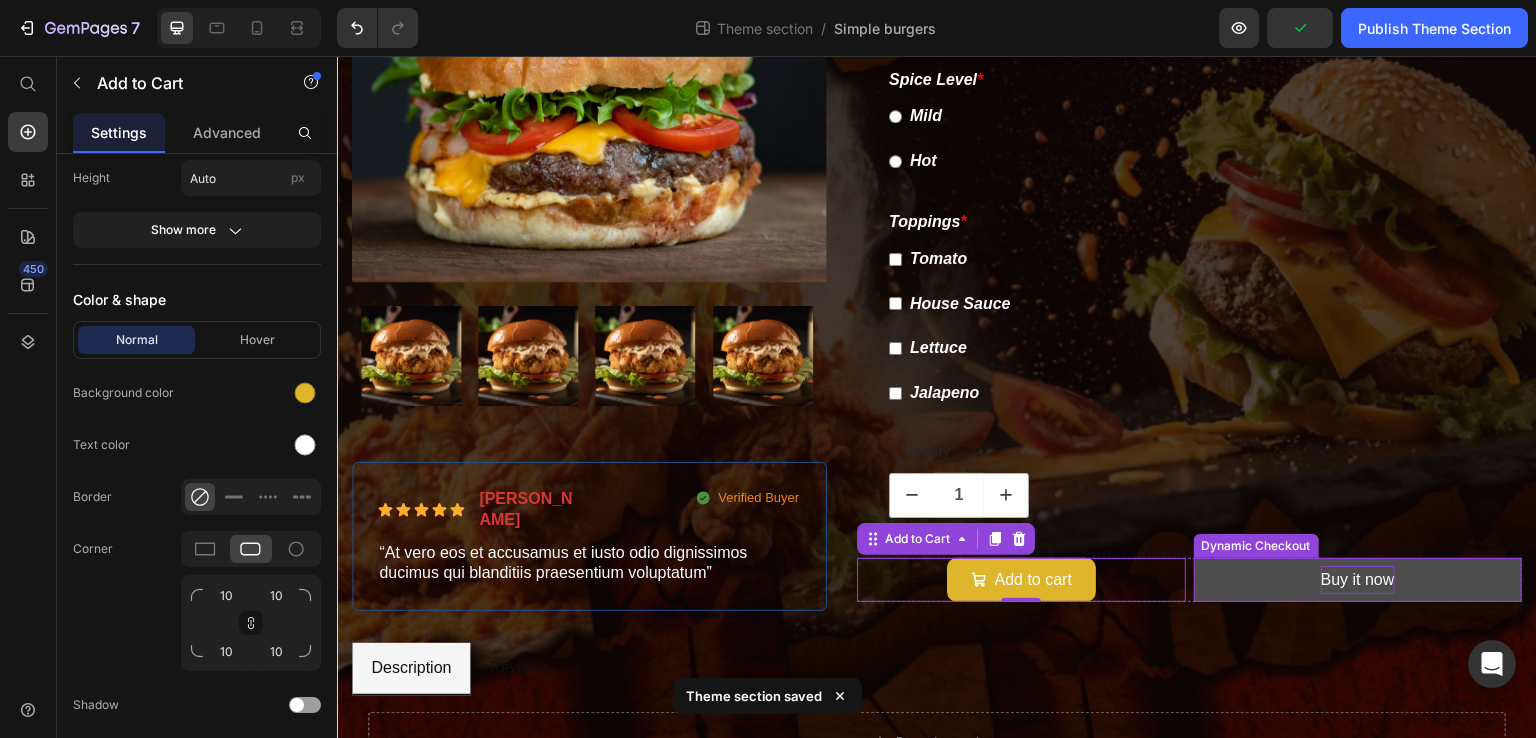 click on "Buy it now" at bounding box center [1358, 580] 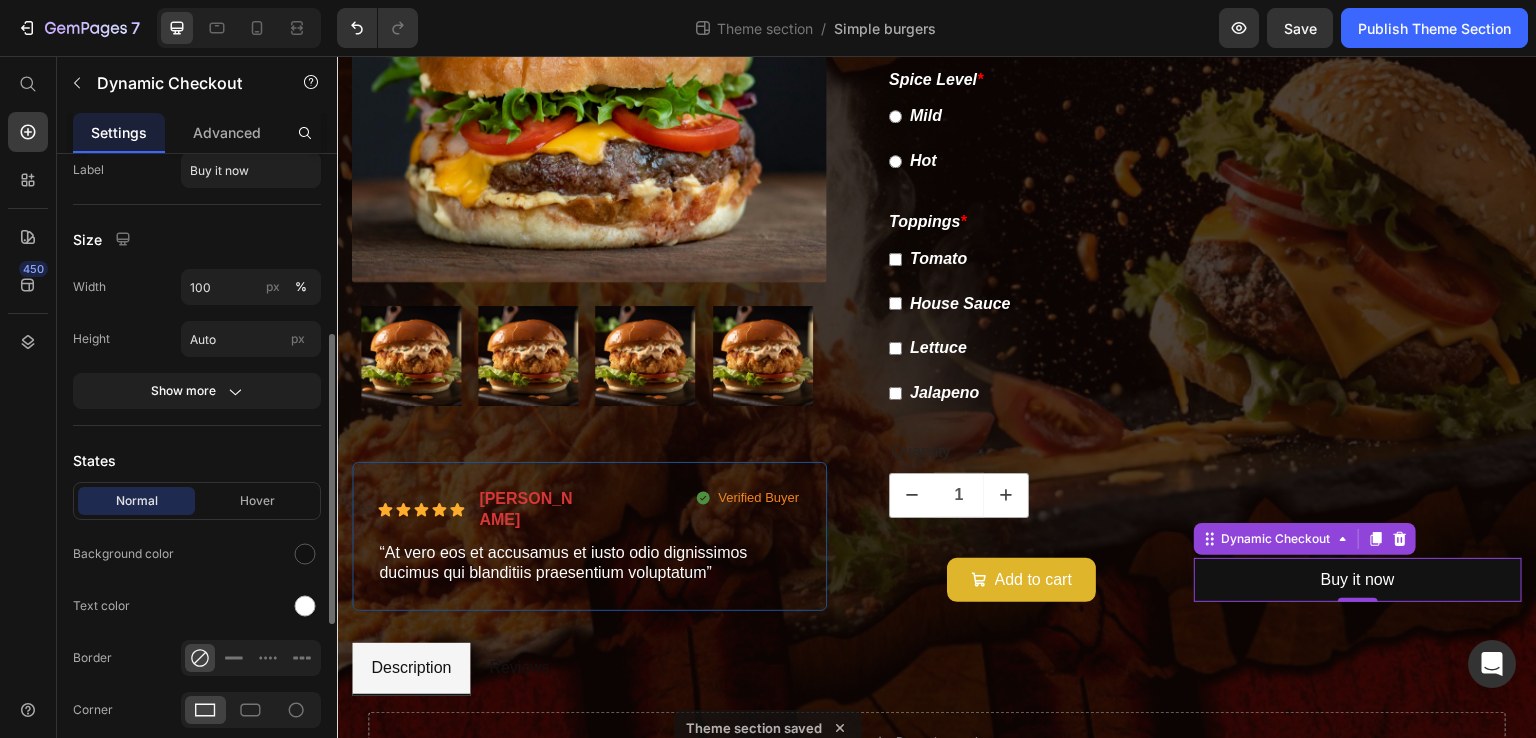 scroll, scrollTop: 340, scrollLeft: 0, axis: vertical 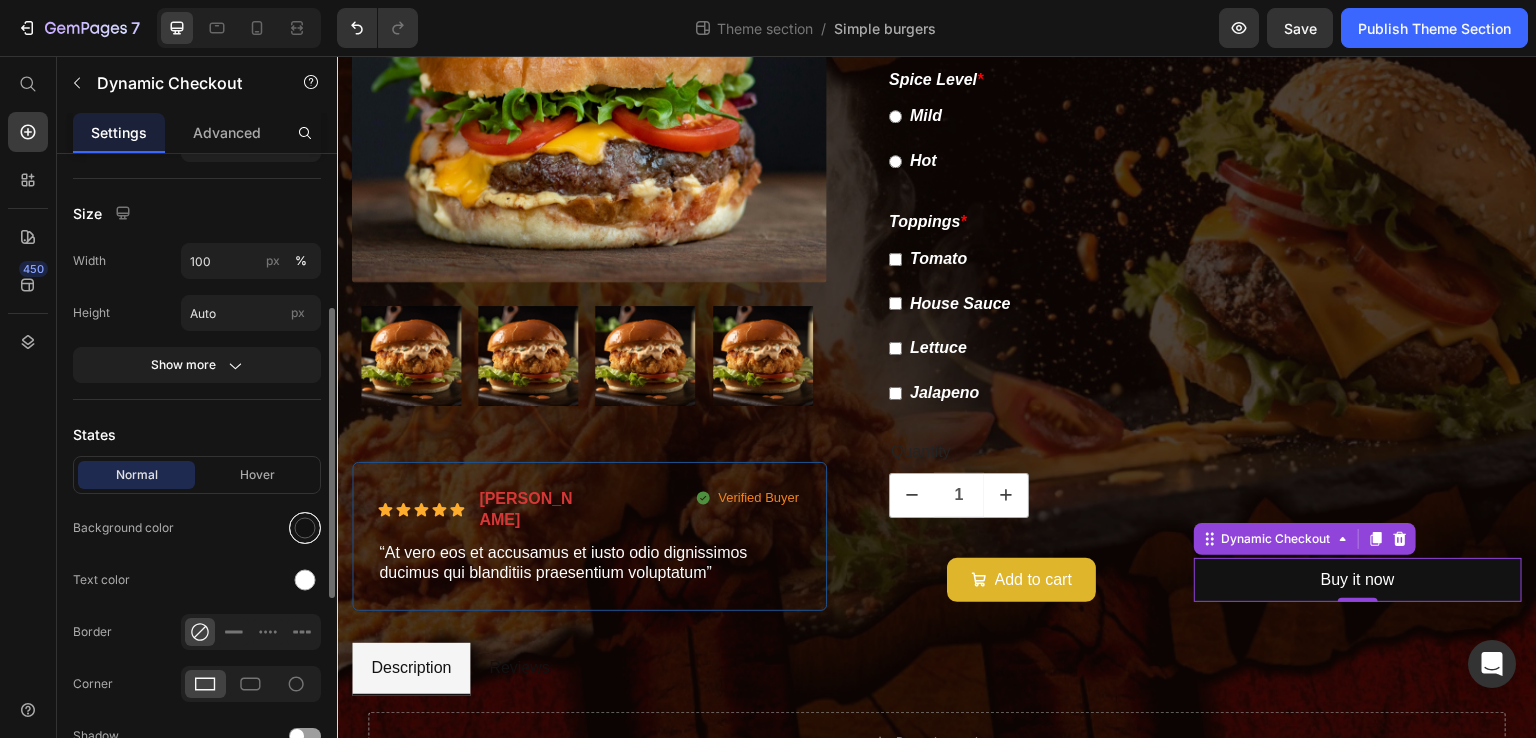 click at bounding box center (305, 528) 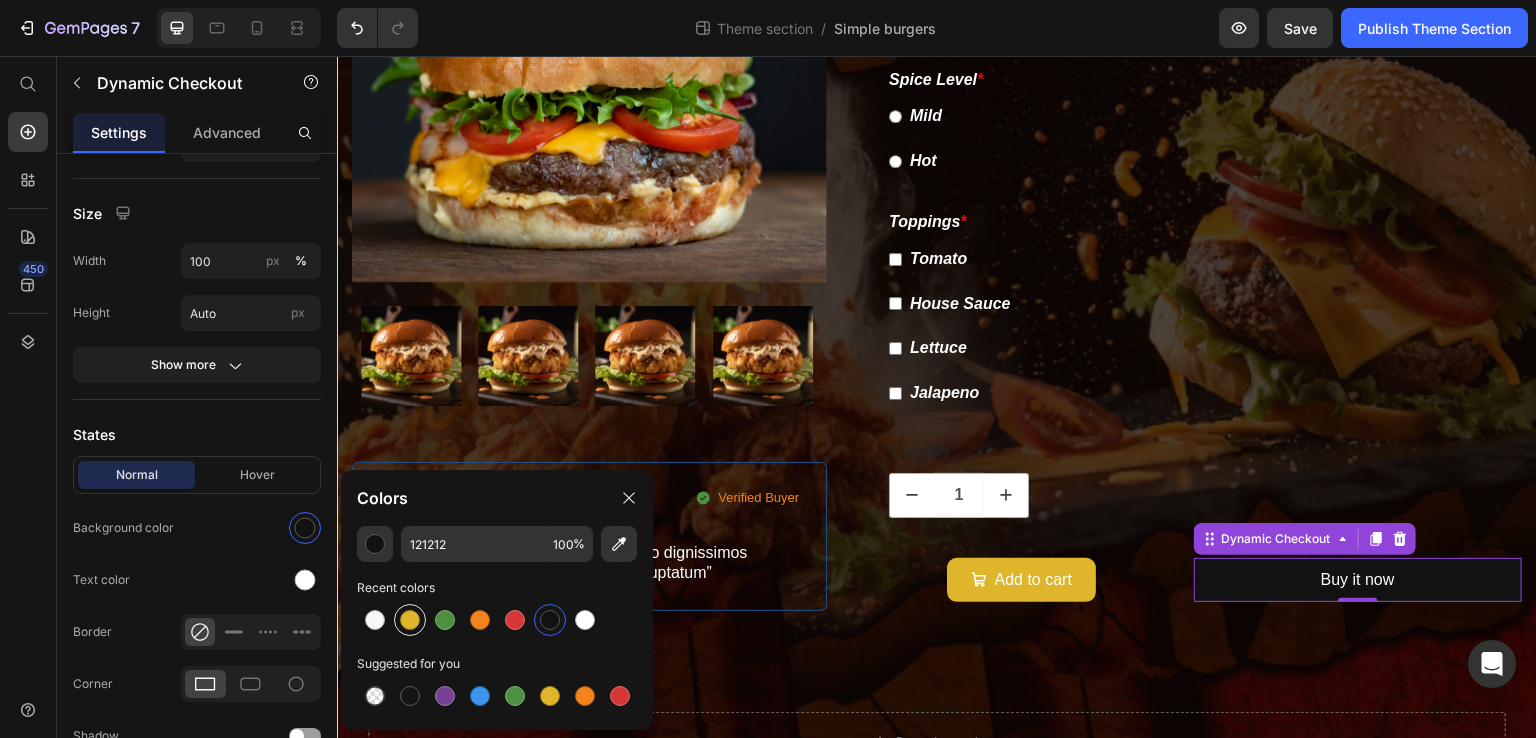 click at bounding box center (410, 620) 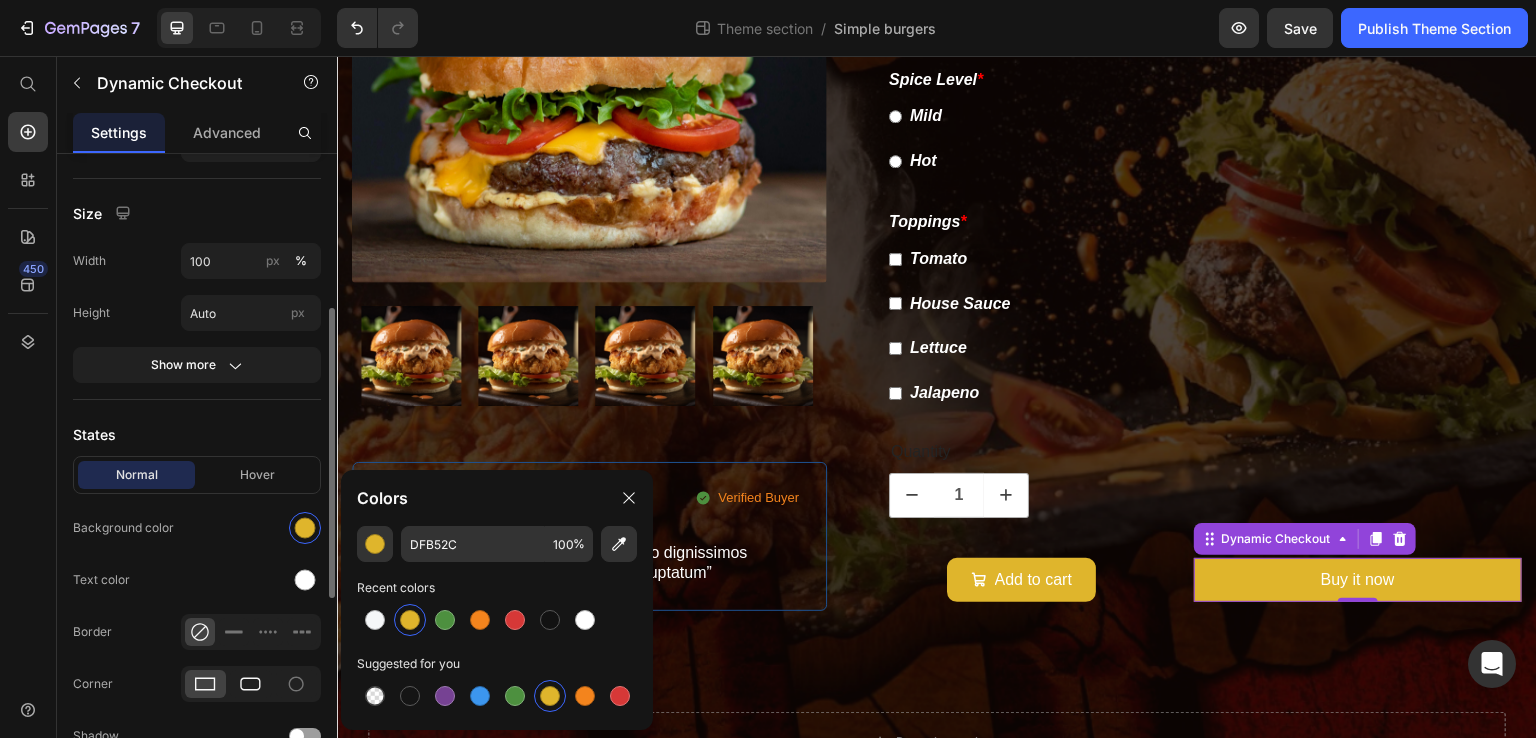 click 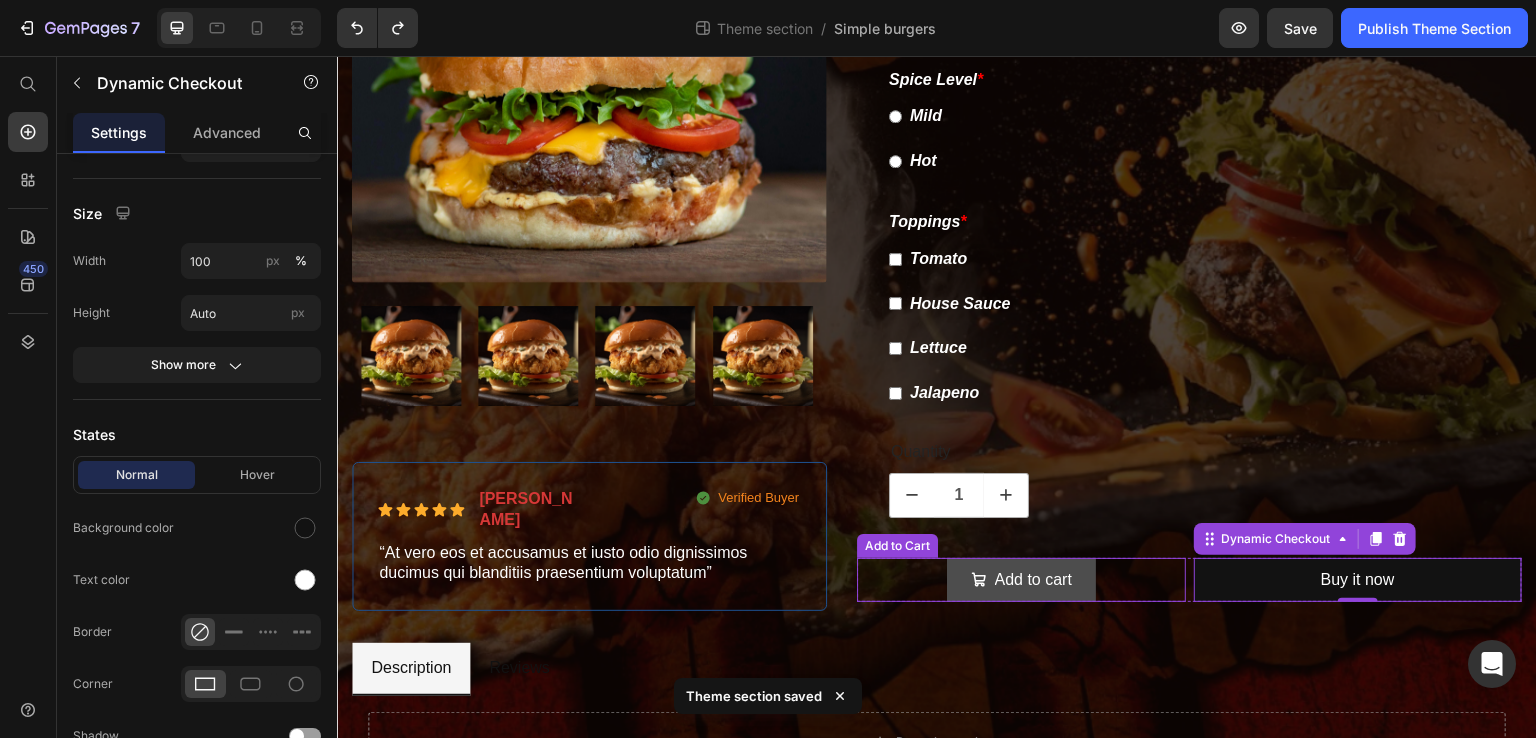 click 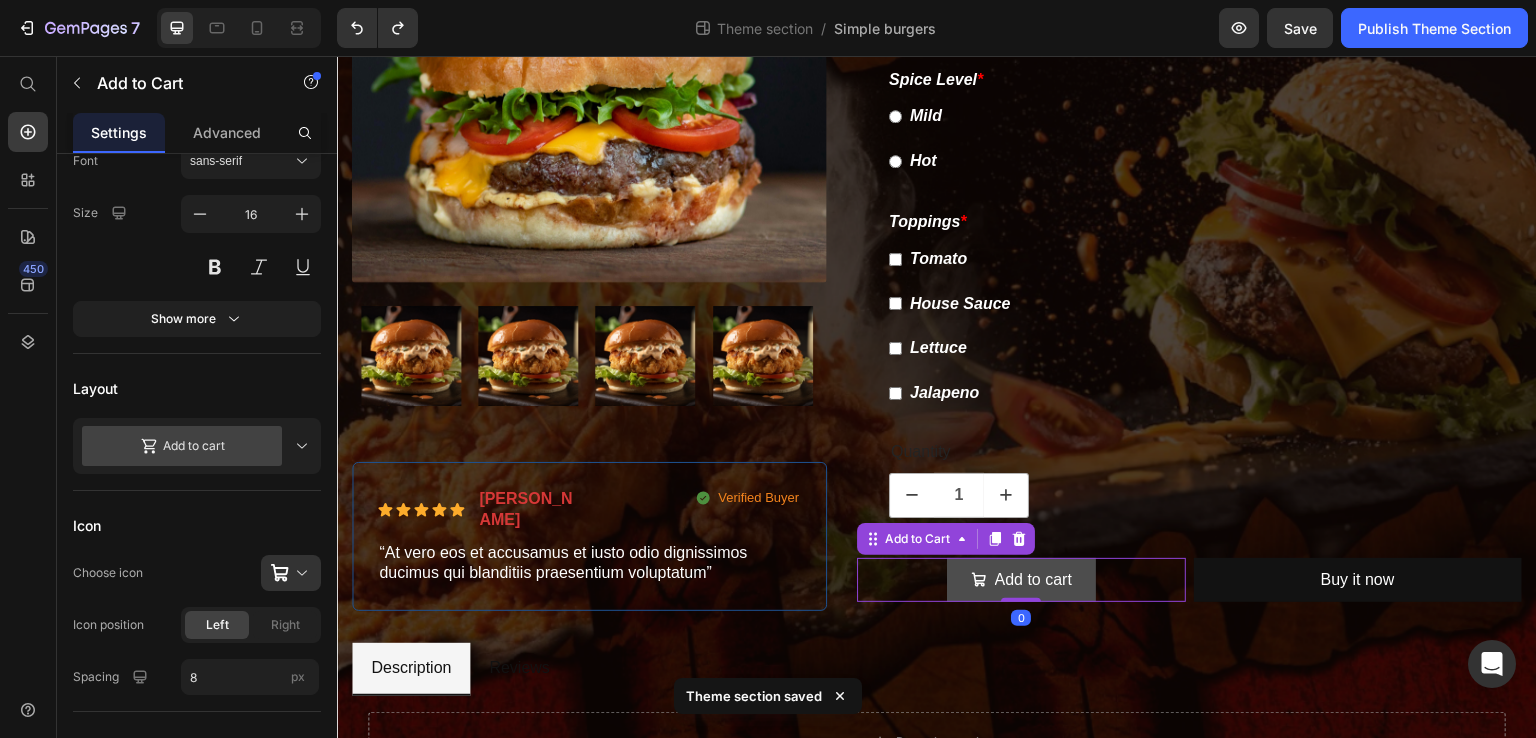 scroll, scrollTop: 0, scrollLeft: 0, axis: both 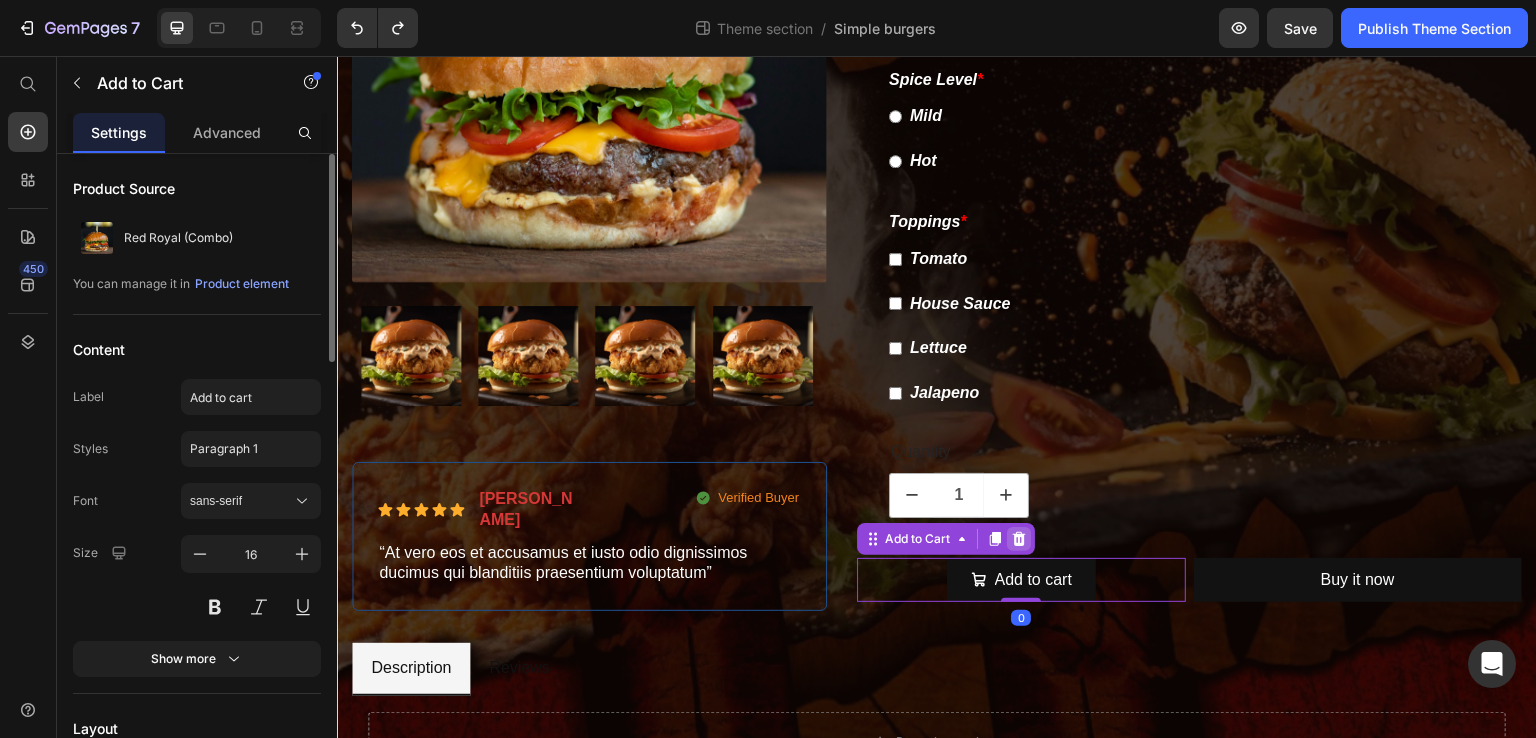 click at bounding box center [1019, 539] 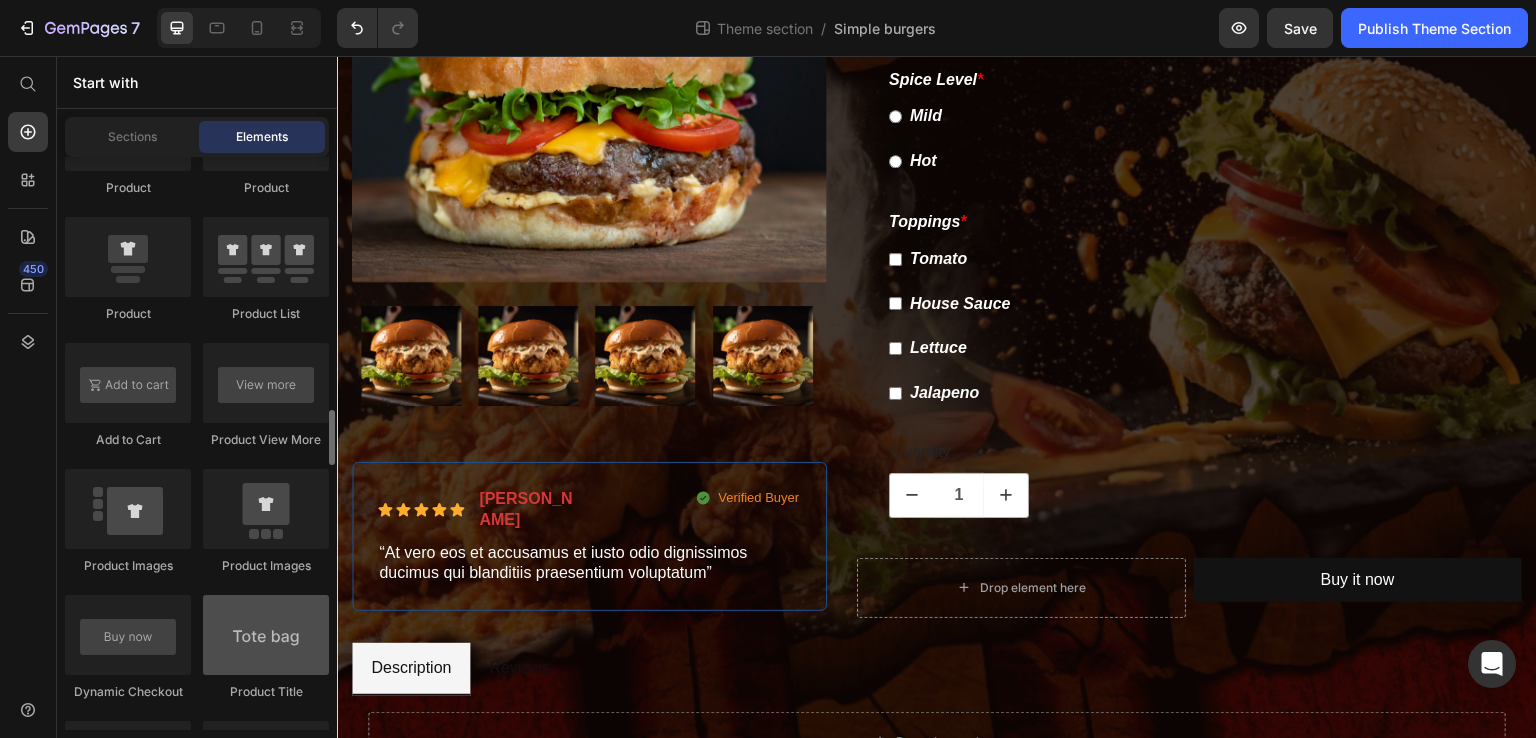 scroll, scrollTop: 2652, scrollLeft: 0, axis: vertical 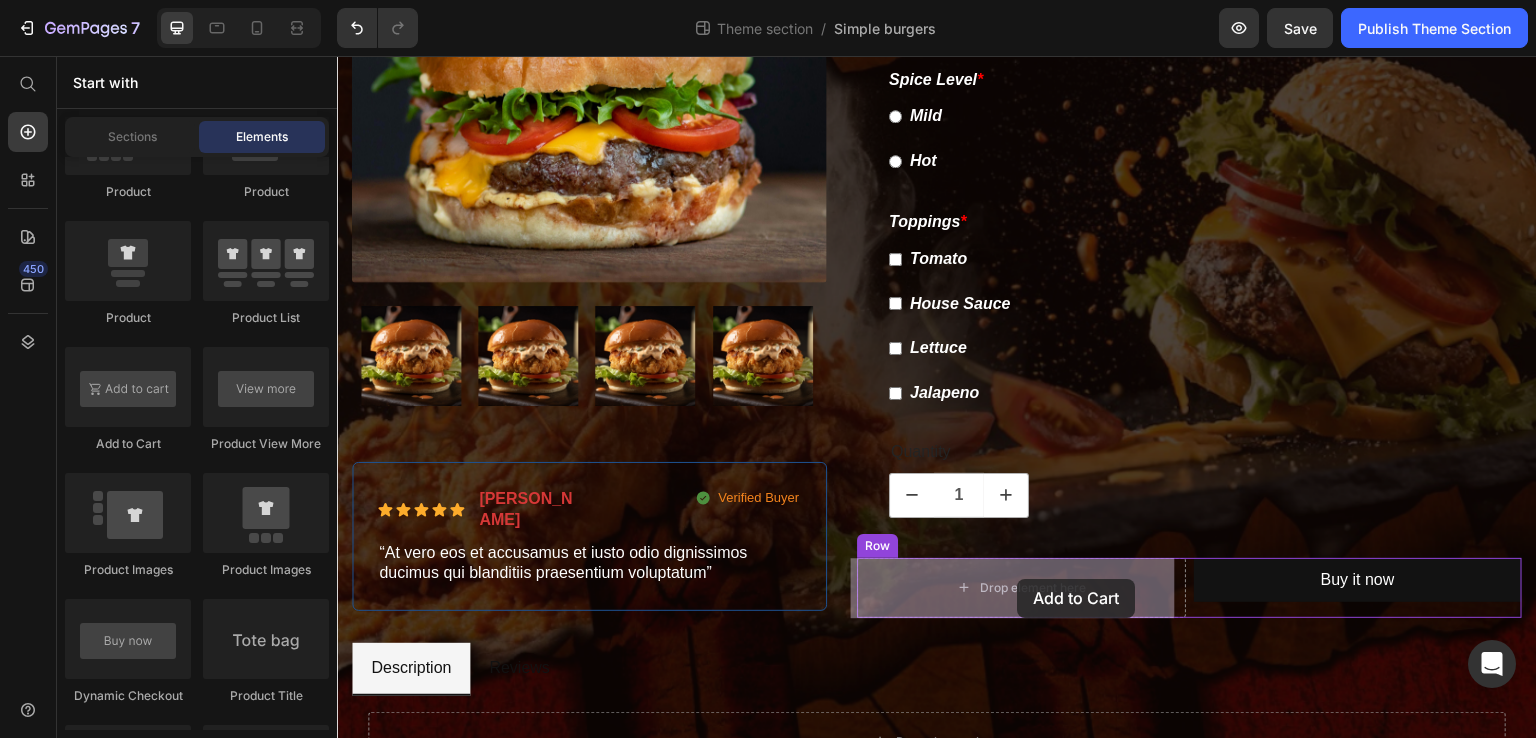 drag, startPoint x: 793, startPoint y: 581, endPoint x: 1018, endPoint y: 579, distance: 225.0089 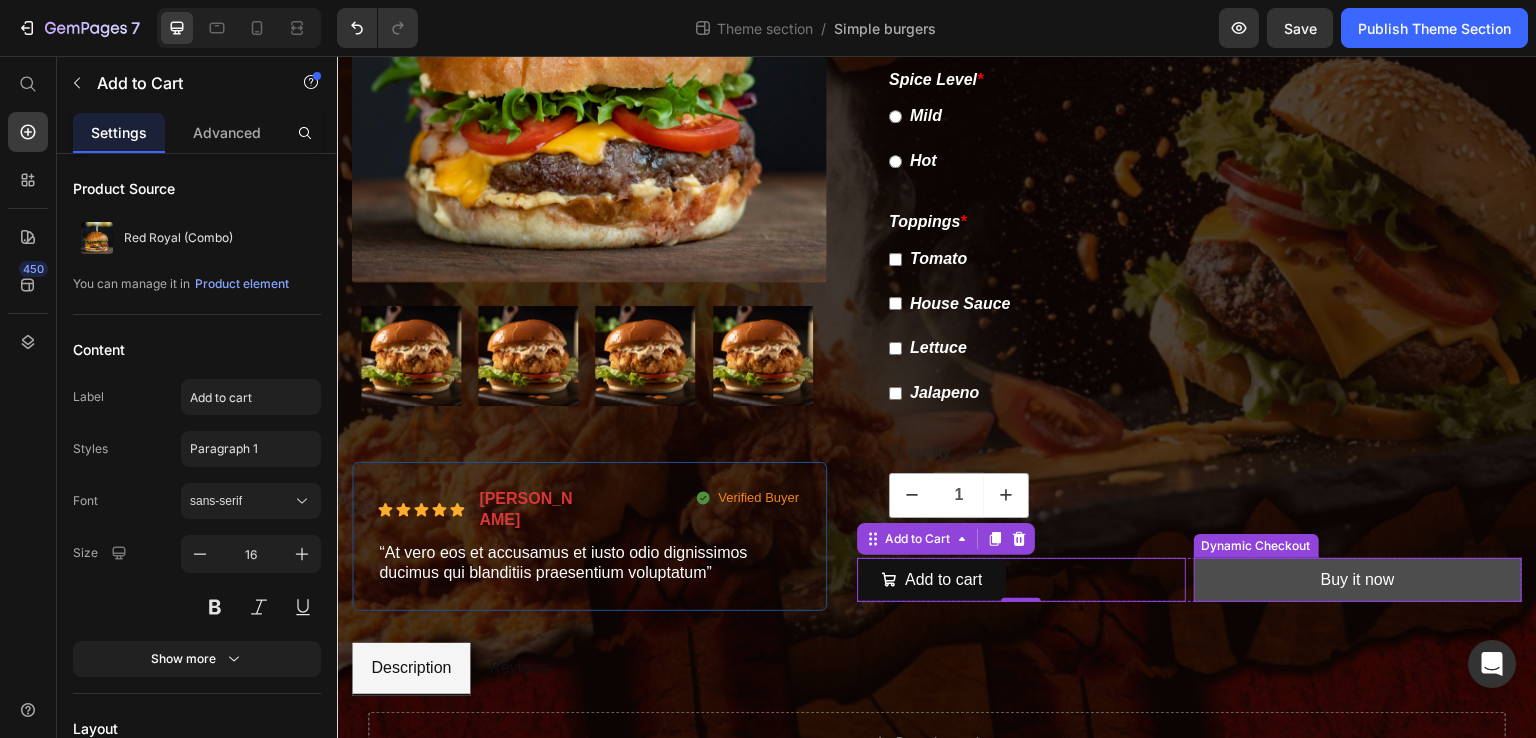 click on "Buy it now" at bounding box center [1358, 580] 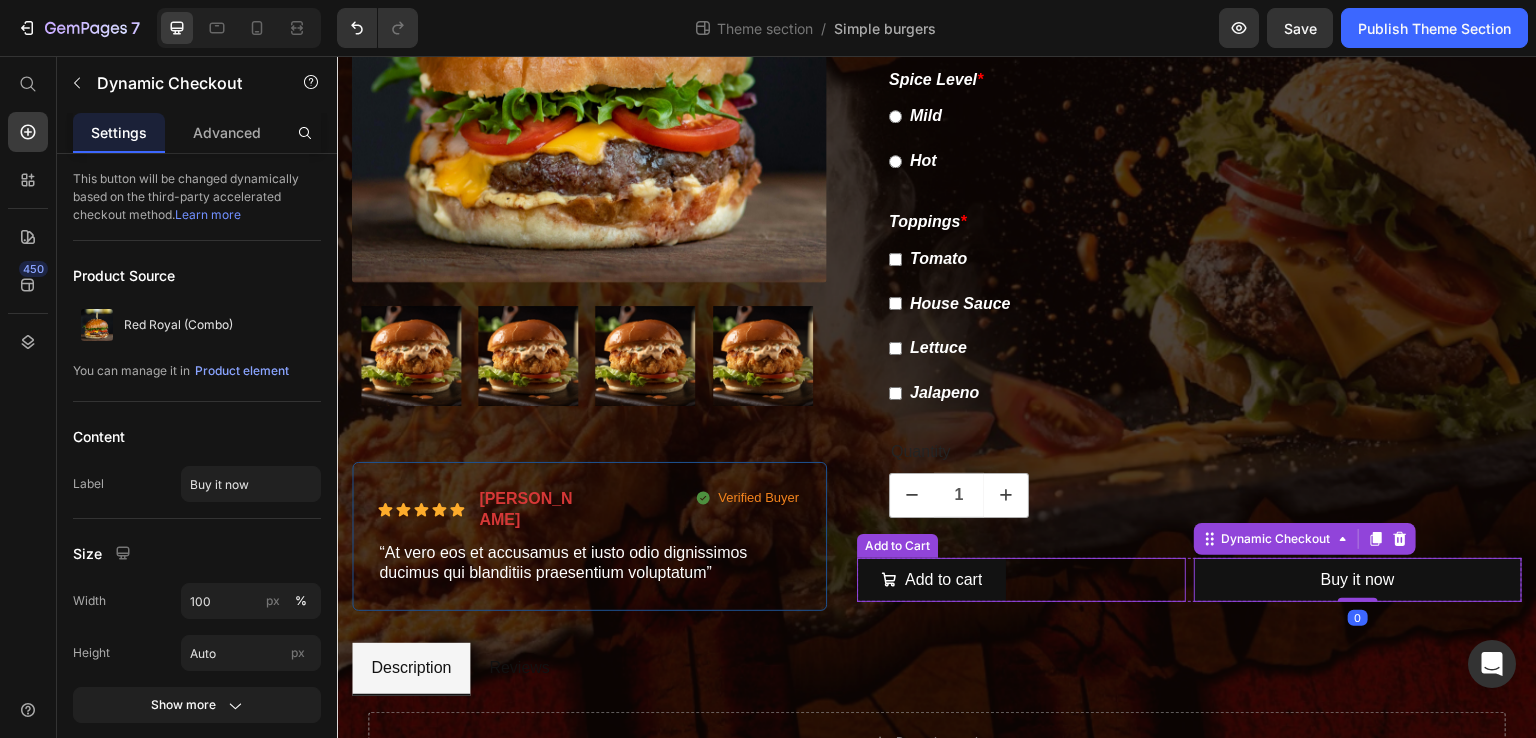 click on "Add to cart Add to Cart" at bounding box center (1021, 580) 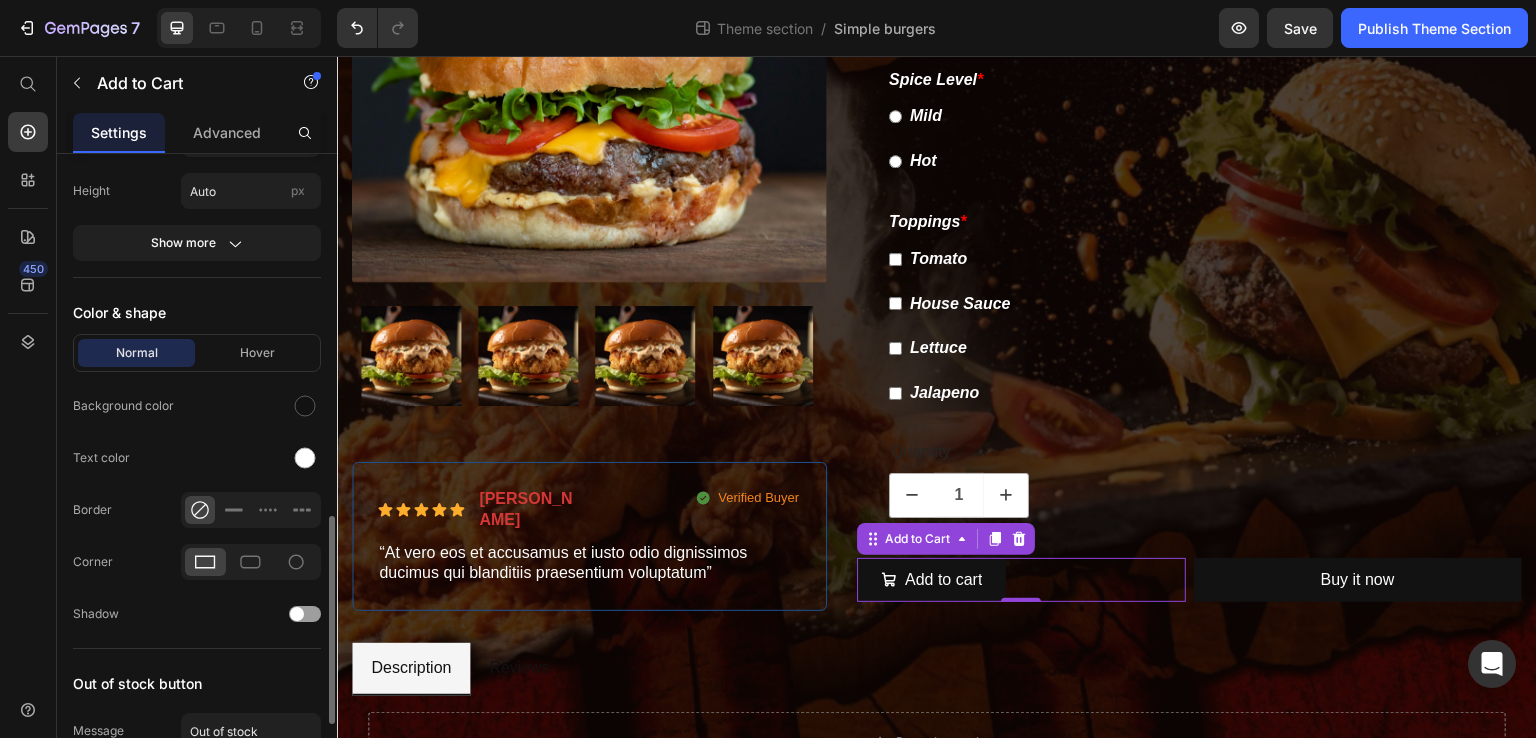 scroll, scrollTop: 1112, scrollLeft: 0, axis: vertical 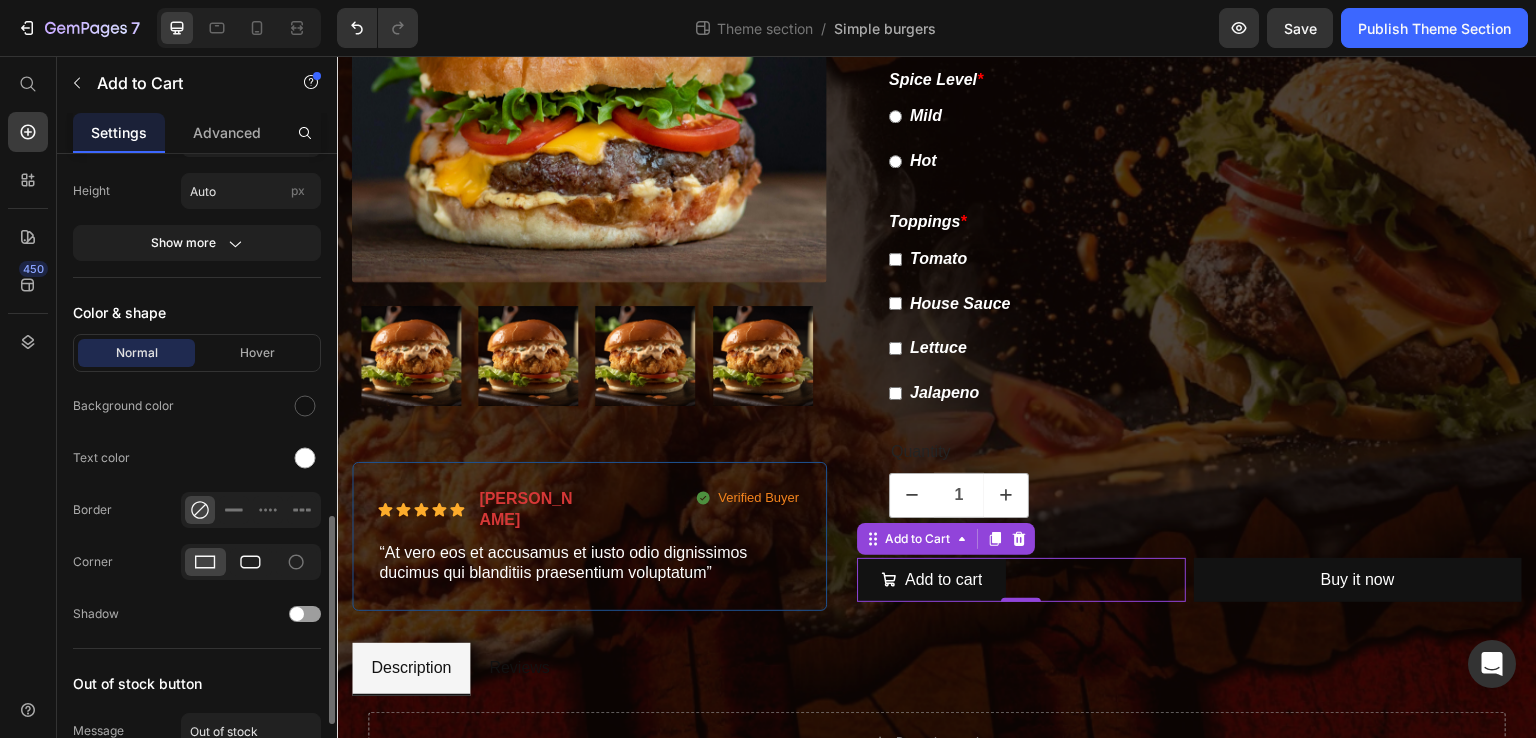 click 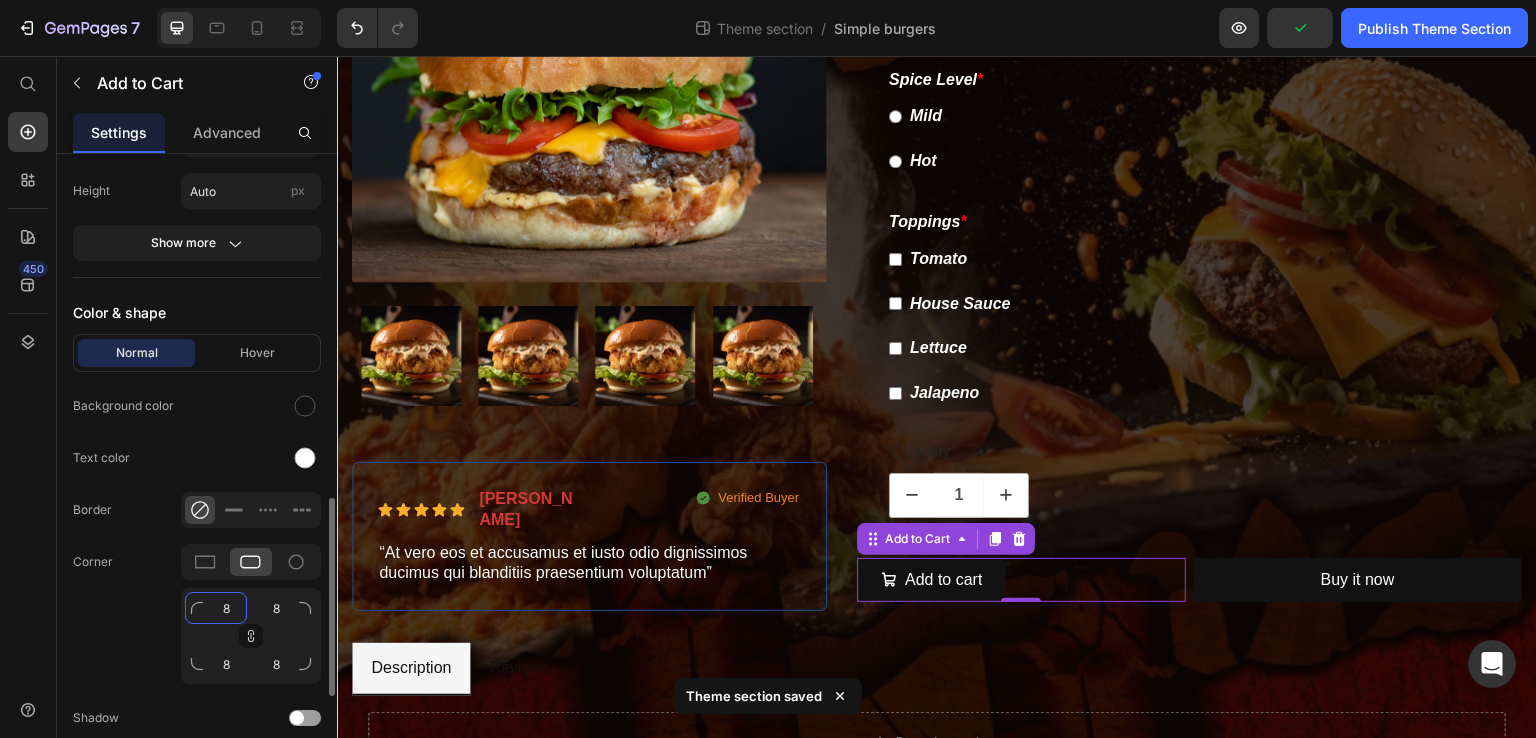 click on "8" 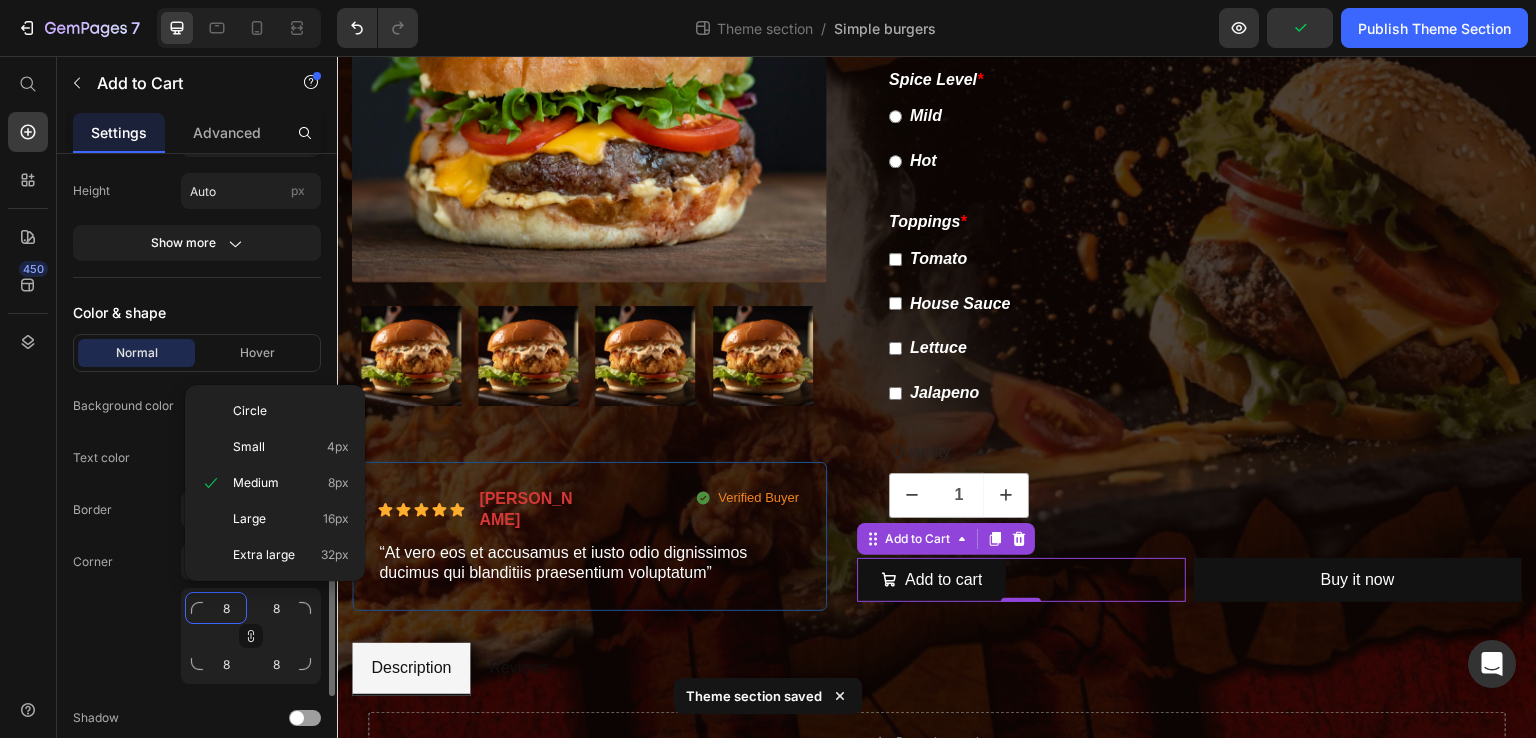 type on "1" 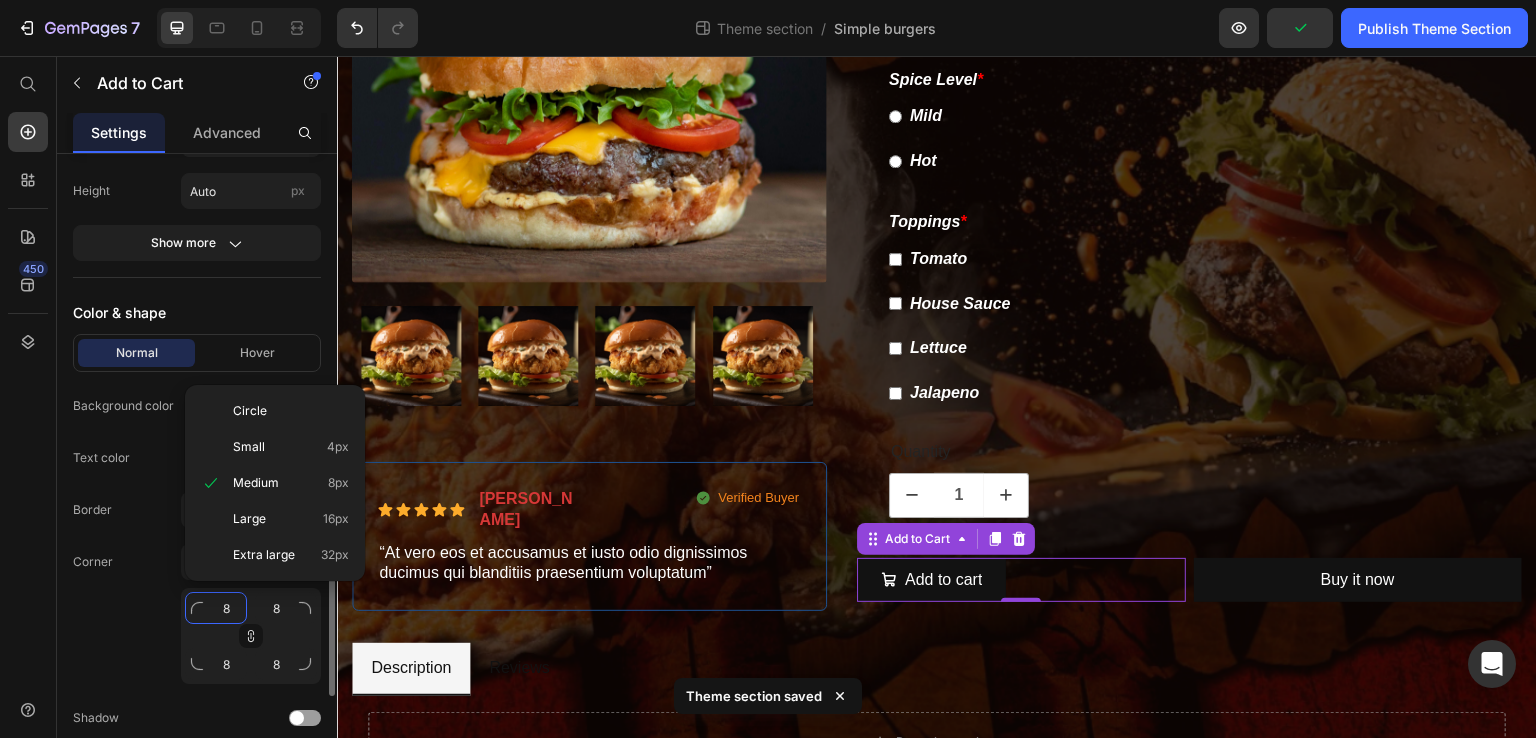 type on "1" 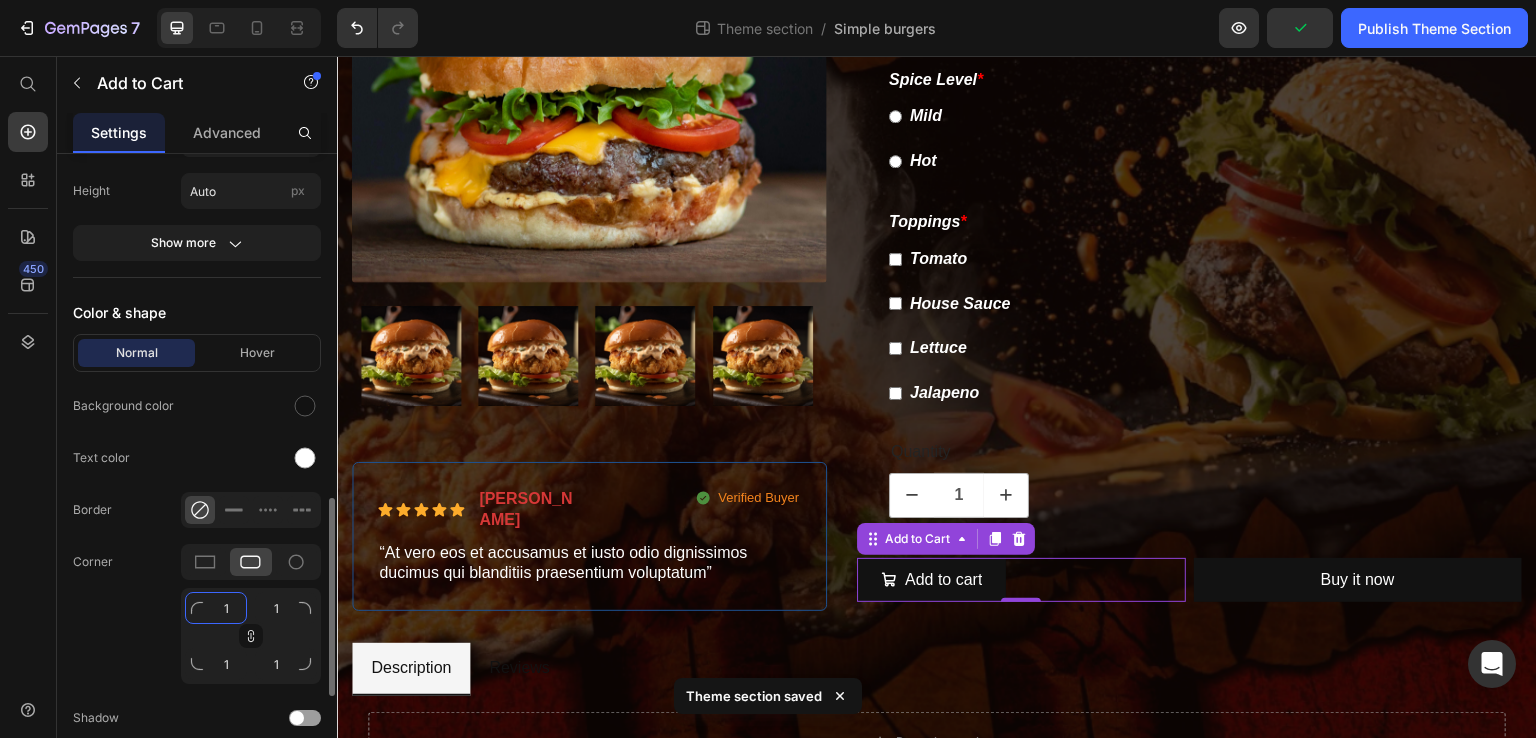 type on "10" 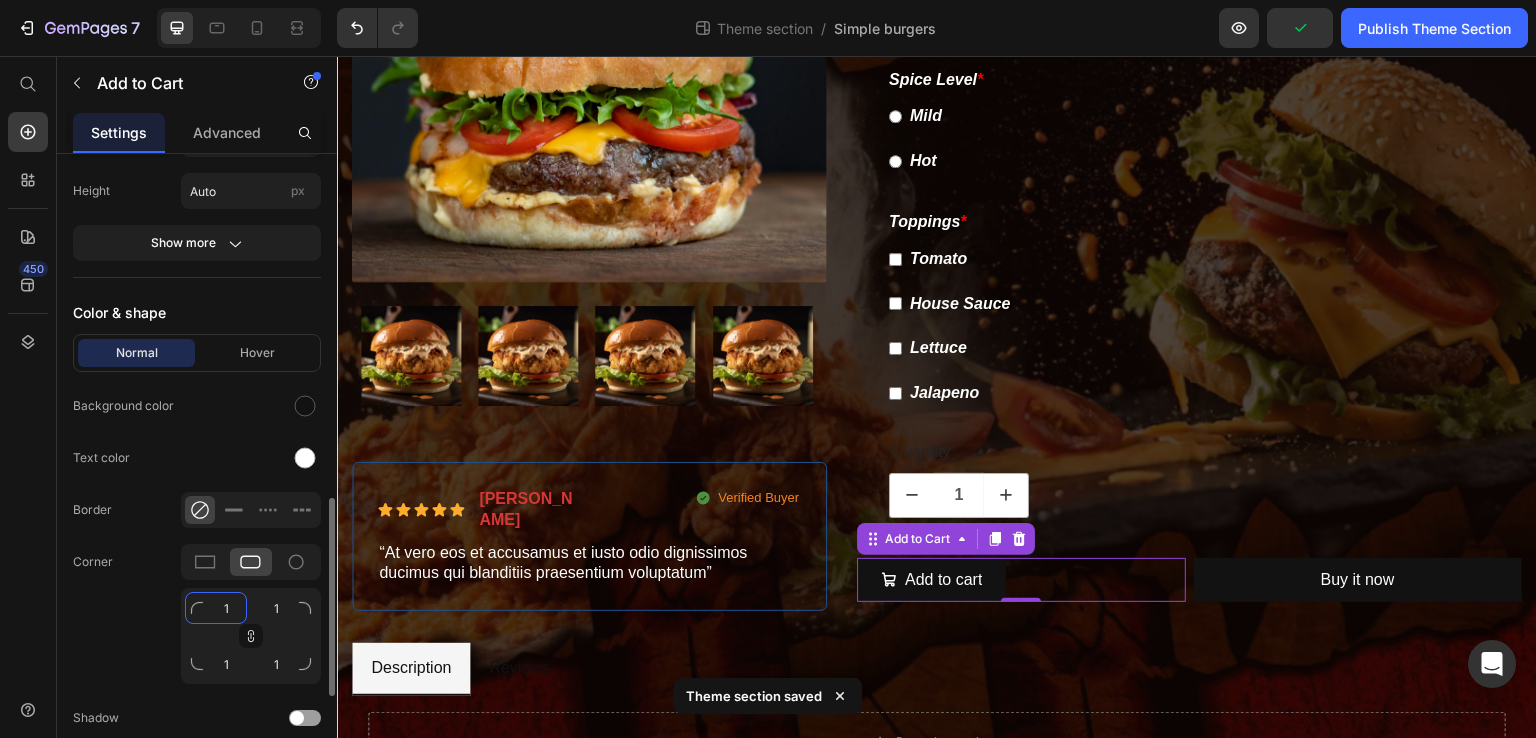 type on "10" 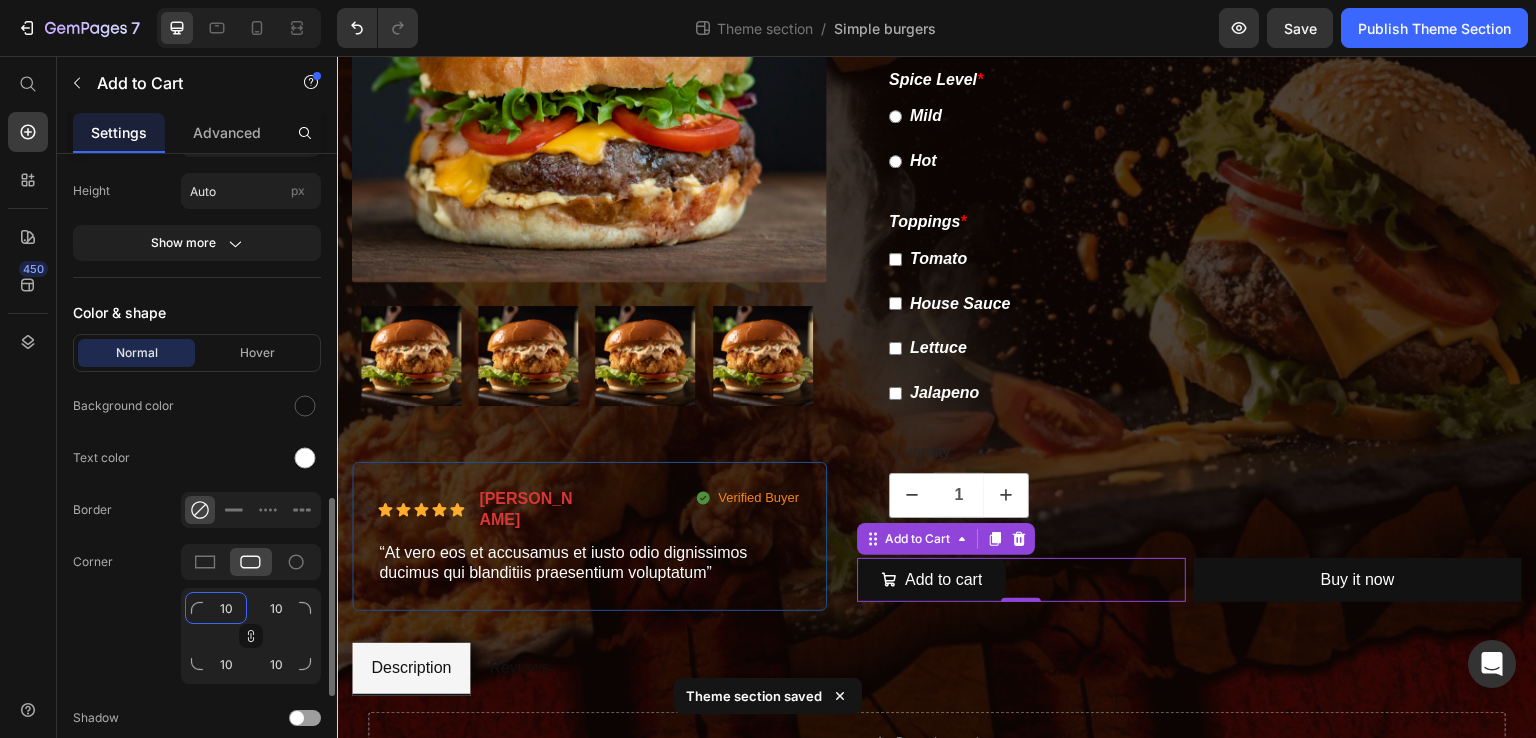 type on "10" 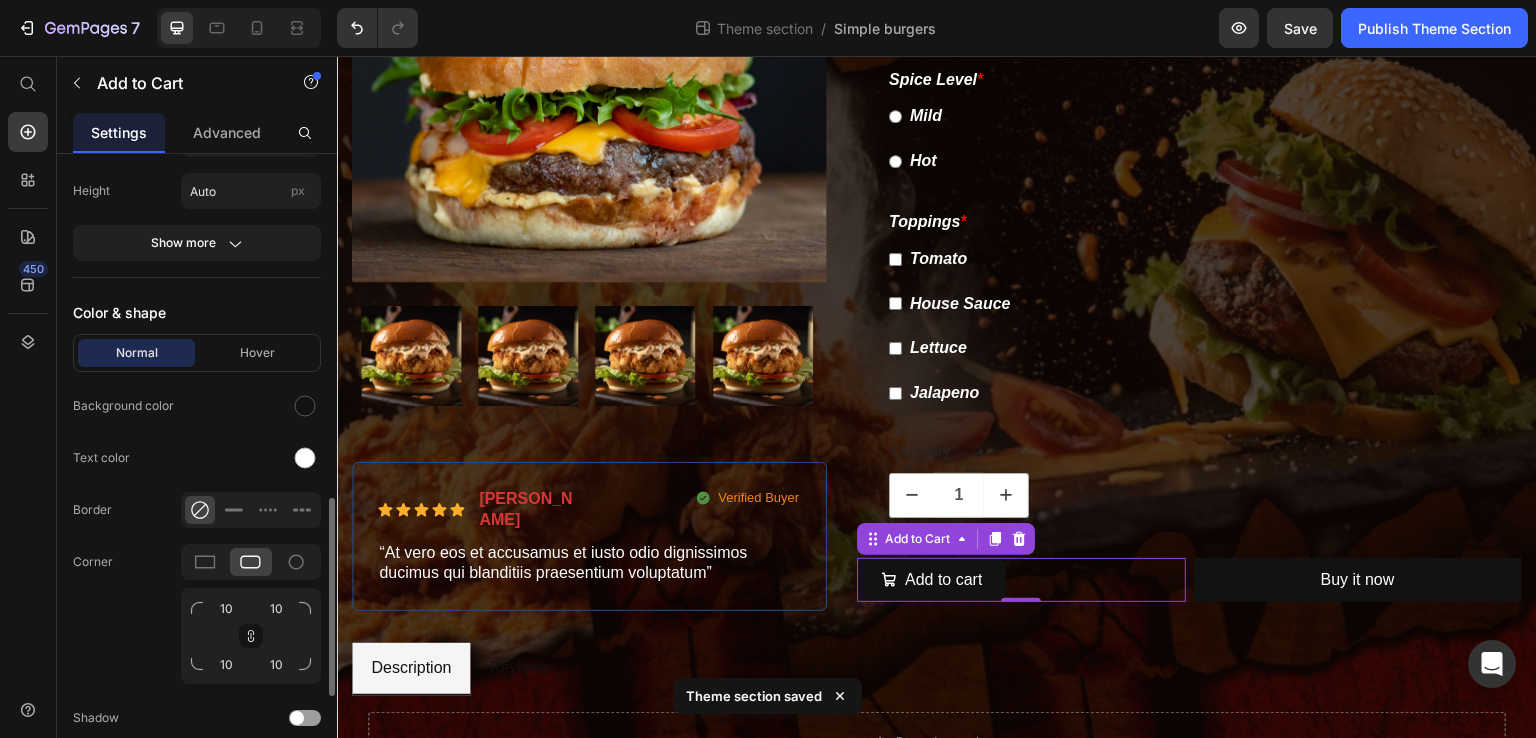 click on "Corner 10 10 10 10" 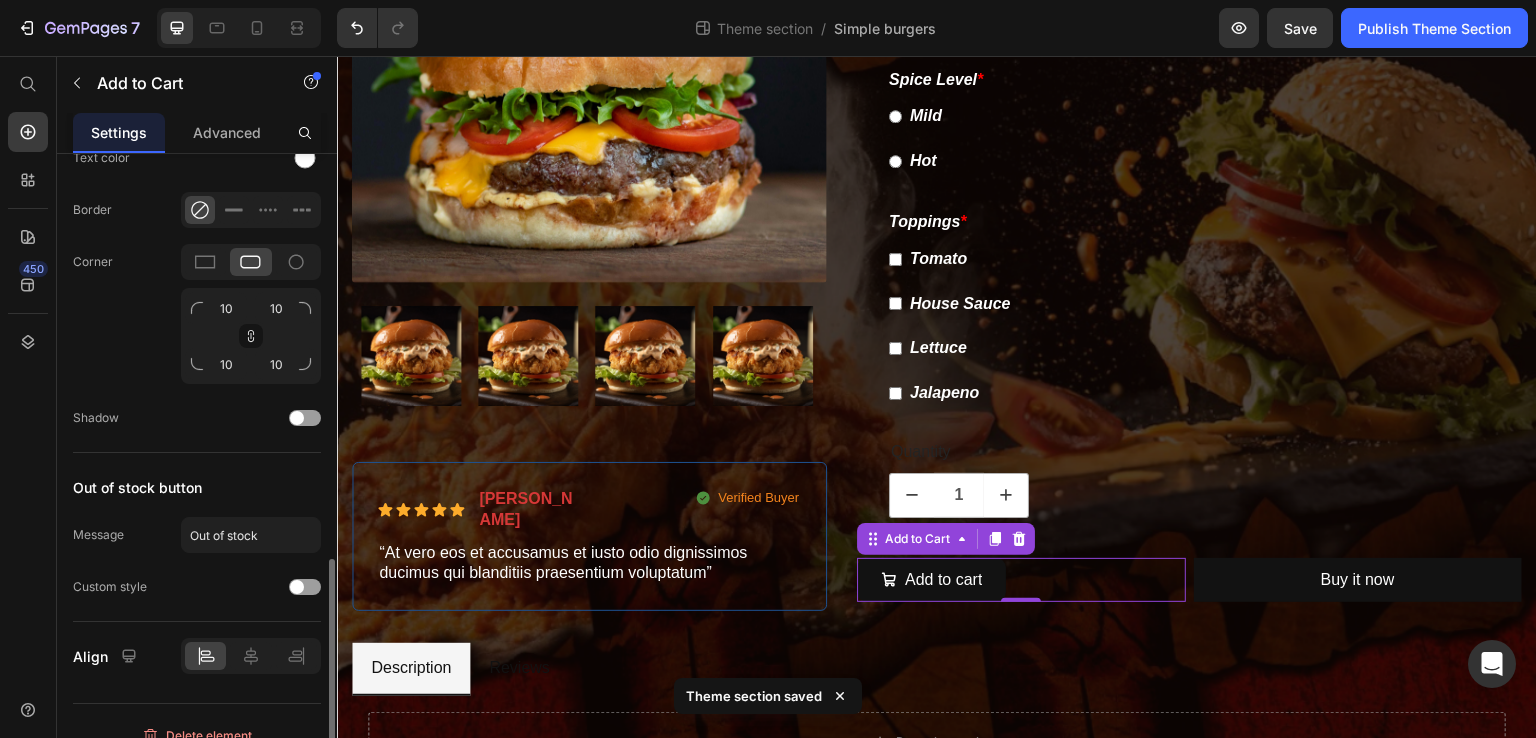 scroll, scrollTop: 1432, scrollLeft: 0, axis: vertical 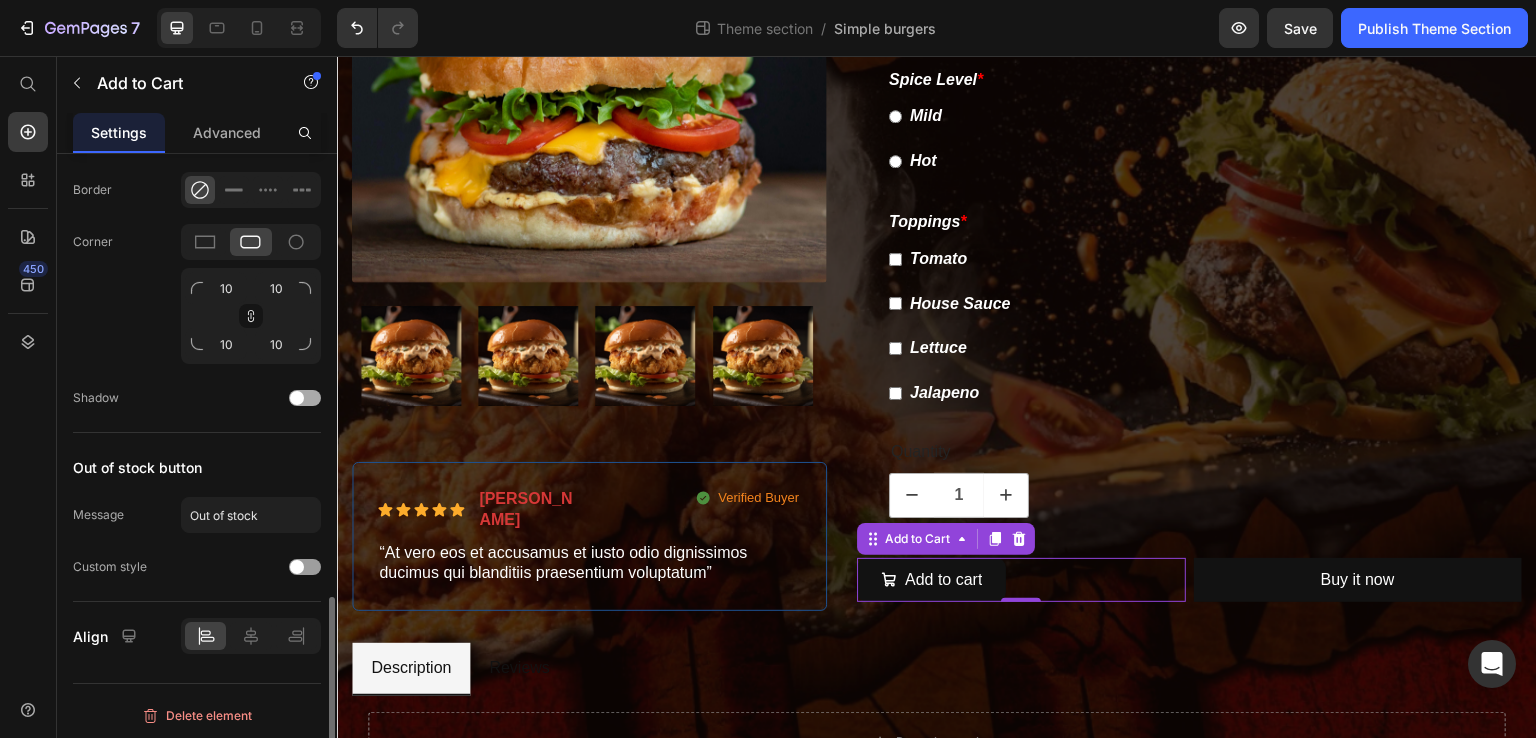 click at bounding box center (305, 398) 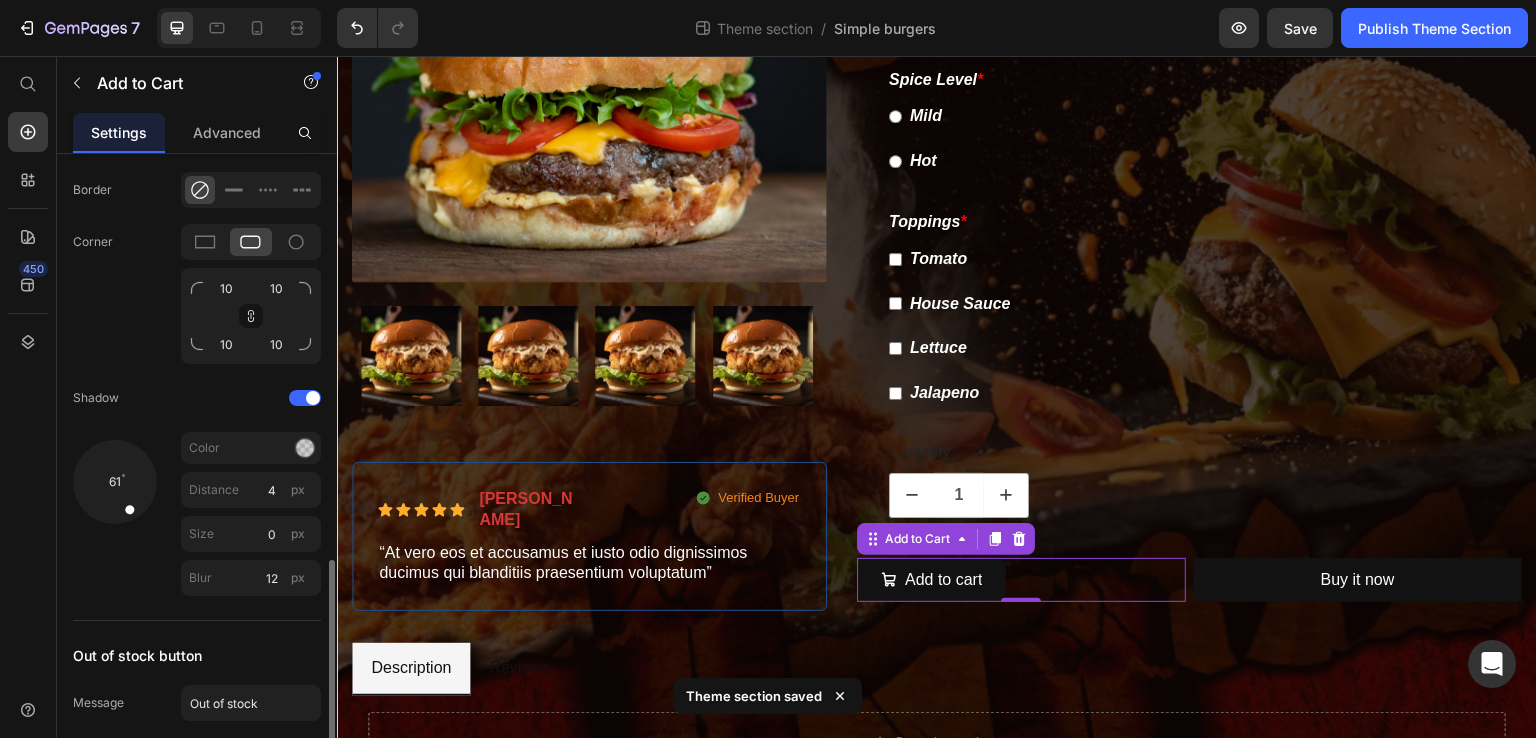 drag, startPoint x: 110, startPoint y: 514, endPoint x: 133, endPoint y: 514, distance: 23 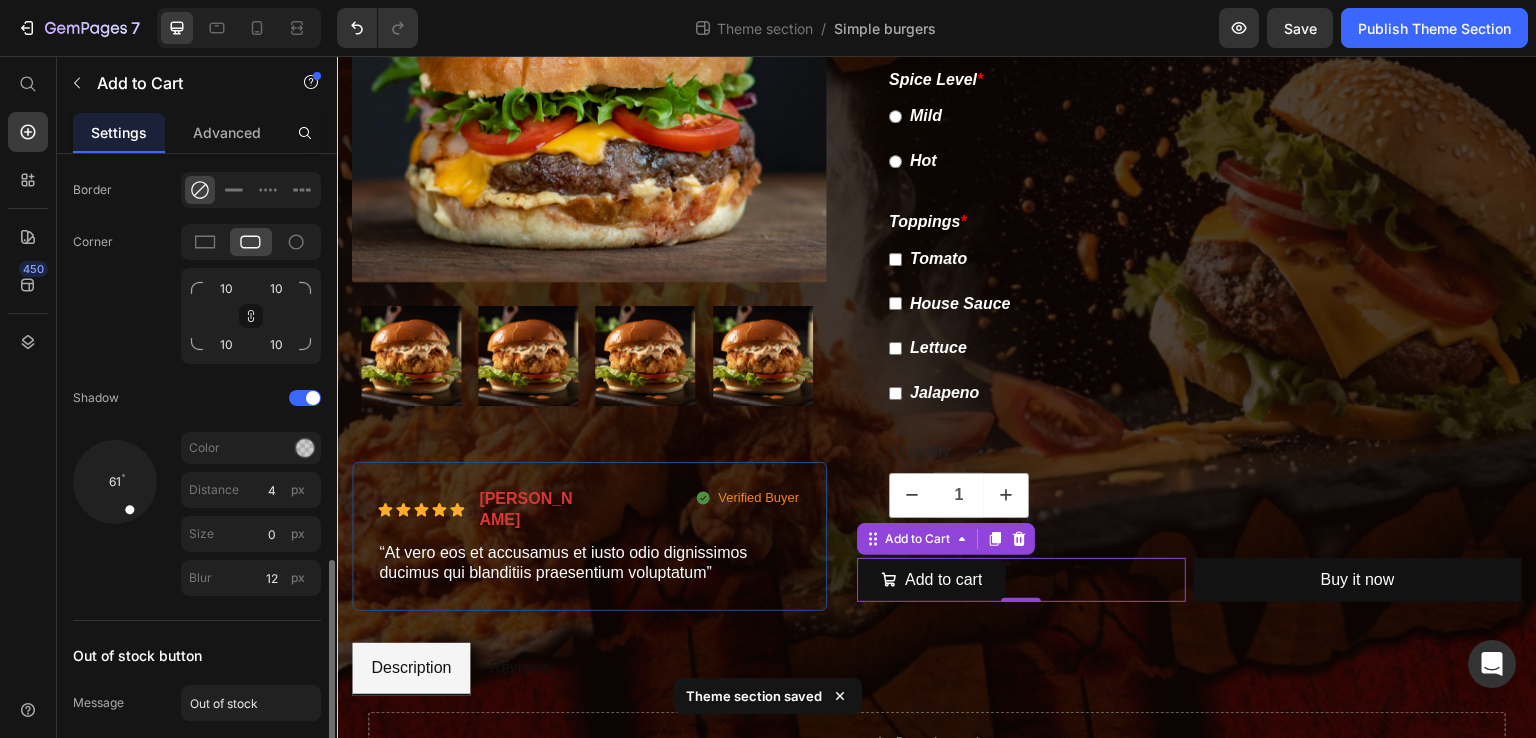 click at bounding box center (124, 500) 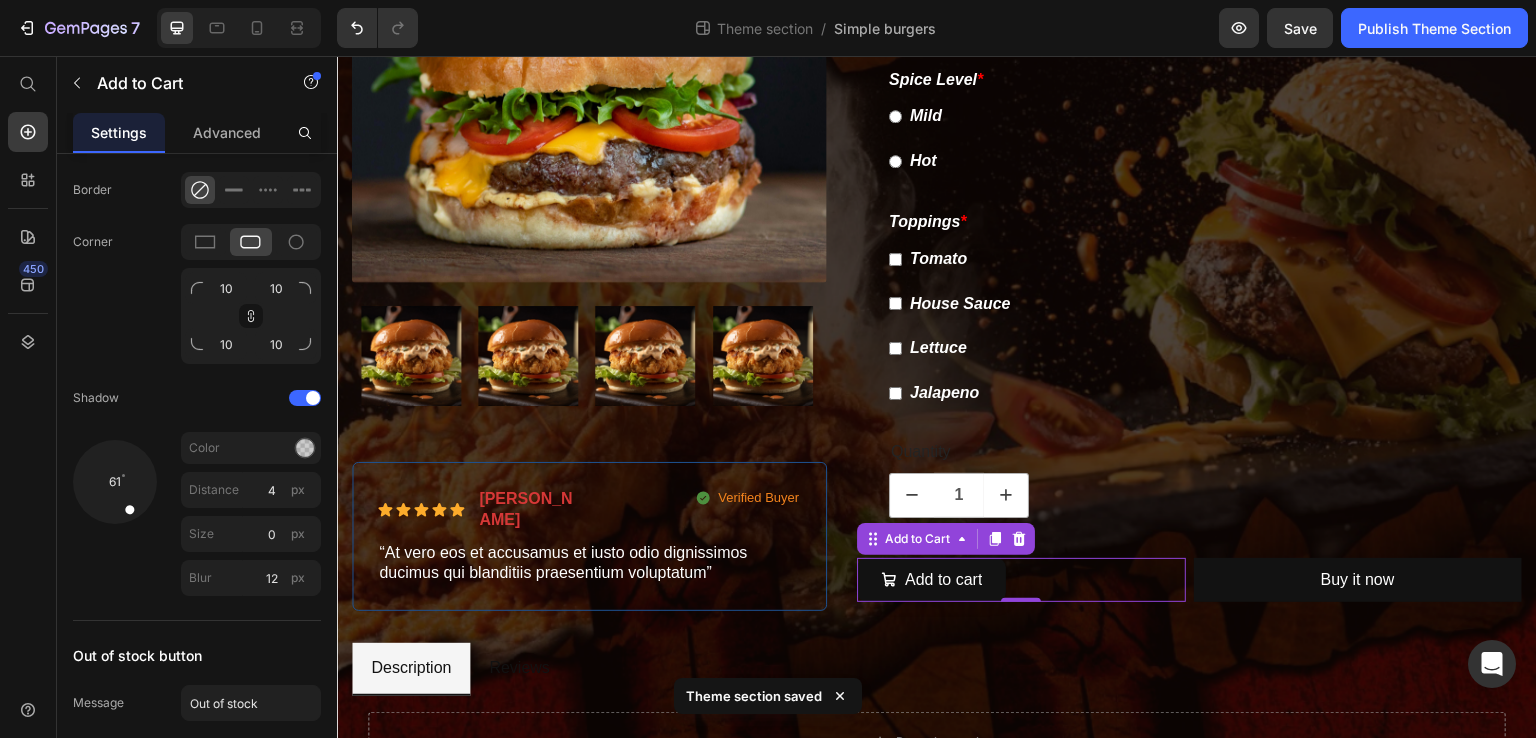 scroll, scrollTop: 1620, scrollLeft: 0, axis: vertical 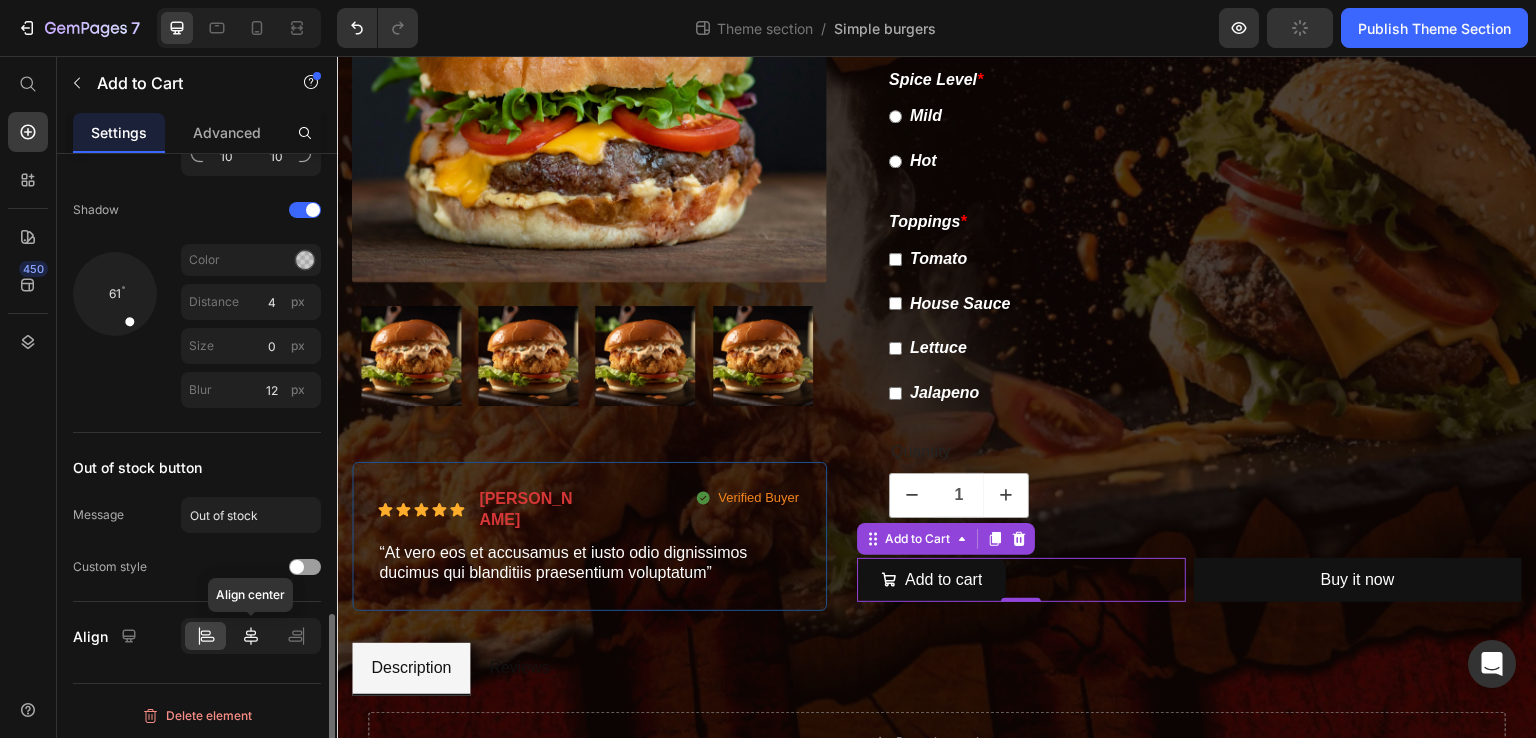 click 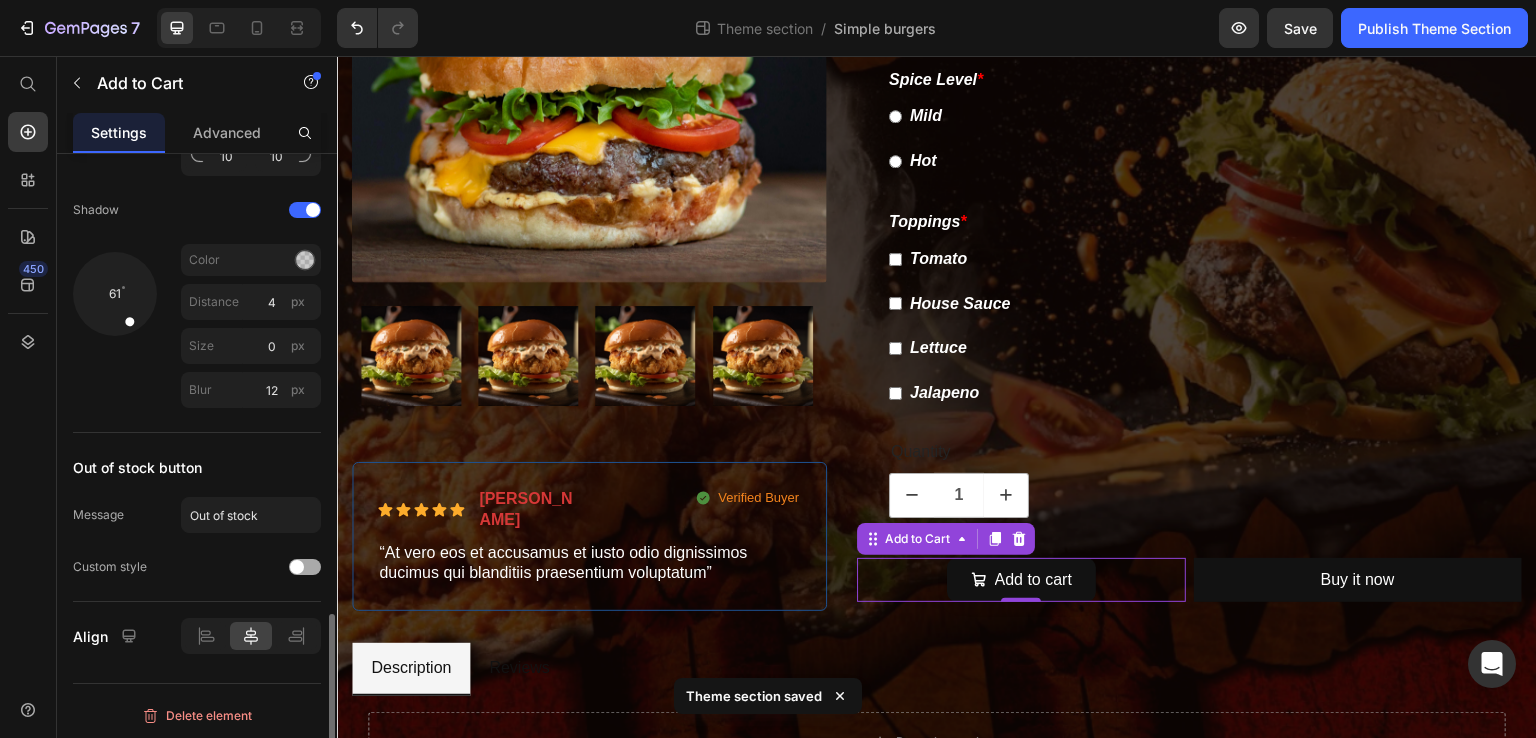 click at bounding box center [305, 567] 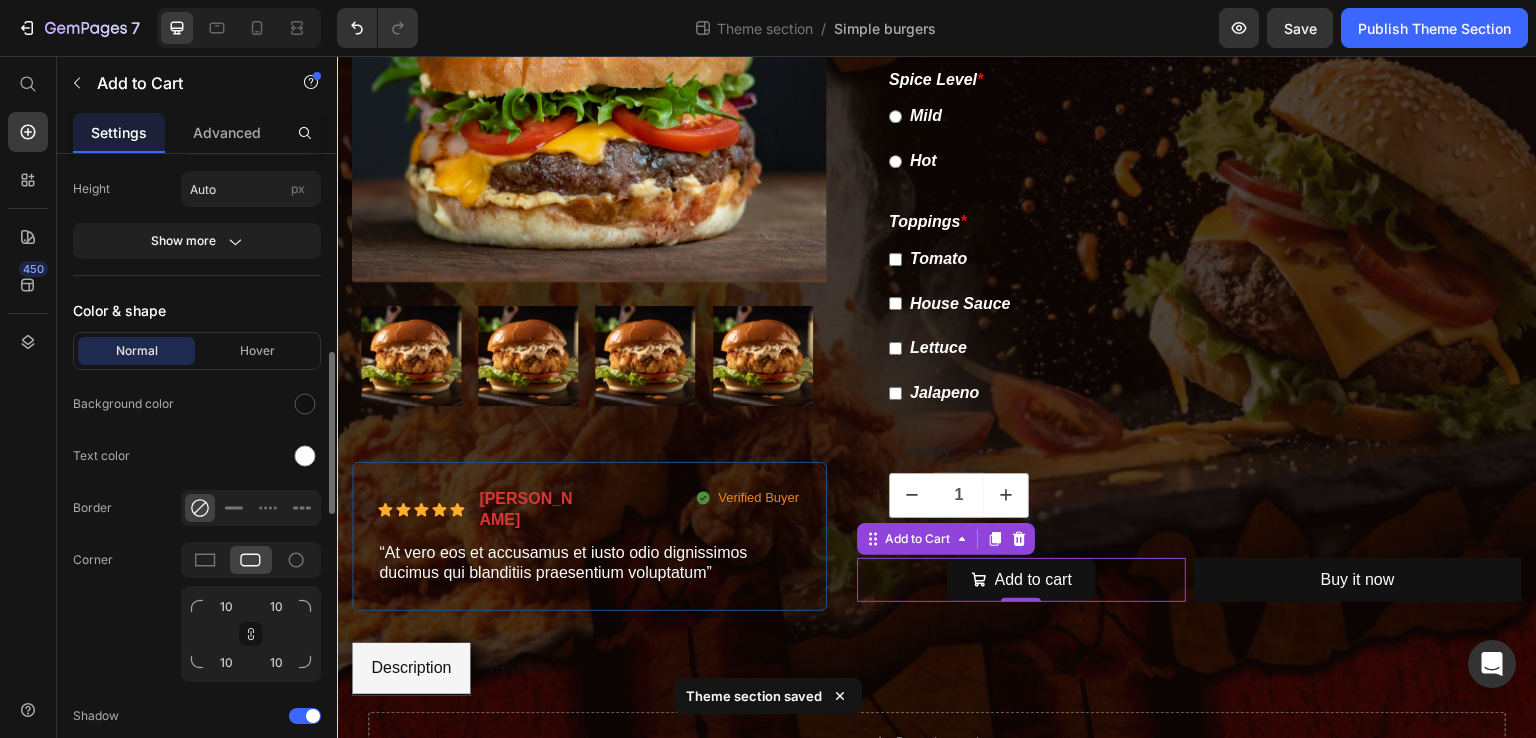 scroll, scrollTop: 1046, scrollLeft: 0, axis: vertical 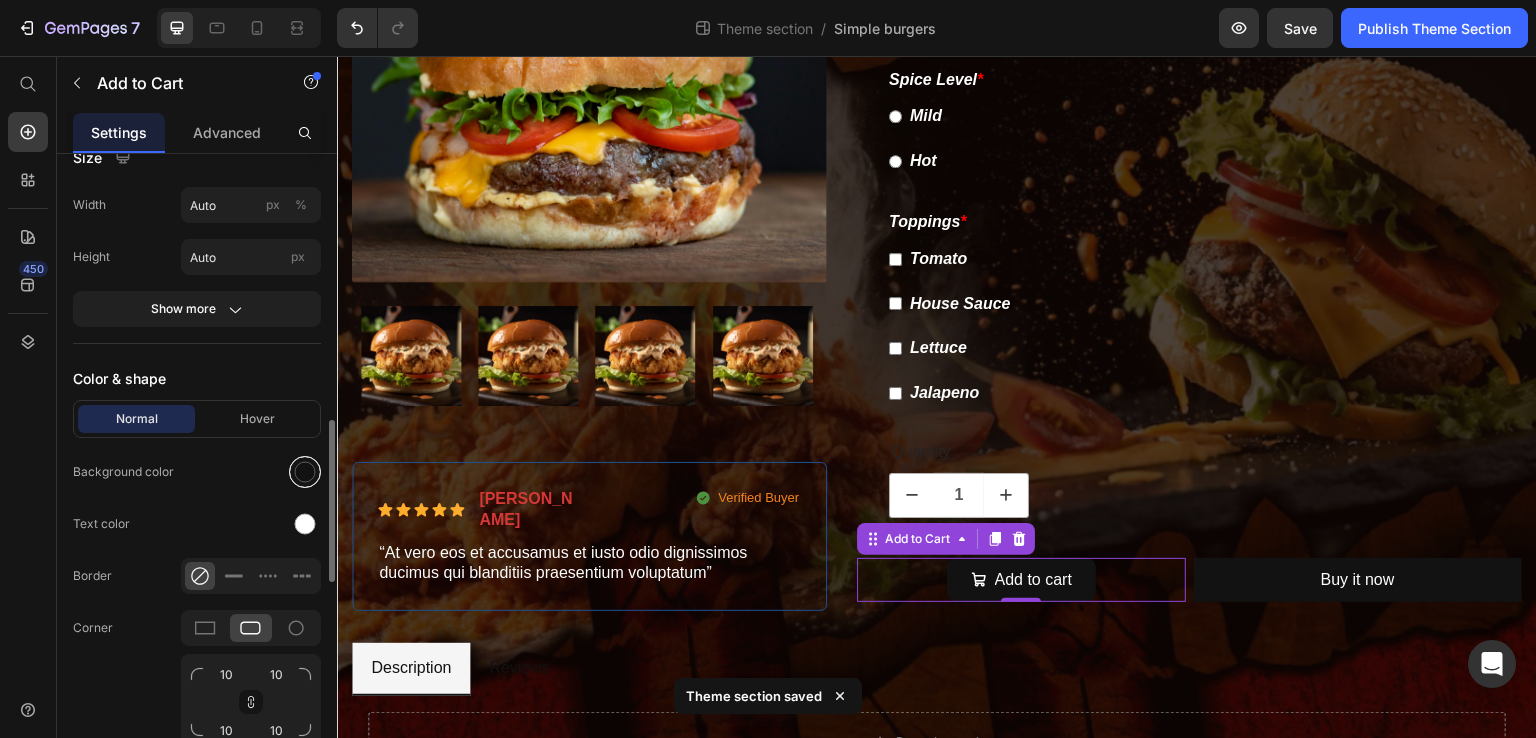 click at bounding box center (305, 472) 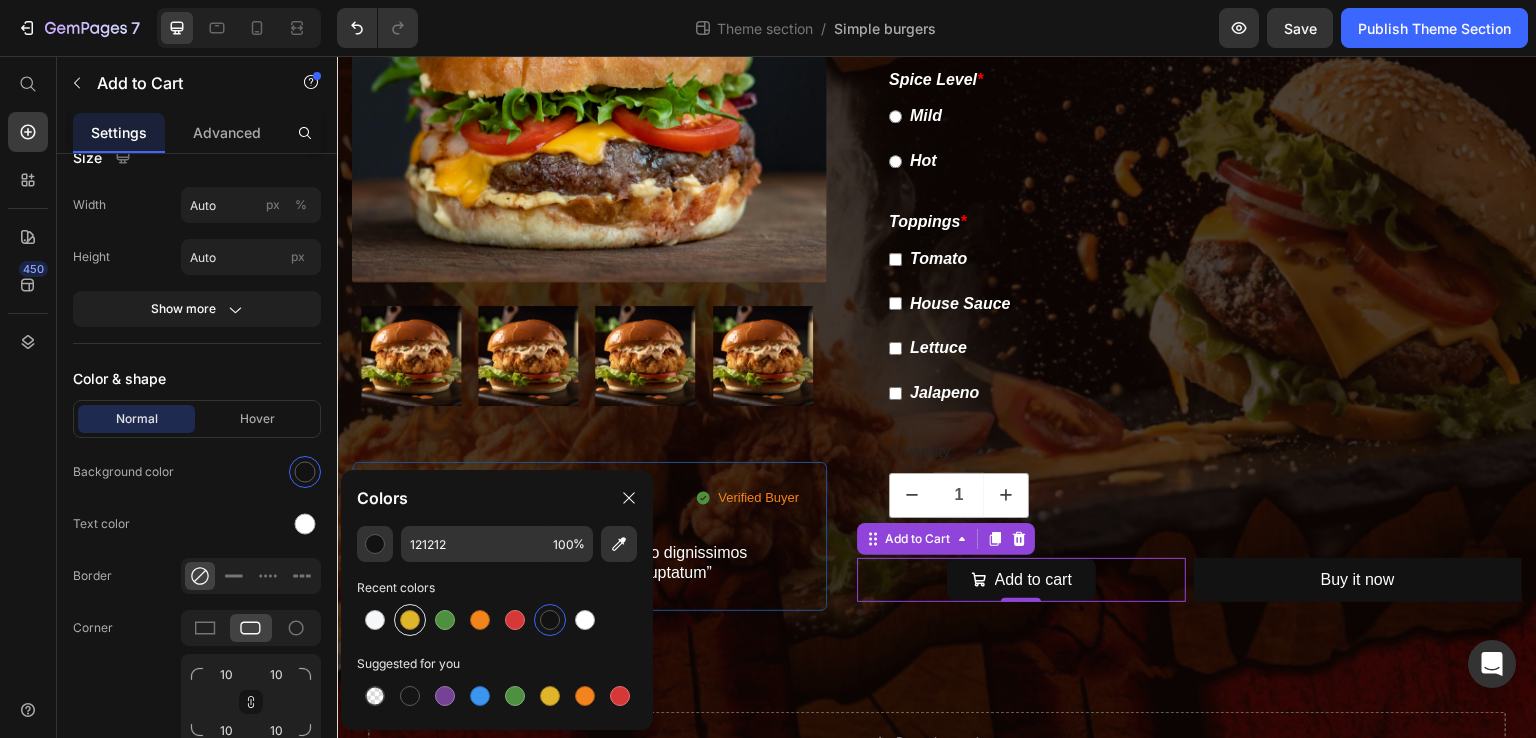 click at bounding box center [410, 620] 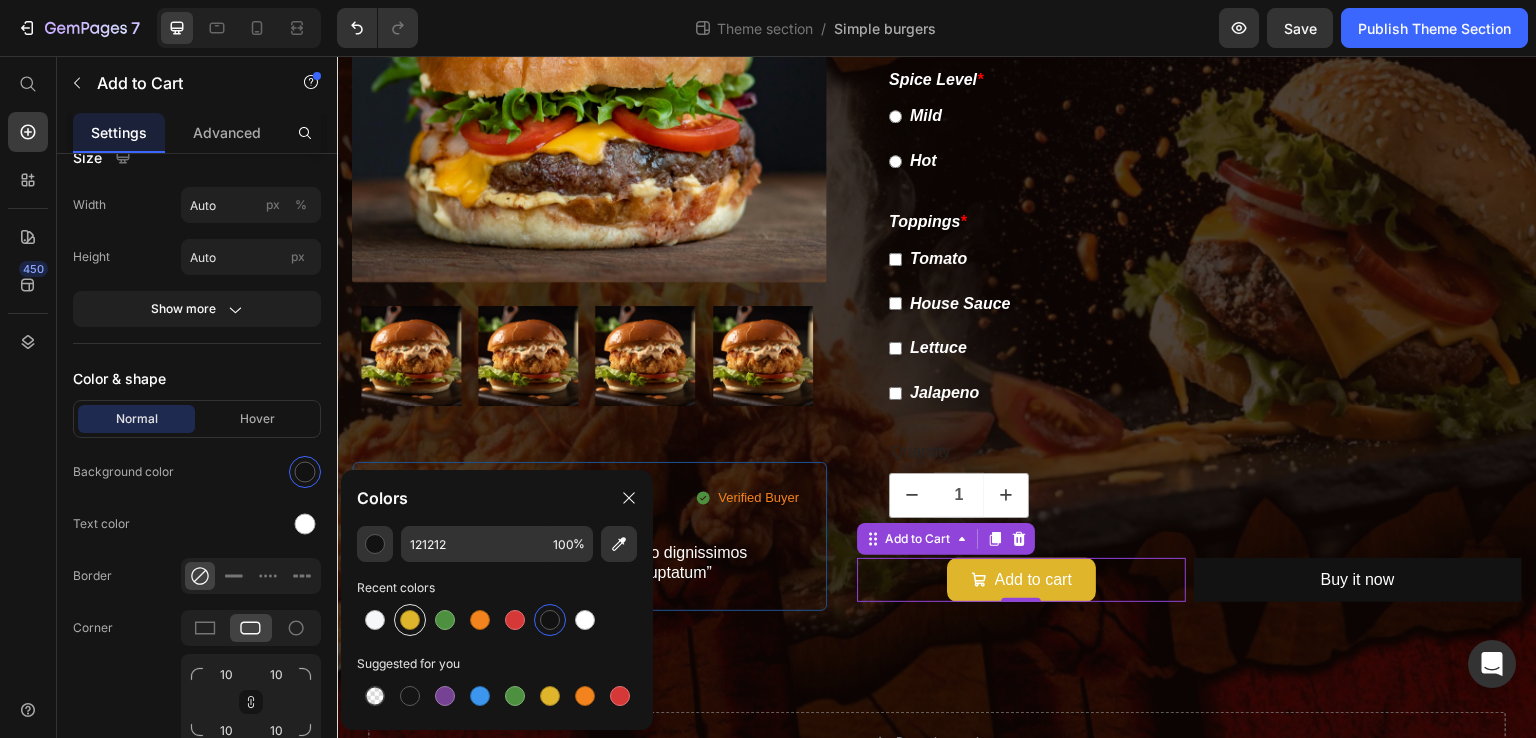 type on "DFB52C" 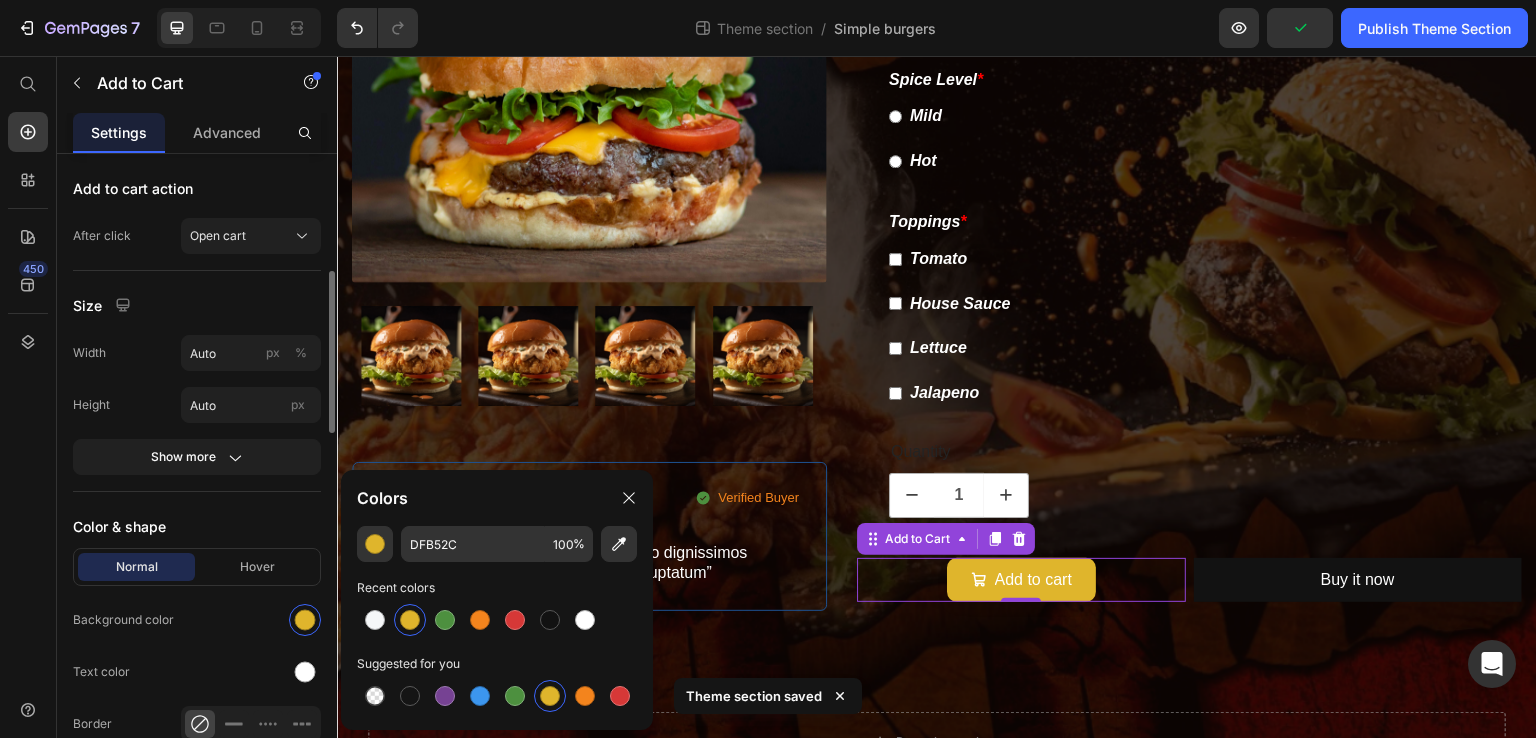 scroll, scrollTop: 808, scrollLeft: 0, axis: vertical 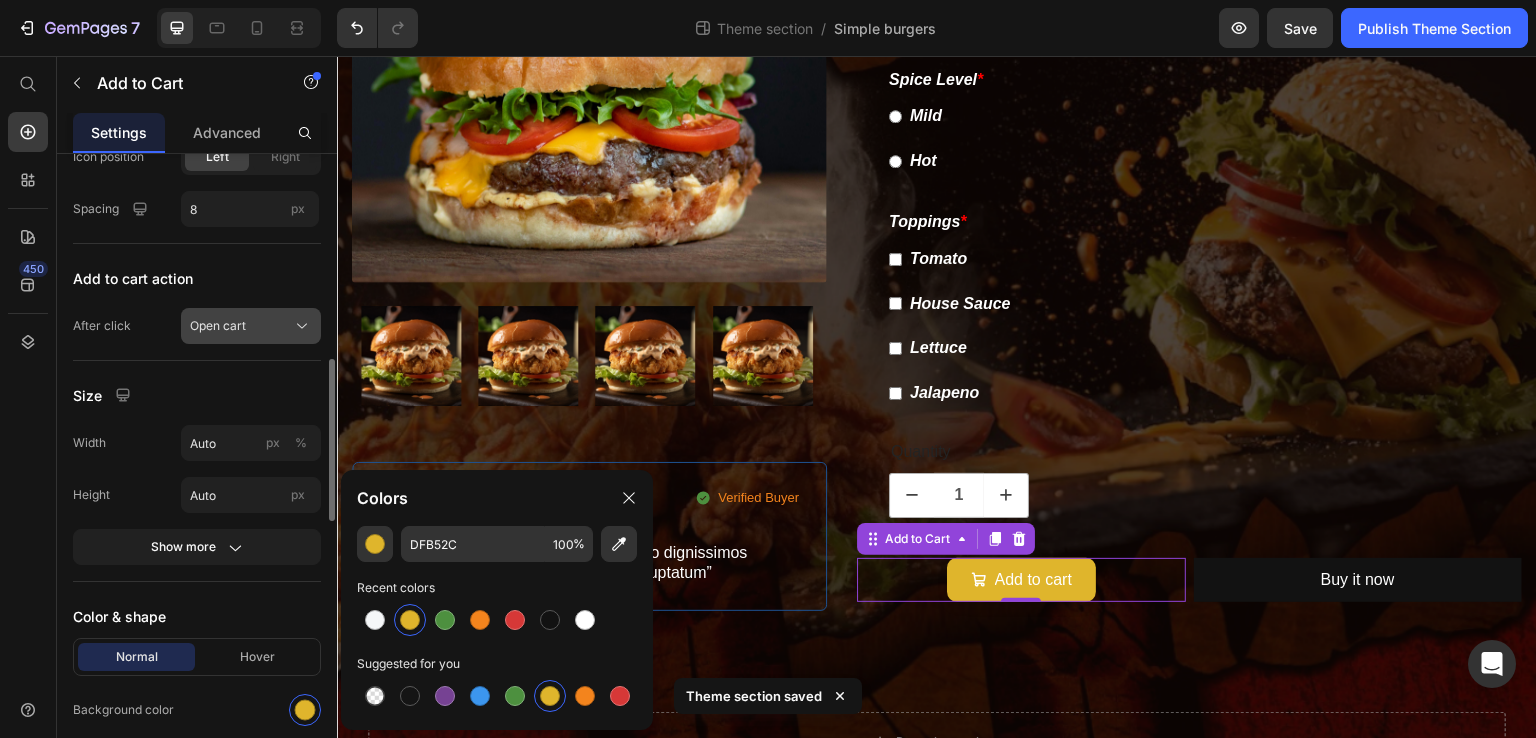 click 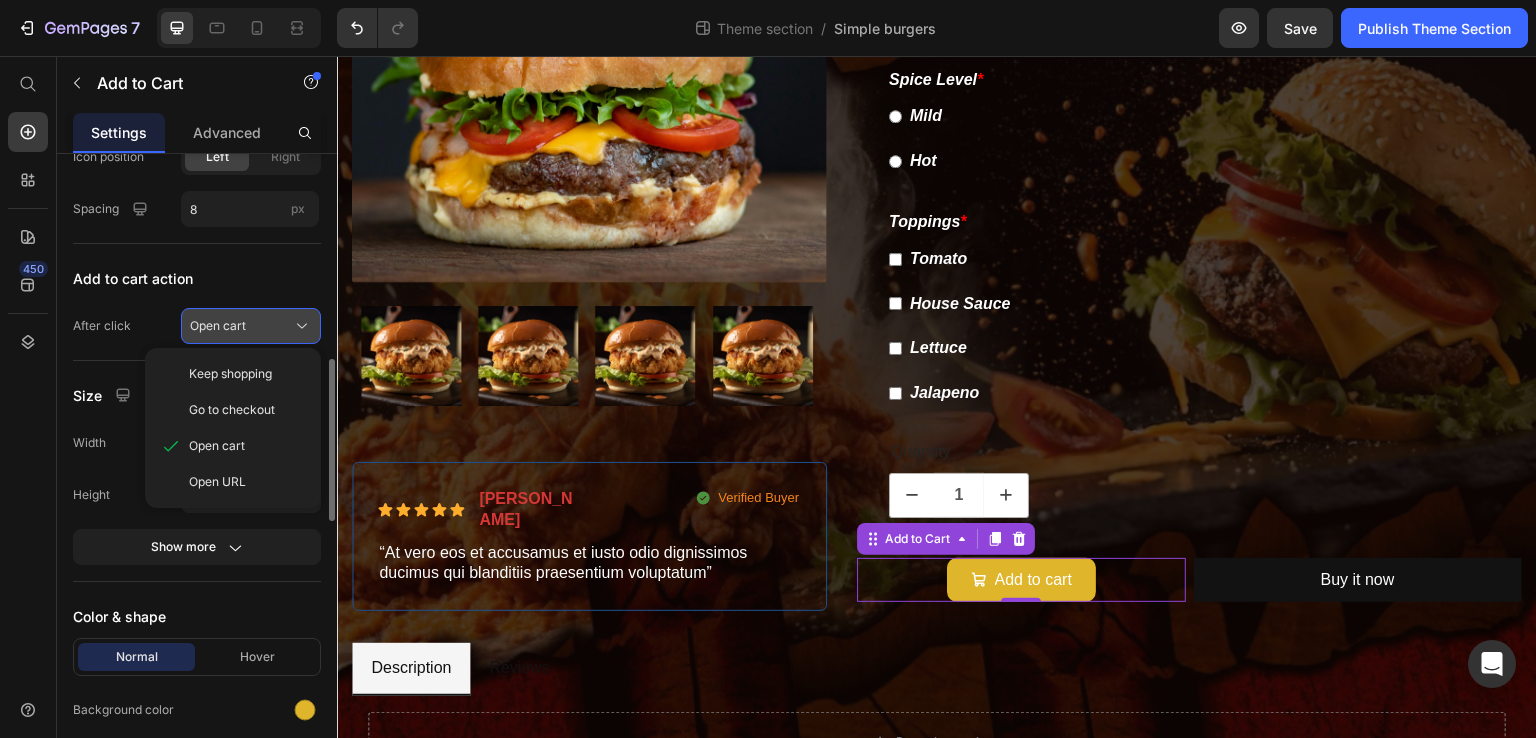 click 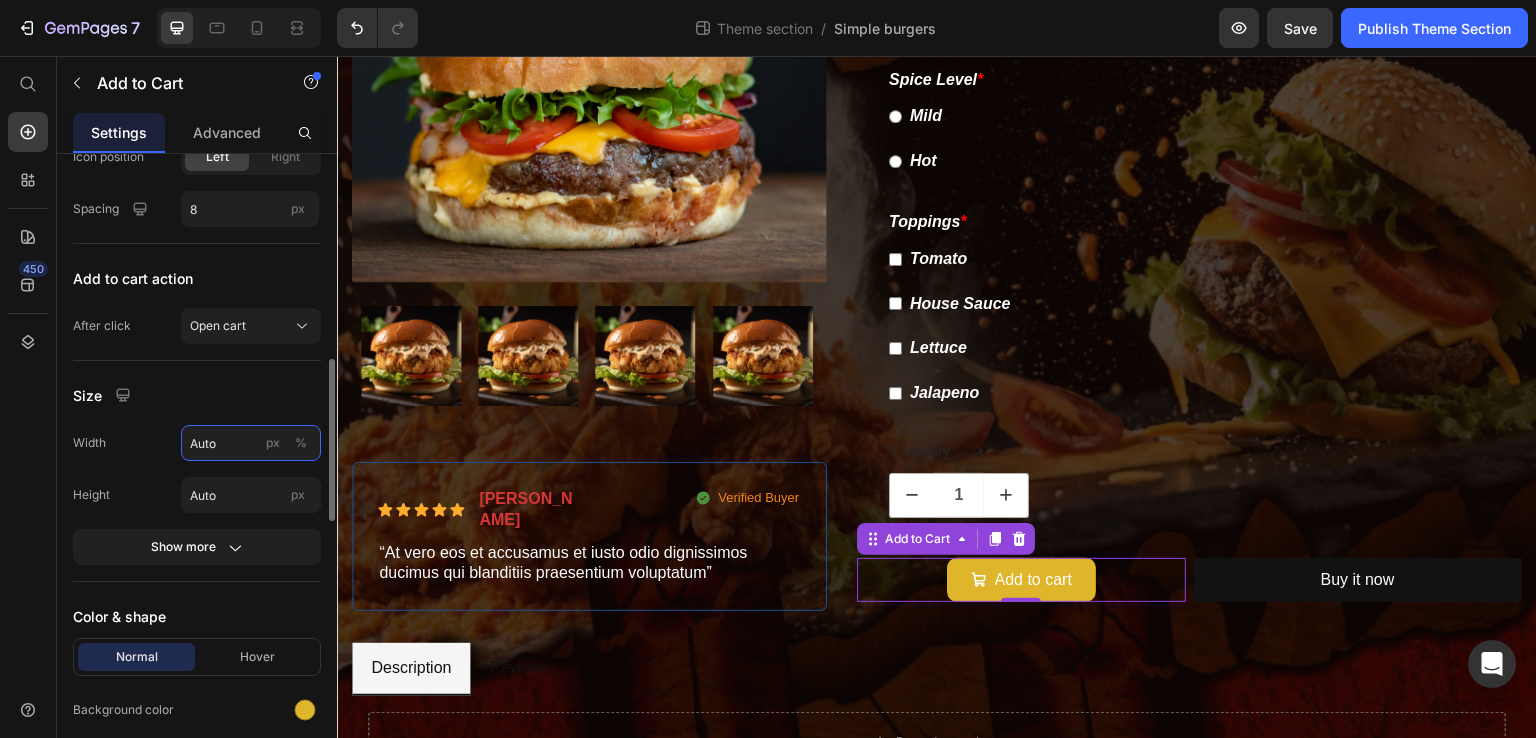 click on "Auto" at bounding box center (251, 443) 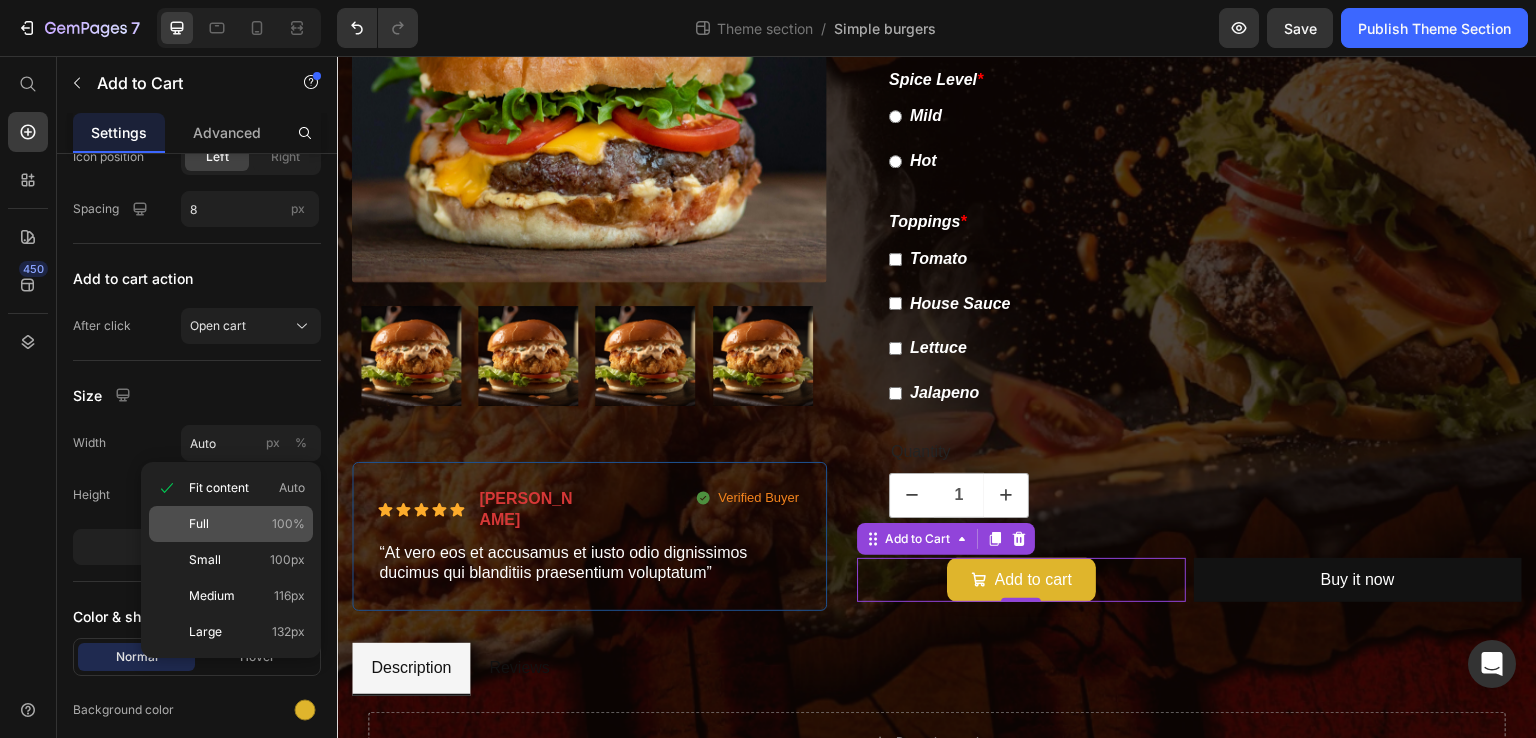 click on "Full" at bounding box center [199, 524] 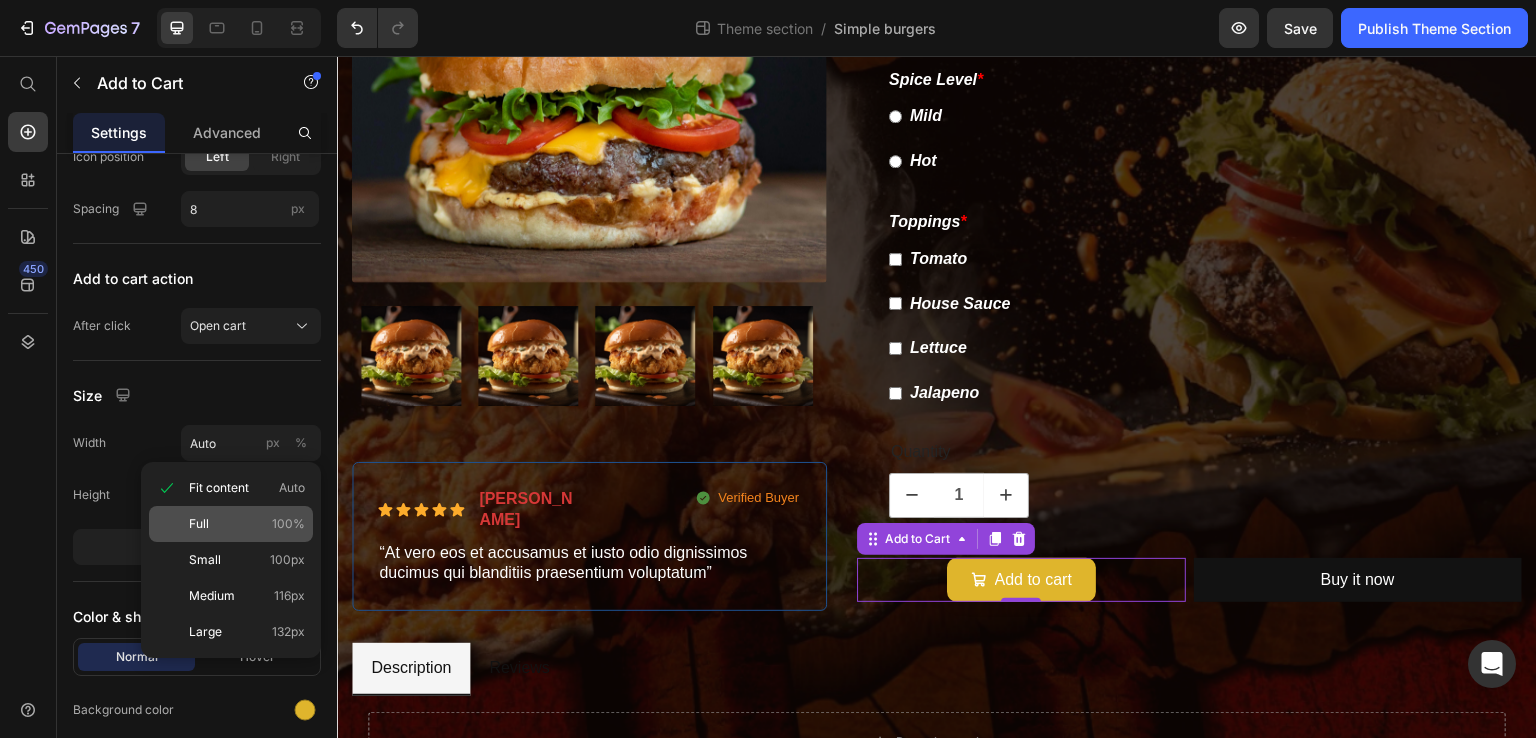 type on "100" 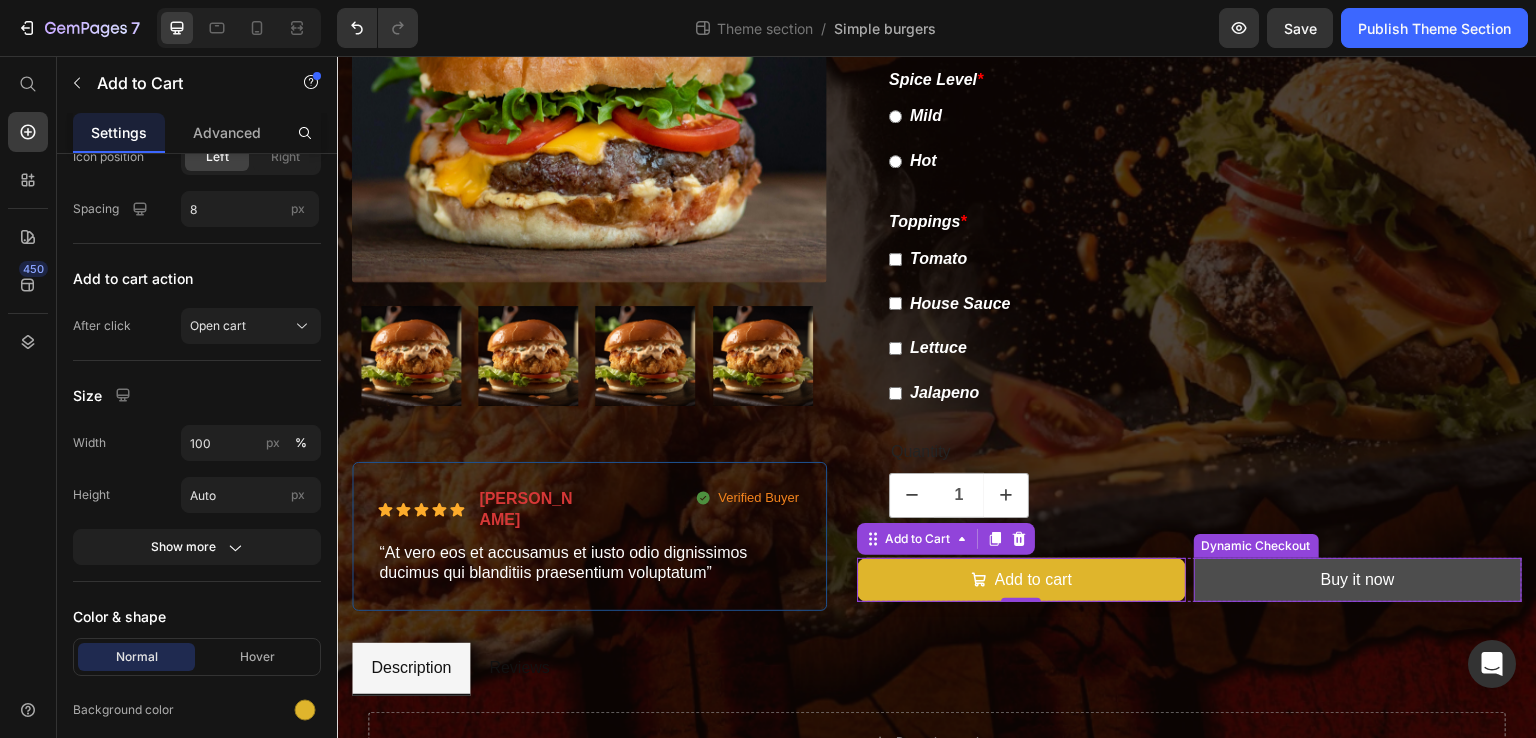 click on "Buy it now" at bounding box center (1358, 580) 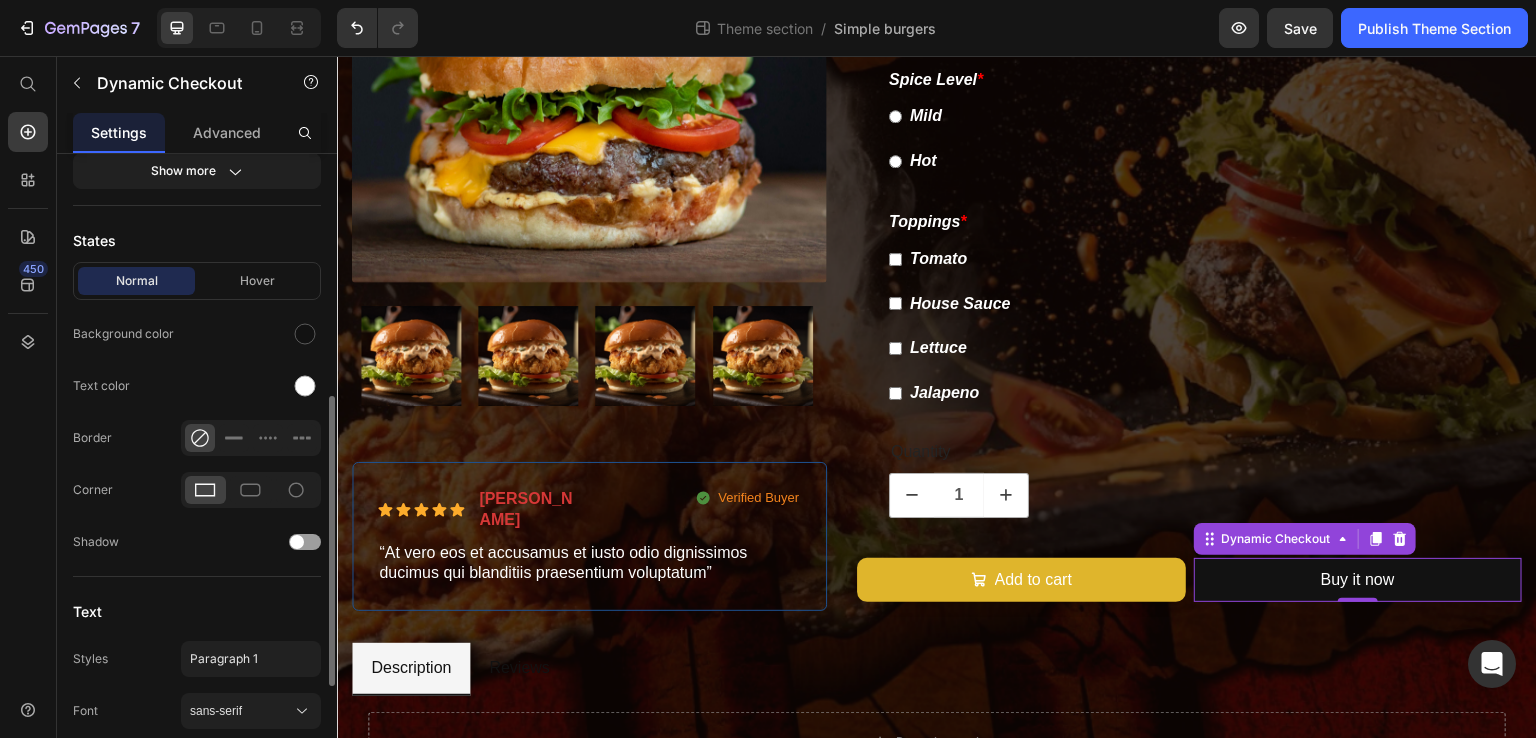 scroll, scrollTop: 538, scrollLeft: 0, axis: vertical 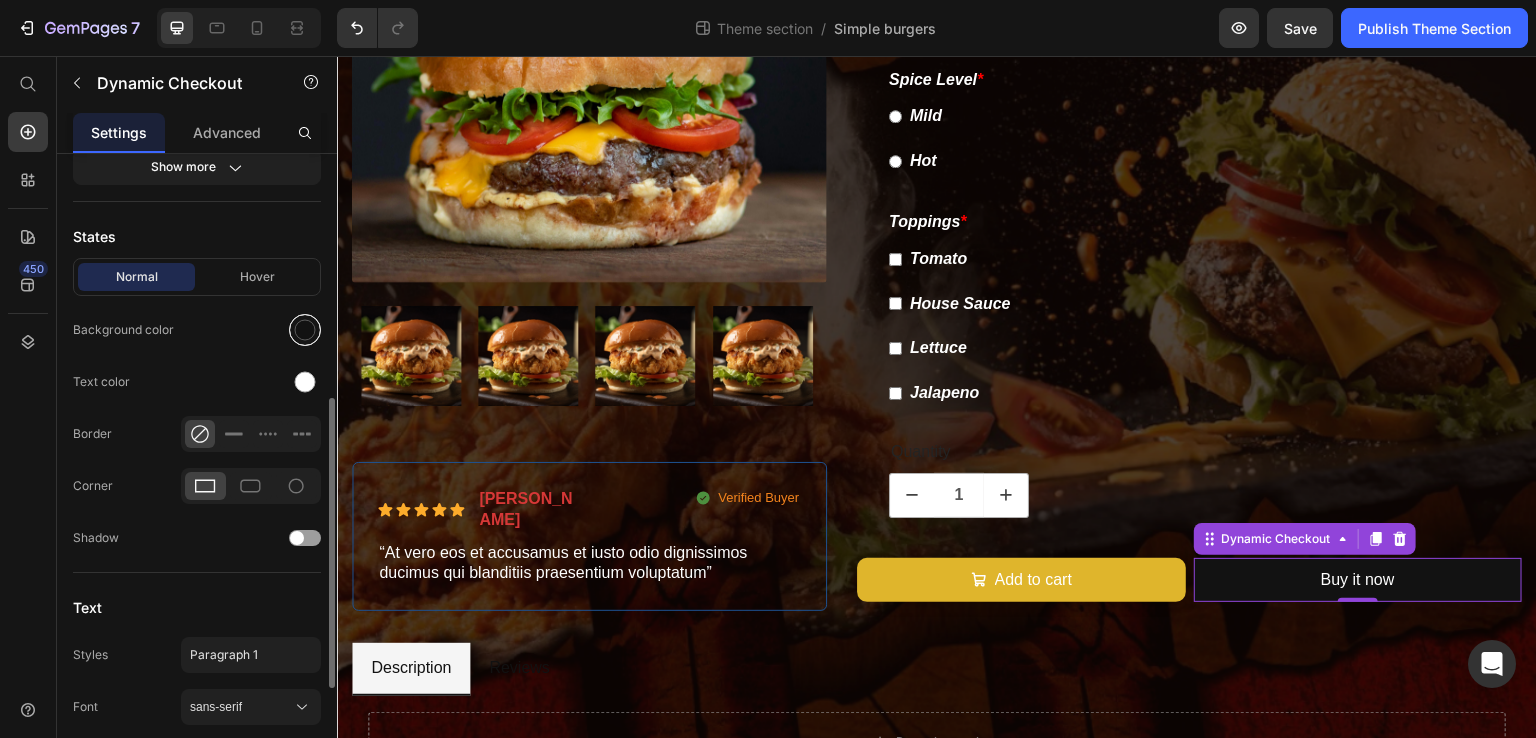click at bounding box center [305, 330] 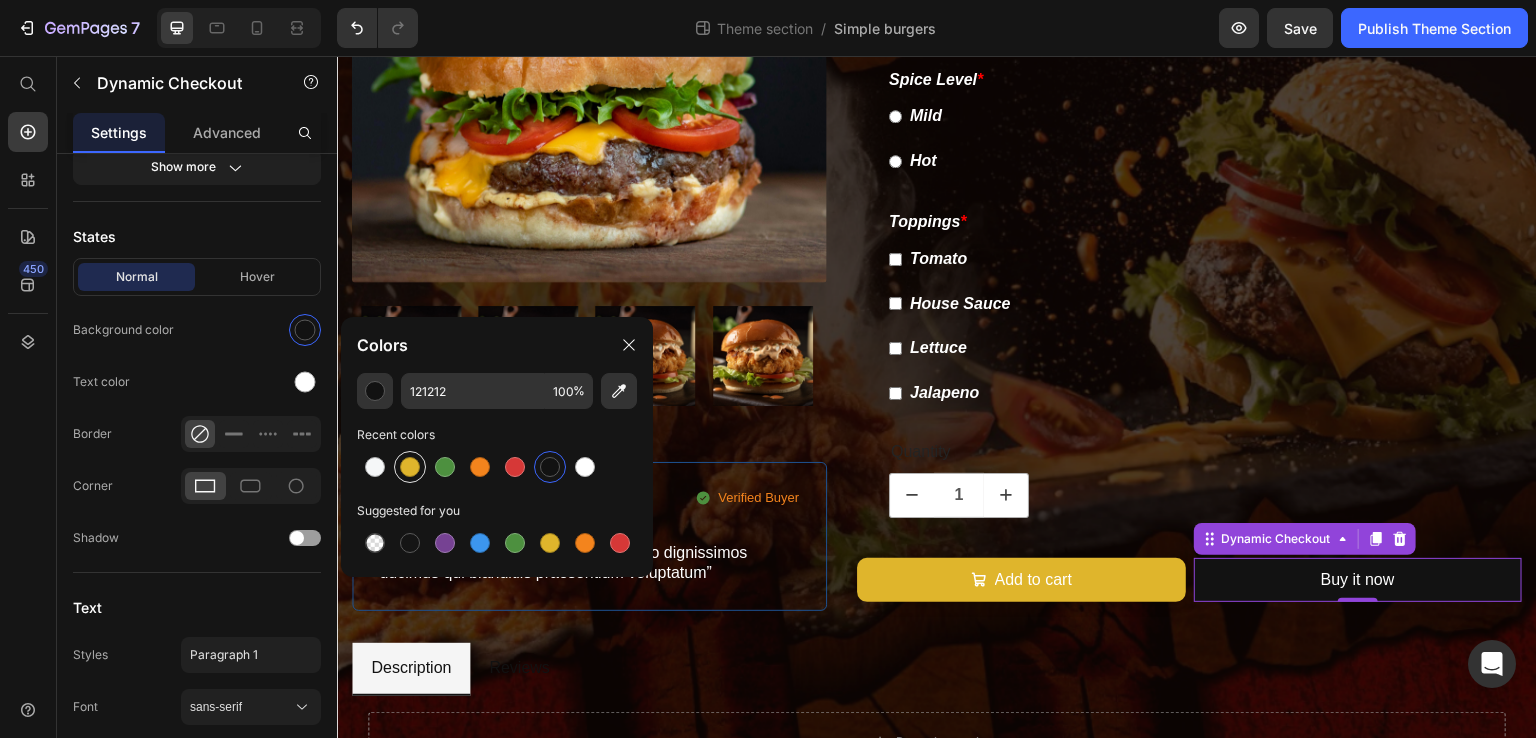 click at bounding box center (410, 467) 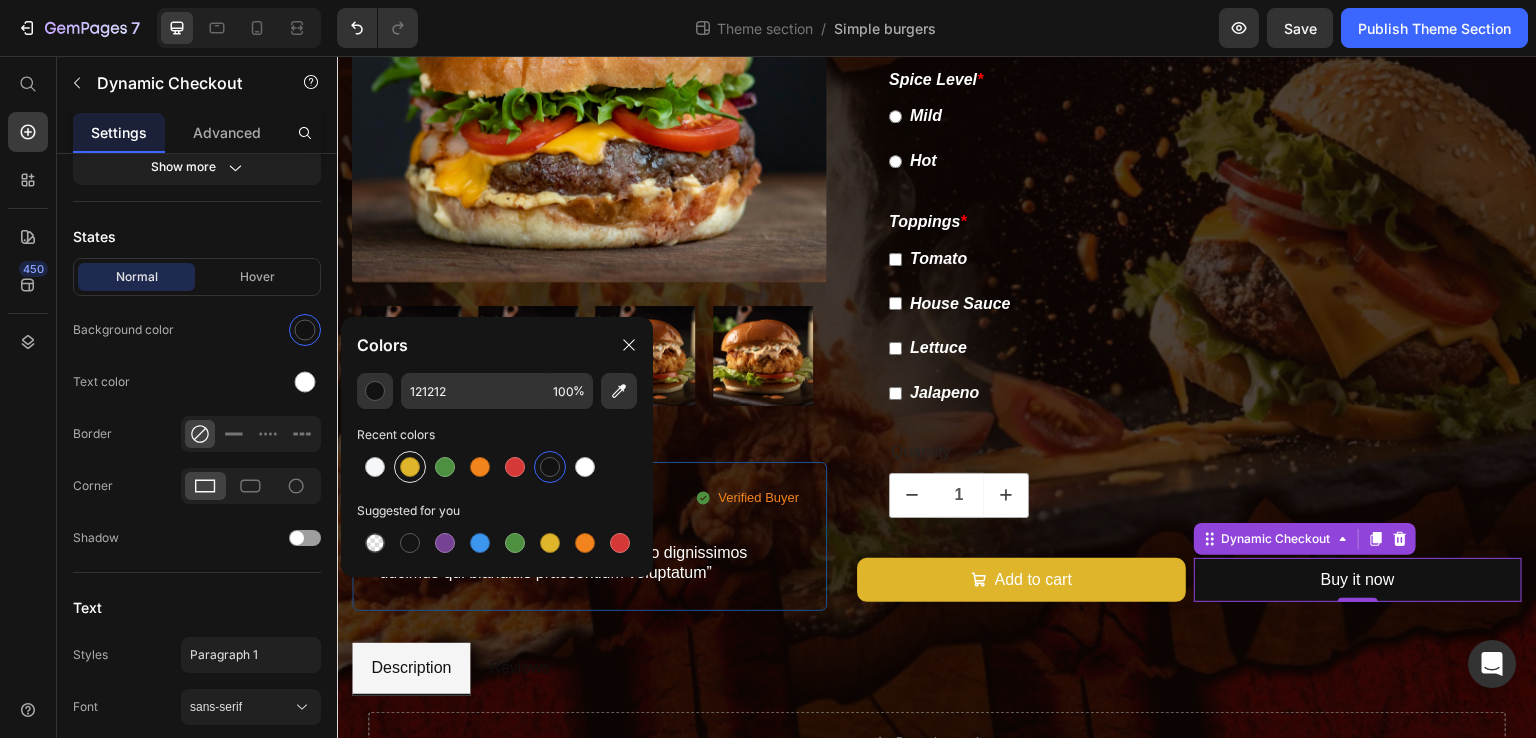 type on "DFB52C" 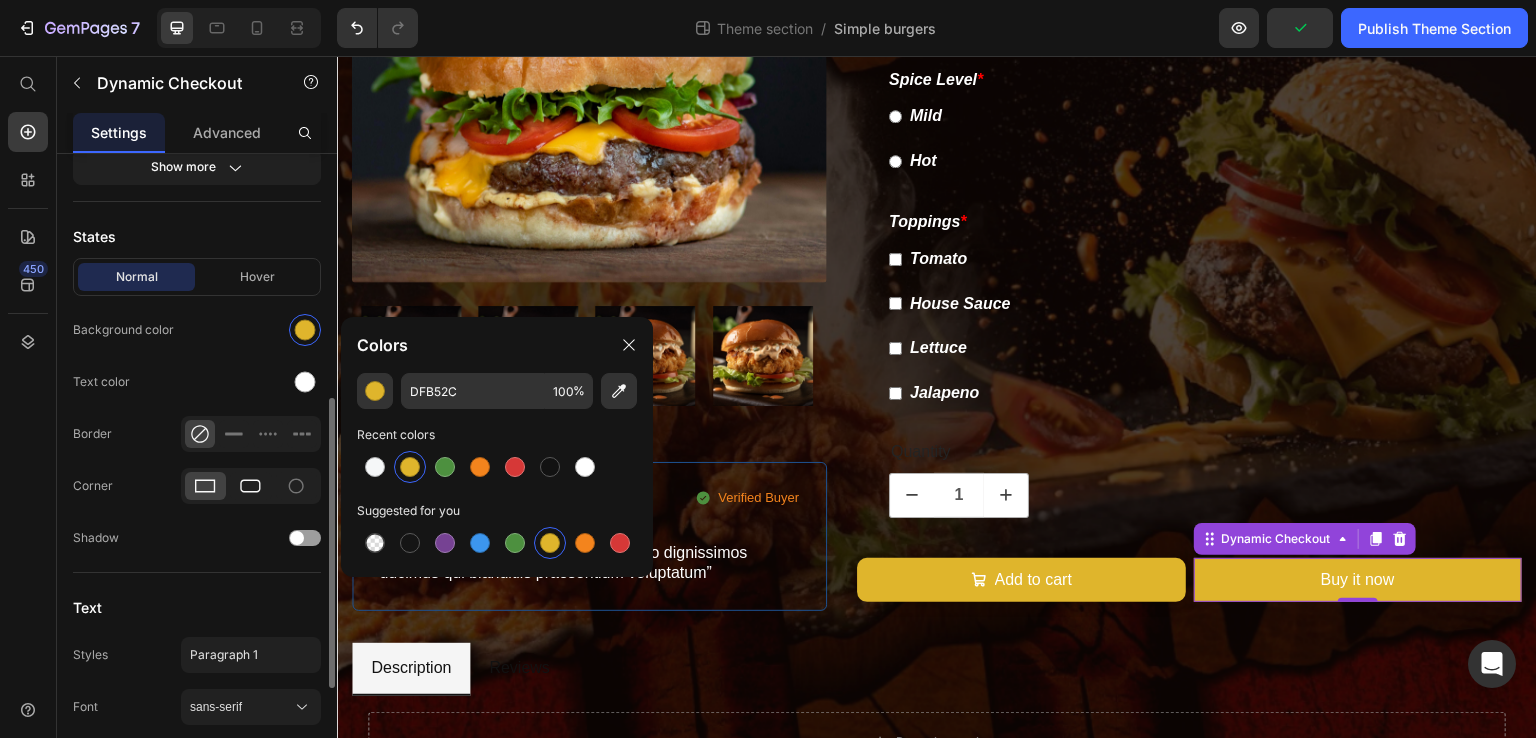click 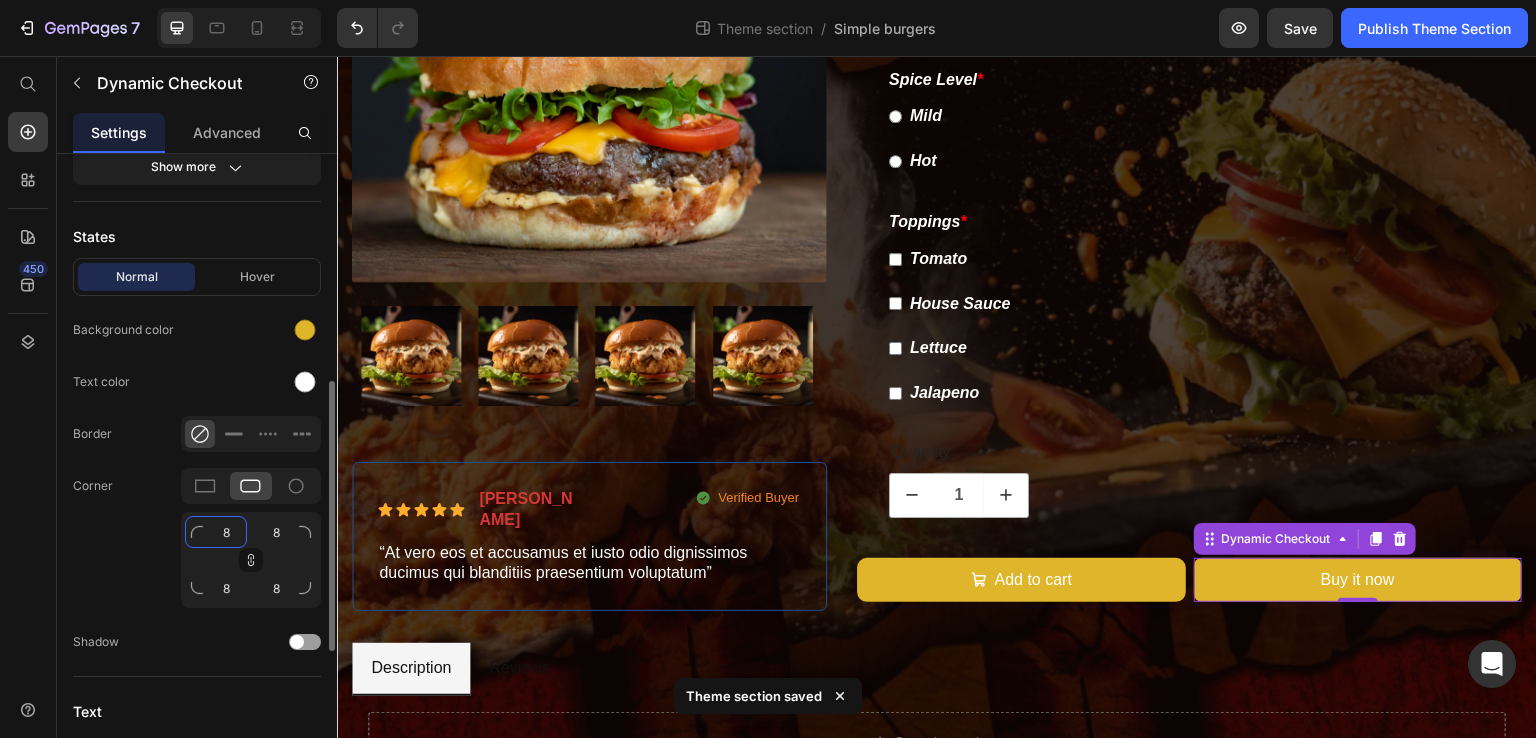click on "8" 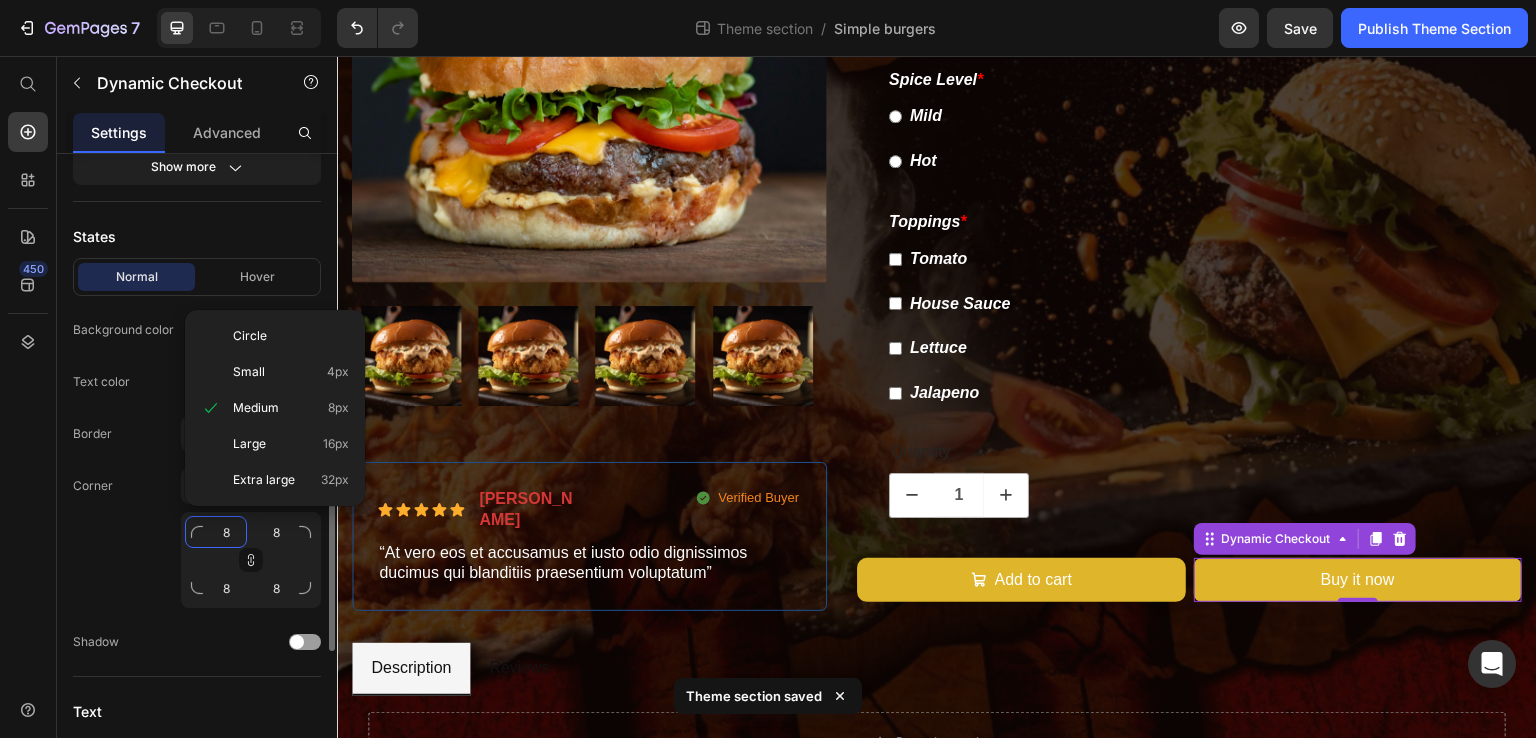 type on "1" 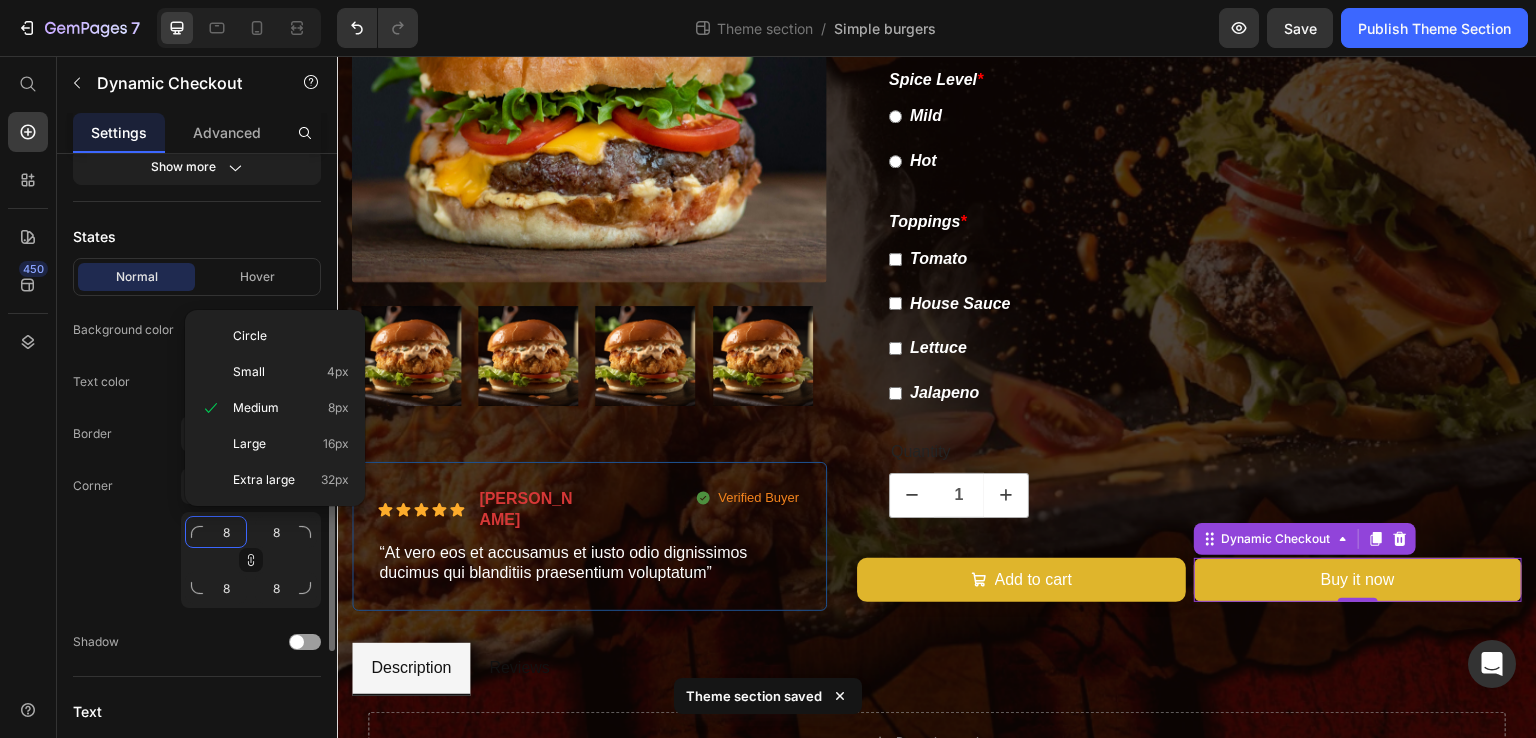 type on "1" 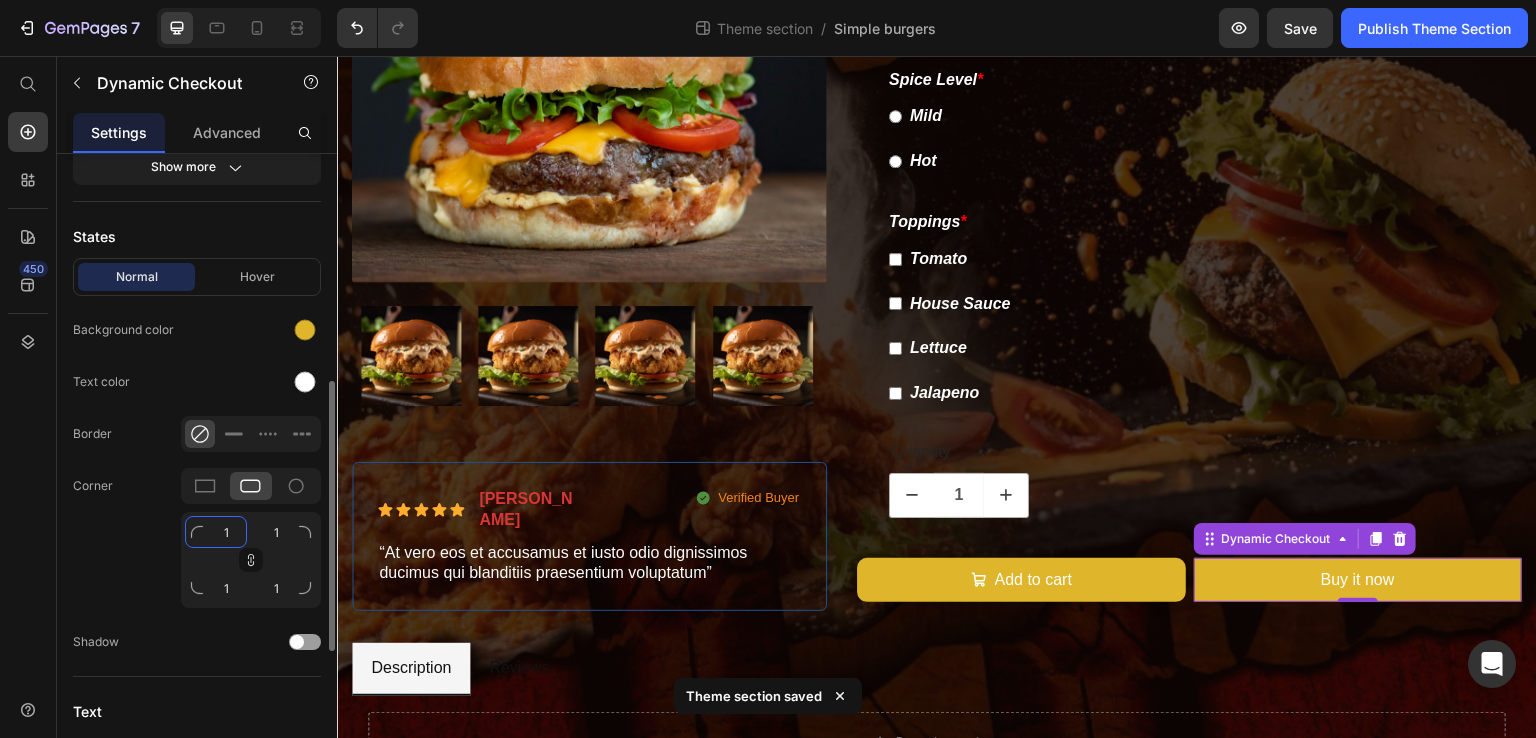 type on "10" 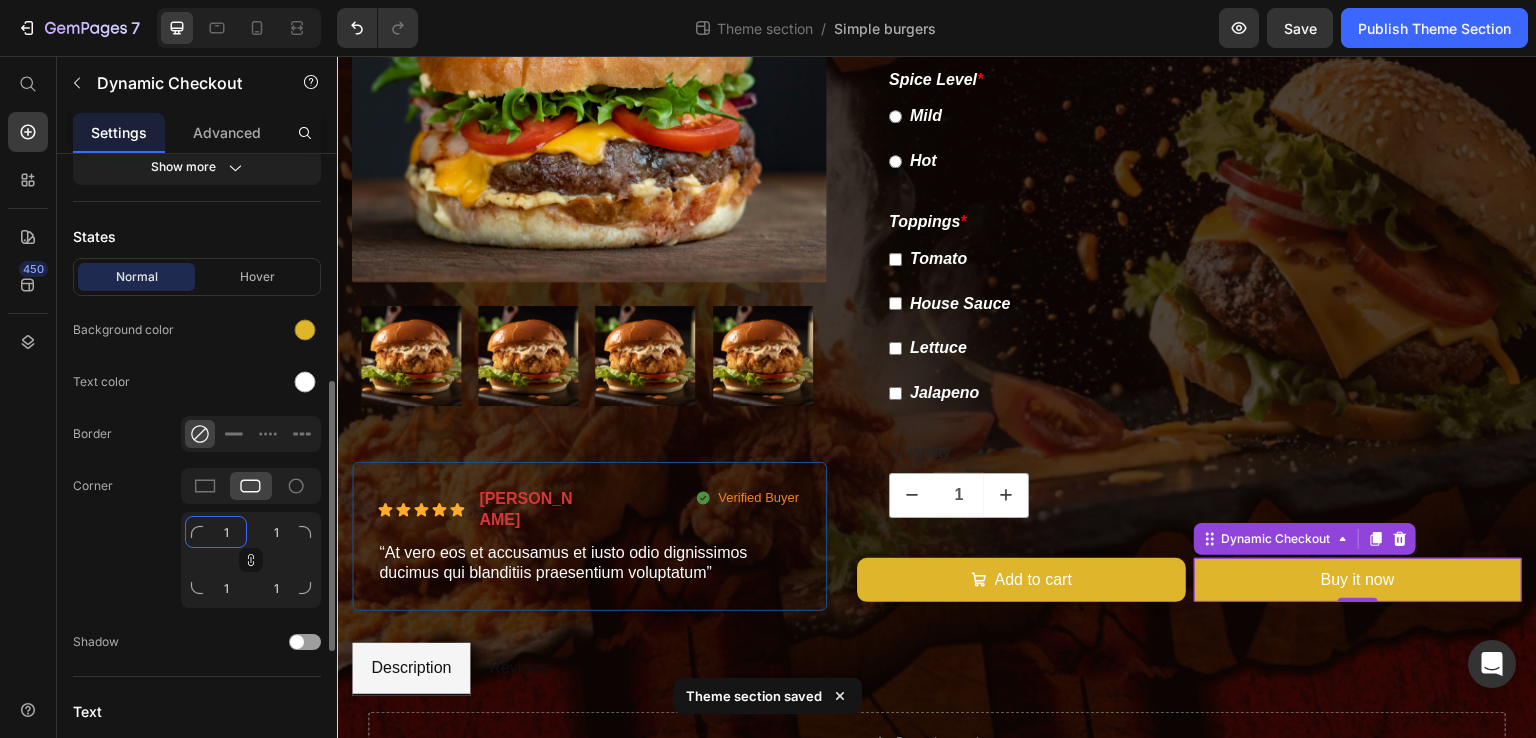 type on "10" 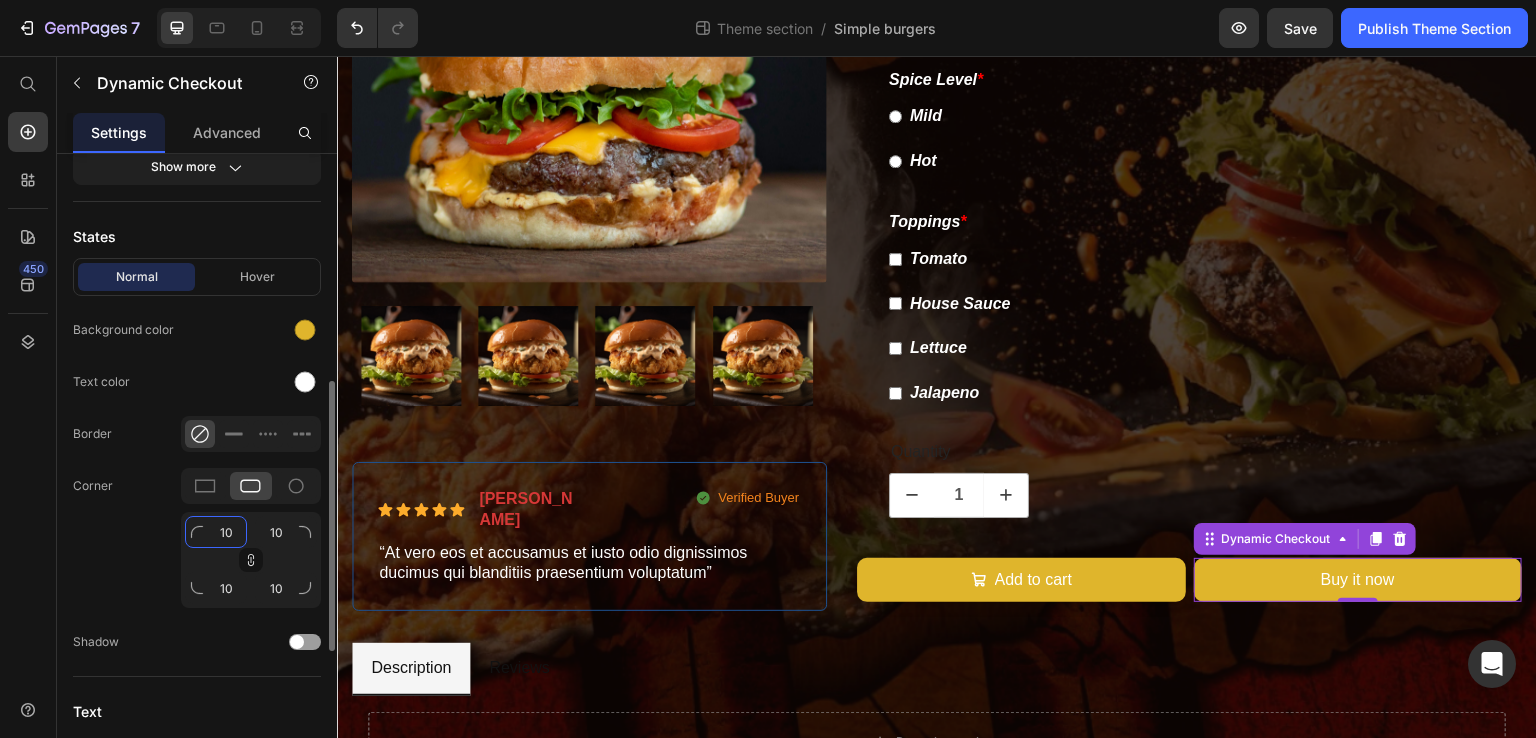type on "10" 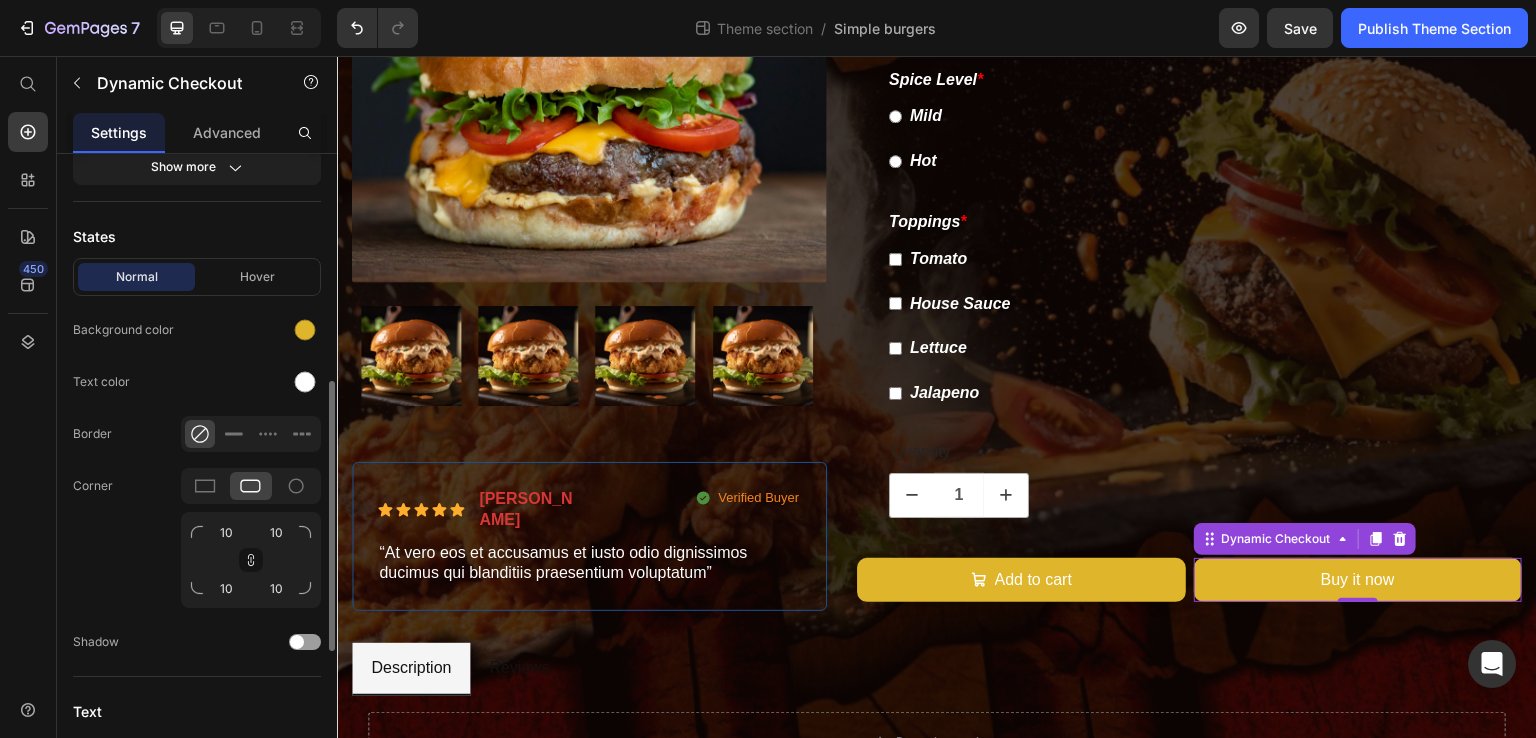 click on "Corner 10 10 10 10" 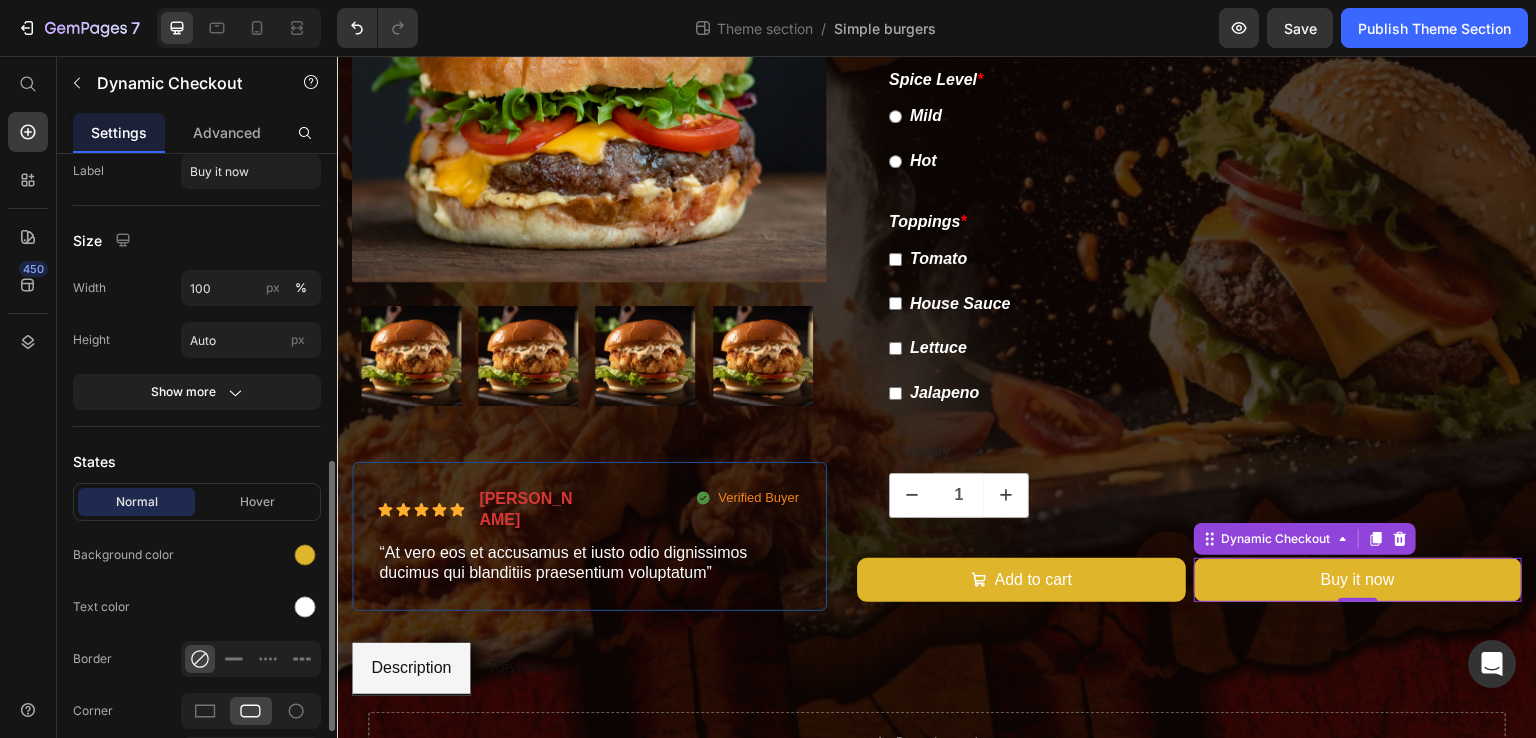 scroll, scrollTop: 445, scrollLeft: 0, axis: vertical 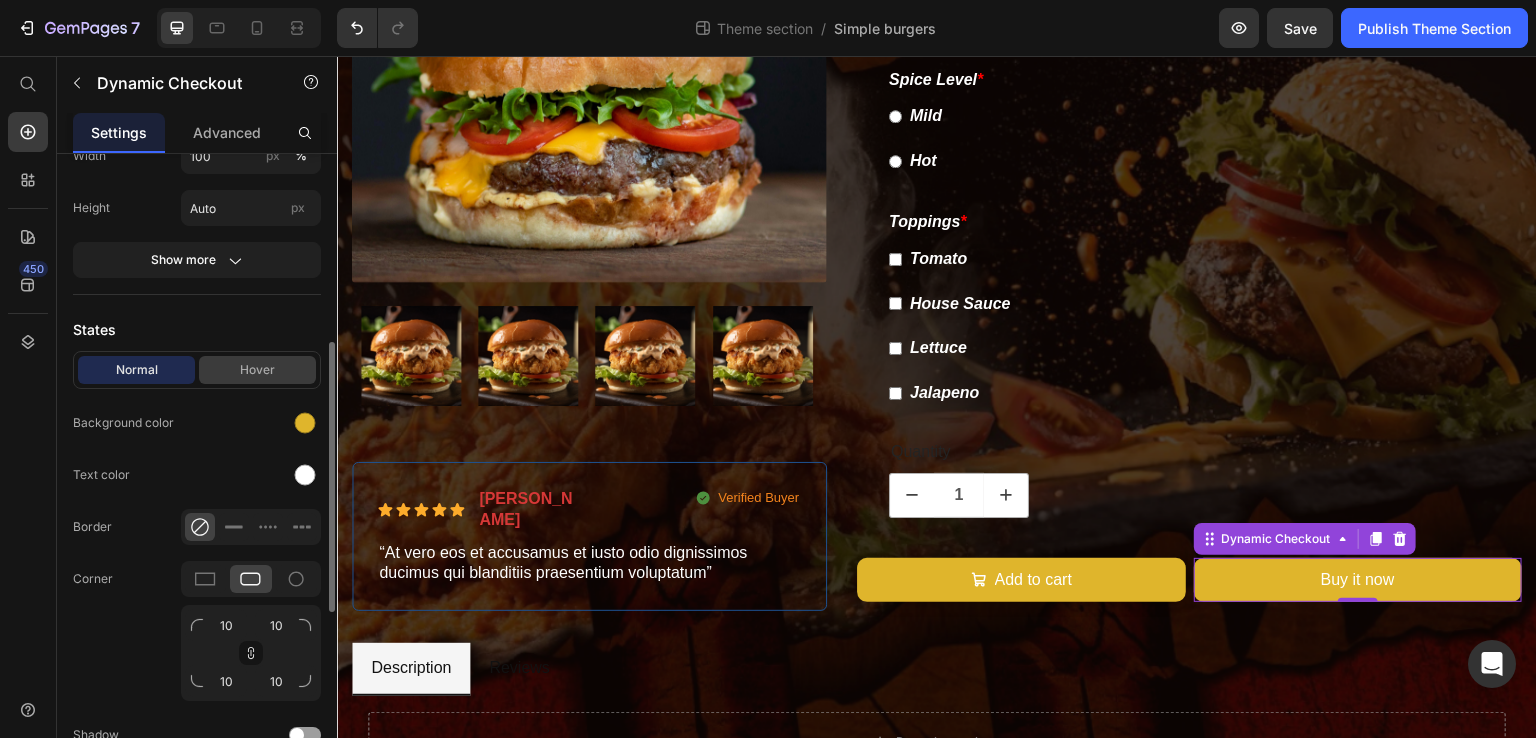 click on "Hover" at bounding box center [257, 370] 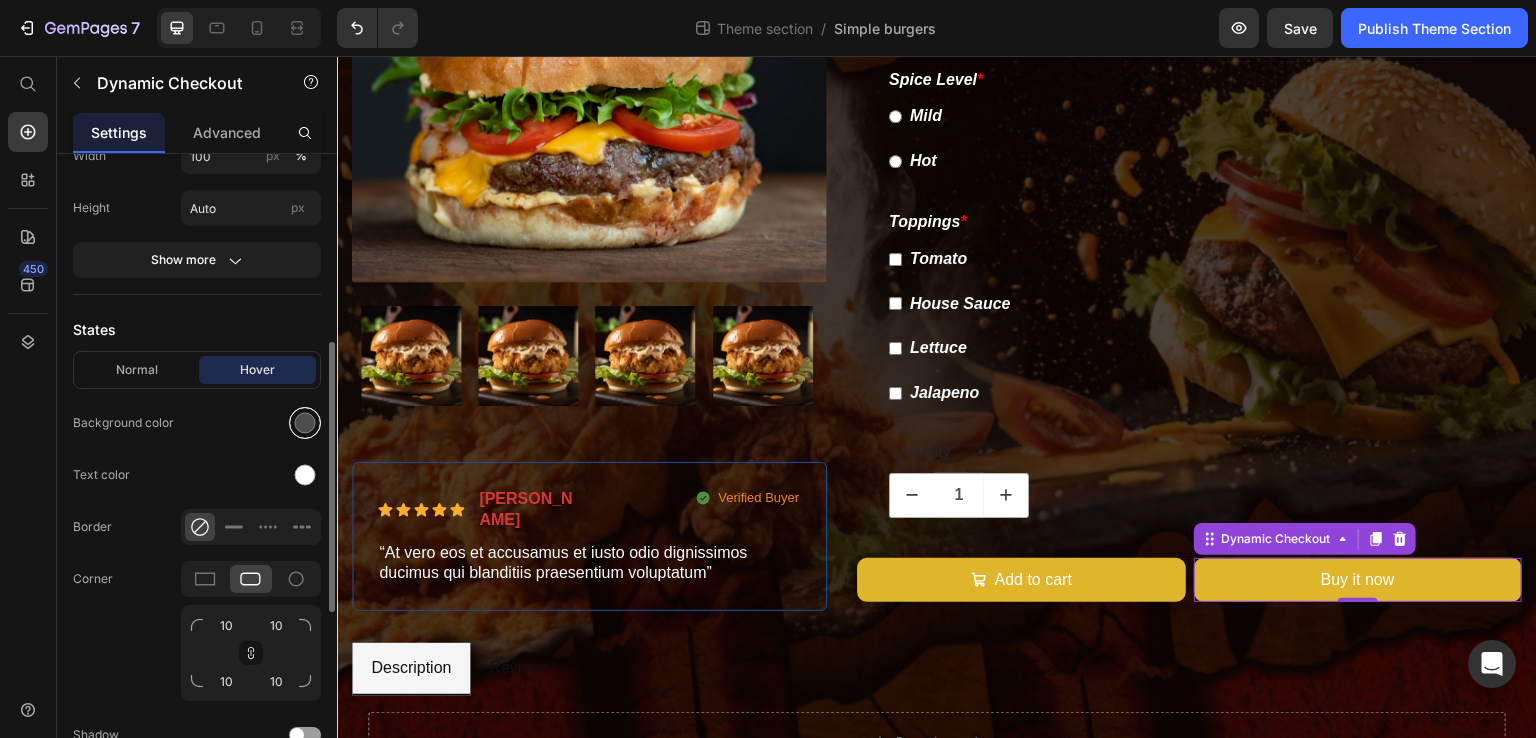 click at bounding box center [305, 423] 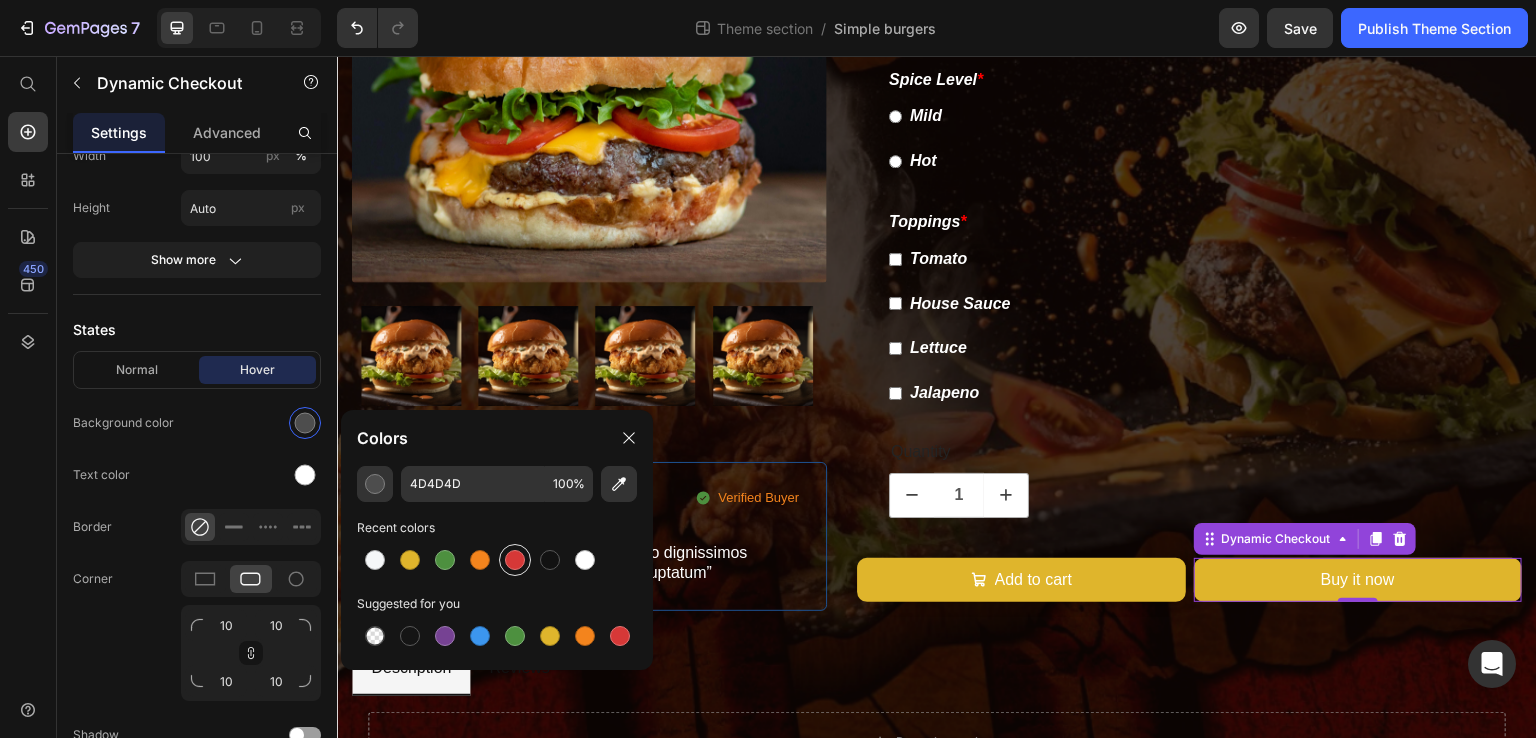 click at bounding box center [515, 560] 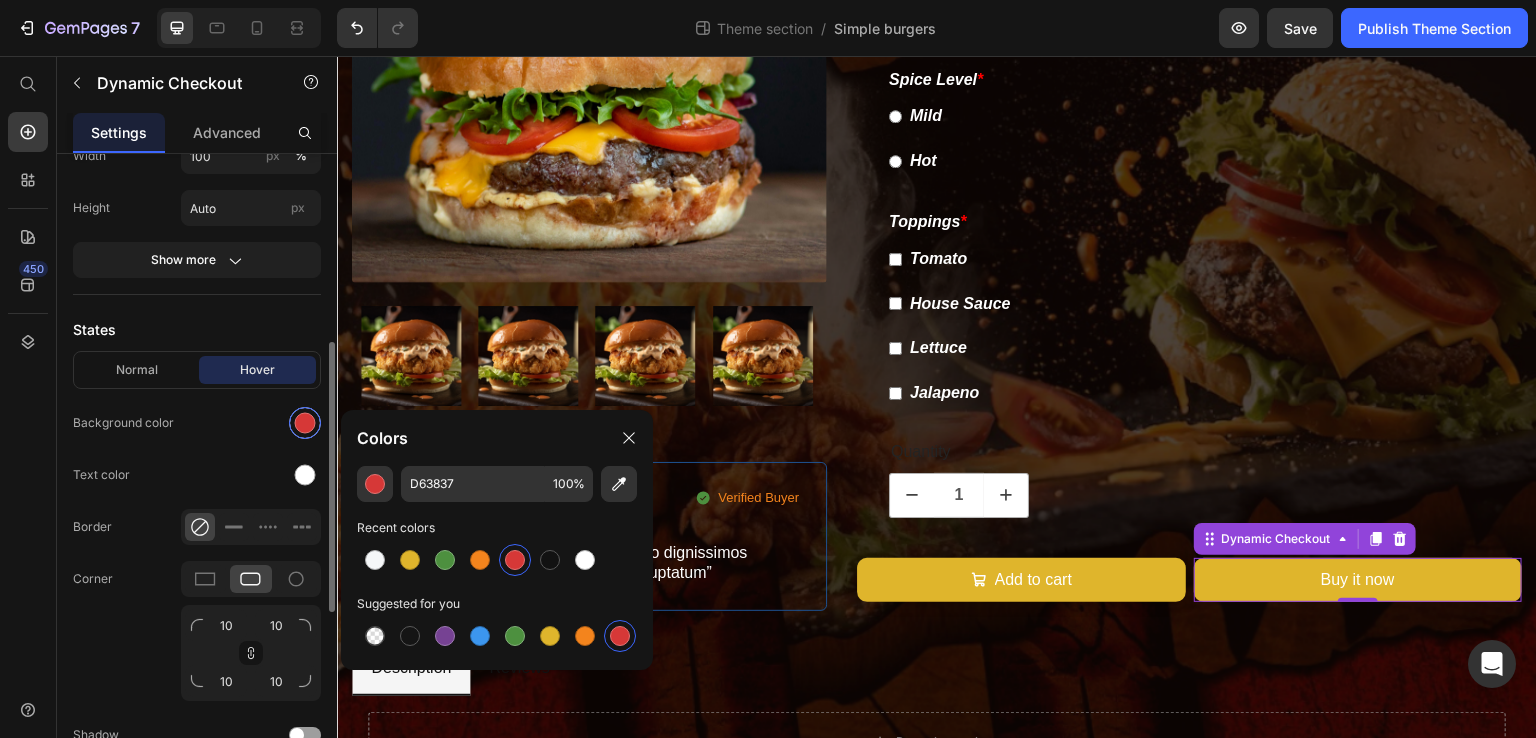 click at bounding box center [305, 423] 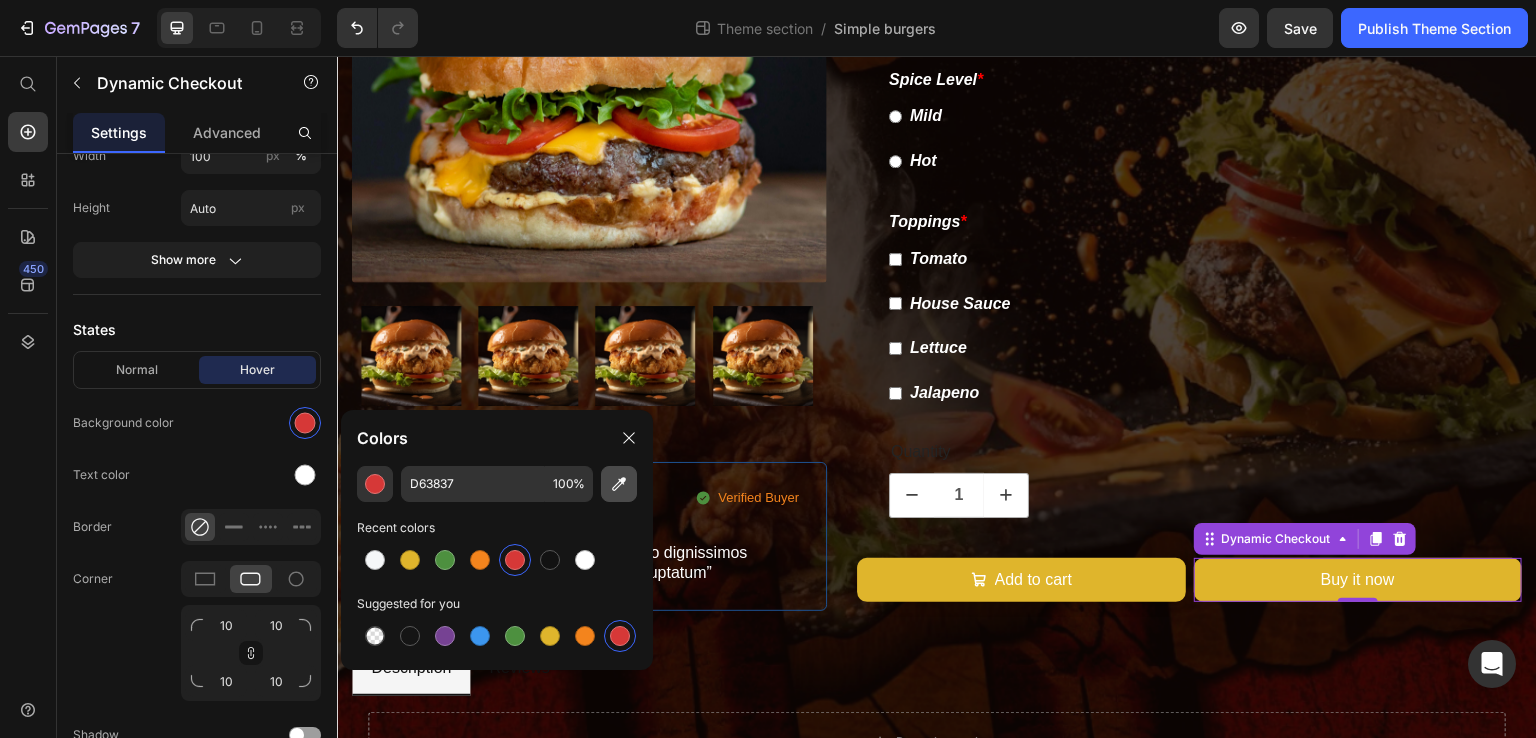 click 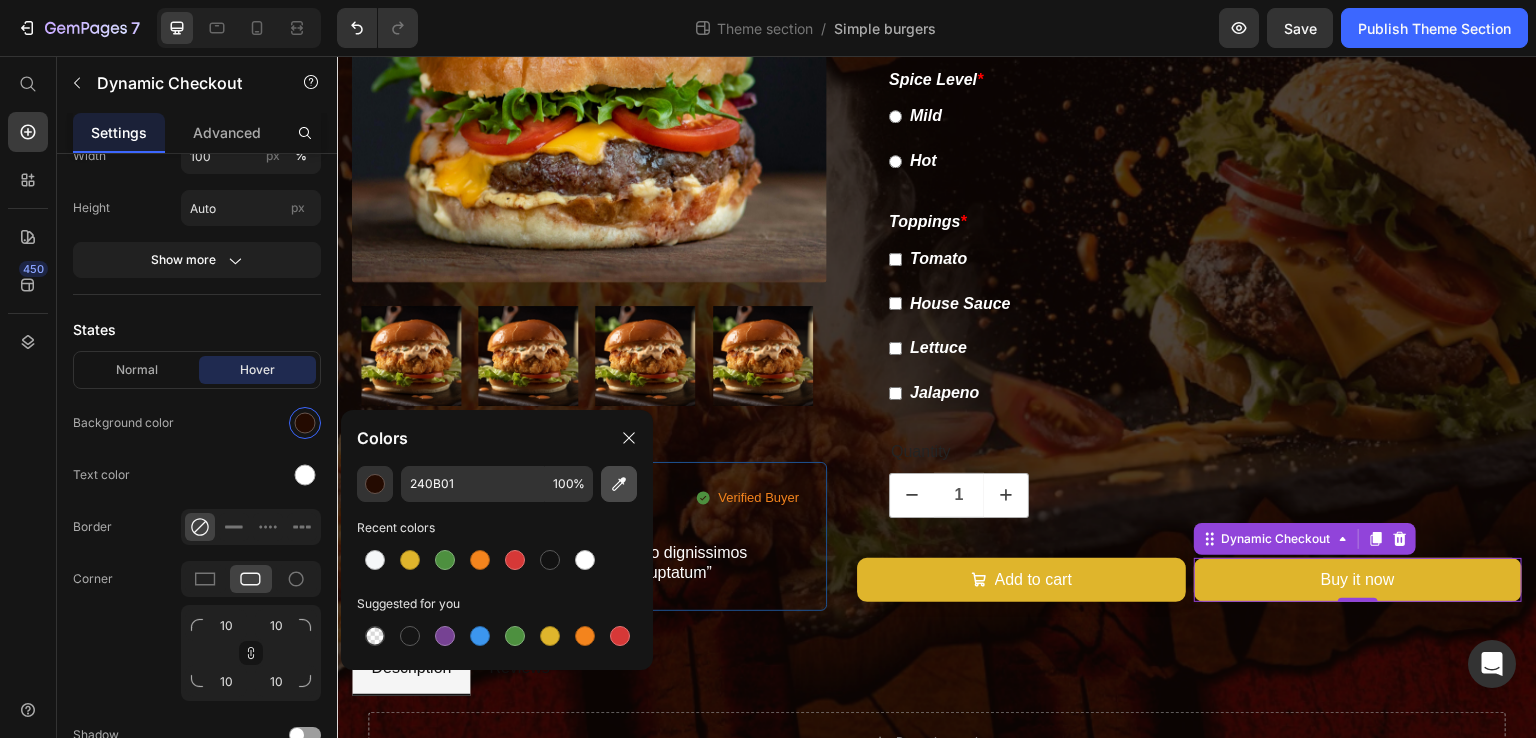 click 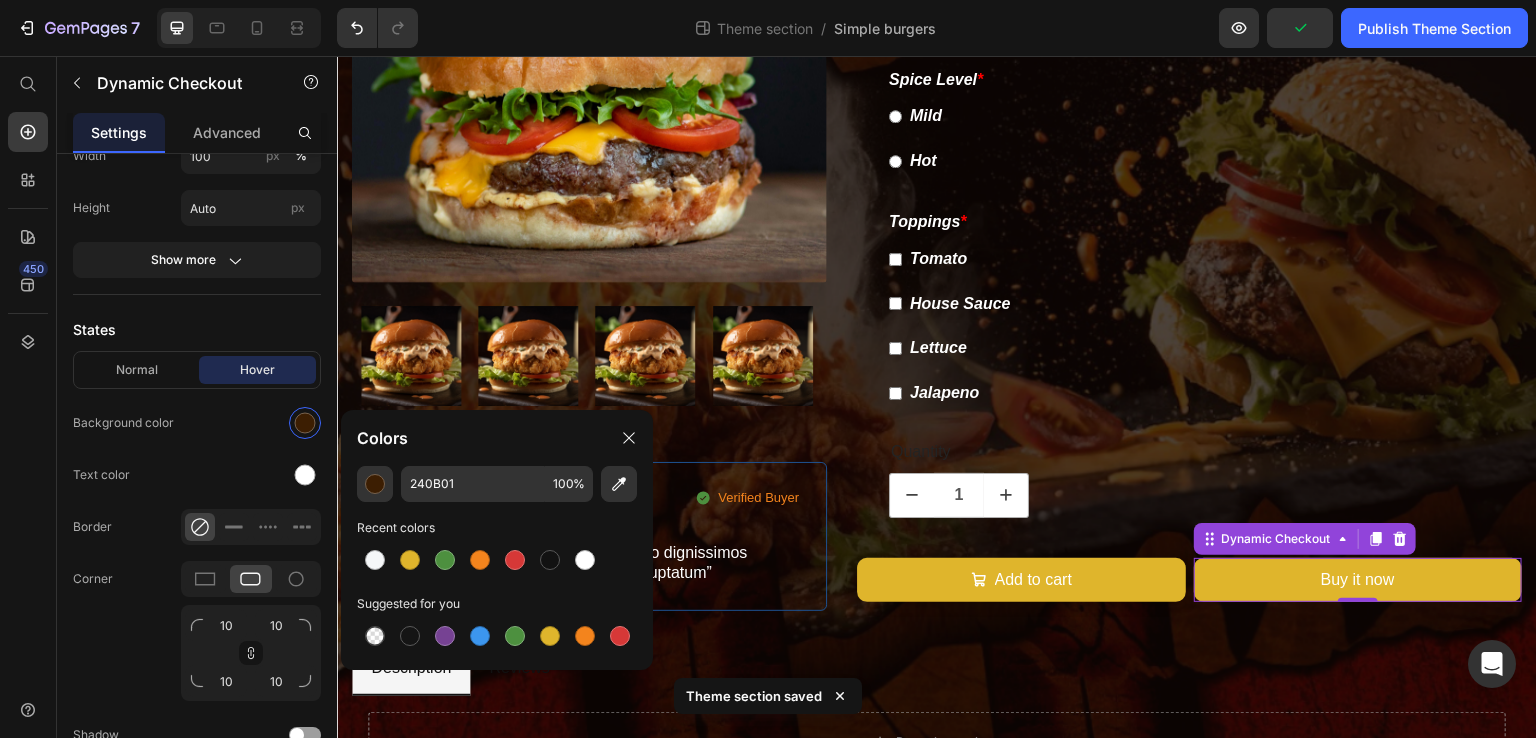 type on "3C1E02" 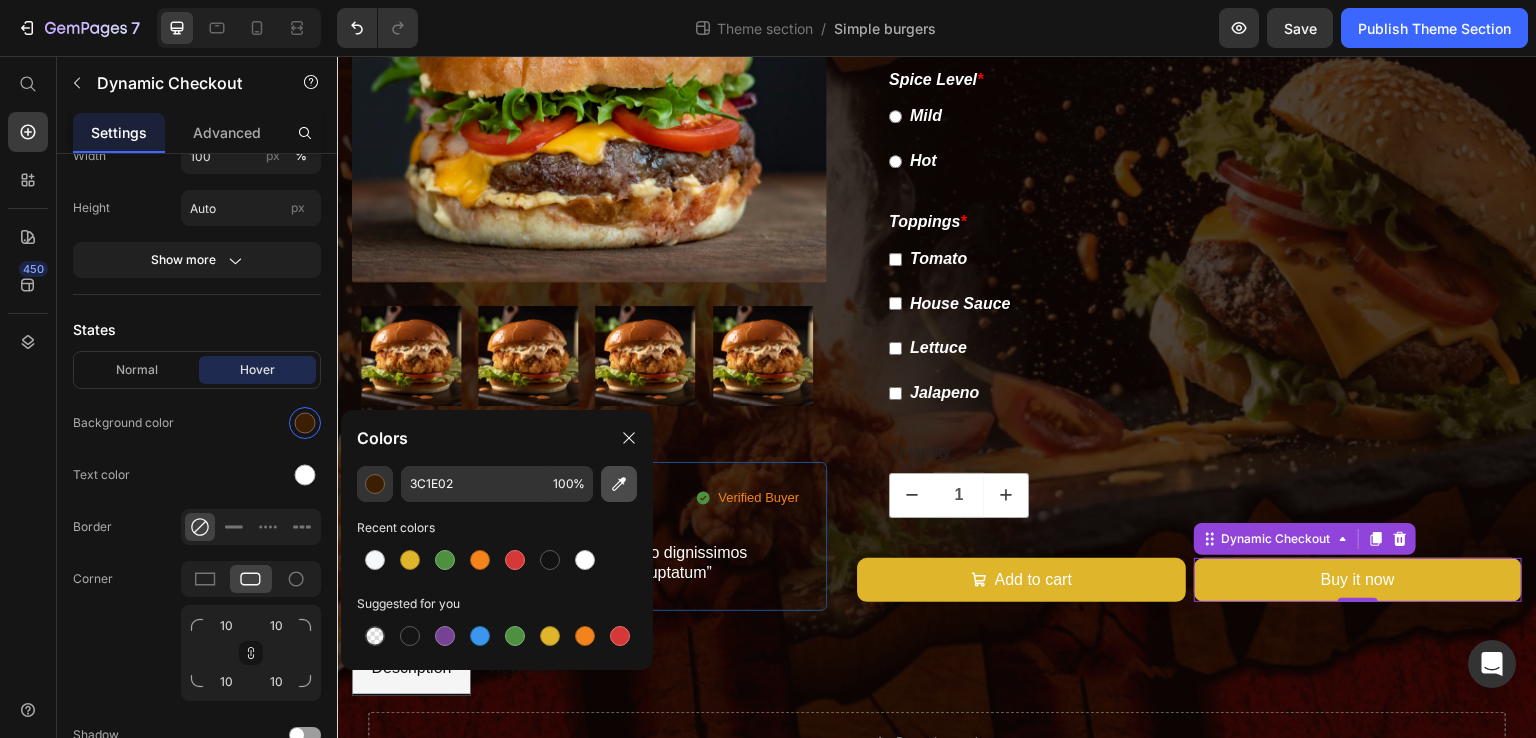 click 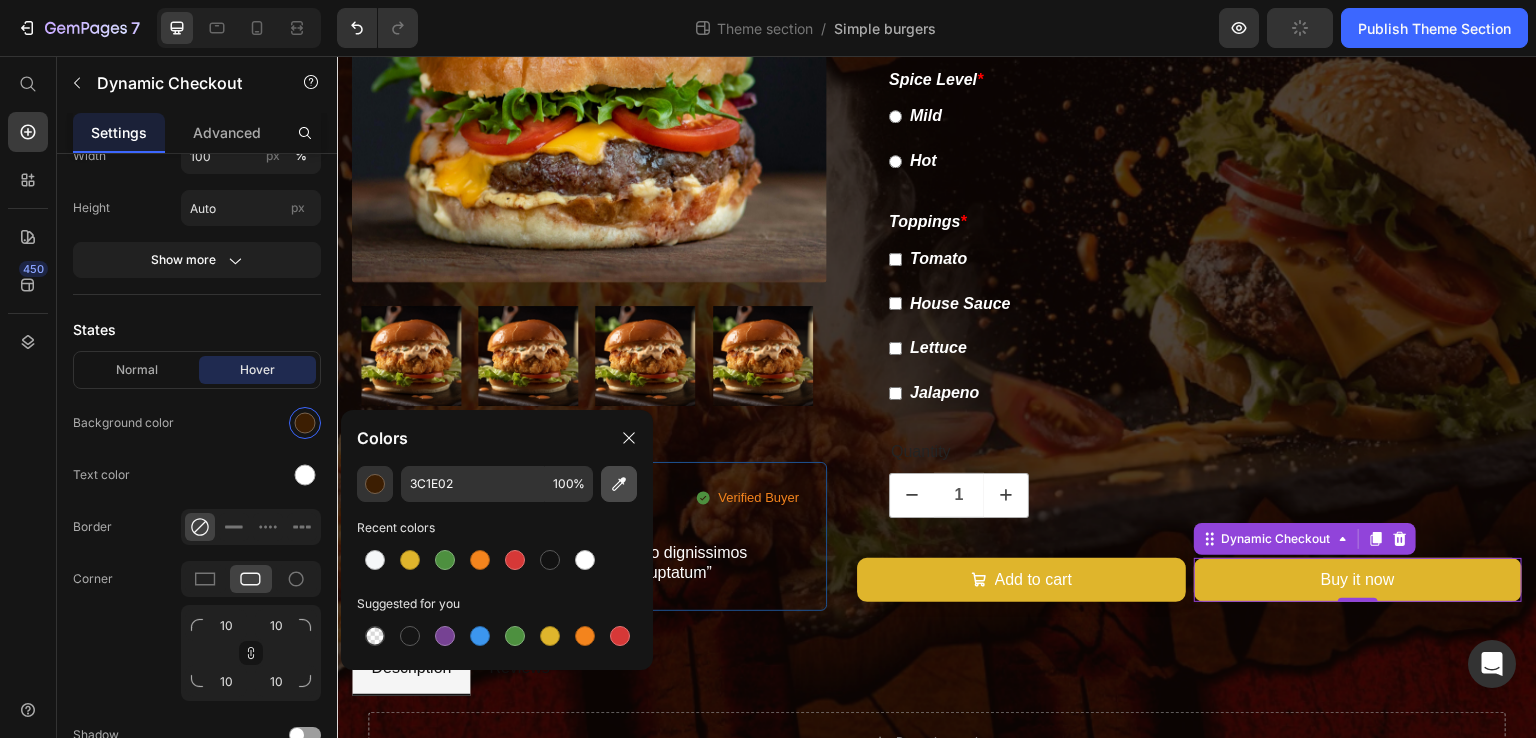 type 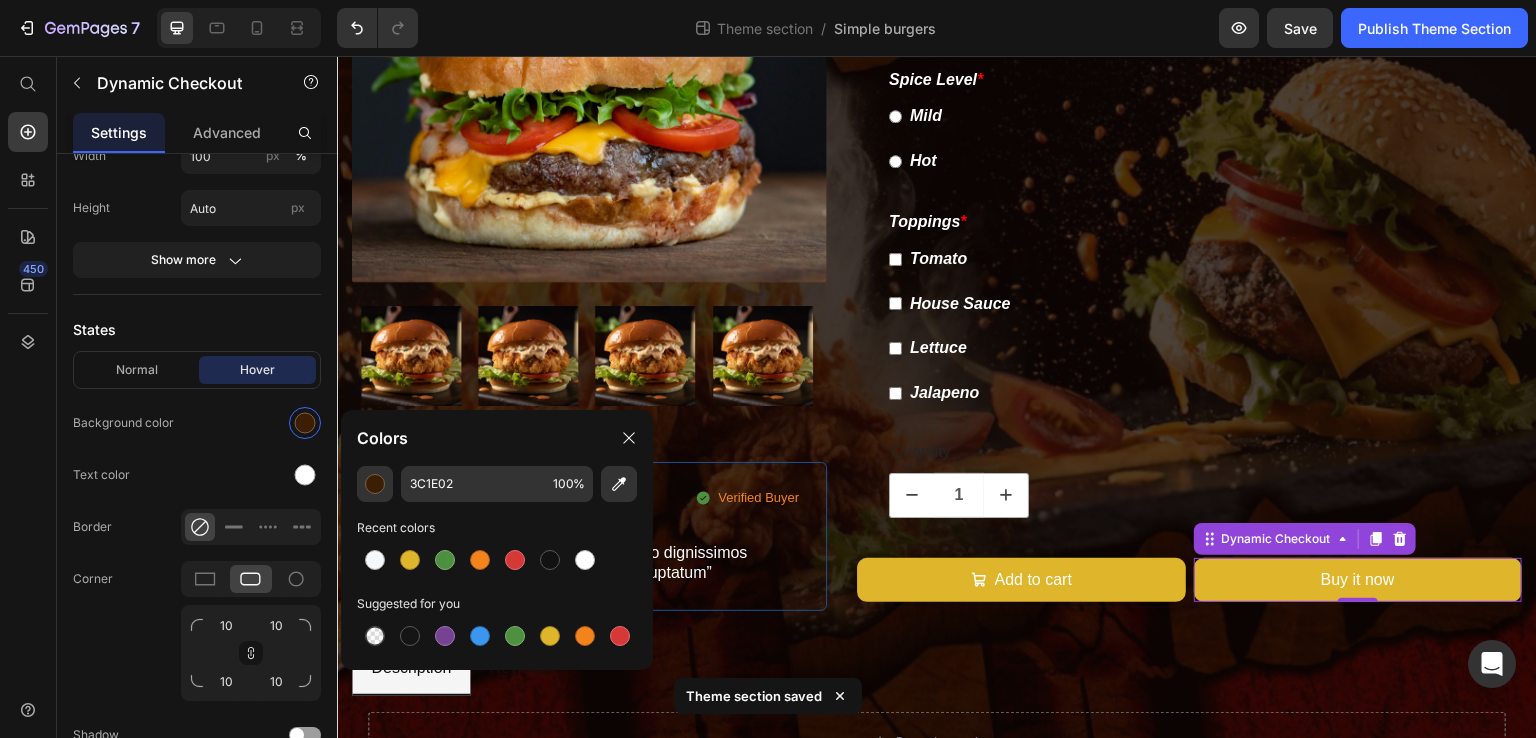 type on "392F29" 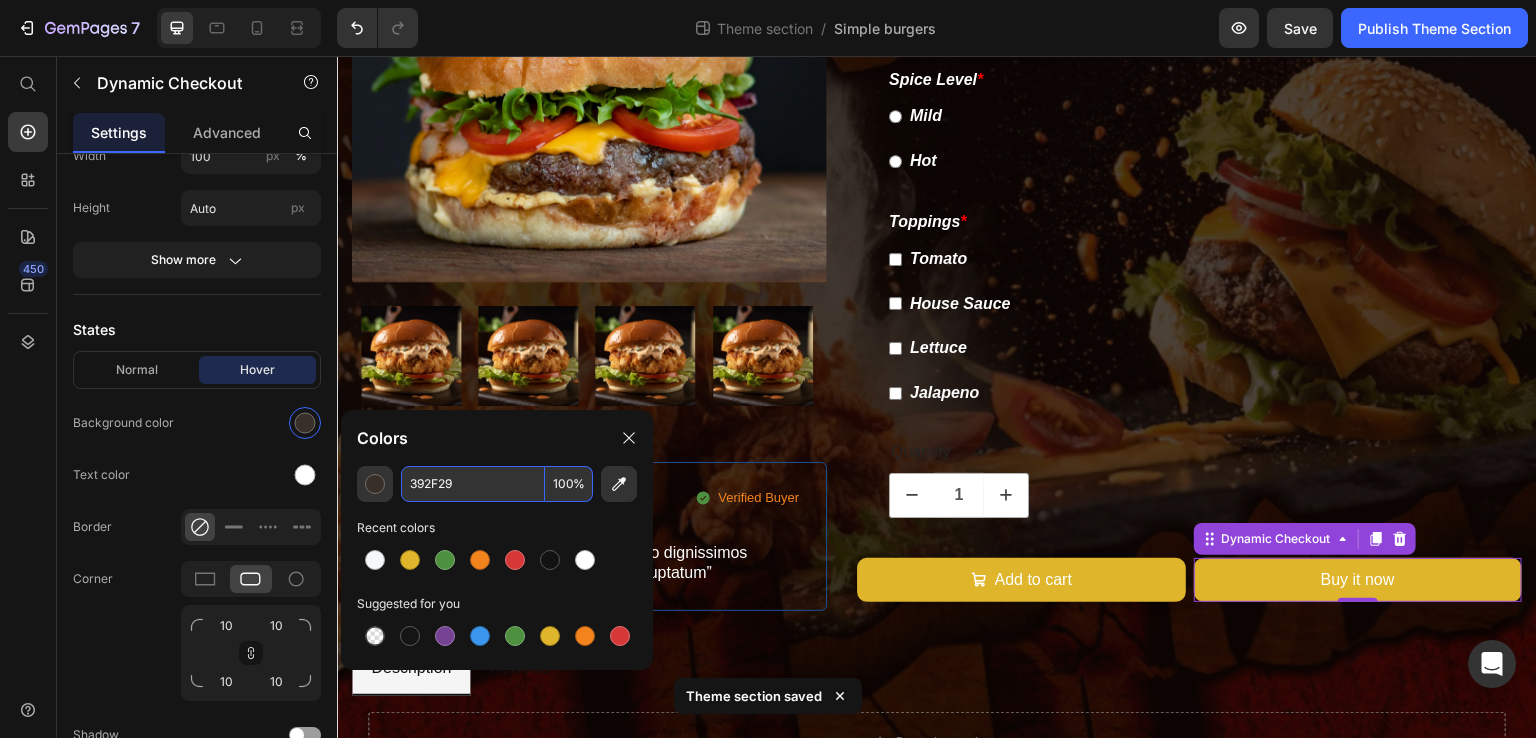 click on "392F29" at bounding box center (473, 484) 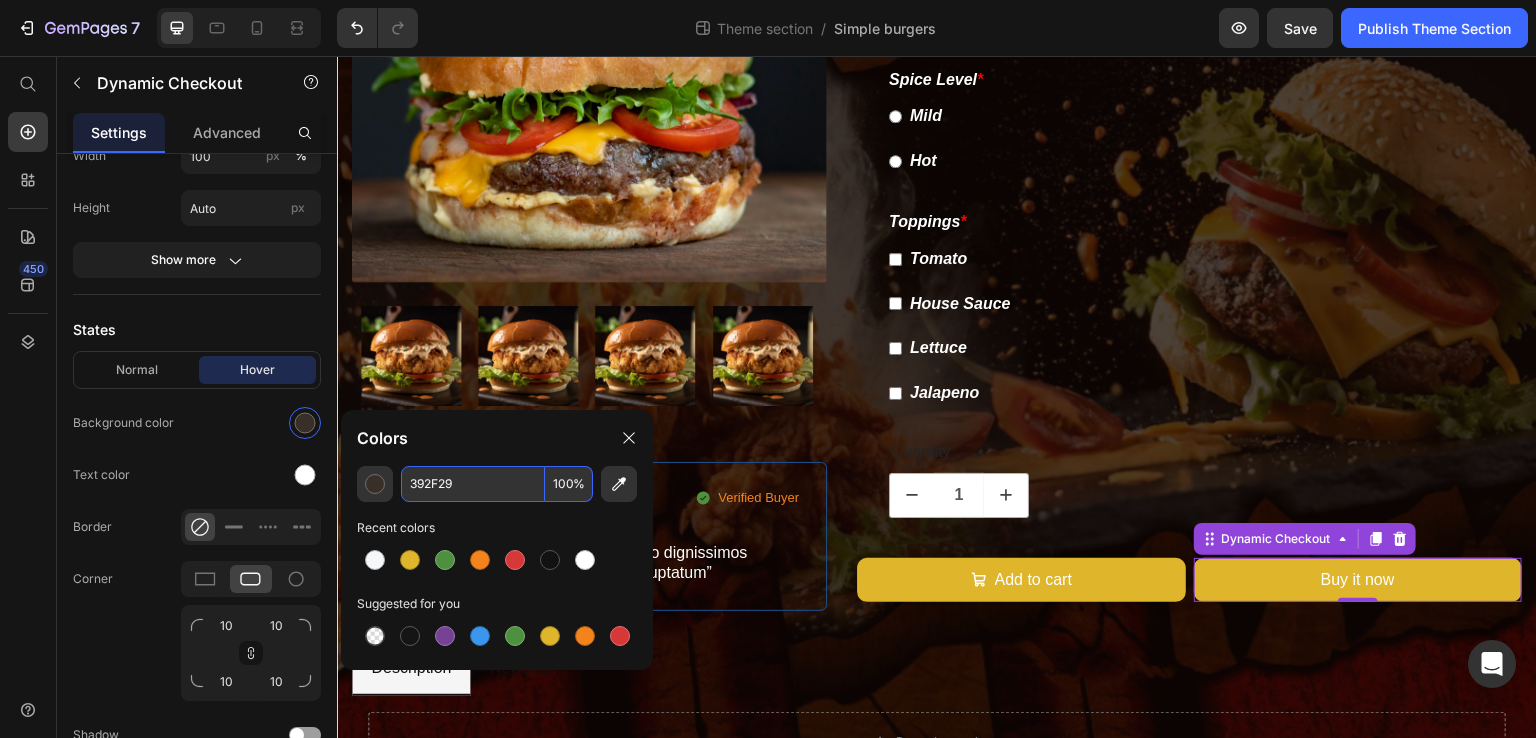 click on "100" at bounding box center [569, 484] 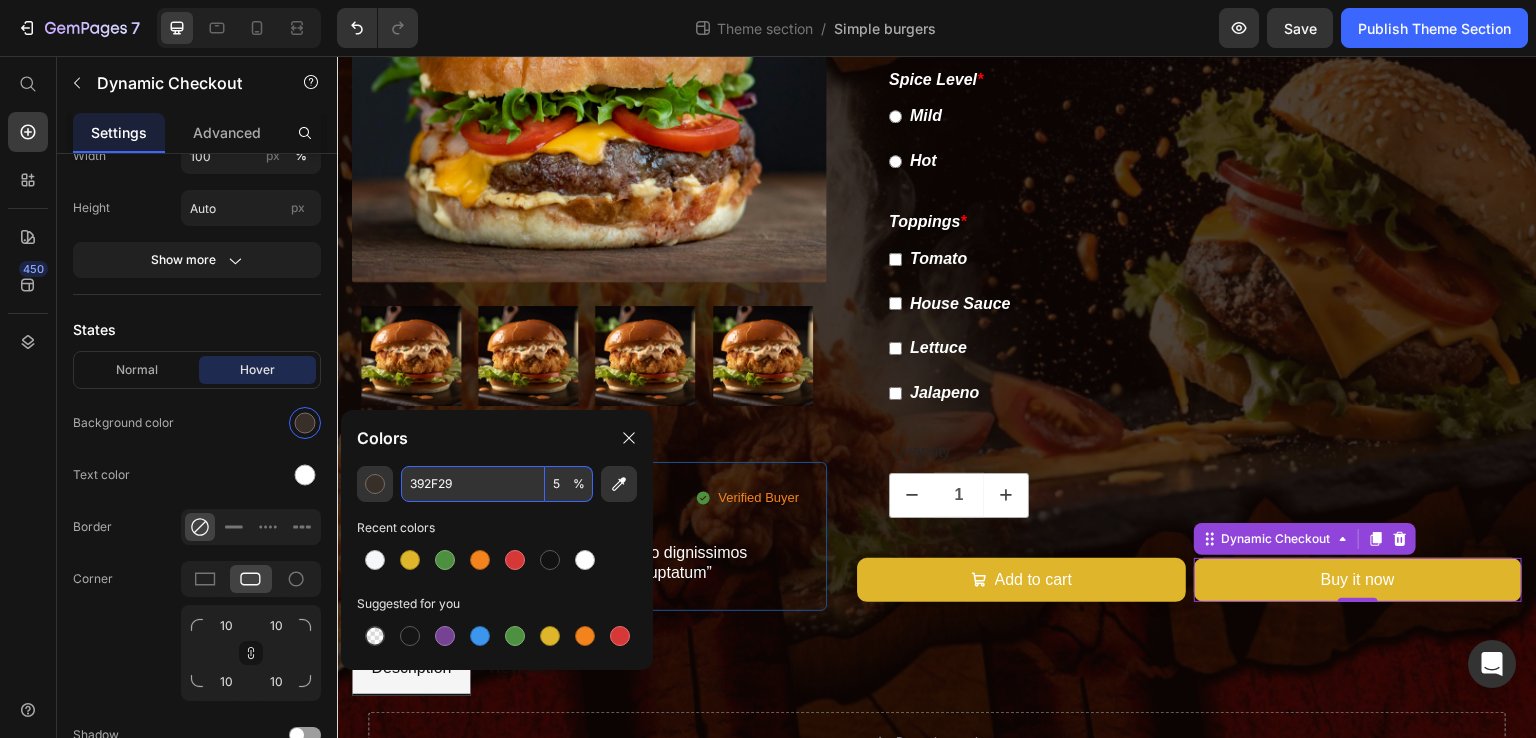 type on "50" 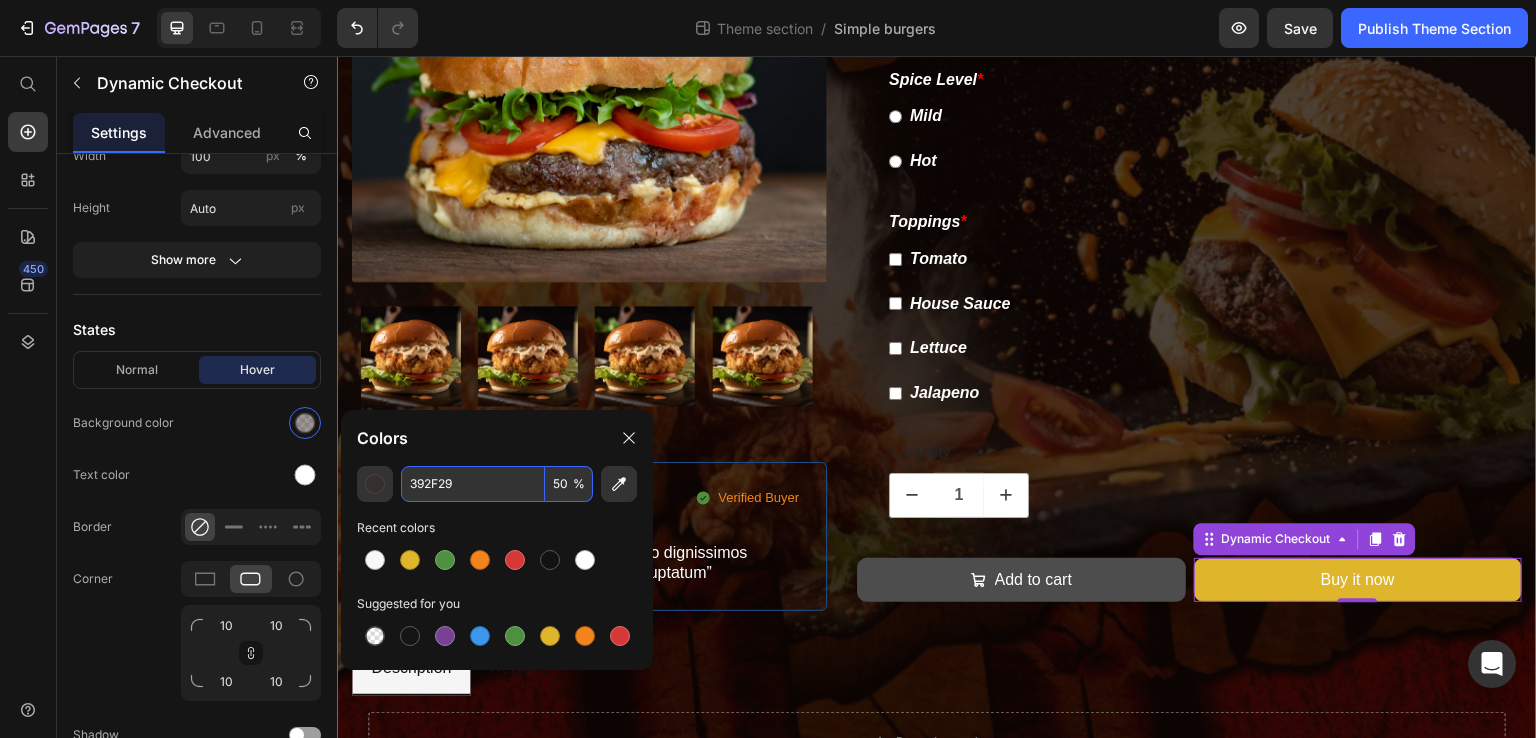 click on "Add to cart" at bounding box center [1021, 580] 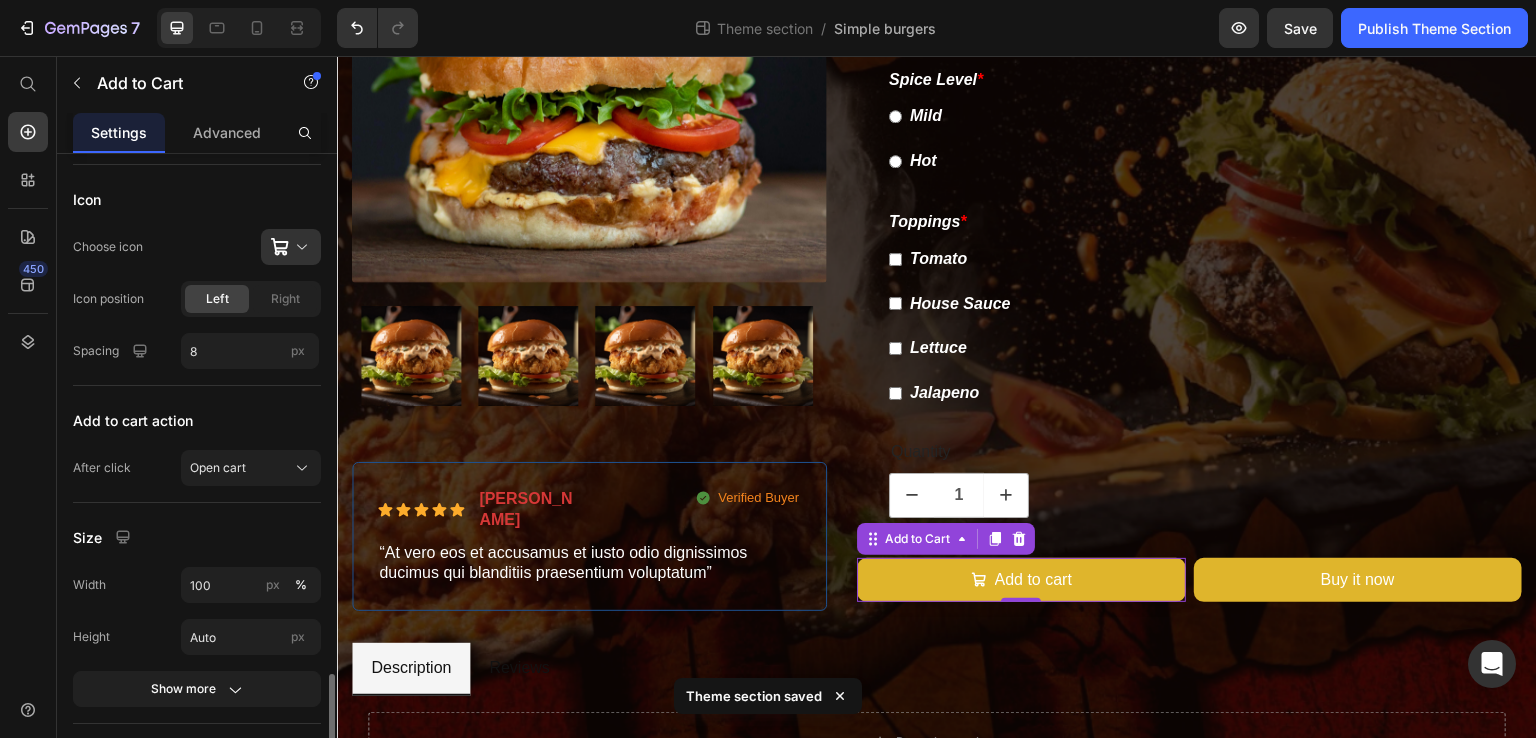 scroll, scrollTop: 956, scrollLeft: 0, axis: vertical 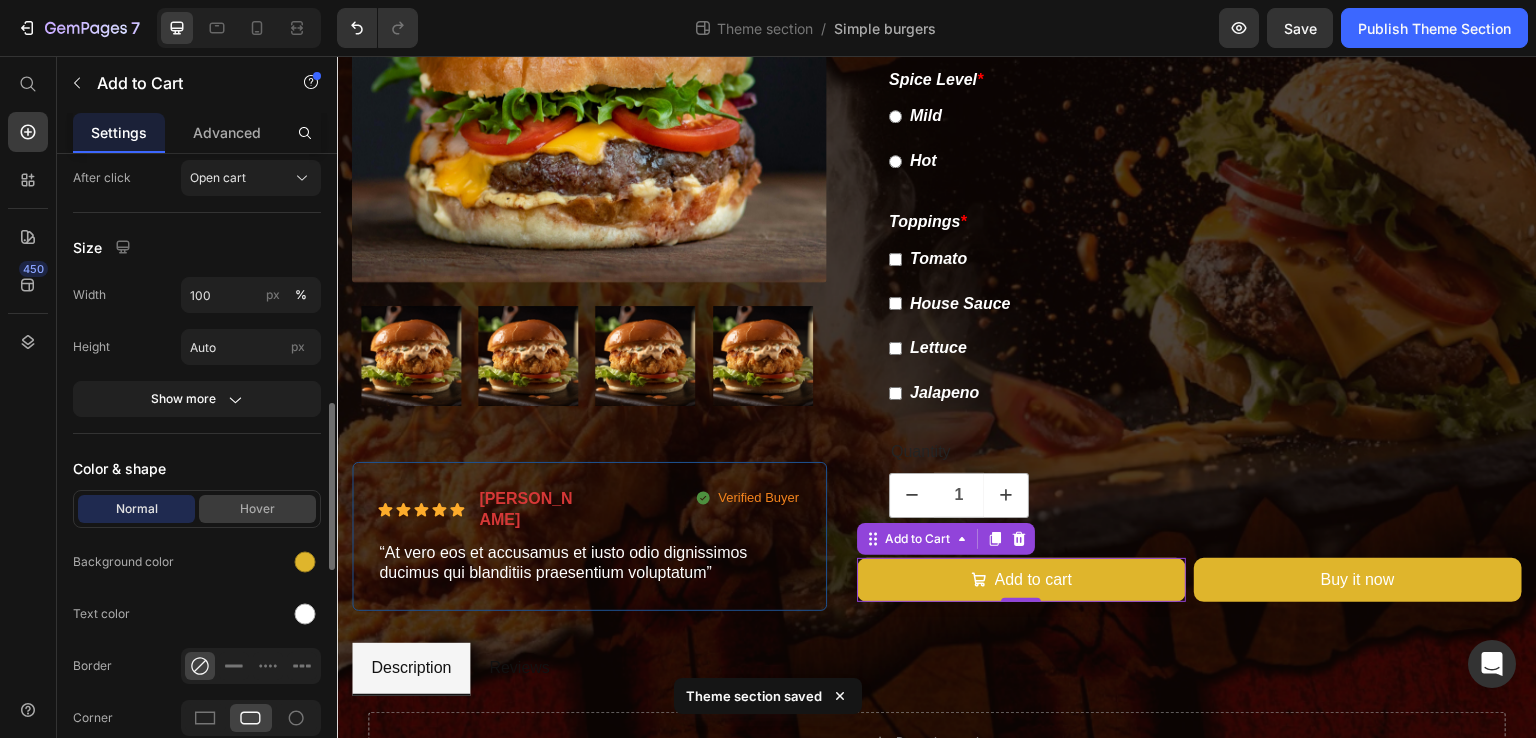 click on "Hover" at bounding box center (257, 509) 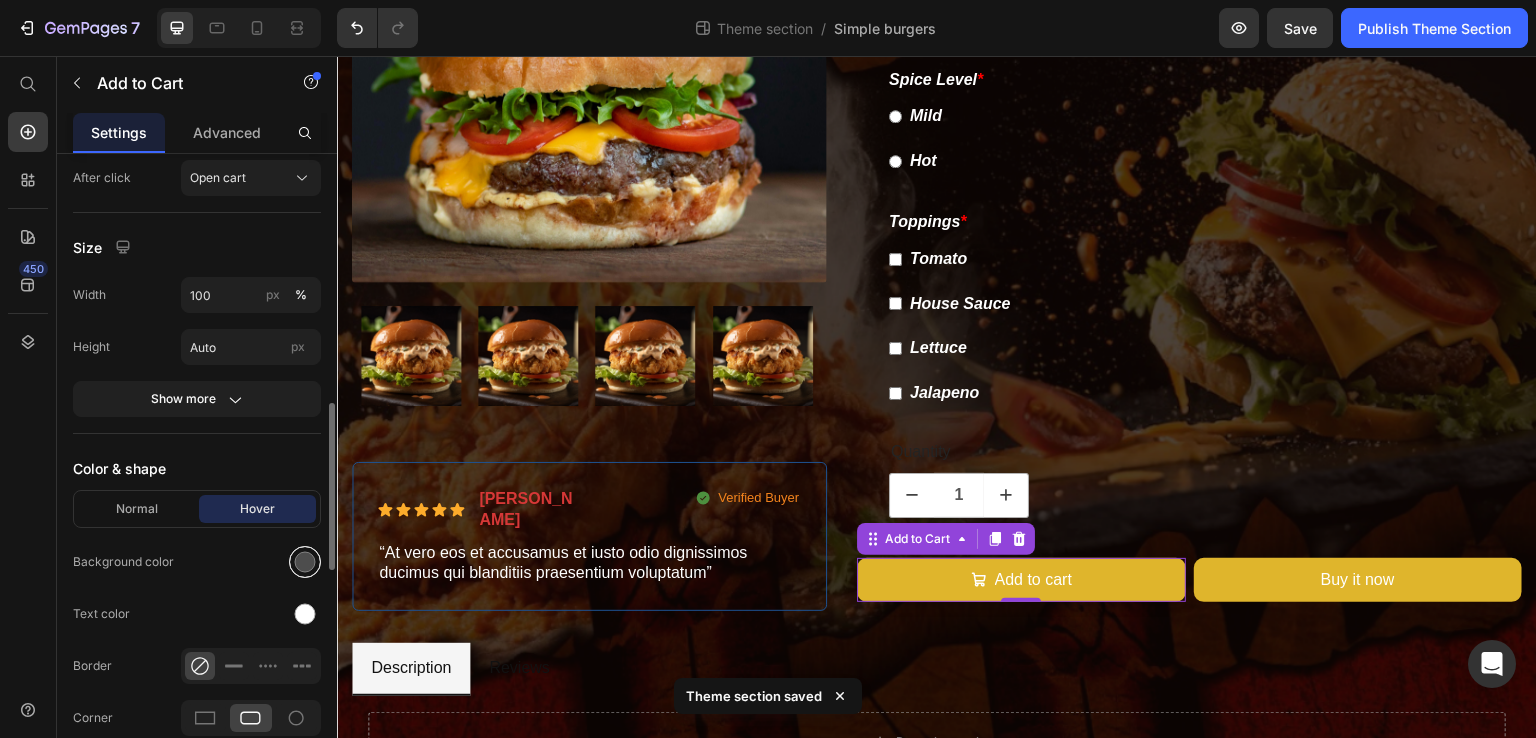 click at bounding box center (305, 562) 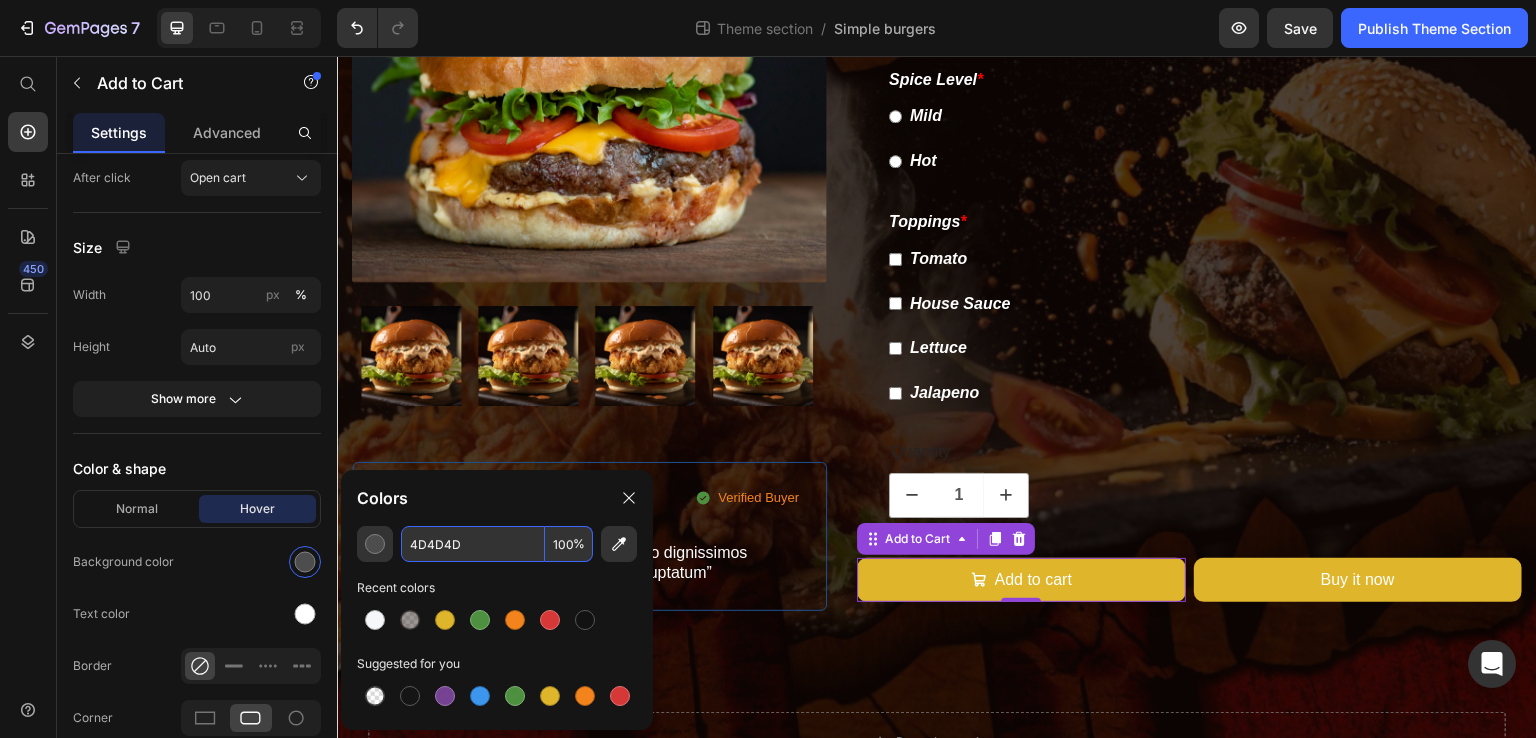 click on "4D4D4D" at bounding box center [473, 544] 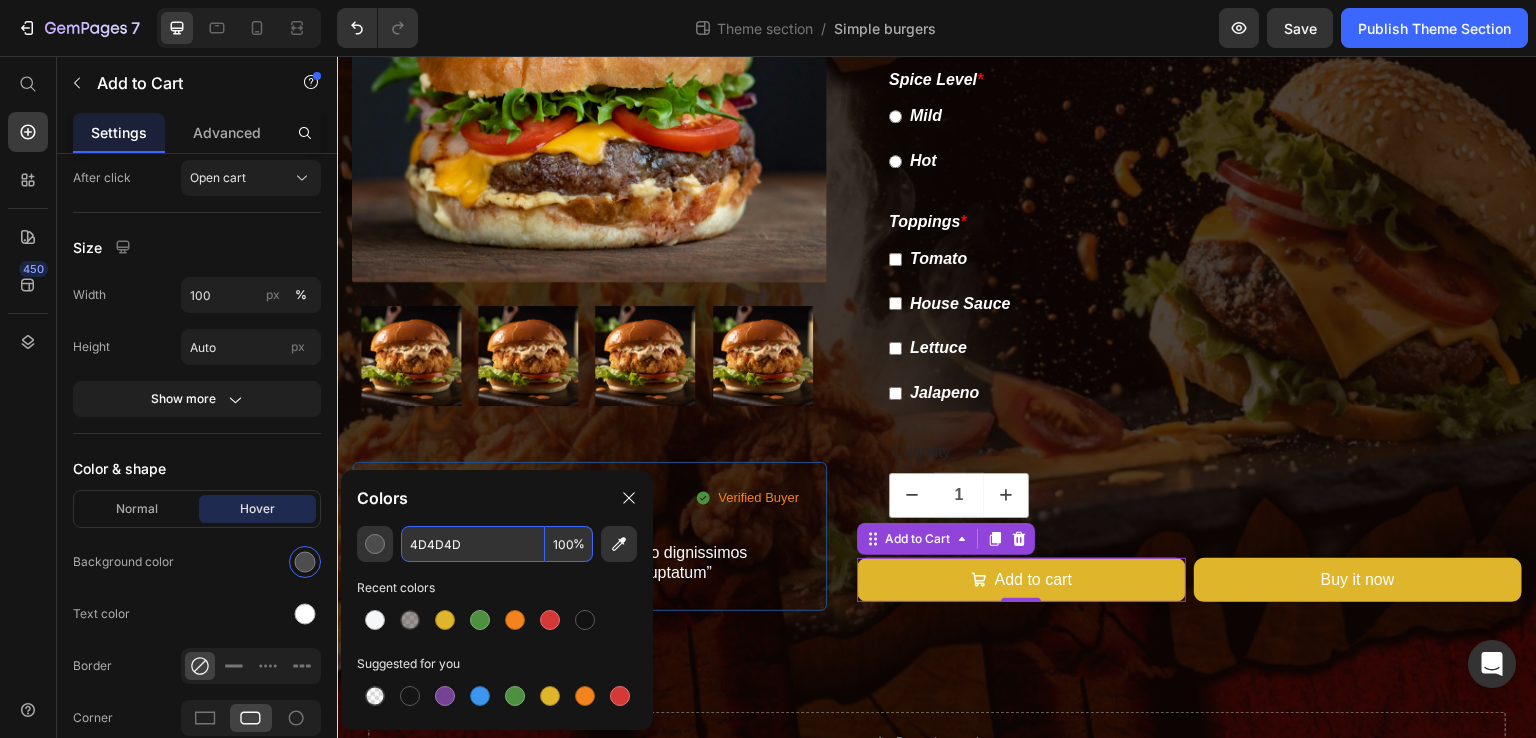 paste on "392F29" 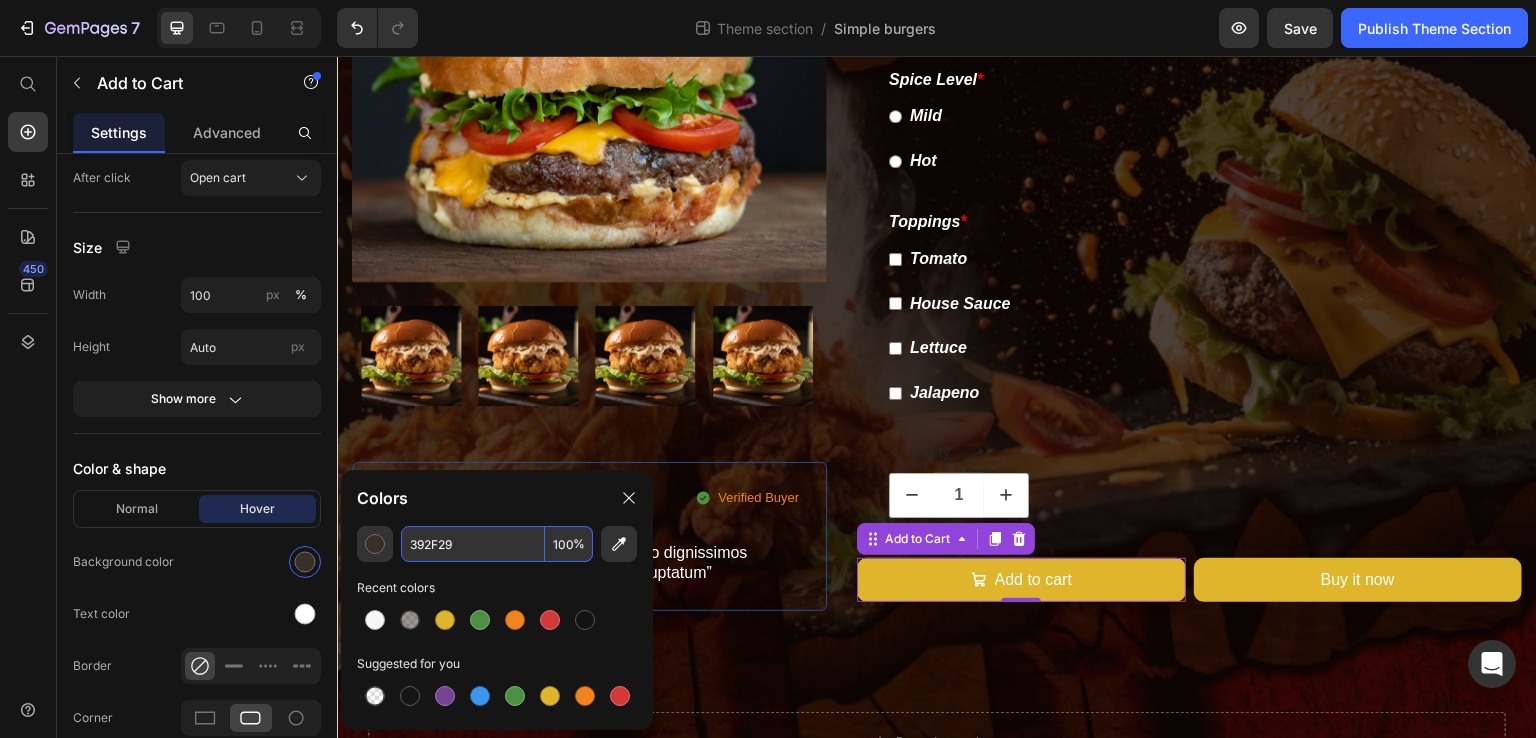 type on "392F29" 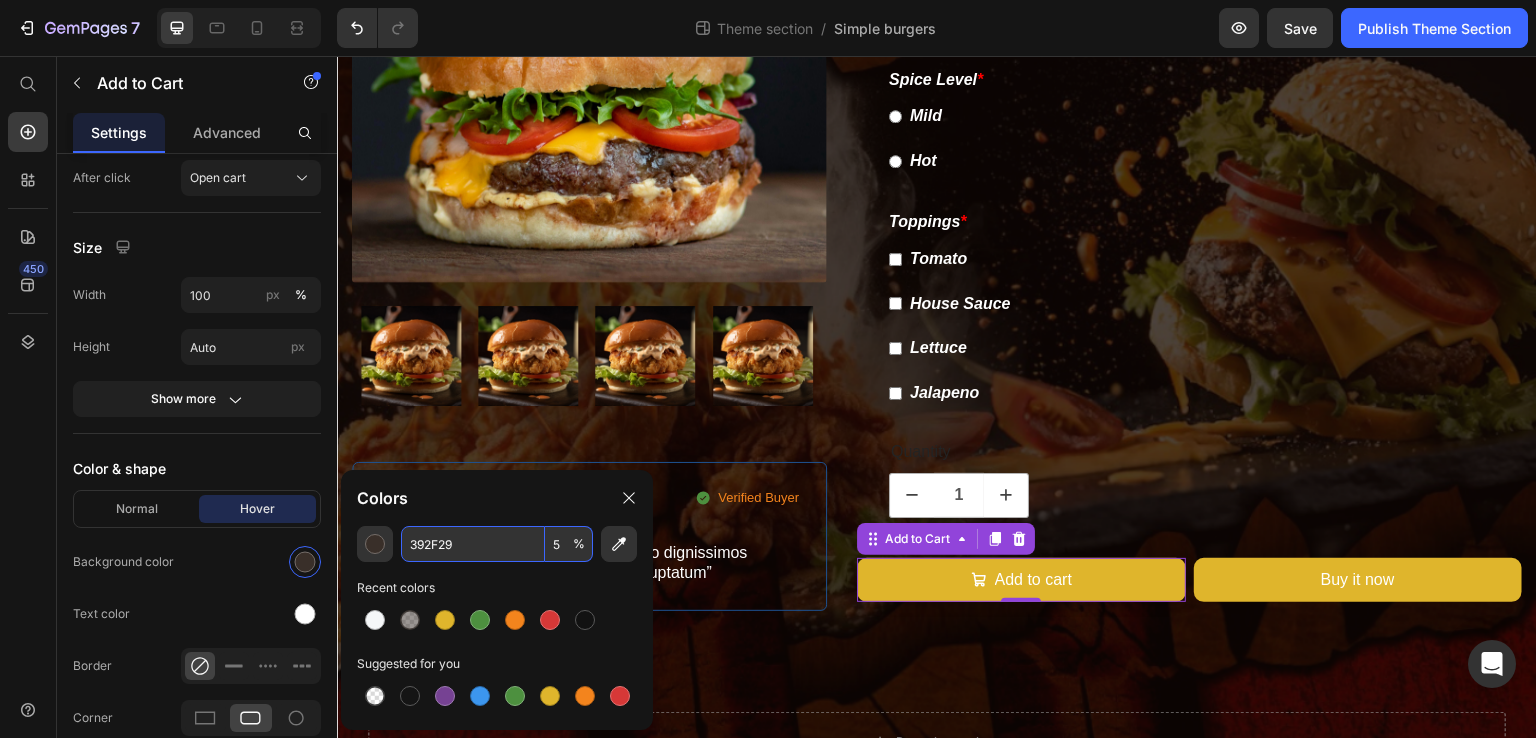 type on "50" 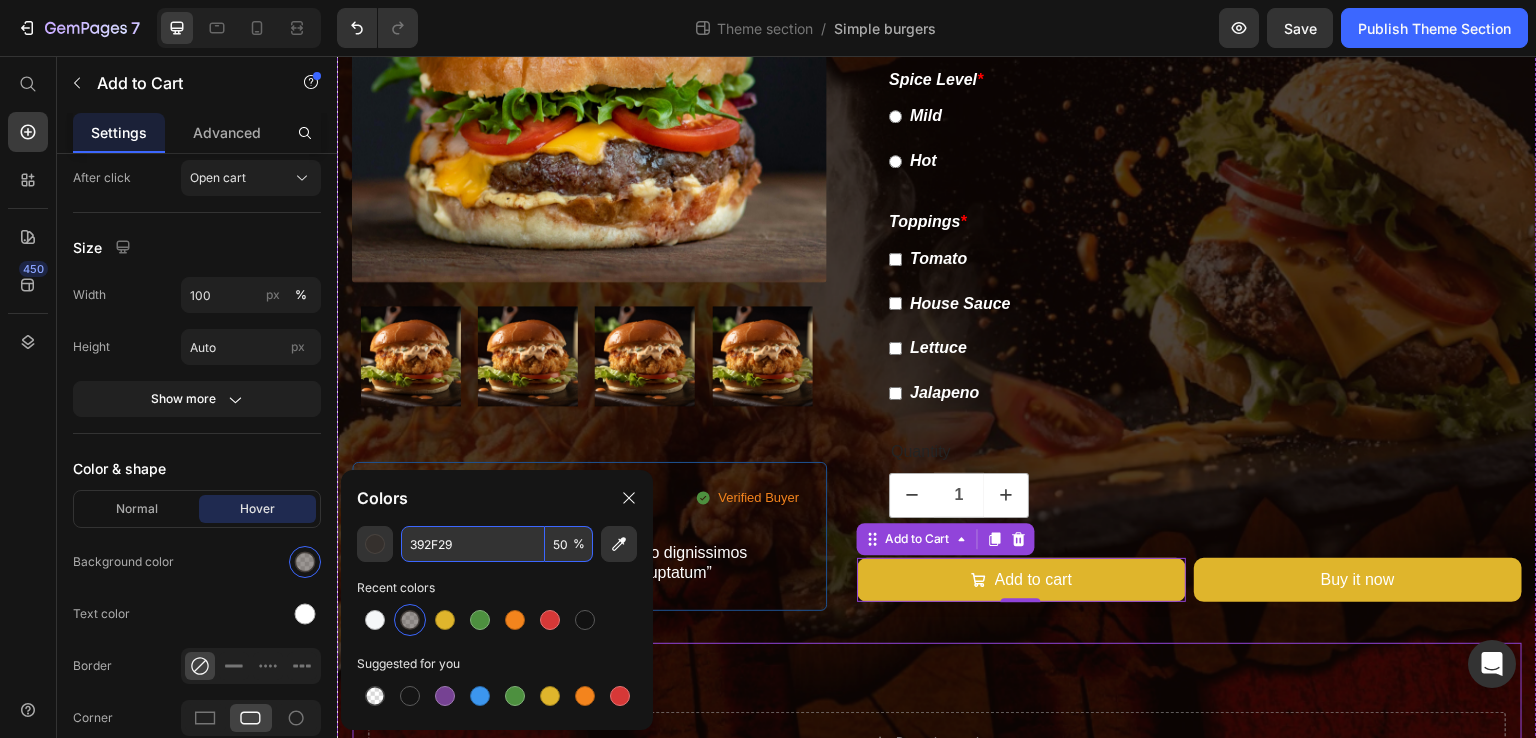 click on "Description Reviews" at bounding box center [937, 669] 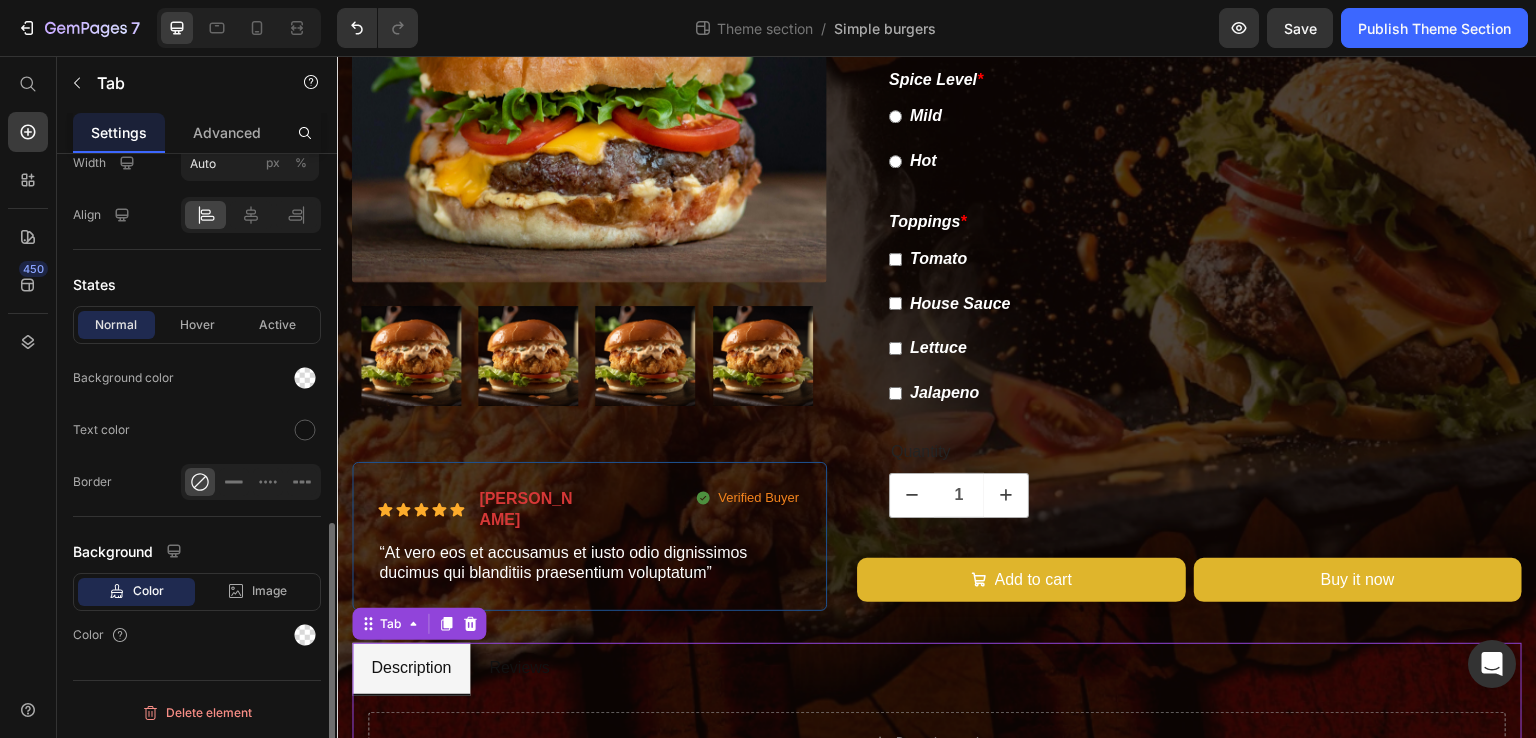 scroll, scrollTop: 0, scrollLeft: 0, axis: both 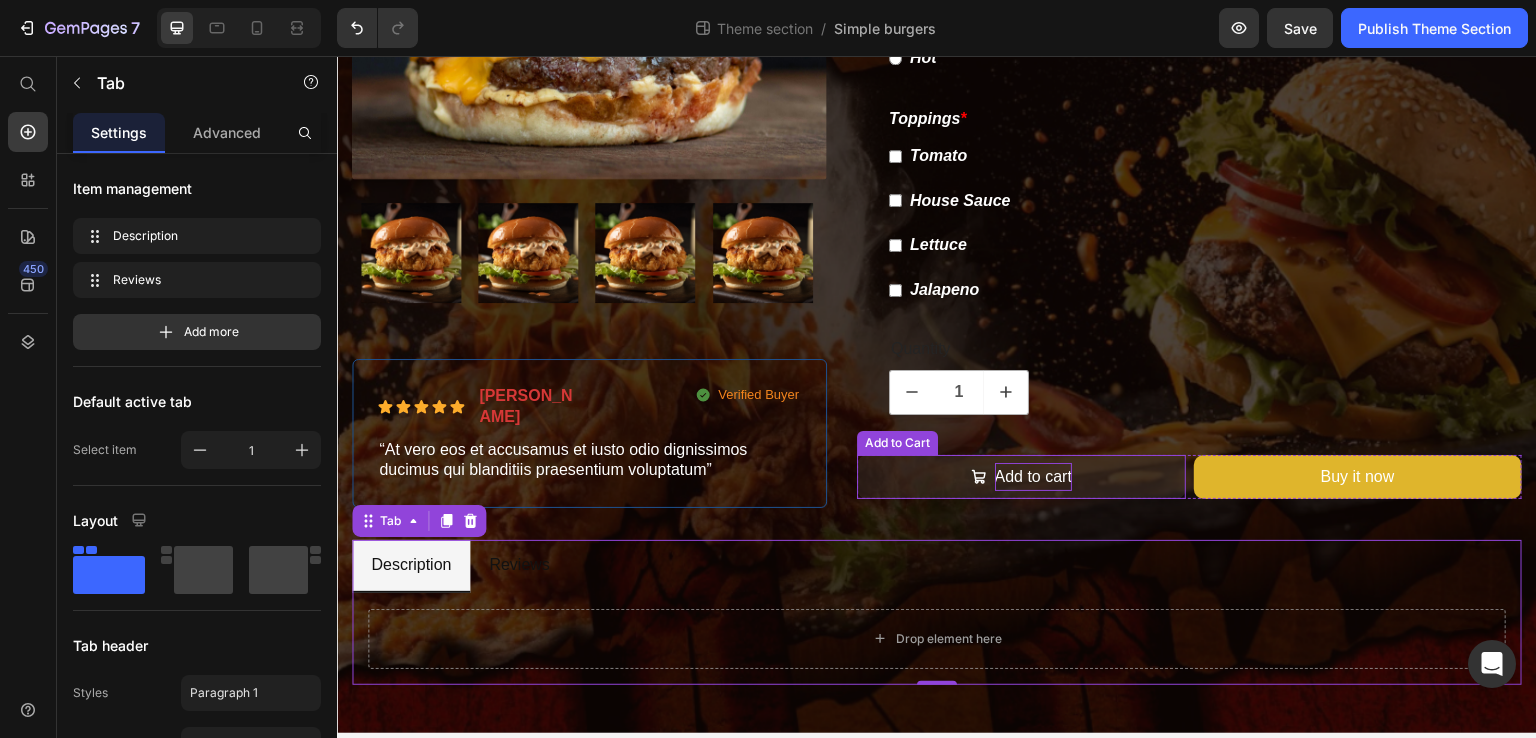 click on "Add to cart" at bounding box center (1033, 477) 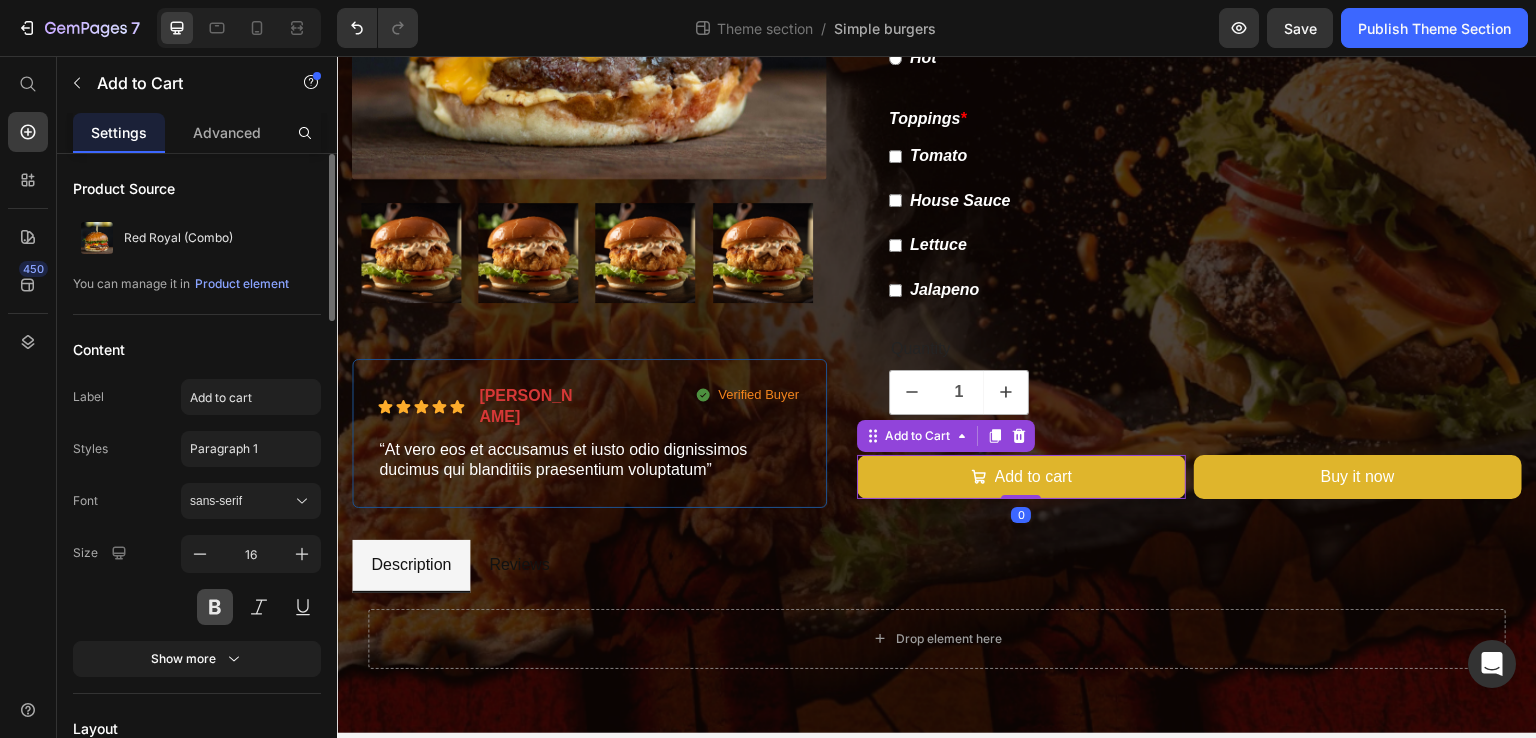click at bounding box center [215, 607] 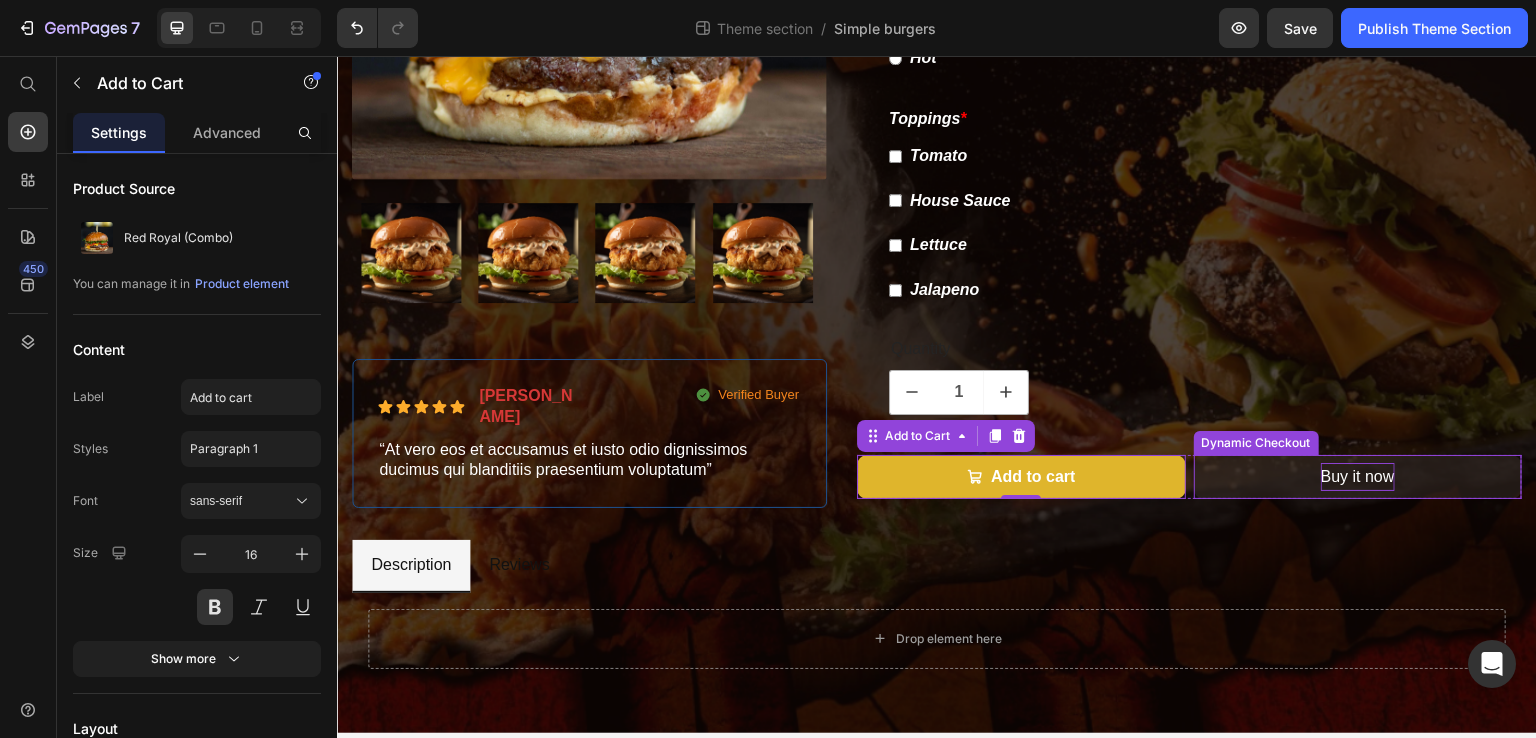 click on "Buy it now" at bounding box center (1358, 477) 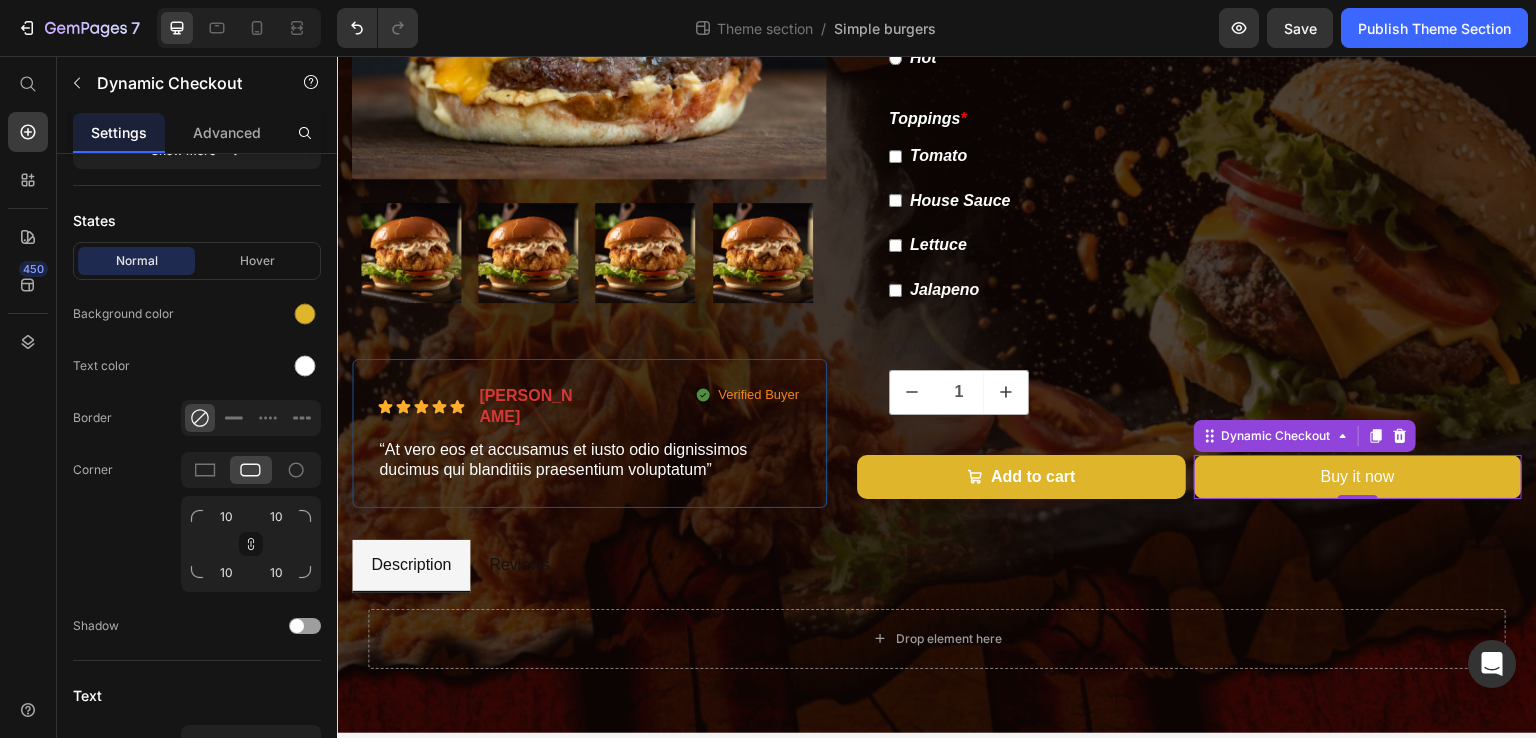 scroll, scrollTop: 826, scrollLeft: 0, axis: vertical 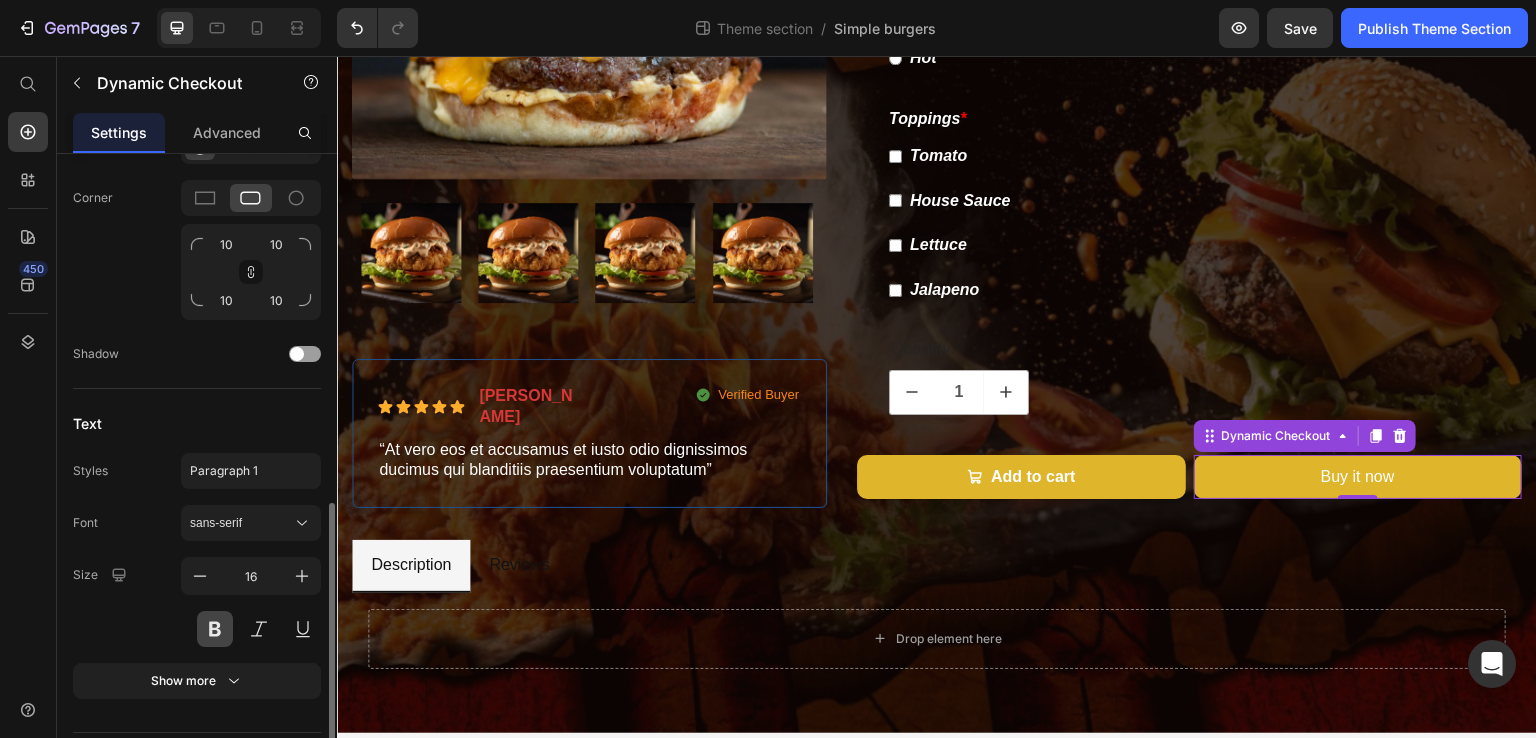 click at bounding box center [215, 629] 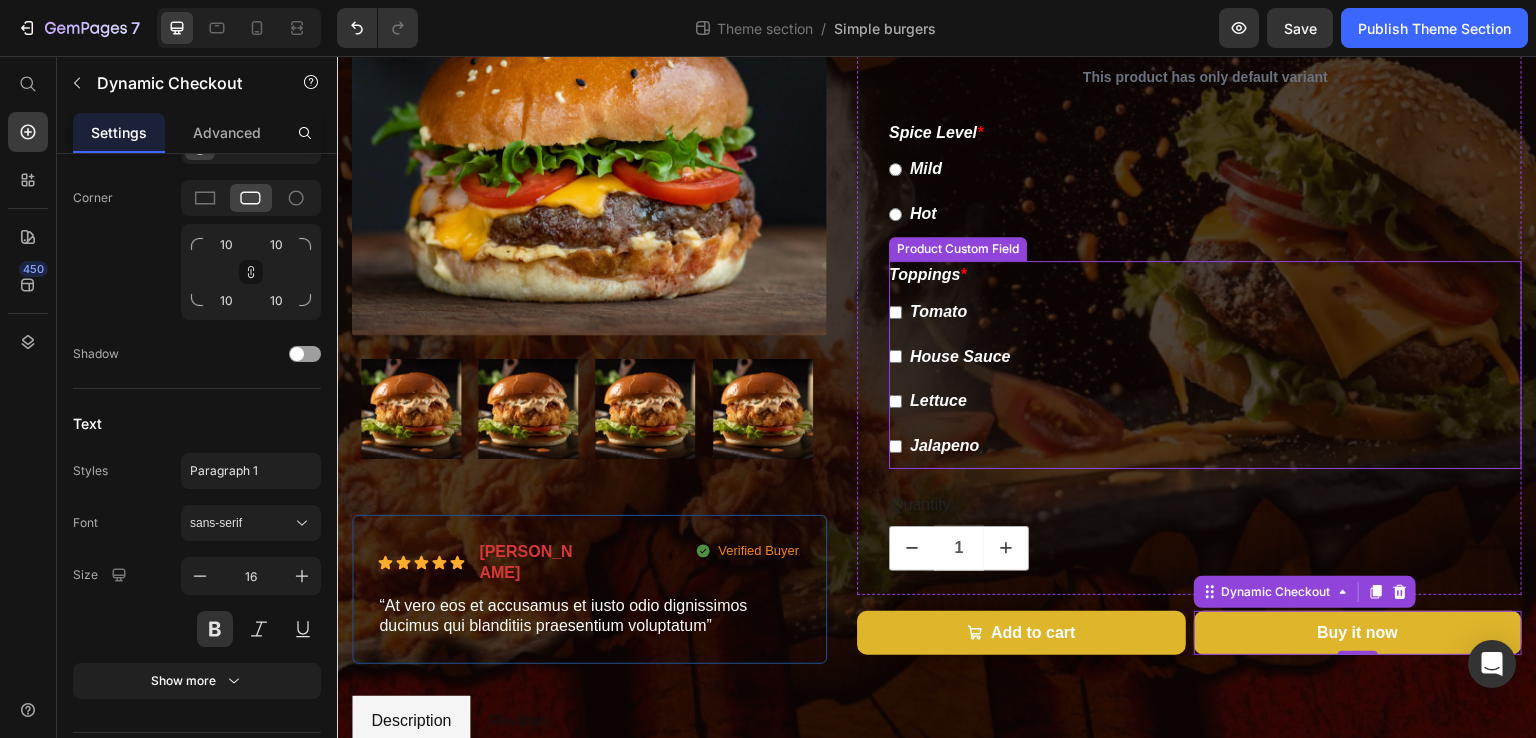 scroll, scrollTop: 504, scrollLeft: 0, axis: vertical 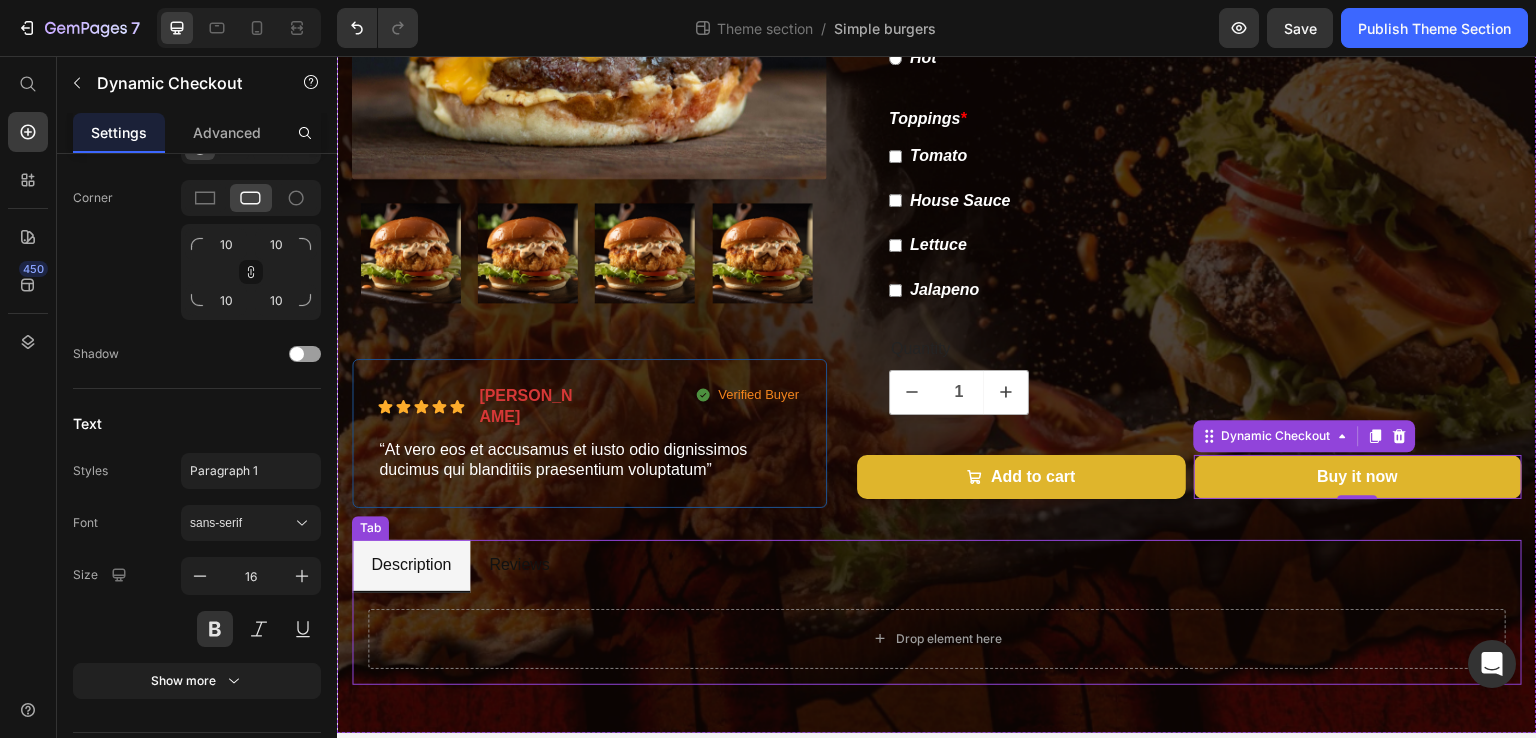 click on "Description" at bounding box center [411, 566] 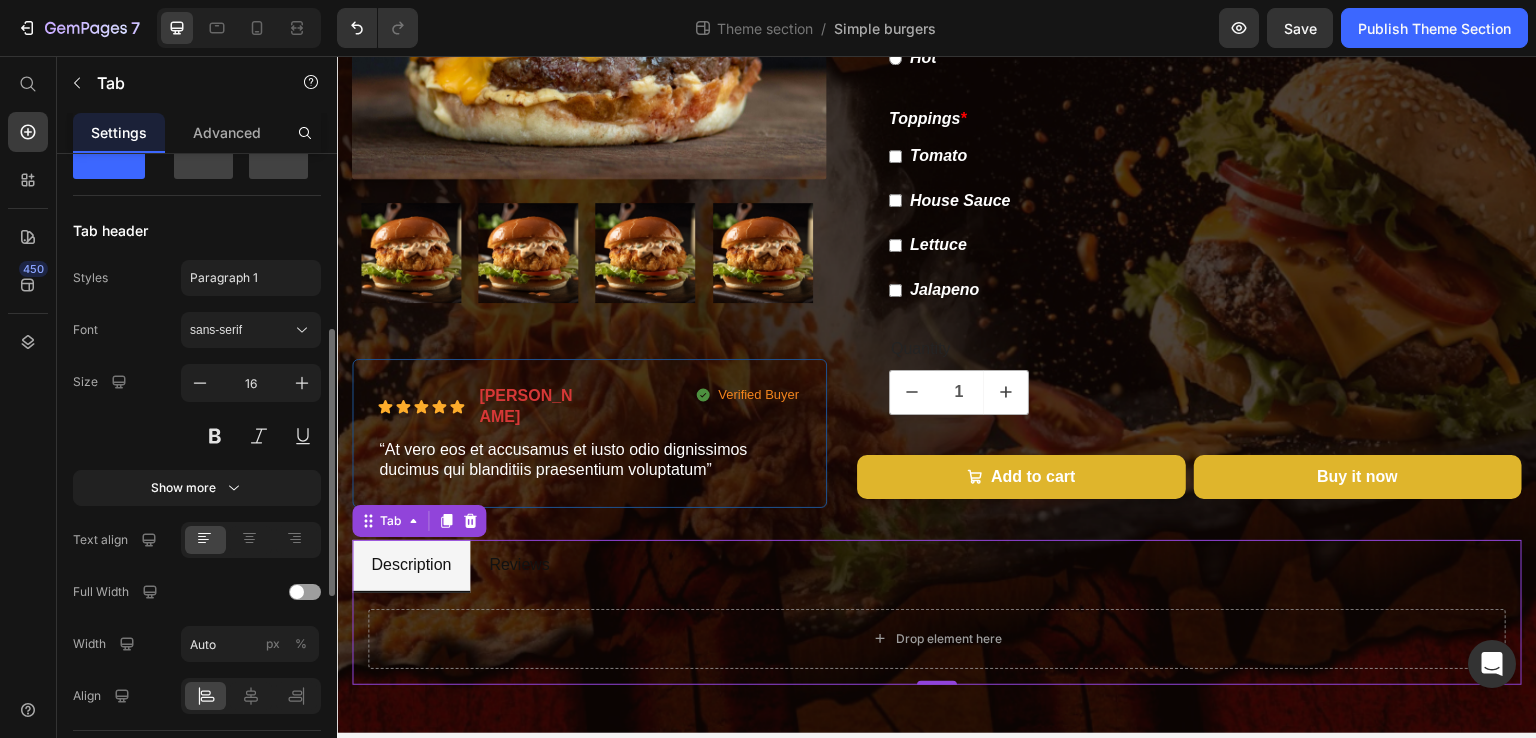 scroll, scrollTop: 416, scrollLeft: 0, axis: vertical 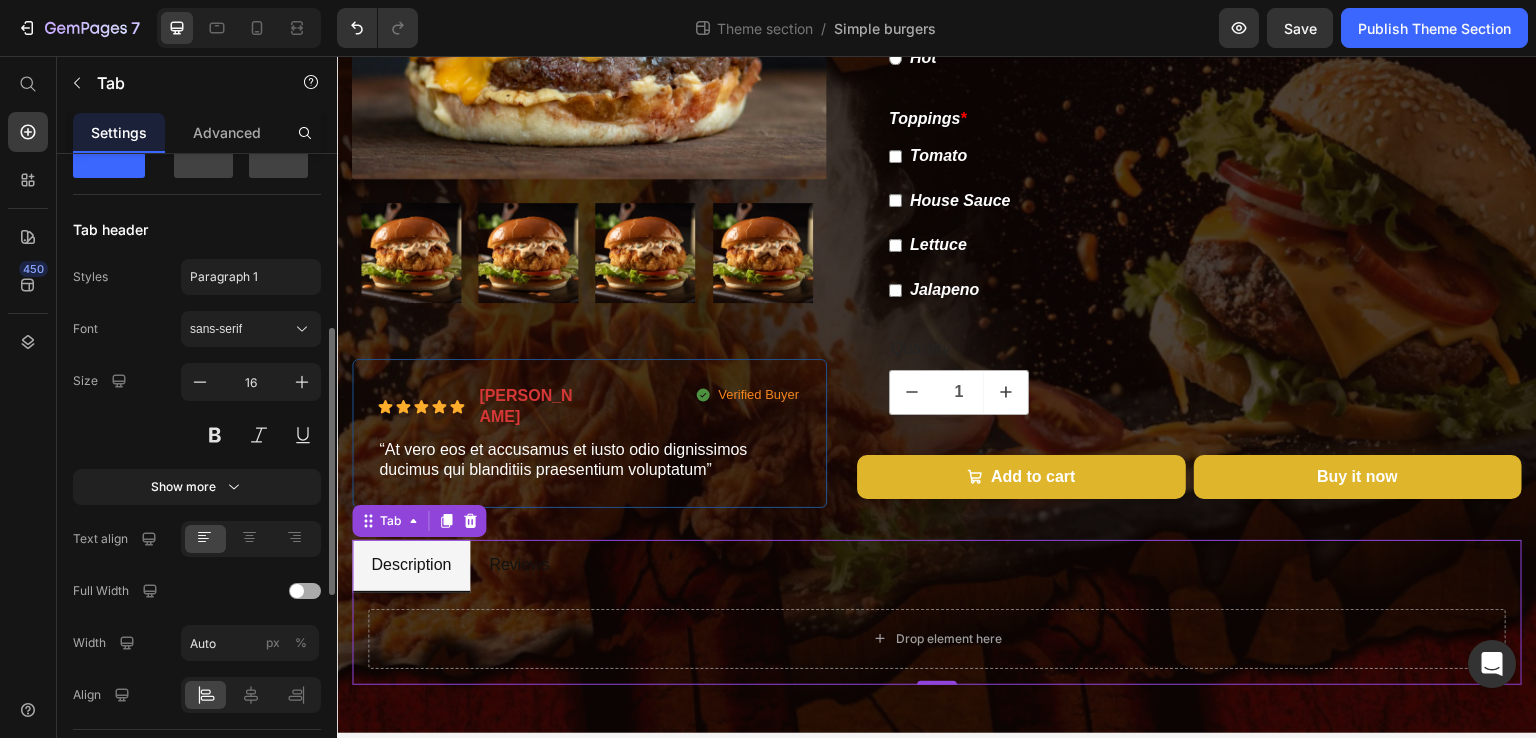 click on "Full Width" 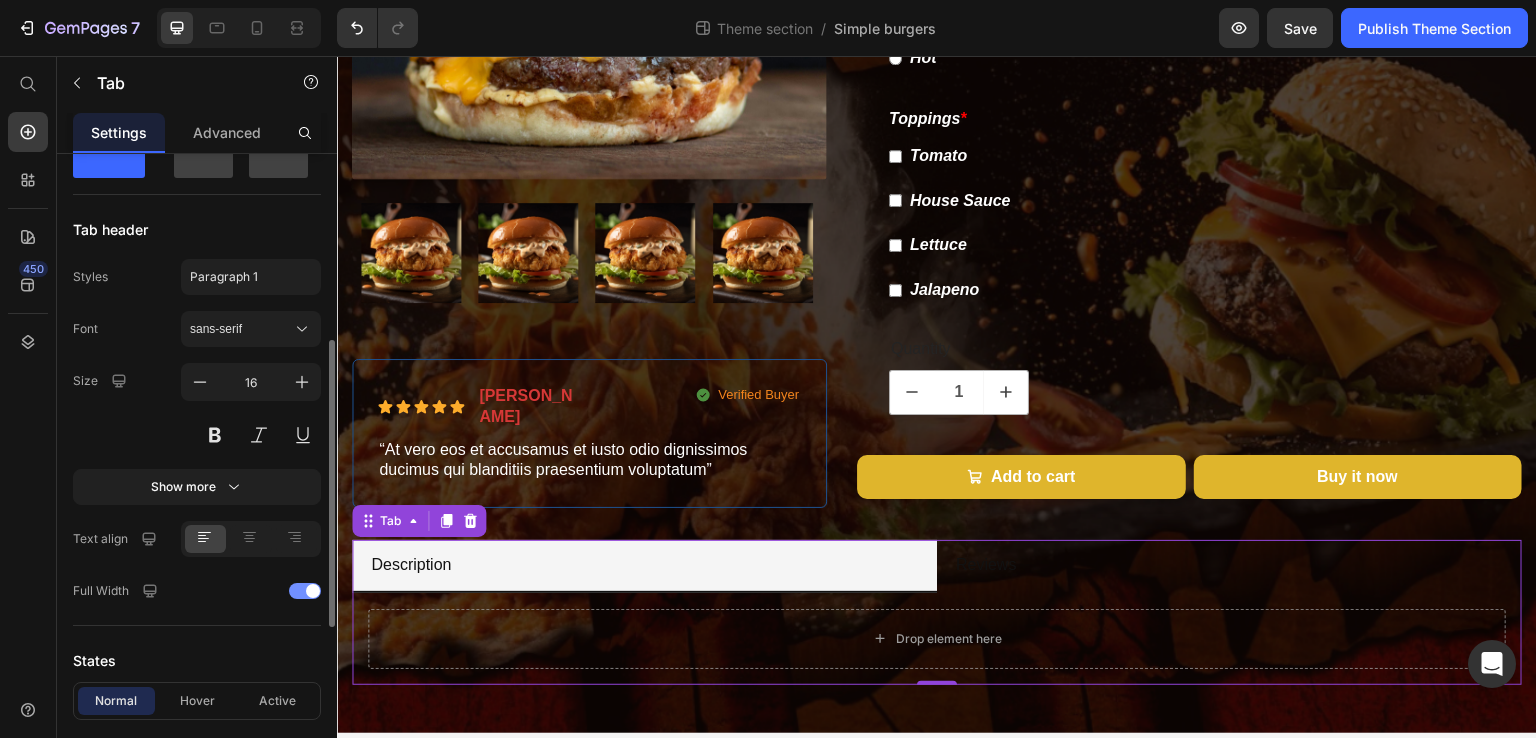 click at bounding box center (313, 591) 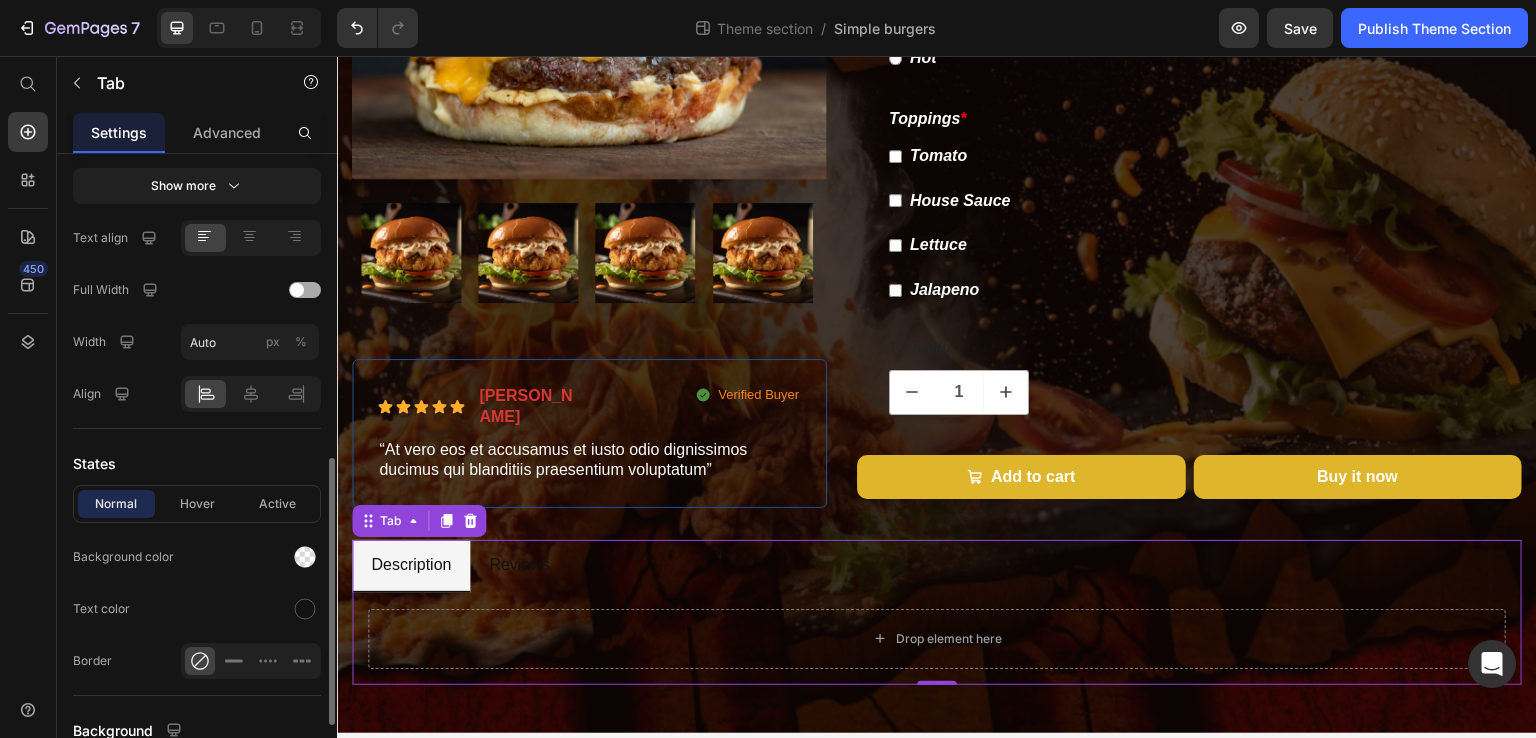 scroll, scrollTop: 724, scrollLeft: 0, axis: vertical 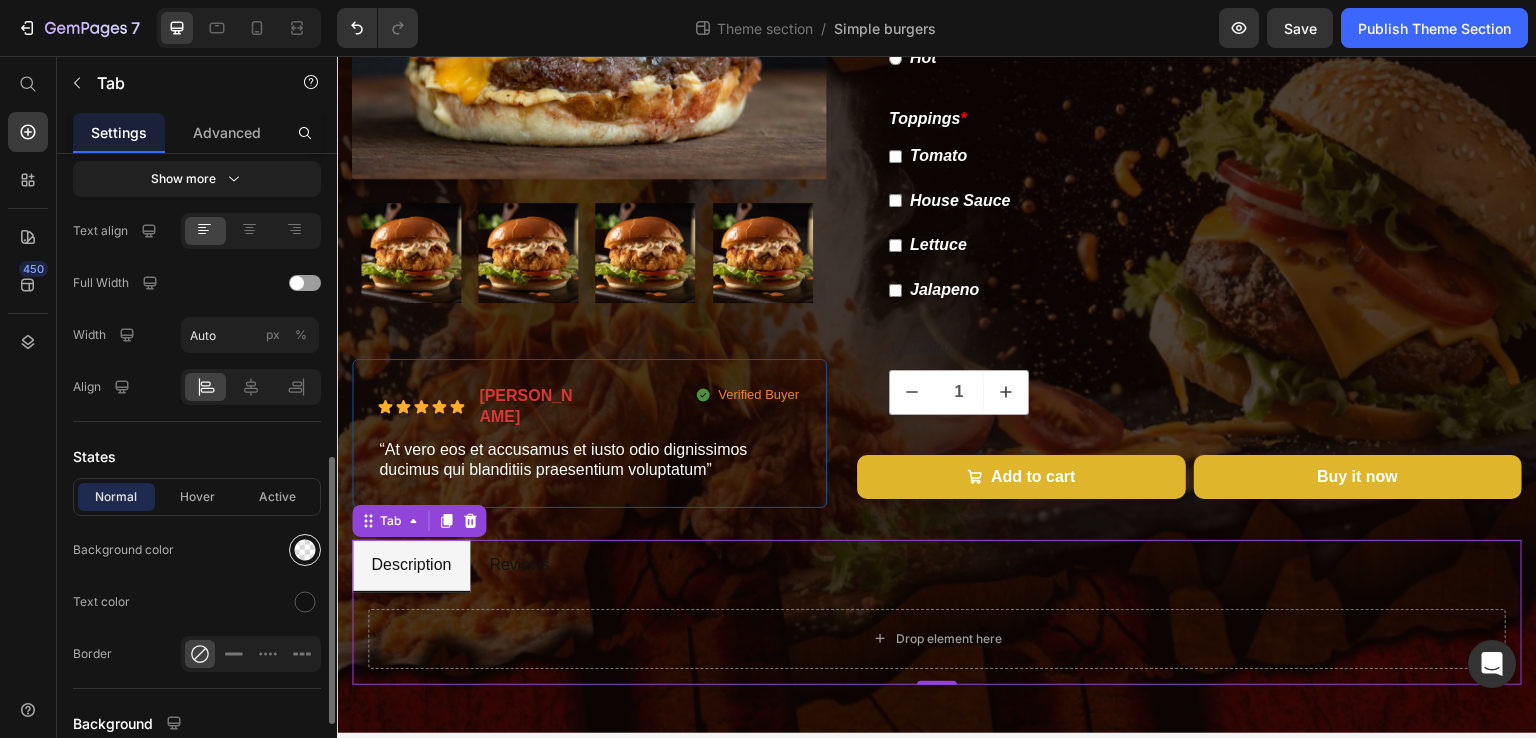 click at bounding box center [305, 550] 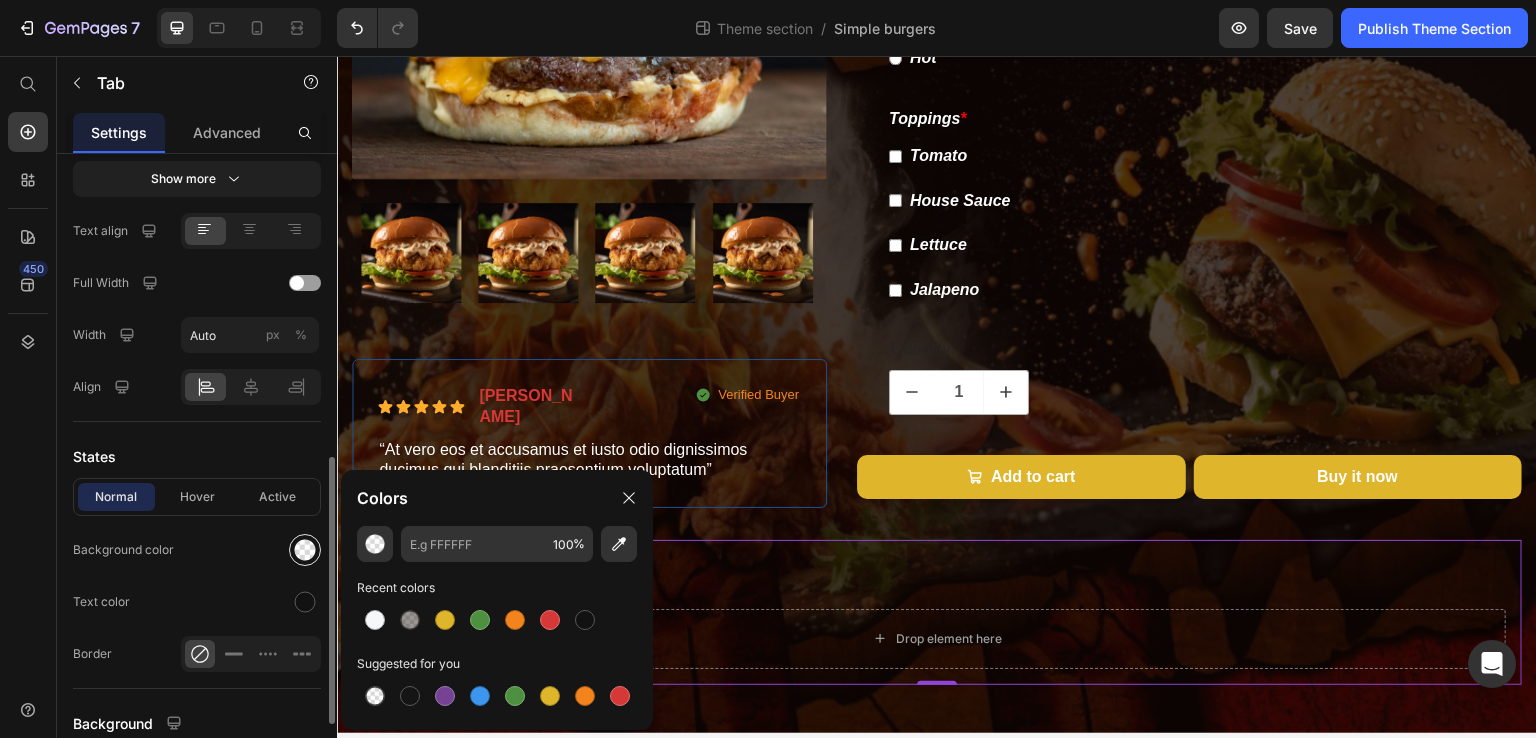 click at bounding box center (305, 550) 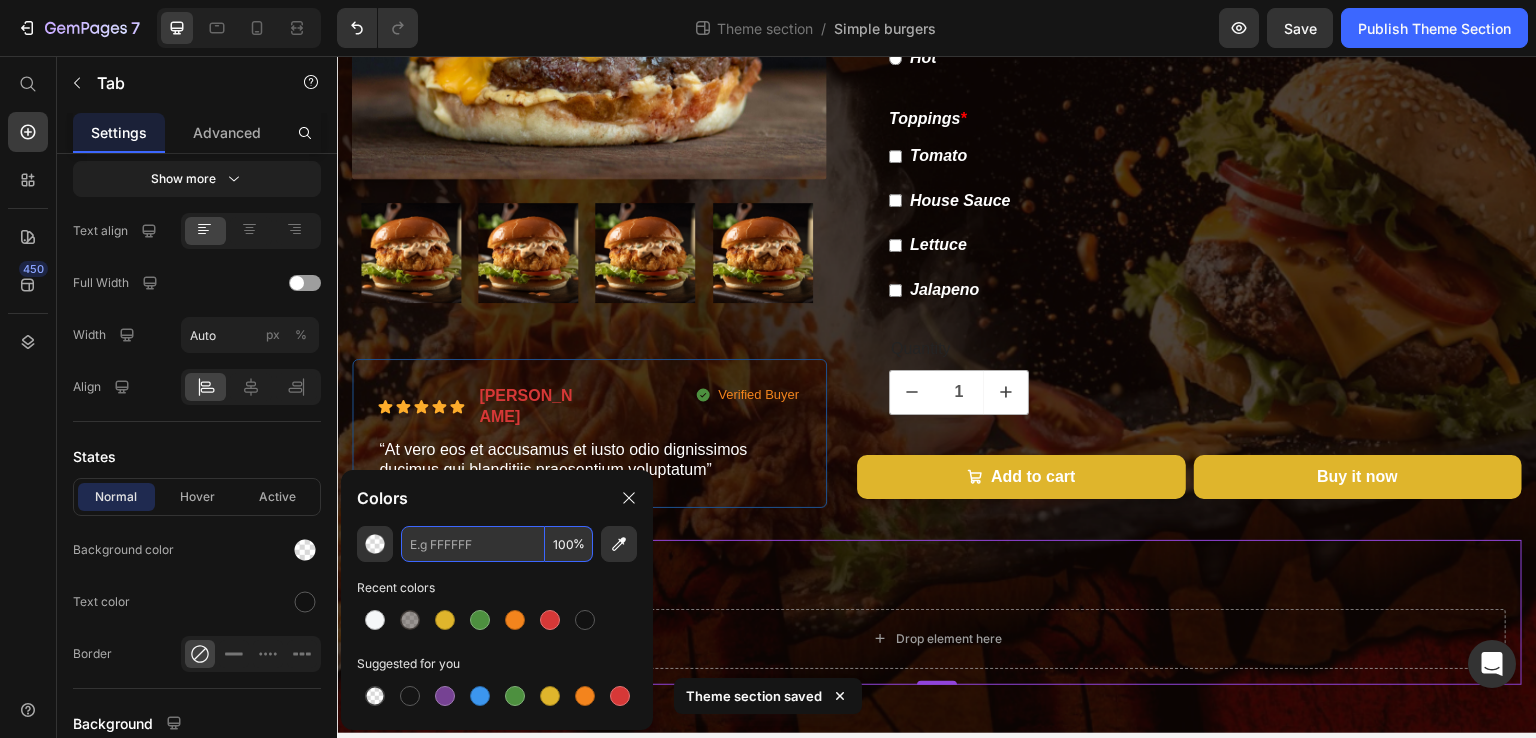 click on "%" at bounding box center [579, 544] 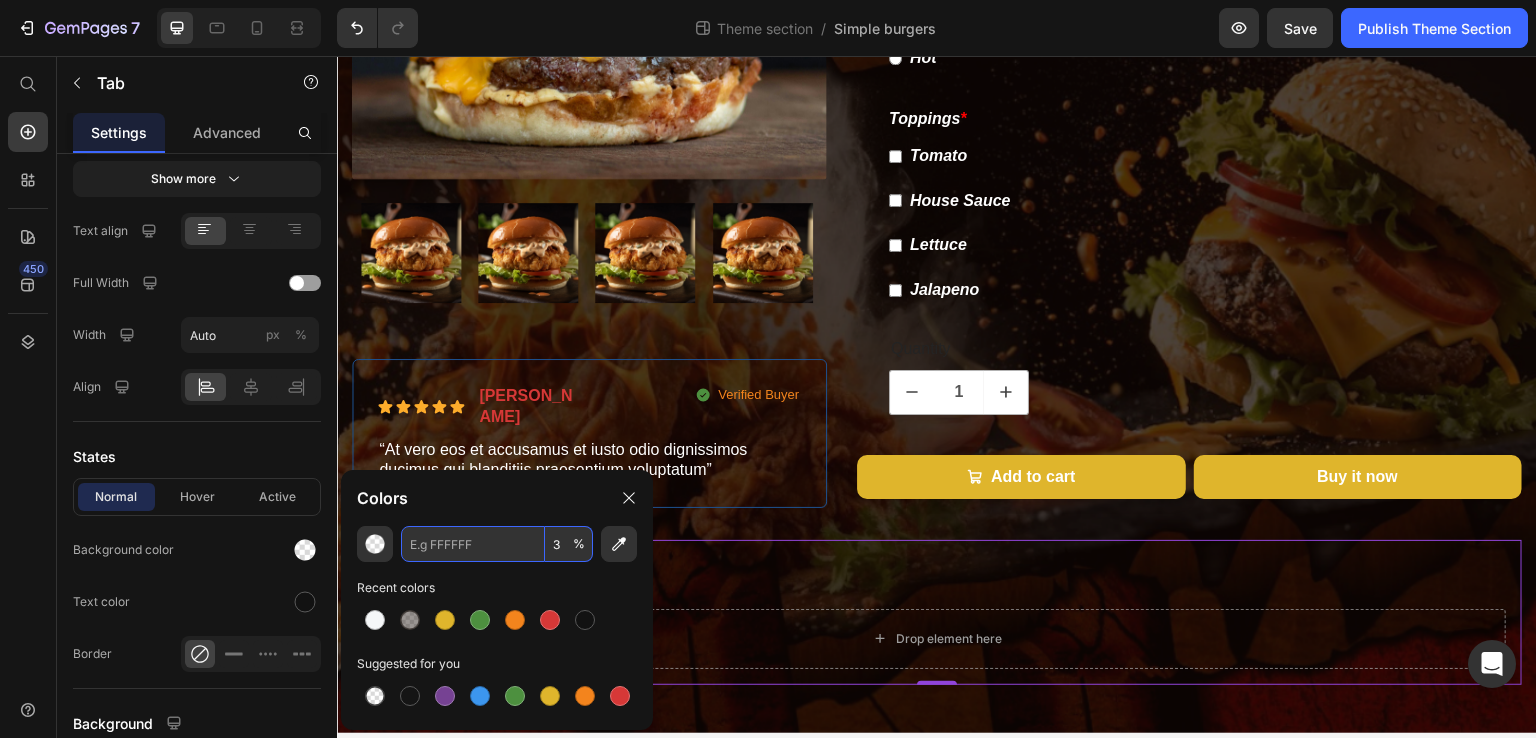 type on "30" 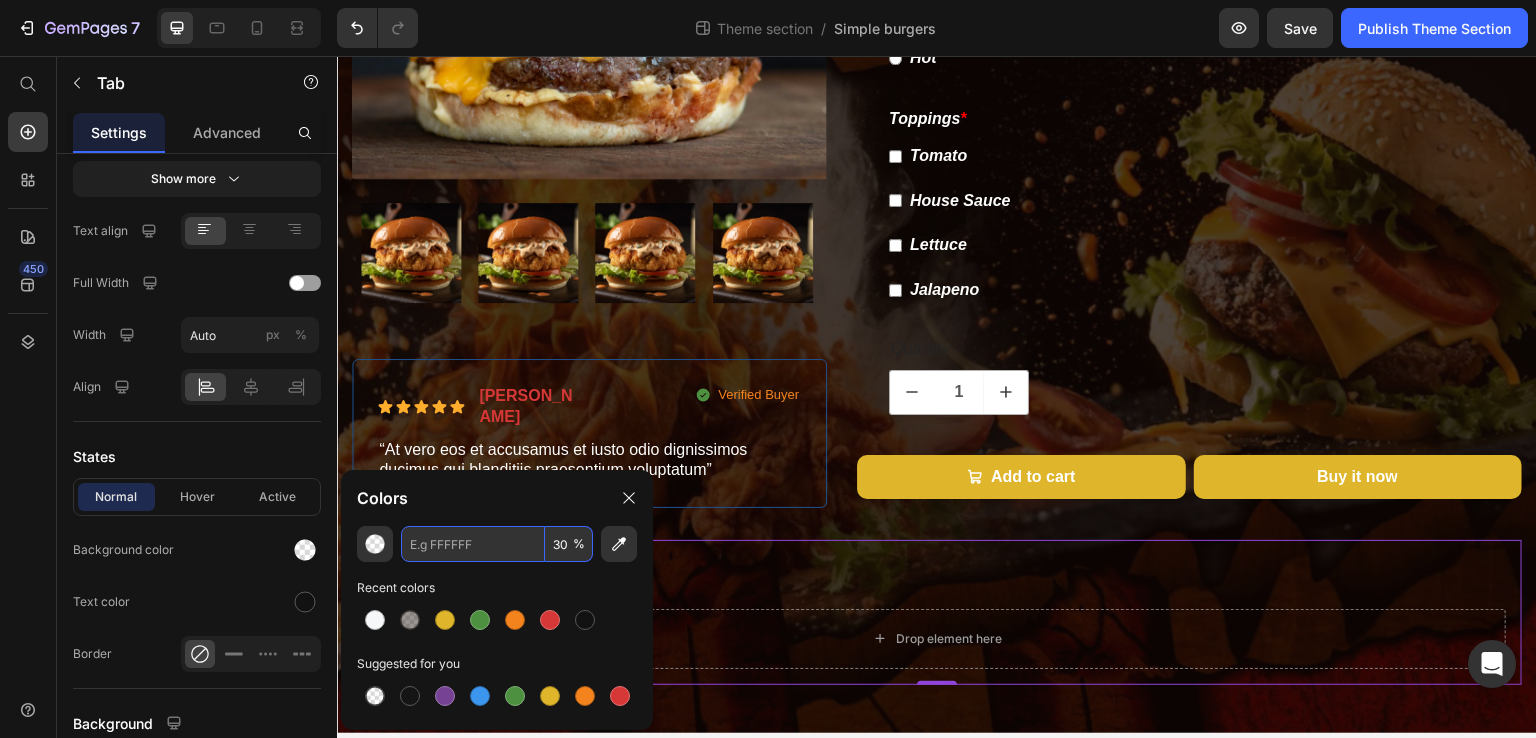 type on "000000" 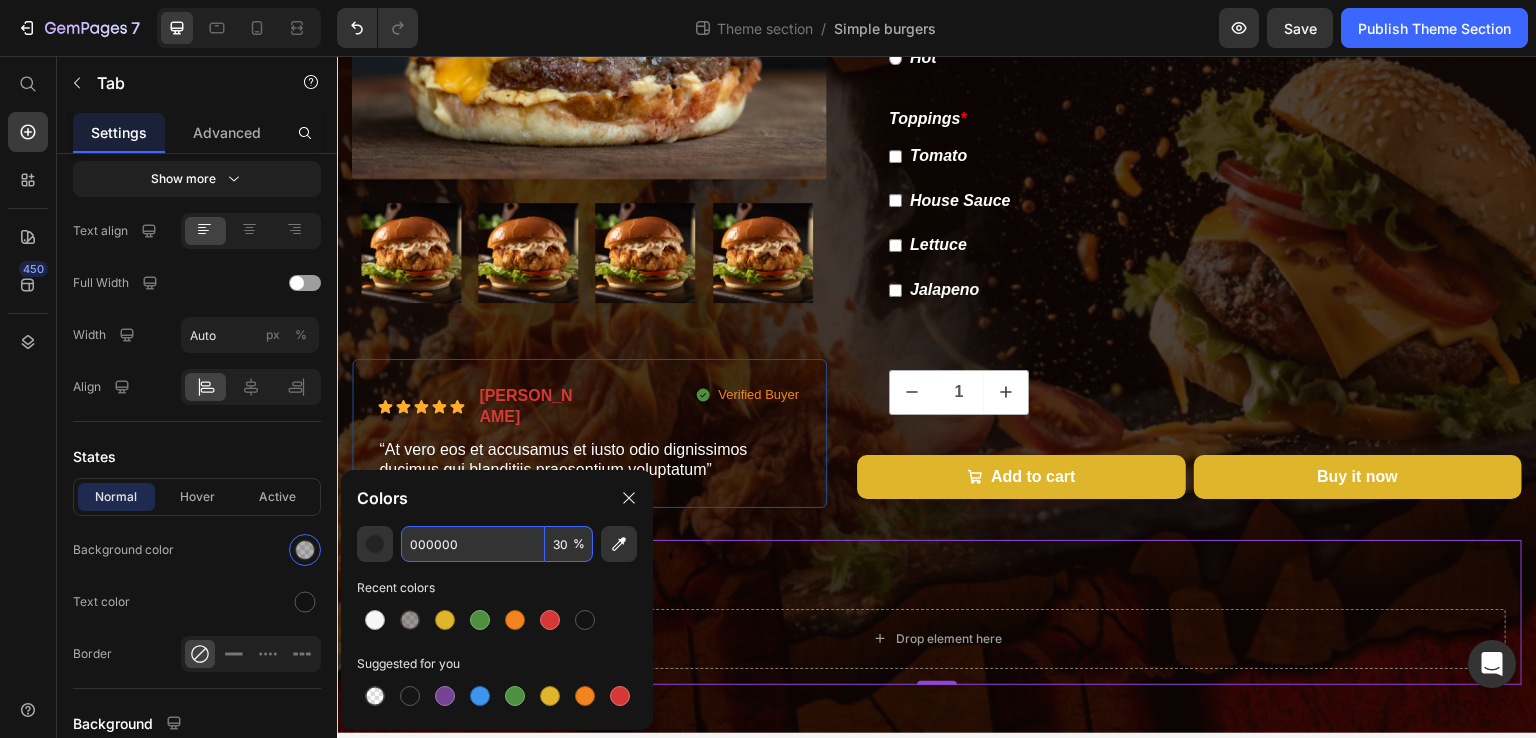 type on "30" 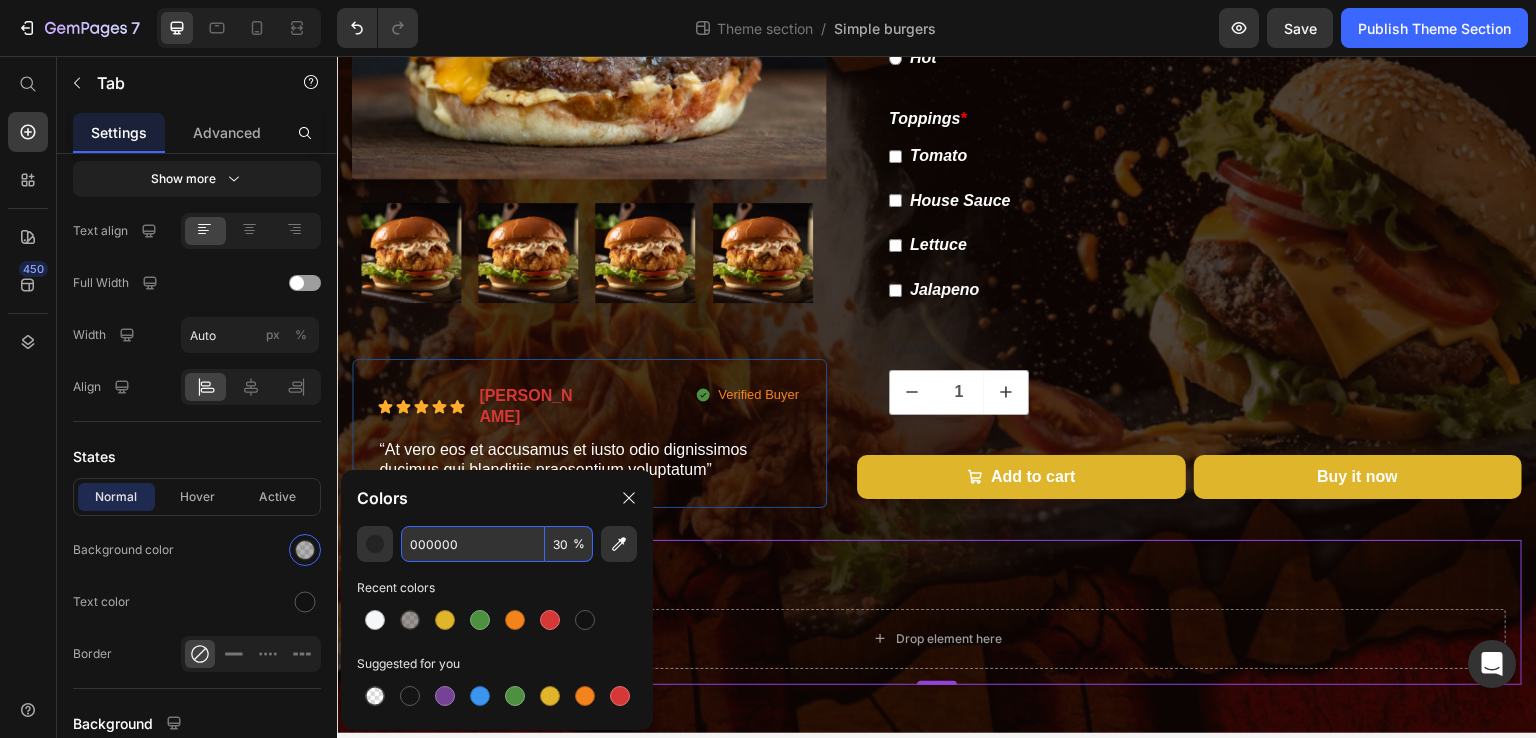 click on "Description Reviews" at bounding box center [937, 566] 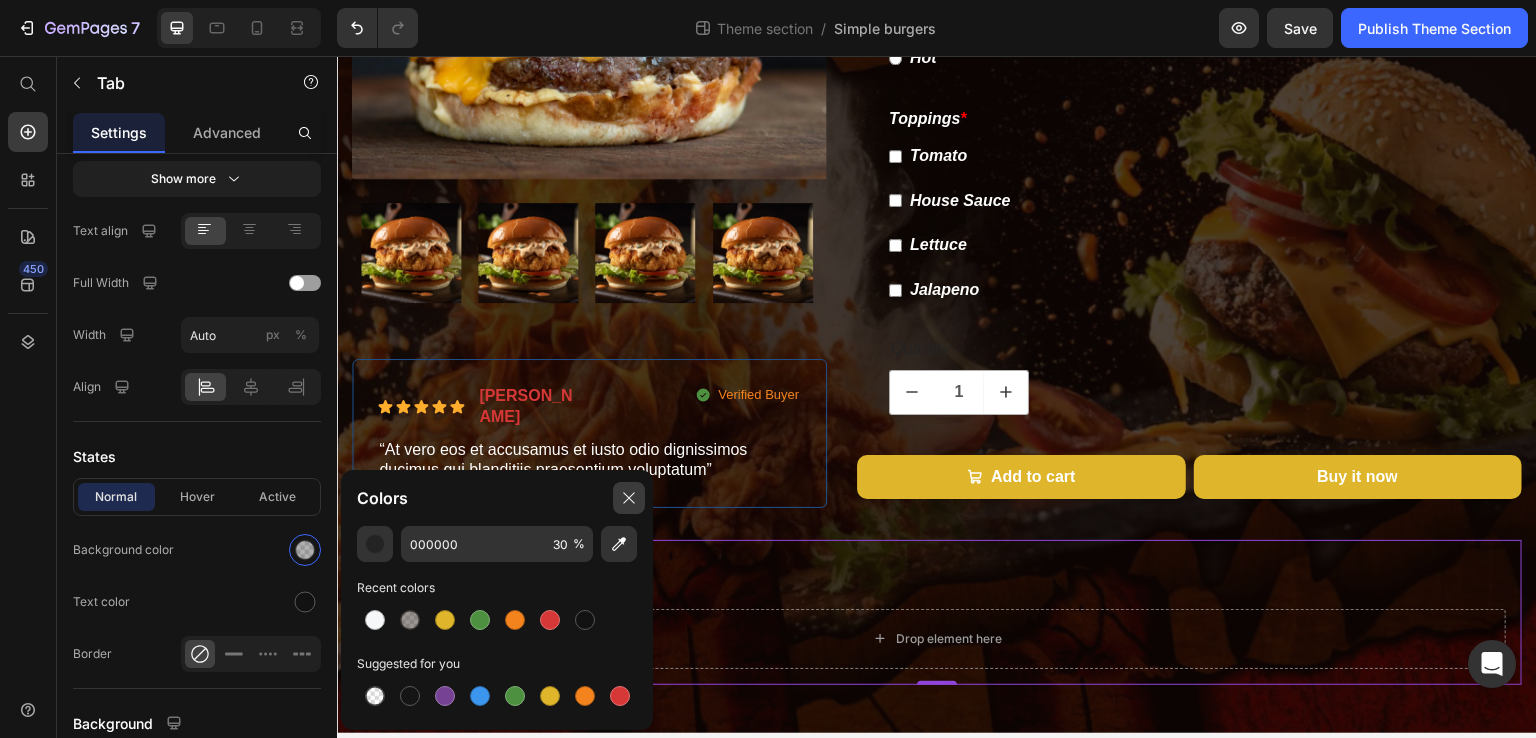click 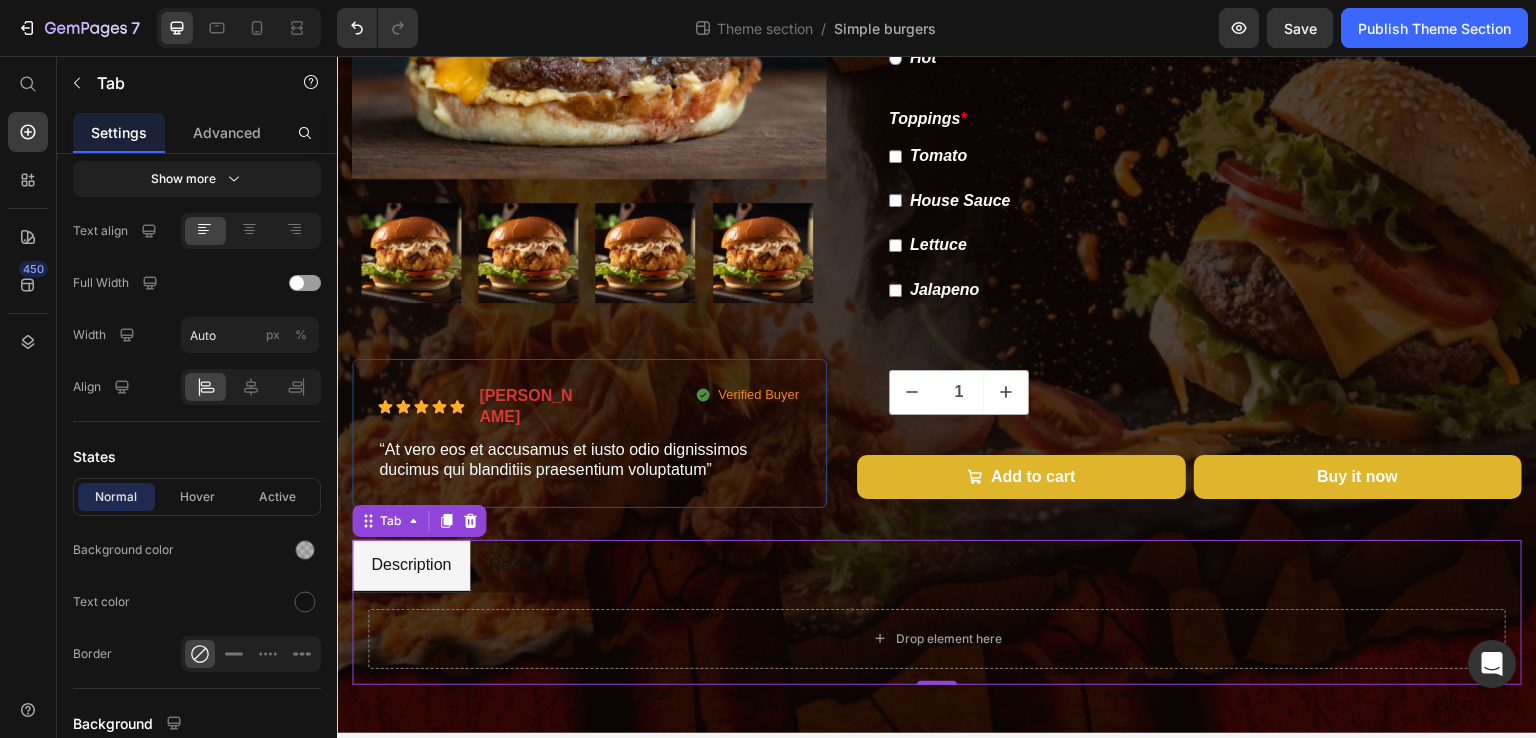 click on "Description" at bounding box center [411, 566] 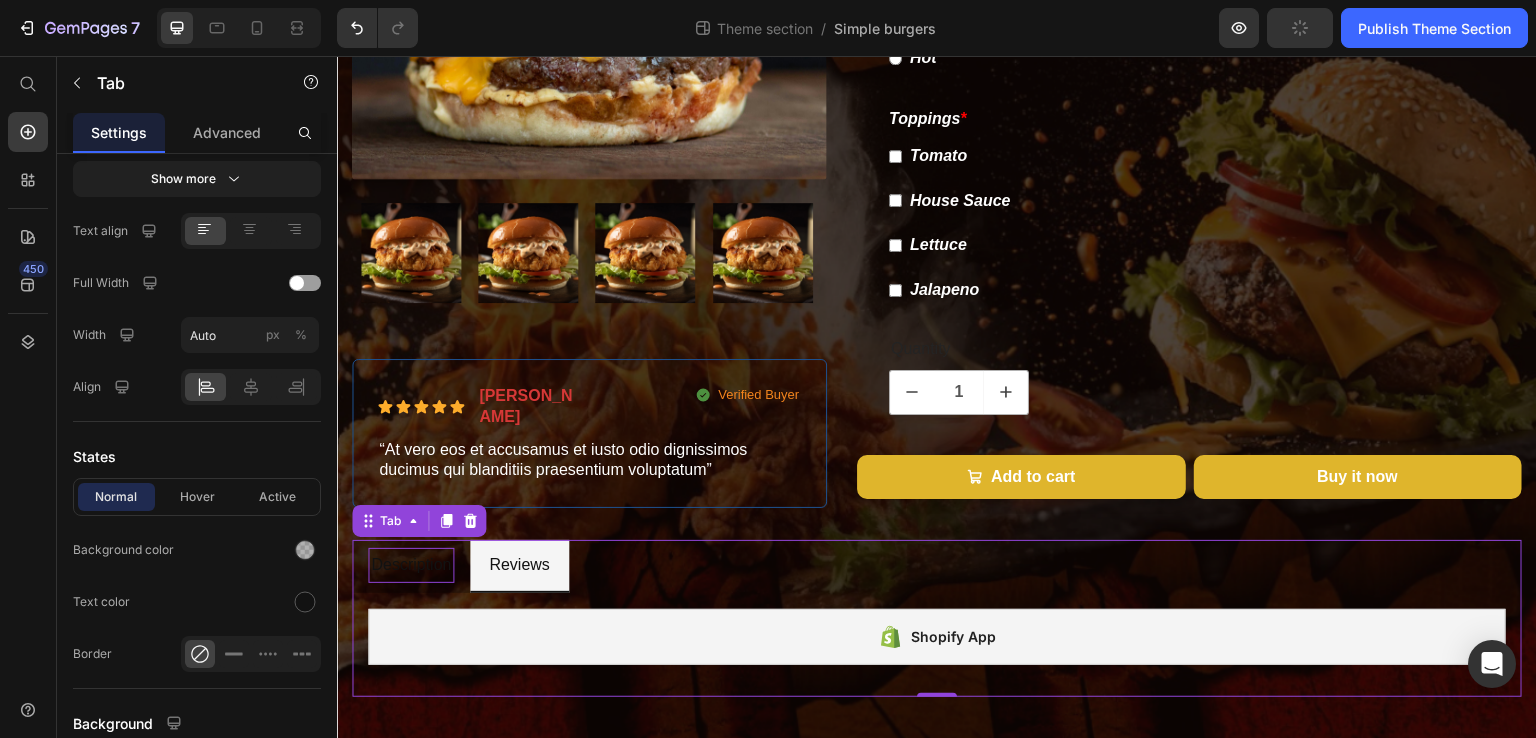 click on "Description" at bounding box center (411, 565) 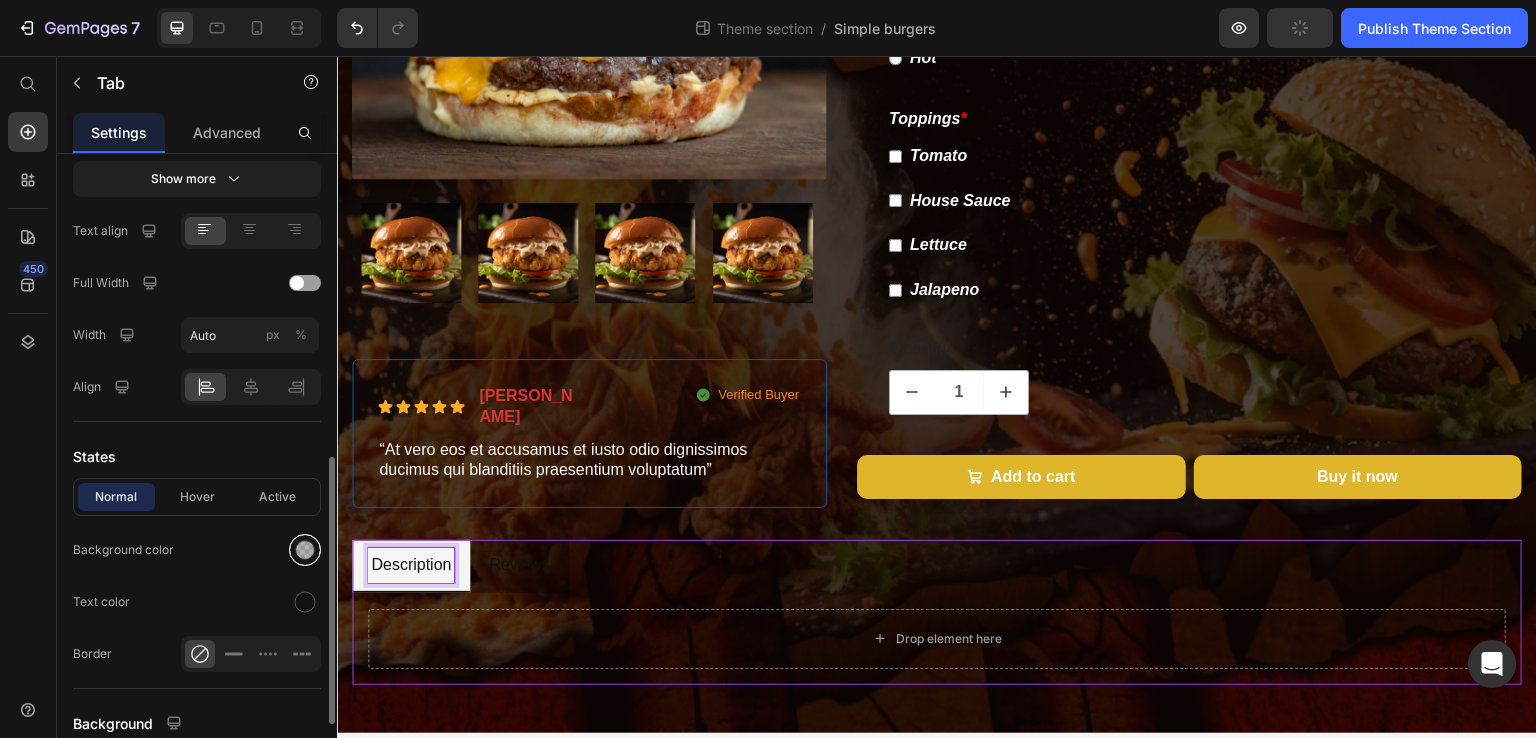 click at bounding box center [305, 550] 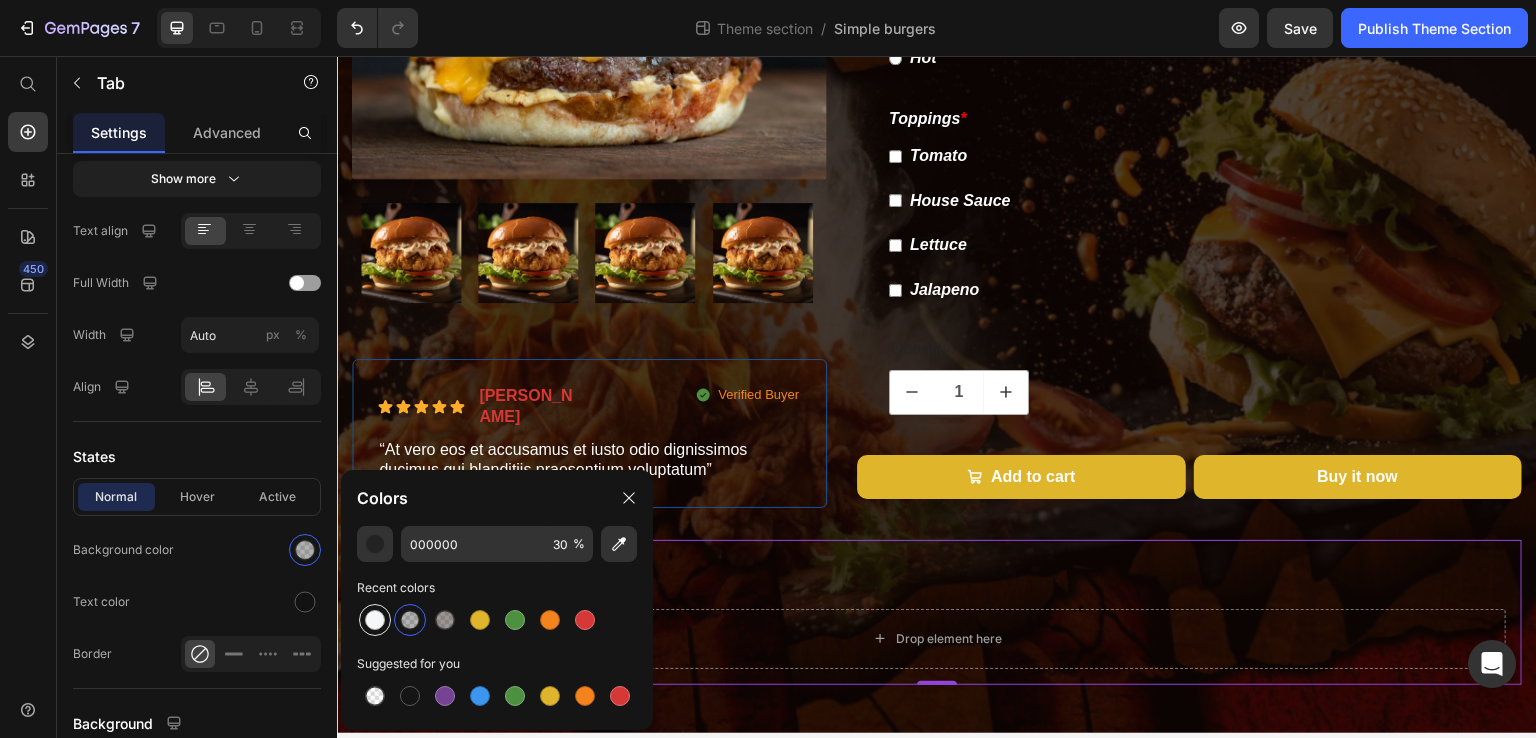 click at bounding box center [375, 620] 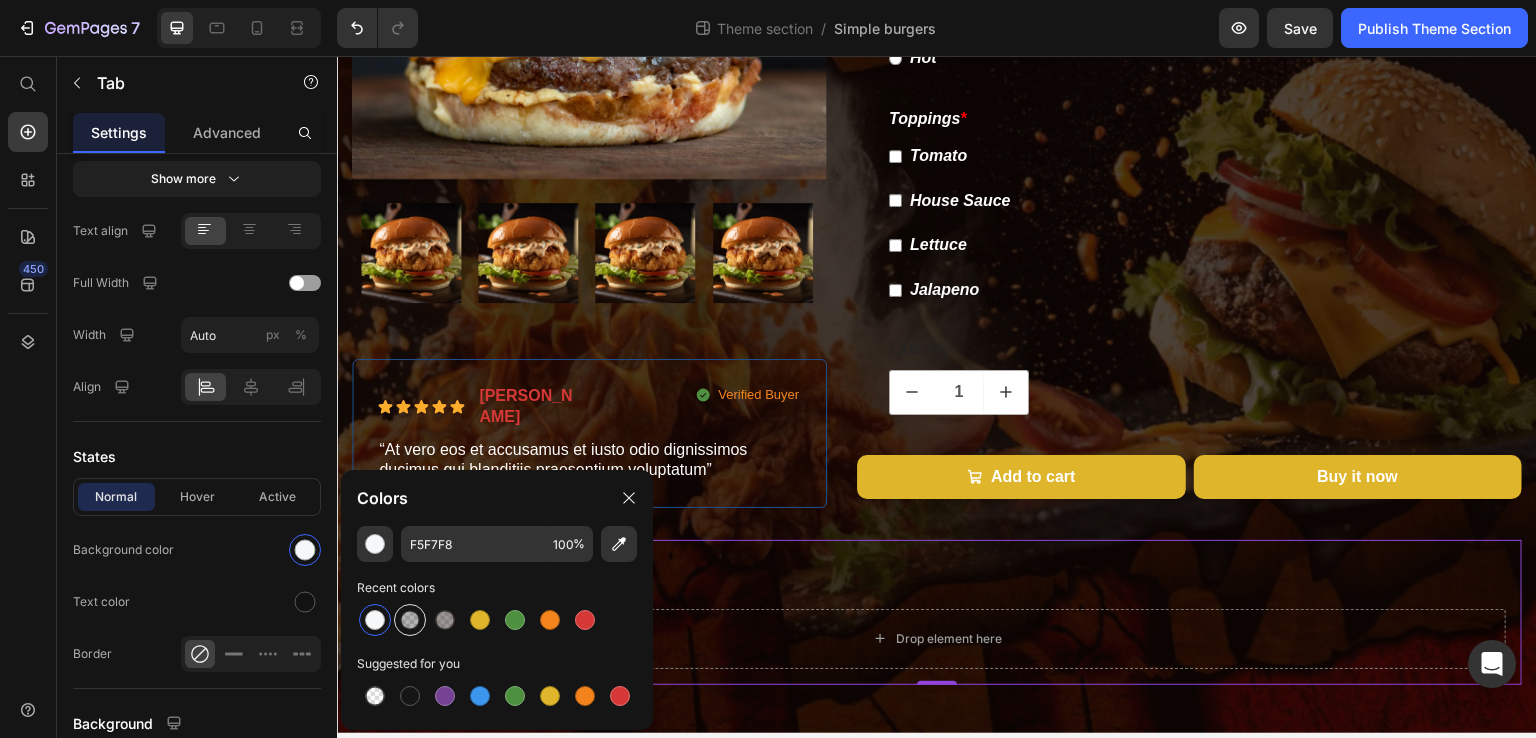 type on "000000" 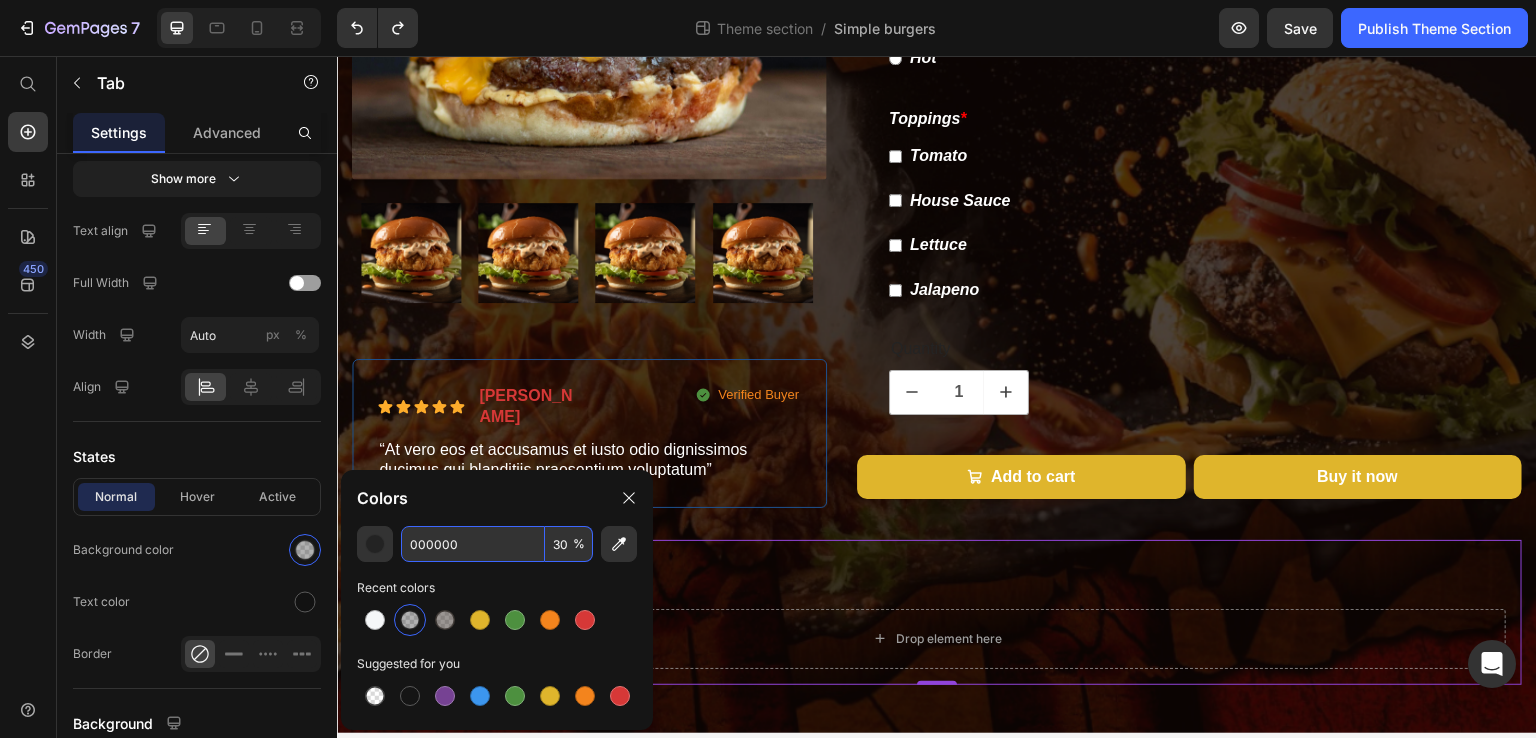 click on "30" at bounding box center [569, 544] 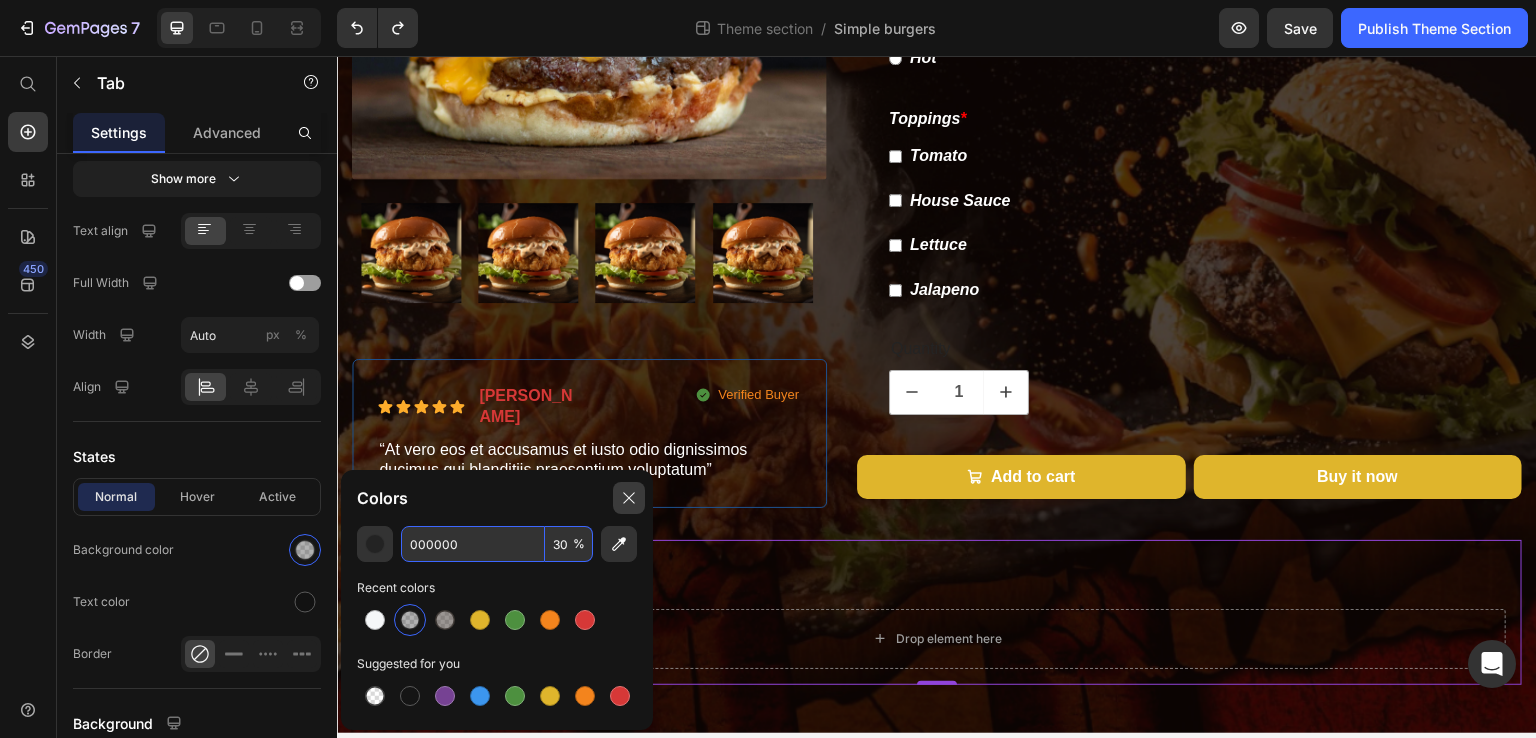 click 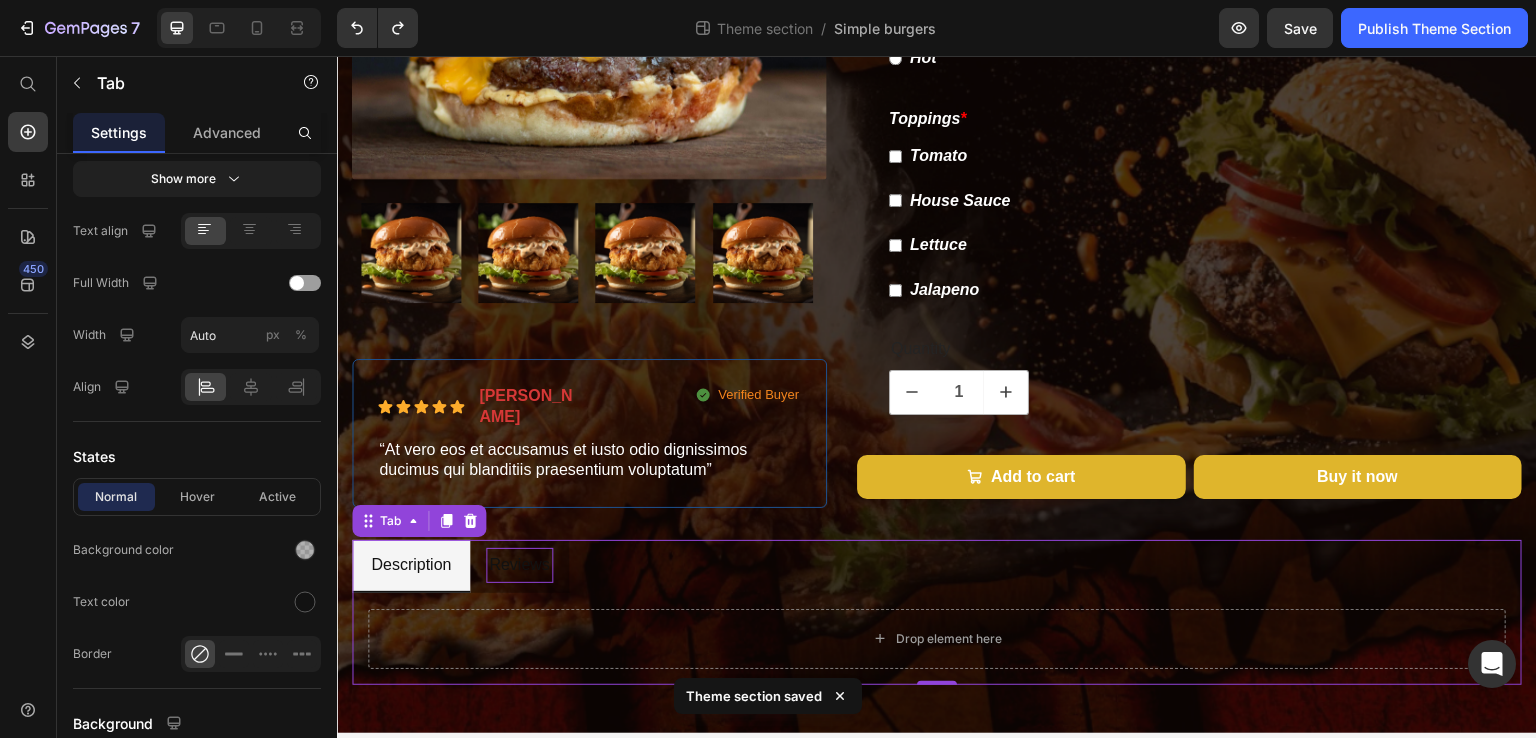 click on "Reviews" at bounding box center (519, 565) 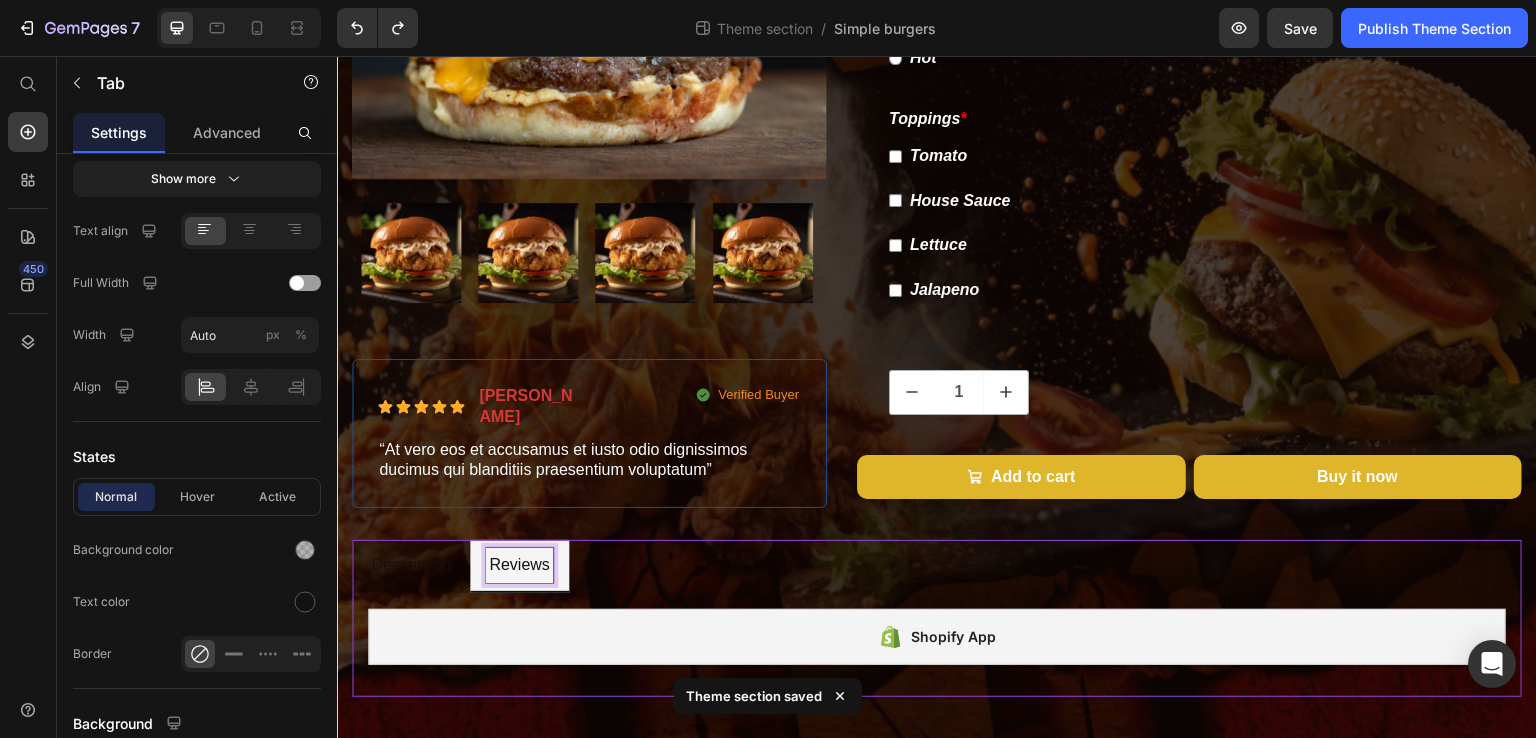 click on "Description" at bounding box center (411, 566) 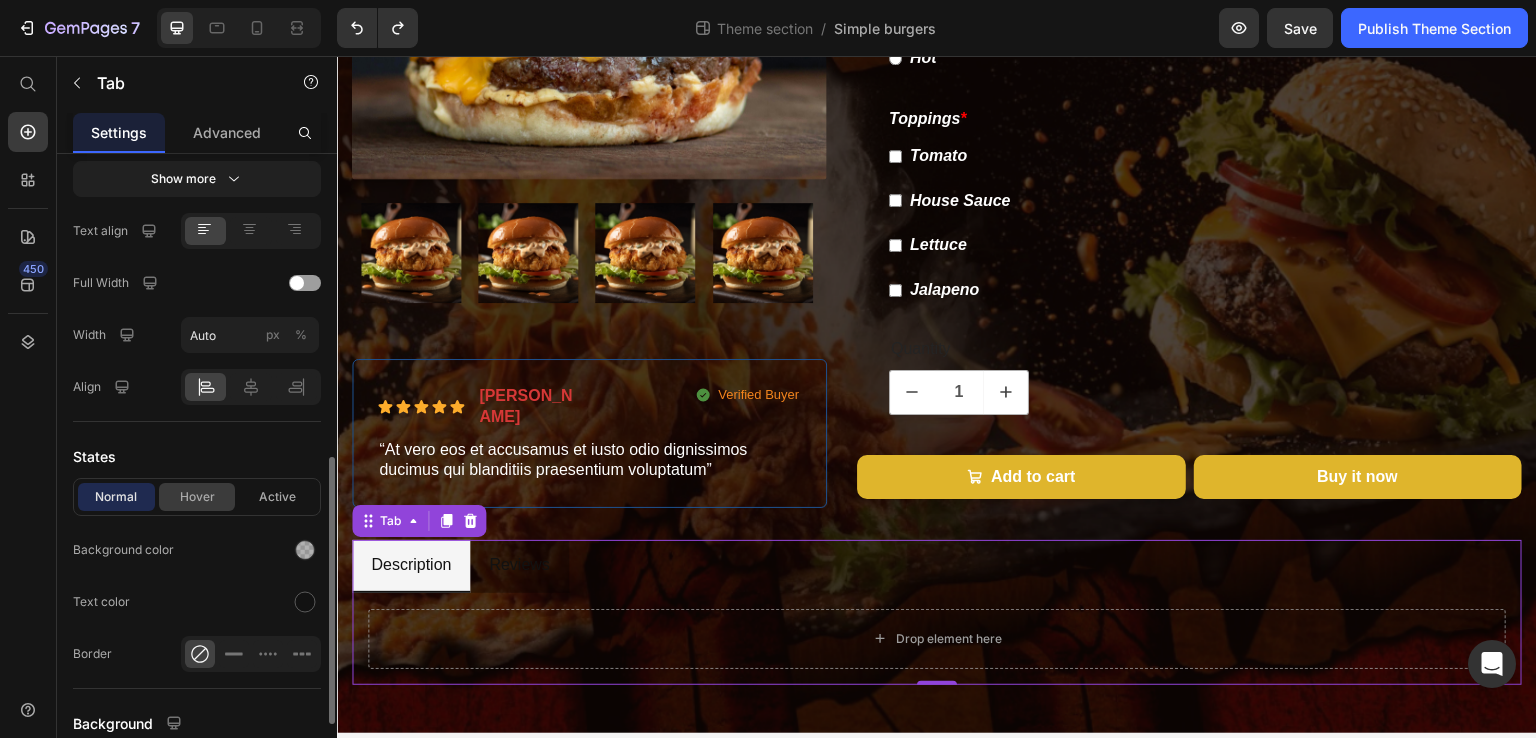 click on "Hover" at bounding box center (197, 497) 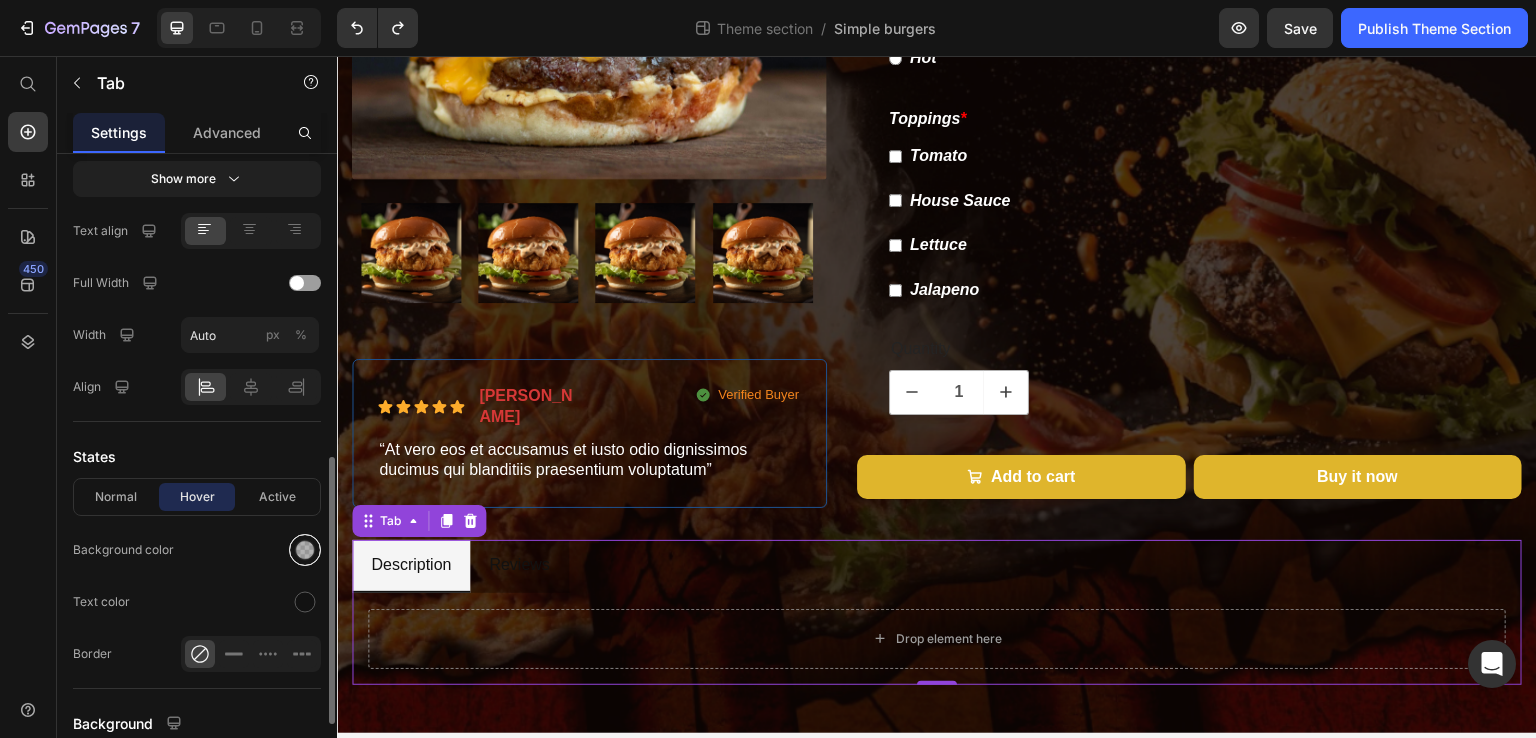 click at bounding box center [305, 550] 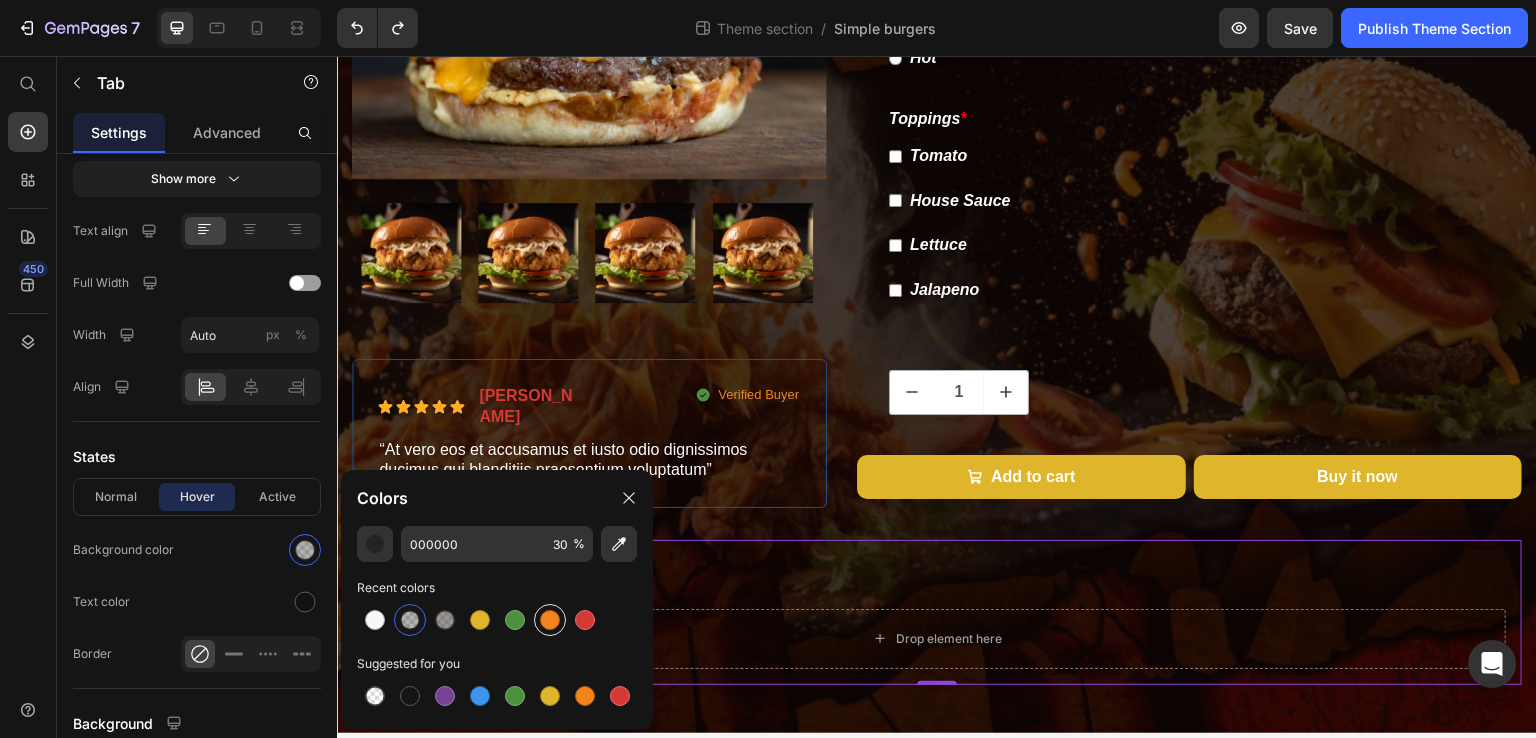click at bounding box center (550, 620) 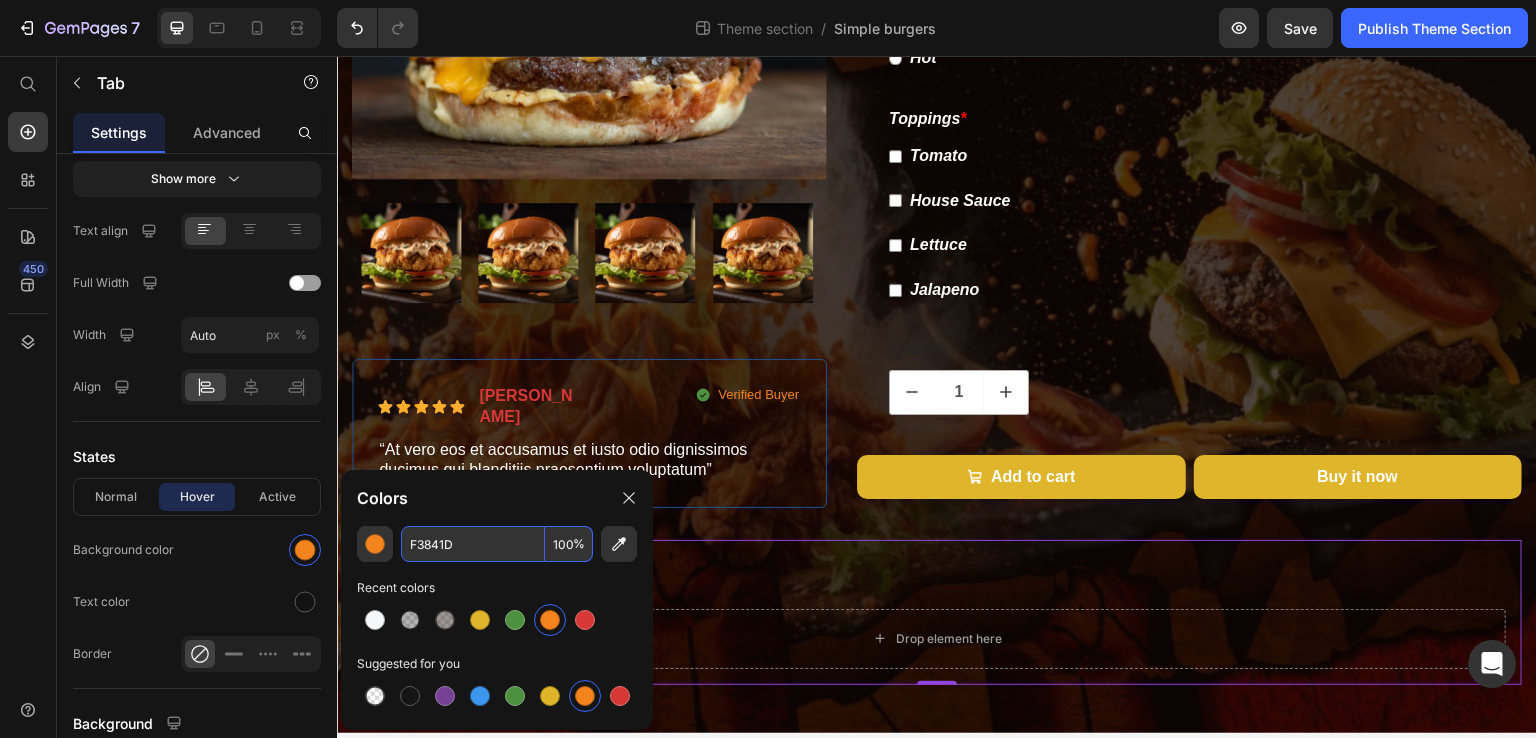 click on "100" at bounding box center (569, 544) 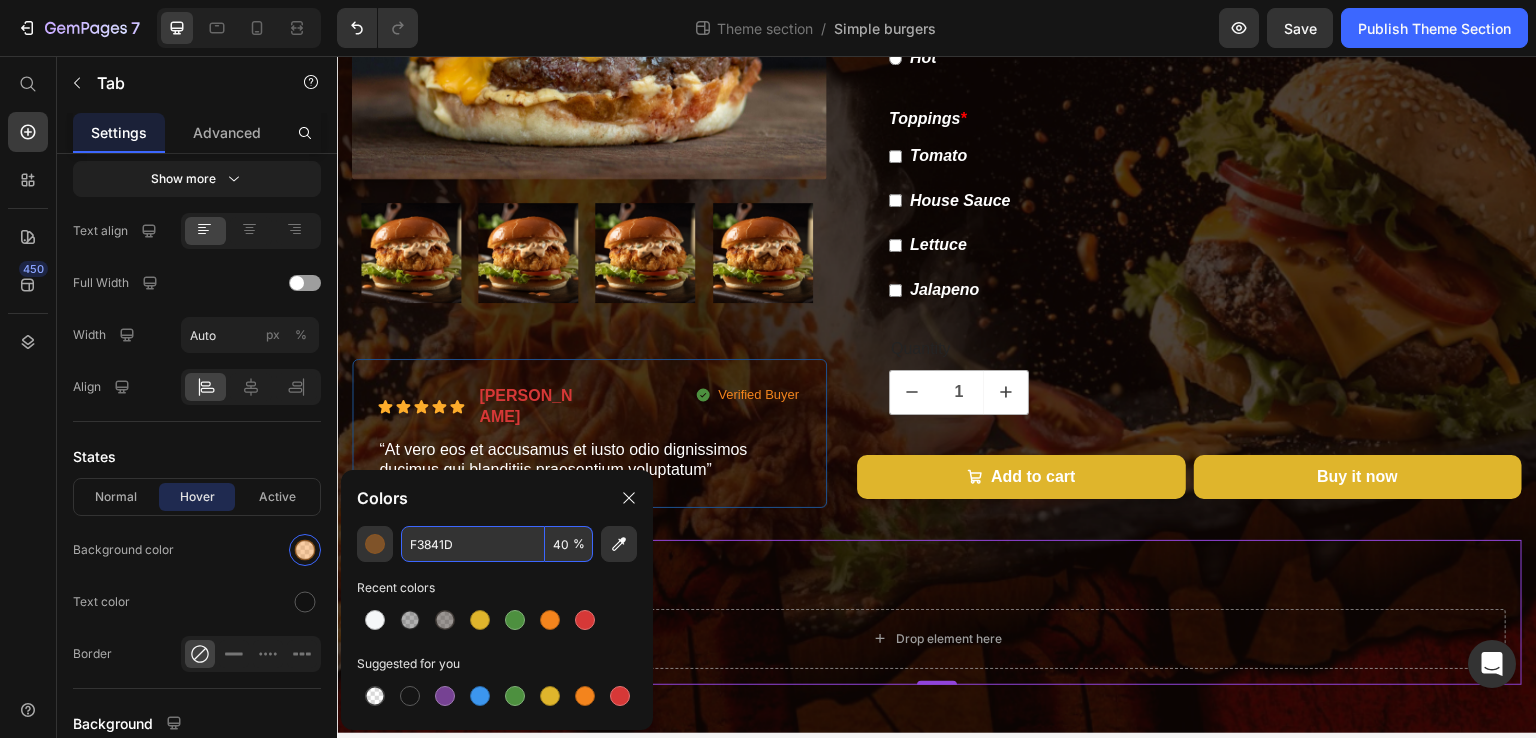 type on "40" 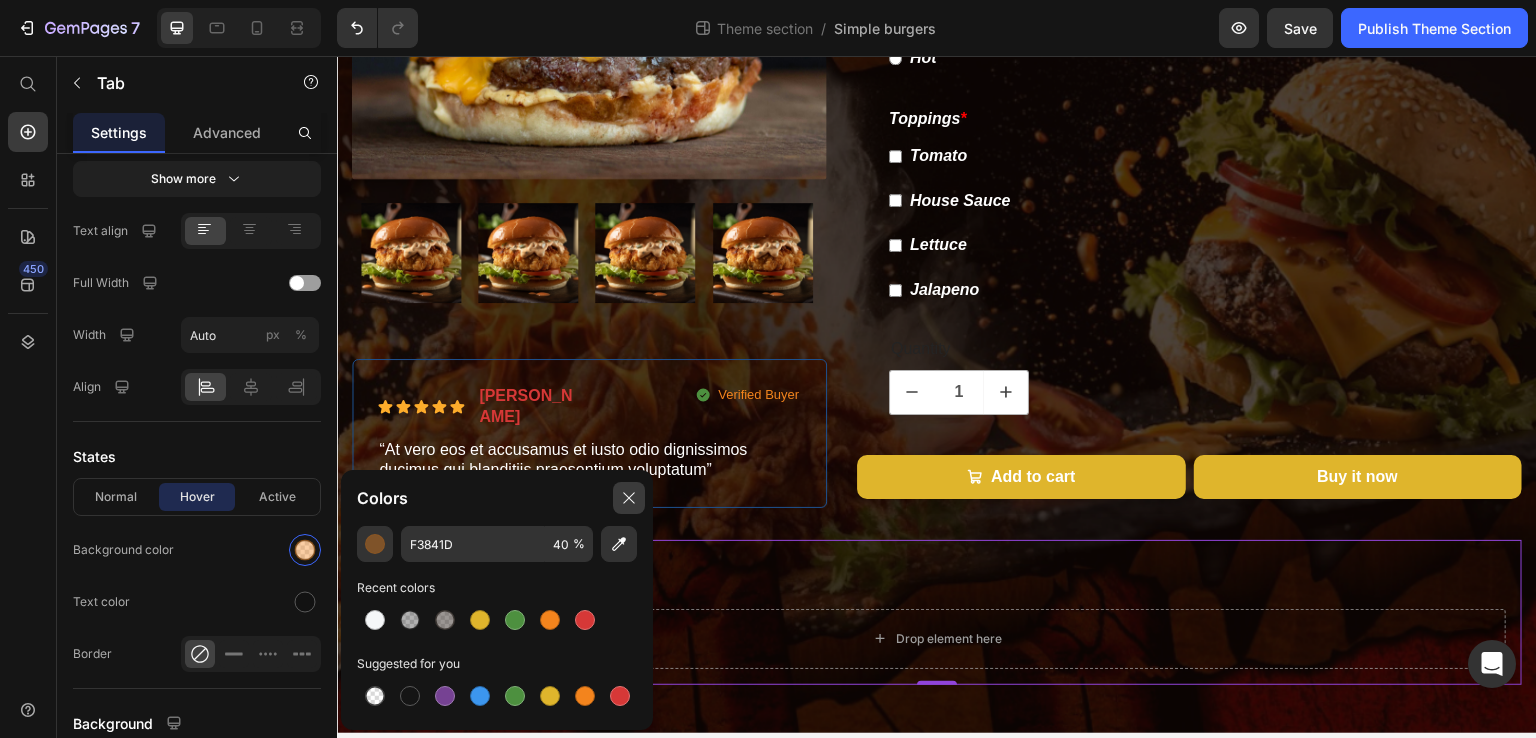 click 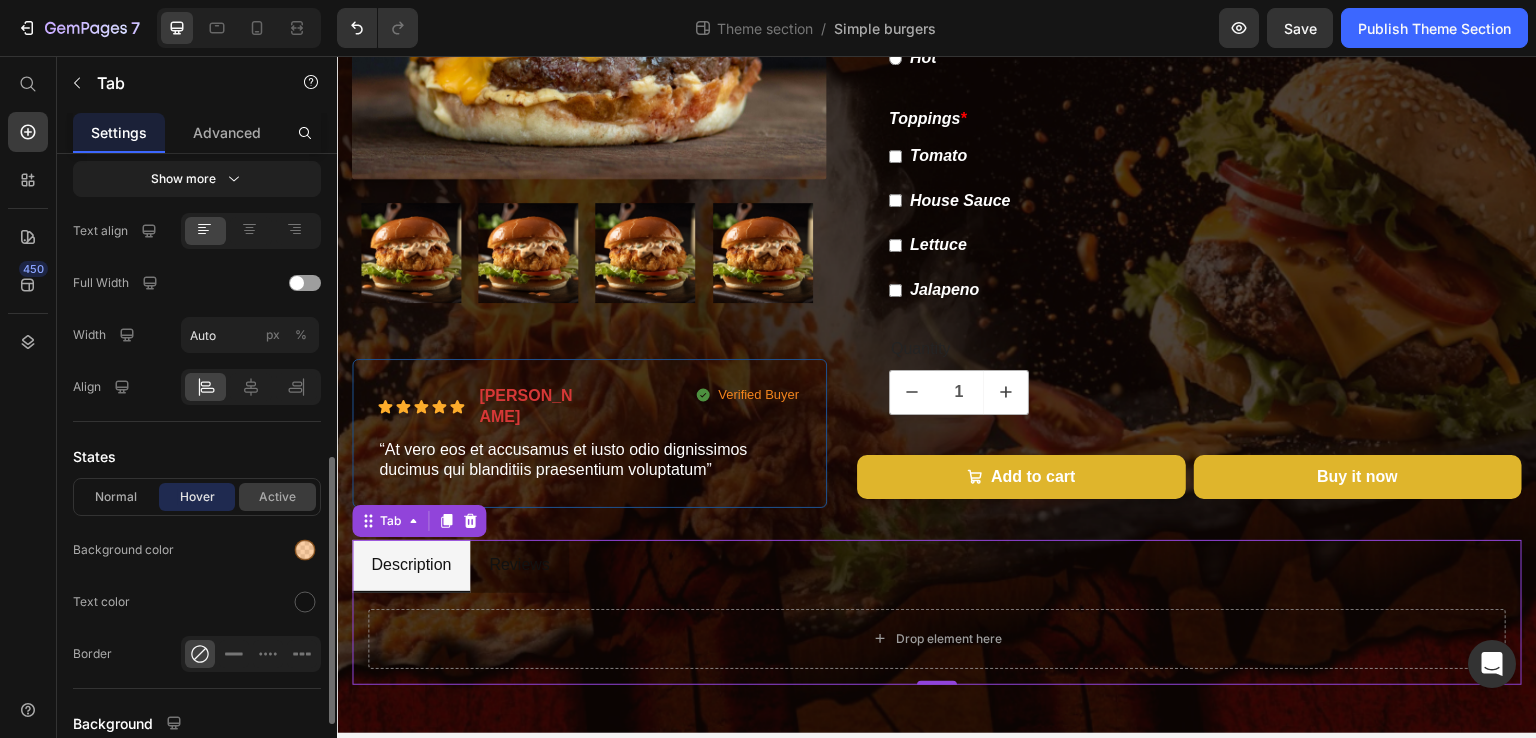 click on "Active" at bounding box center [277, 497] 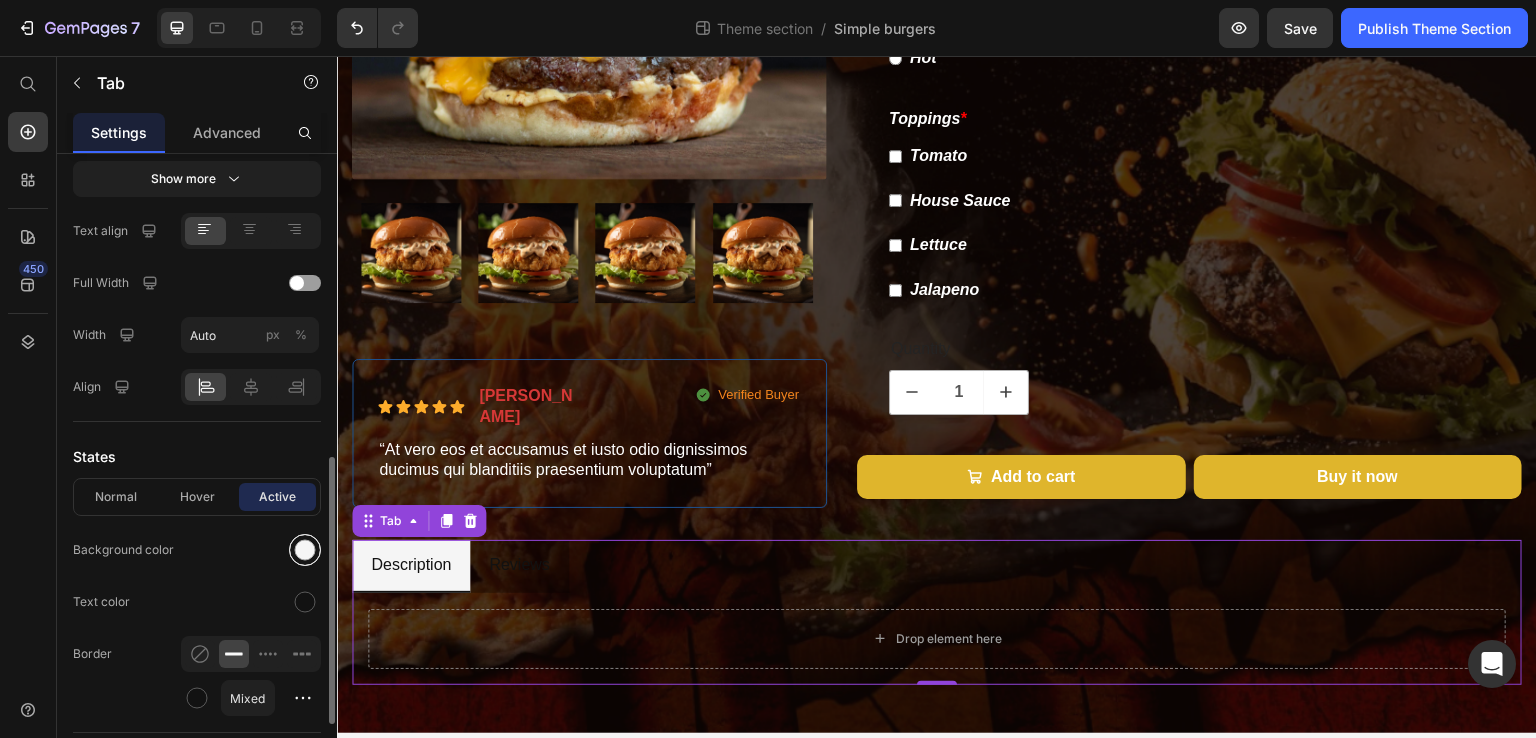 click at bounding box center (305, 550) 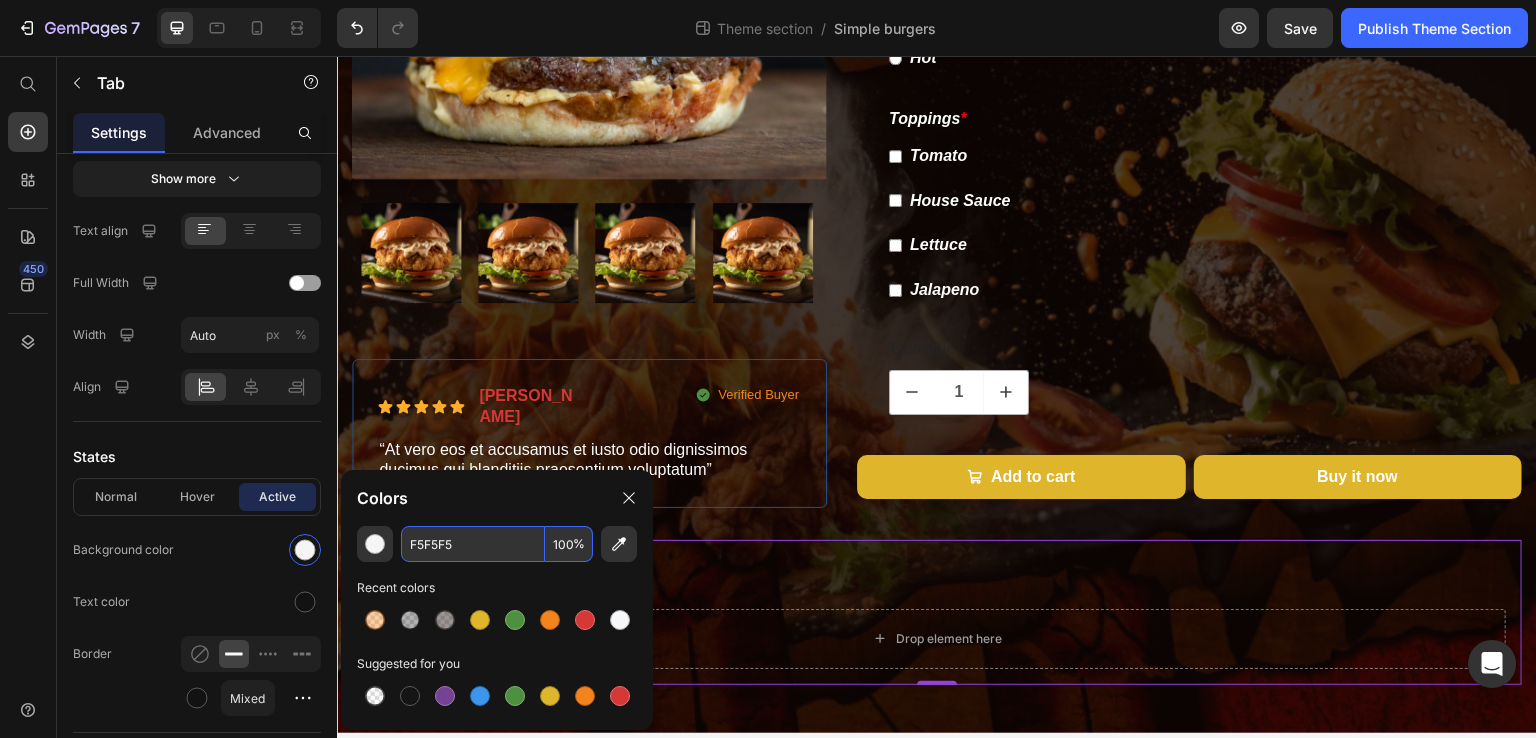 click on "100" at bounding box center (569, 544) 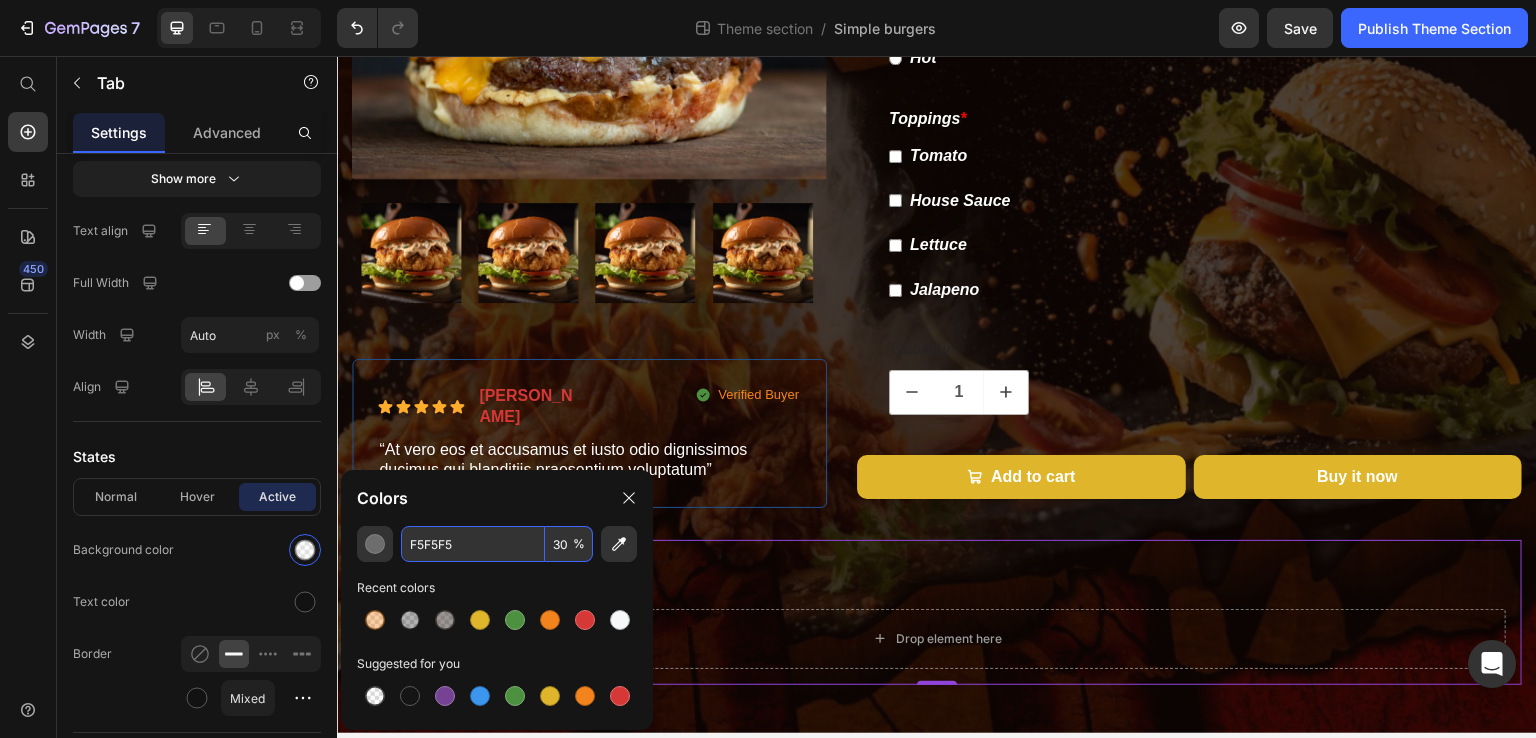 type on "30" 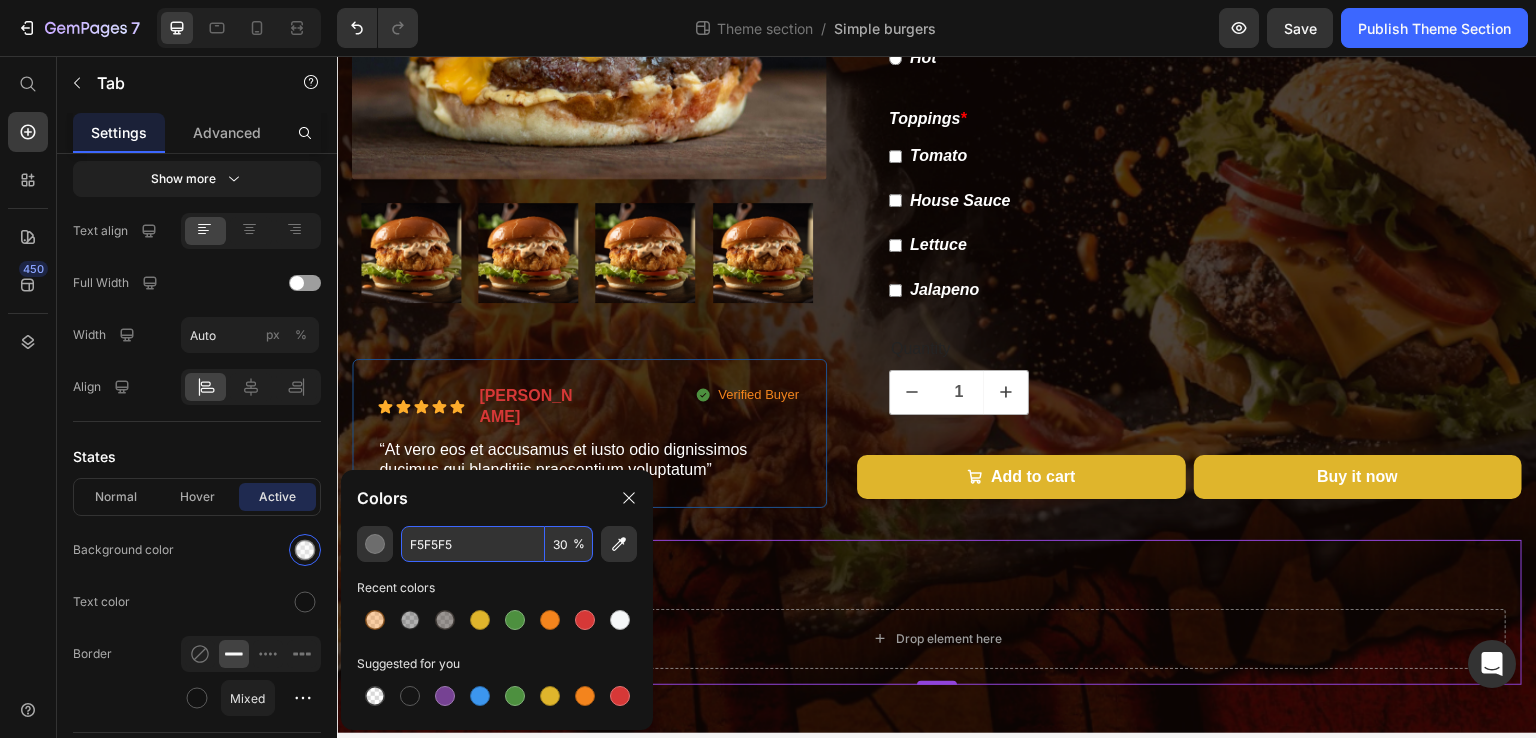 click on "Drop element here Shopify App Shopify App" at bounding box center [937, 631] 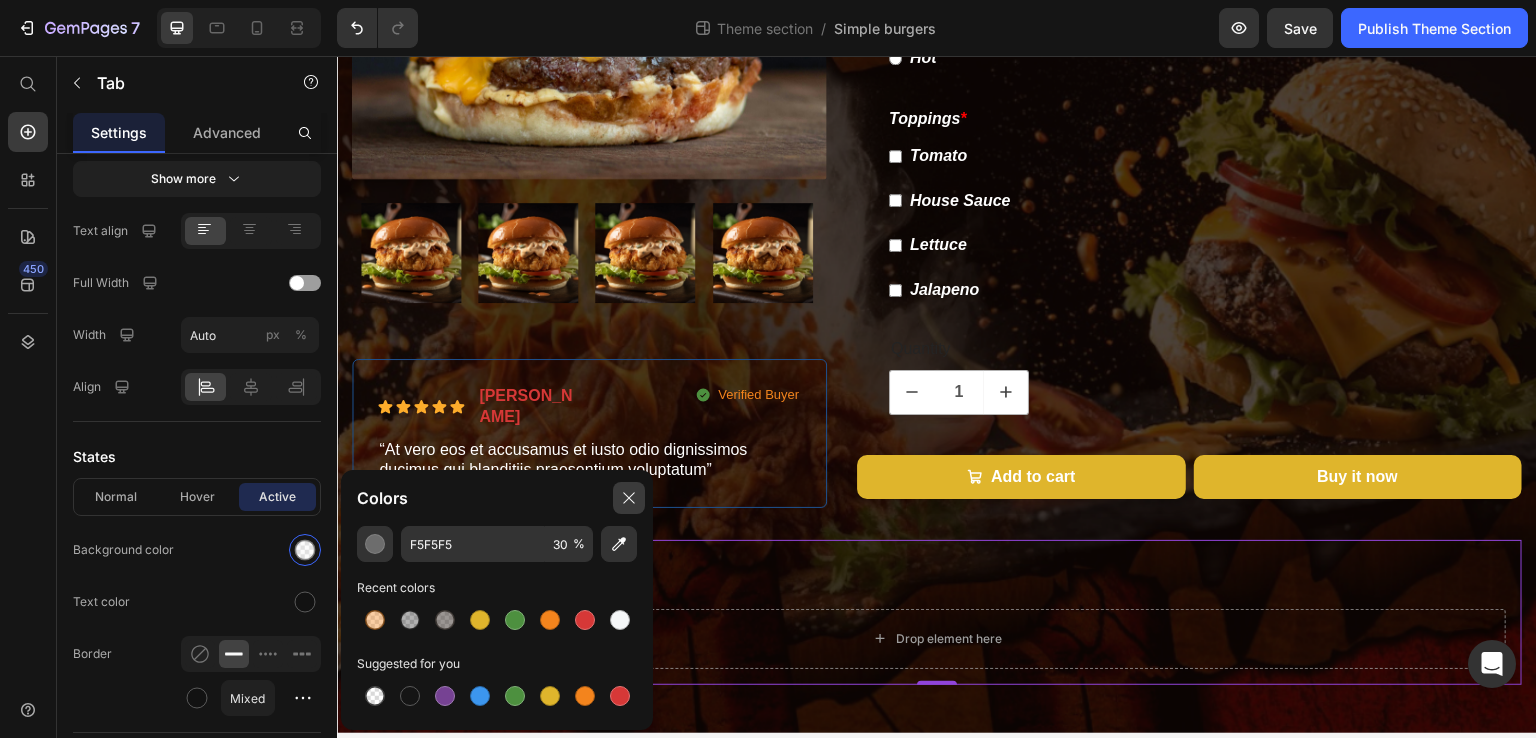 click 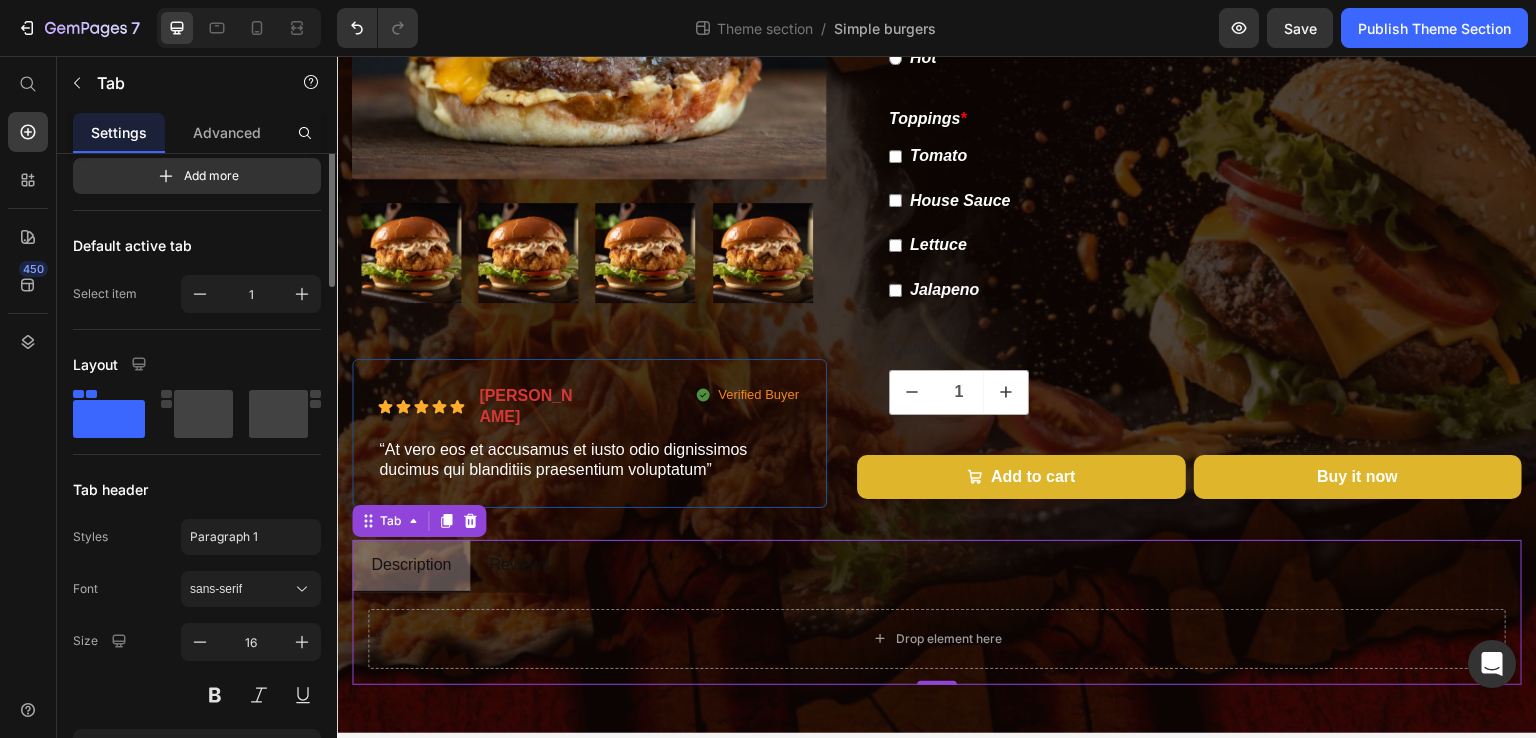scroll, scrollTop: 0, scrollLeft: 0, axis: both 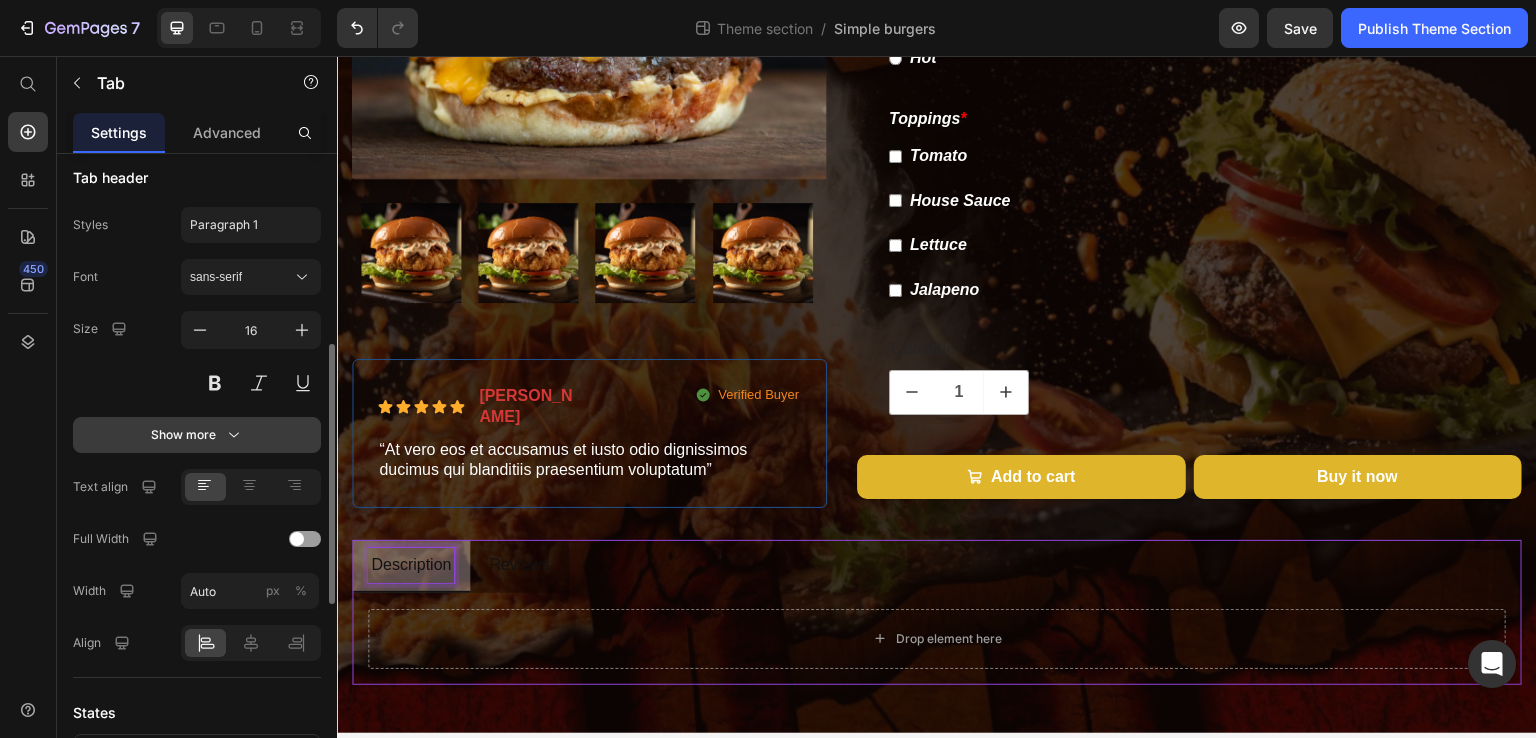 click on "Show more" at bounding box center [197, 435] 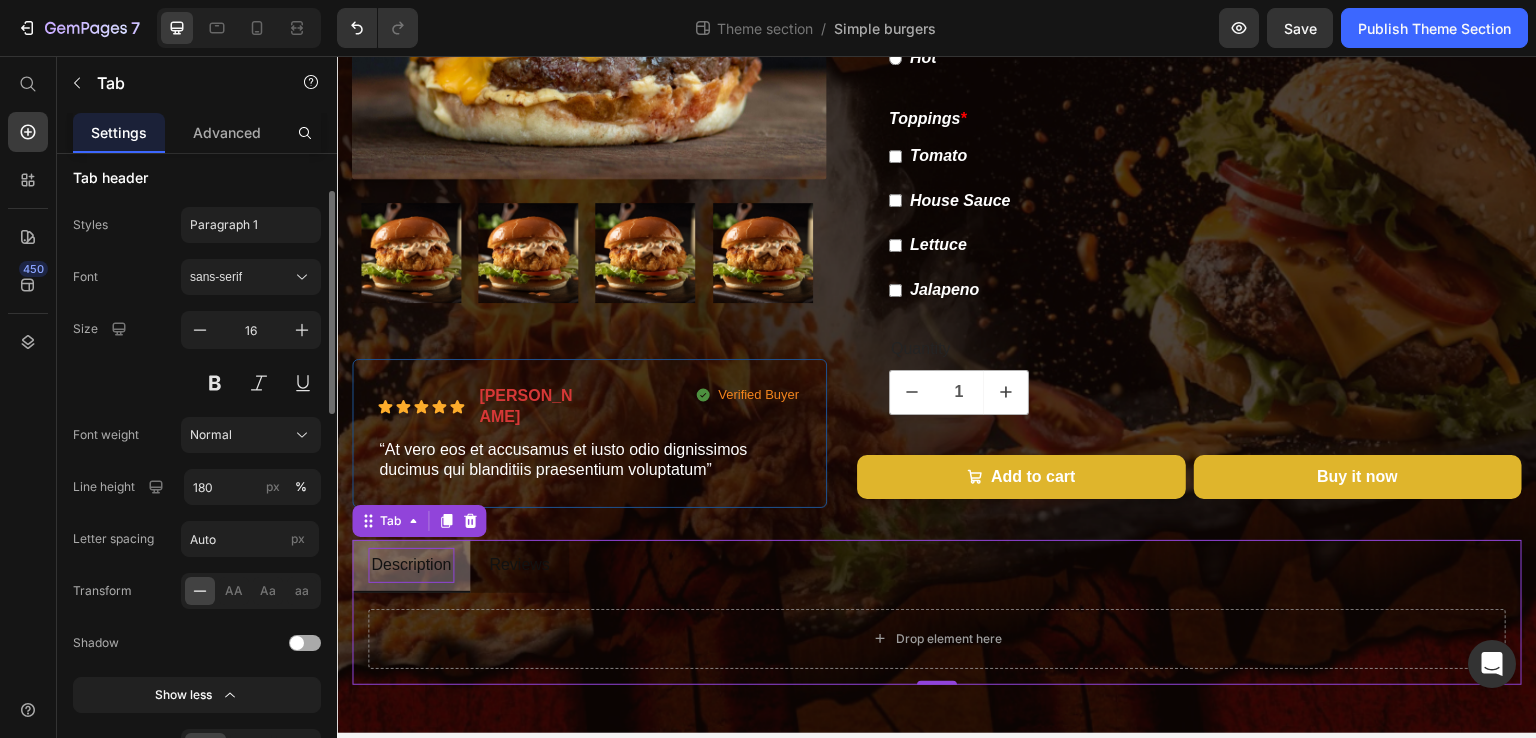 scroll, scrollTop: 374, scrollLeft: 0, axis: vertical 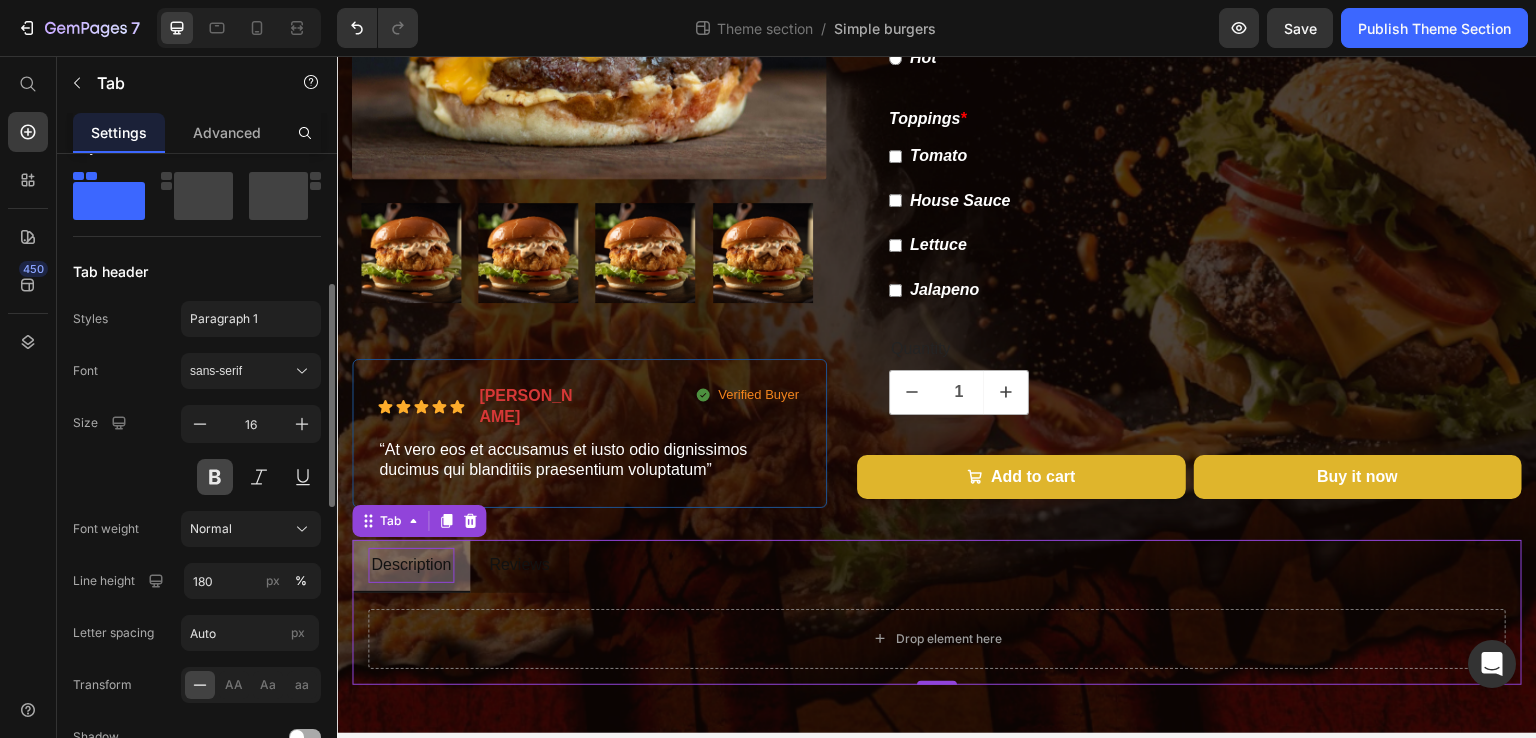 click at bounding box center (215, 477) 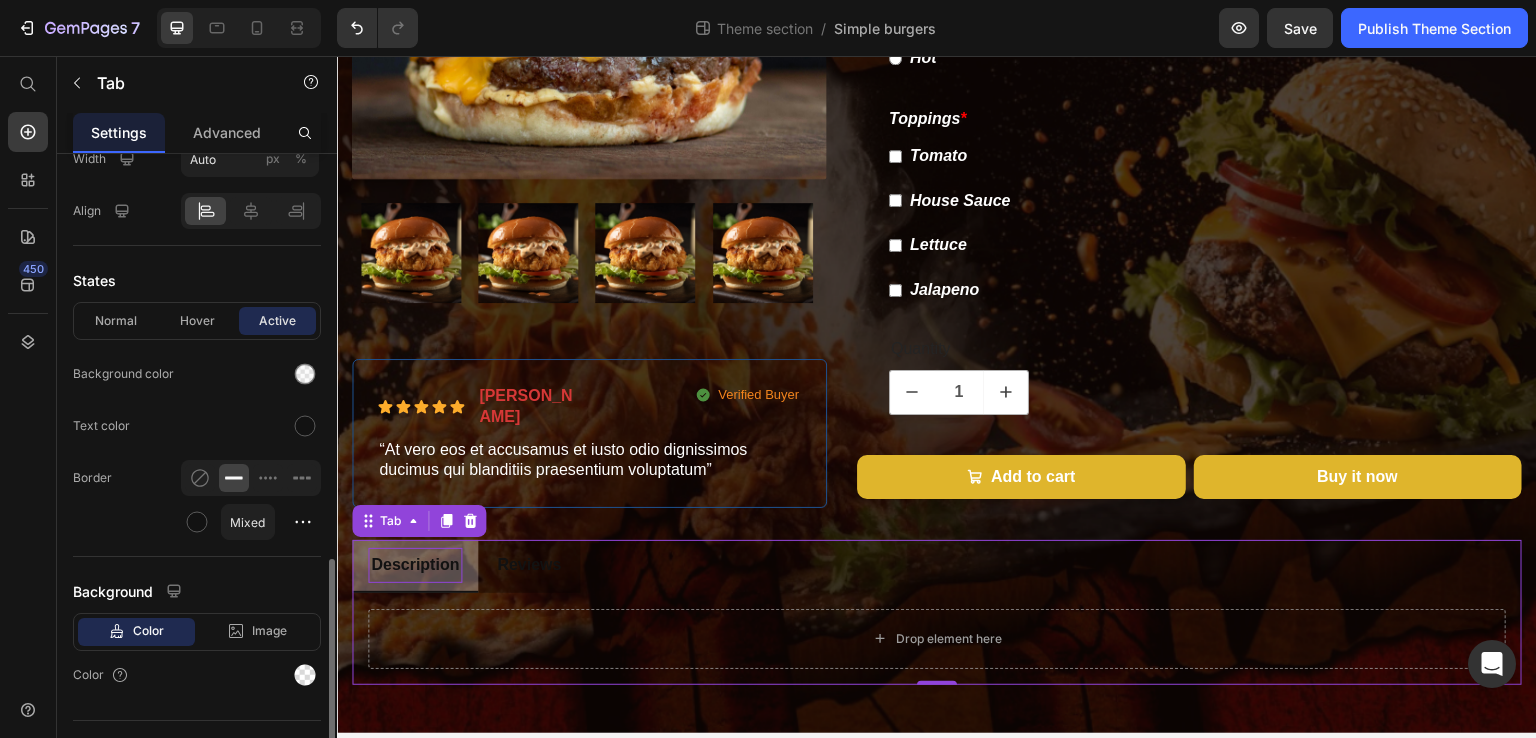 scroll, scrollTop: 1156, scrollLeft: 0, axis: vertical 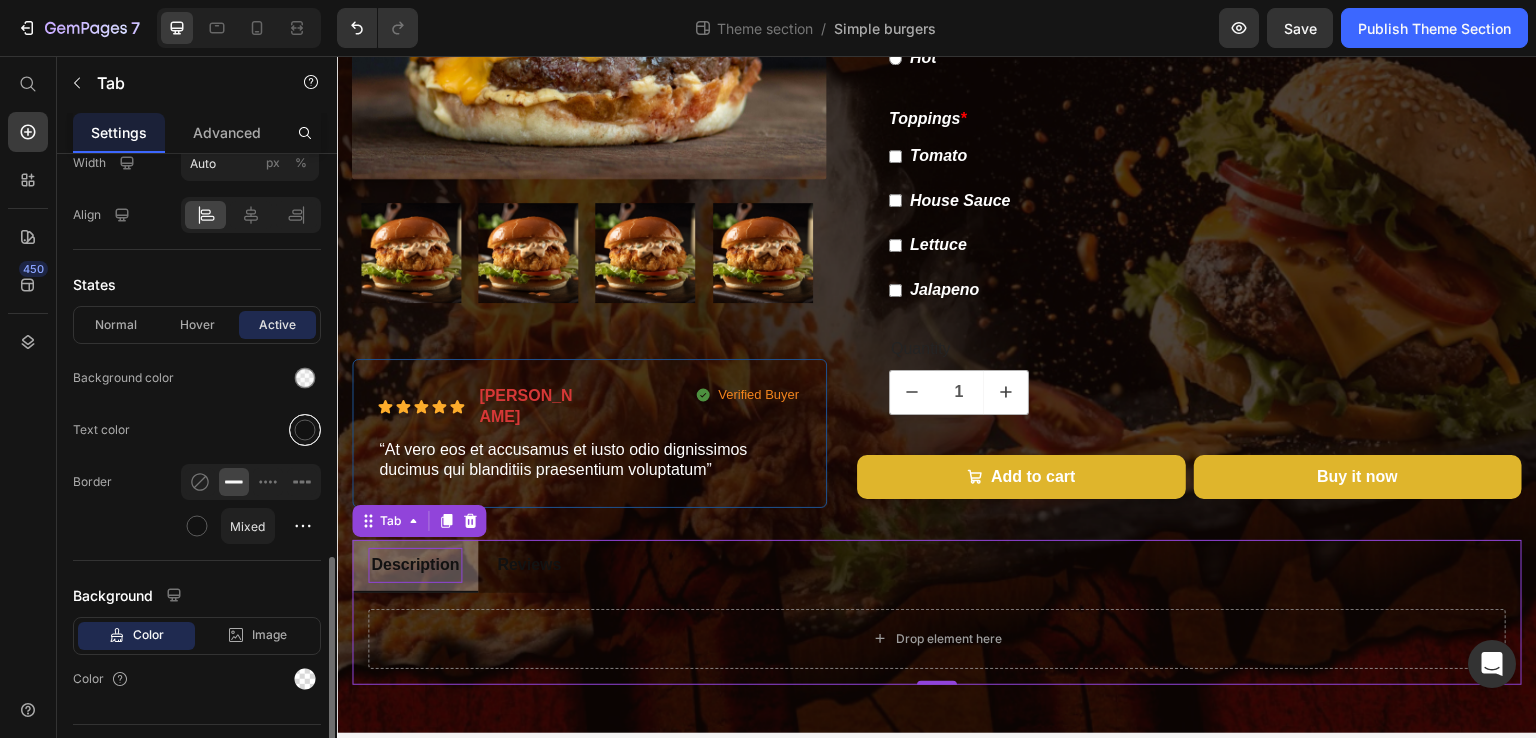 click at bounding box center [305, 430] 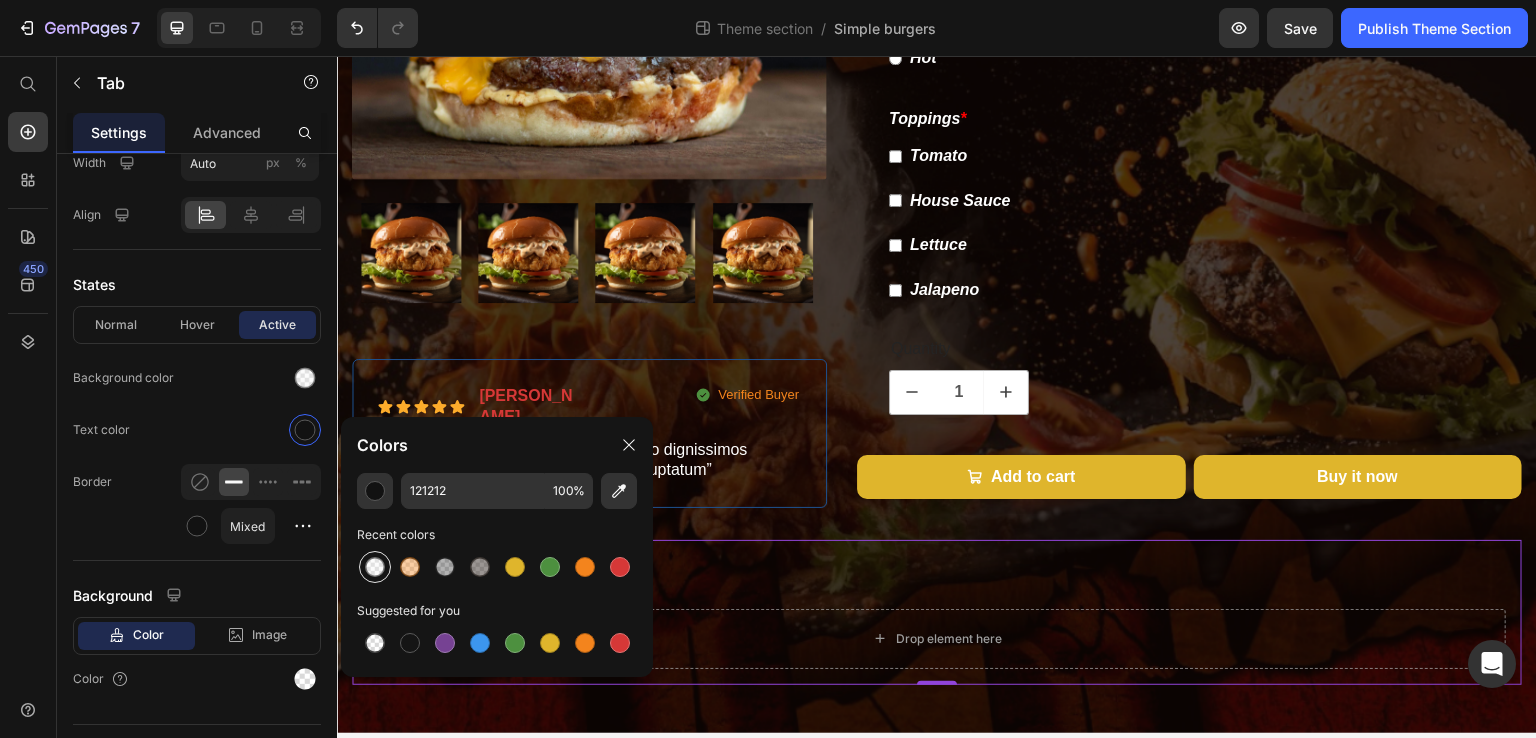 click at bounding box center (375, 567) 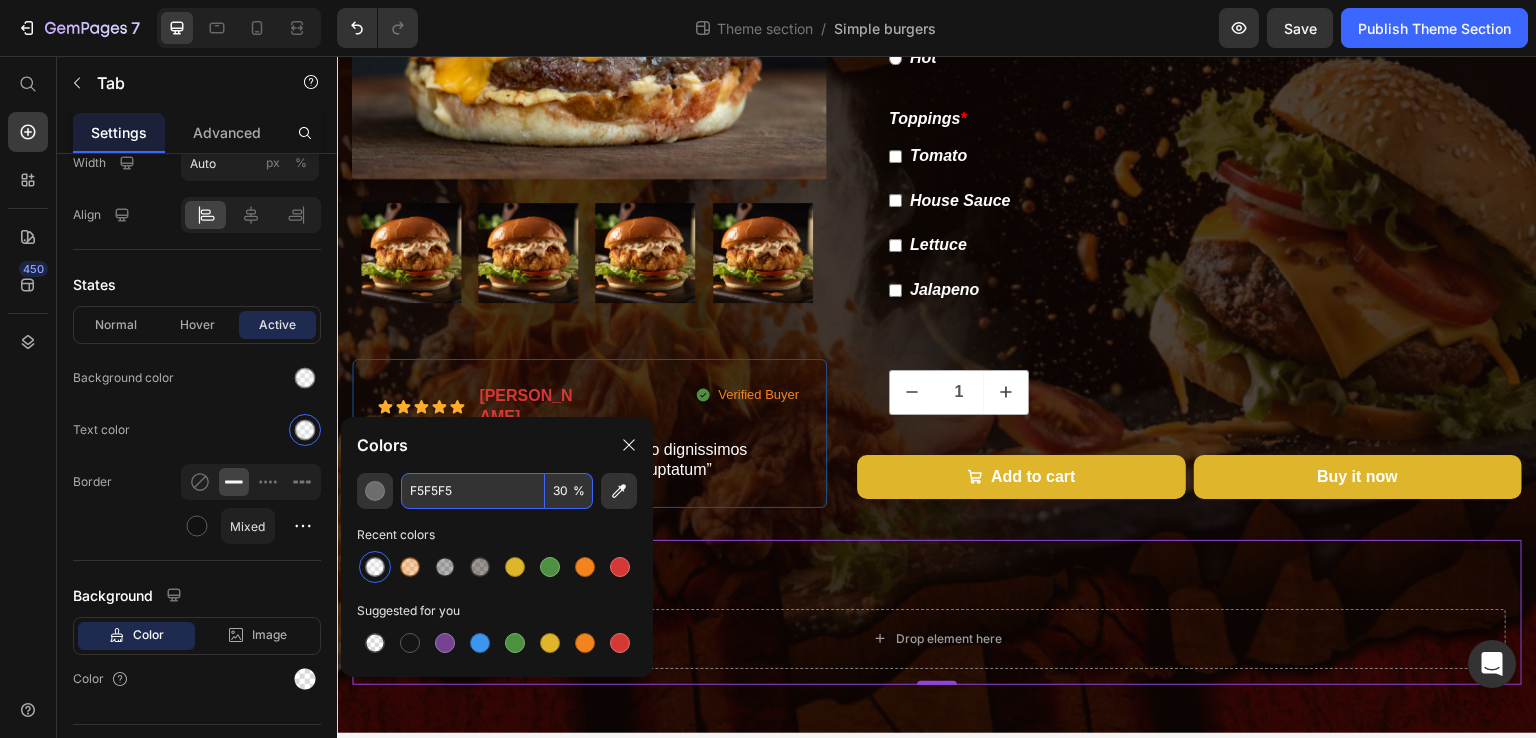 click on "F5F5F5" at bounding box center (473, 491) 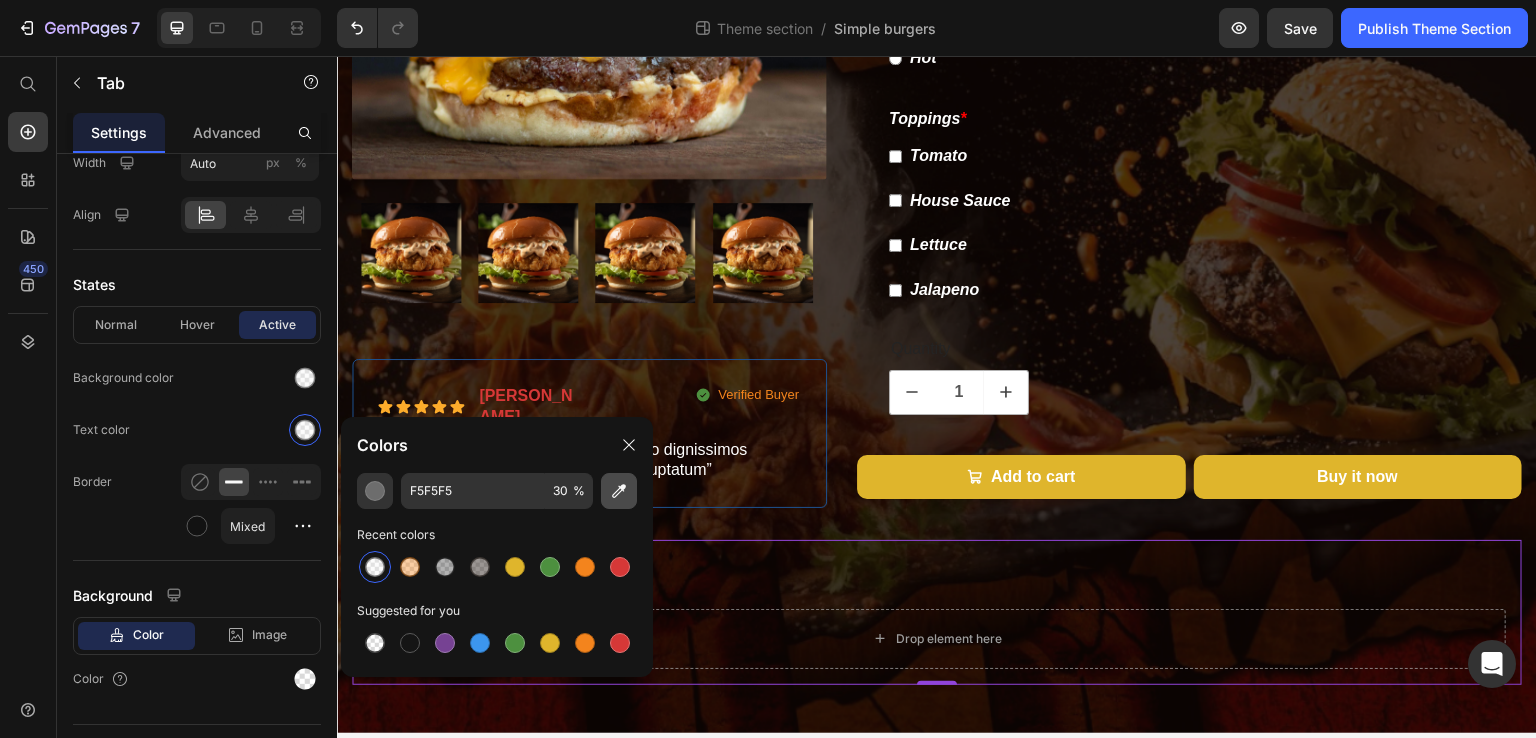 click at bounding box center [619, 491] 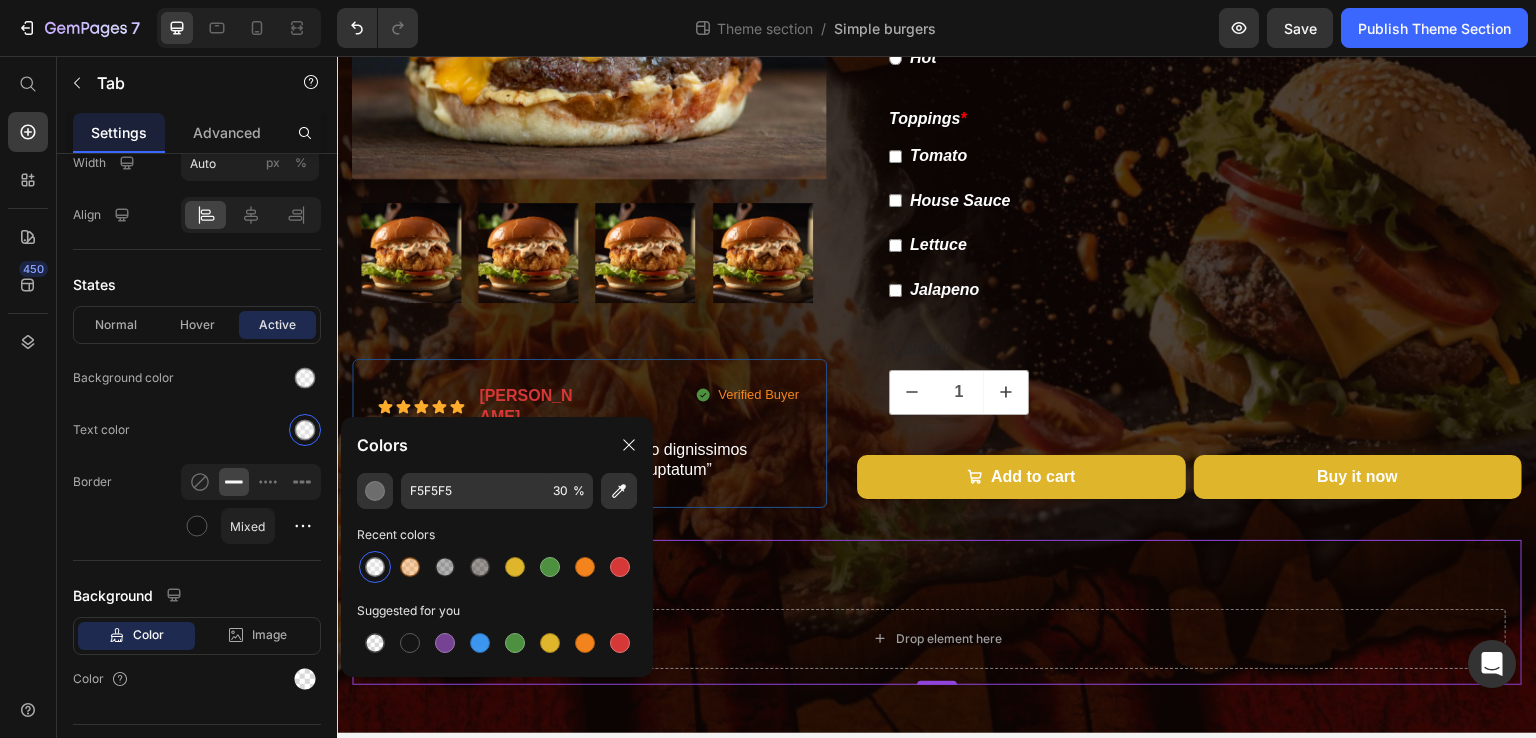 type on "FFFFFF" 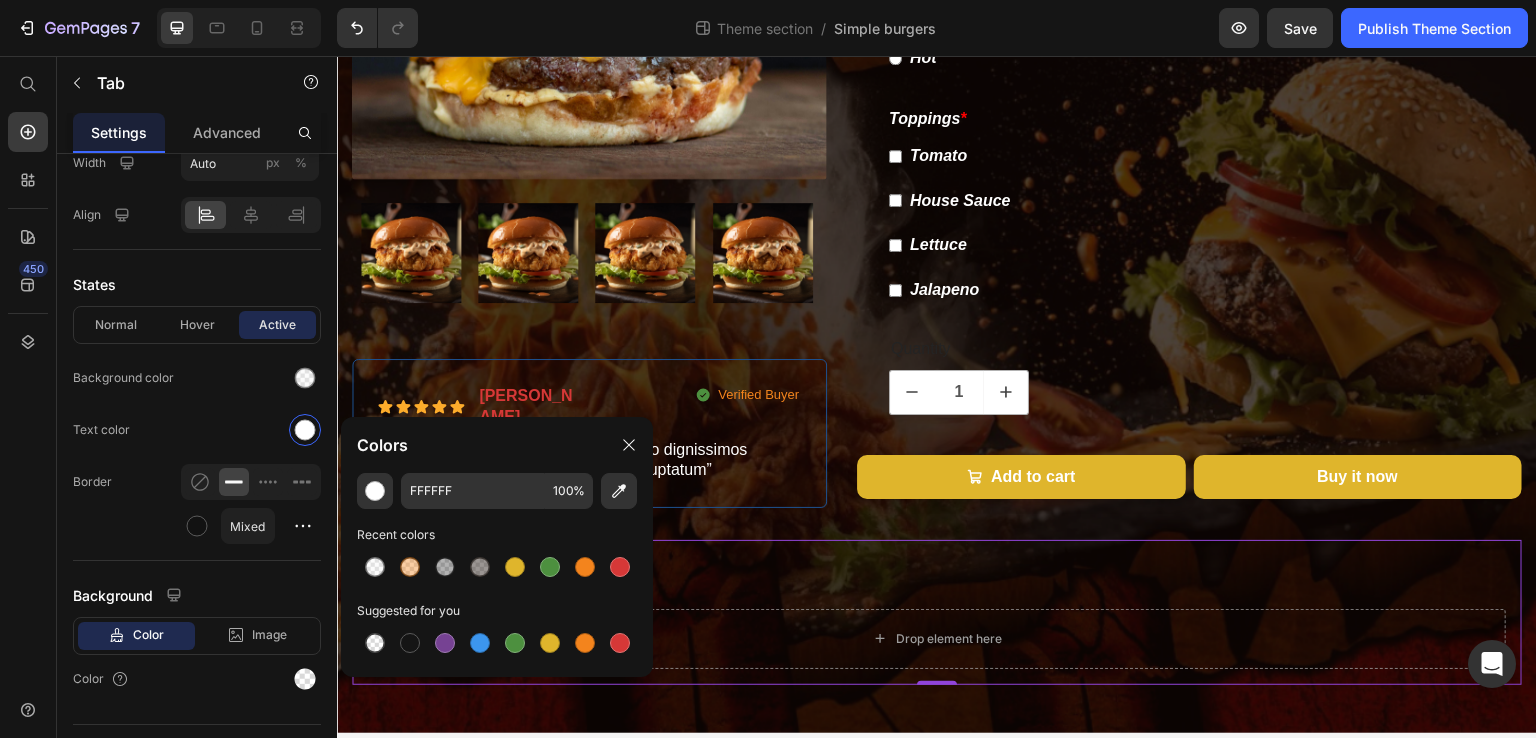 click on "Description Reviews" at bounding box center [937, 566] 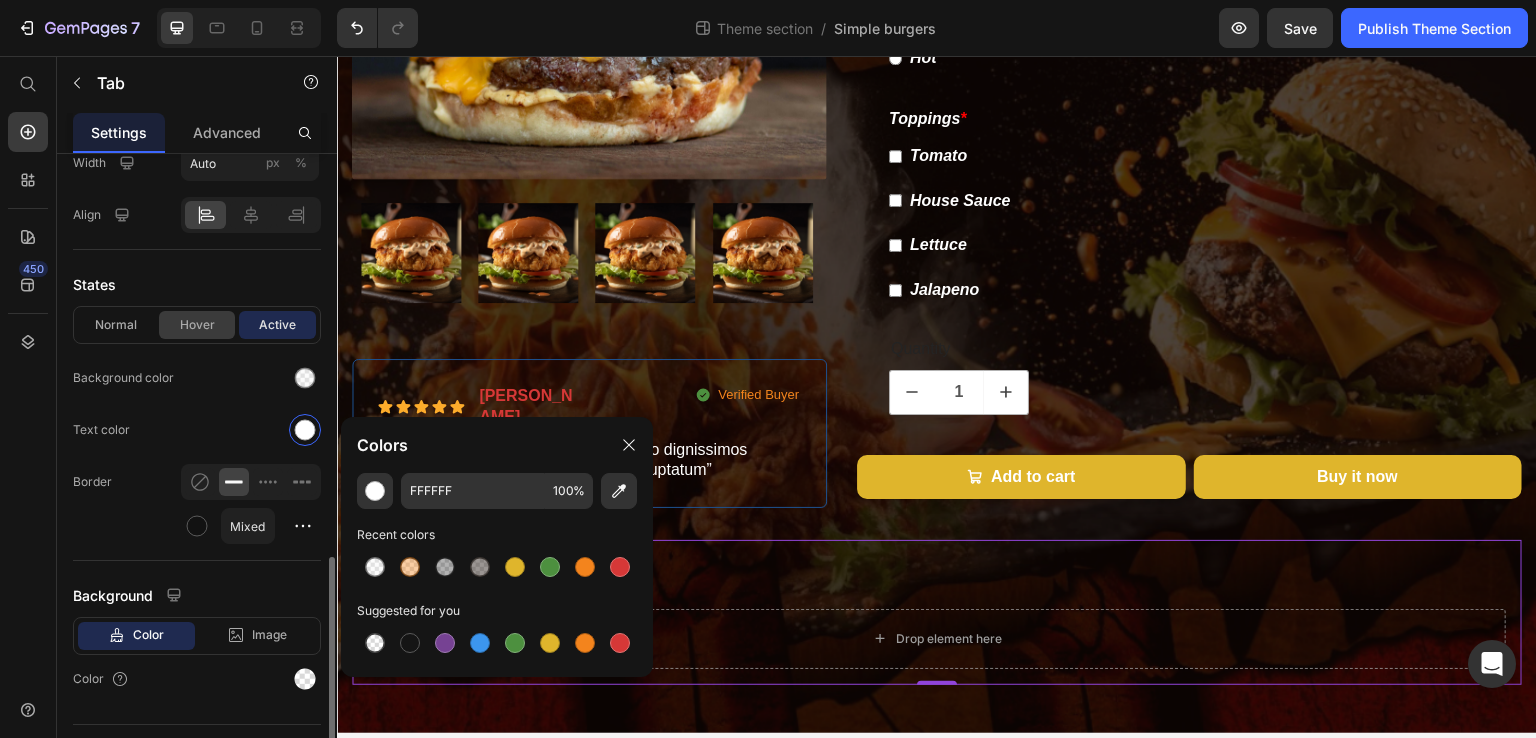 click on "Hover" at bounding box center (197, 325) 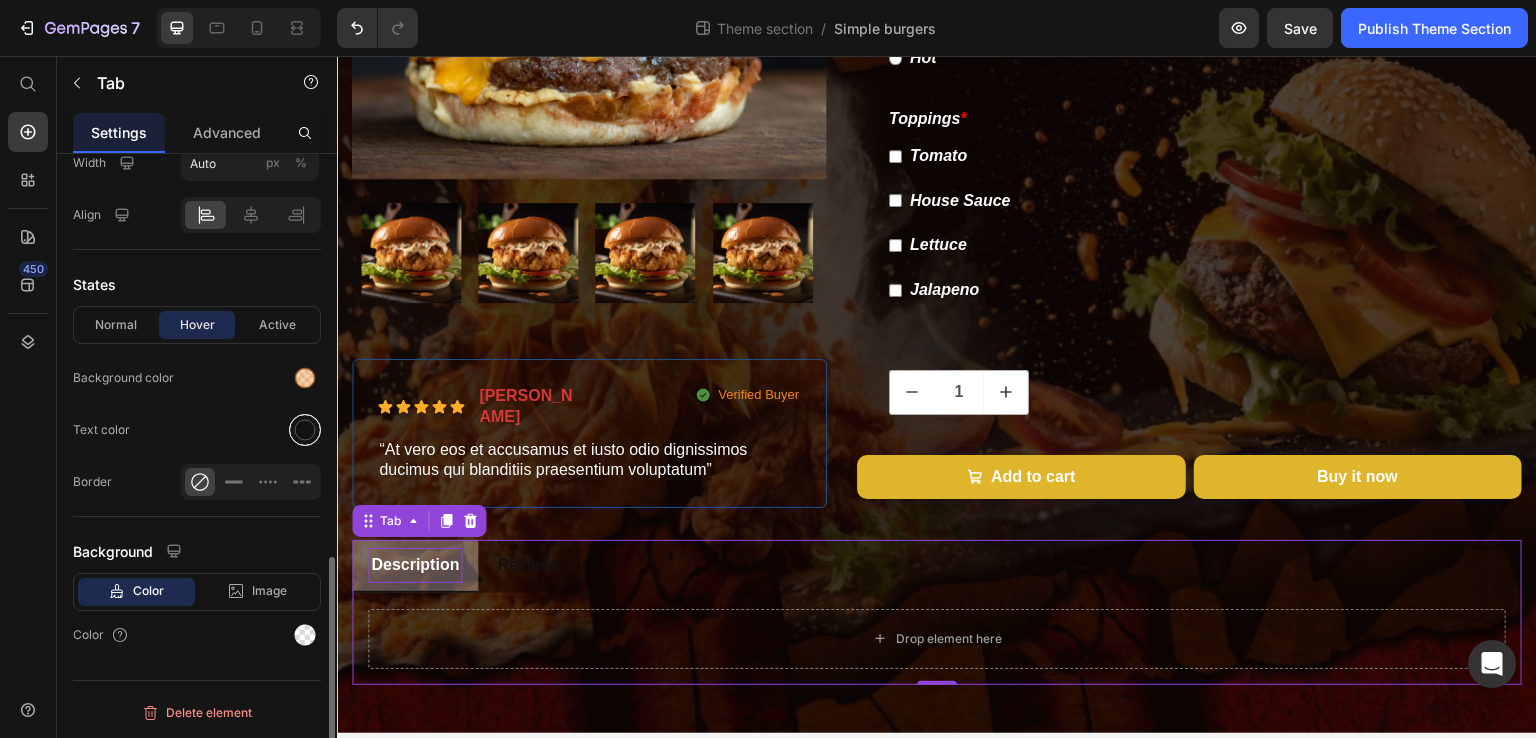 click at bounding box center [305, 430] 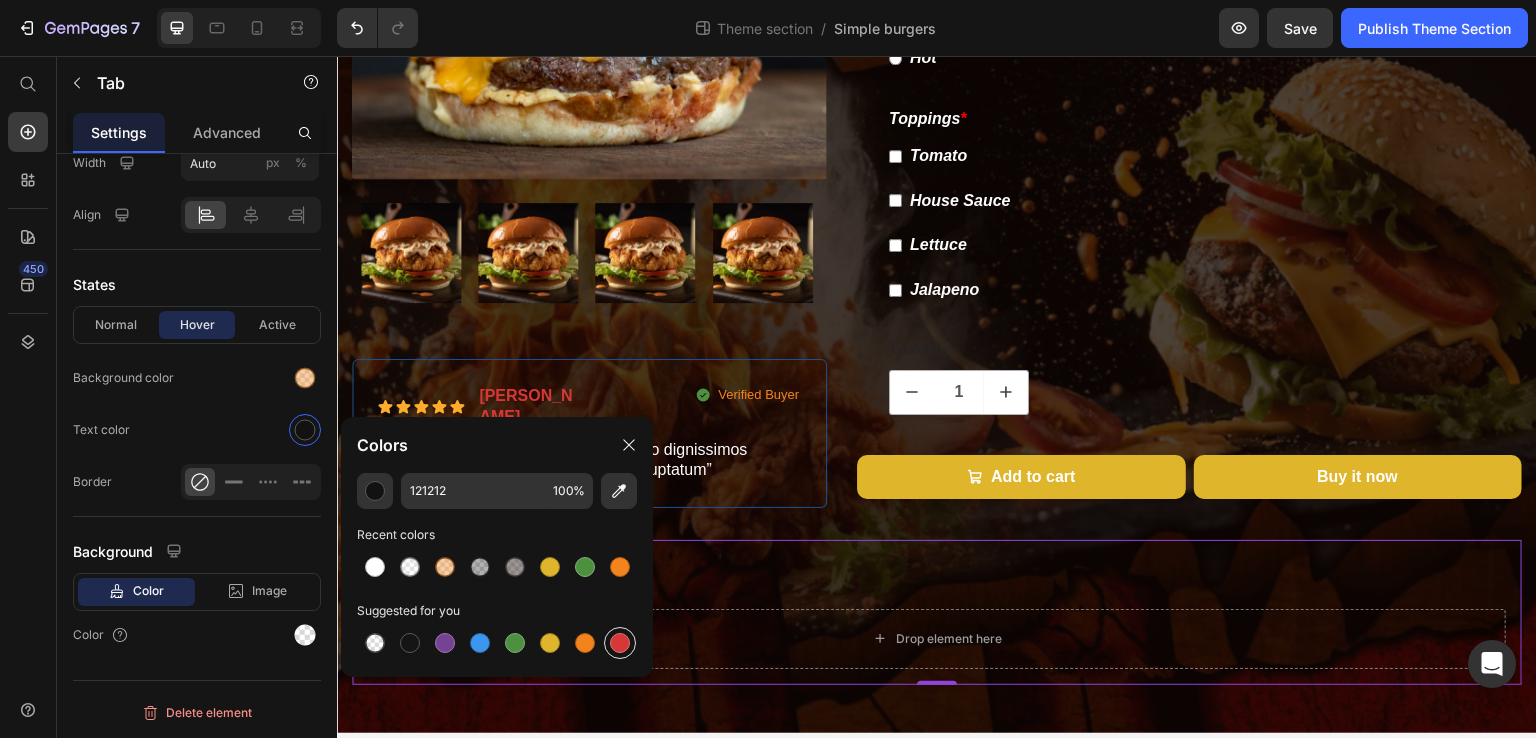 click at bounding box center [620, 643] 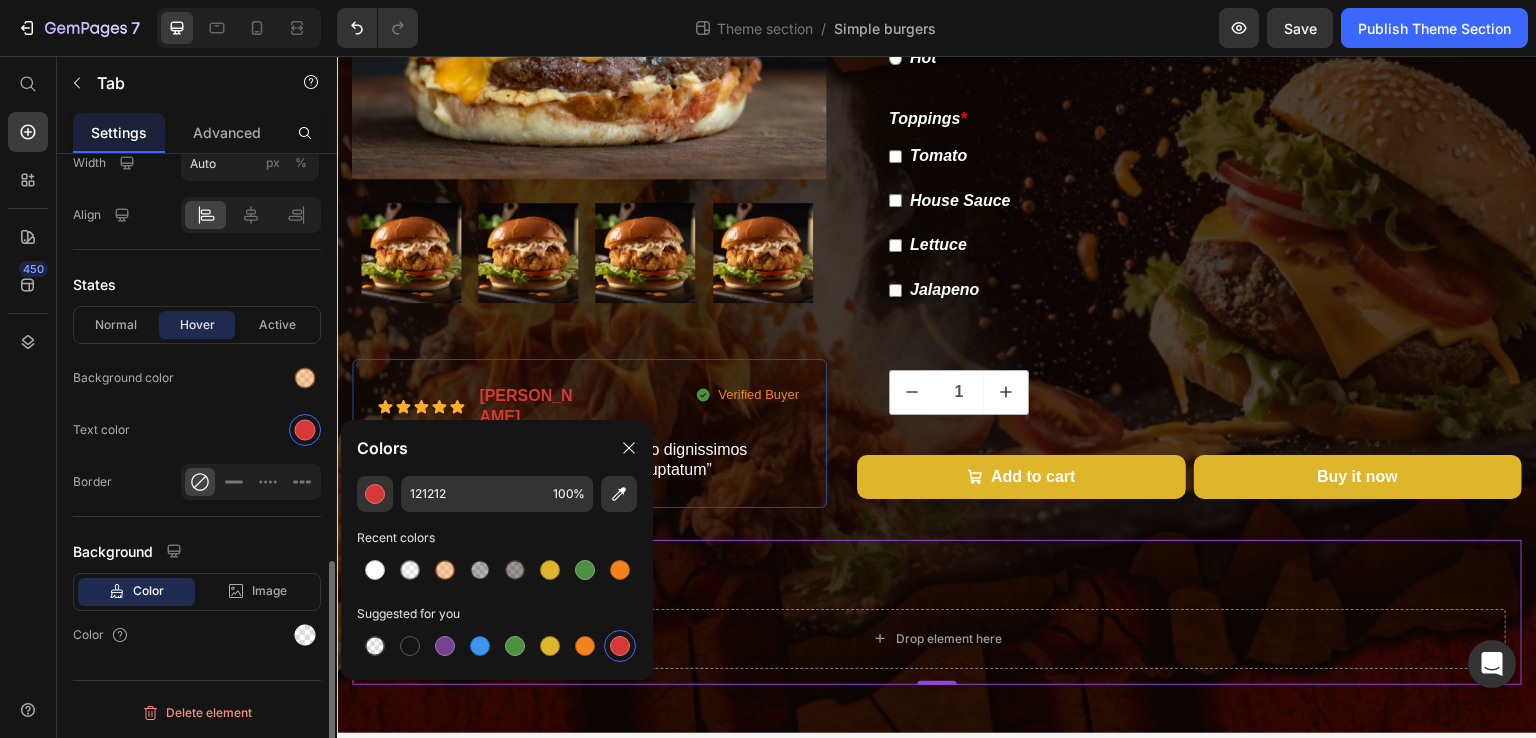 type on "D63837" 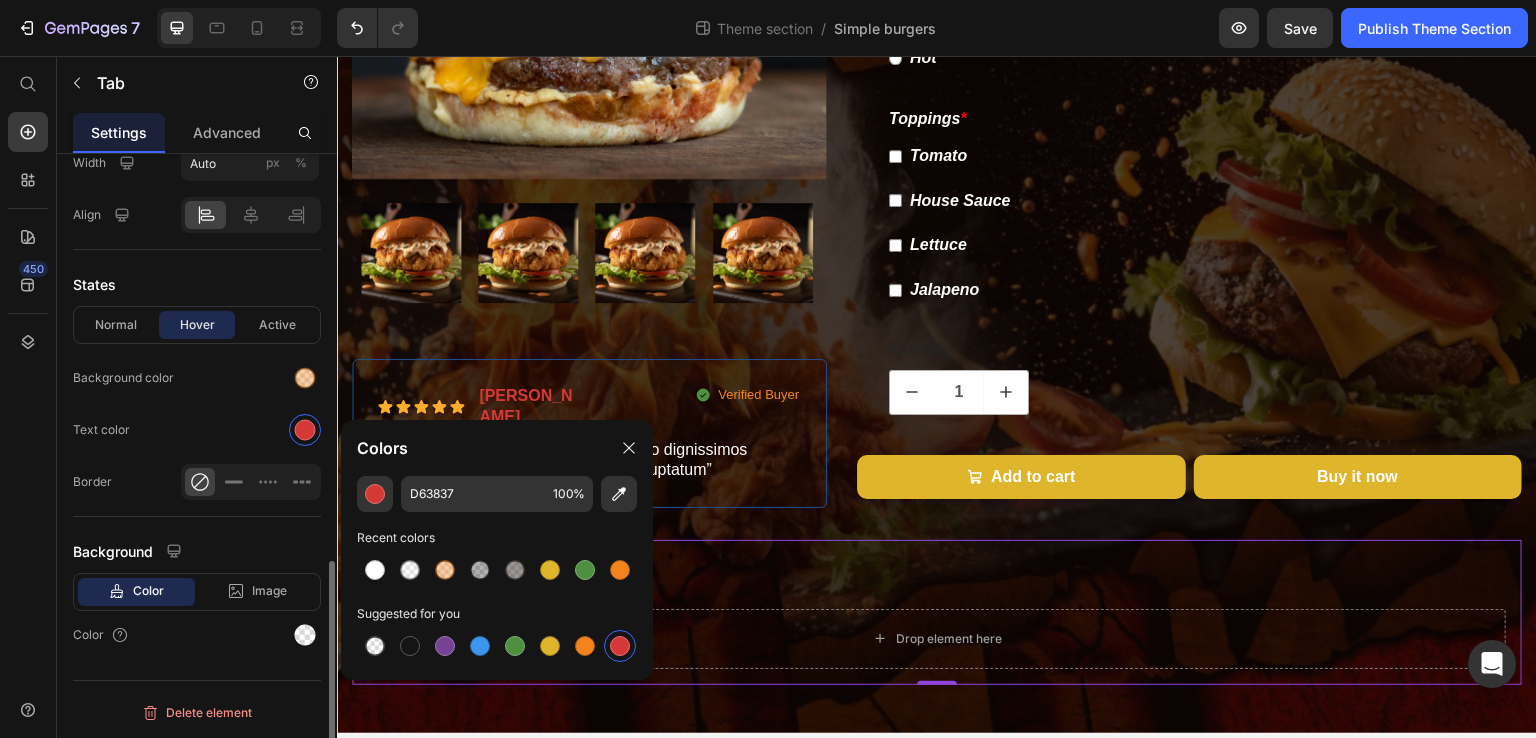 scroll, scrollTop: 1152, scrollLeft: 0, axis: vertical 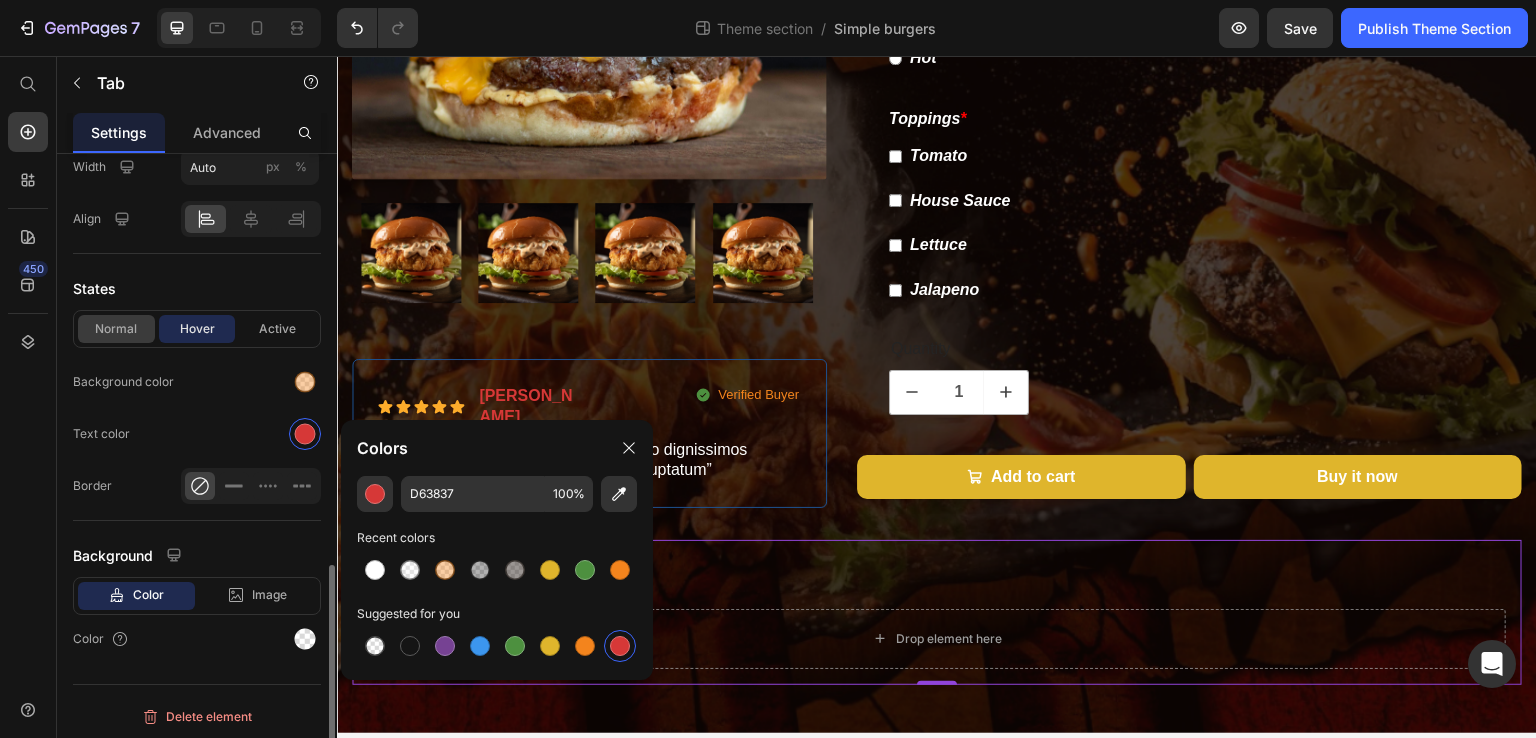 click on "Normal" at bounding box center (116, 329) 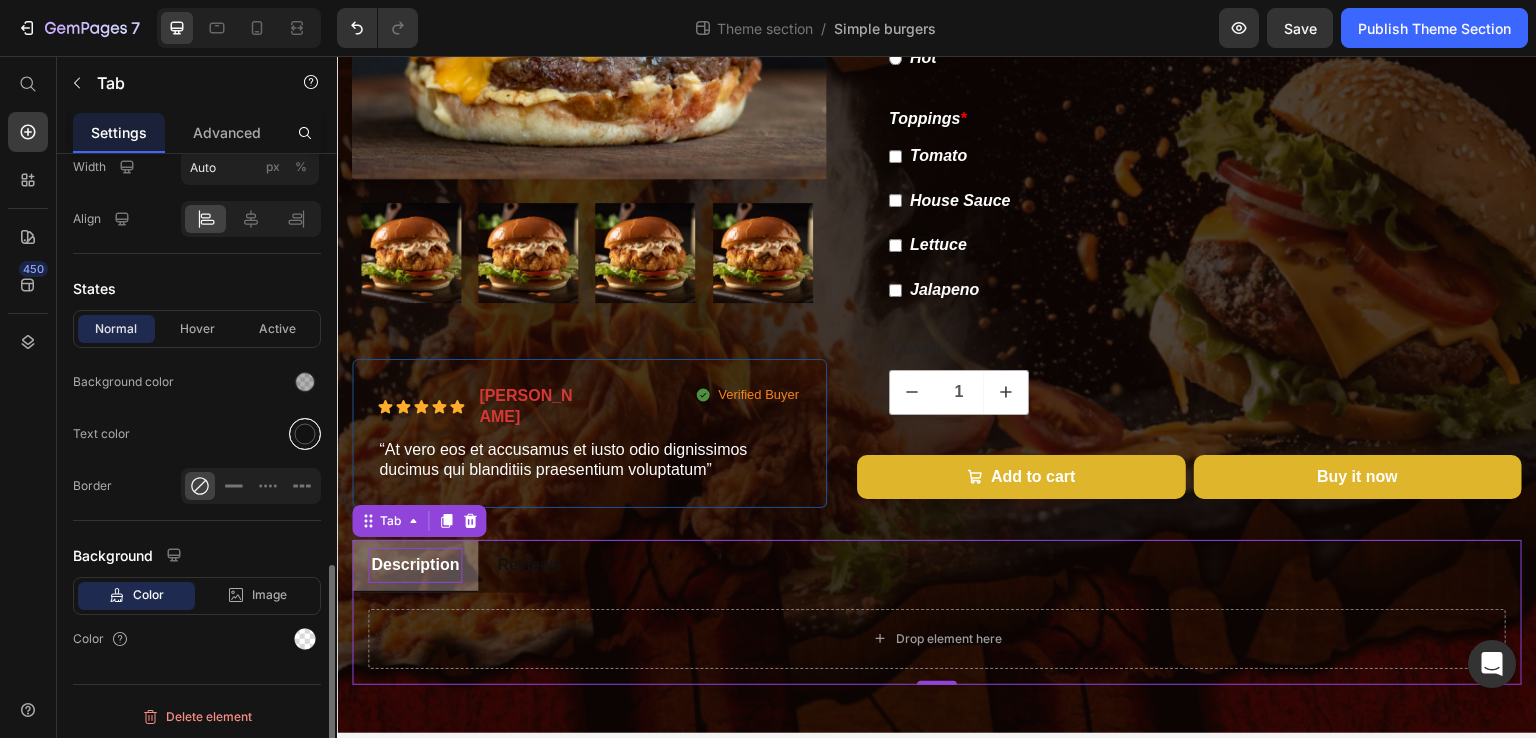 click at bounding box center [305, 434] 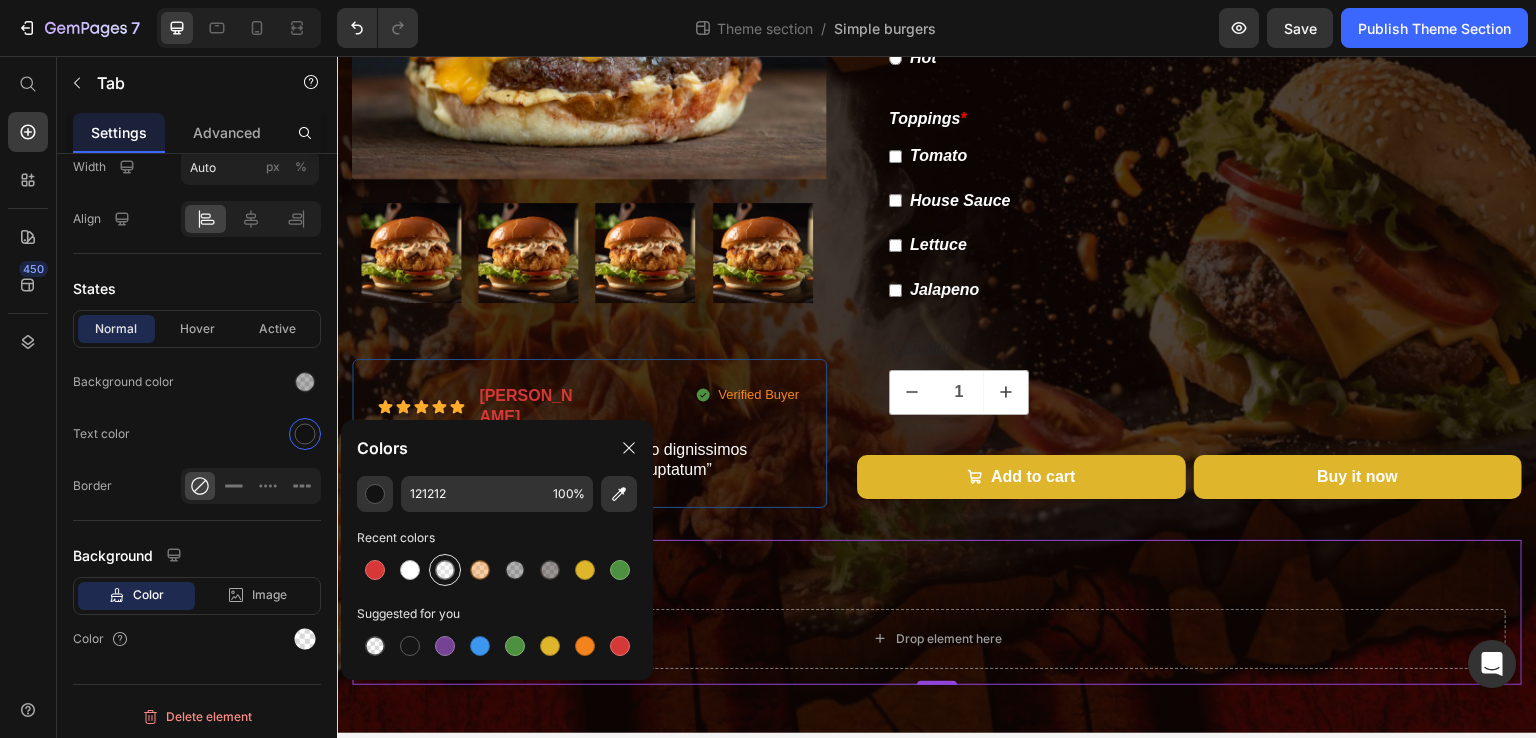 click at bounding box center (445, 570) 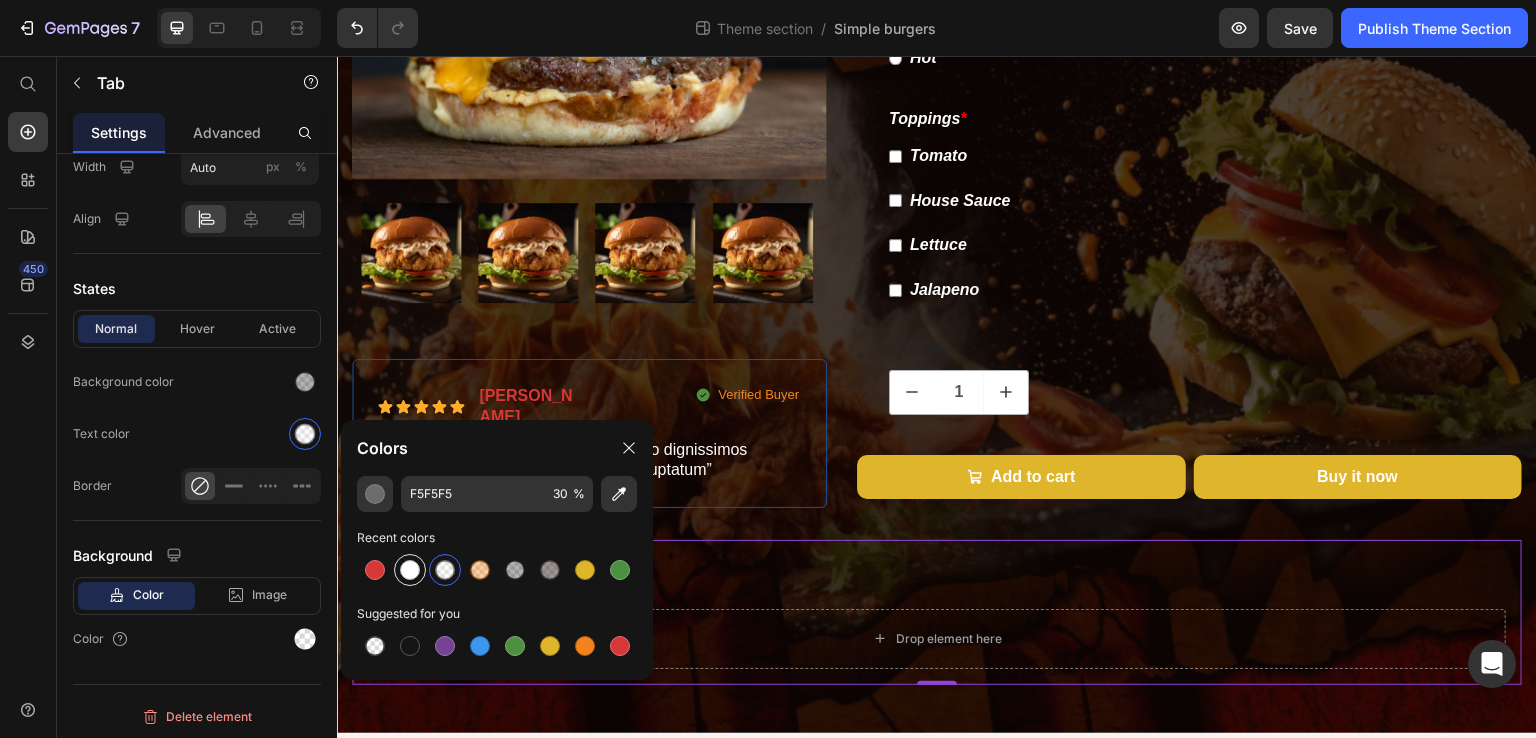 click at bounding box center (410, 570) 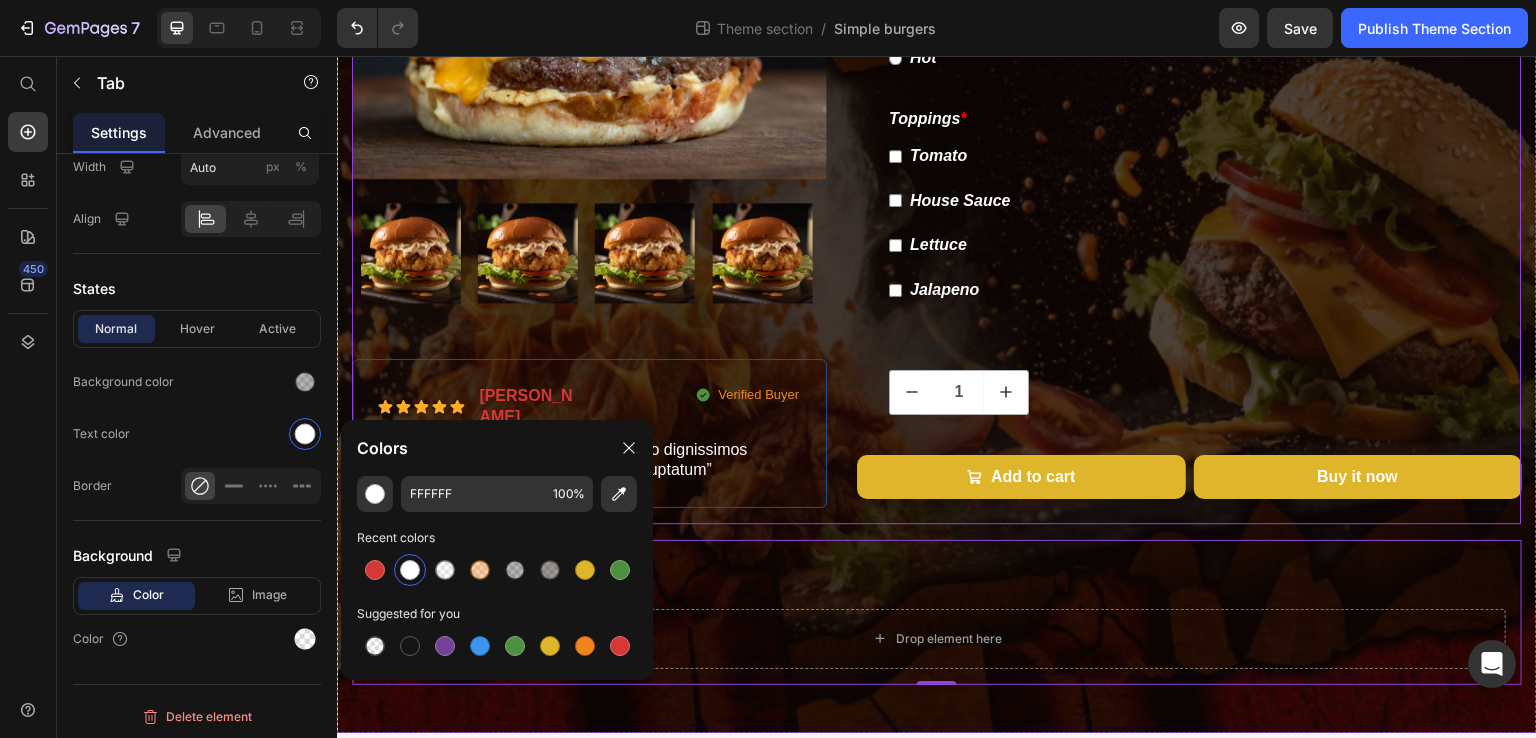 click on "100% Money-Back Guarantee Item List
60-Day Easy Returns Item List Row
Product Images Image Image Image Image Image Image Image Image Marquee Icon Icon Icon Icon Icon Icon List Briana M. Text Block Row Verified Buyer Item List Row “At vero eos et accusamus et iusto odio dignissimos ducimus qui blanditiis praesentium voluptatum” Text Block Row" at bounding box center (589, 114) 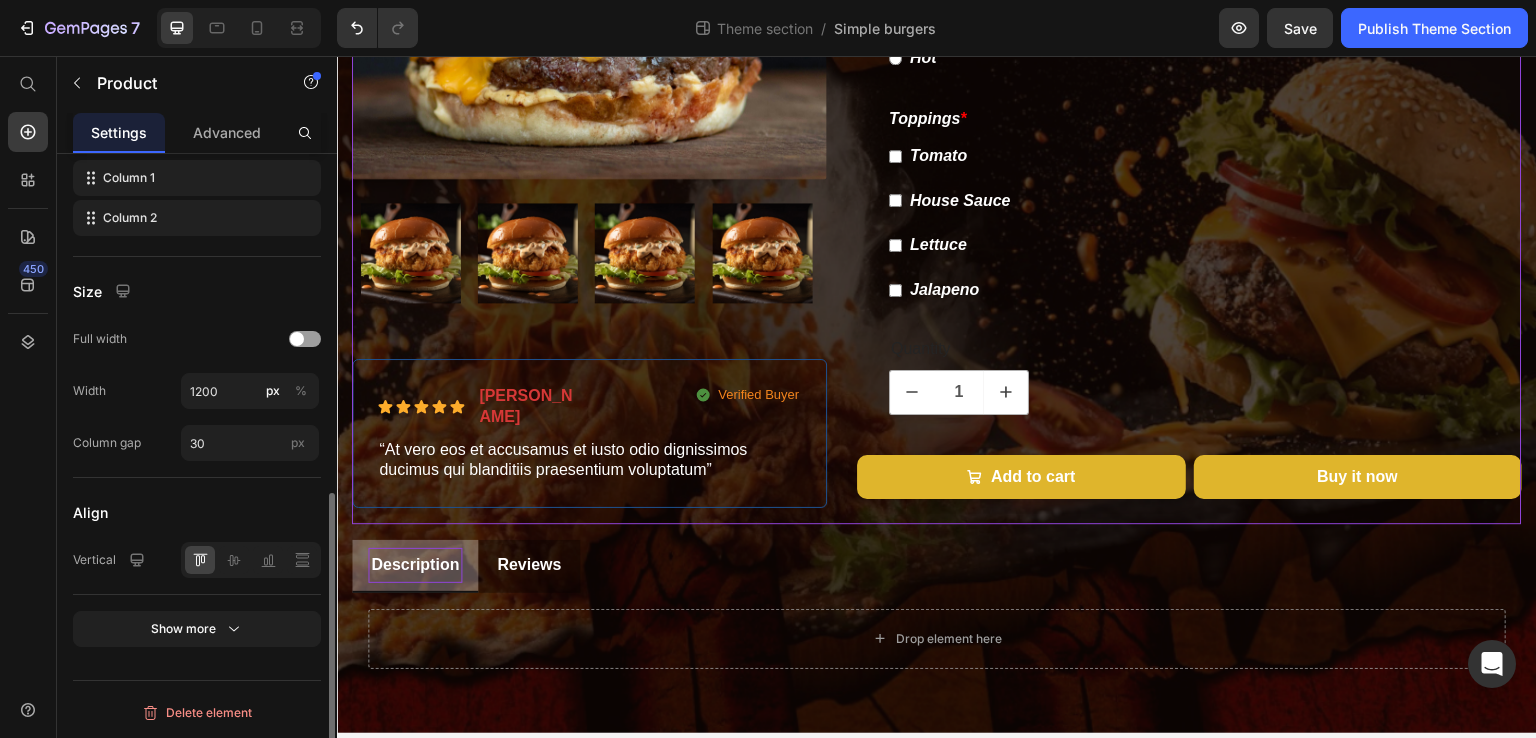 scroll, scrollTop: 0, scrollLeft: 0, axis: both 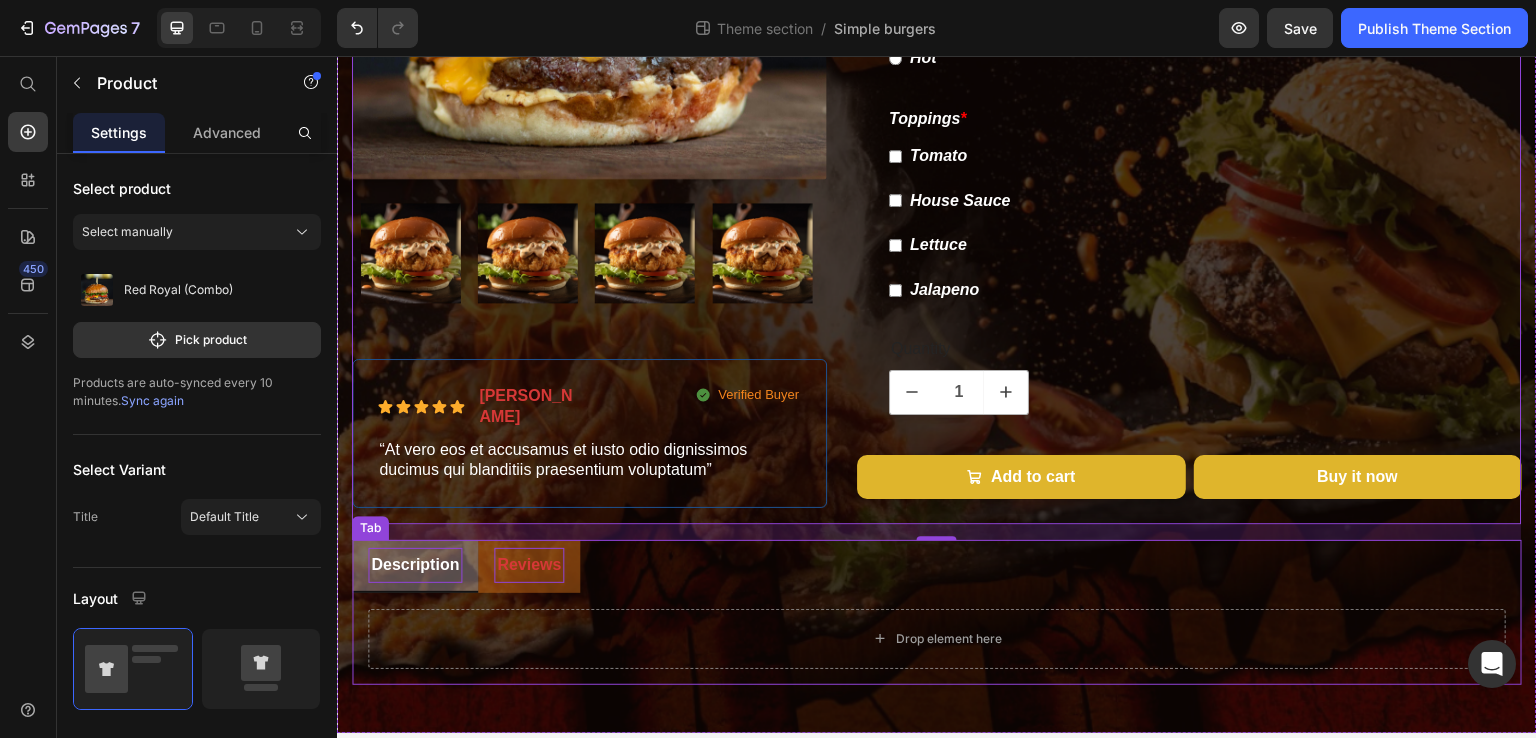 click on "Reviews" at bounding box center [529, 565] 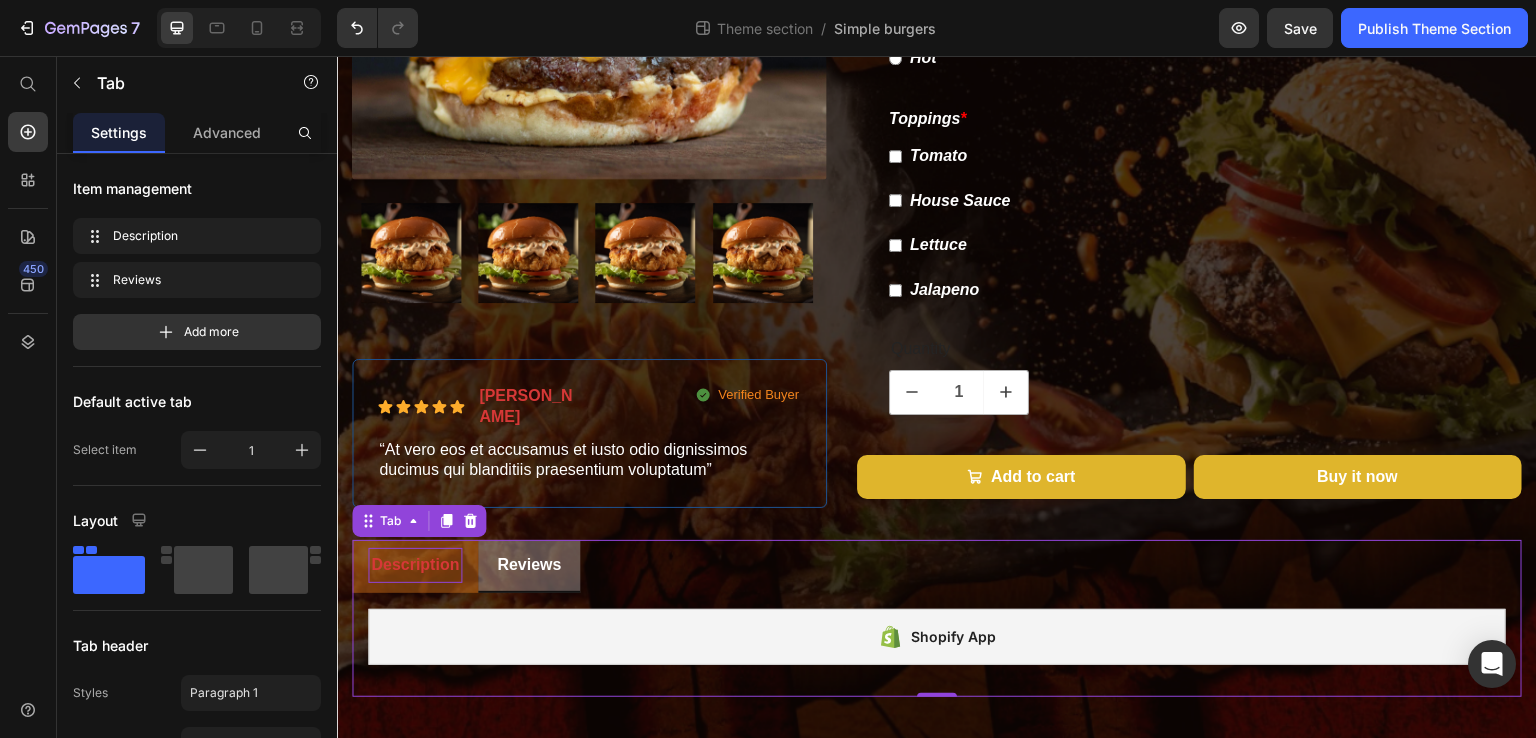click on "Description" at bounding box center [415, 566] 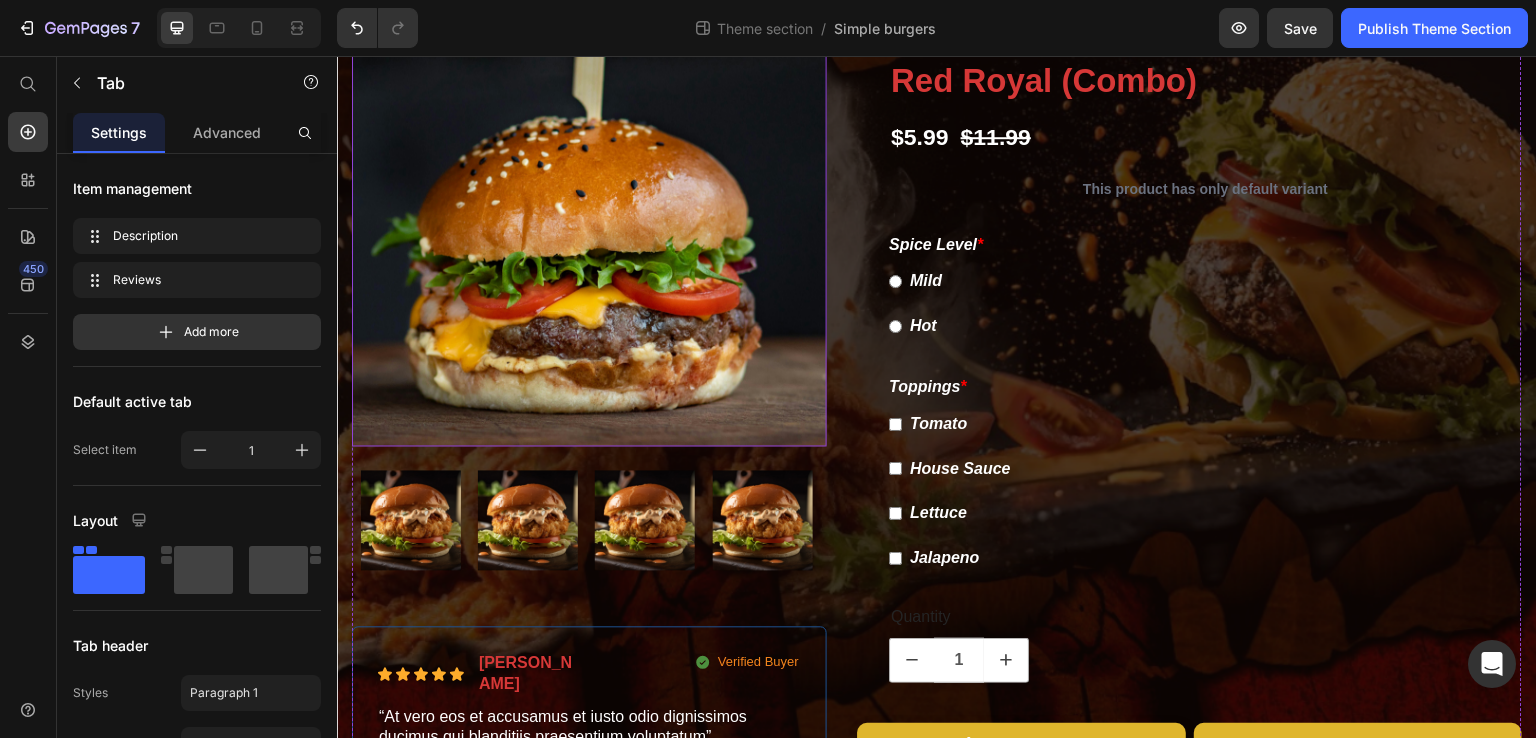 scroll, scrollTop: 248, scrollLeft: 0, axis: vertical 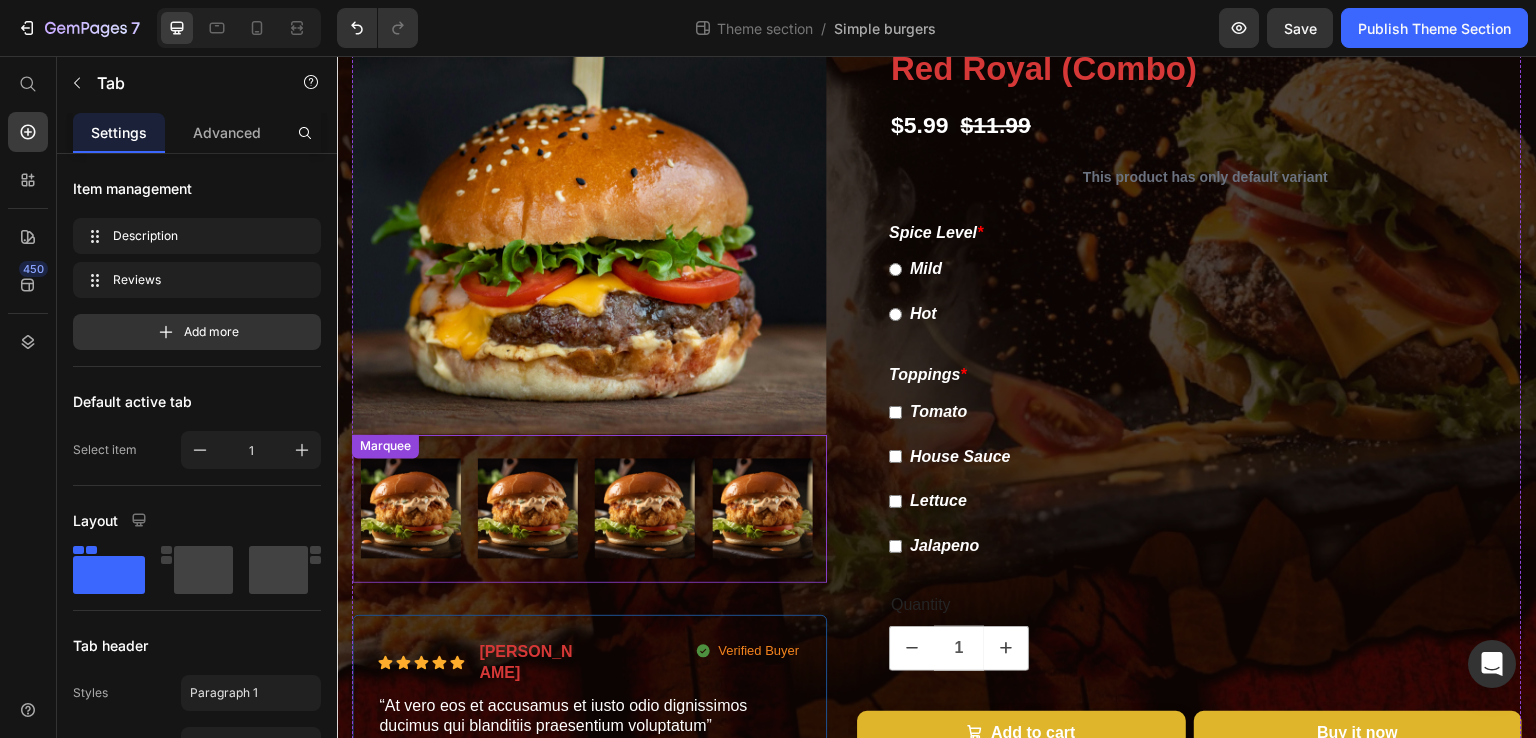 click on "Image Image Image Image Image Image Image Image Marquee" at bounding box center (589, 509) 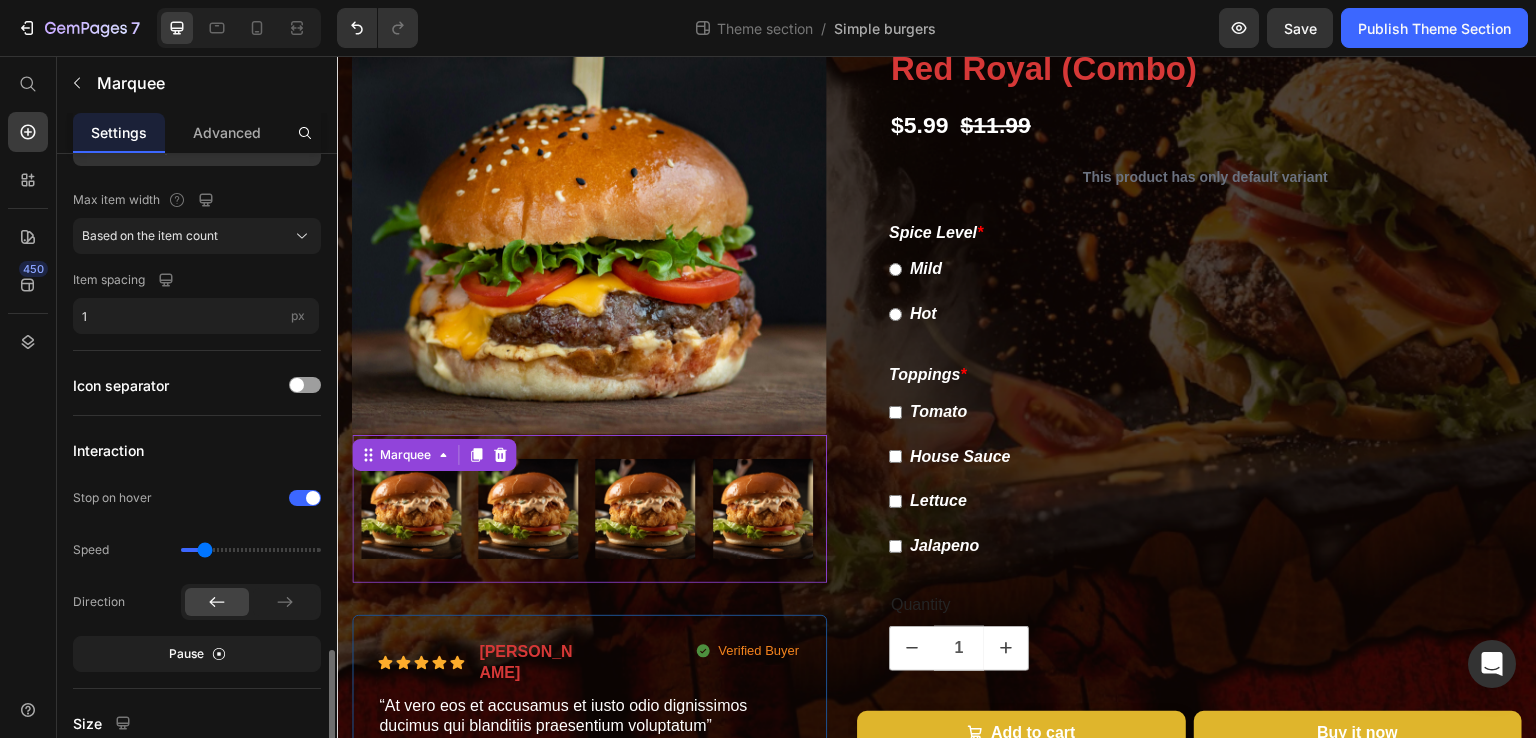 scroll, scrollTop: 582, scrollLeft: 0, axis: vertical 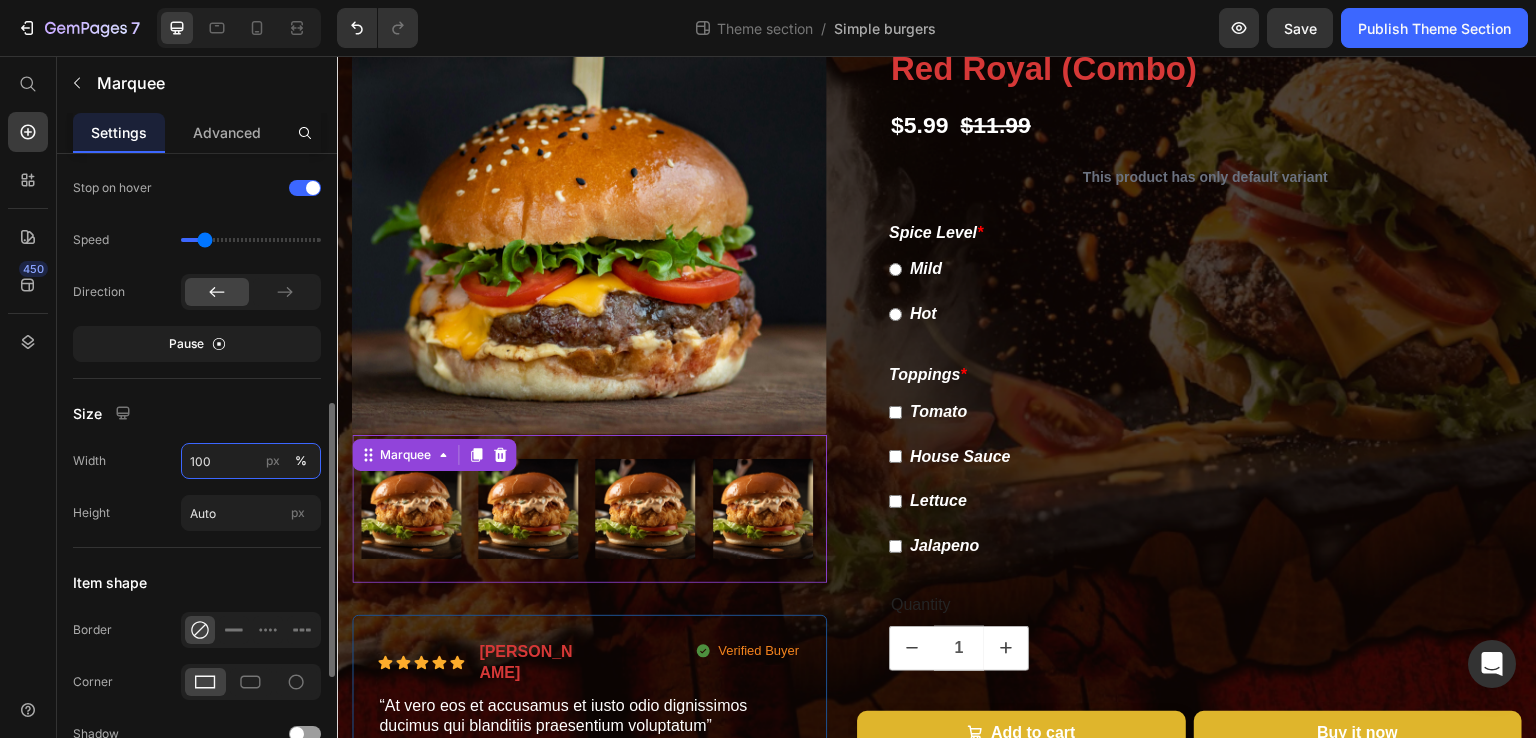 click on "100" at bounding box center (251, 461) 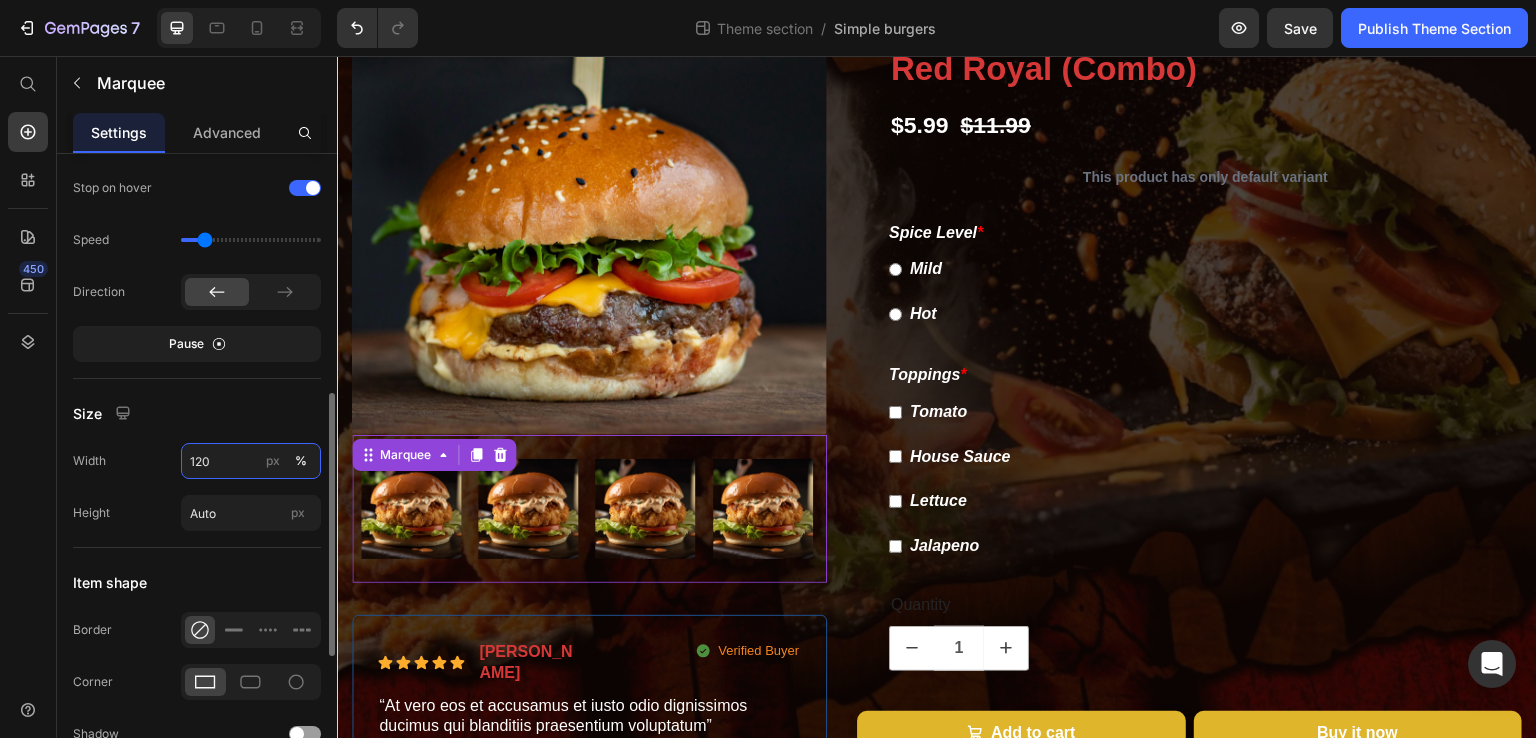 type on "120" 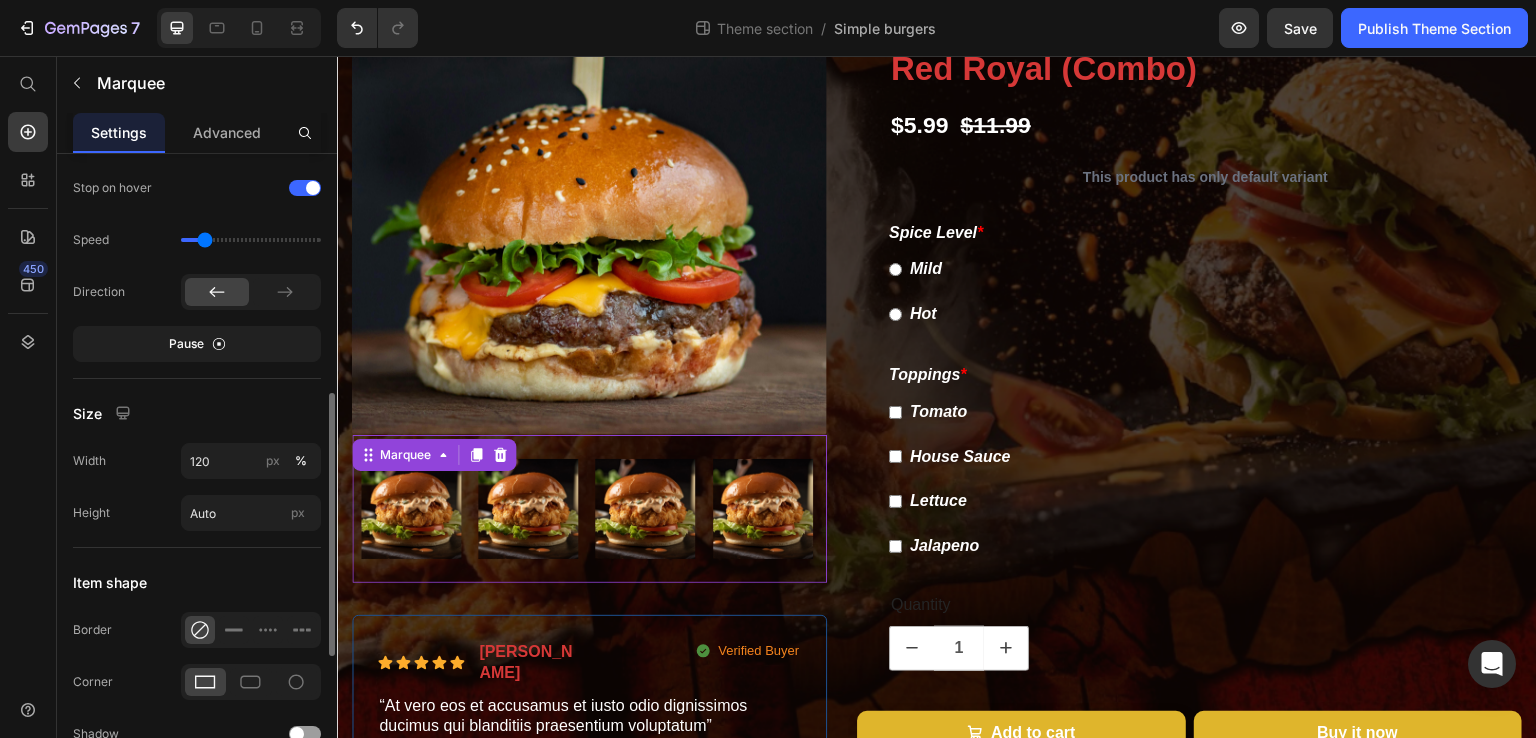 click on "Size" at bounding box center (197, 413) 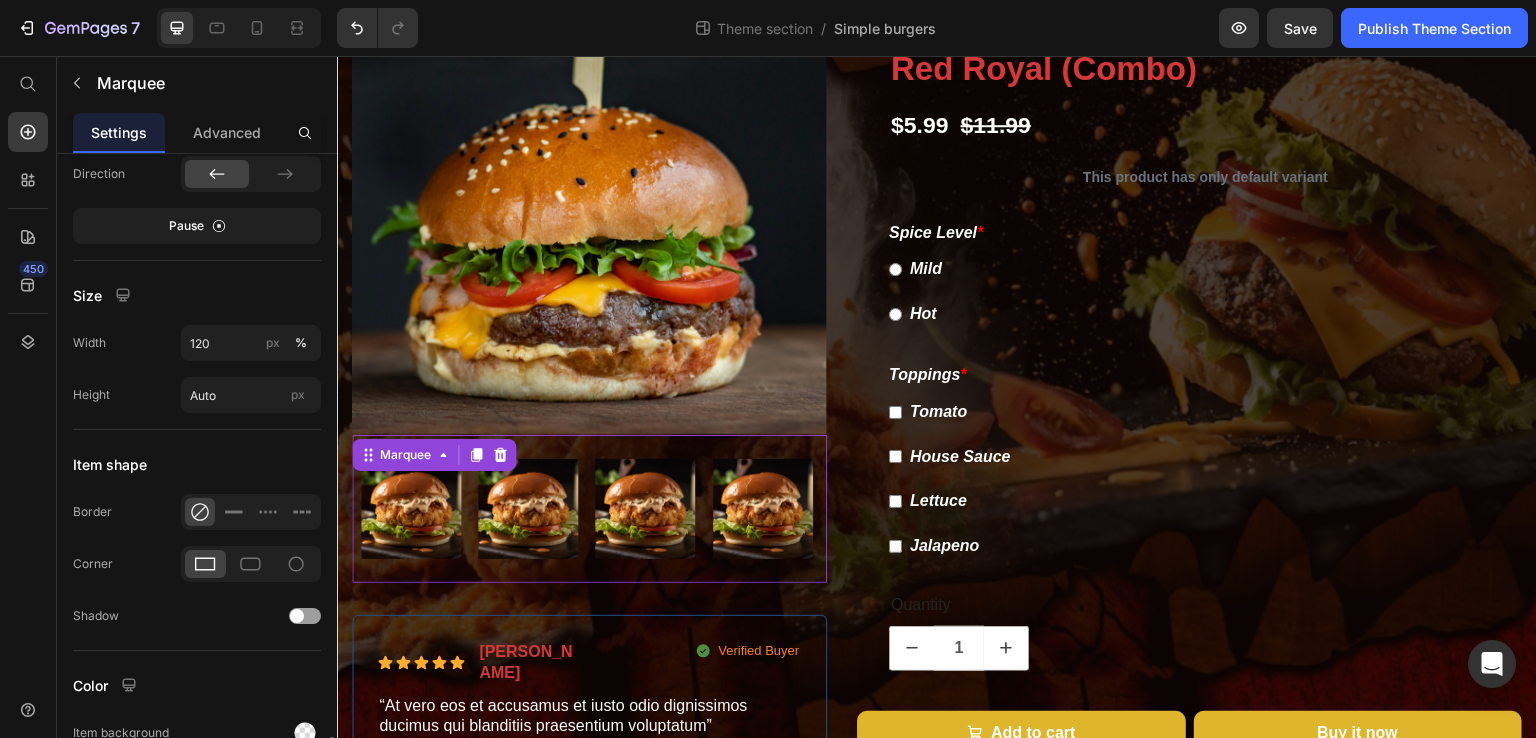 scroll, scrollTop: 911, scrollLeft: 0, axis: vertical 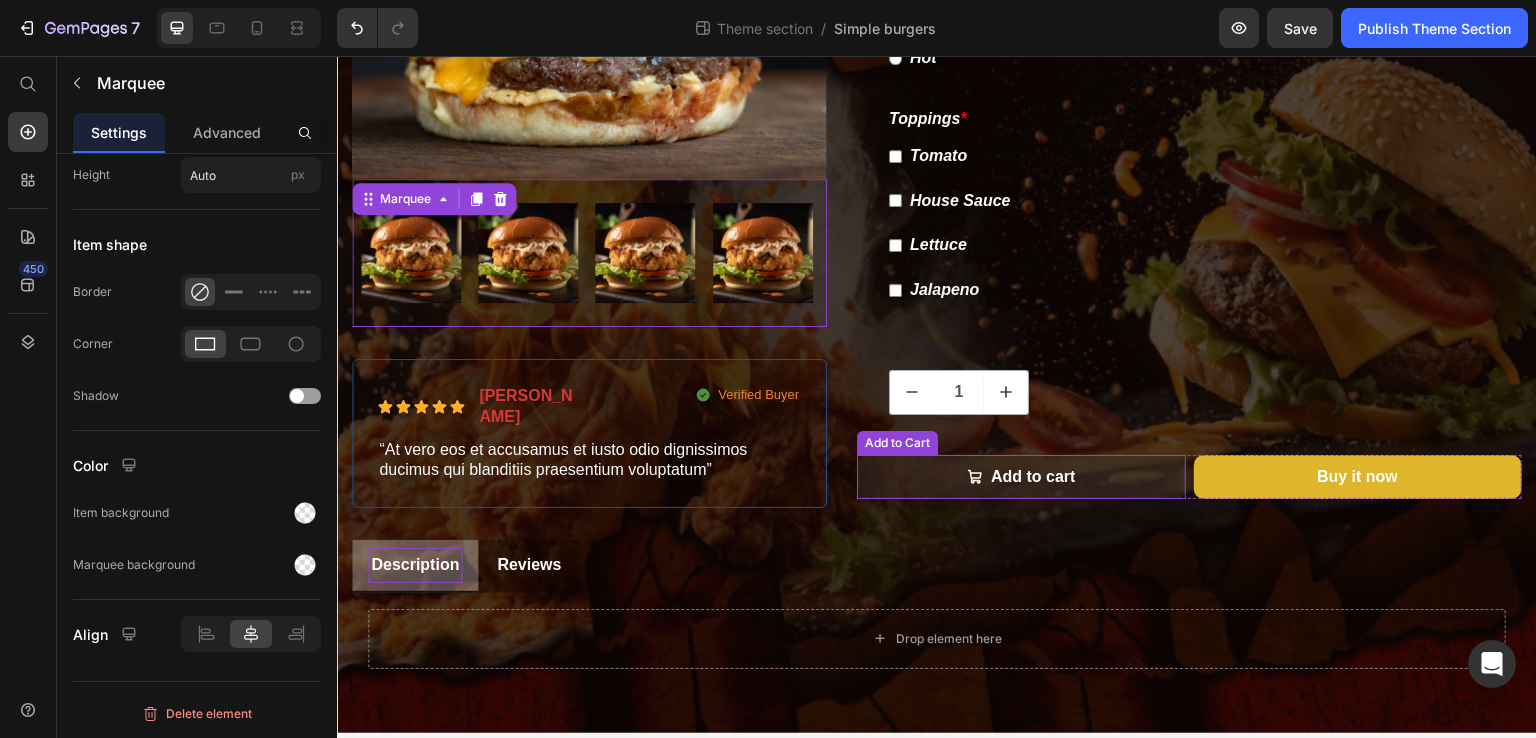 click on "Add to cart" at bounding box center (1021, 477) 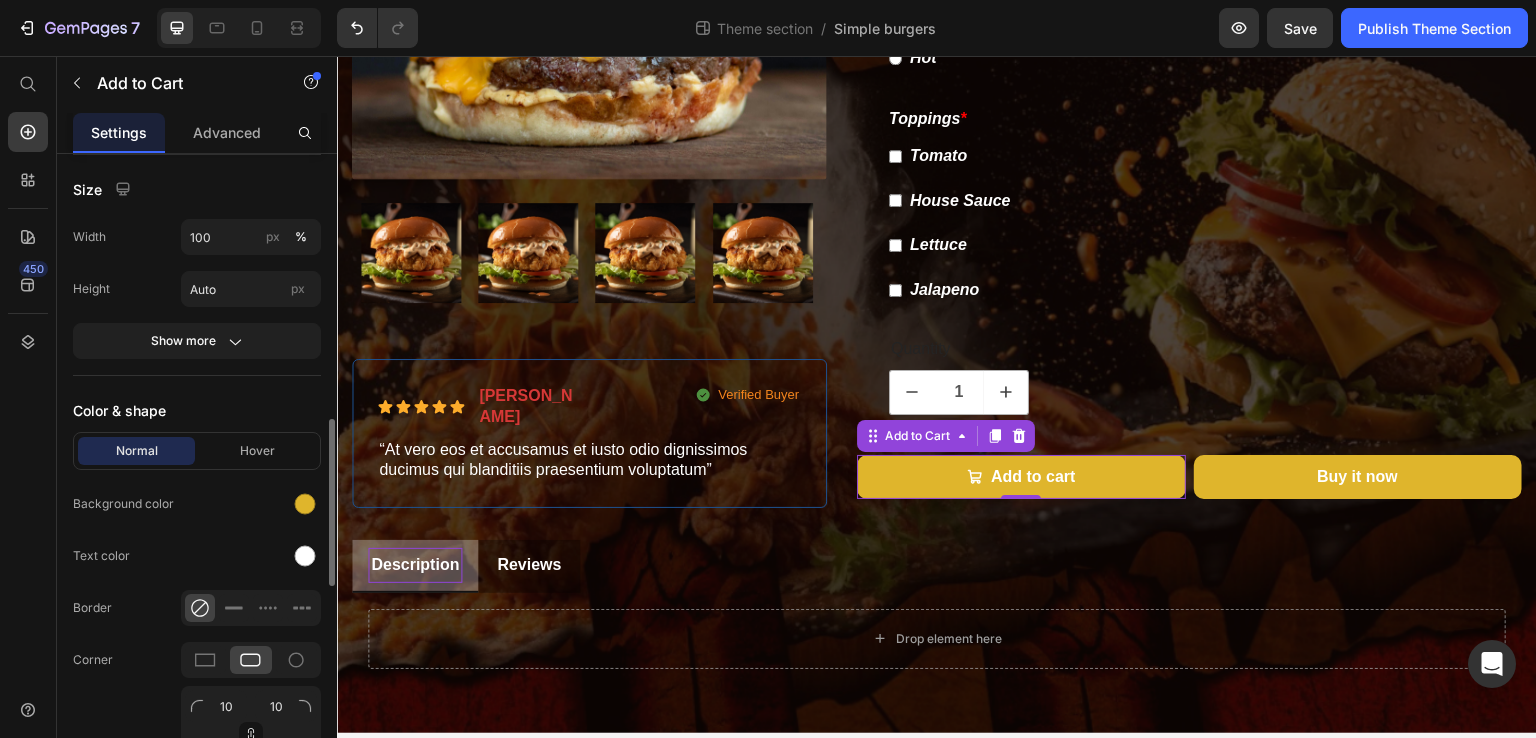 scroll, scrollTop: 1016, scrollLeft: 0, axis: vertical 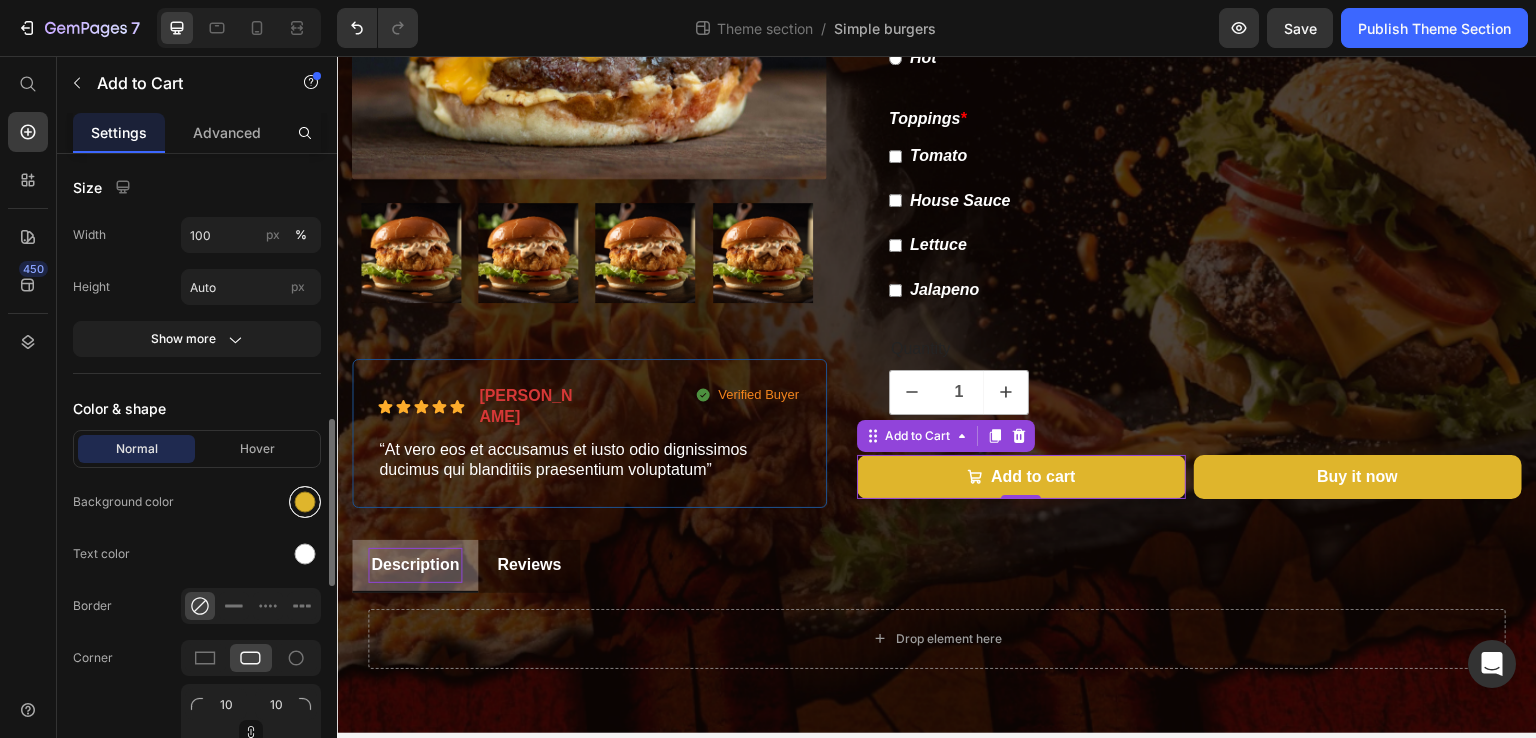 click at bounding box center (305, 502) 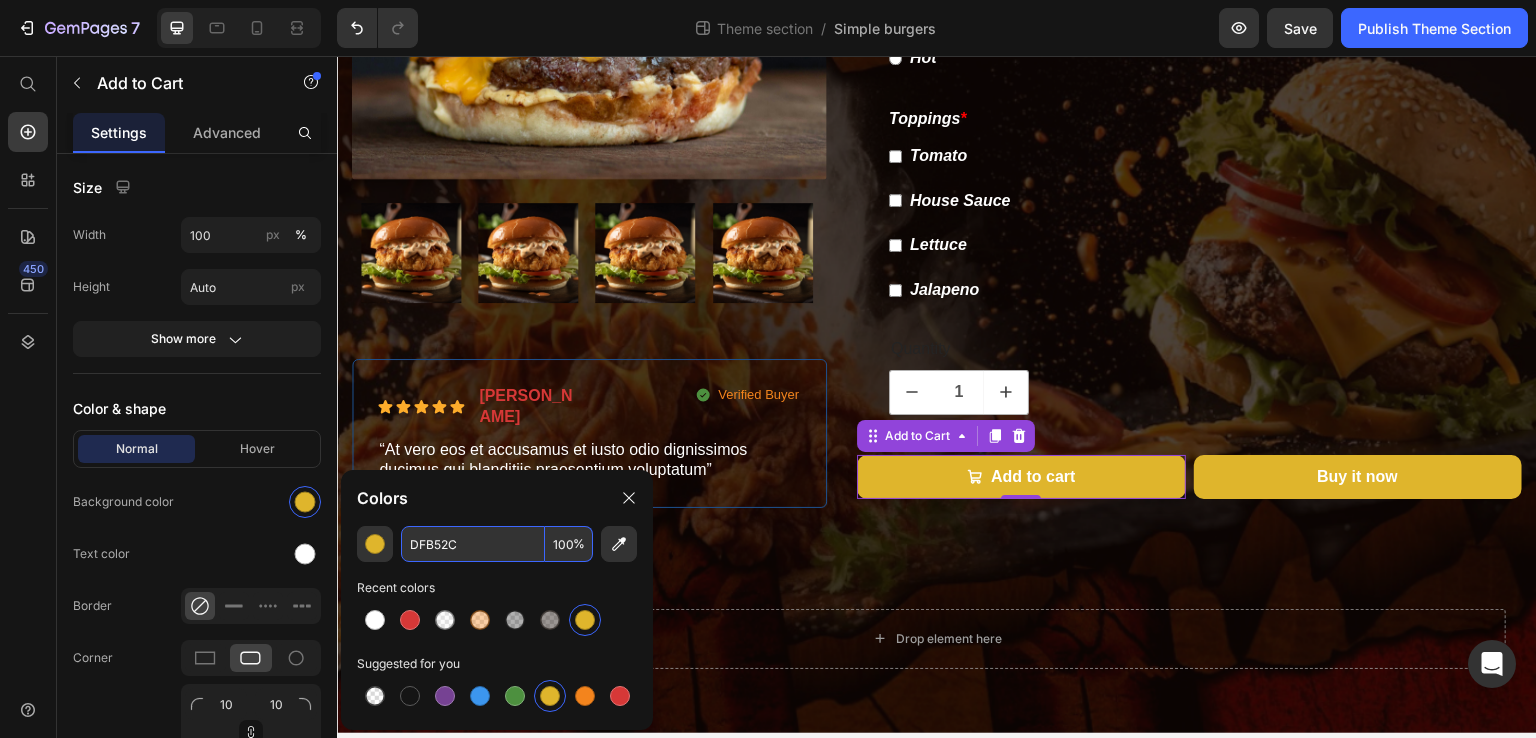 click on "100" at bounding box center (569, 544) 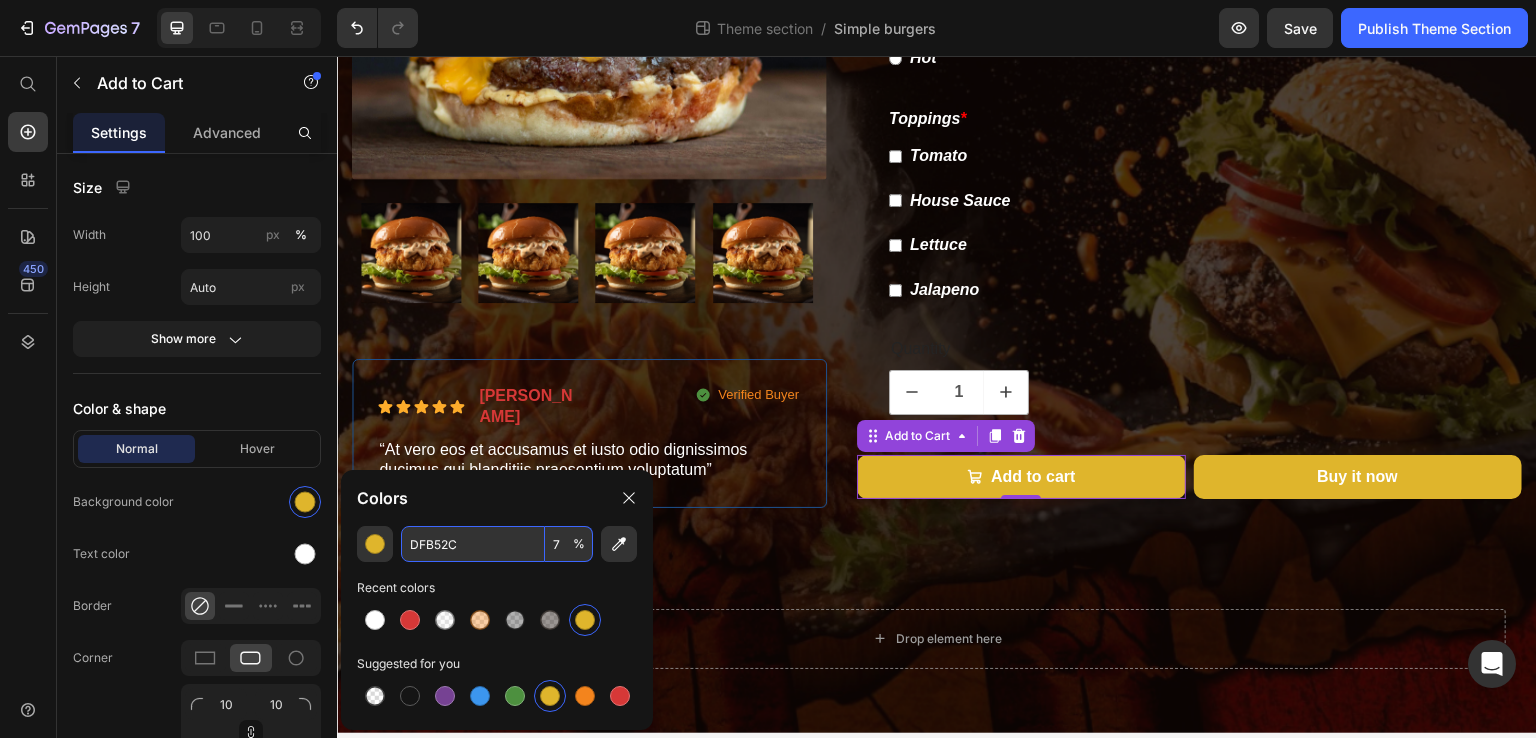 type on "70" 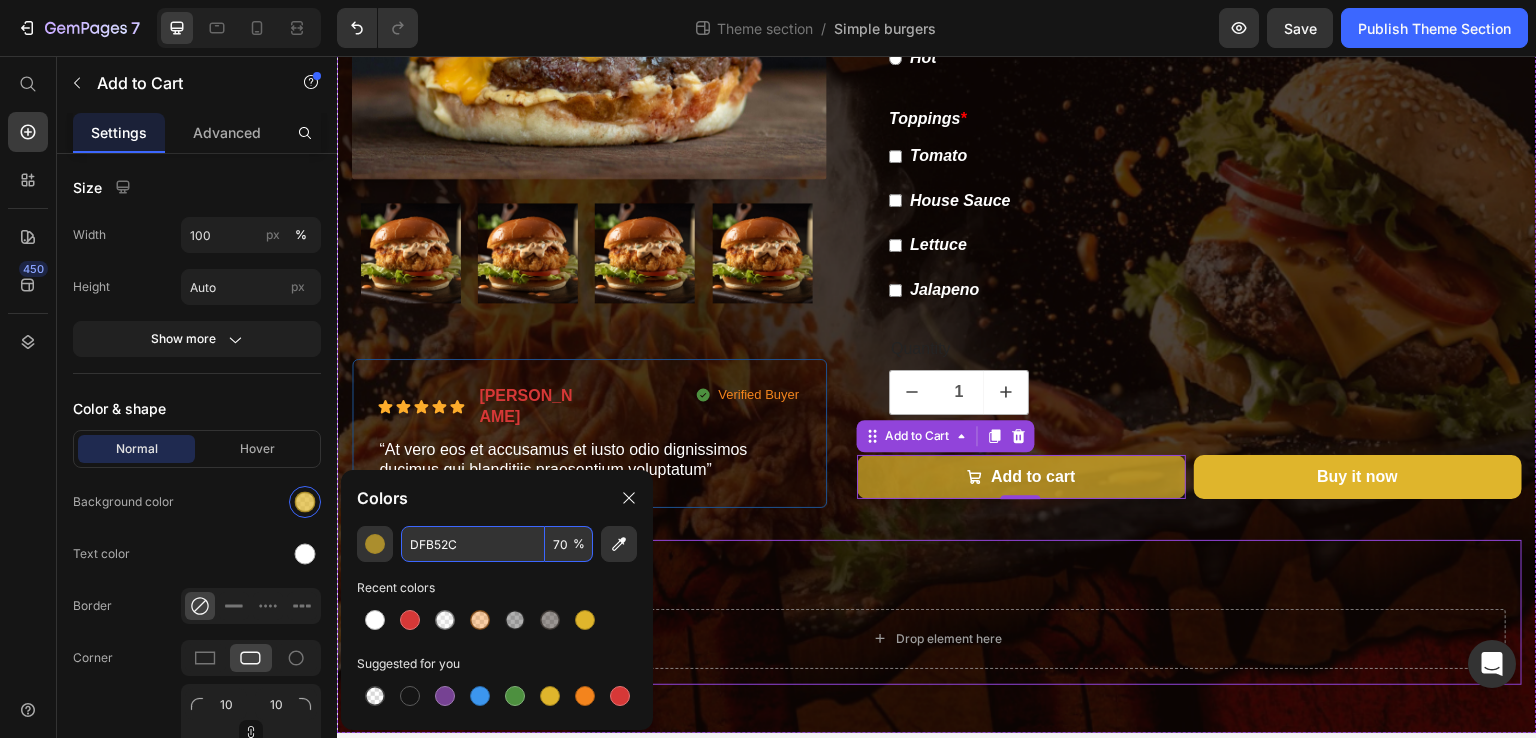 click on "Description Reviews" at bounding box center [937, 566] 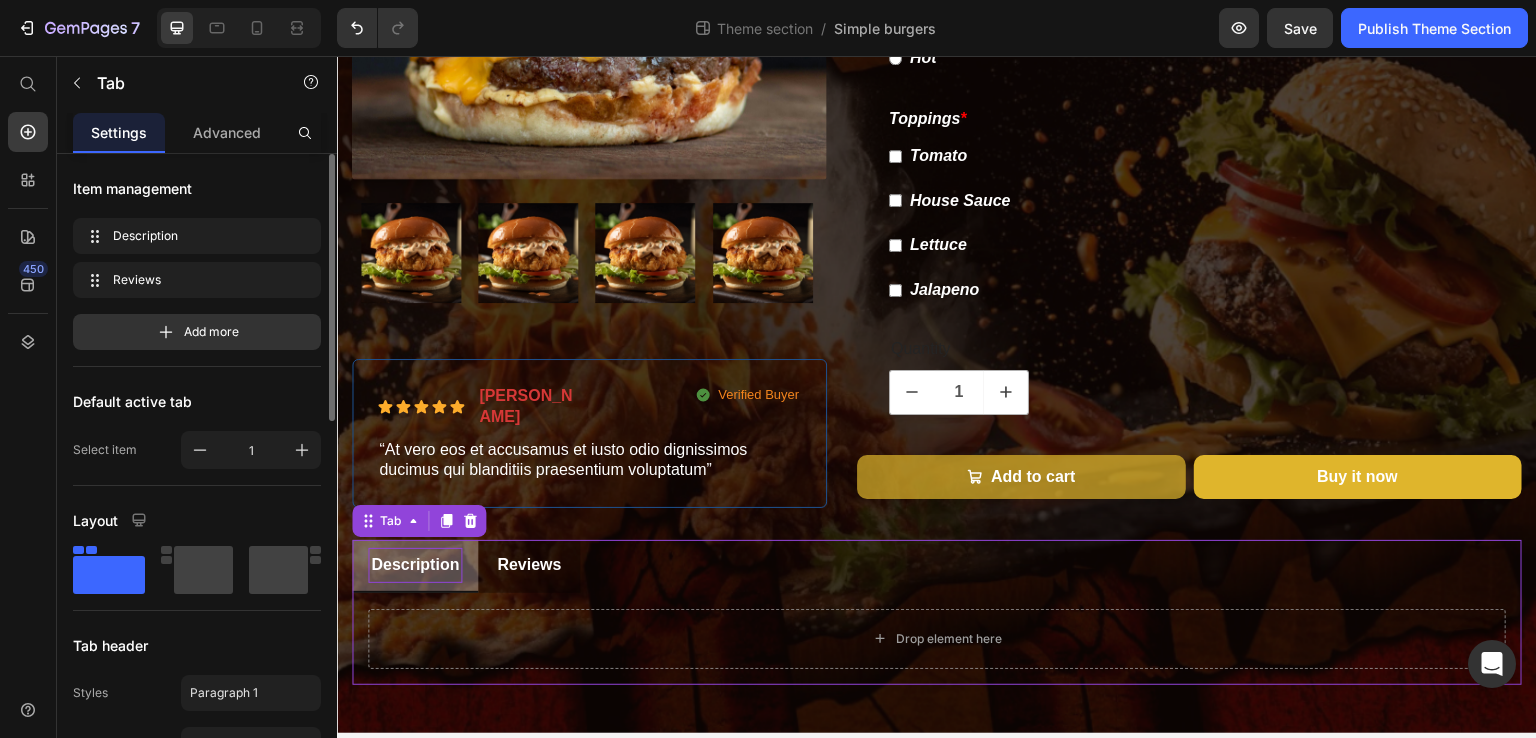 scroll, scrollTop: 0, scrollLeft: 0, axis: both 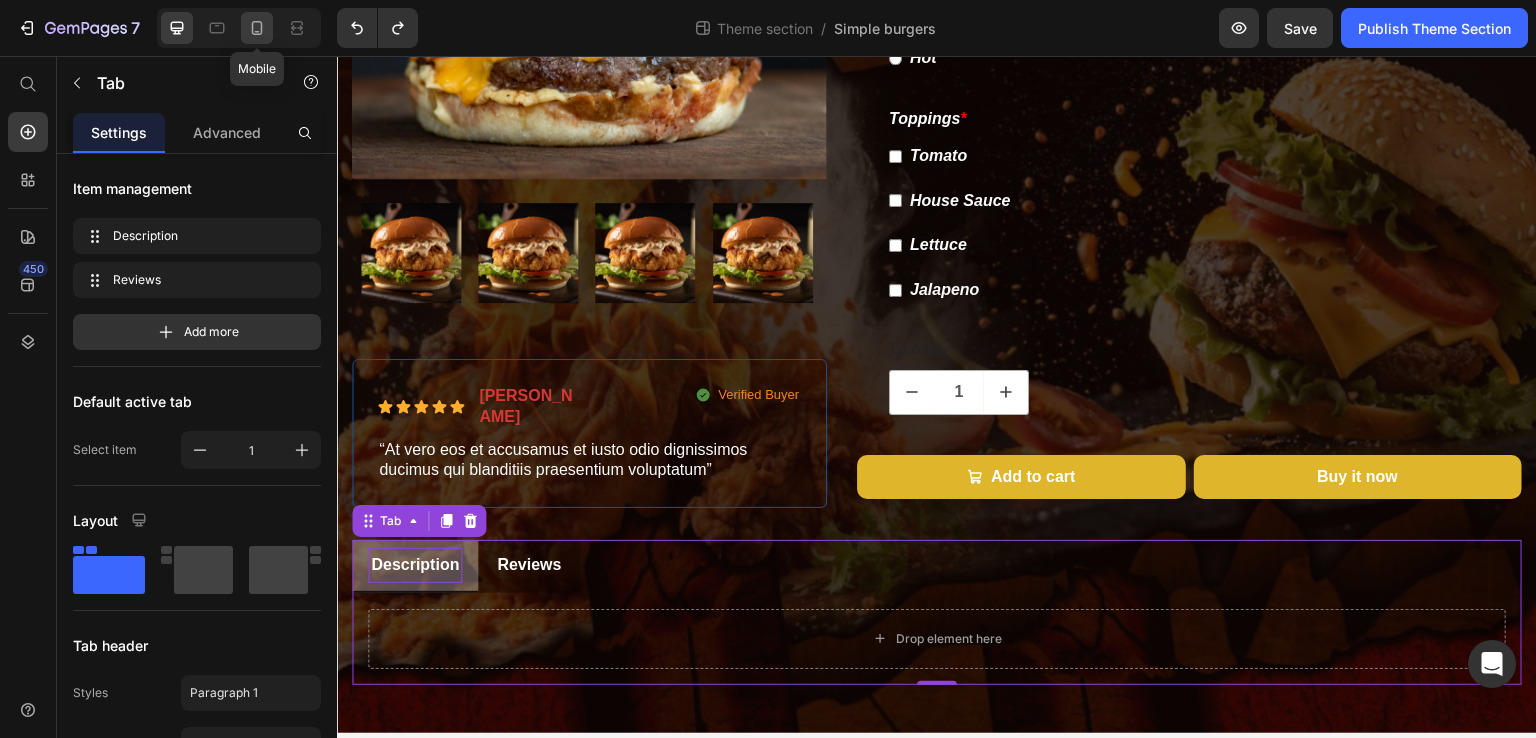 click 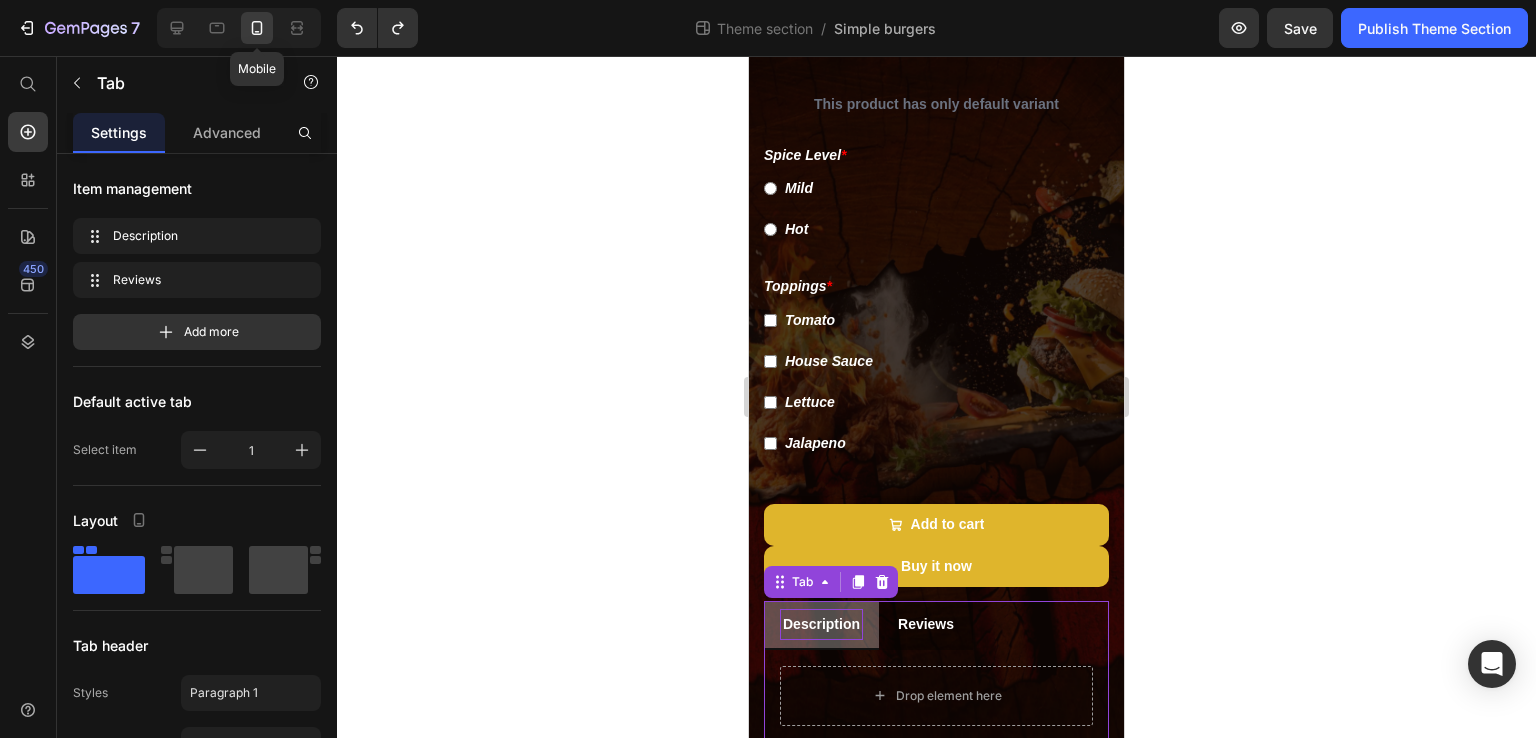 scroll, scrollTop: 848, scrollLeft: 0, axis: vertical 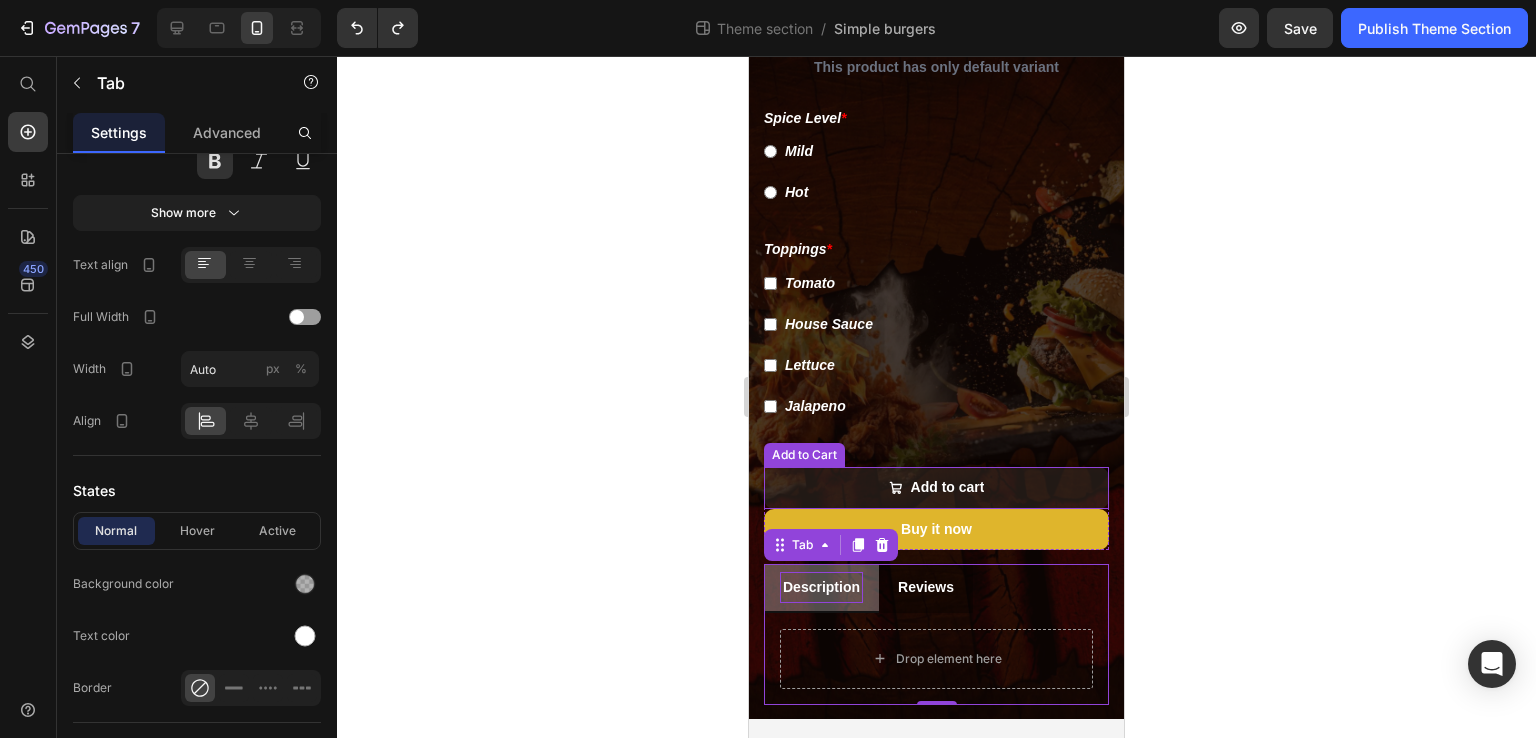 click on "Add to cart" at bounding box center [936, 487] 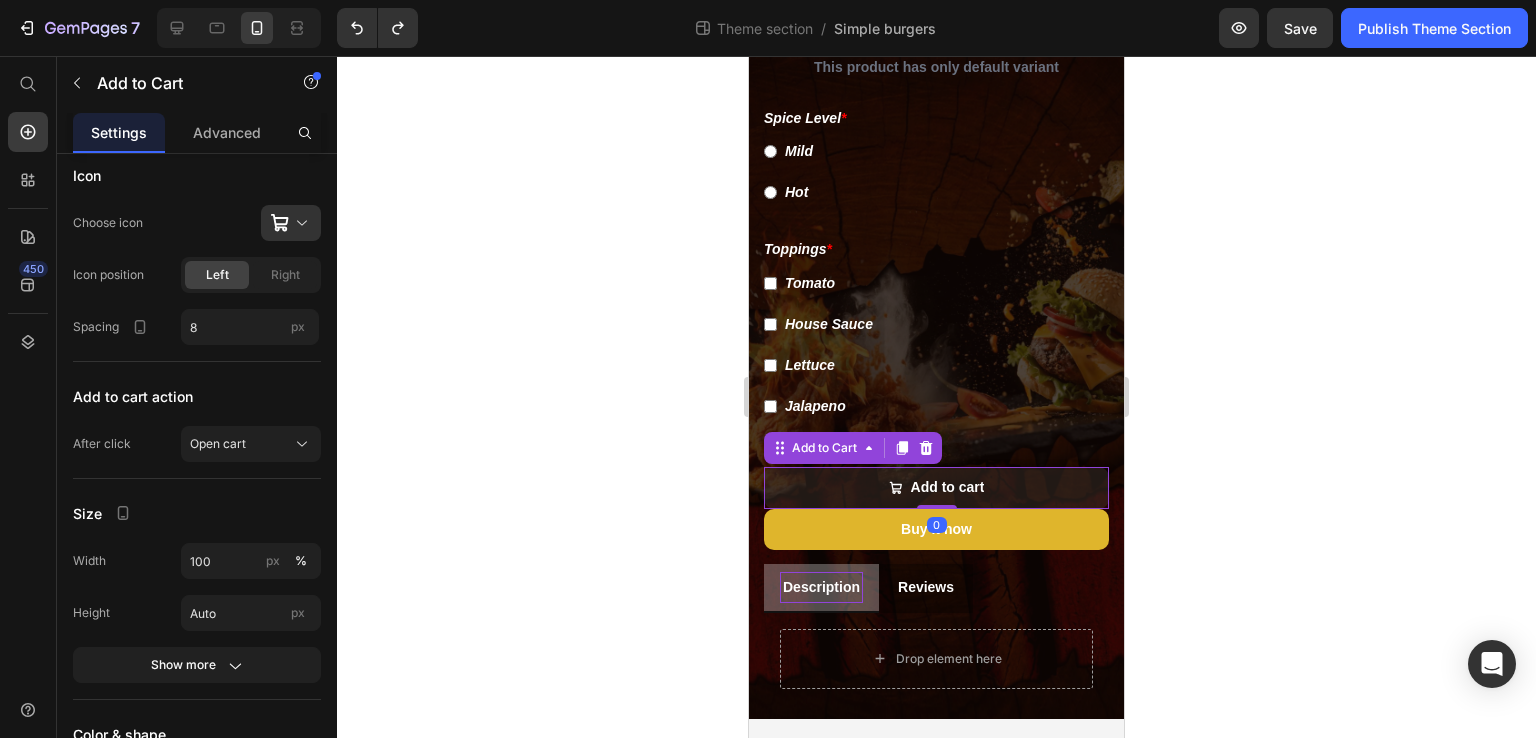 scroll, scrollTop: 0, scrollLeft: 0, axis: both 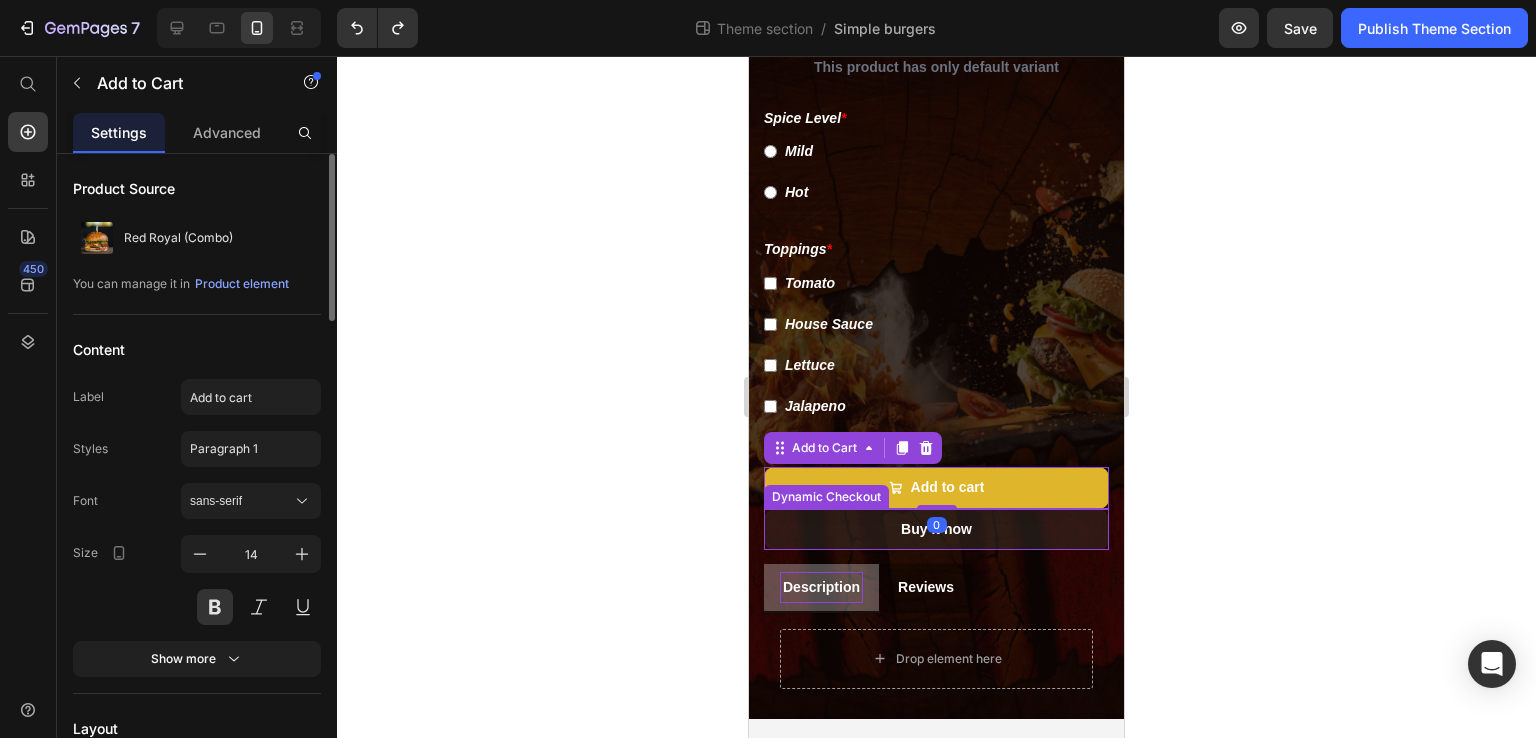 click on "Buy it now" at bounding box center (936, 529) 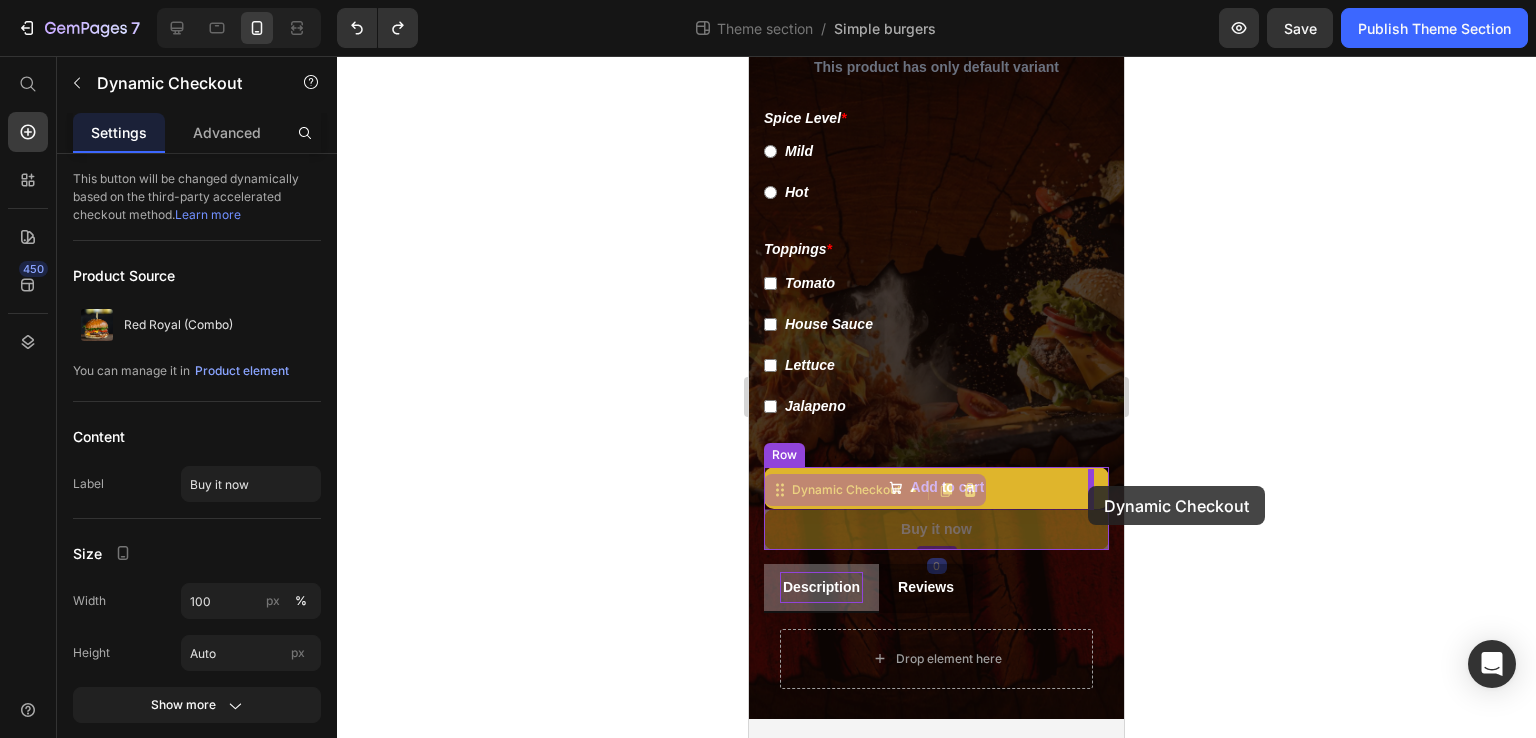 drag, startPoint x: 782, startPoint y: 495, endPoint x: 1088, endPoint y: 486, distance: 306.13232 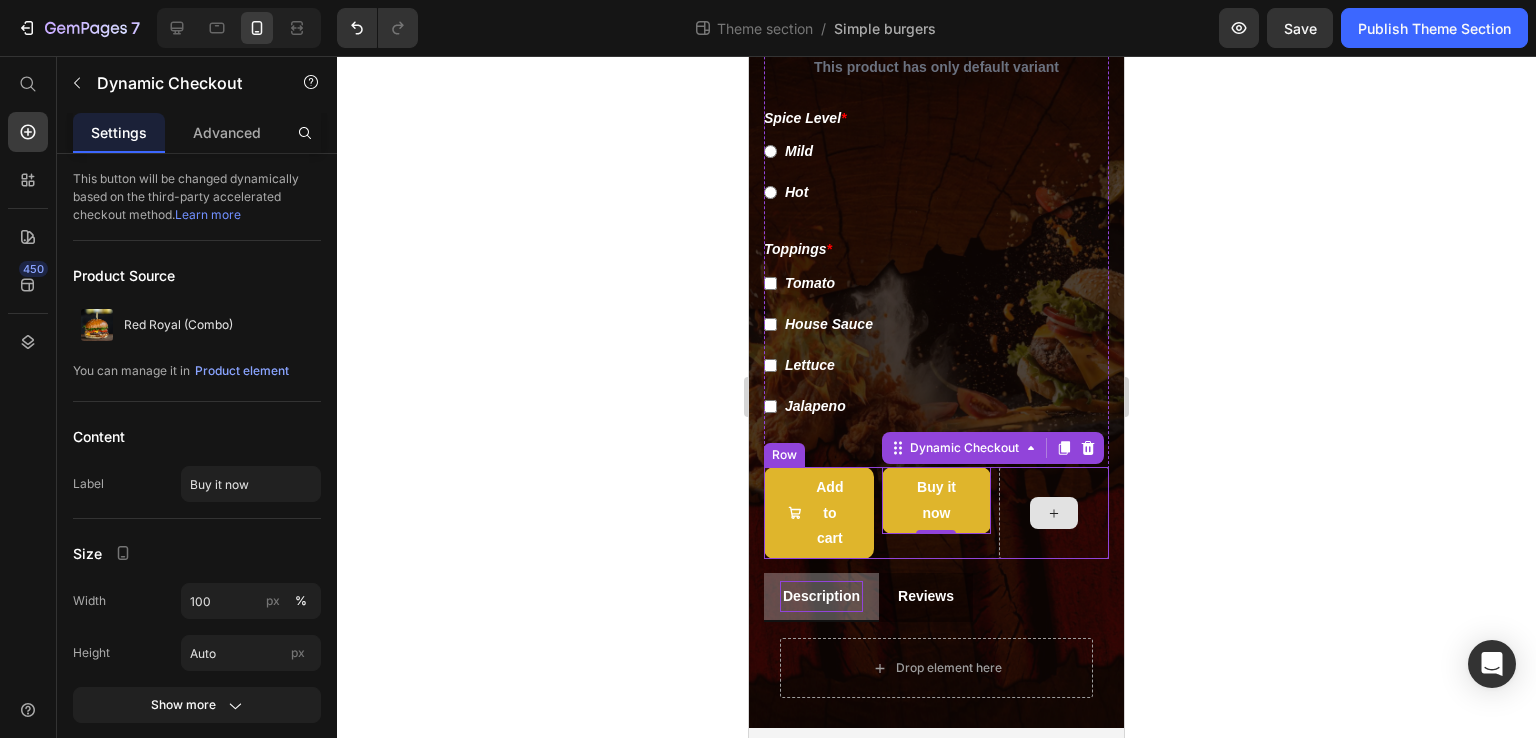 click at bounding box center [1054, 513] 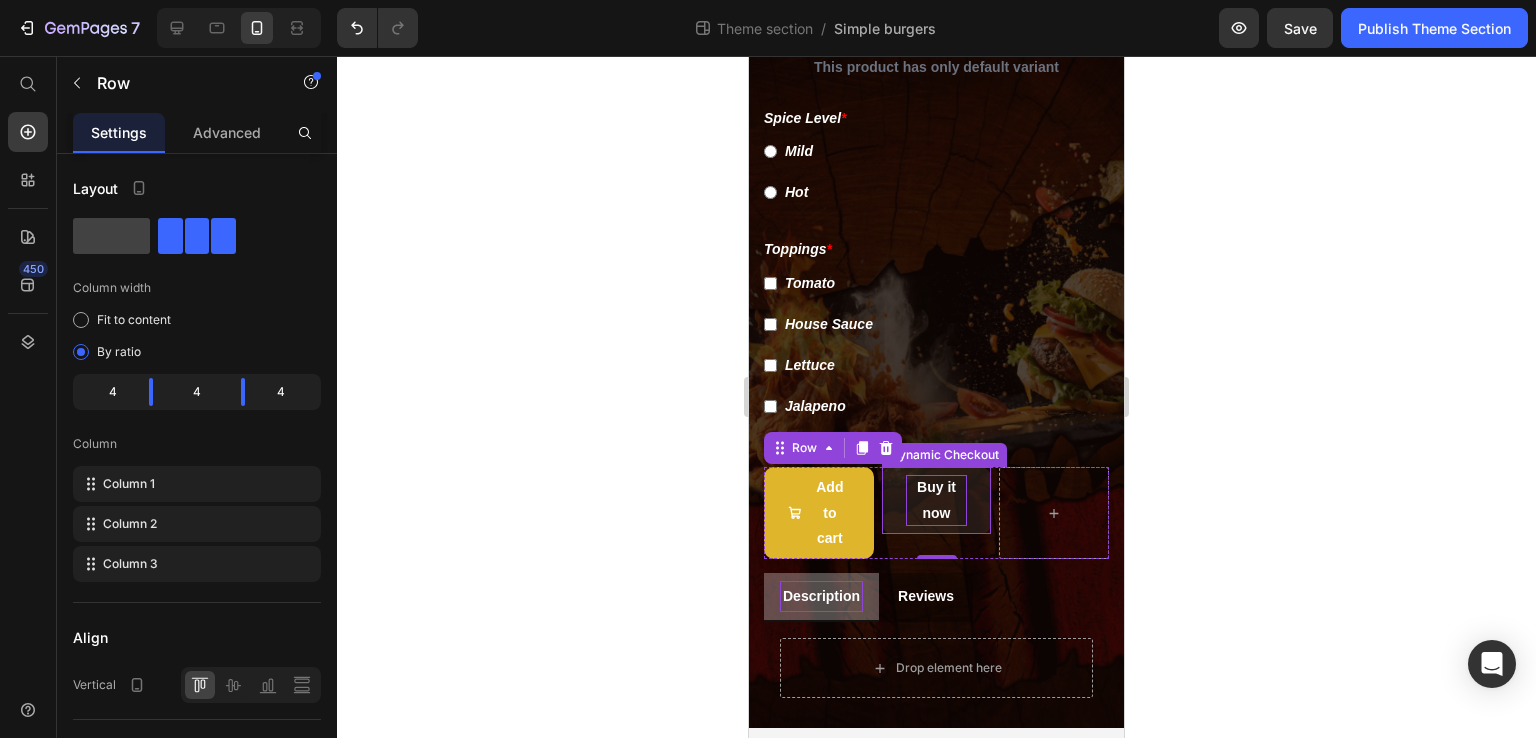 click on "Buy it now" at bounding box center (937, 500) 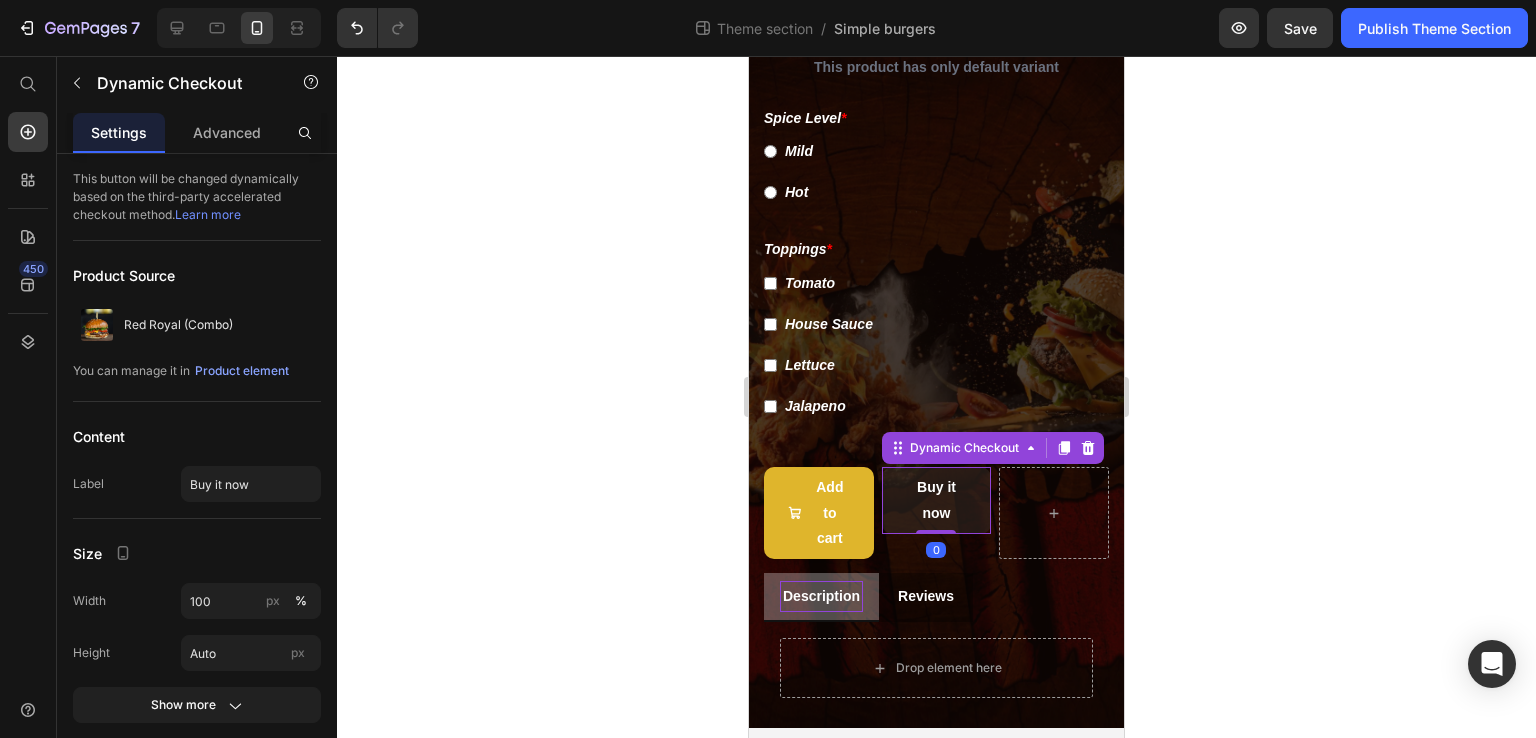 click on "Buy it now" at bounding box center [937, 500] 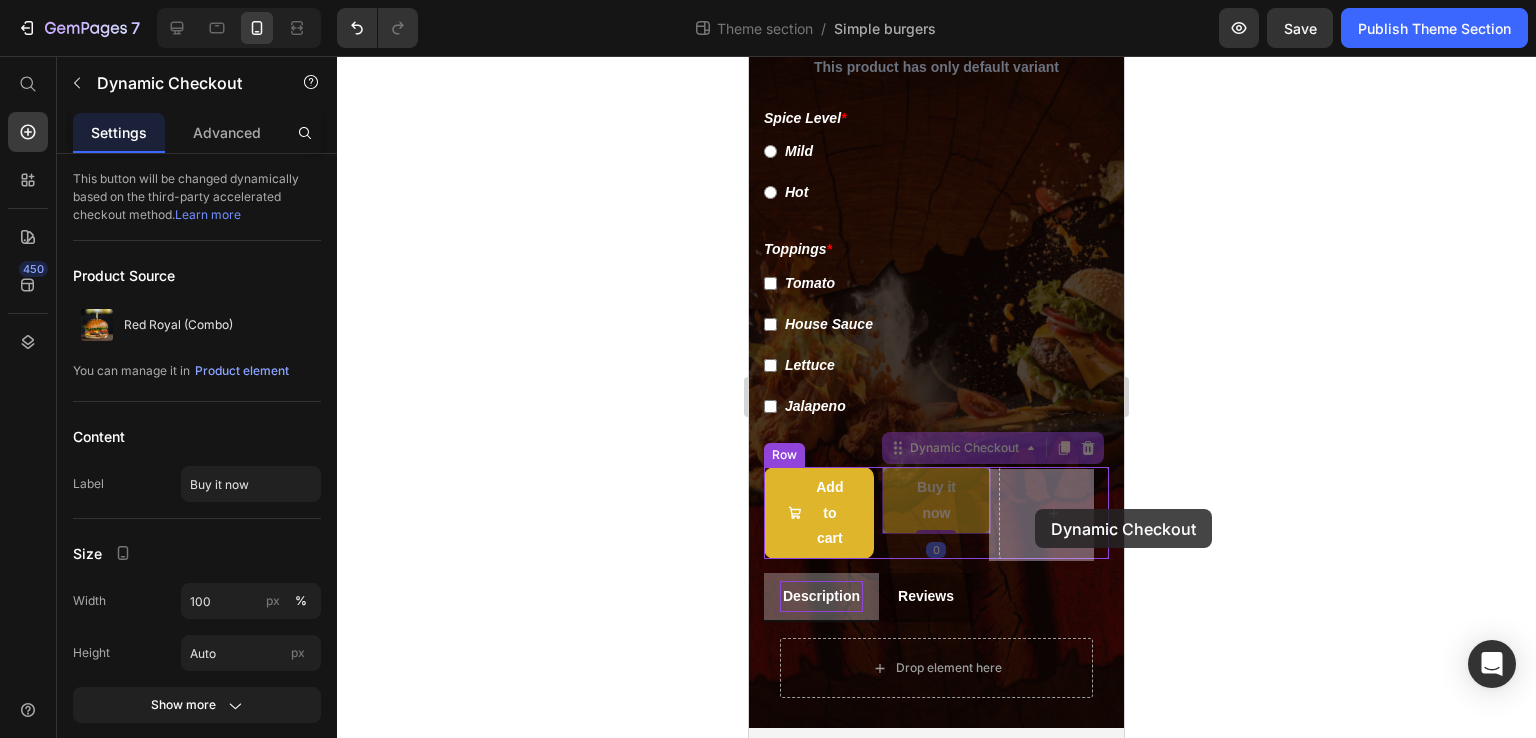 drag, startPoint x: 892, startPoint y: 446, endPoint x: 1032, endPoint y: 504, distance: 151.53877 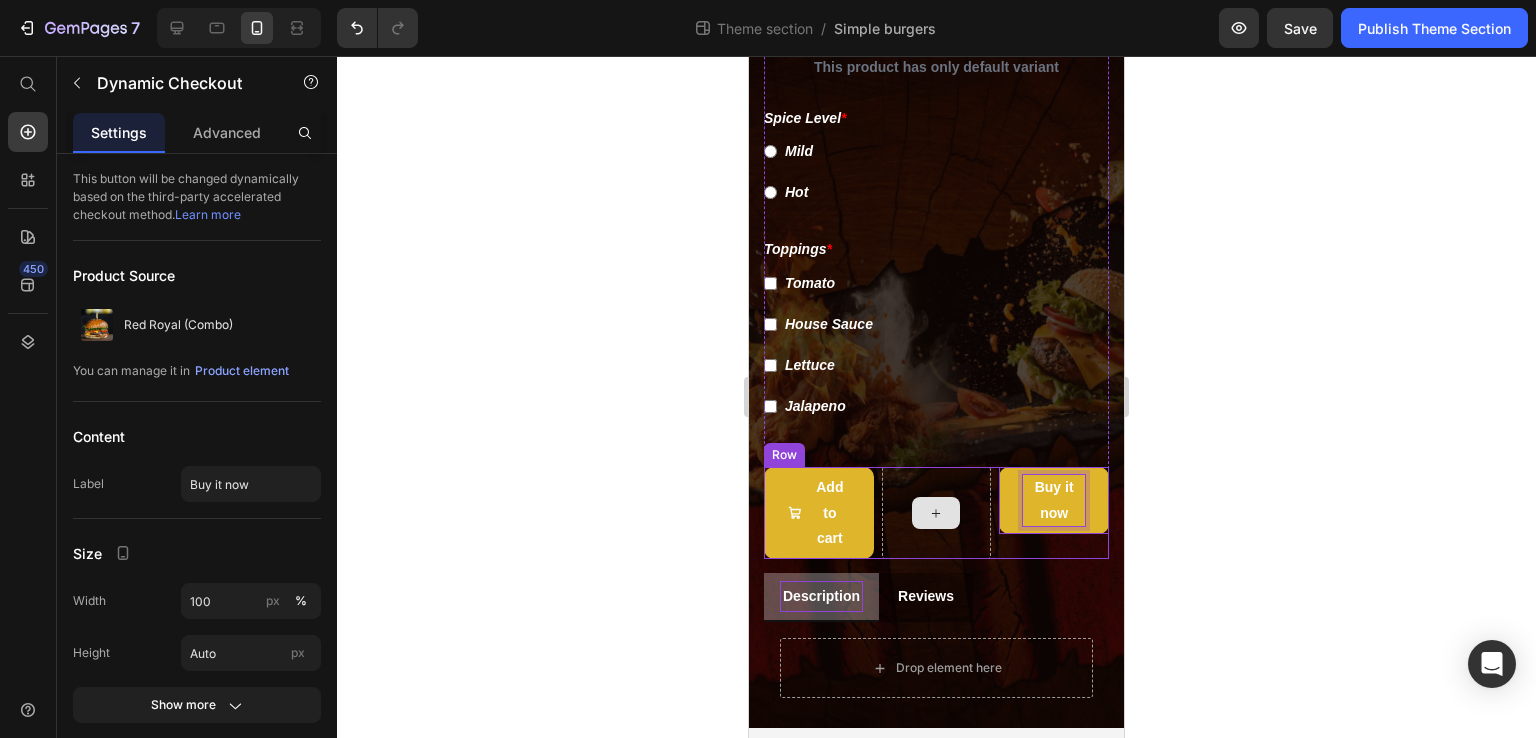 click at bounding box center [937, 513] 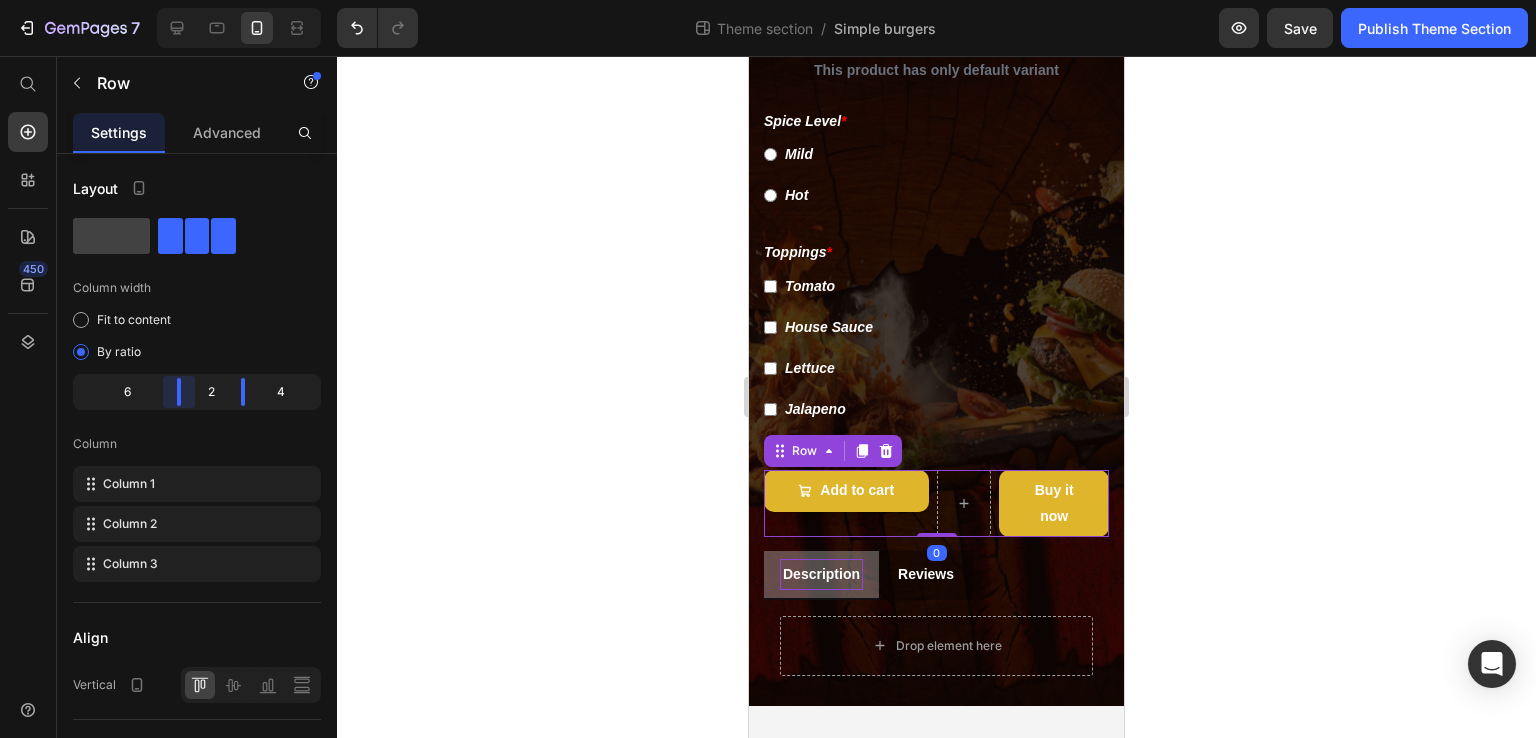 scroll, scrollTop: 846, scrollLeft: 0, axis: vertical 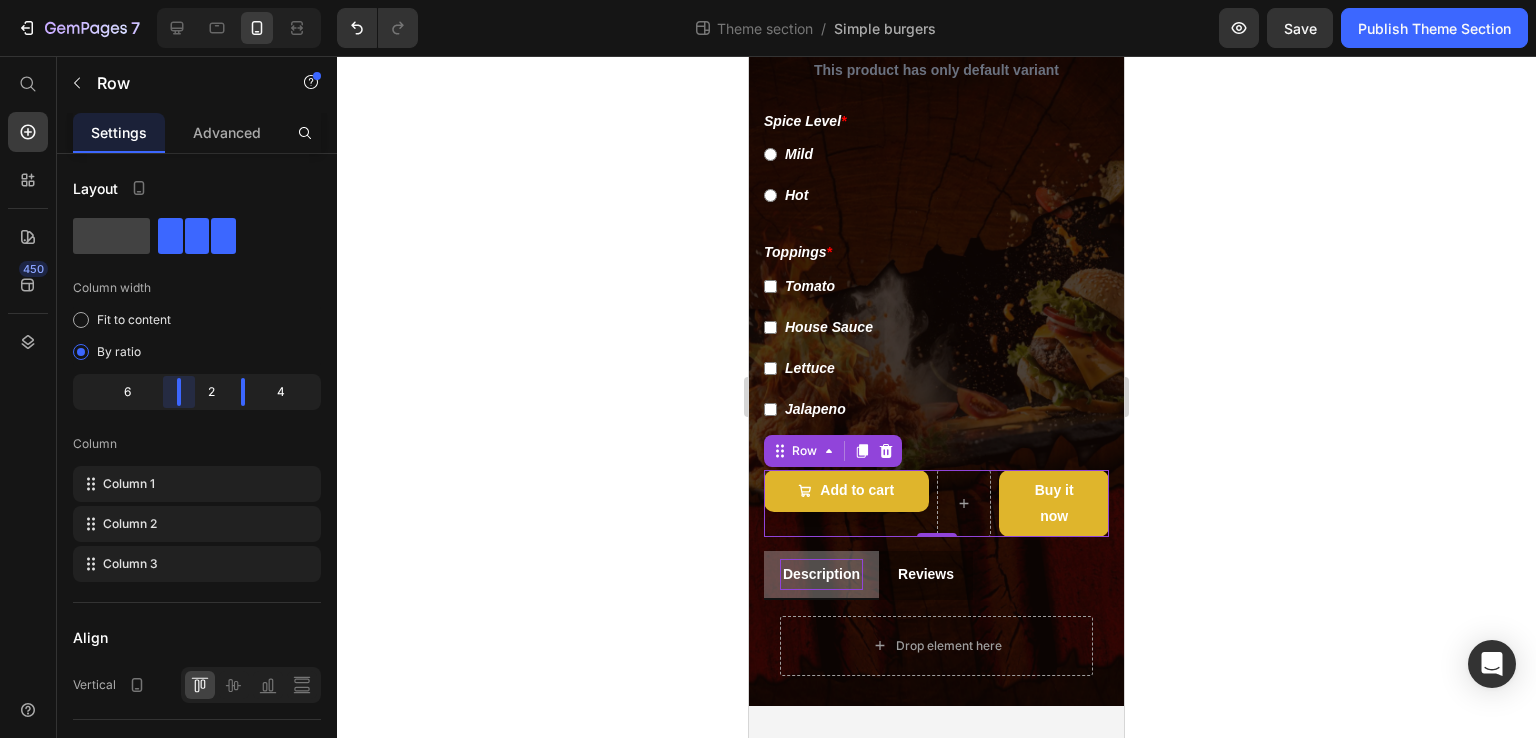 drag, startPoint x: 153, startPoint y: 387, endPoint x: 191, endPoint y: 387, distance: 38 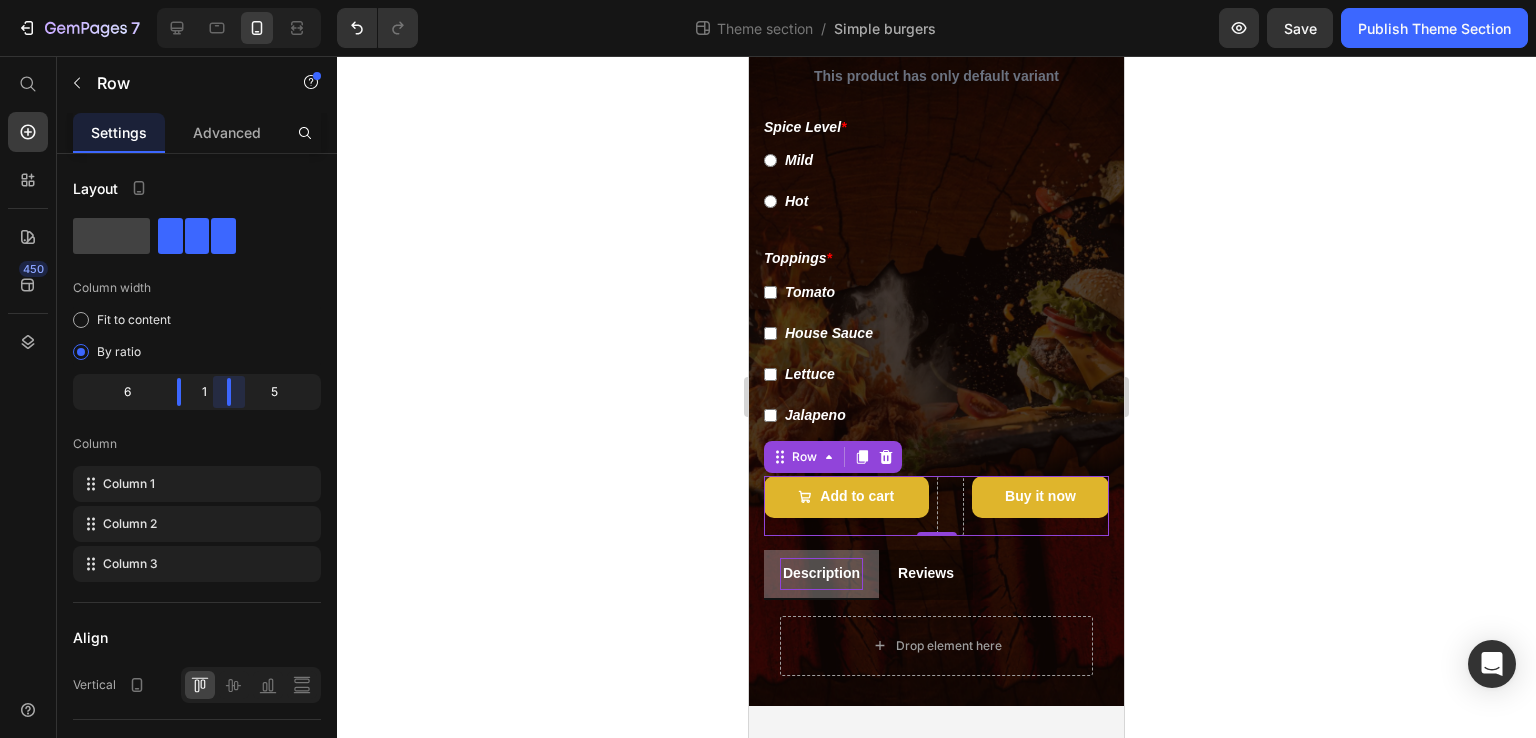 scroll, scrollTop: 840, scrollLeft: 0, axis: vertical 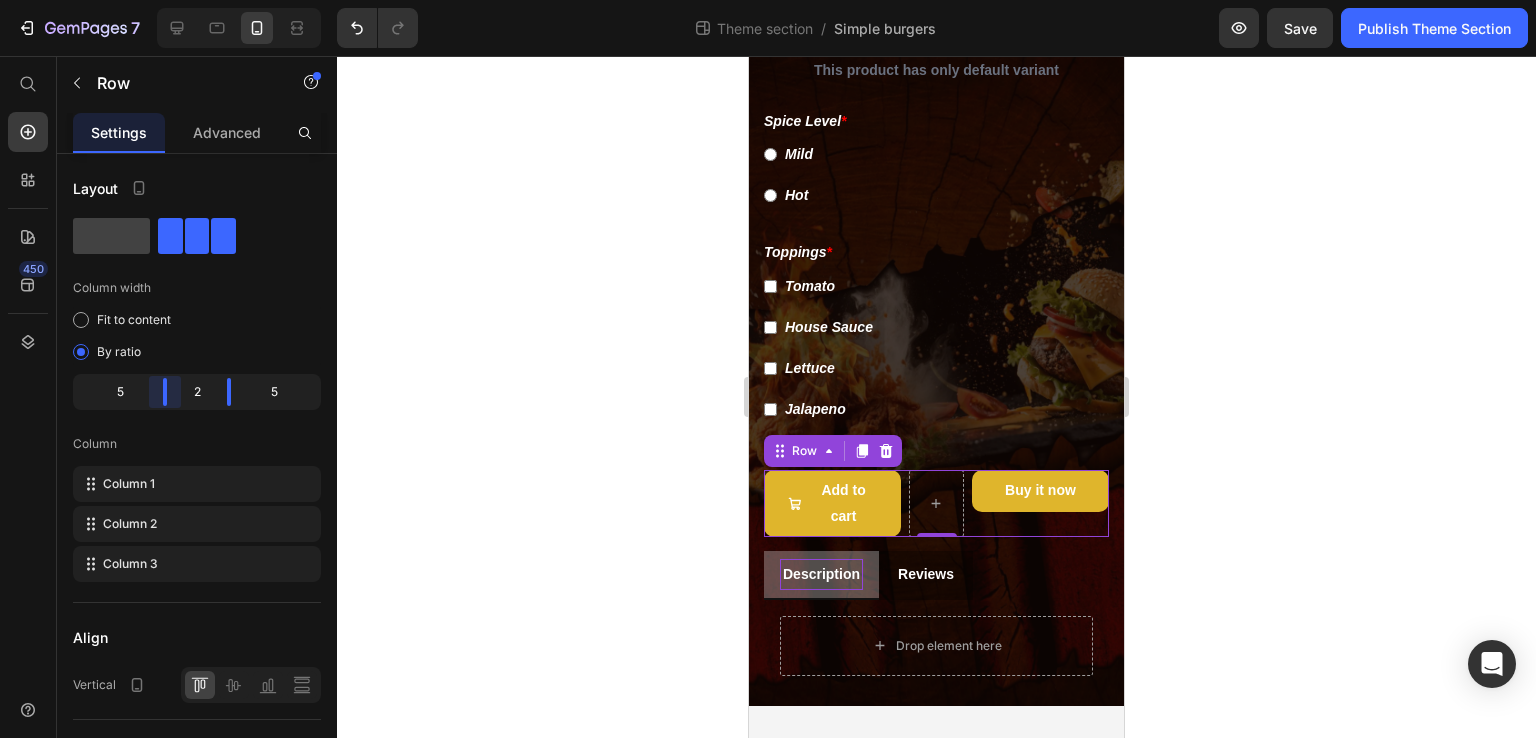 click on "7  Theme section  /  Simple burgers Preview  Save   Publish Theme Section  450 Start with Sections Elements Hero Section Product Detail Brands Trusted Badges Guarantee Product Breakdown How to use Testimonials Compare Bundle FAQs Social Proof Brand Story Product List Collection Blog List Contact Sticky Add to Cart Custom Footer Browse Library 450 Layout
Row
Row
Row
Row Text
Heading
Text Block Button
Button
Button Media
Image
Image" at bounding box center (768, 0) 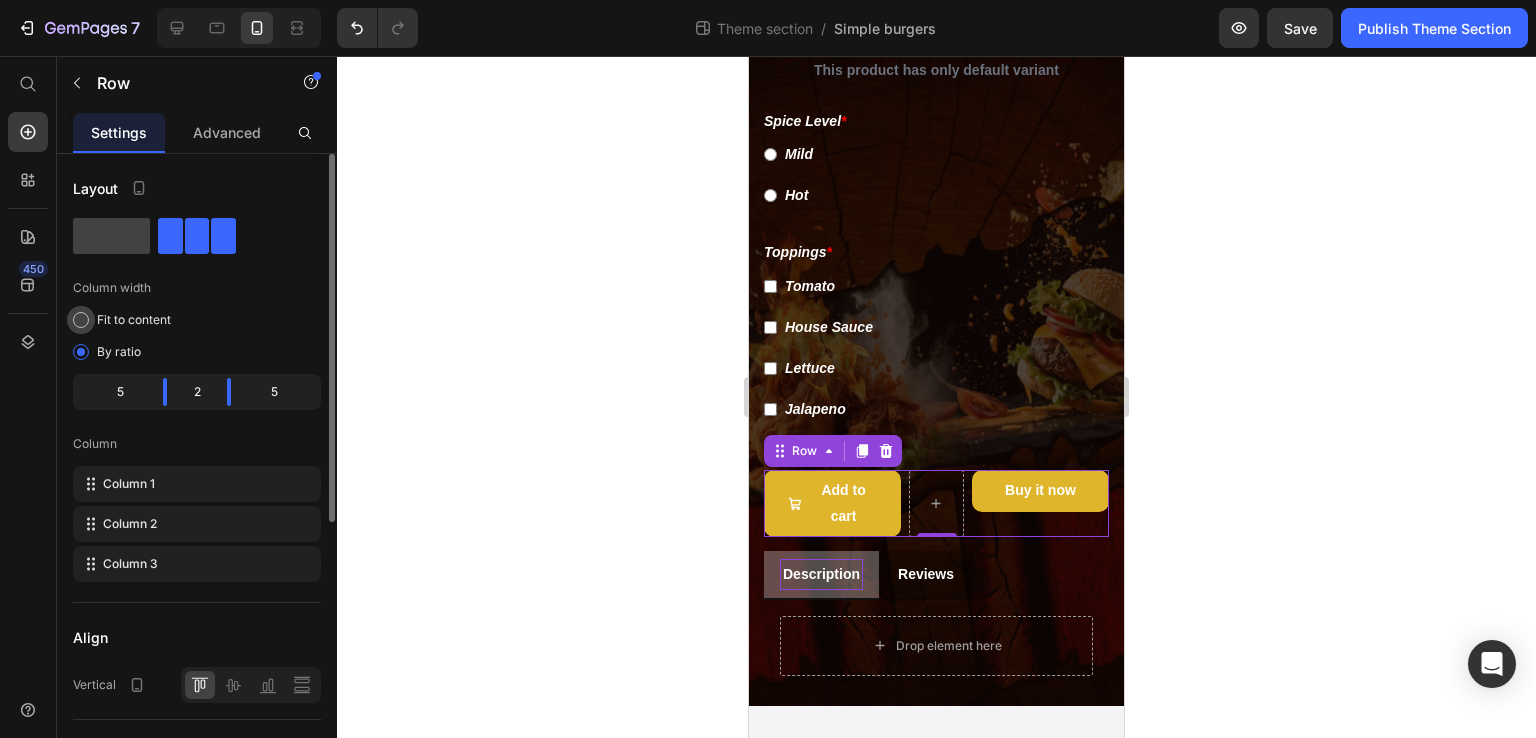 click at bounding box center (81, 320) 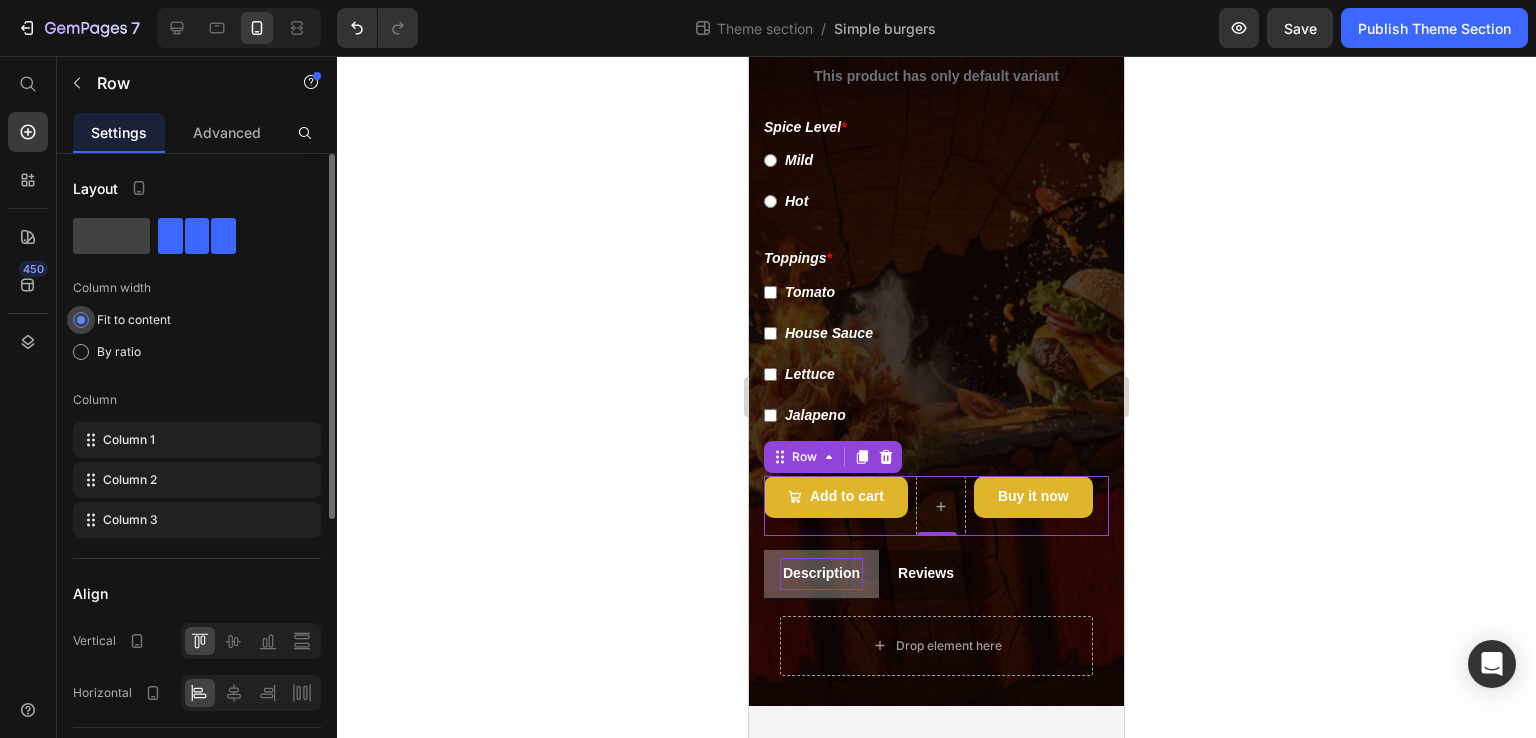 scroll, scrollTop: 840, scrollLeft: 0, axis: vertical 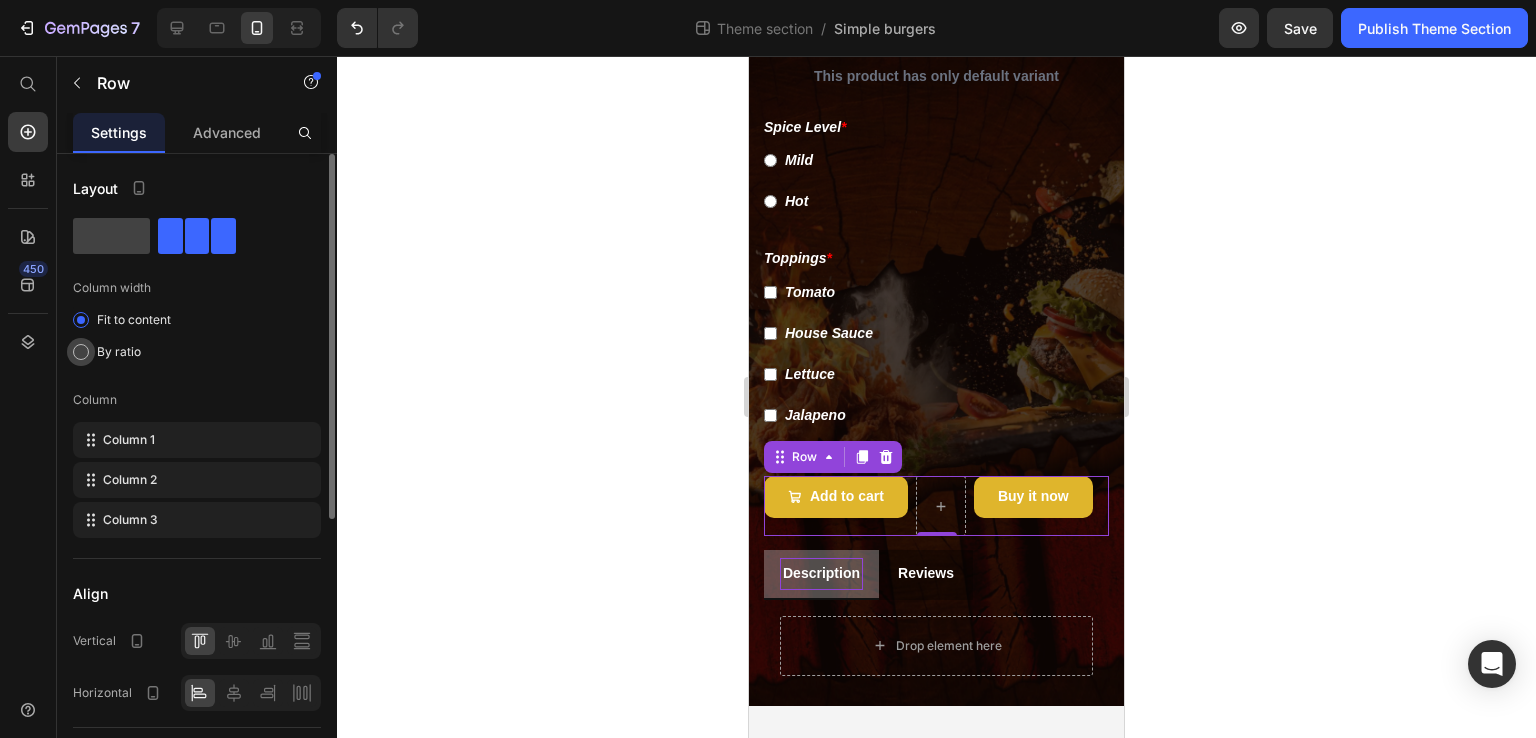 click at bounding box center (81, 352) 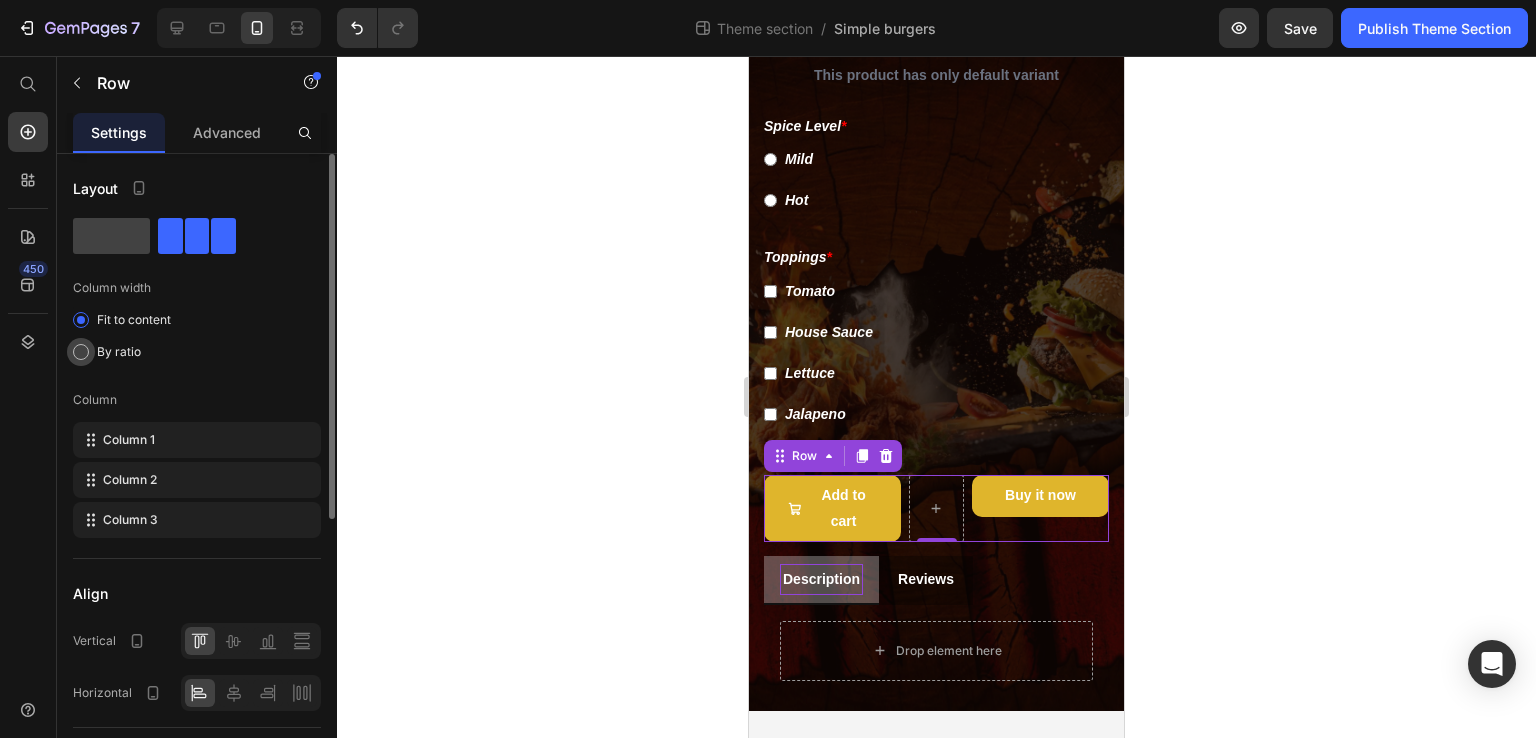 scroll, scrollTop: 846, scrollLeft: 0, axis: vertical 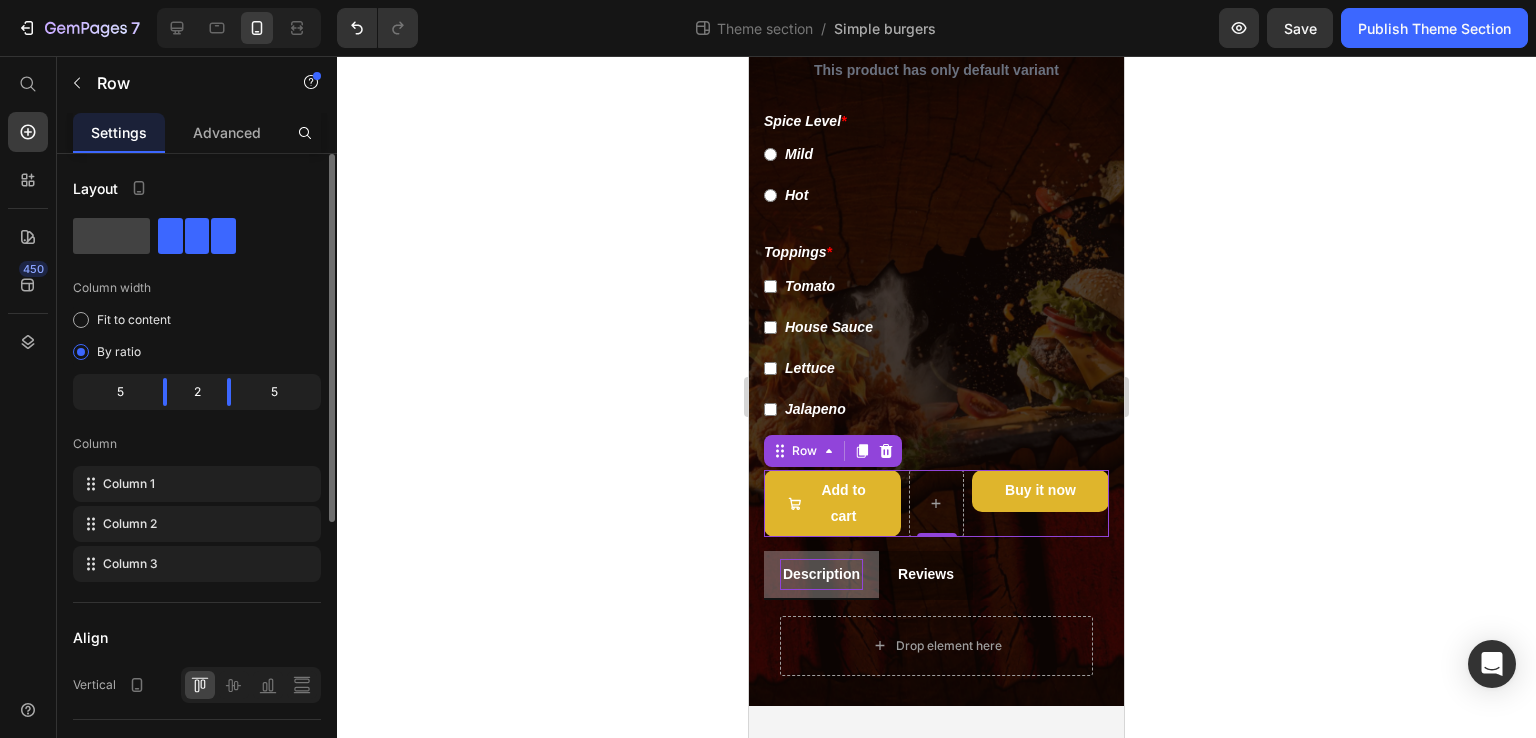 click on "5" 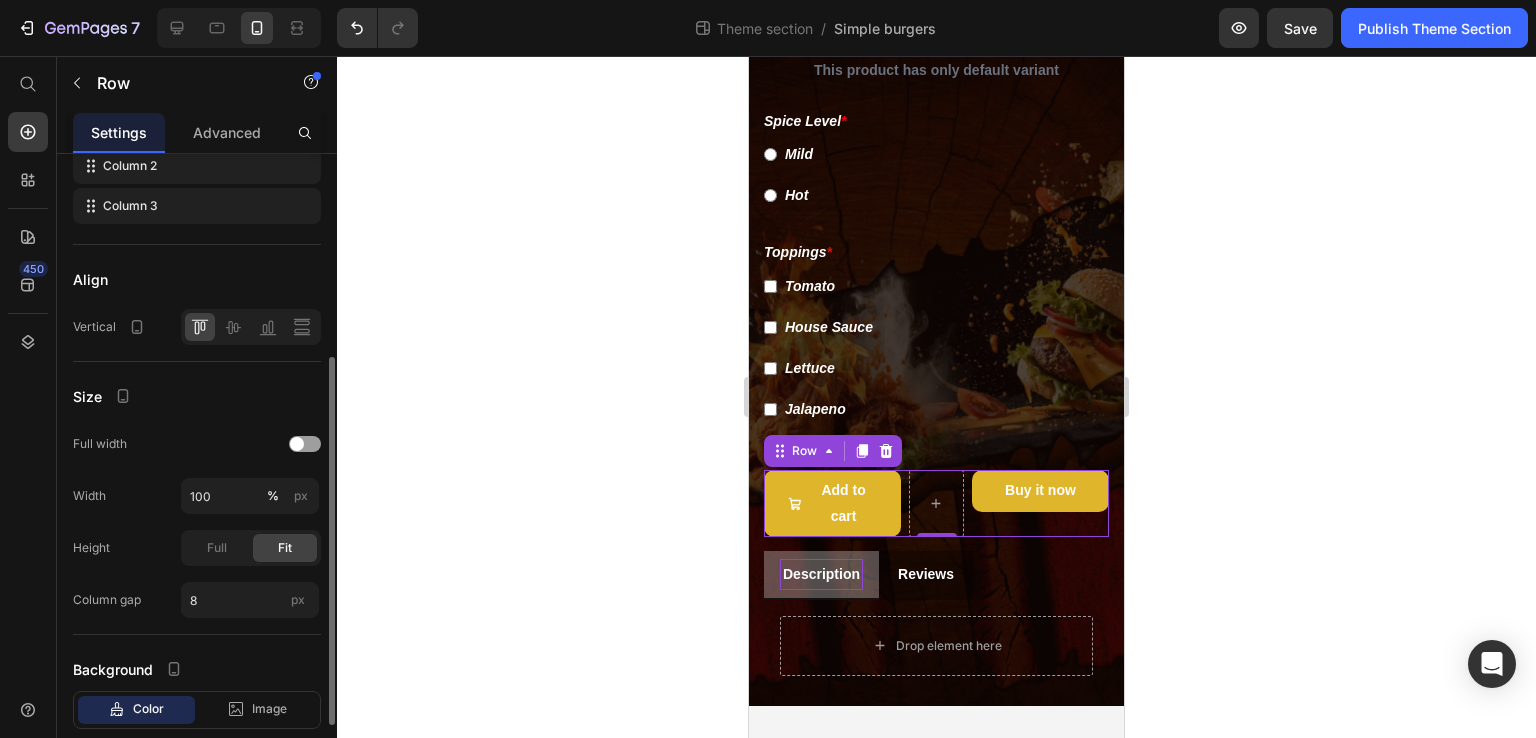 scroll, scrollTop: 359, scrollLeft: 0, axis: vertical 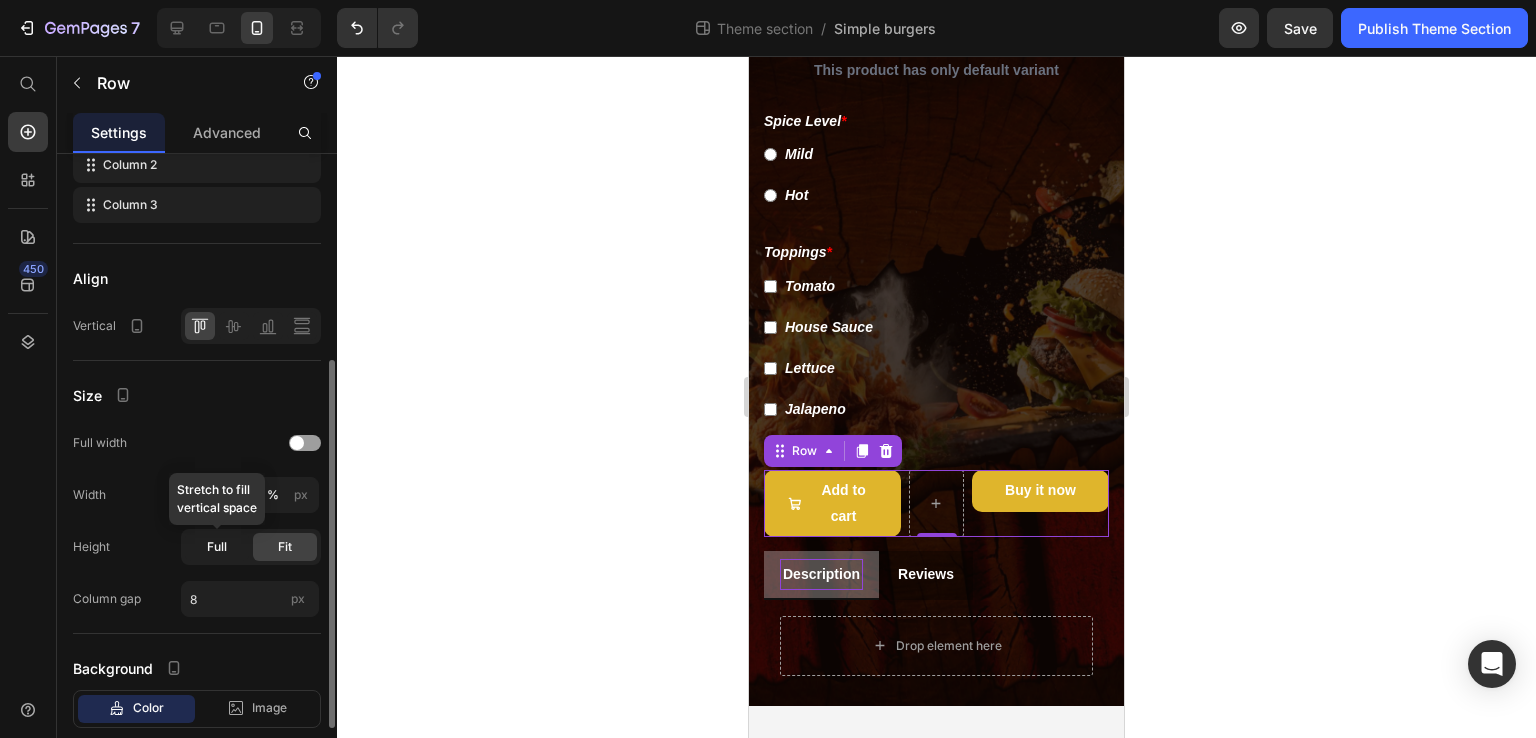 click on "Full" 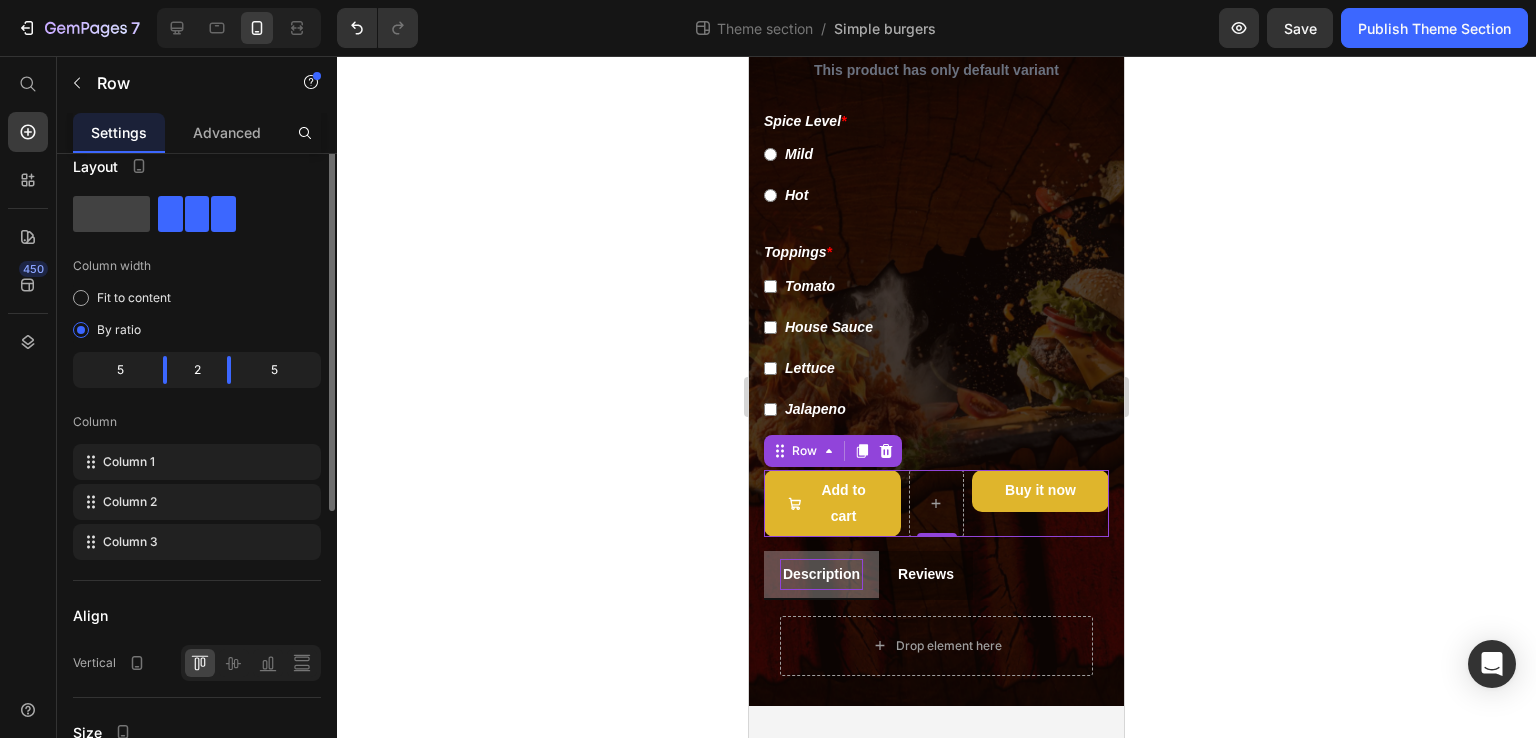 scroll, scrollTop: 2, scrollLeft: 0, axis: vertical 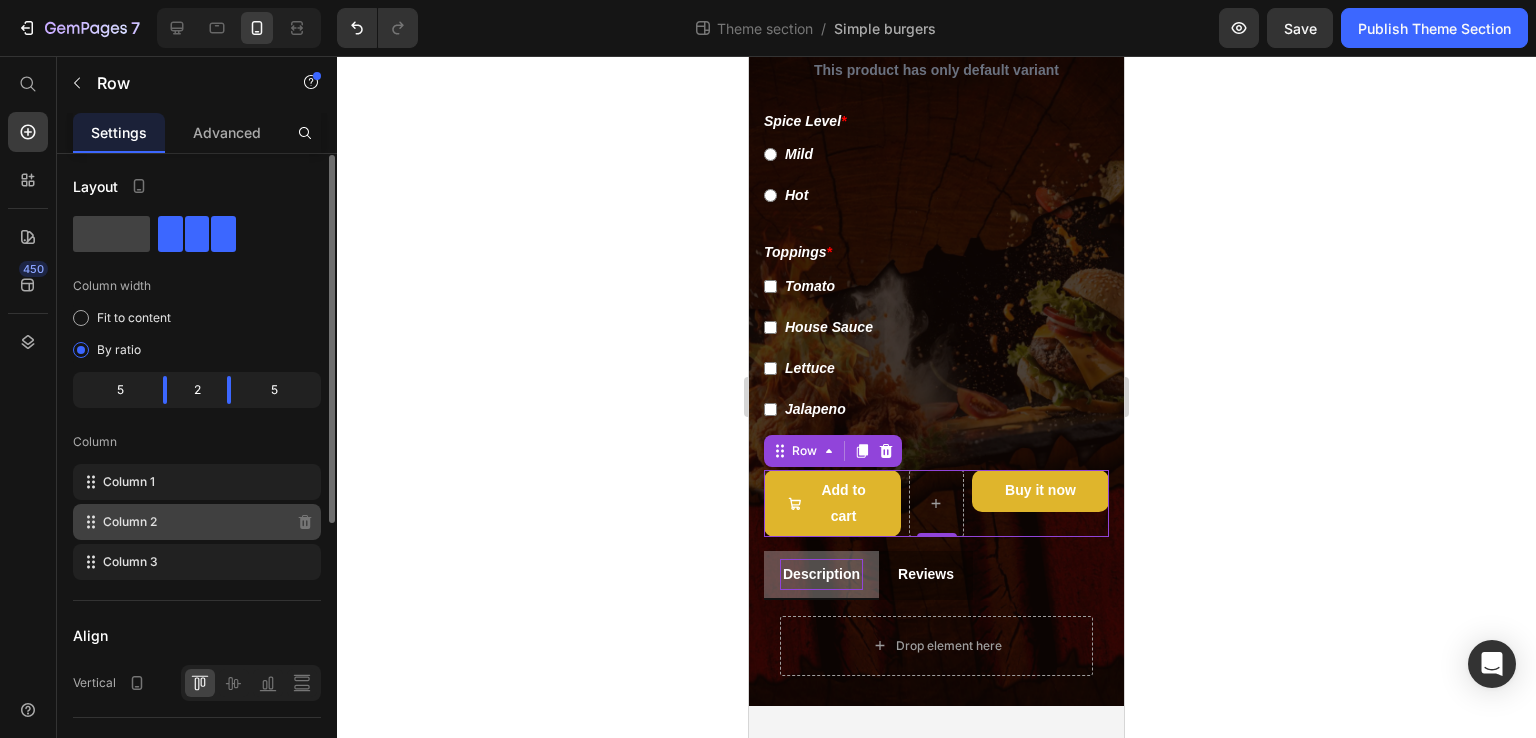 click on "Column 2" 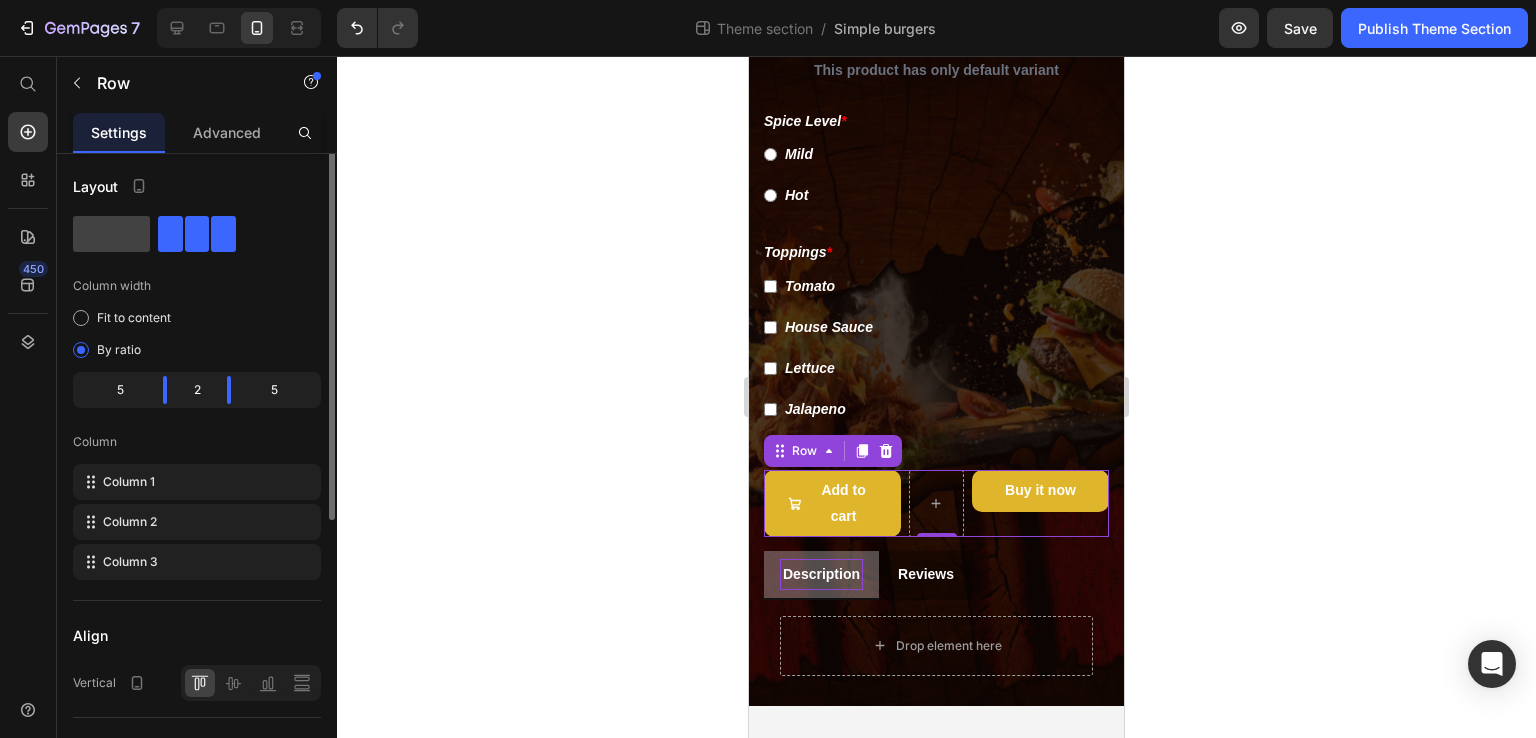 scroll, scrollTop: 0, scrollLeft: 0, axis: both 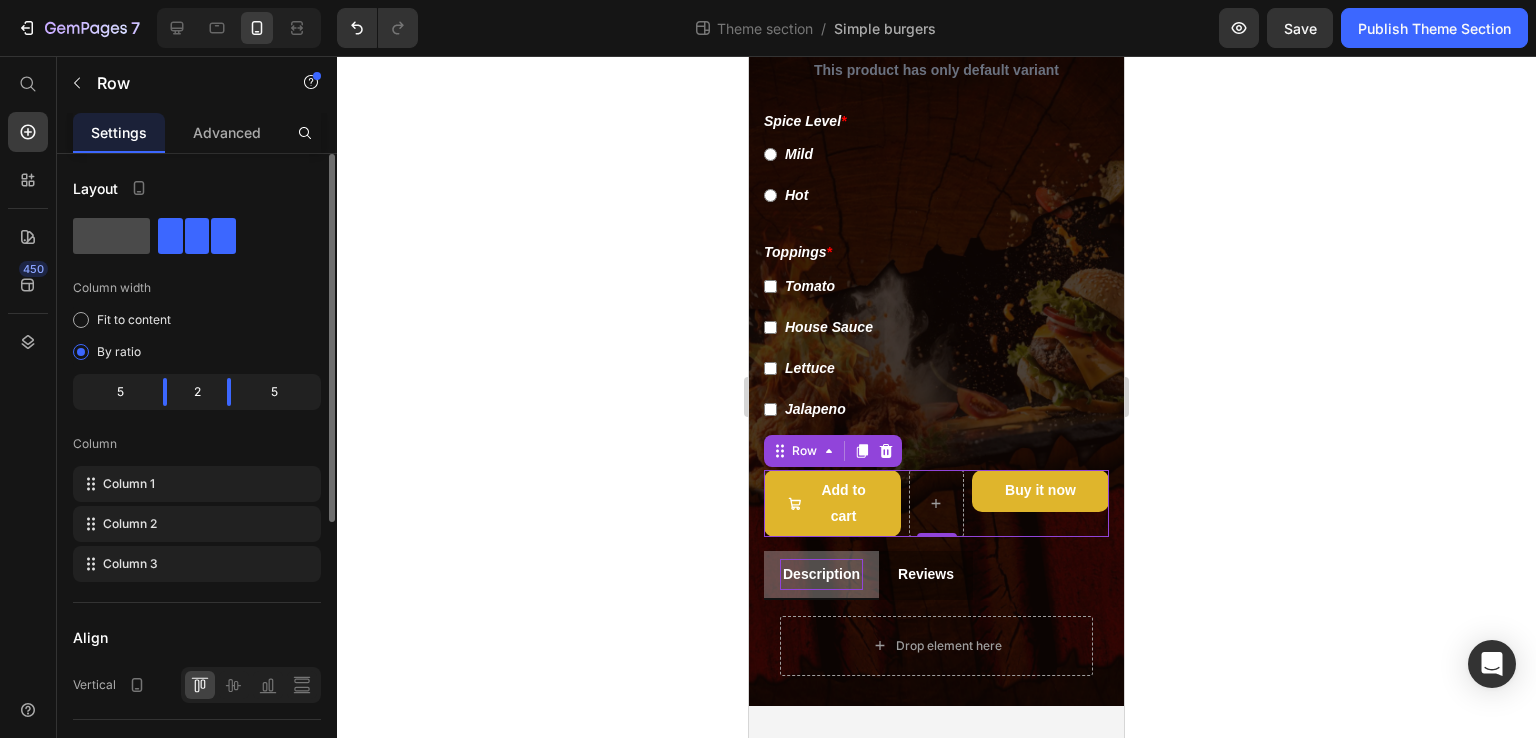 click 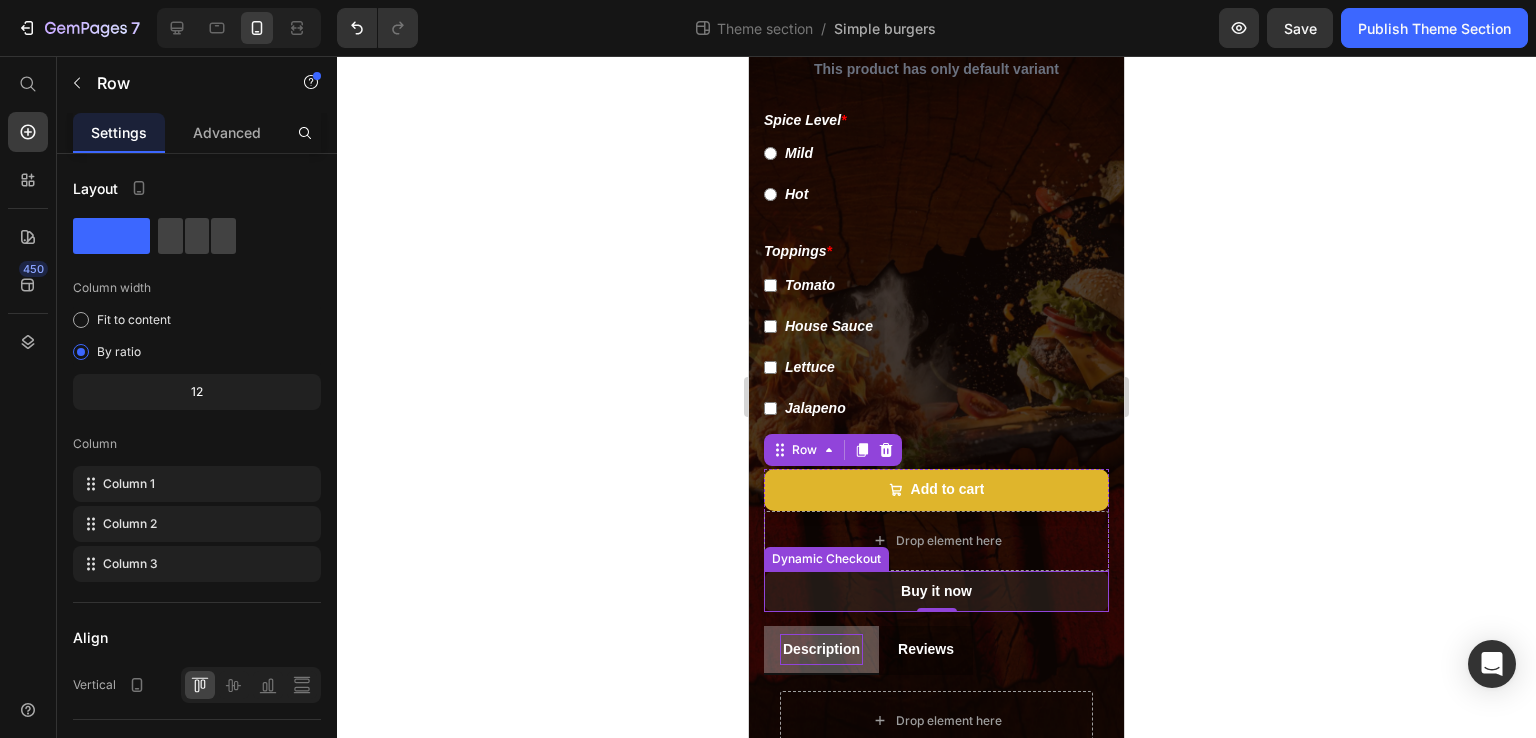 click on "Buy it now" at bounding box center [936, 591] 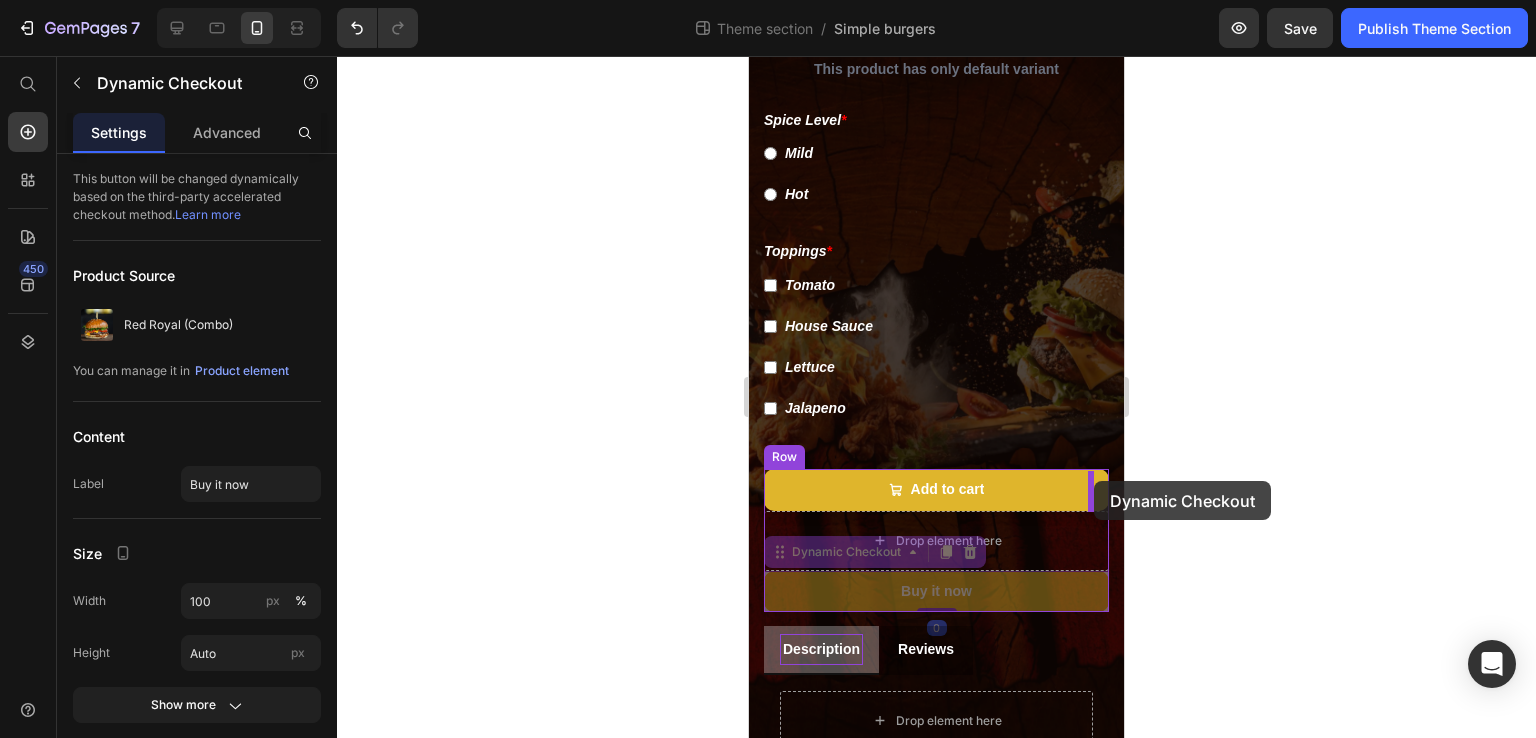 drag, startPoint x: 780, startPoint y: 553, endPoint x: 1094, endPoint y: 481, distance: 322.14905 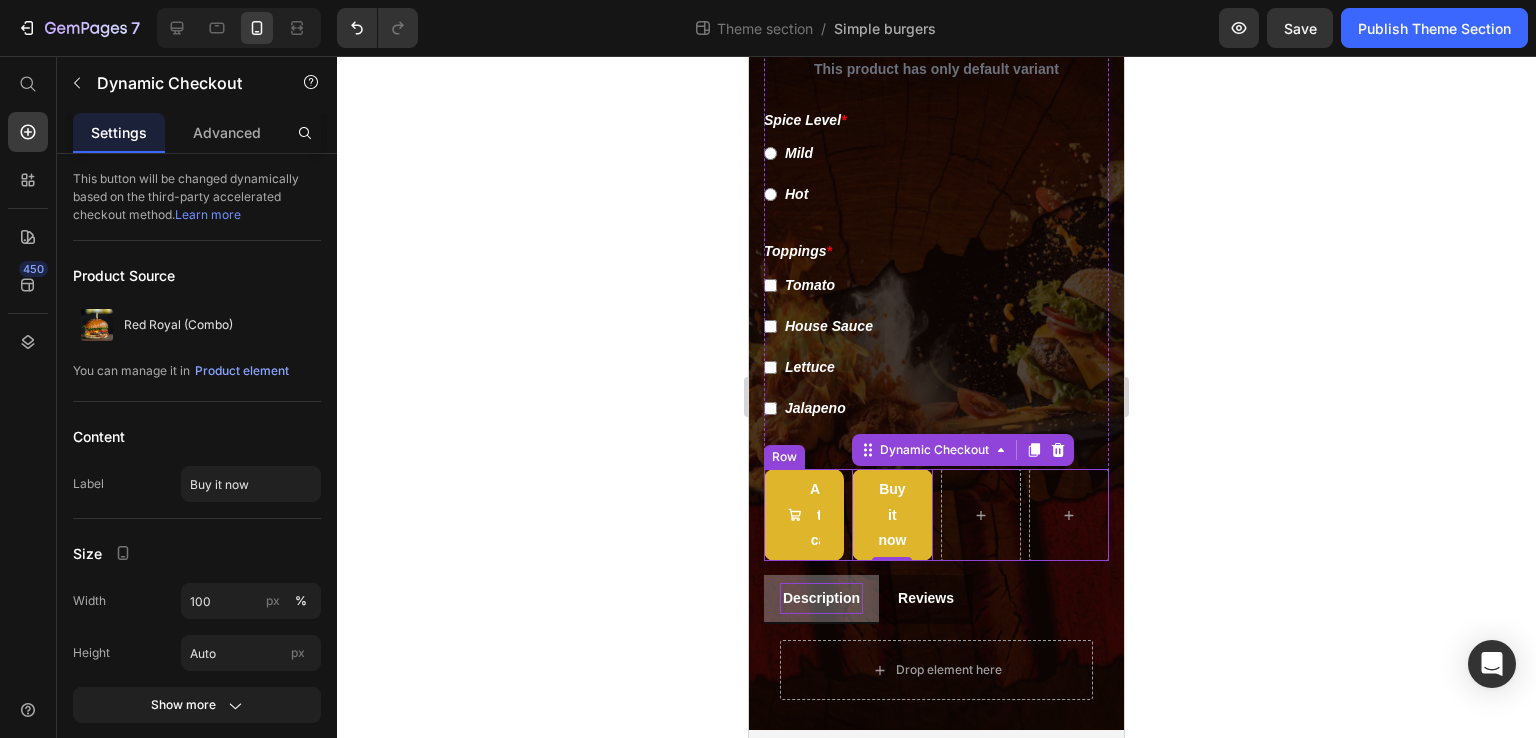 click on "Add to cart Add to Cart Buy it now Dynamic Checkout   0
Row" at bounding box center (936, 515) 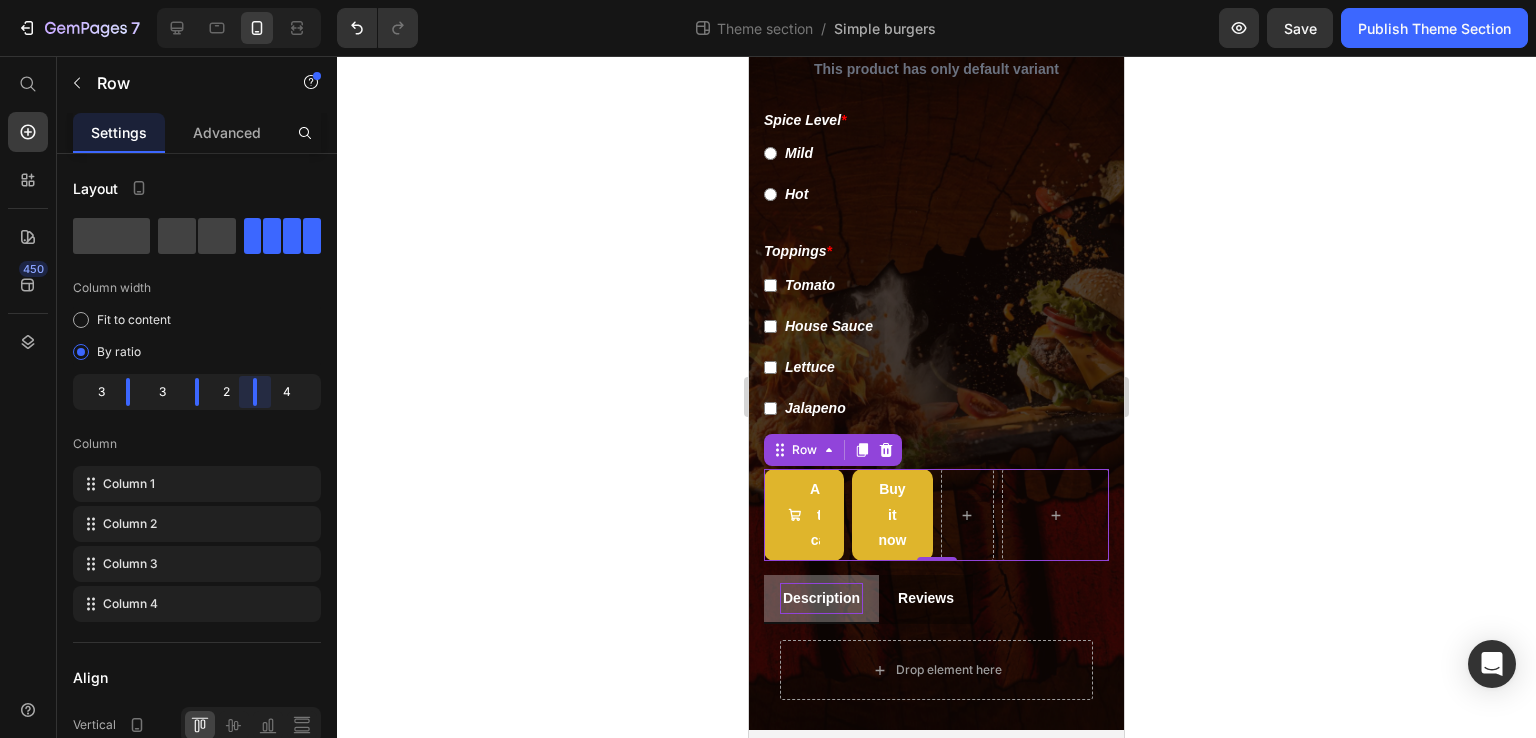 drag, startPoint x: 266, startPoint y: 399, endPoint x: 181, endPoint y: 393, distance: 85.2115 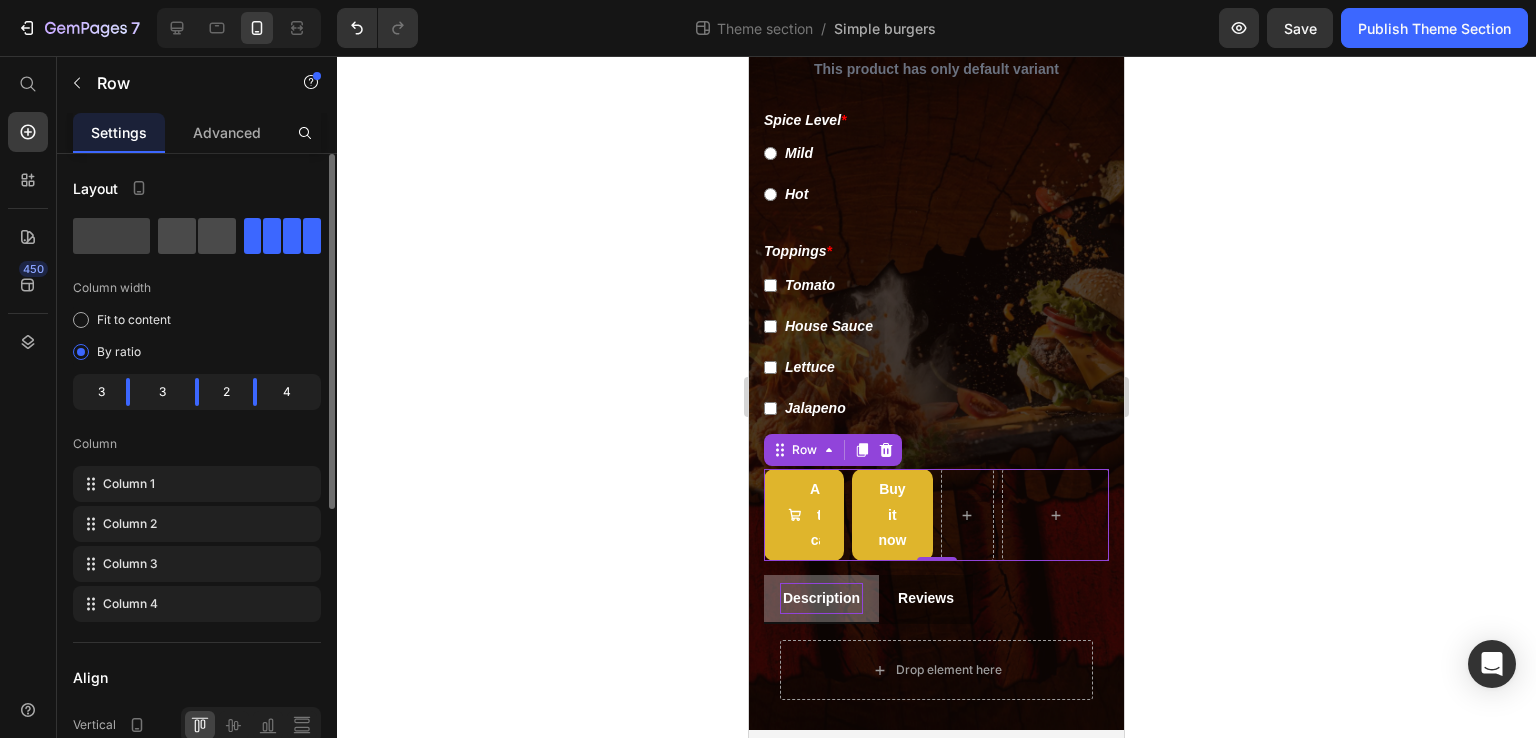 click 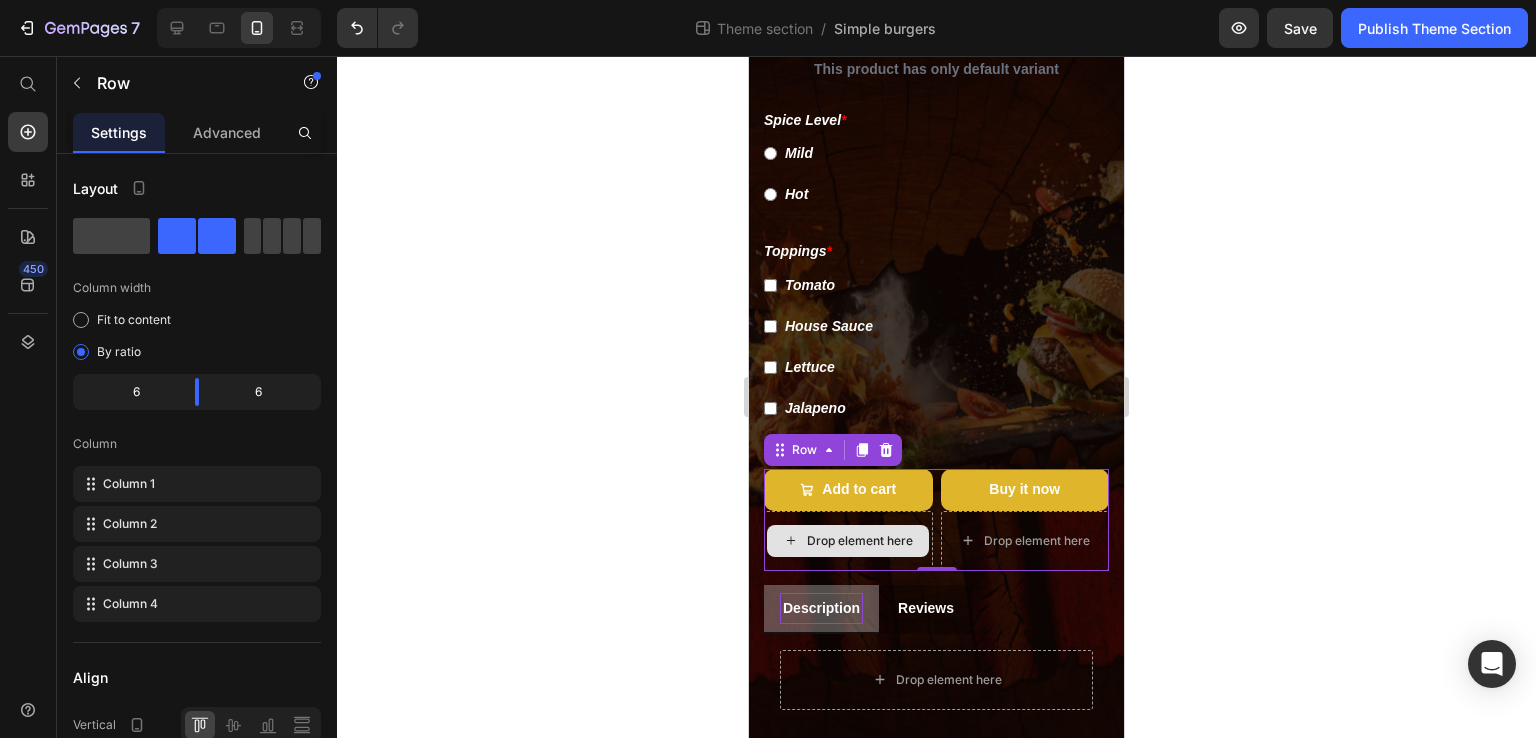 click on "Drop element here" at bounding box center (848, 541) 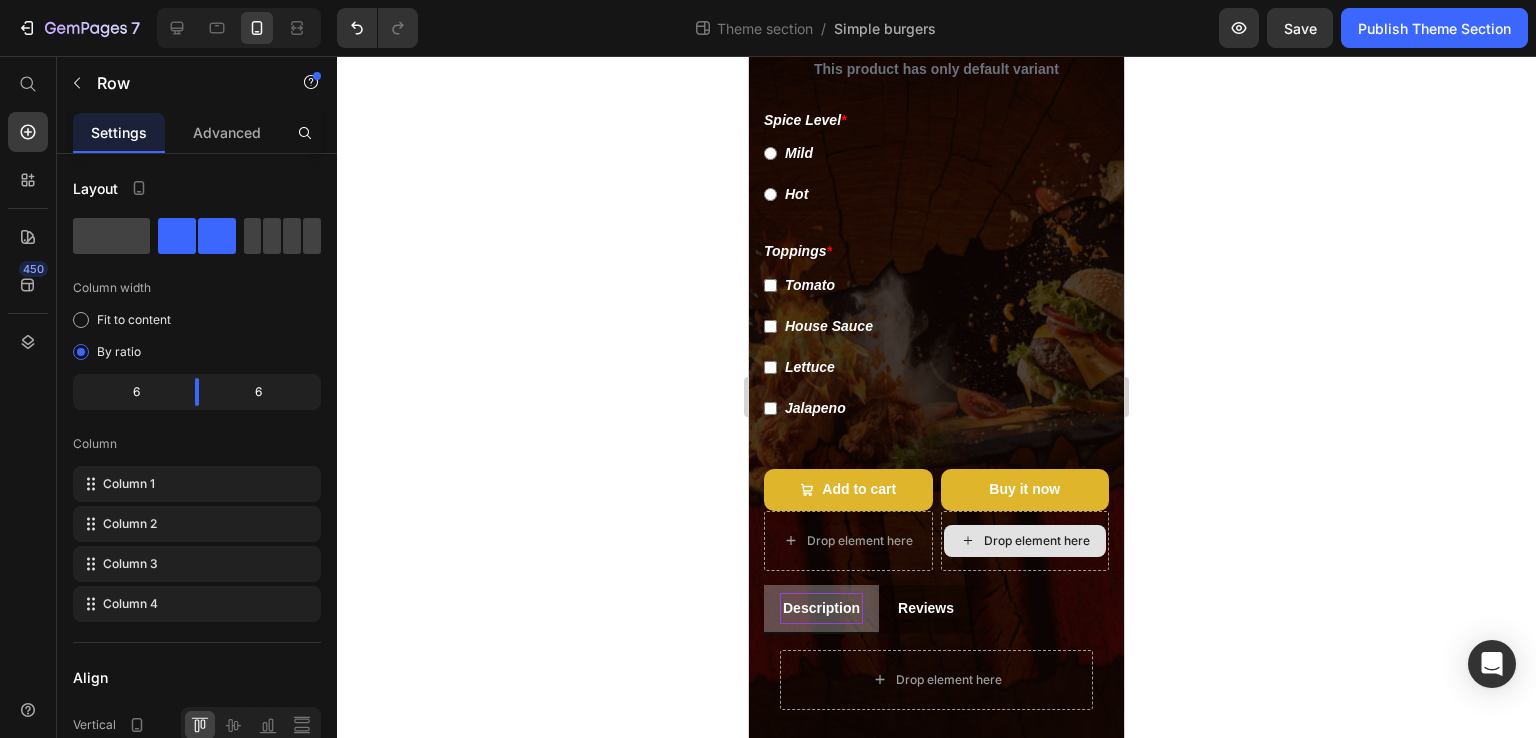 click on "Drop element here" at bounding box center (1025, 541) 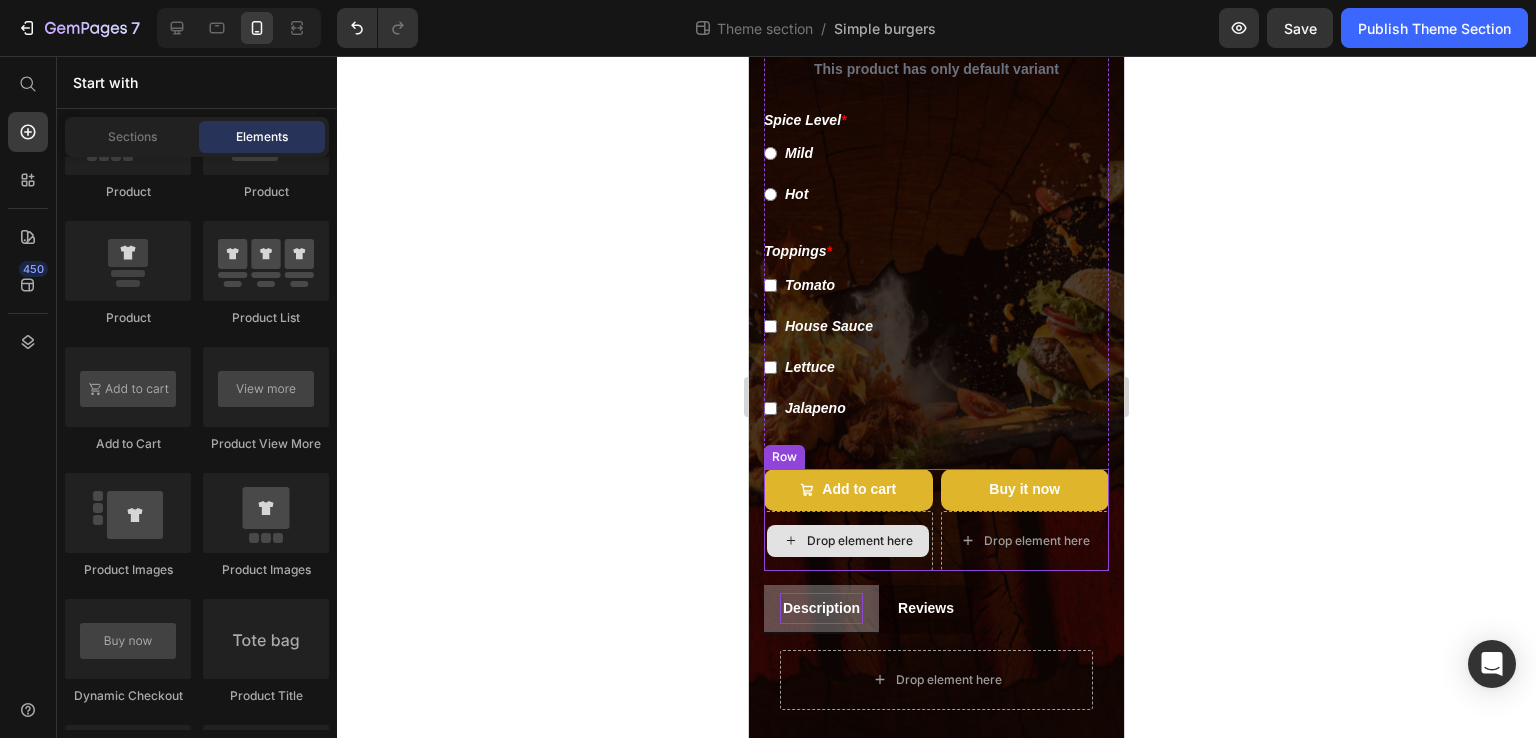 click on "Drop element here" at bounding box center (860, 541) 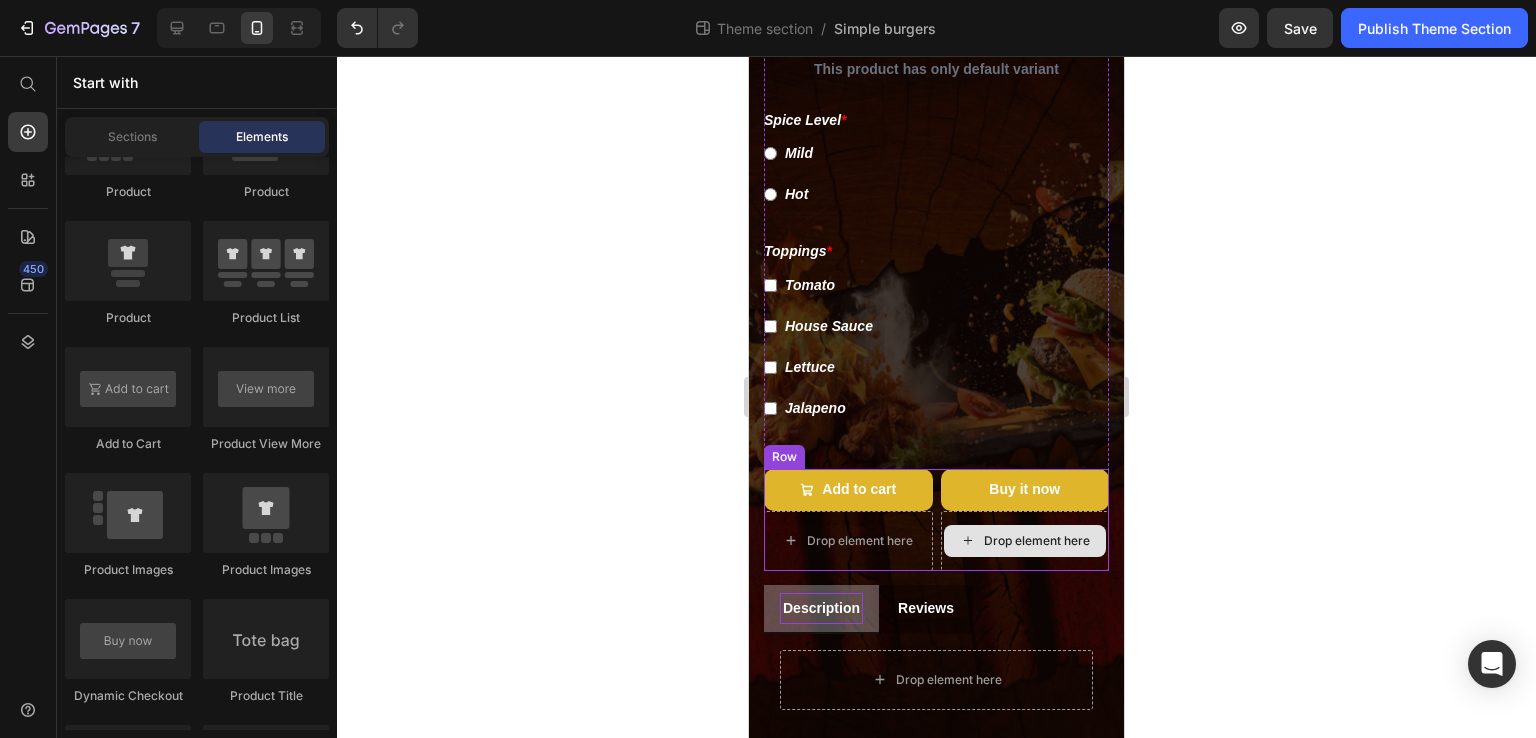 click on "Drop element here" at bounding box center (1025, 541) 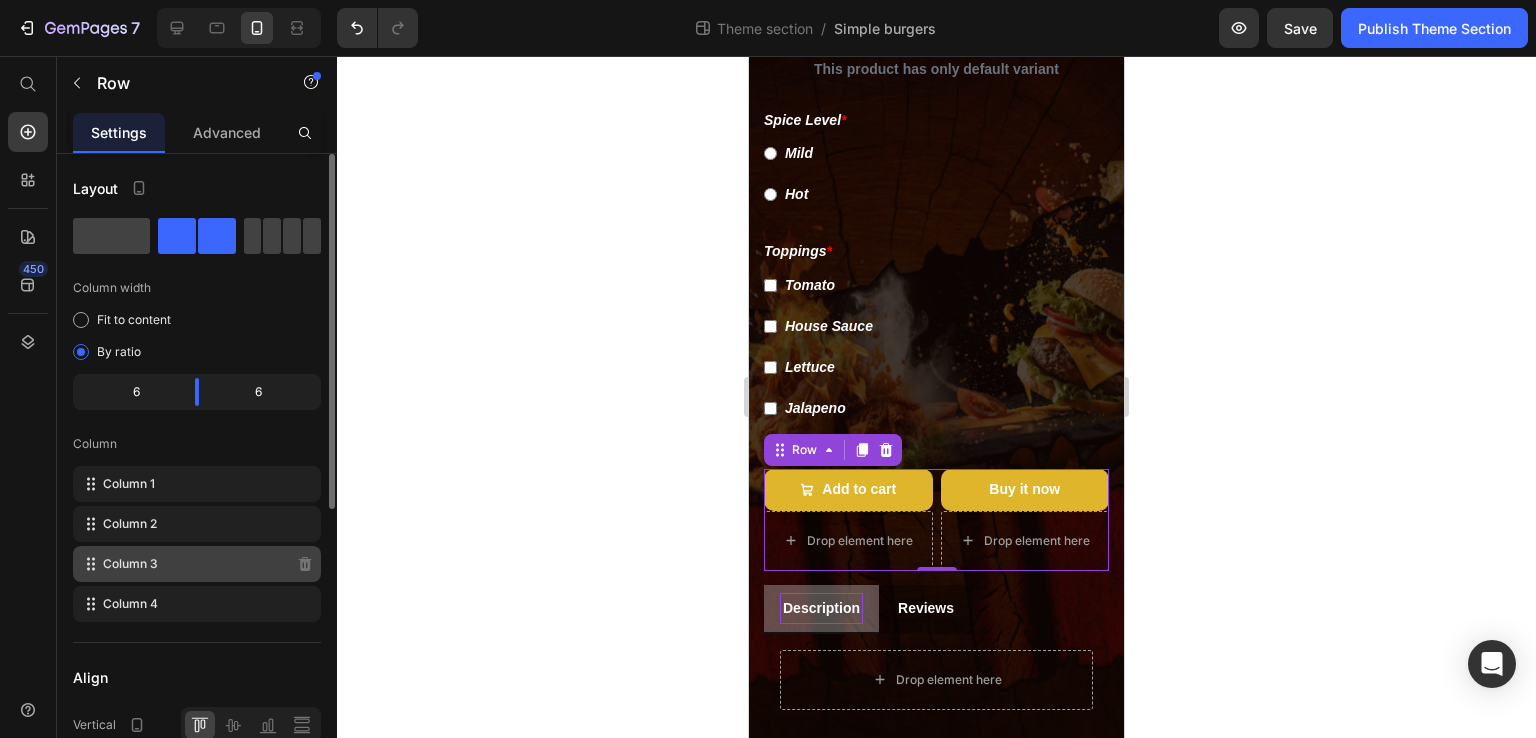 click on "Column 3" 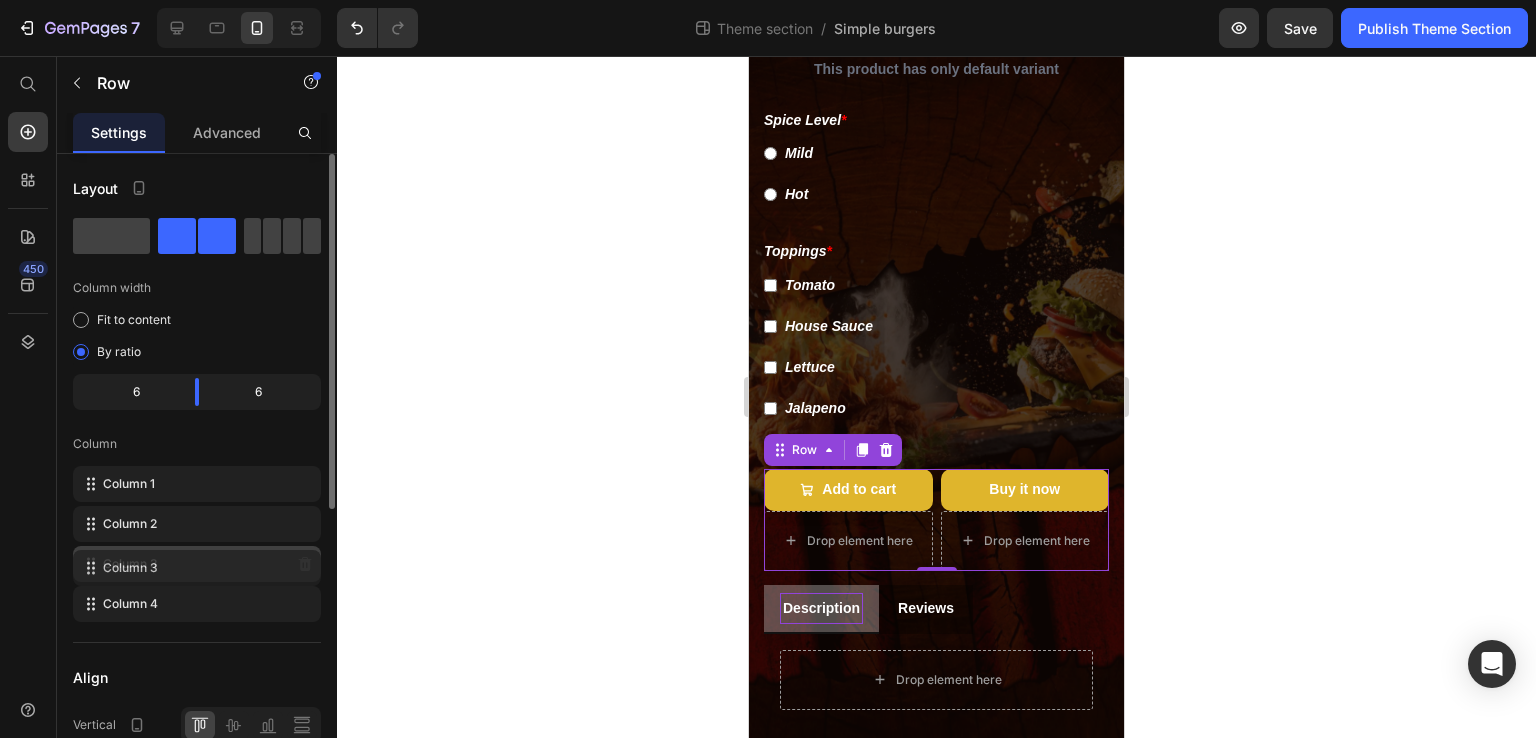 click on "Column 3" 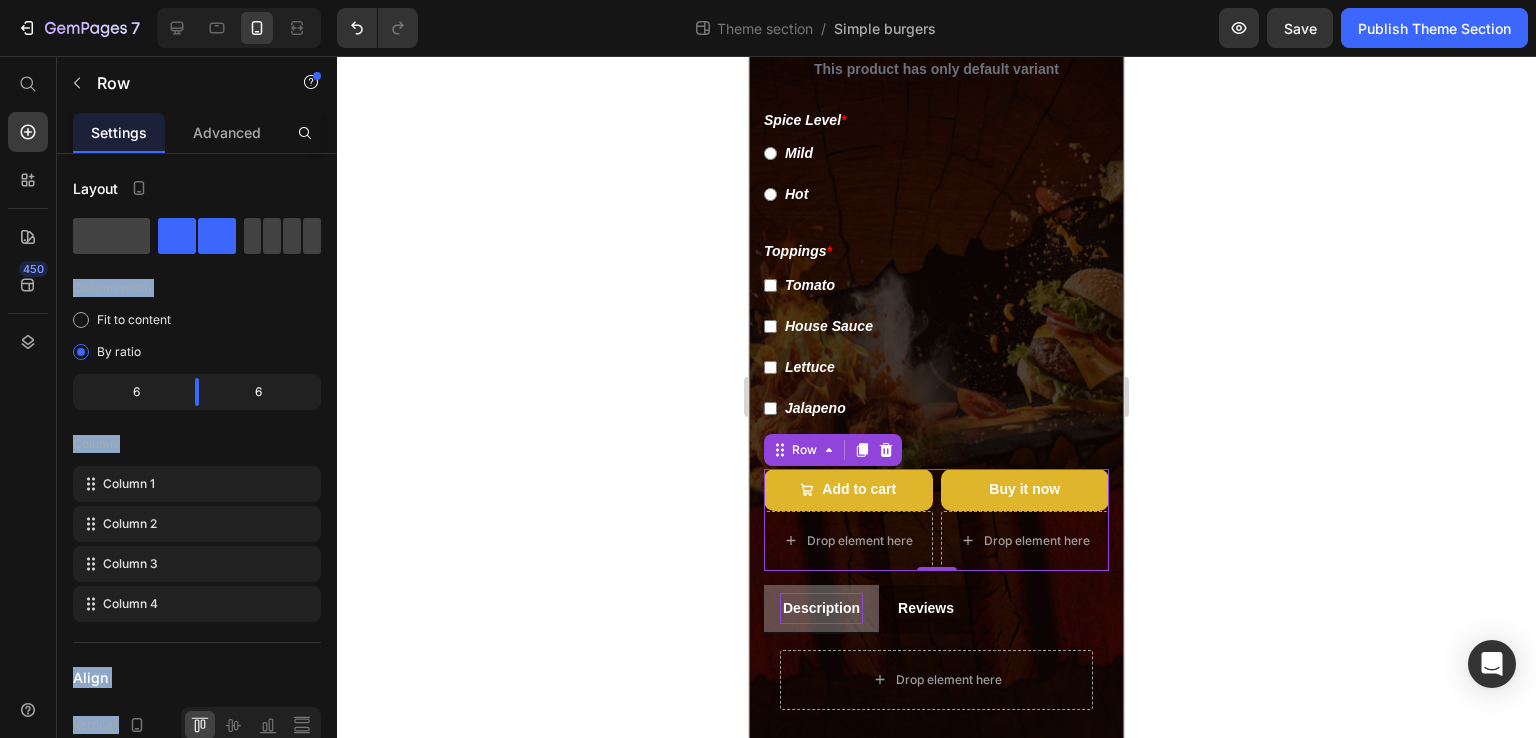 drag, startPoint x: 942, startPoint y: 283, endPoint x: 912, endPoint y: 573, distance: 291.5476 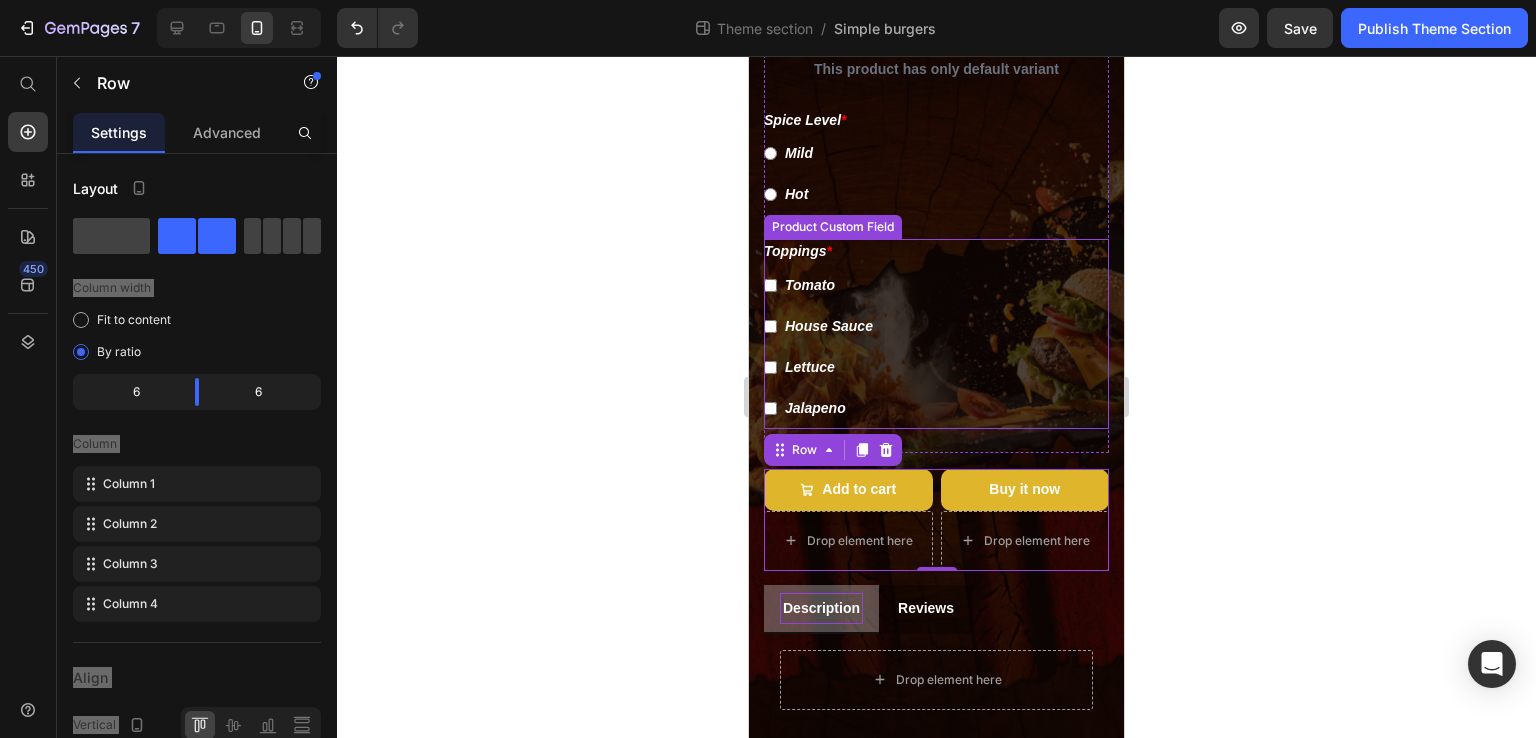 drag, startPoint x: 1297, startPoint y: 470, endPoint x: 1004, endPoint y: 322, distance: 328.2575 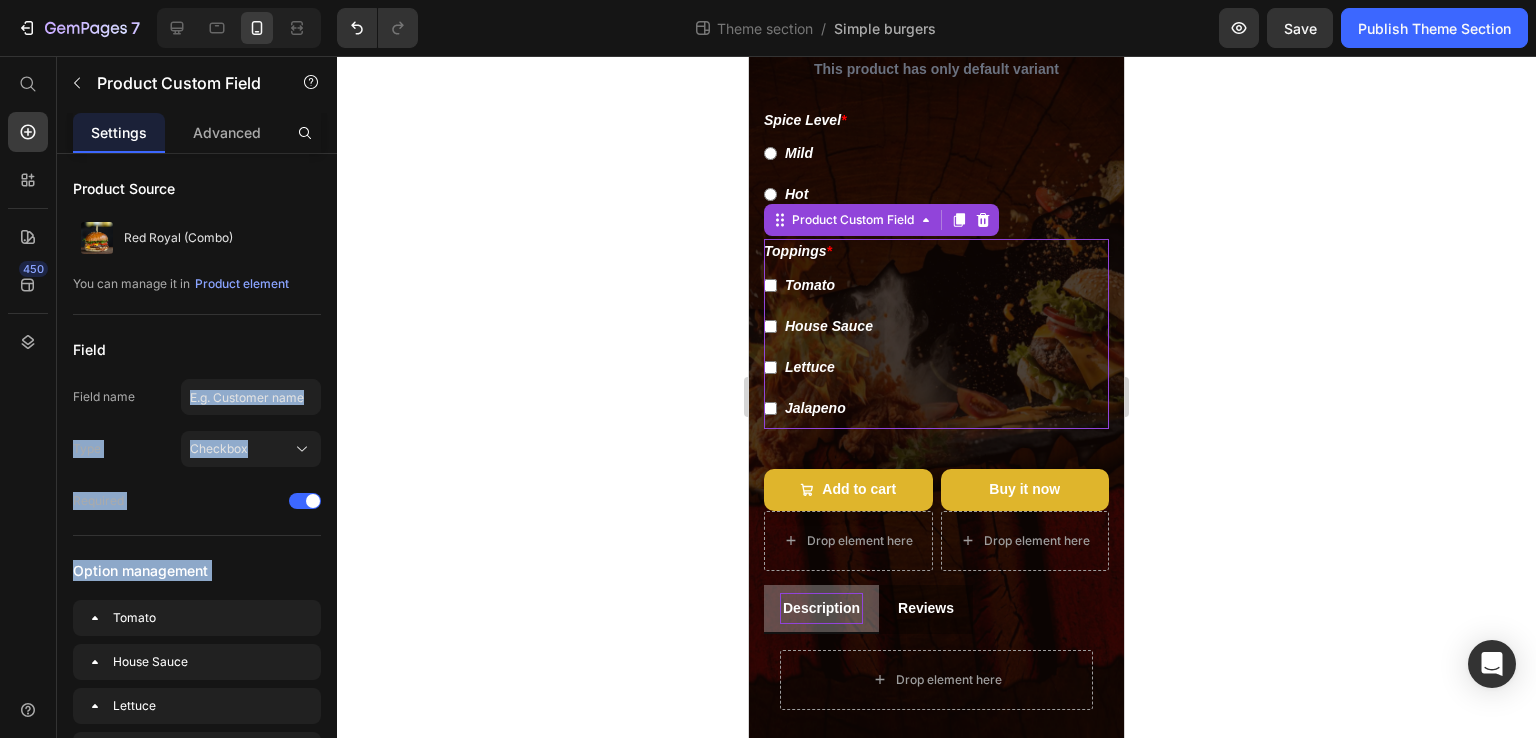 click 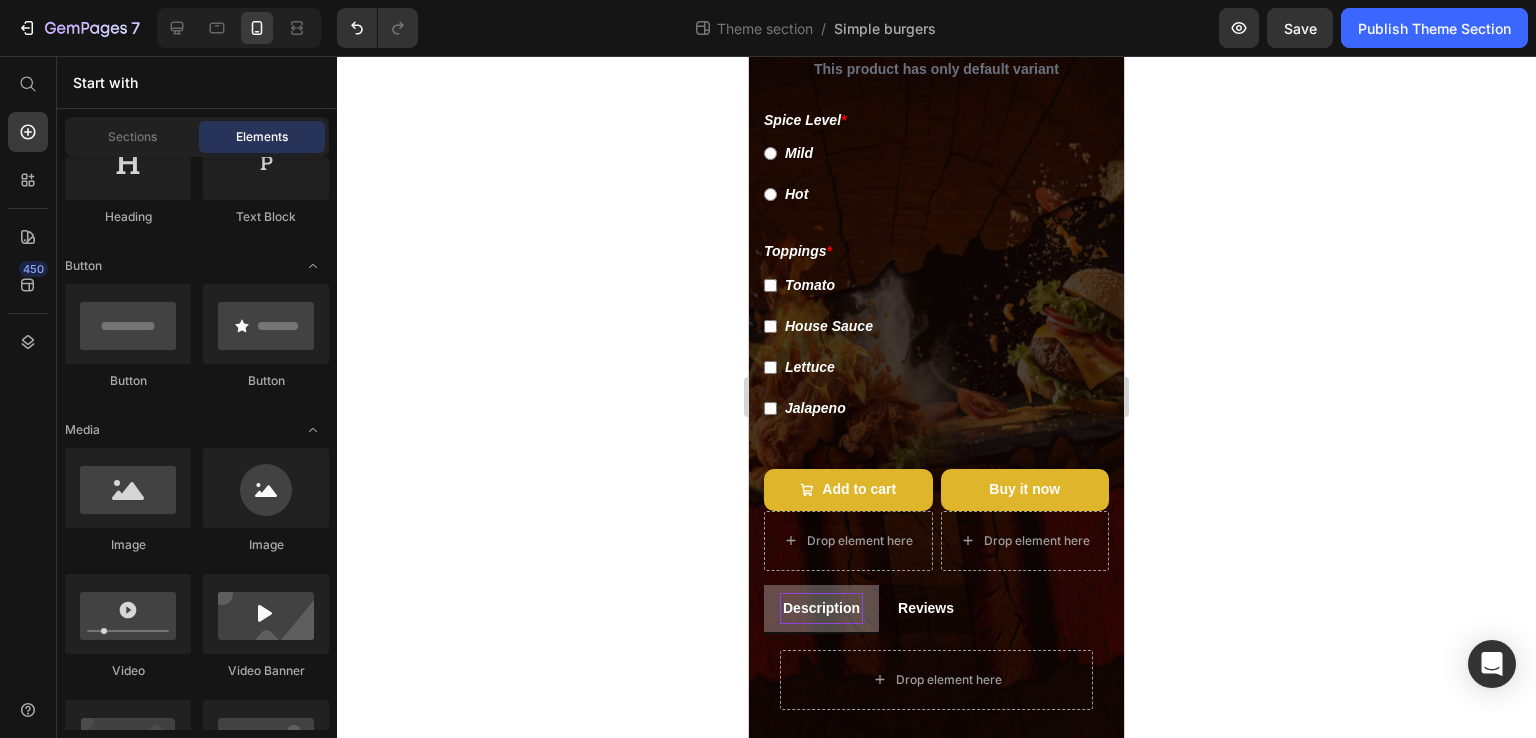 scroll, scrollTop: 0, scrollLeft: 0, axis: both 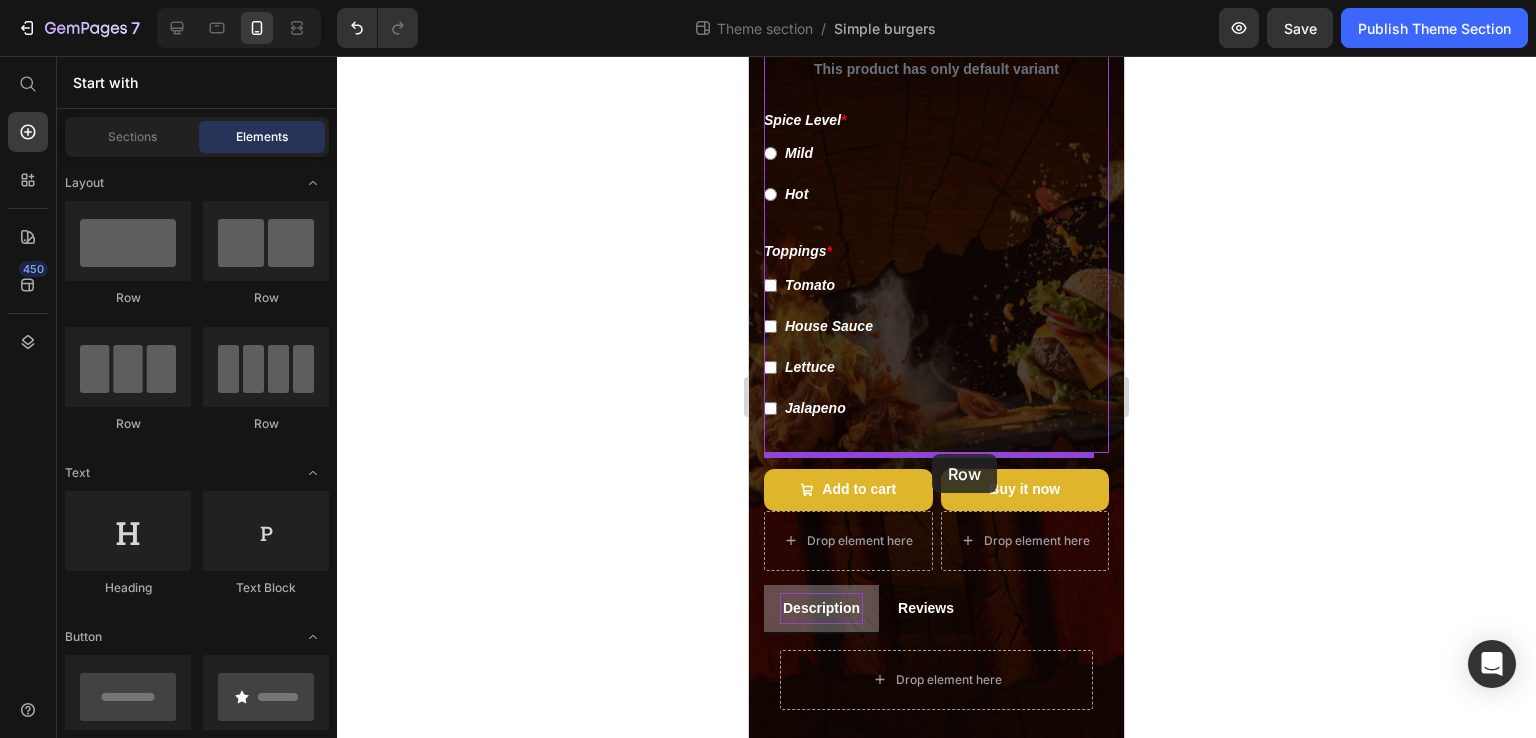 drag, startPoint x: 1019, startPoint y: 294, endPoint x: 932, endPoint y: 454, distance: 182.12358 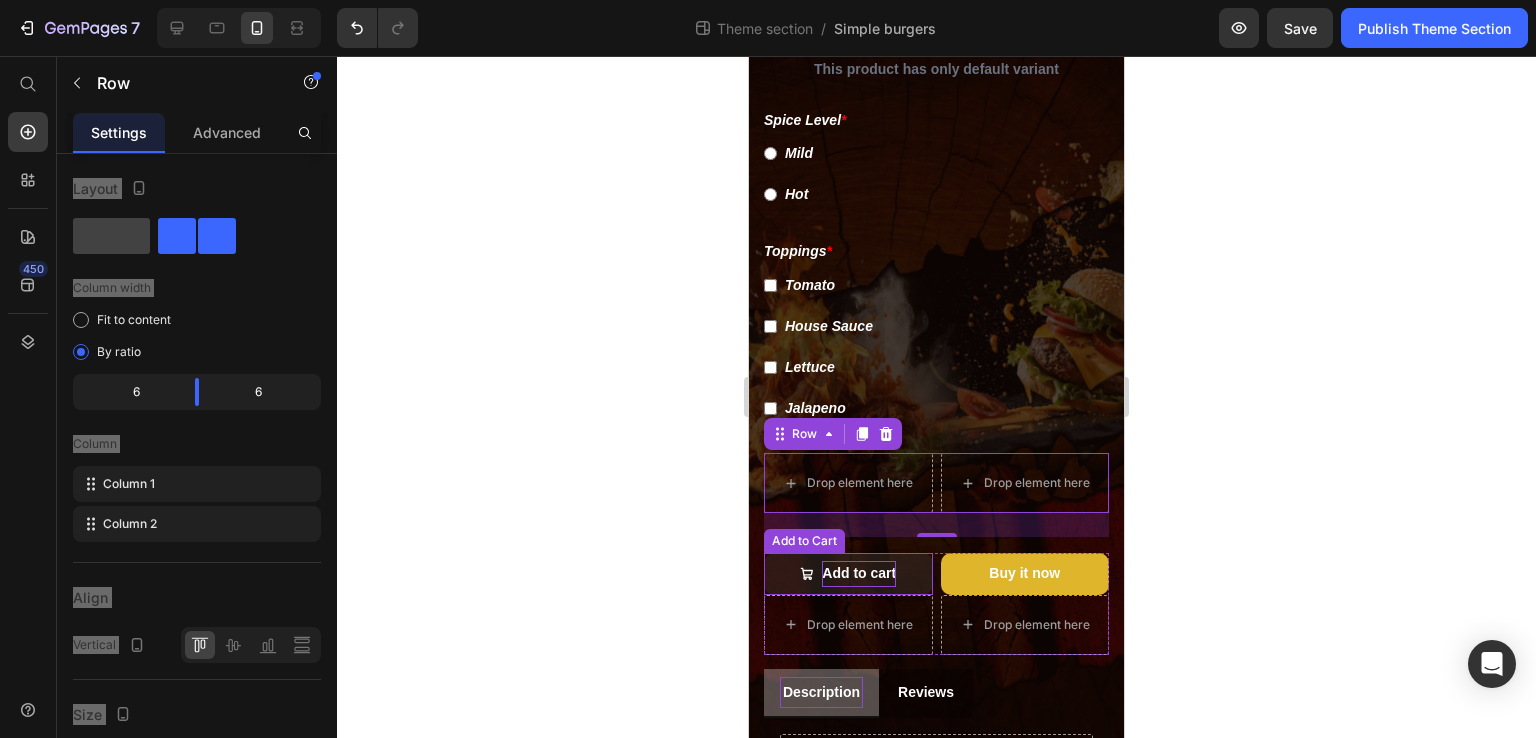 click on "Add to cart" at bounding box center [859, 573] 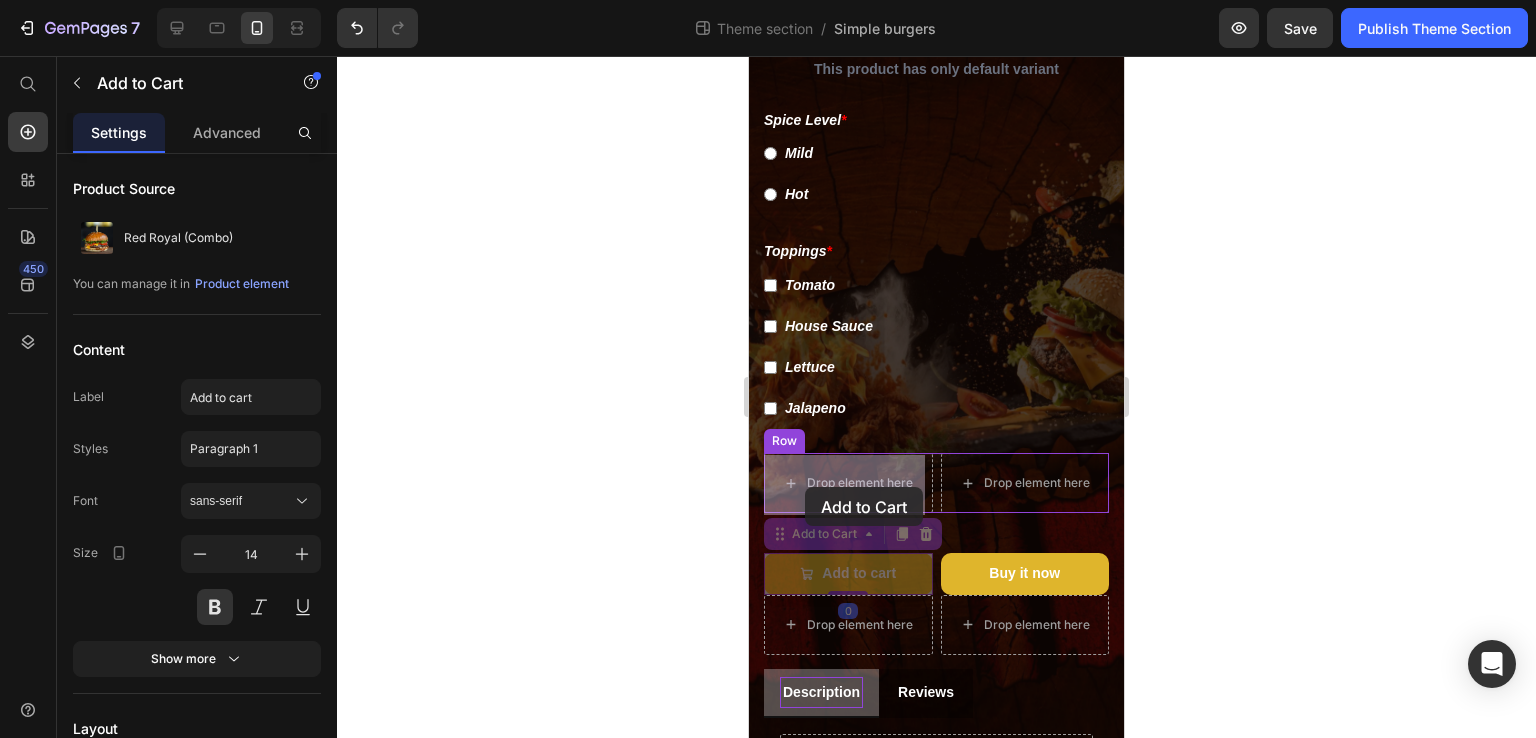 drag, startPoint x: 776, startPoint y: 539, endPoint x: 805, endPoint y: 491, distance: 56.0803 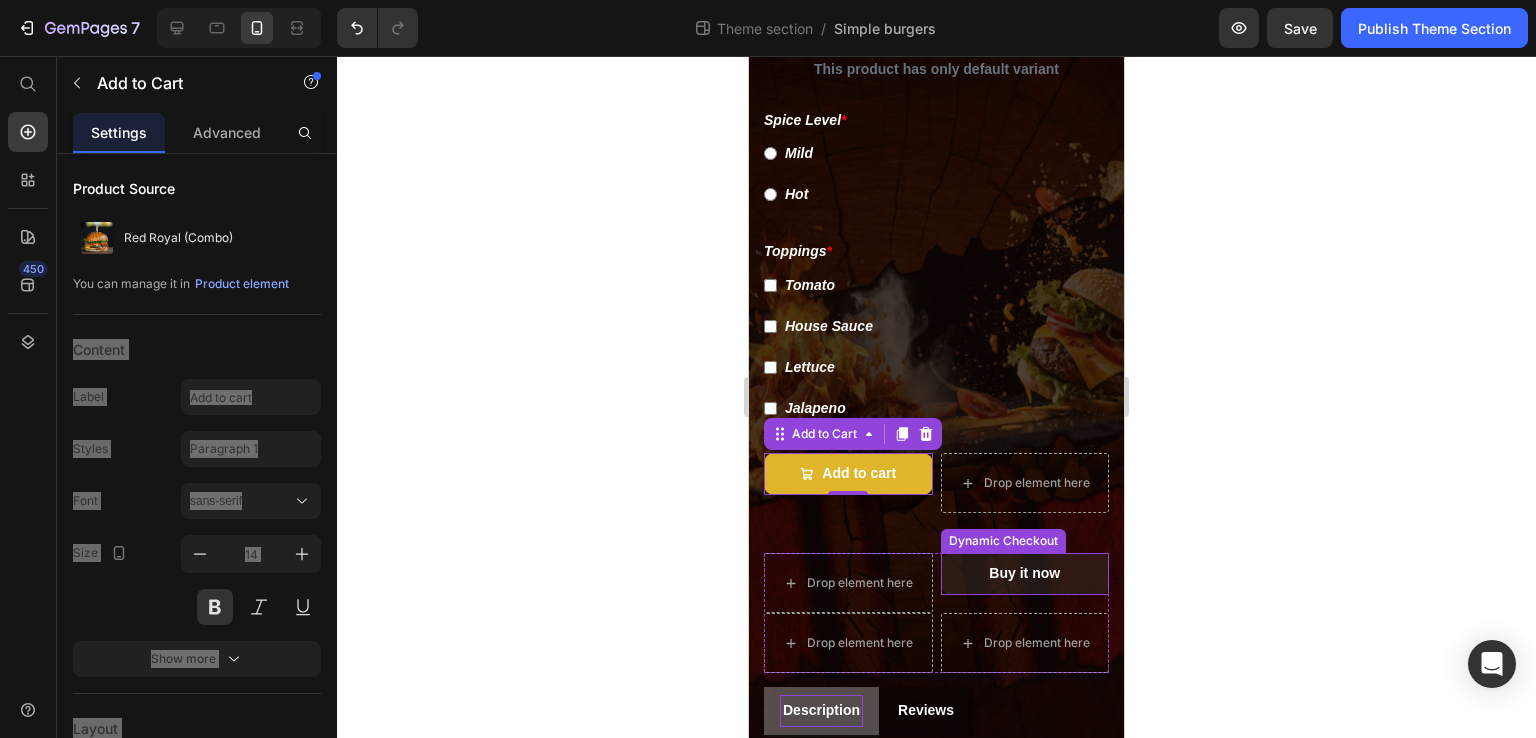 click on "Buy it now" at bounding box center [1025, 573] 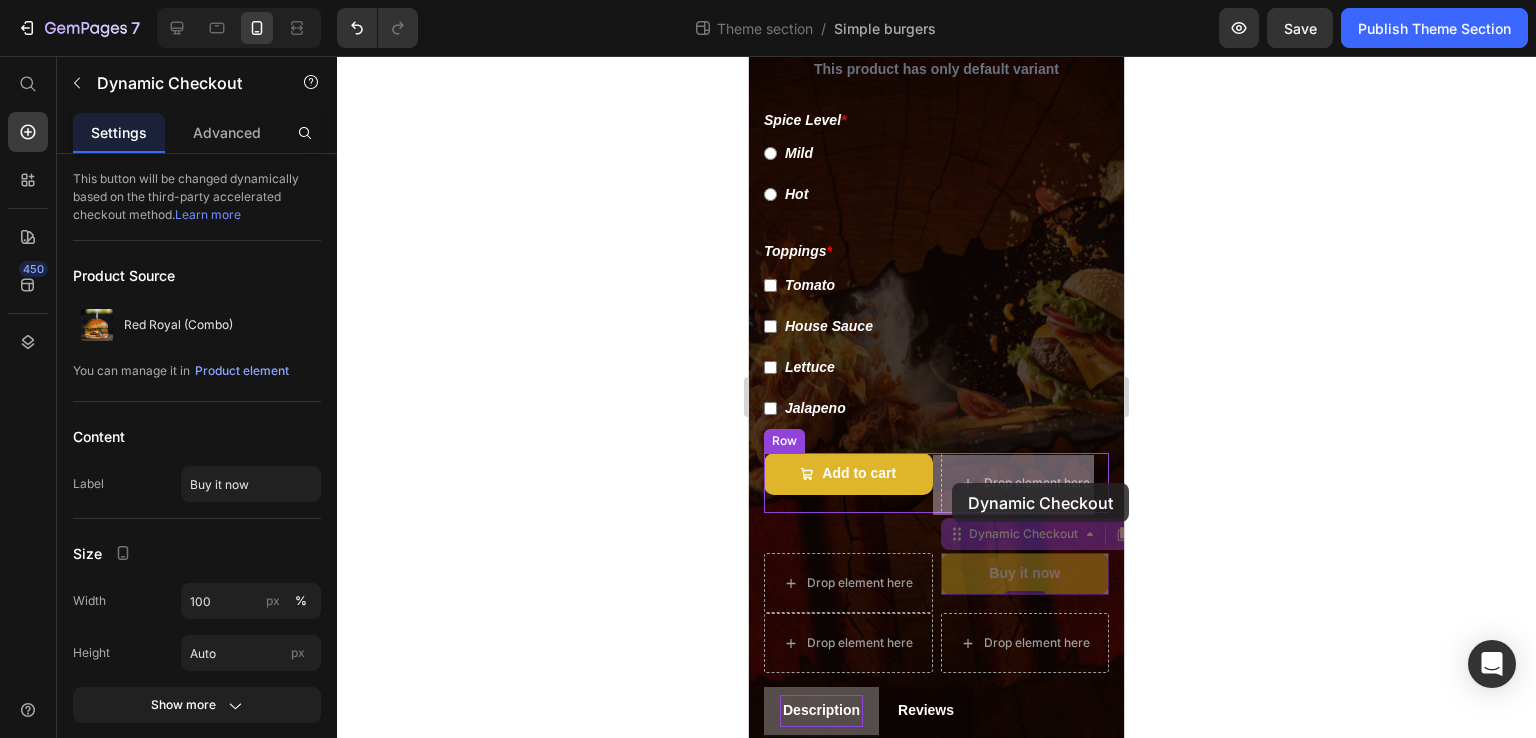 drag, startPoint x: 948, startPoint y: 541, endPoint x: 952, endPoint y: 483, distance: 58.137768 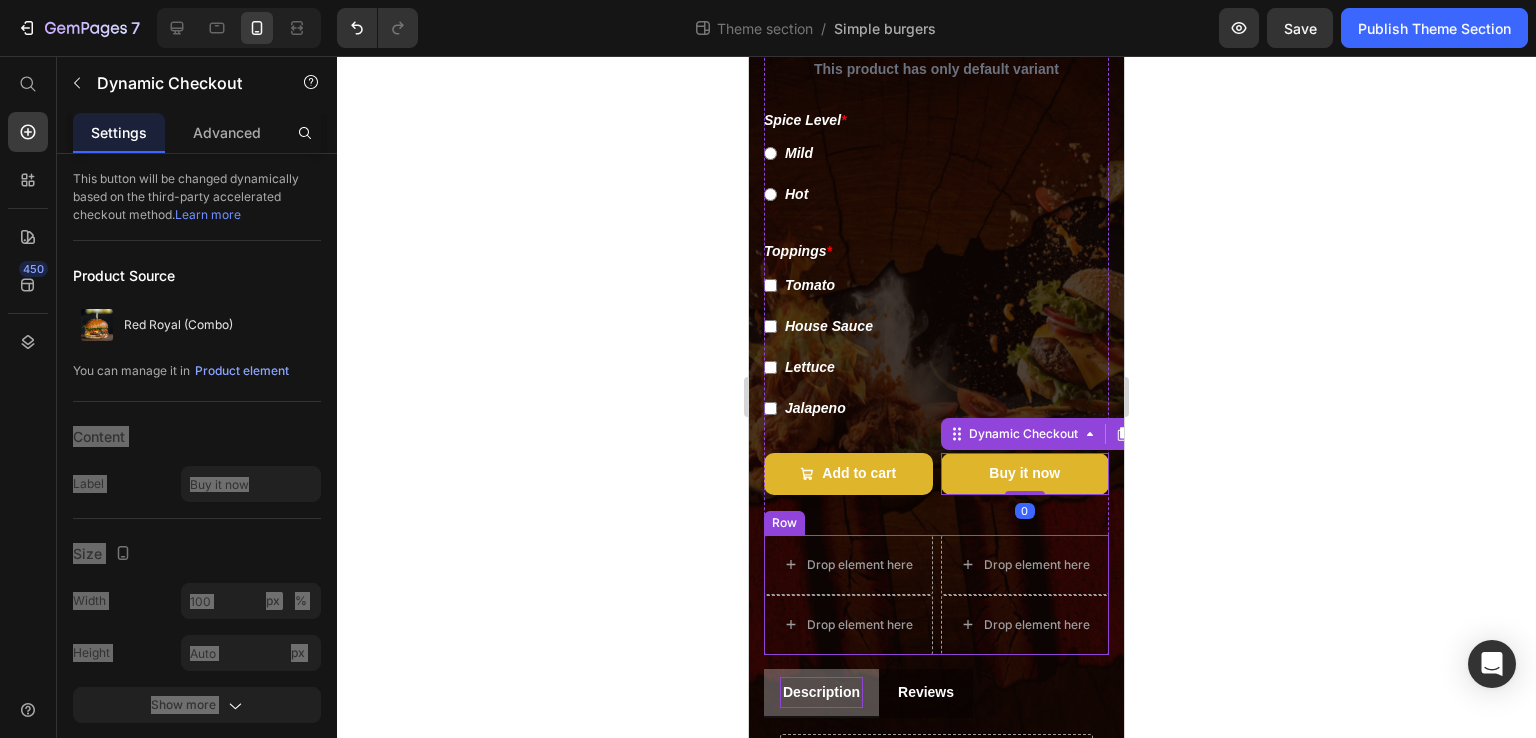 click on "Drop element here
Drop element here
Drop element here
Drop element here Row" at bounding box center [936, 595] 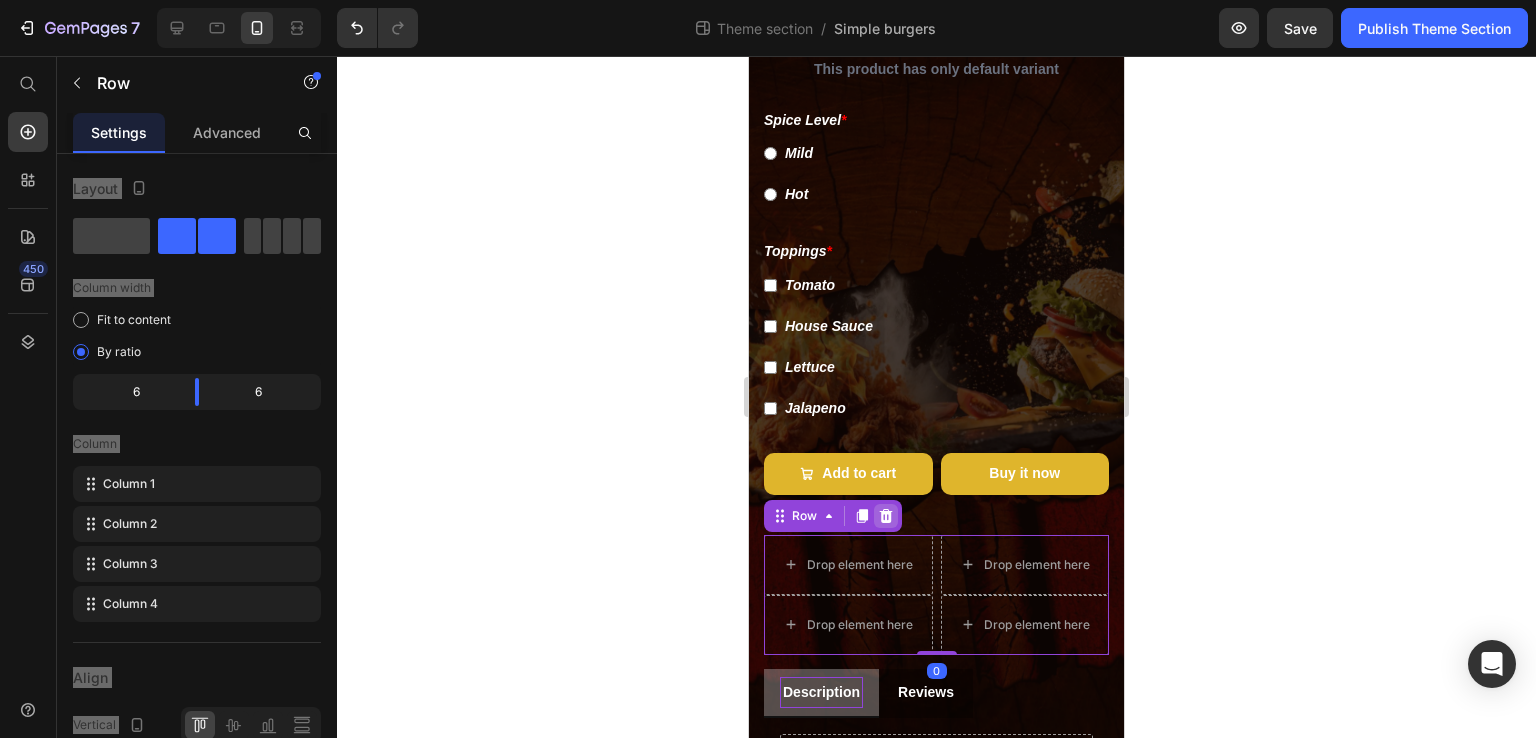 click 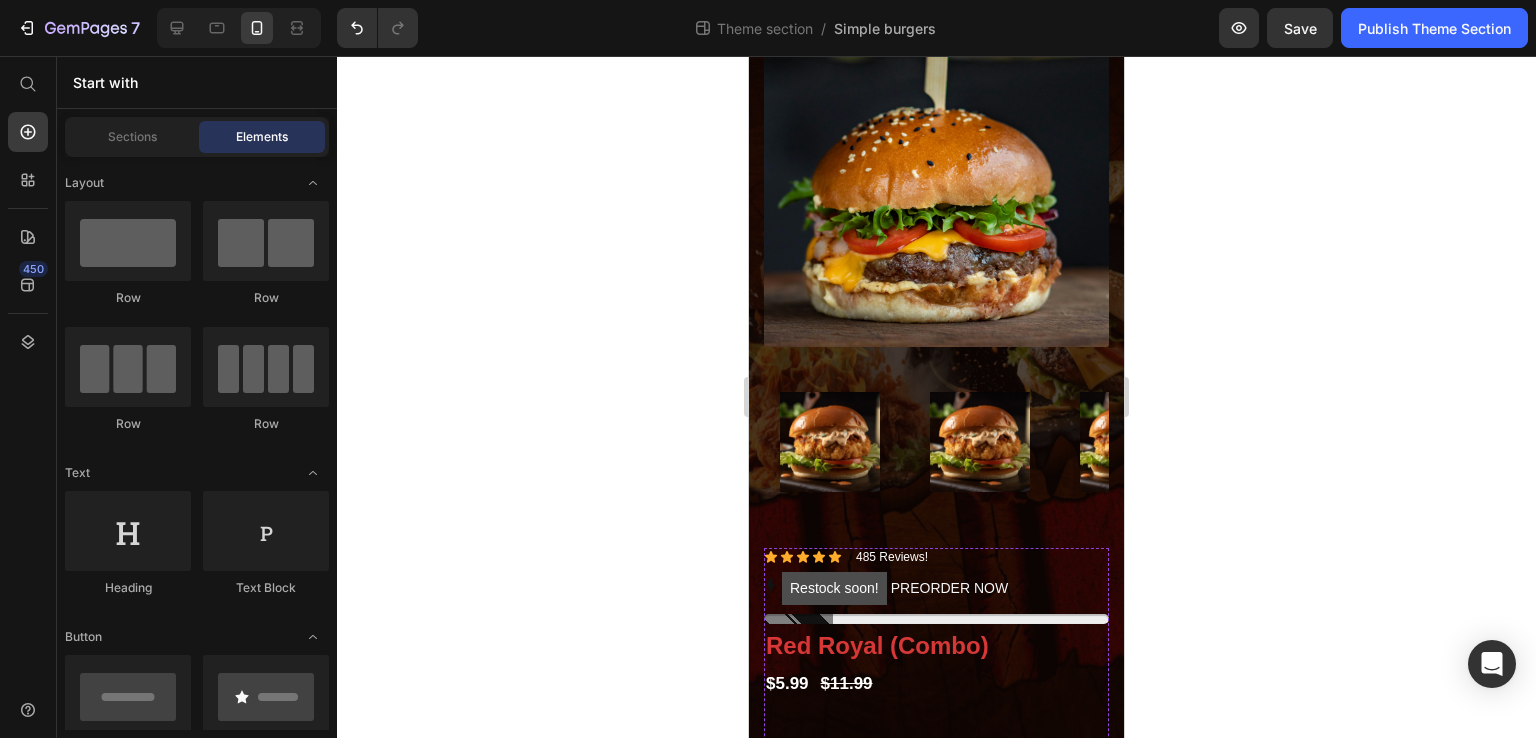scroll, scrollTop: 164, scrollLeft: 0, axis: vertical 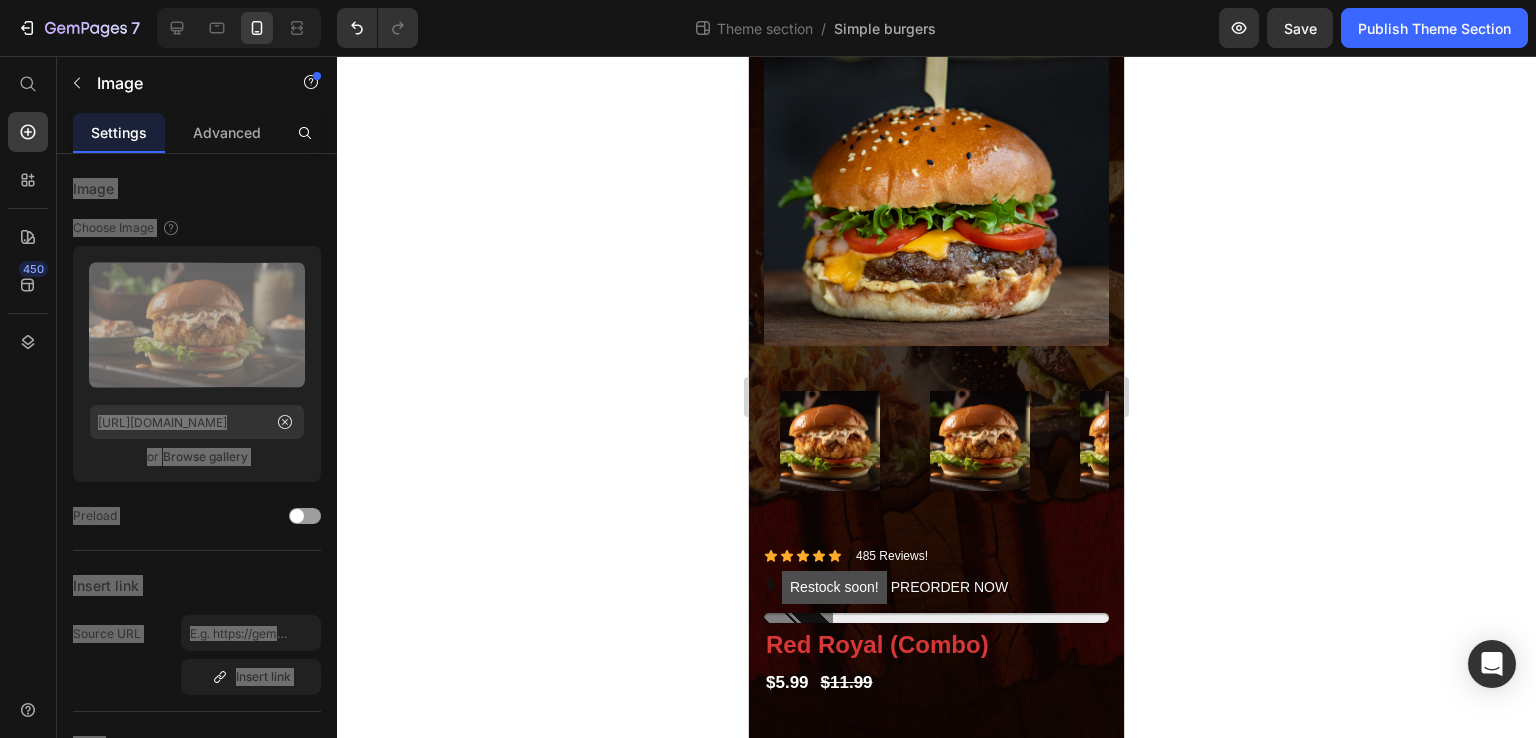 click at bounding box center [1278, 441] 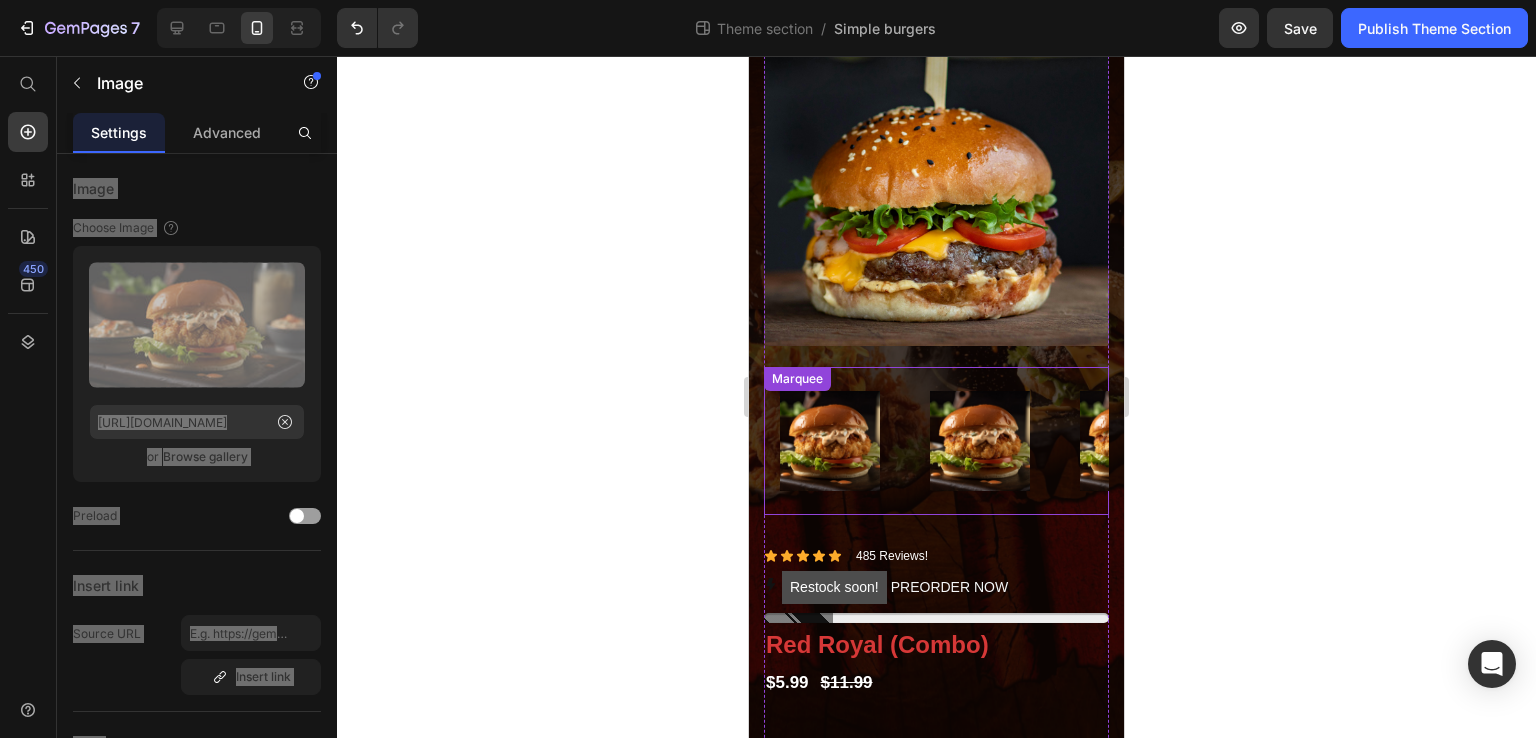 click on "Image" at bounding box center (1138, 441) 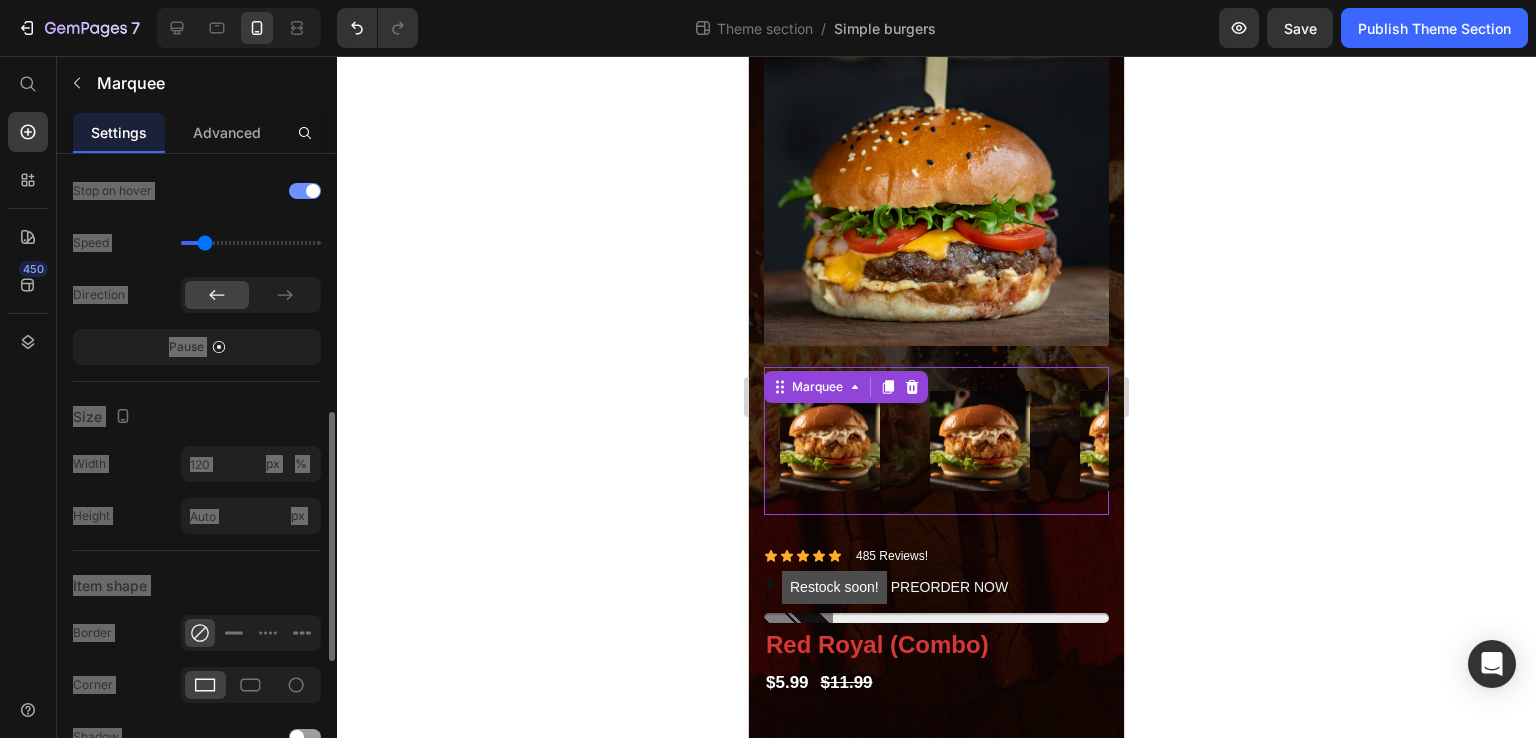 scroll, scrollTop: 664, scrollLeft: 0, axis: vertical 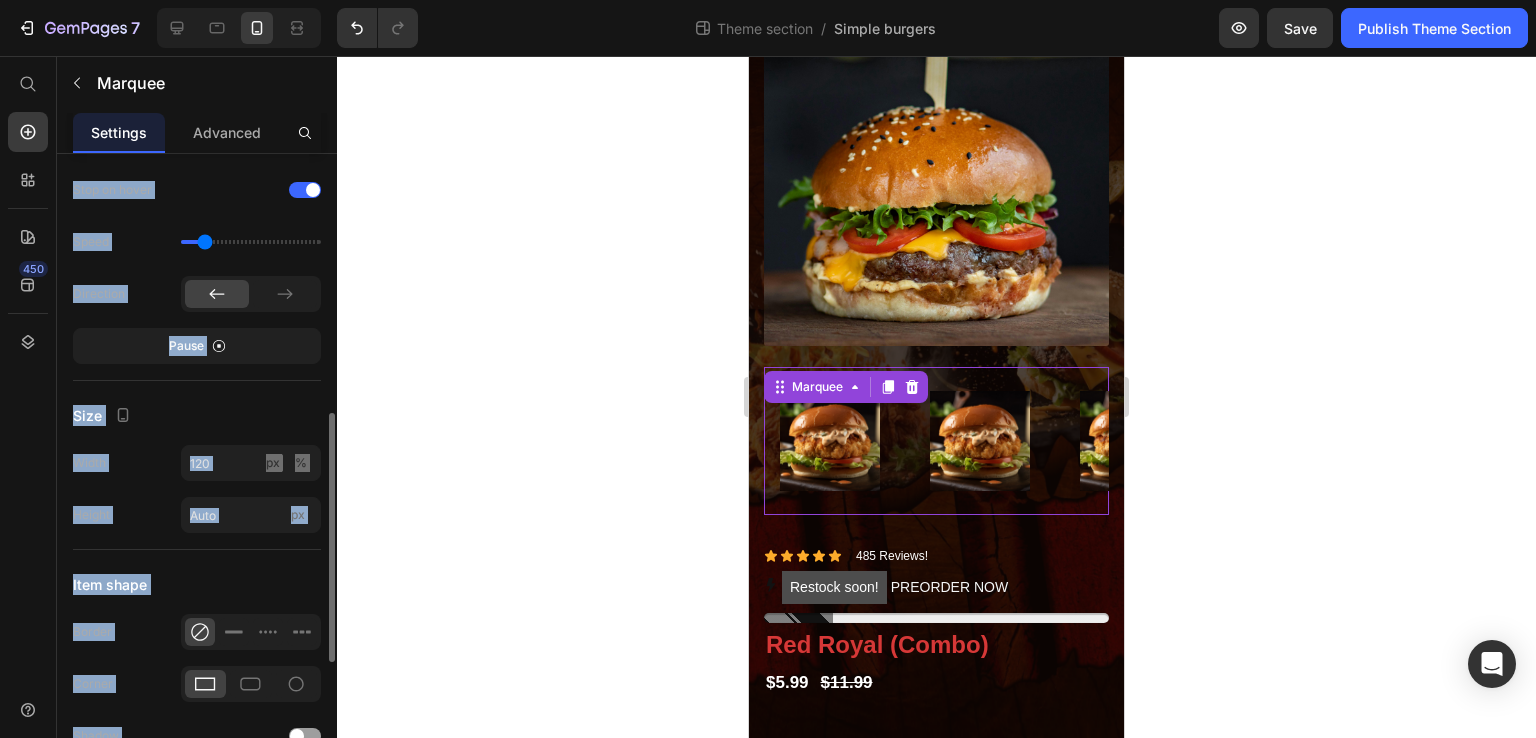 click on "Item shape" at bounding box center (197, 584) 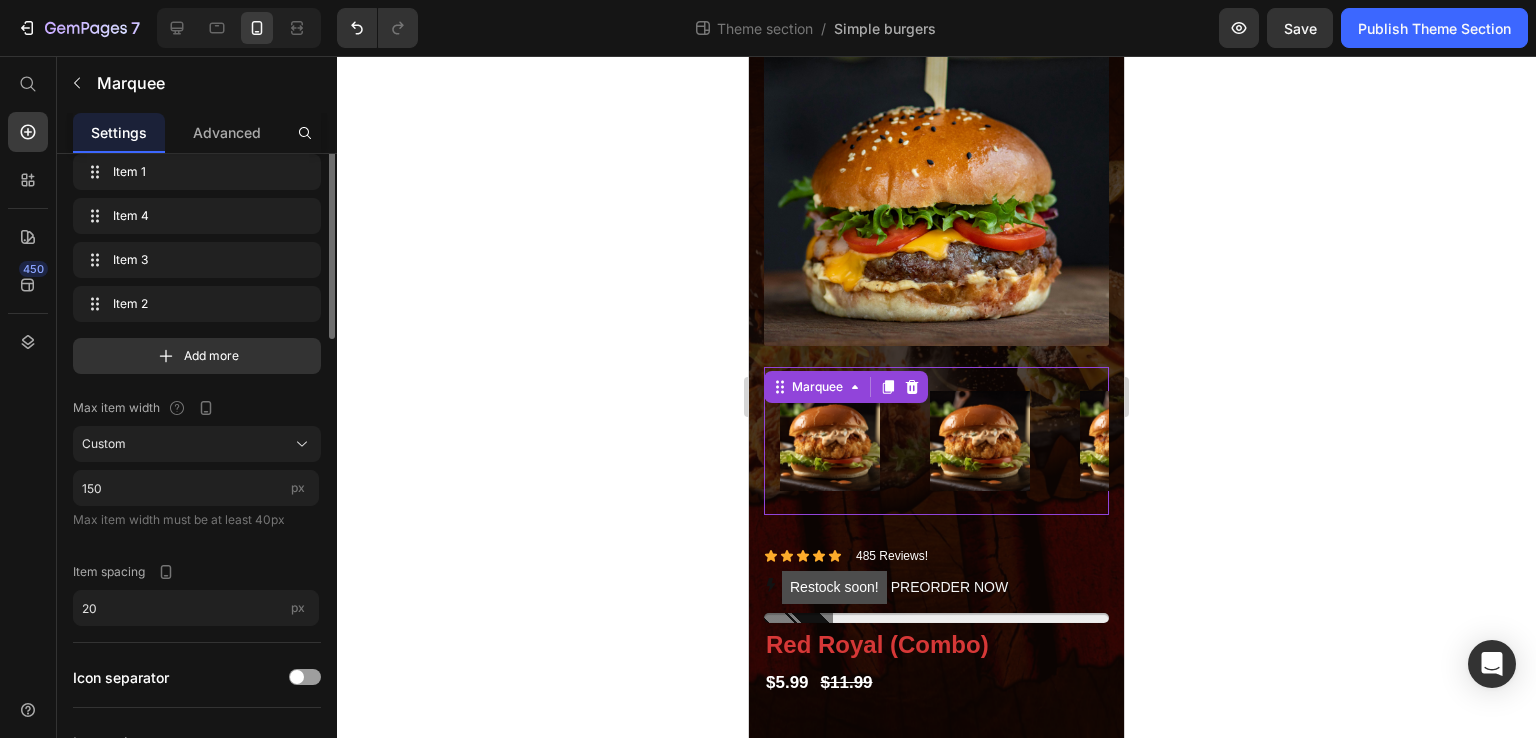 scroll, scrollTop: 0, scrollLeft: 0, axis: both 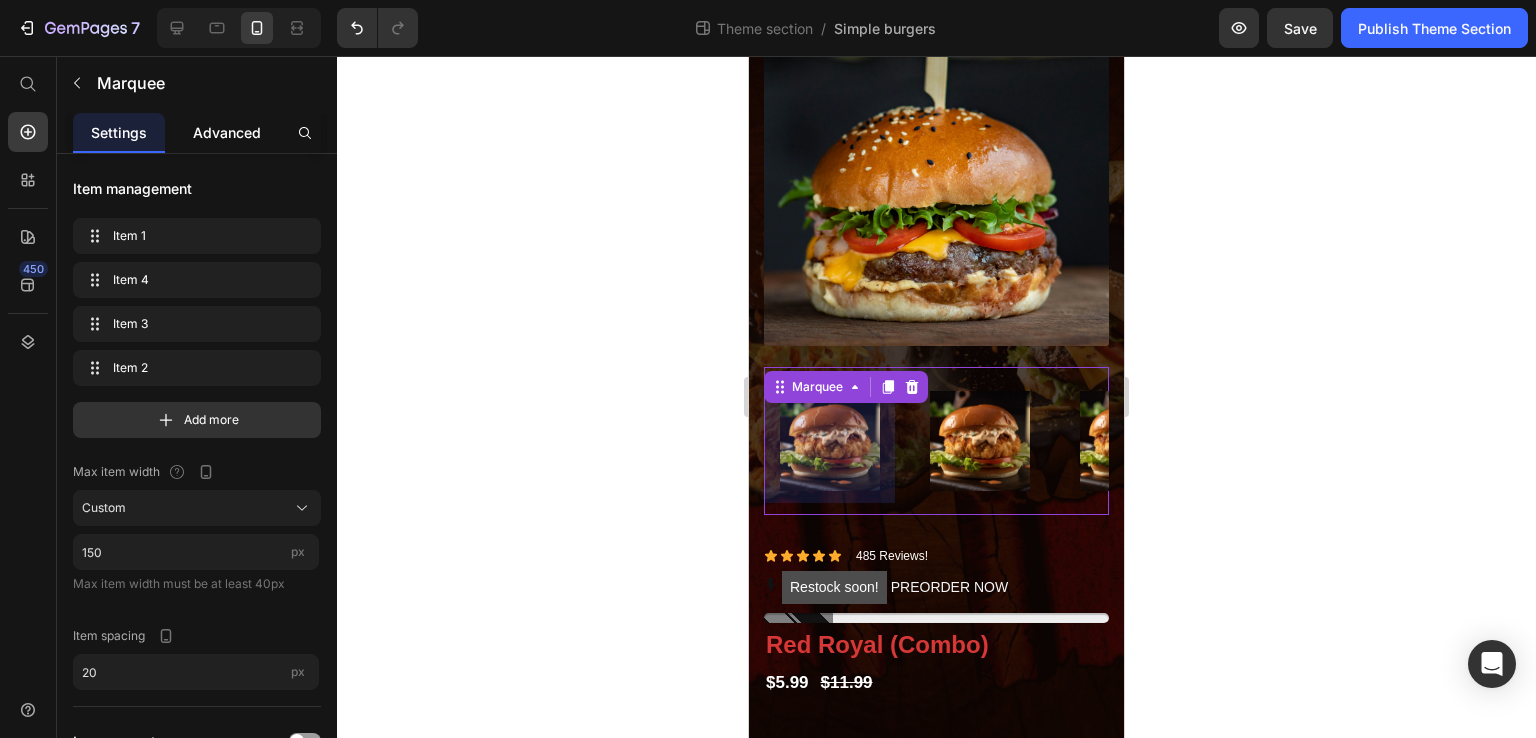 click on "Advanced" at bounding box center (227, 132) 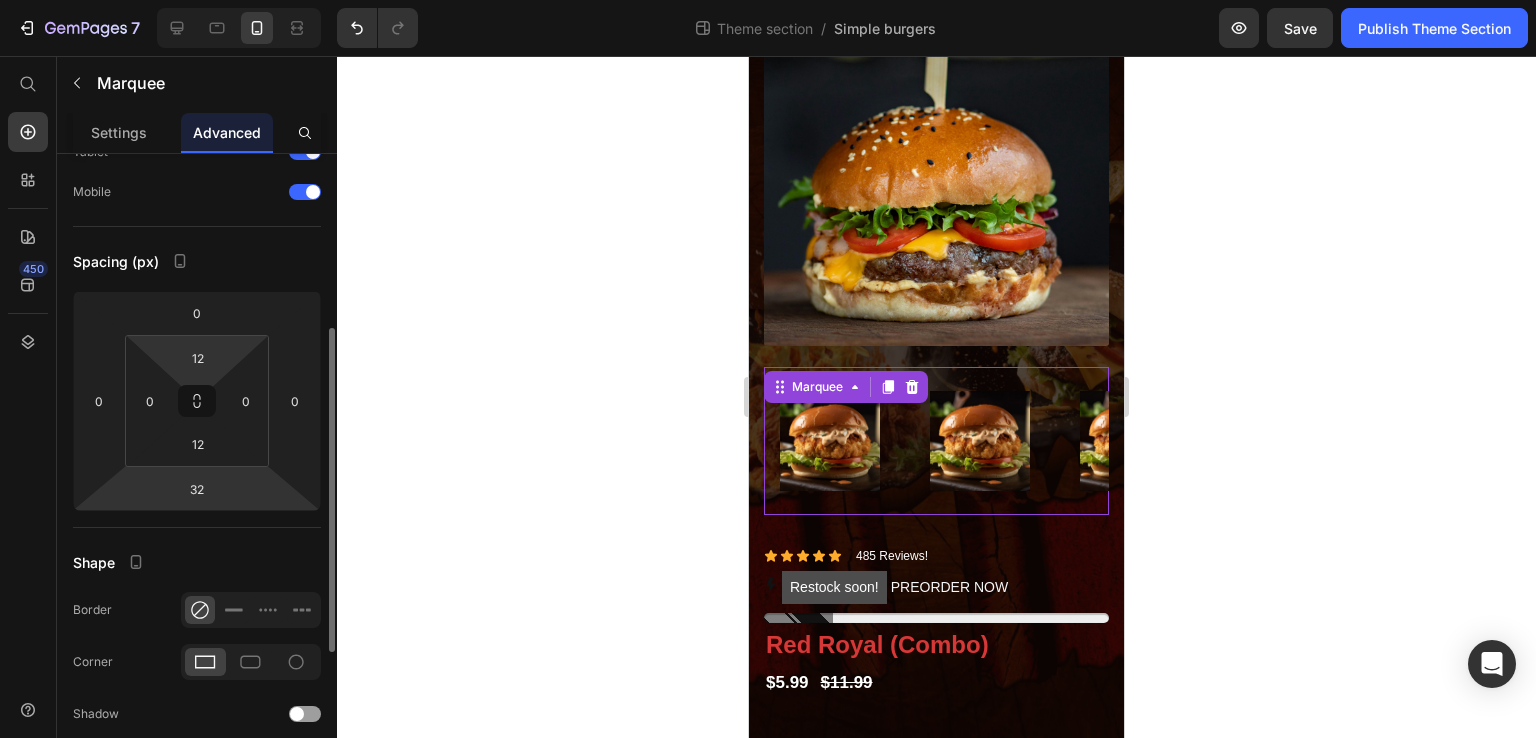 scroll, scrollTop: 198, scrollLeft: 0, axis: vertical 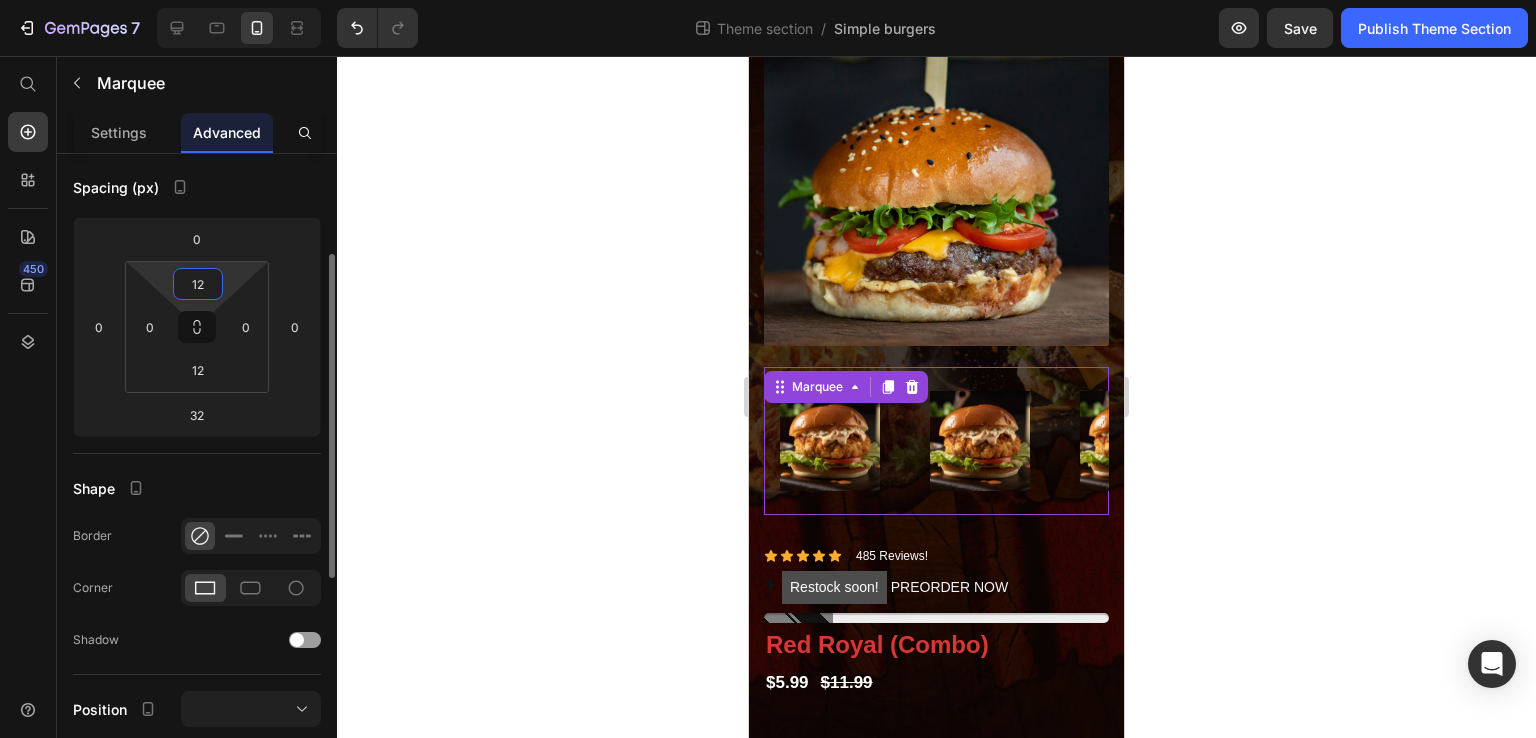 click on "12" at bounding box center (198, 284) 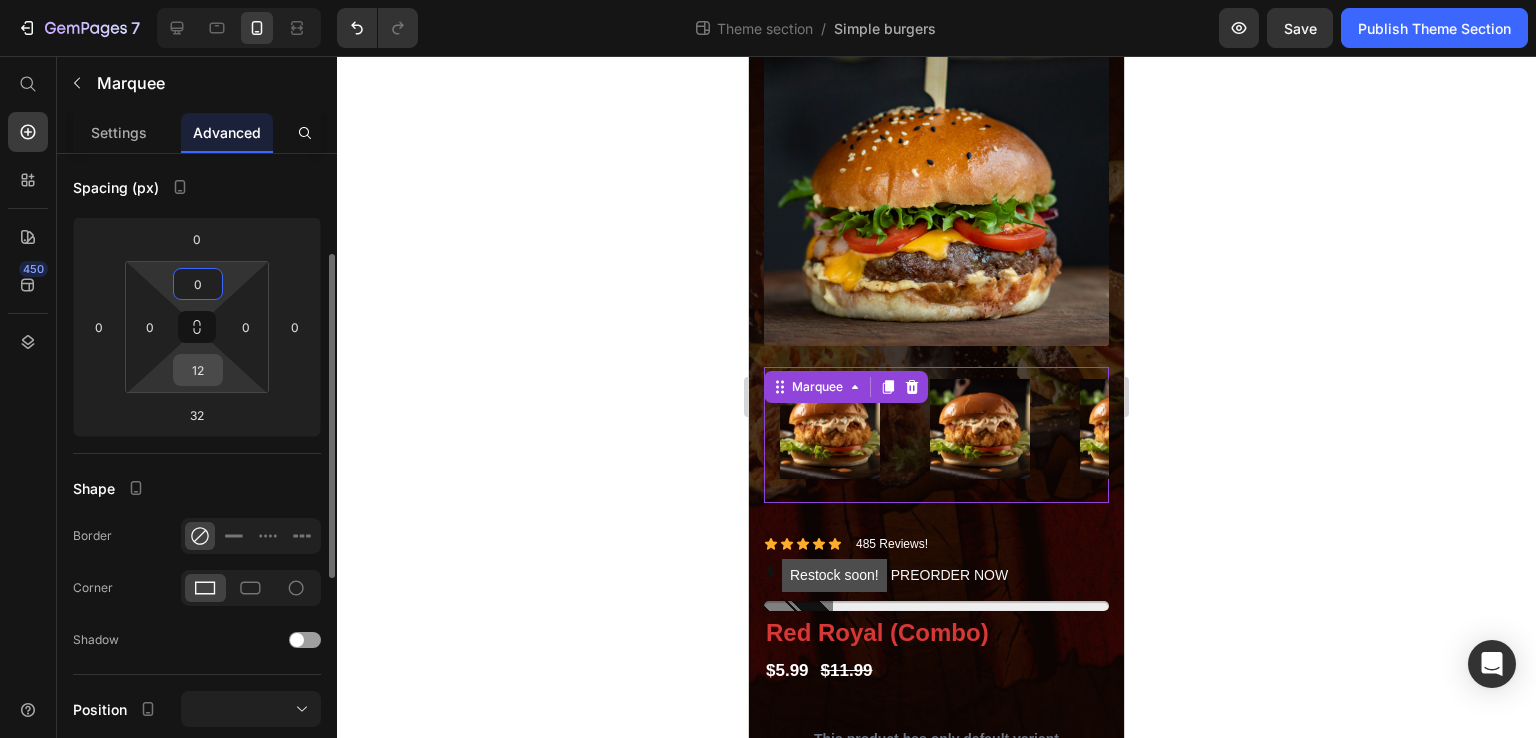 type on "0" 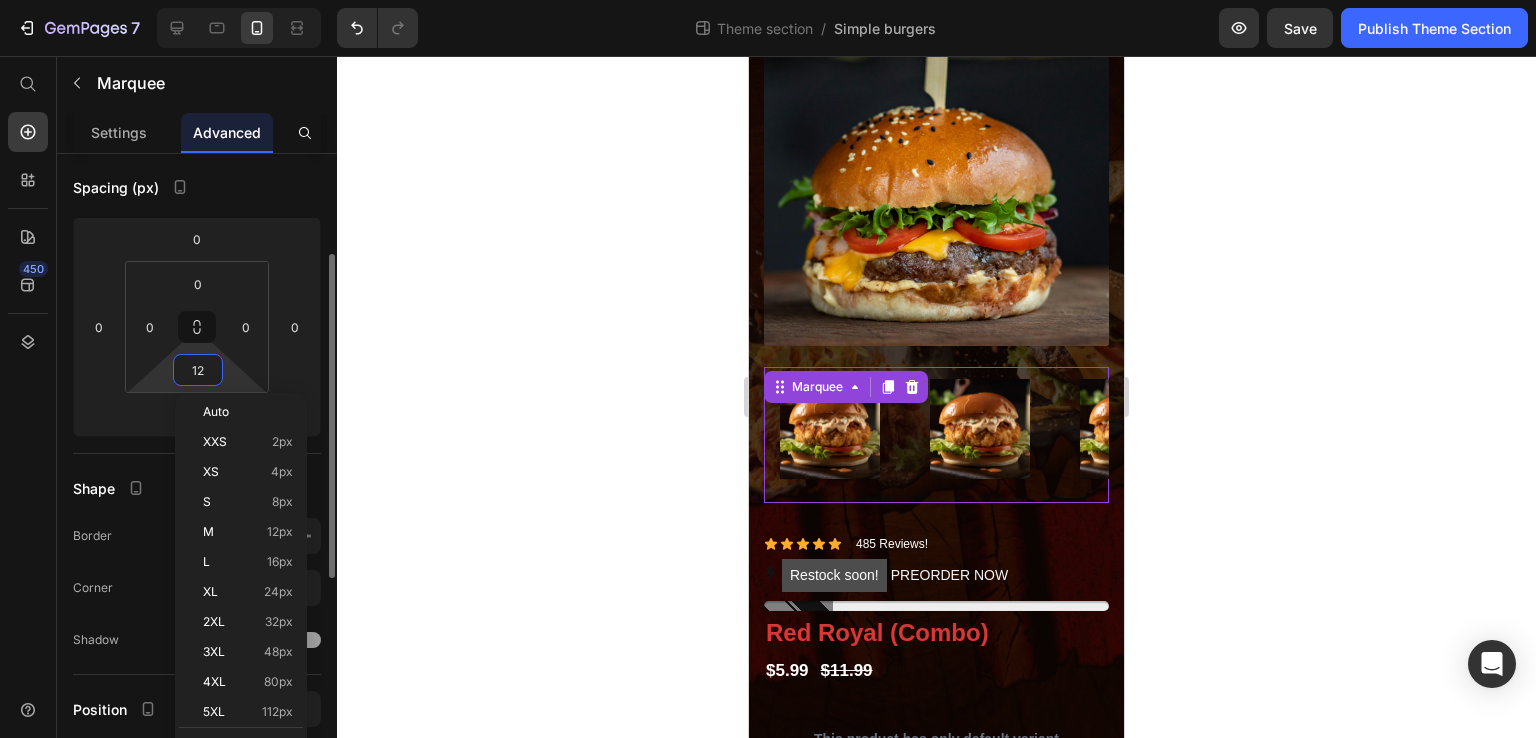 click on "Spacing (px) 0 0 32 0 0 0 12 0" 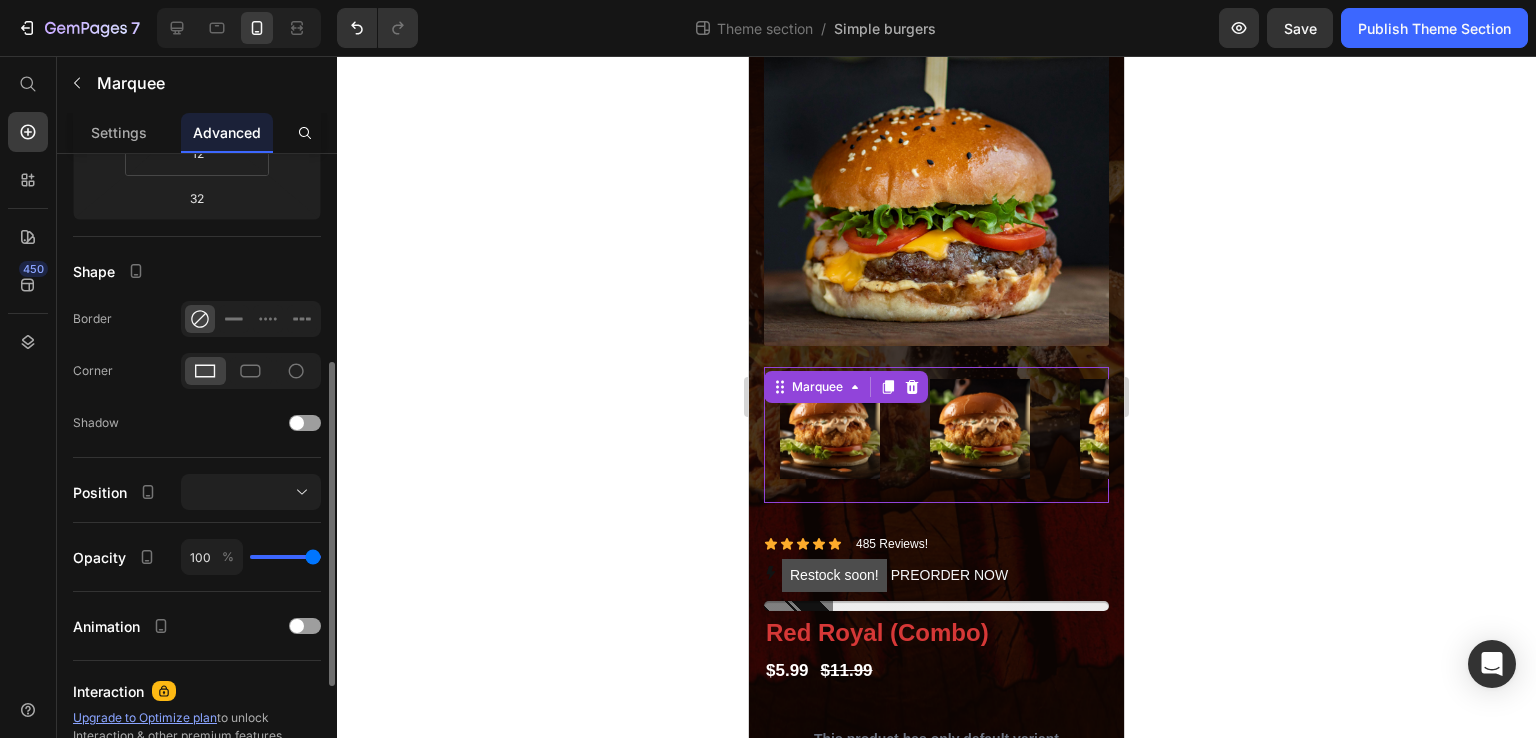 scroll, scrollTop: 414, scrollLeft: 0, axis: vertical 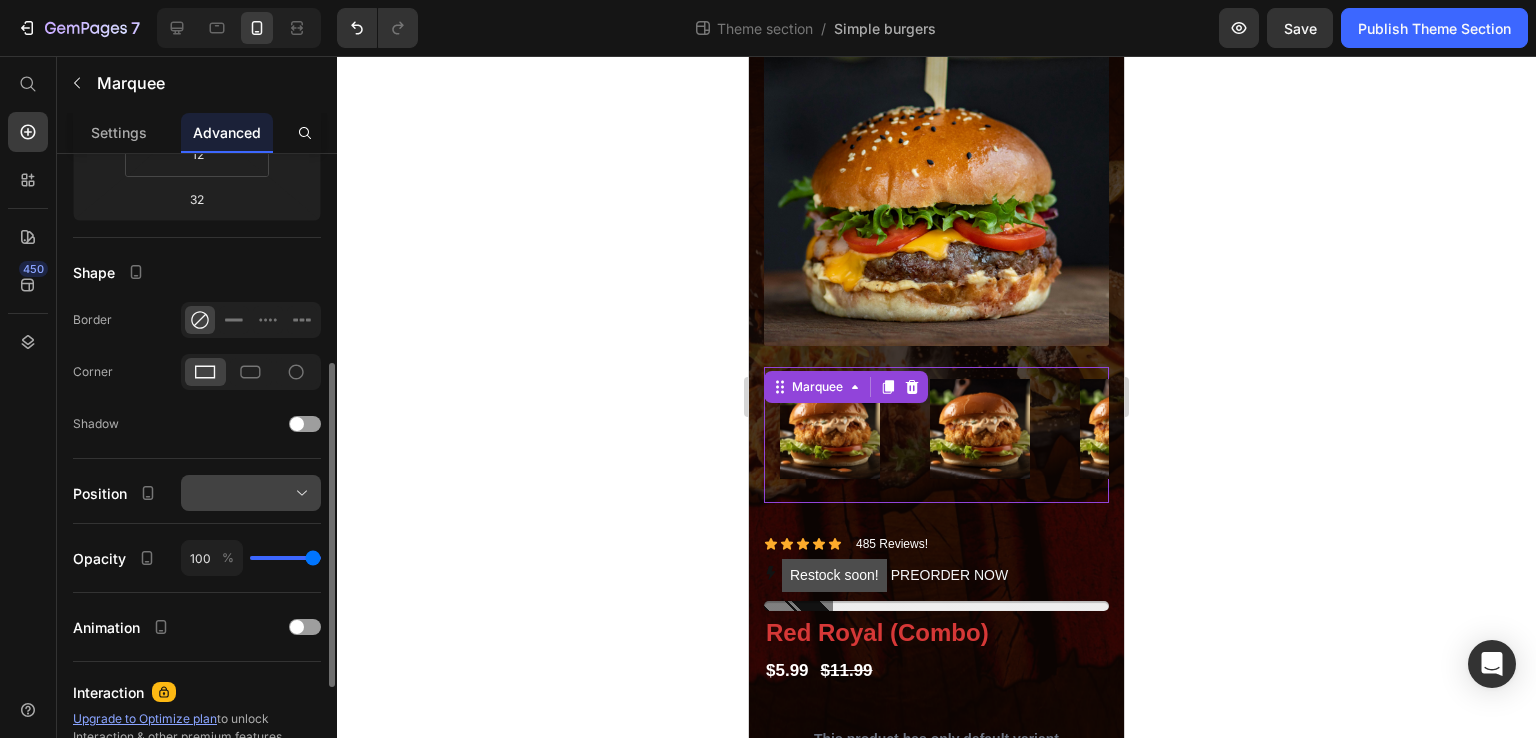 click at bounding box center (251, 493) 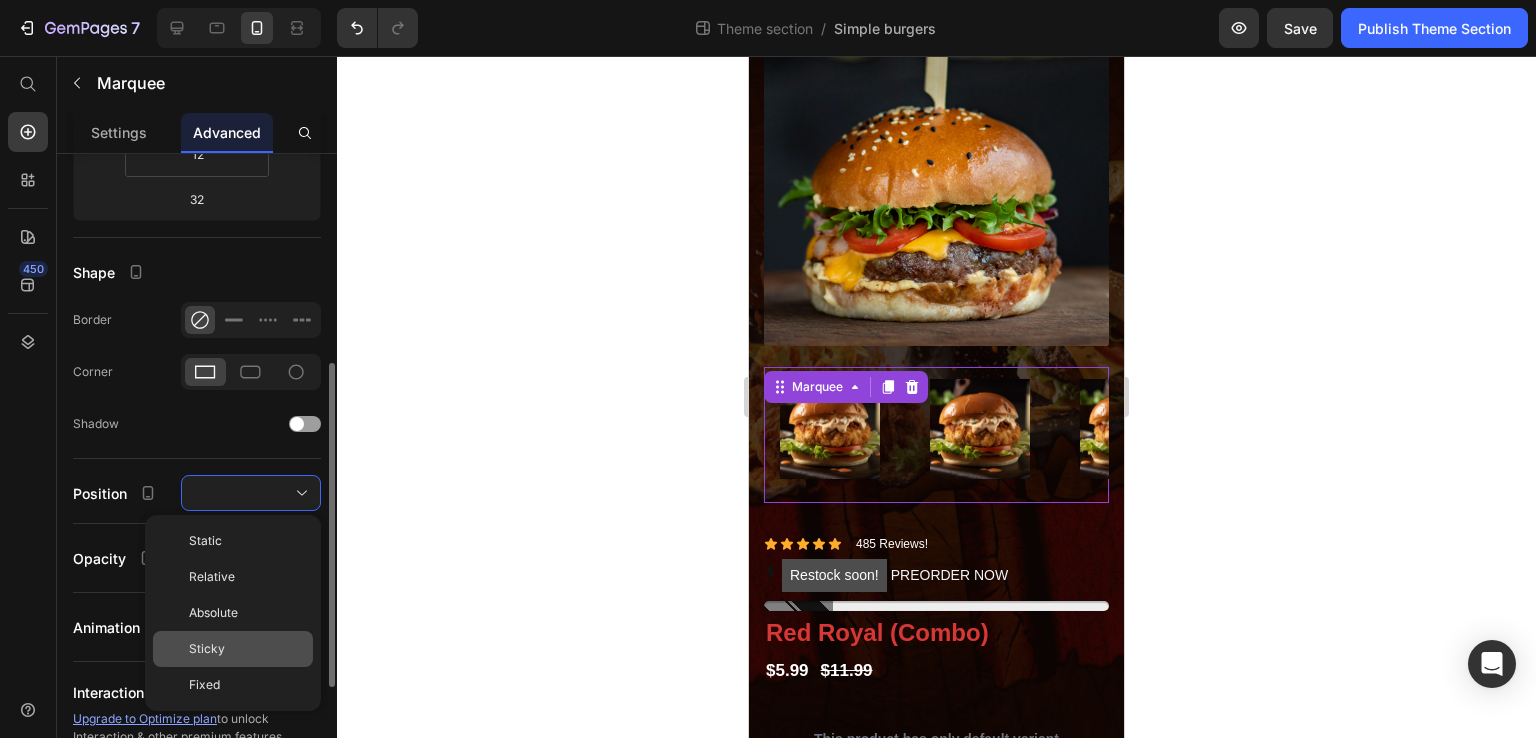 click on "Sticky" at bounding box center (247, 649) 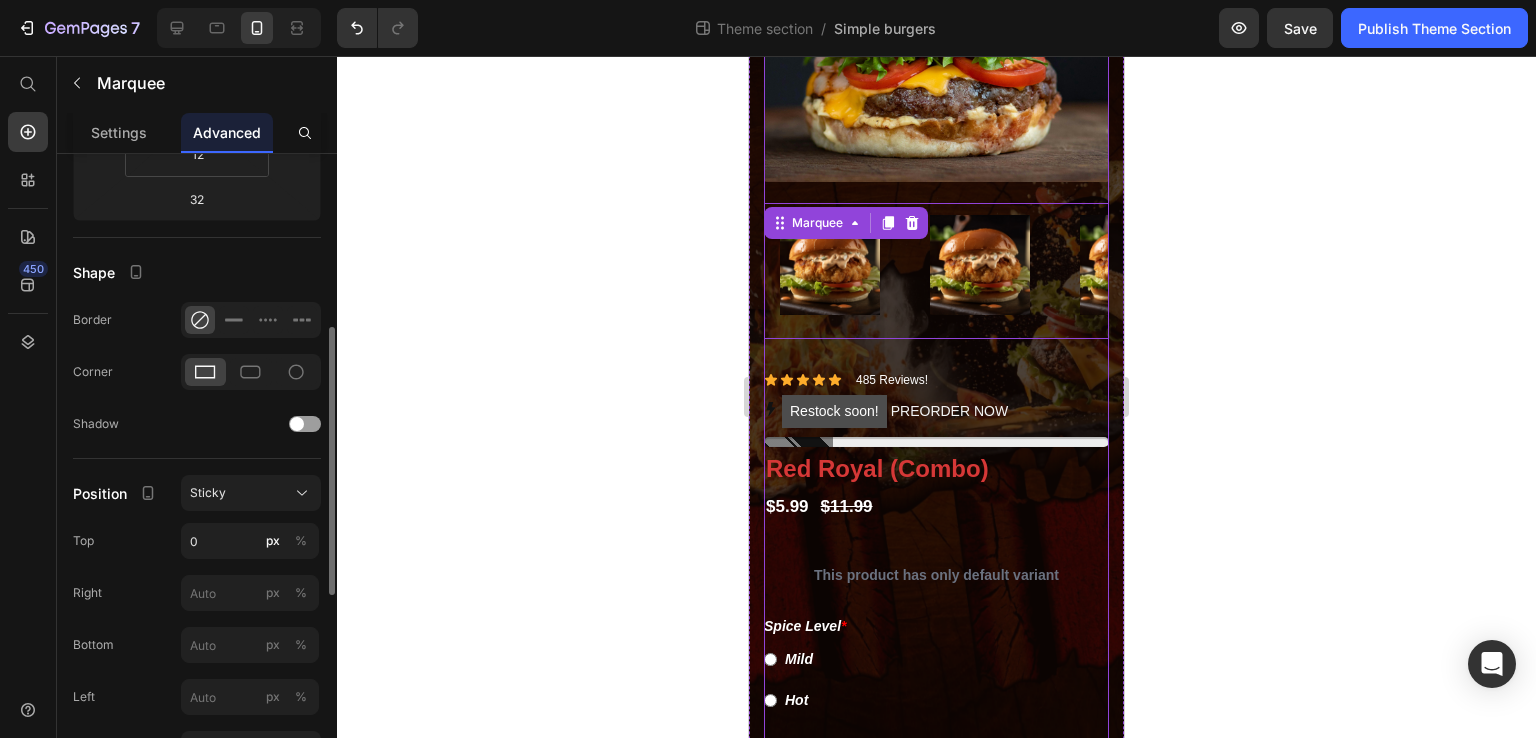 scroll, scrollTop: 327, scrollLeft: 0, axis: vertical 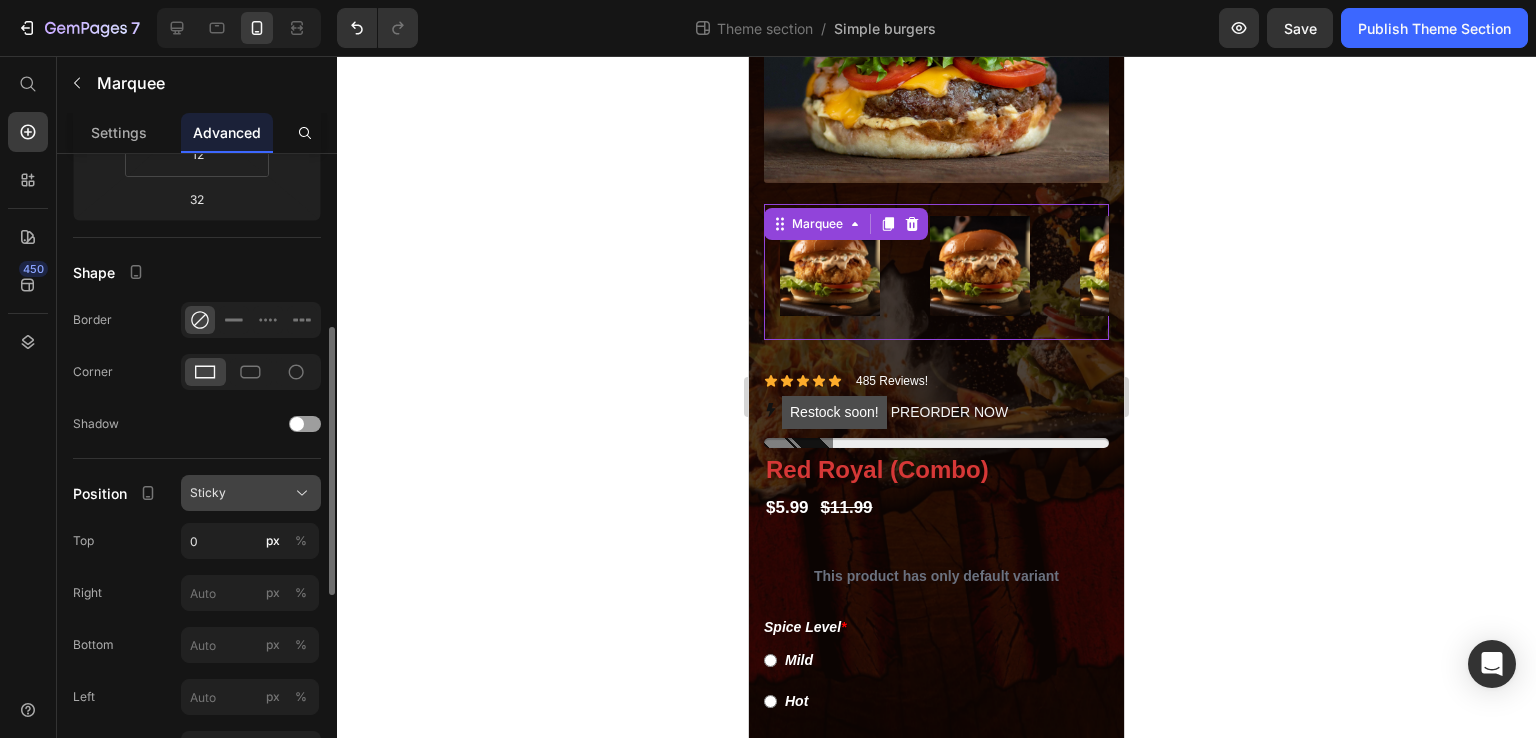 click on "Sticky" 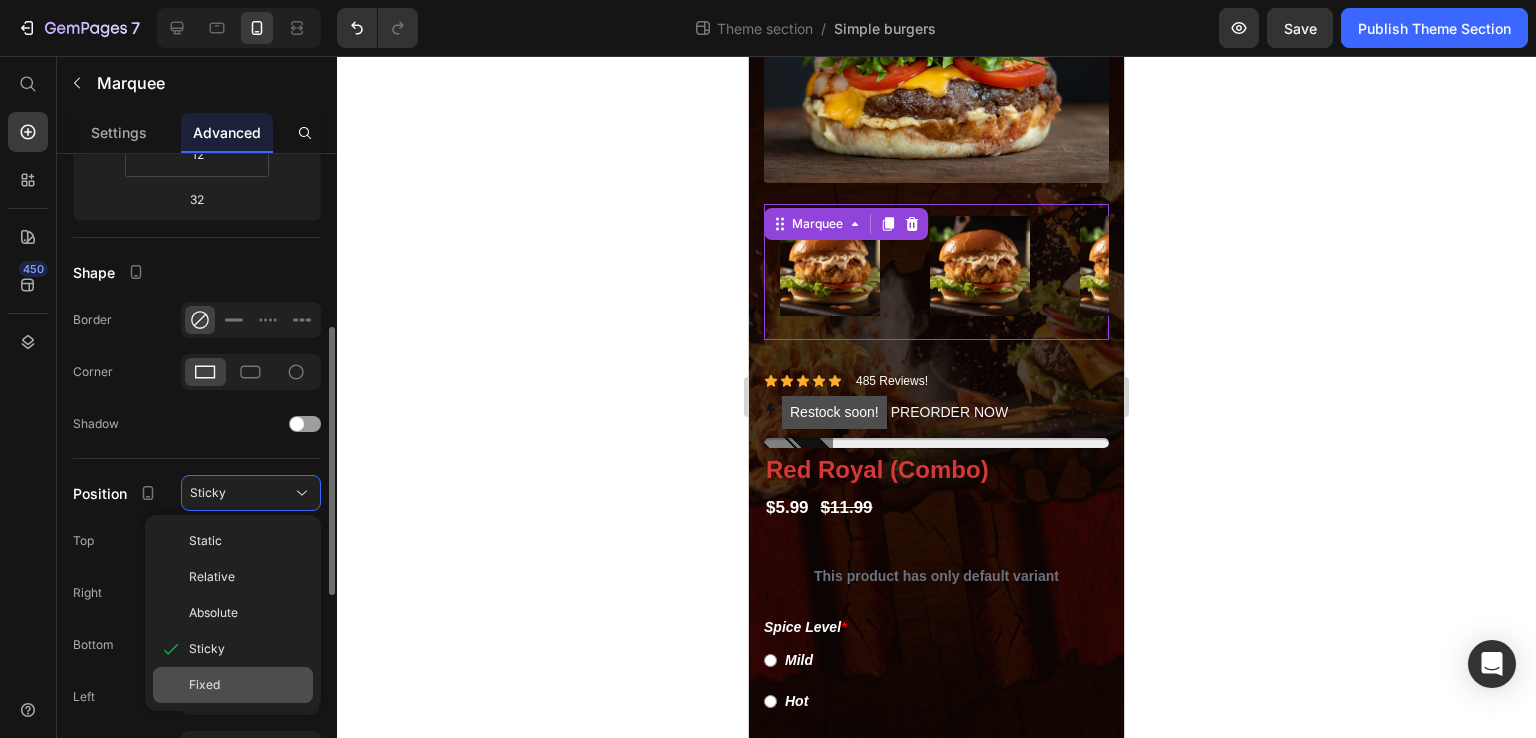 click on "Fixed" at bounding box center (204, 685) 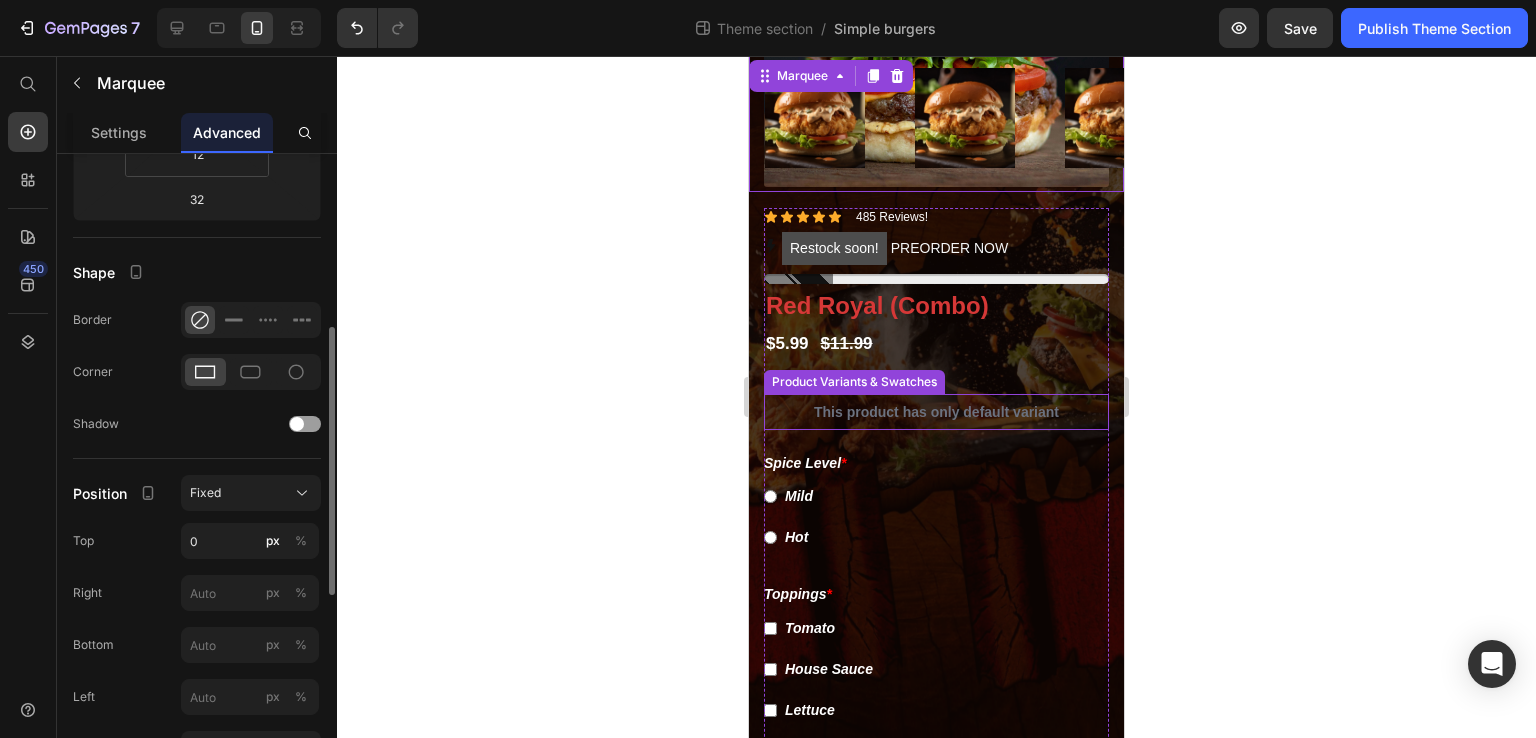 scroll, scrollTop: 325, scrollLeft: 0, axis: vertical 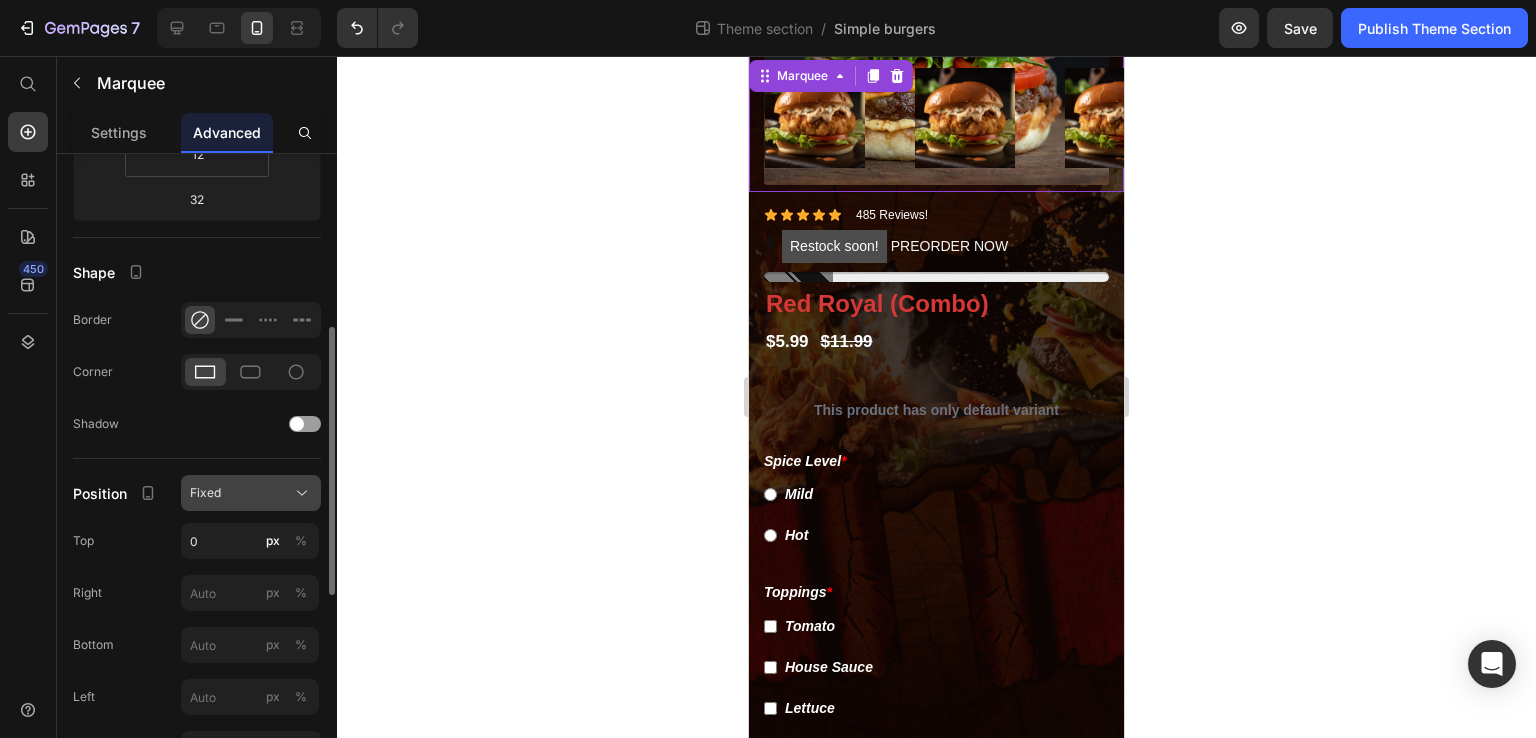 click on "Fixed" at bounding box center (251, 493) 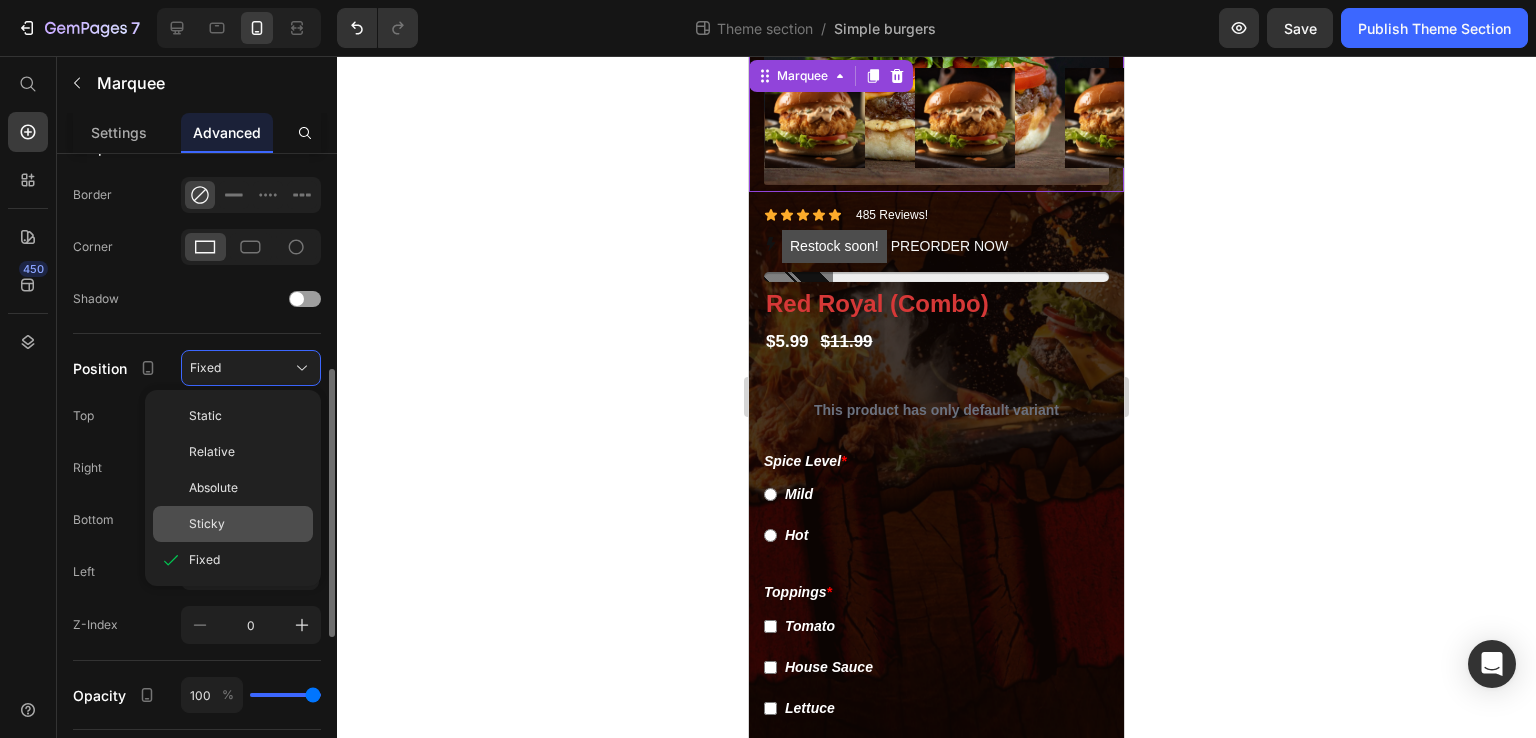 scroll, scrollTop: 523, scrollLeft: 0, axis: vertical 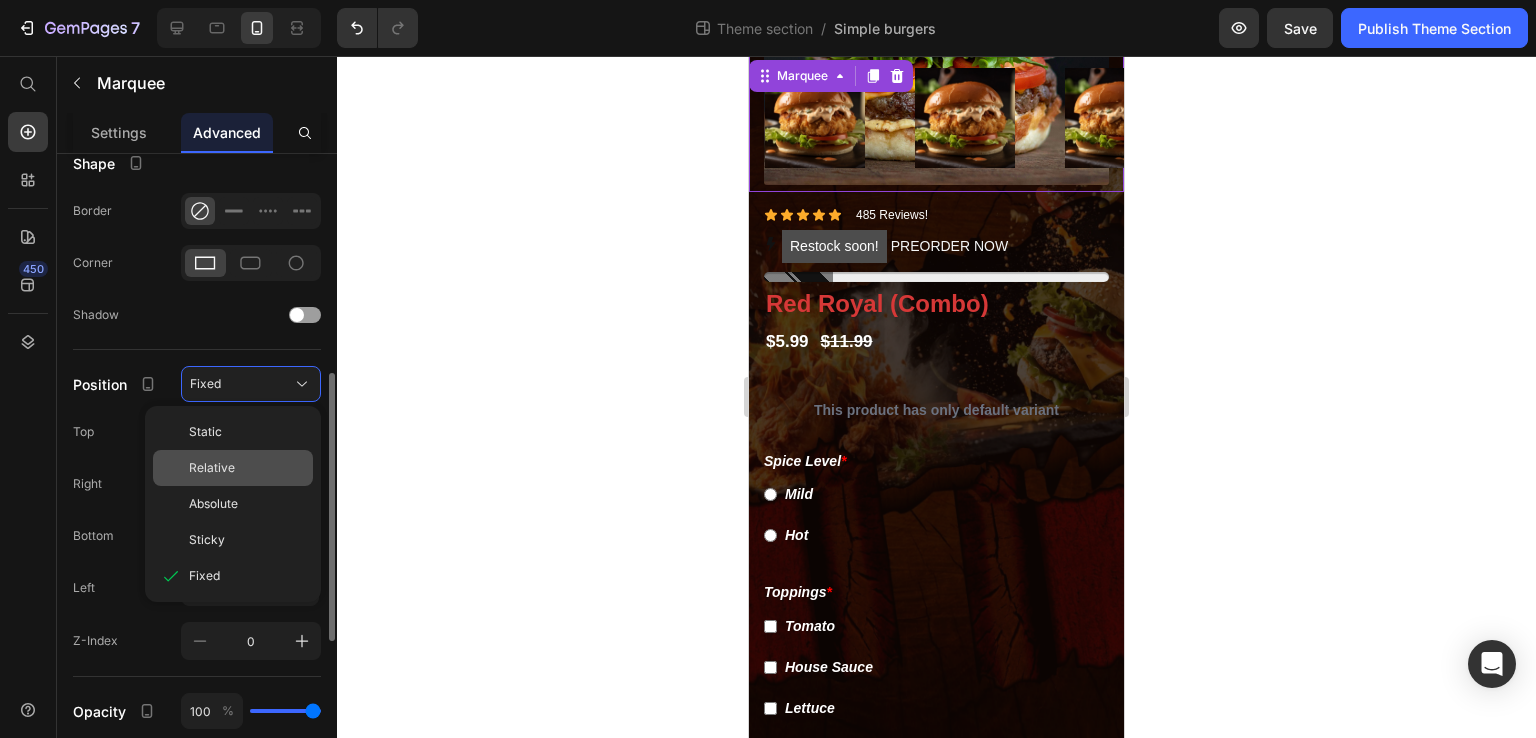 click on "Relative" at bounding box center (247, 468) 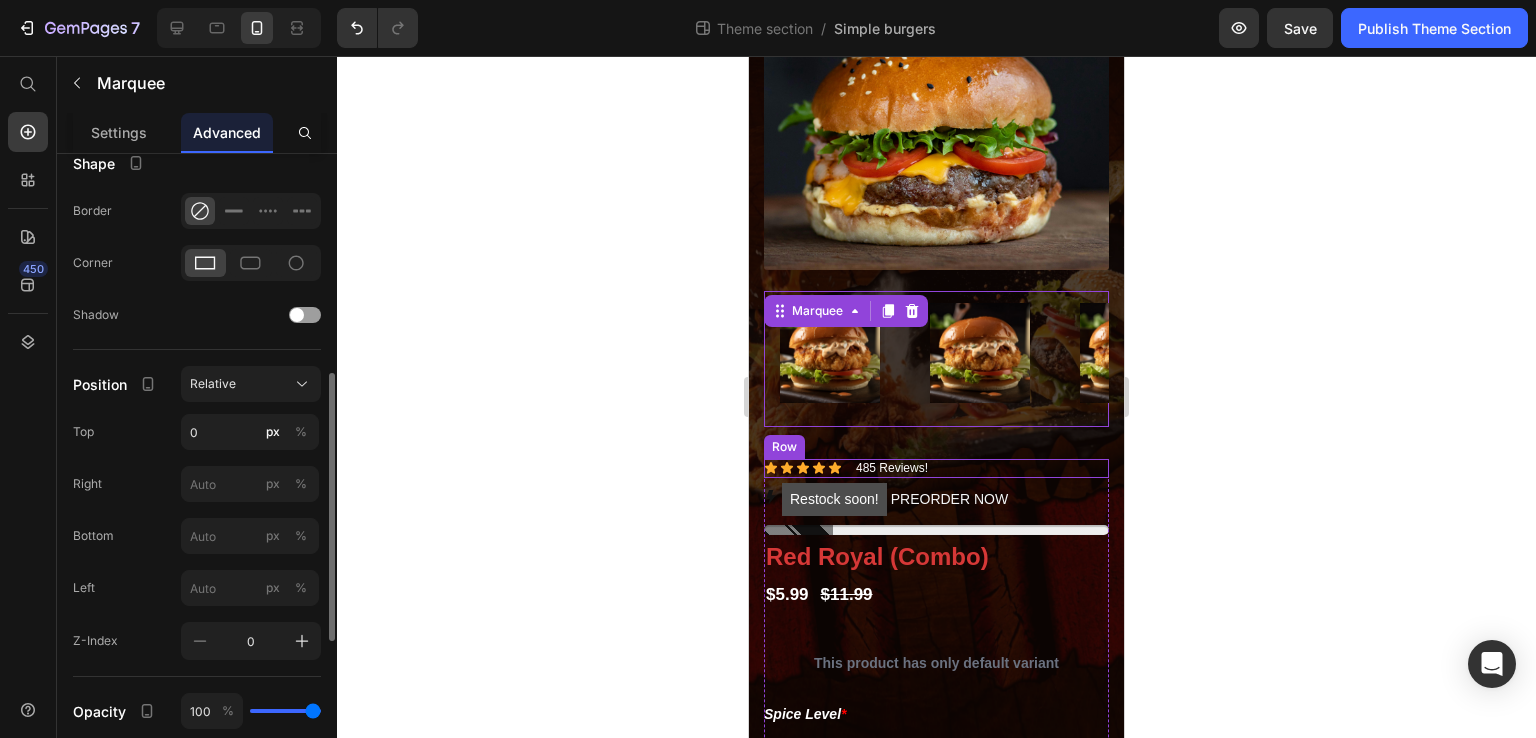 scroll, scrollTop: 237, scrollLeft: 0, axis: vertical 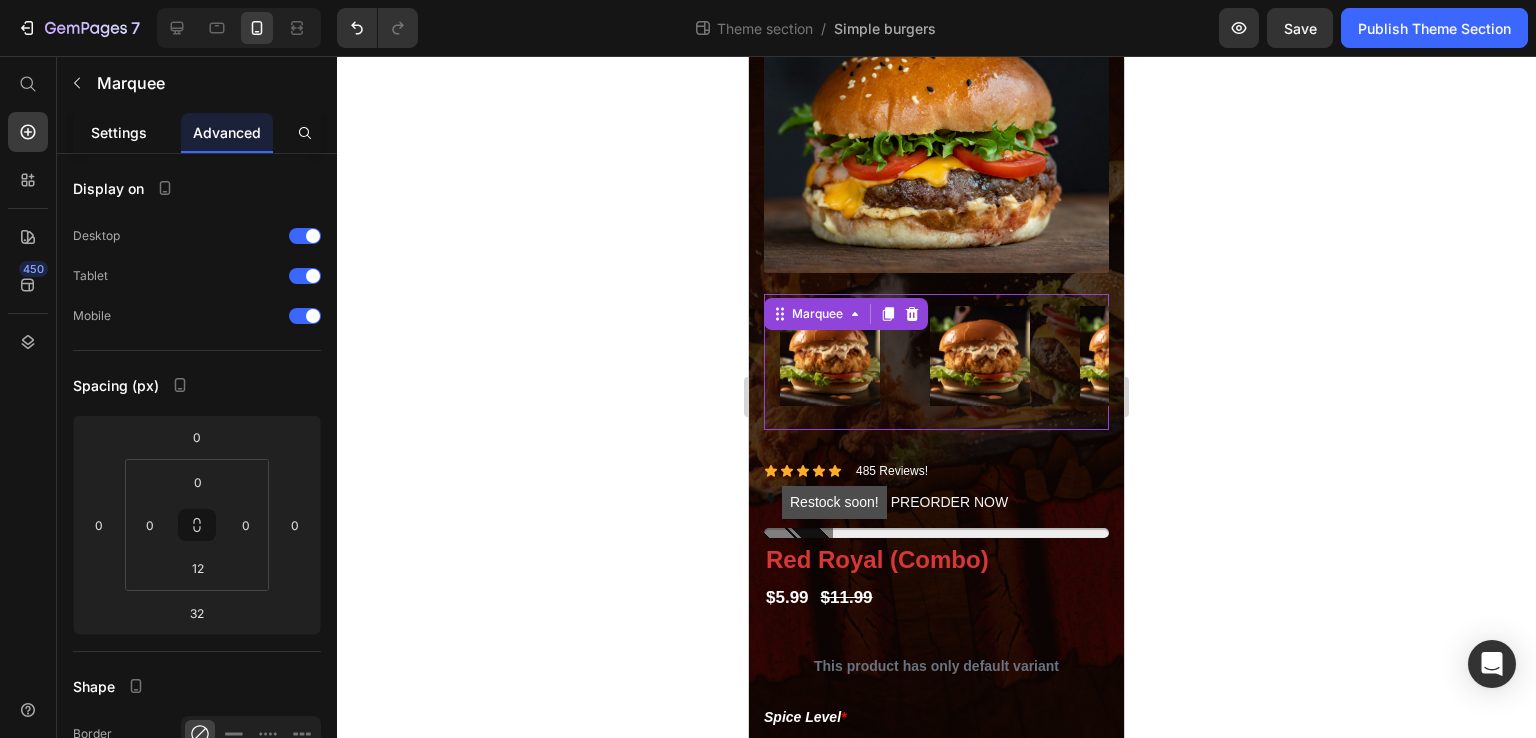 click on "Settings" at bounding box center [119, 132] 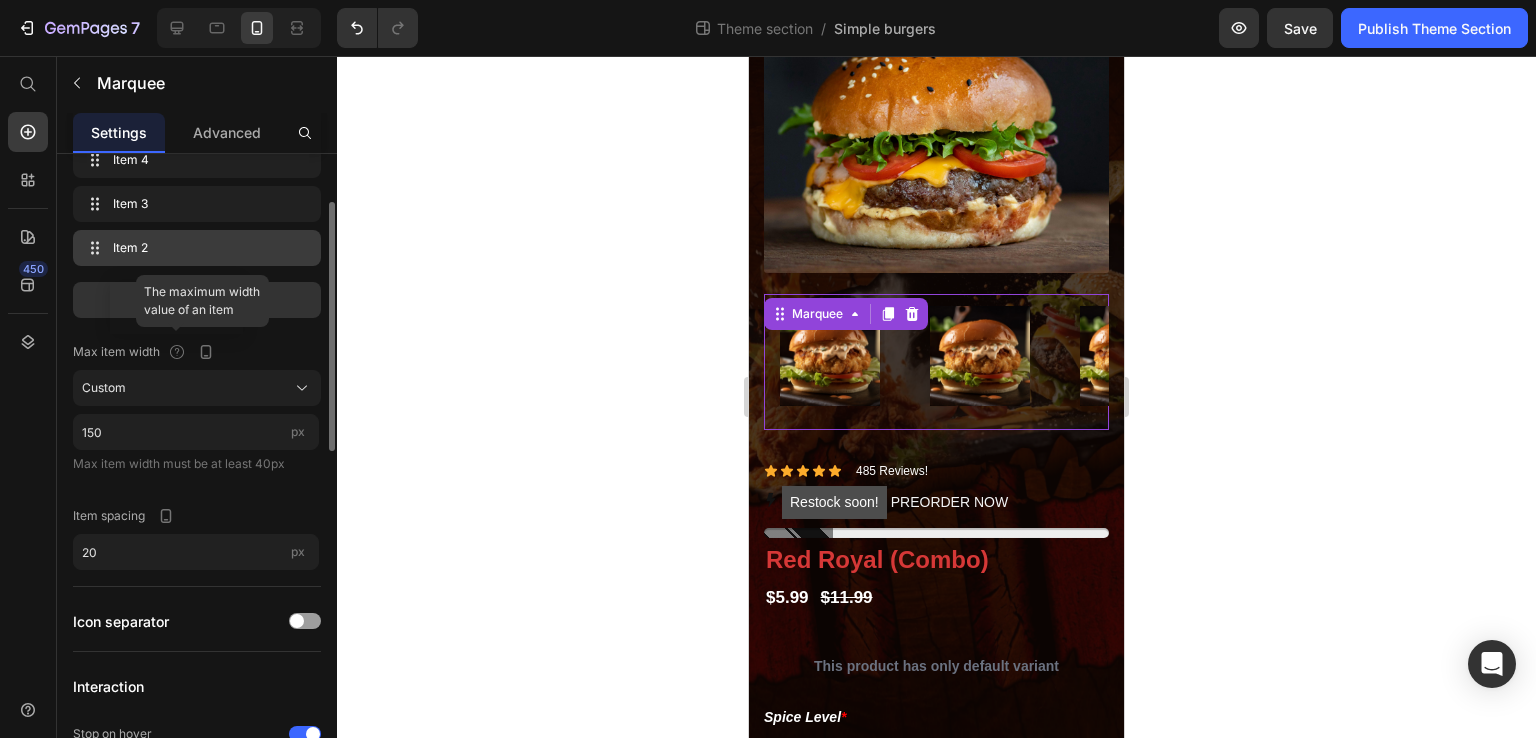 scroll, scrollTop: 121, scrollLeft: 0, axis: vertical 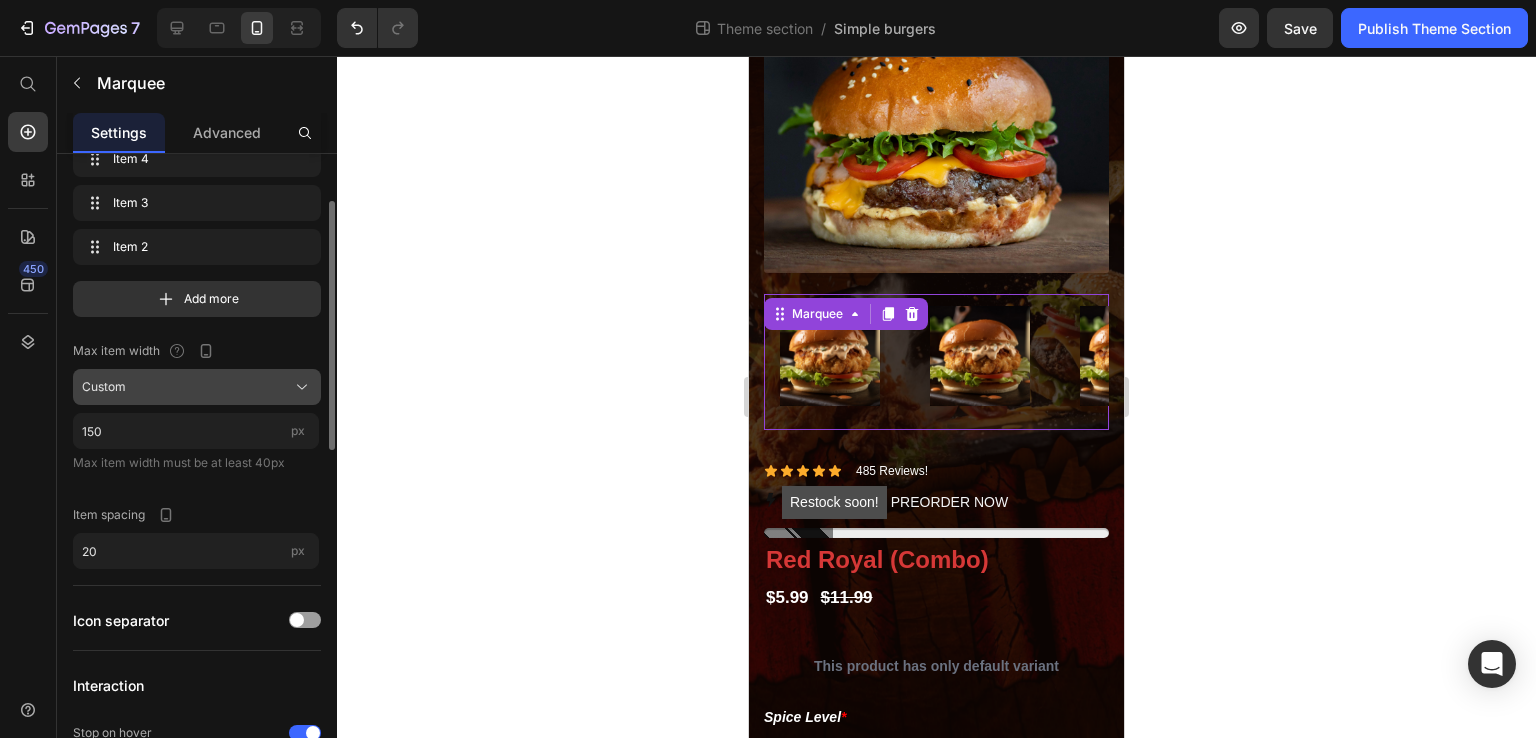 click on "Custom" 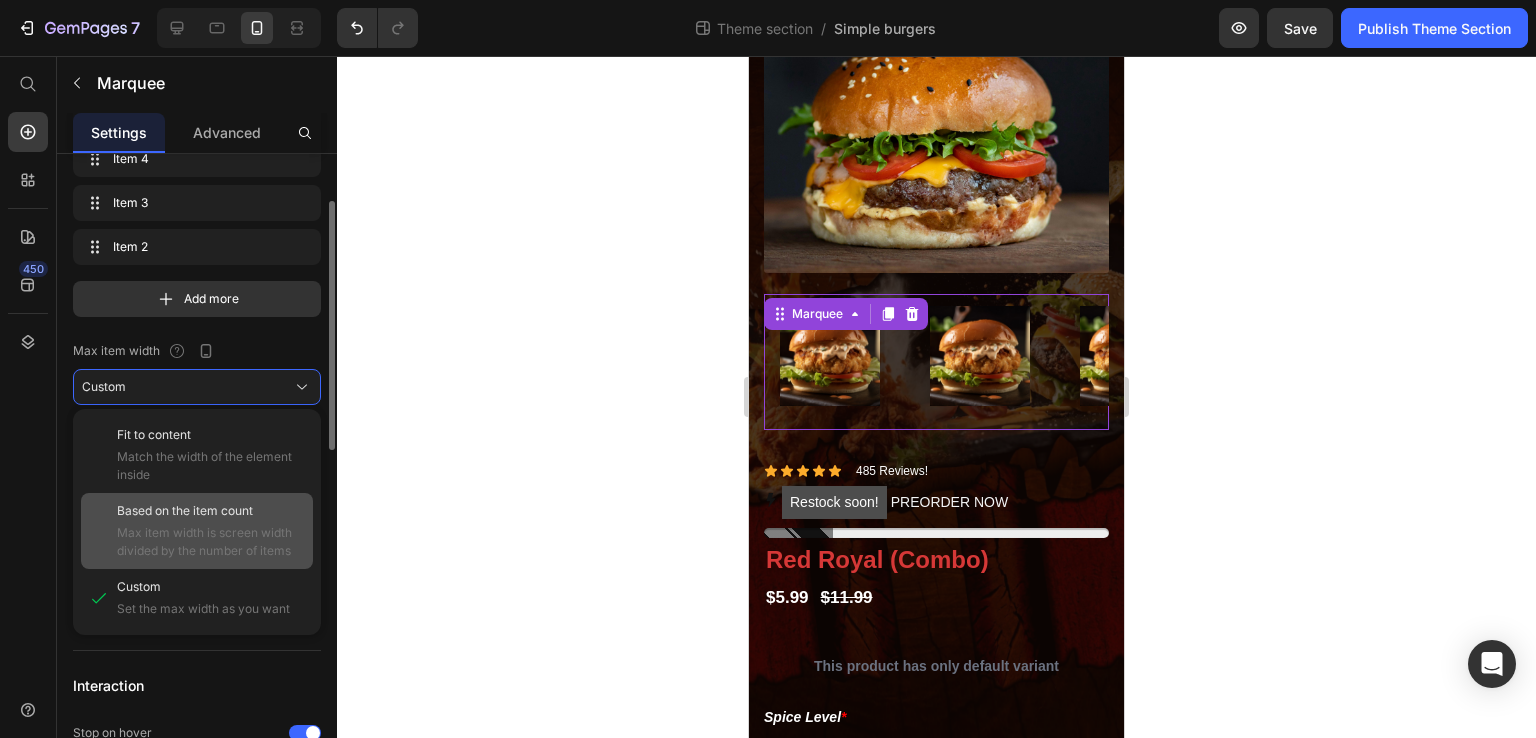 click on "Based on the item count" at bounding box center [185, 511] 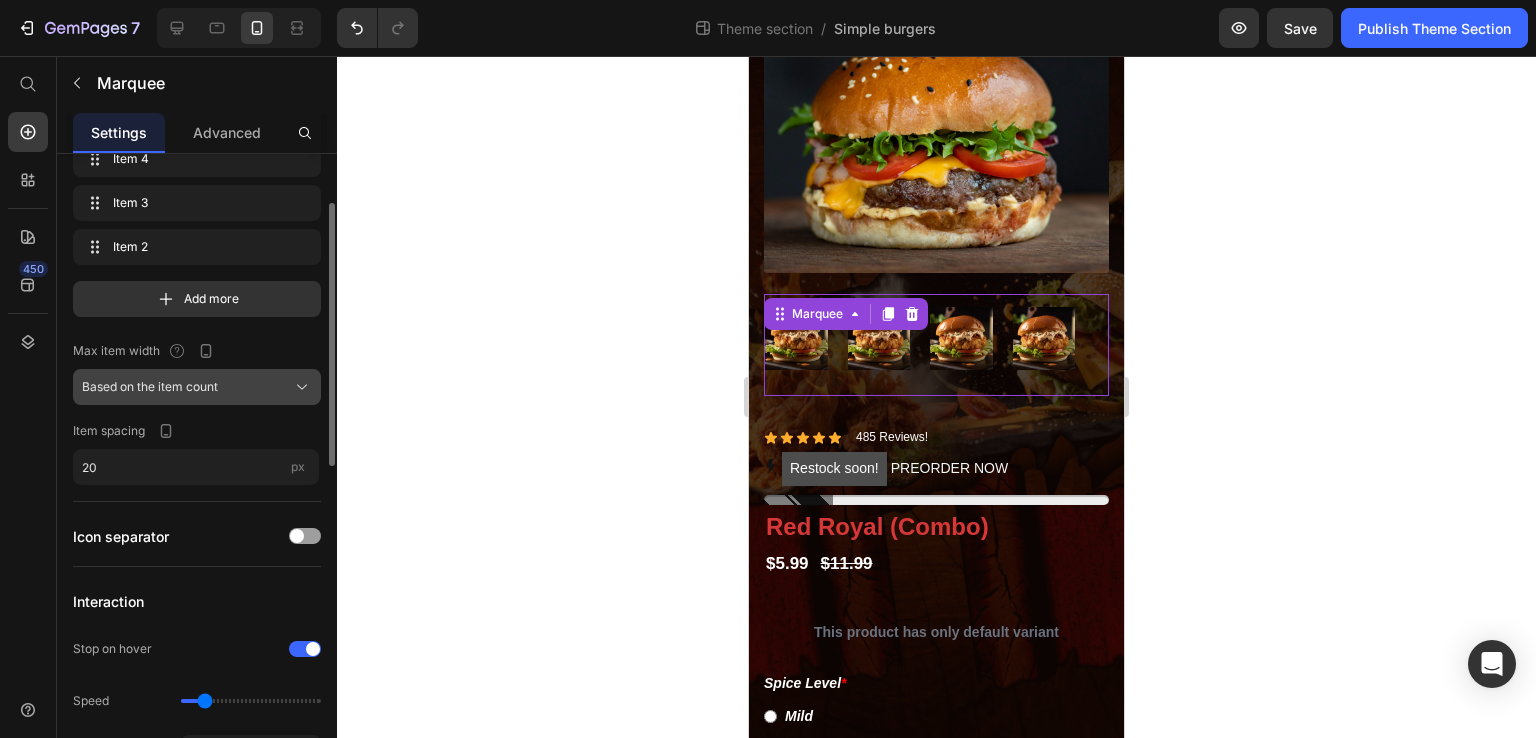 click on "Based on the item count" 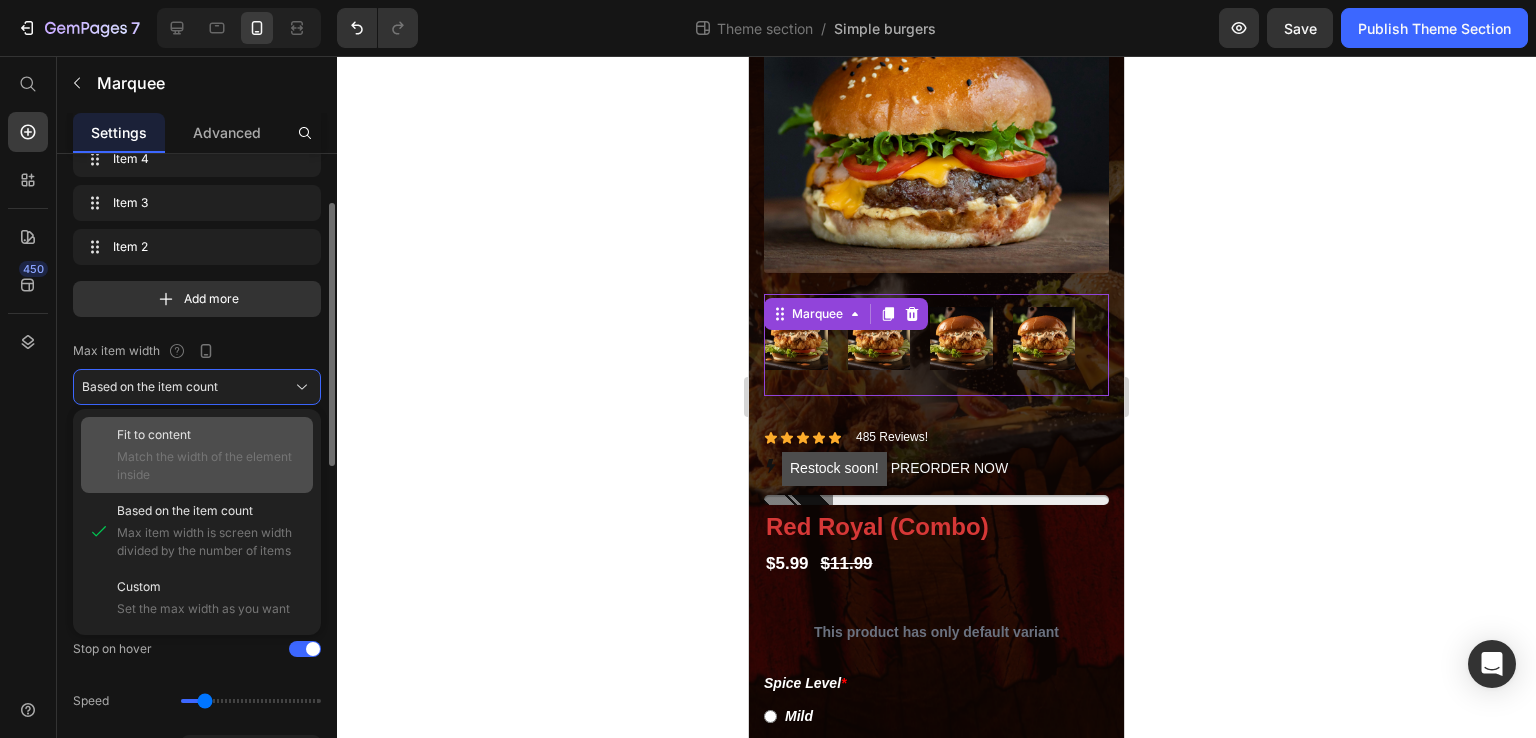 click on "Fit to content" at bounding box center [154, 435] 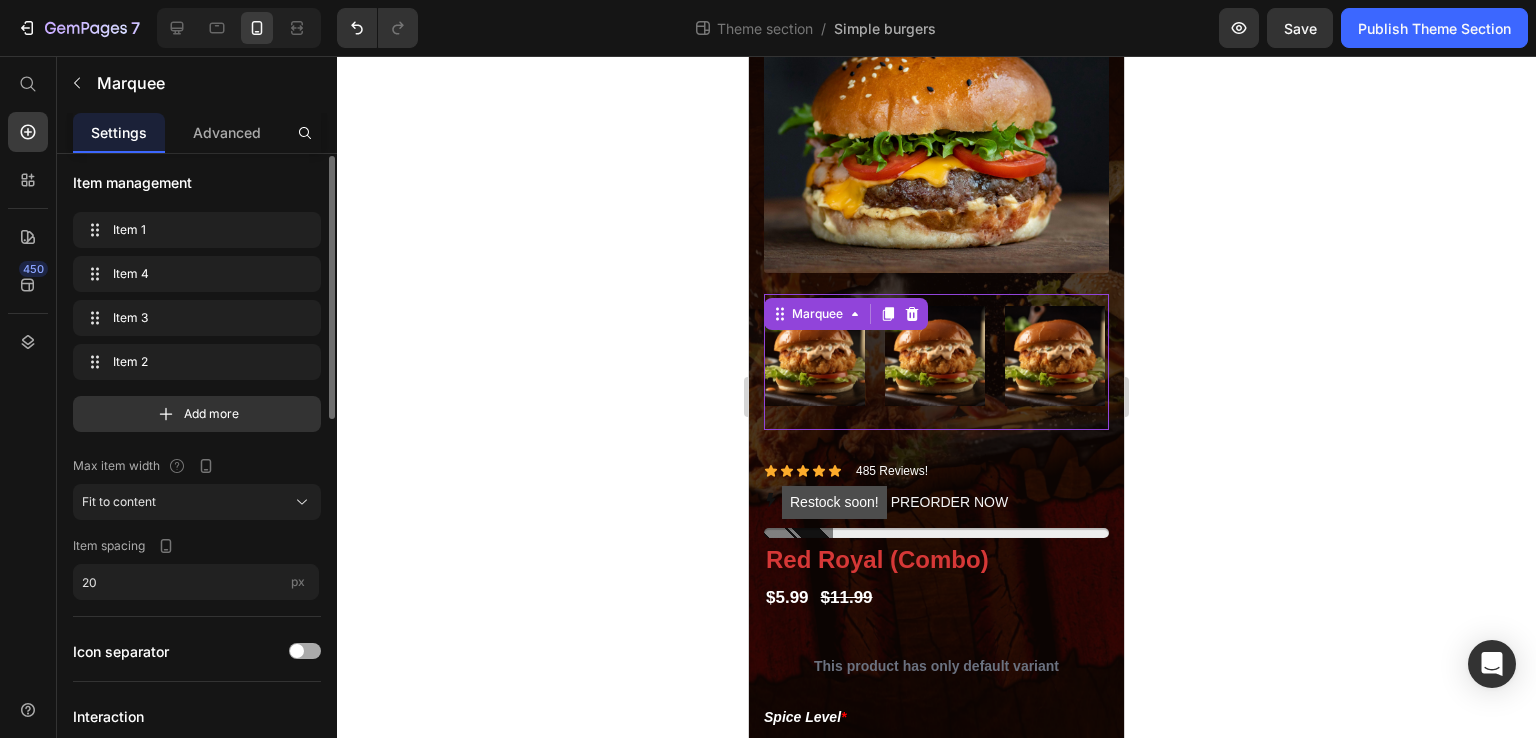 scroll, scrollTop: 0, scrollLeft: 0, axis: both 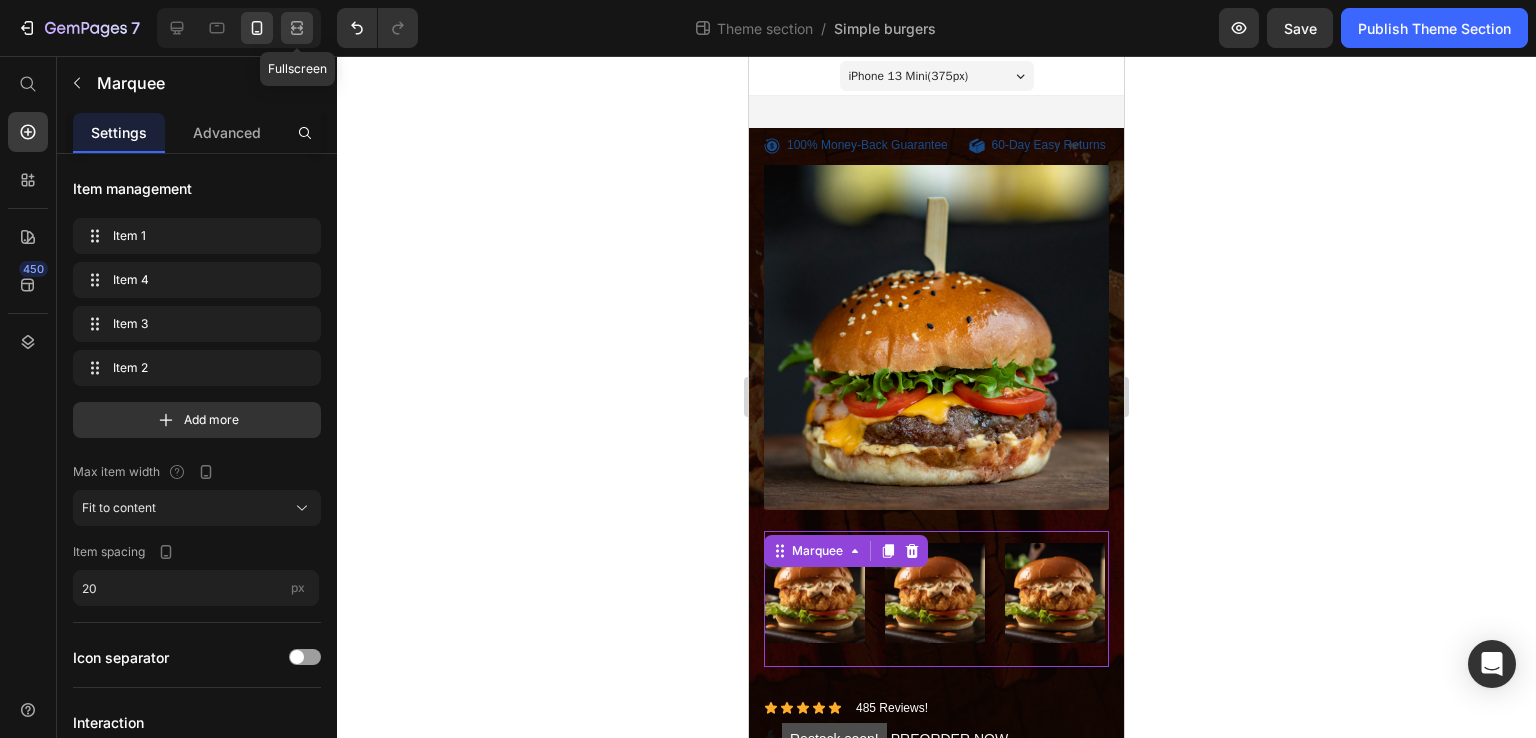 click 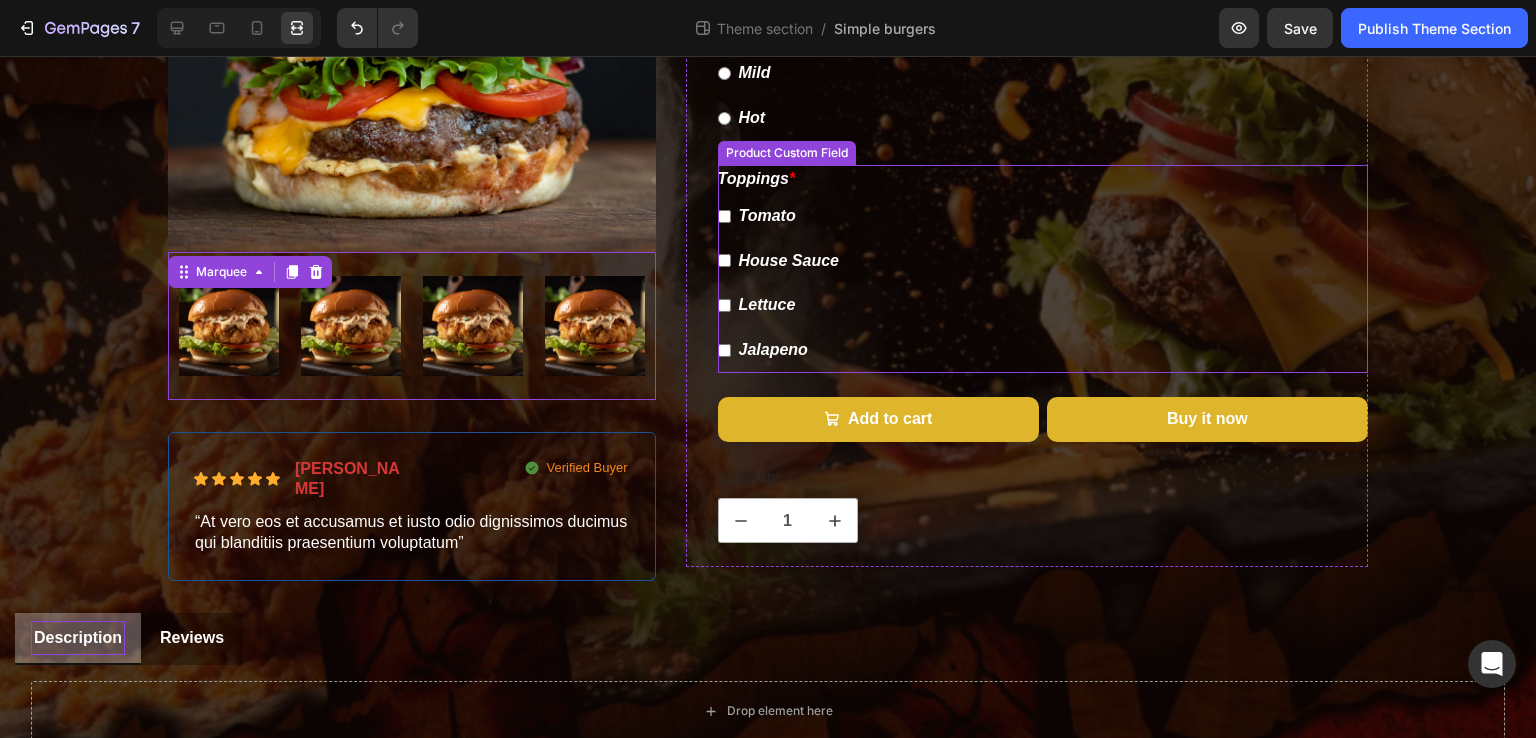 scroll, scrollTop: 450, scrollLeft: 0, axis: vertical 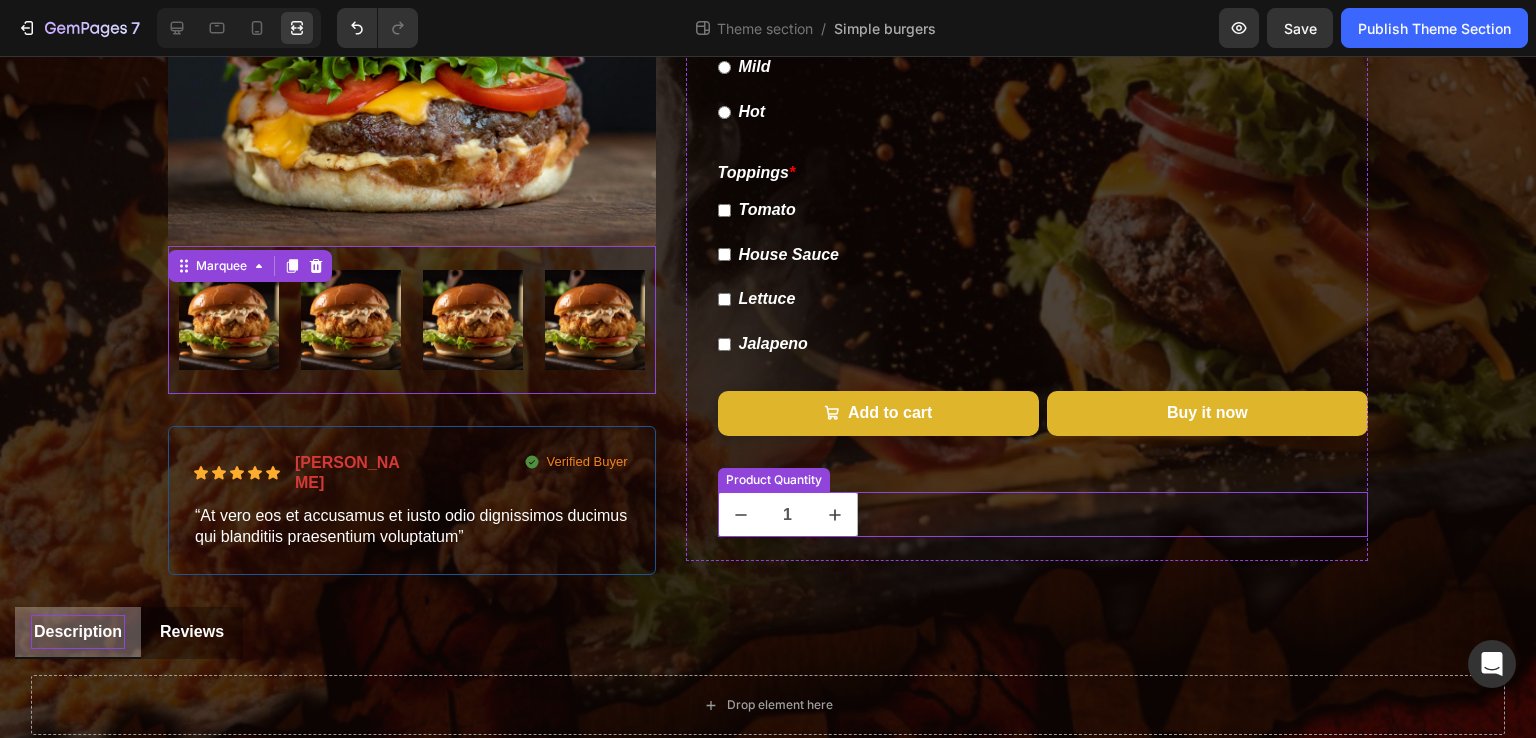 click on "1" at bounding box center (788, 514) 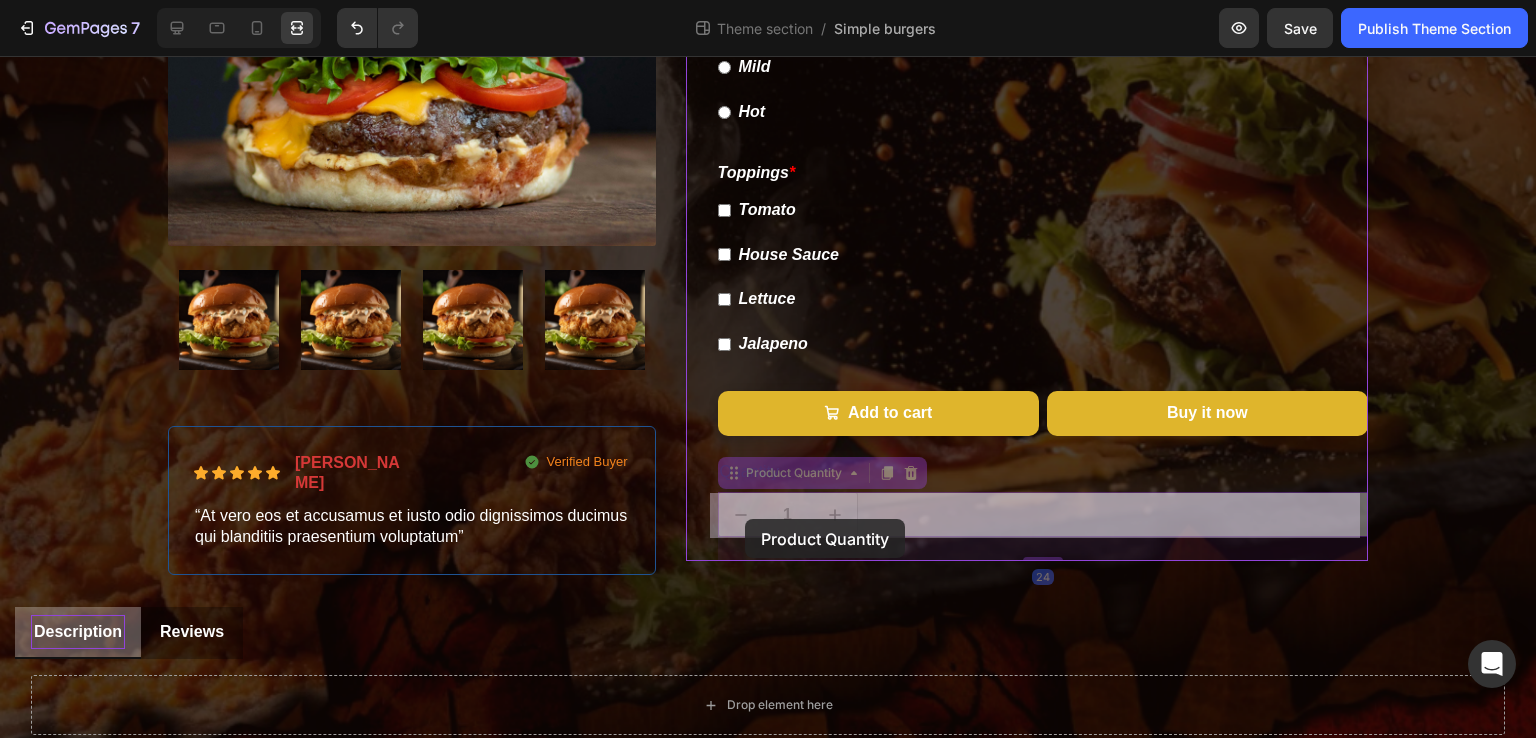 drag, startPoint x: 726, startPoint y: 479, endPoint x: 745, endPoint y: 519, distance: 44.28318 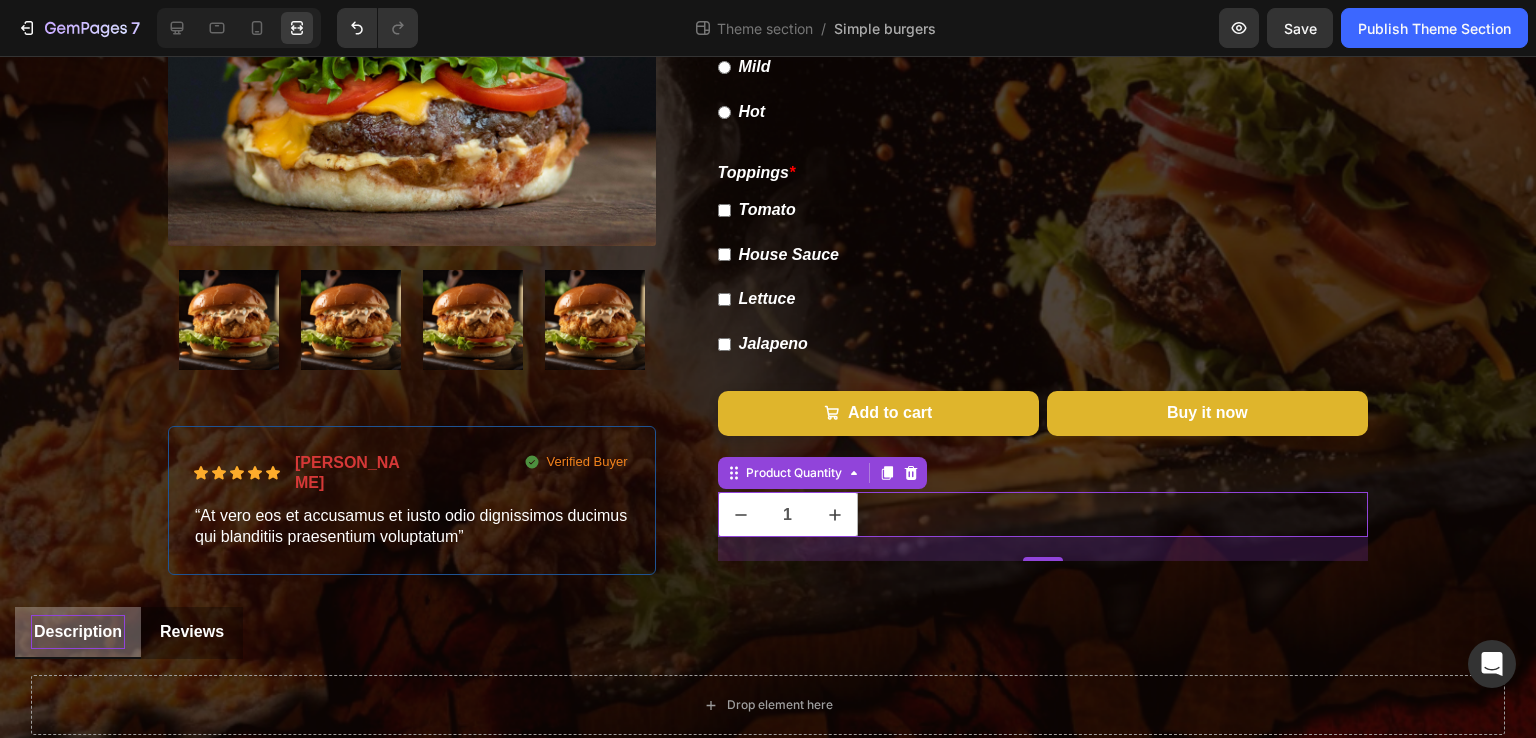 click on "1" at bounding box center [1043, 514] 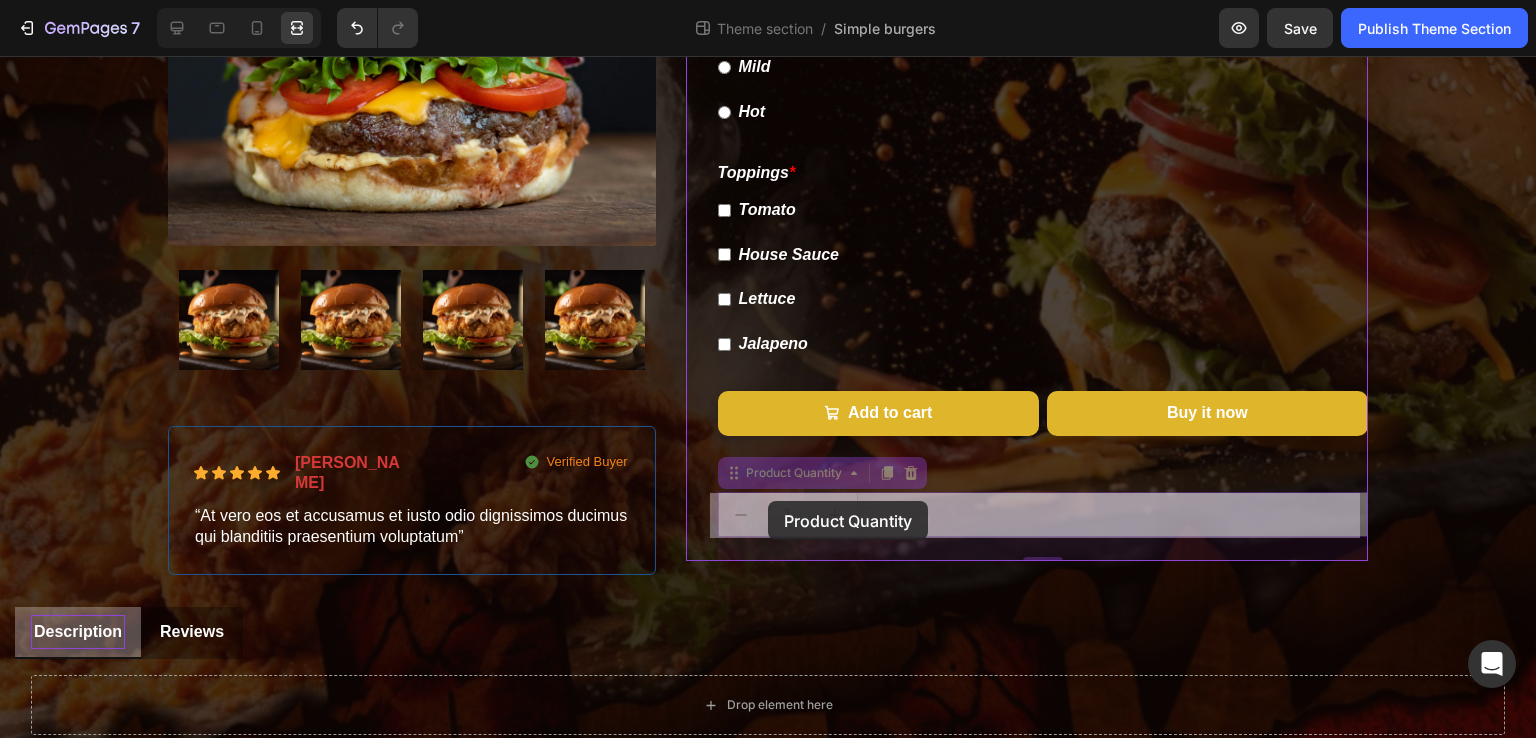 drag, startPoint x: 726, startPoint y: 478, endPoint x: 768, endPoint y: 501, distance: 47.88528 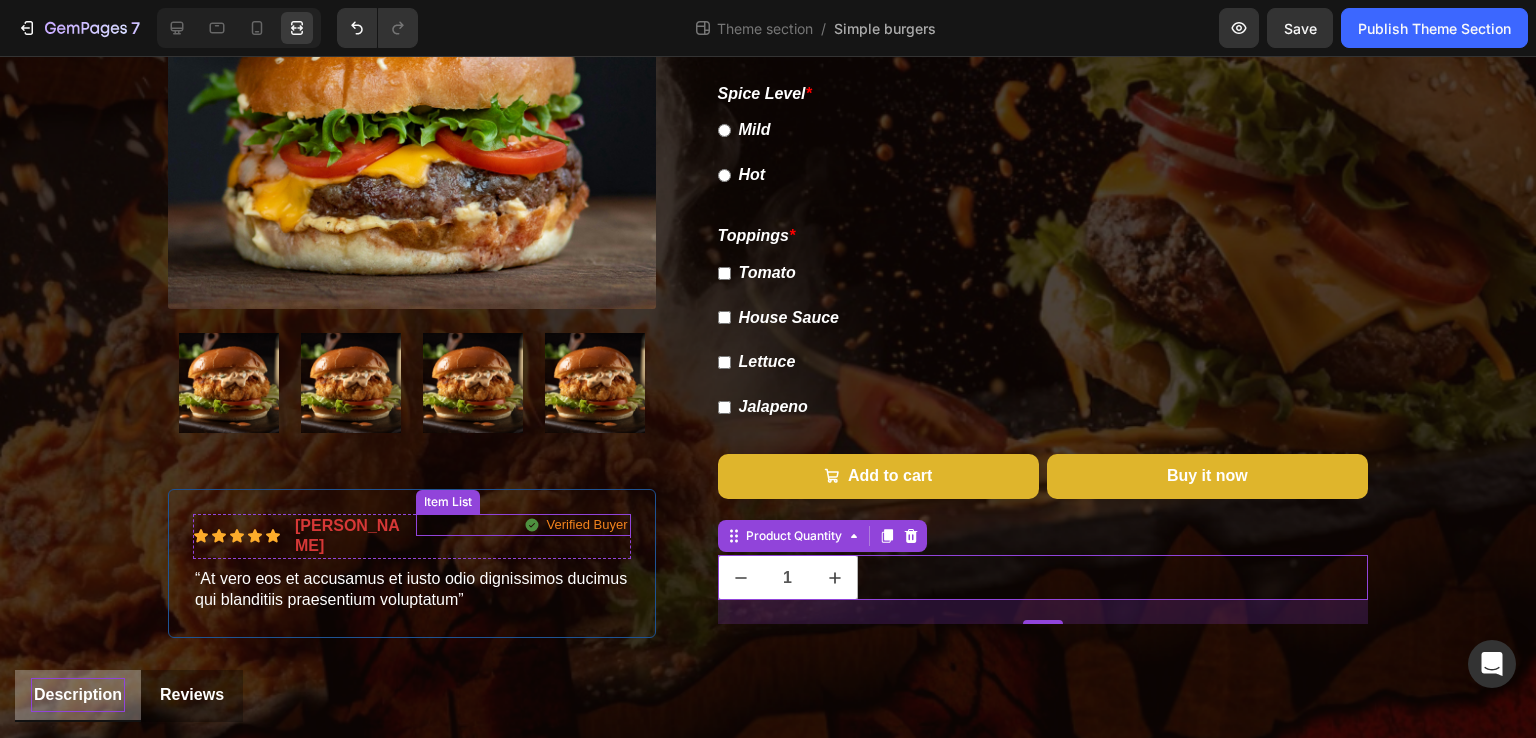 scroll, scrollTop: 0, scrollLeft: 0, axis: both 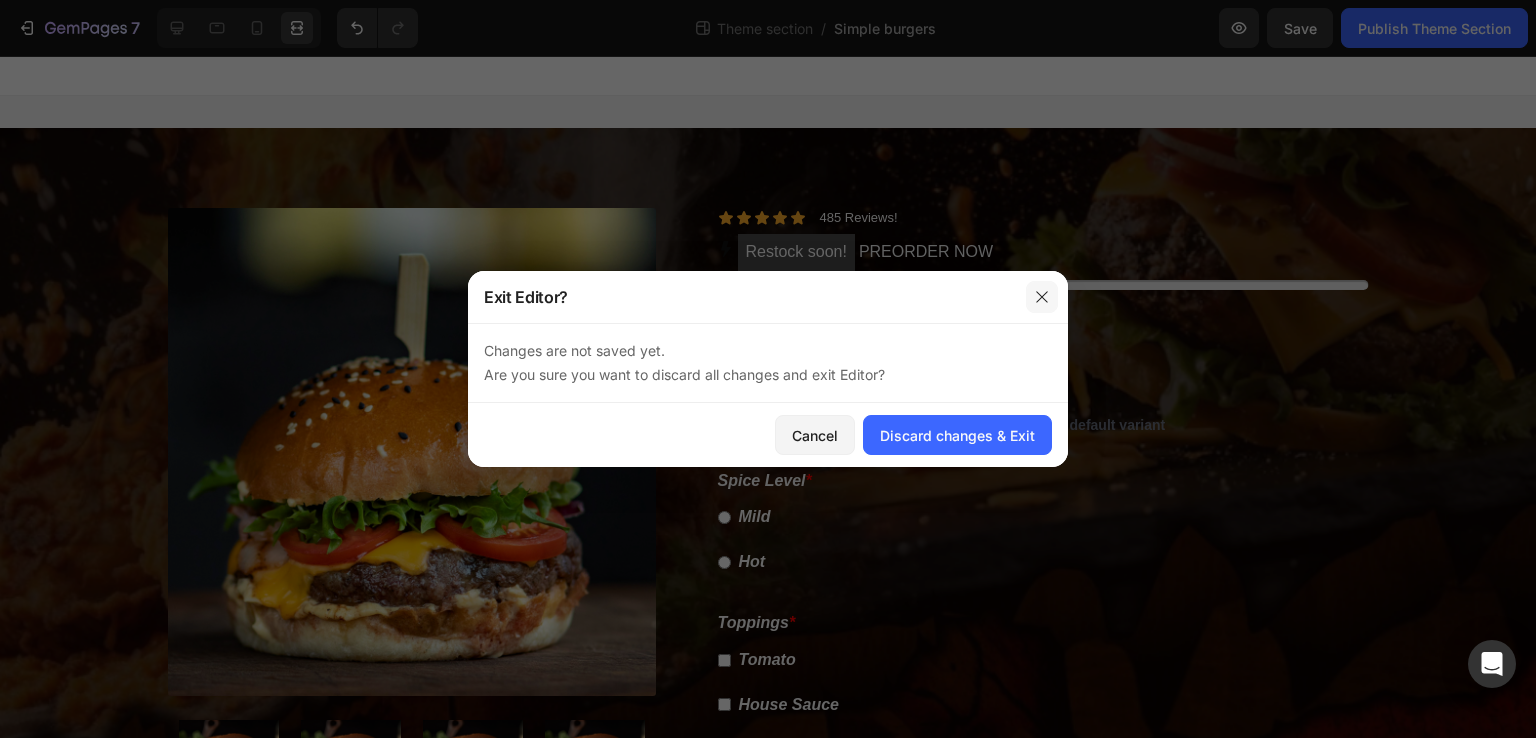 click 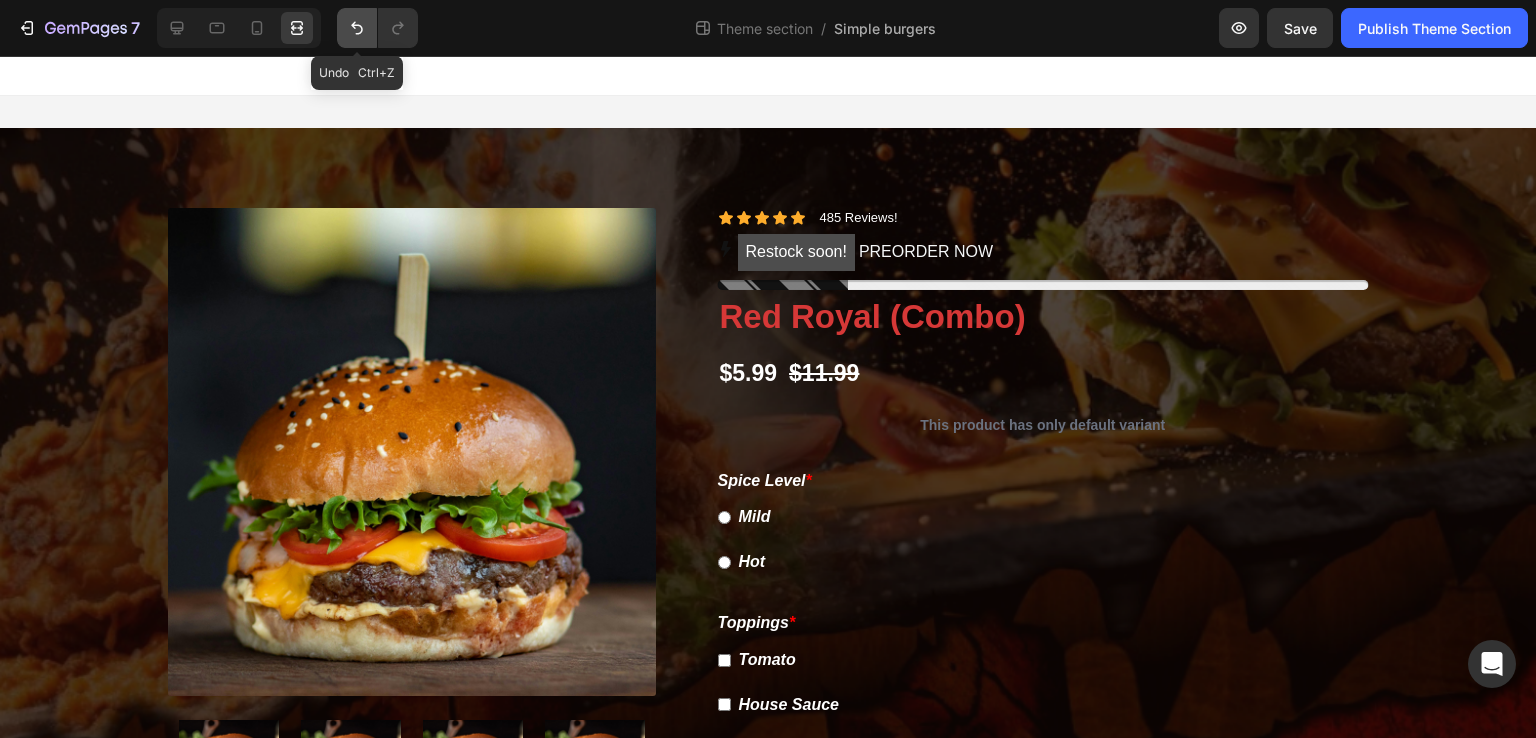 click 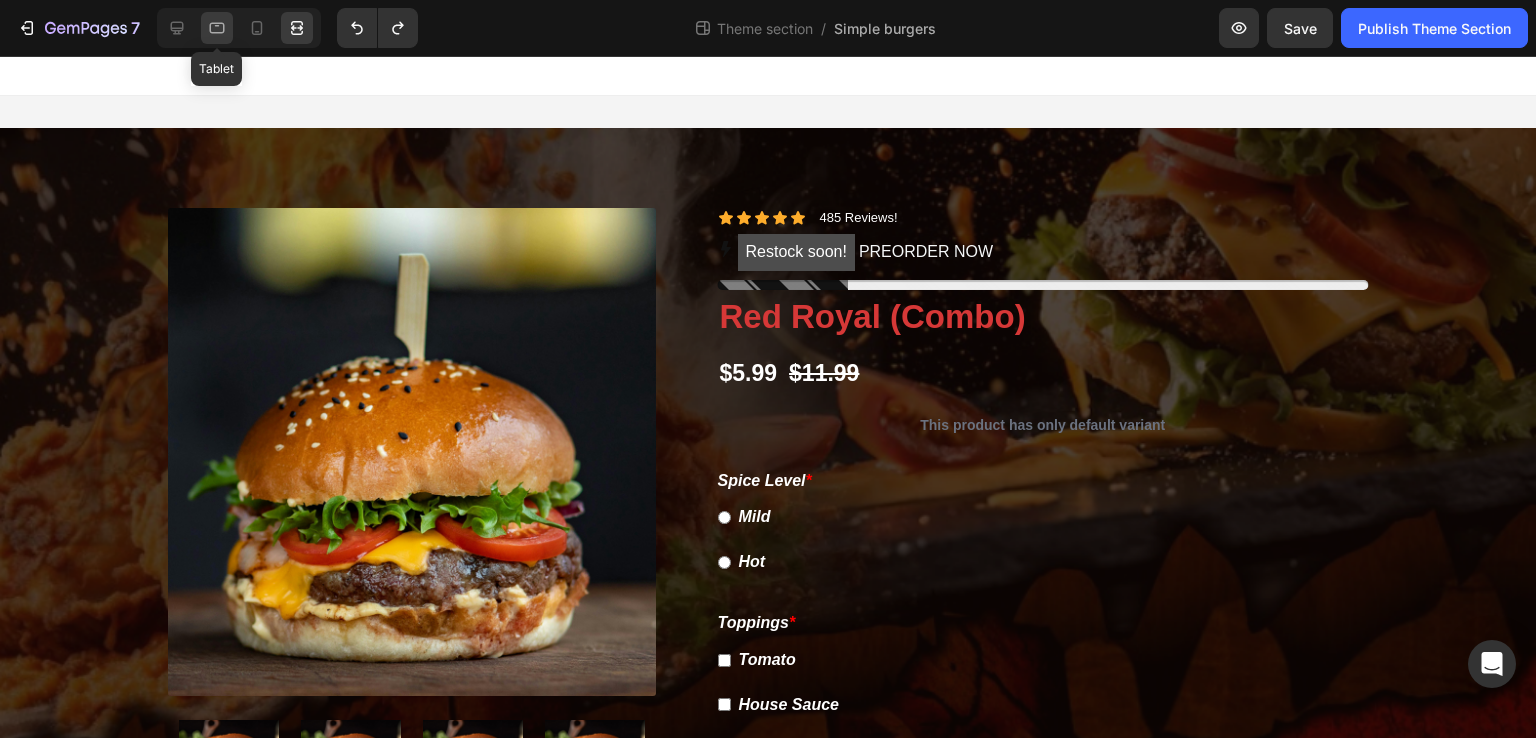 click 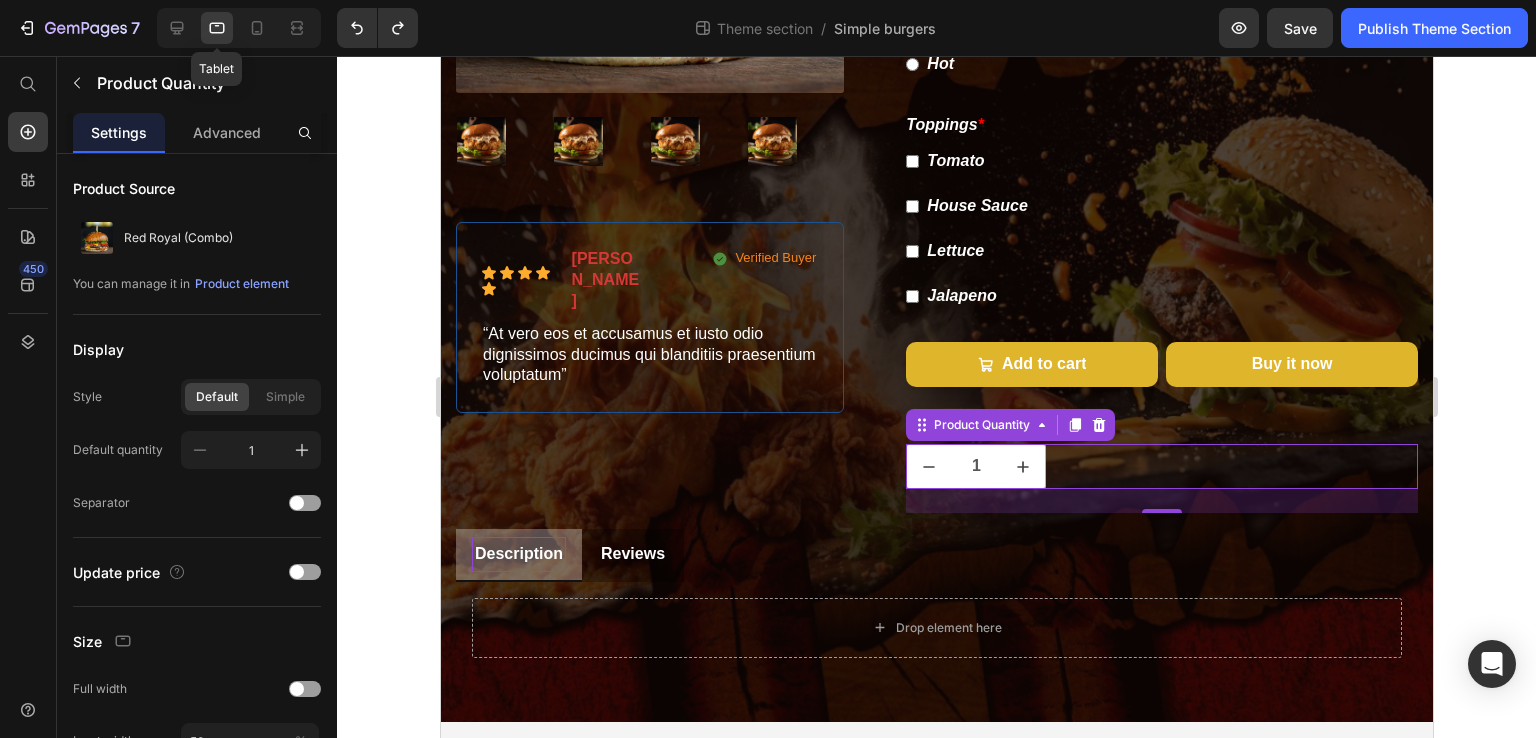 scroll, scrollTop: 518, scrollLeft: 0, axis: vertical 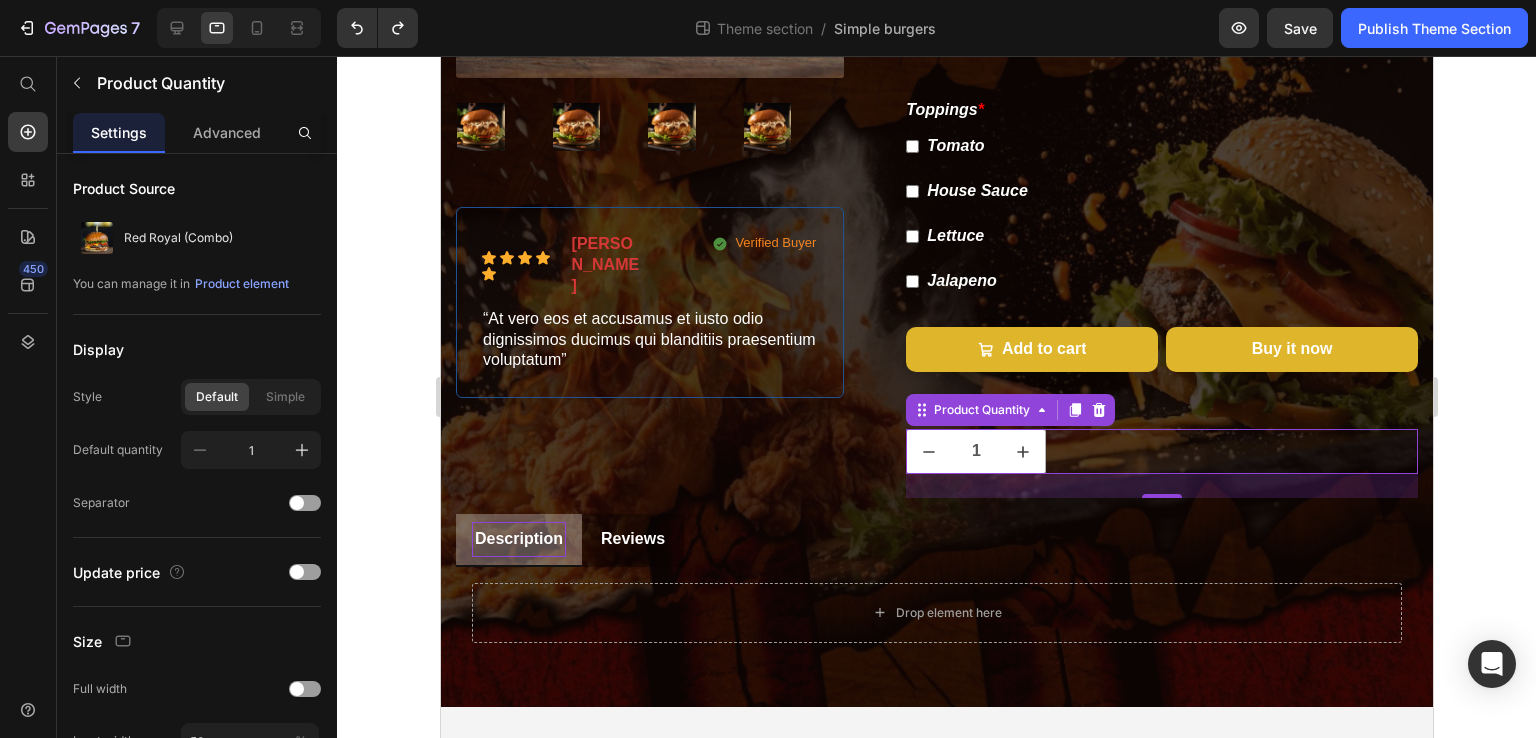 click on "1" at bounding box center (1161, 451) 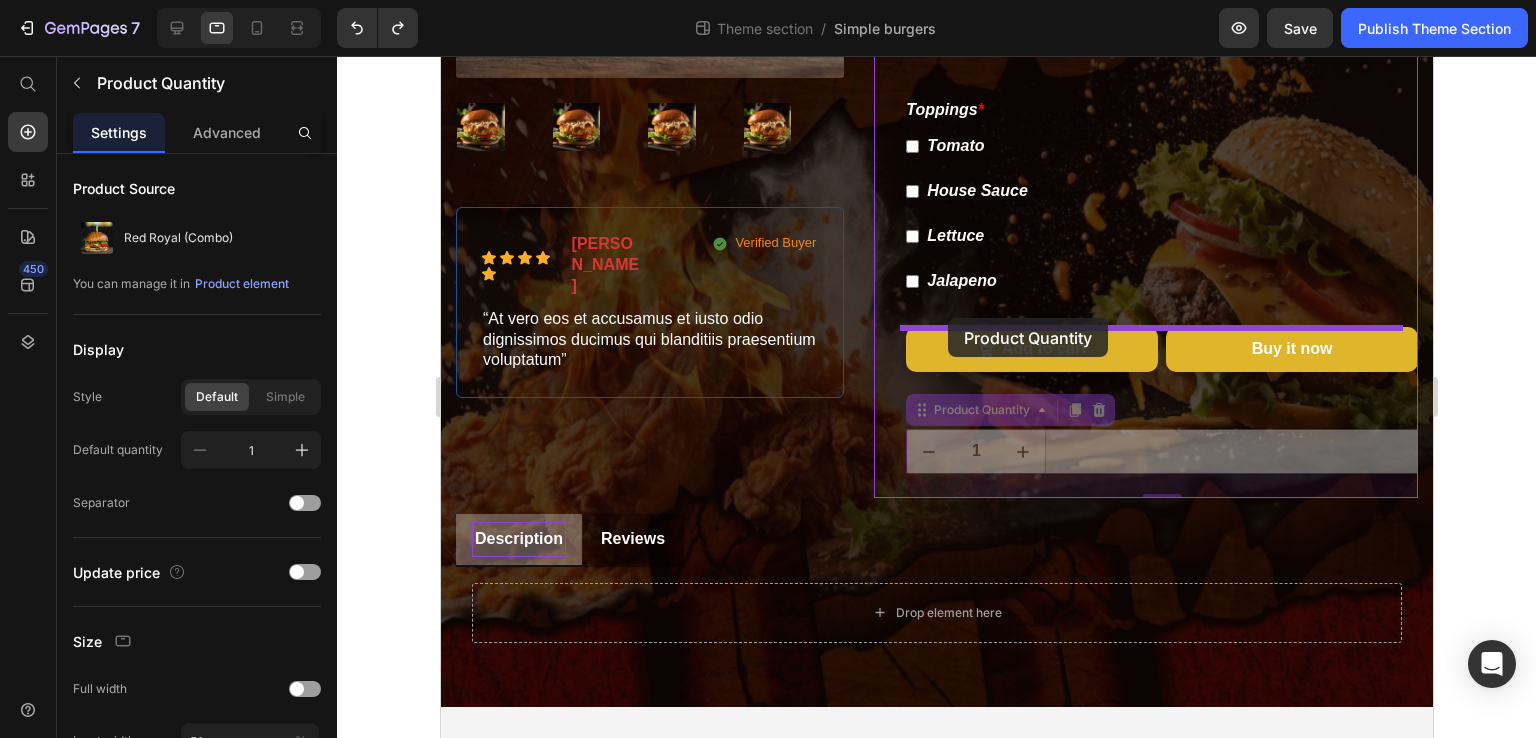 drag, startPoint x: 921, startPoint y: 417, endPoint x: 947, endPoint y: 318, distance: 102.357216 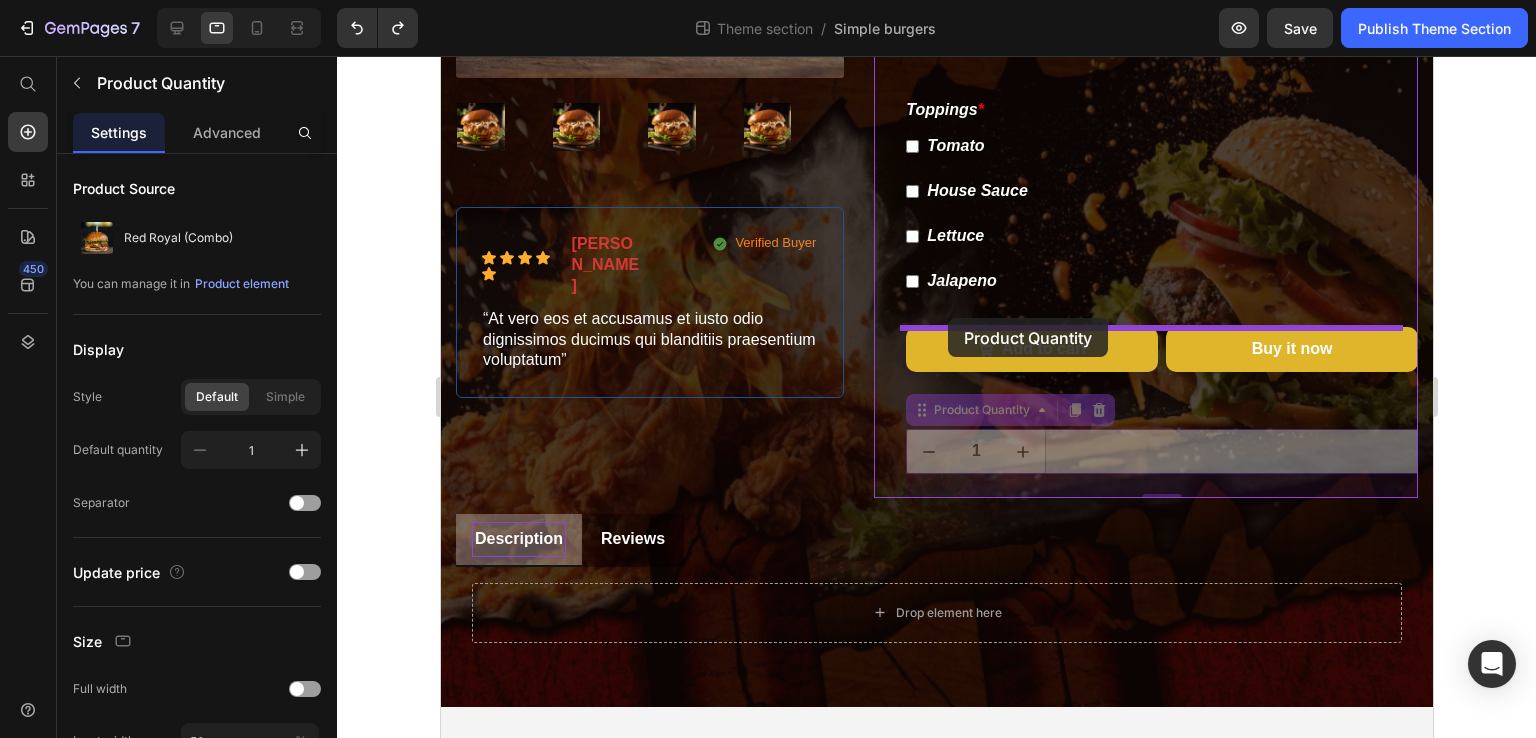 click on "Tablet  ( 992 px) iPhone 13 Mini iPhone 13 Pro iPhone 11 Pro Max iPhone 15 Pro Max Pixel 7 Galaxy S8+ Galaxy S20 Ultra iPad Mini iPad Air iPad Pro
100% Money-Back Guarantee Item List
60-Day Easy Returns Item List Row
Product Images Image Image Image Image Image Image Image Image Marquee Icon Icon Icon Icon Icon Icon List Briana M. Text Block Row Verified Buyer Item List Row “At vero eos et accusamus et iusto odio dignissimos ducimus qui blanditiis praesentium voluptatum” Text Block Row Icon Icon Icon Icon Icon Icon List 485 Reviews! Text Block Row
Restock soon!  PREORDER NOW Stock Counter Red Royal (Combo) Product Title $5.99 Product Price $11.99 Product Price Row This product has only default variant Product Variants & Swatches Spice Level  * Mild Hot Please enter or select a value Product Custom Field Toppings  * Tomato House Sauce Lettuce Jalapeno Please enter or select a value Product Custom Field" at bounding box center [936, 138] 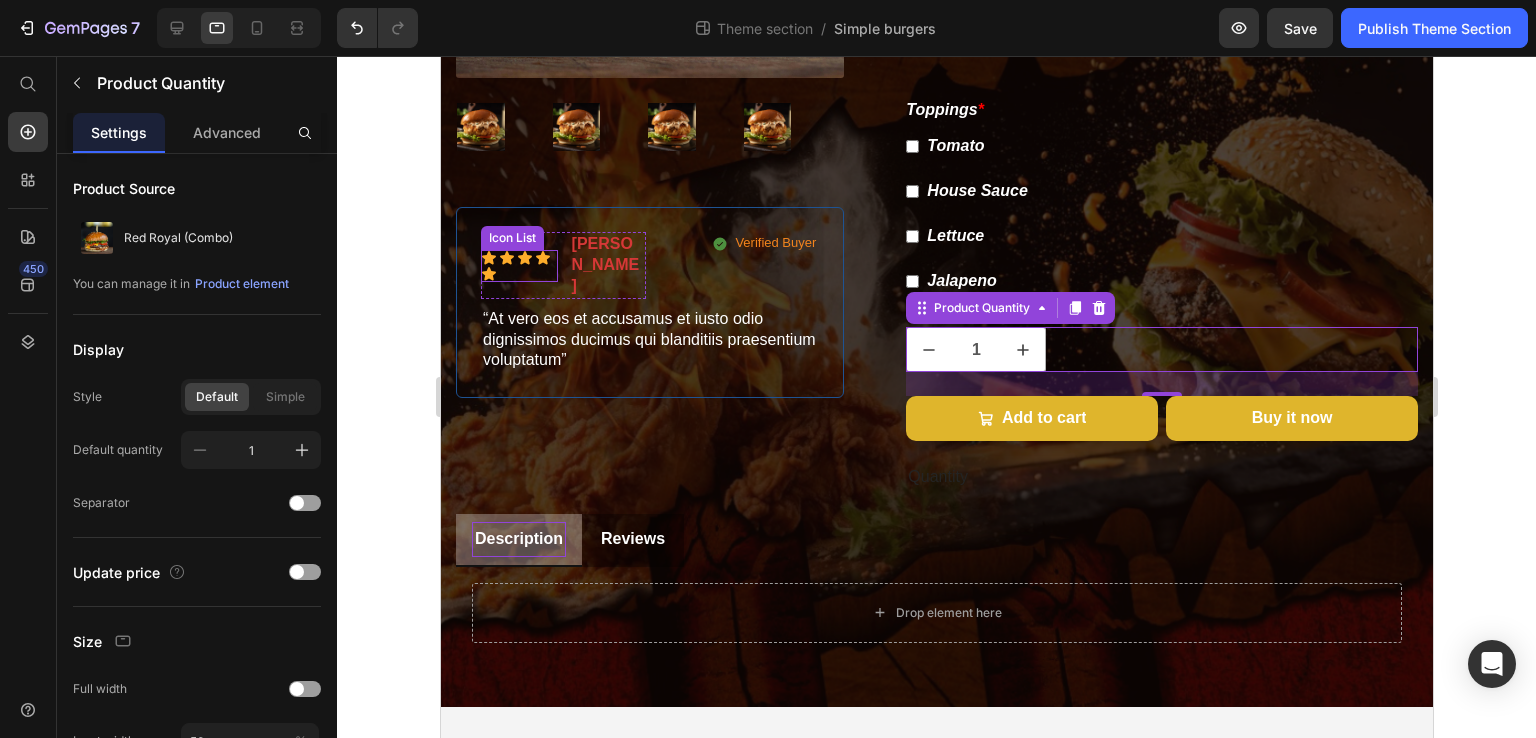 click on "Icon Icon Icon Icon Icon" at bounding box center (518, 266) 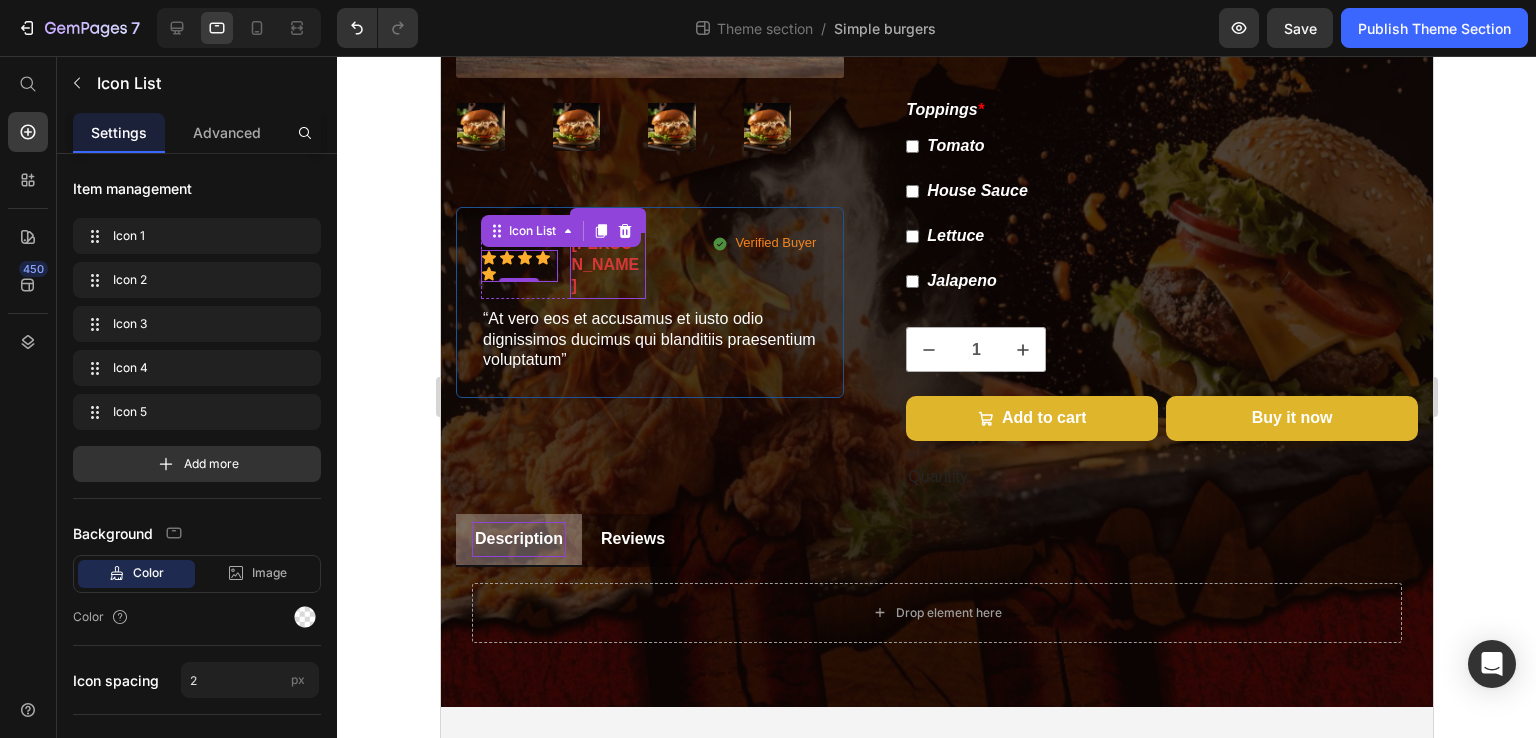 click on "Briana M." at bounding box center (607, 265) 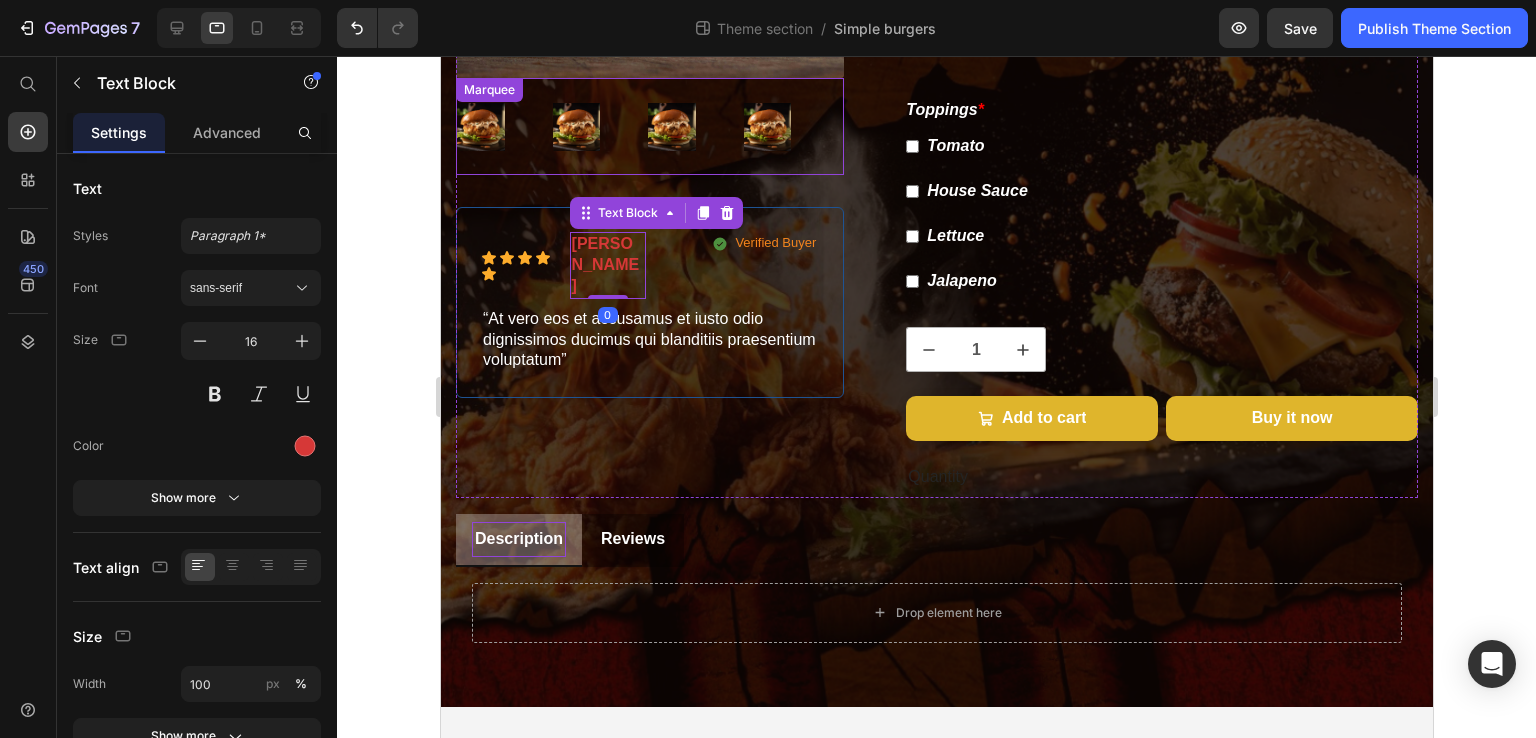 click on "Image" at bounding box center (987, 126) 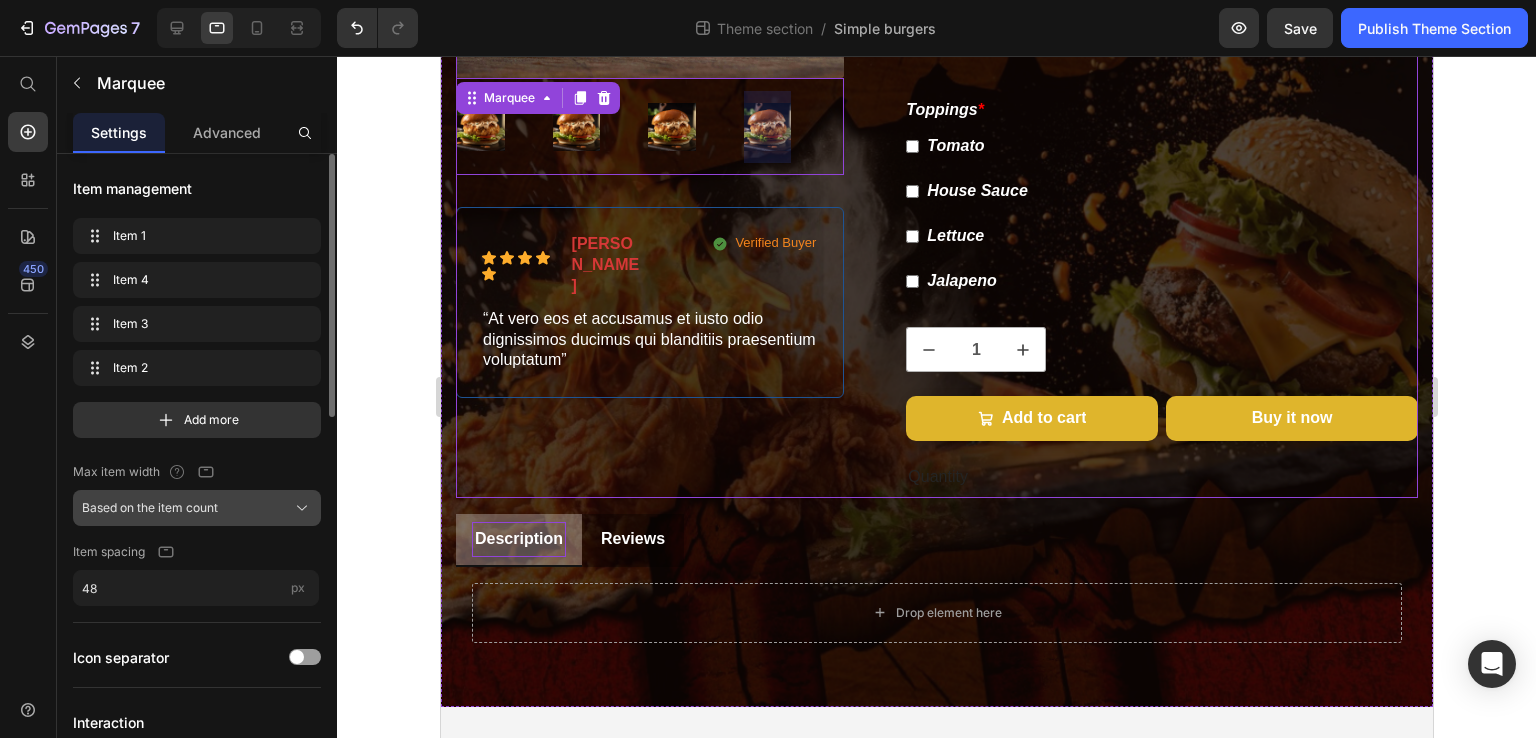 click on "Based on the item count" at bounding box center (150, 508) 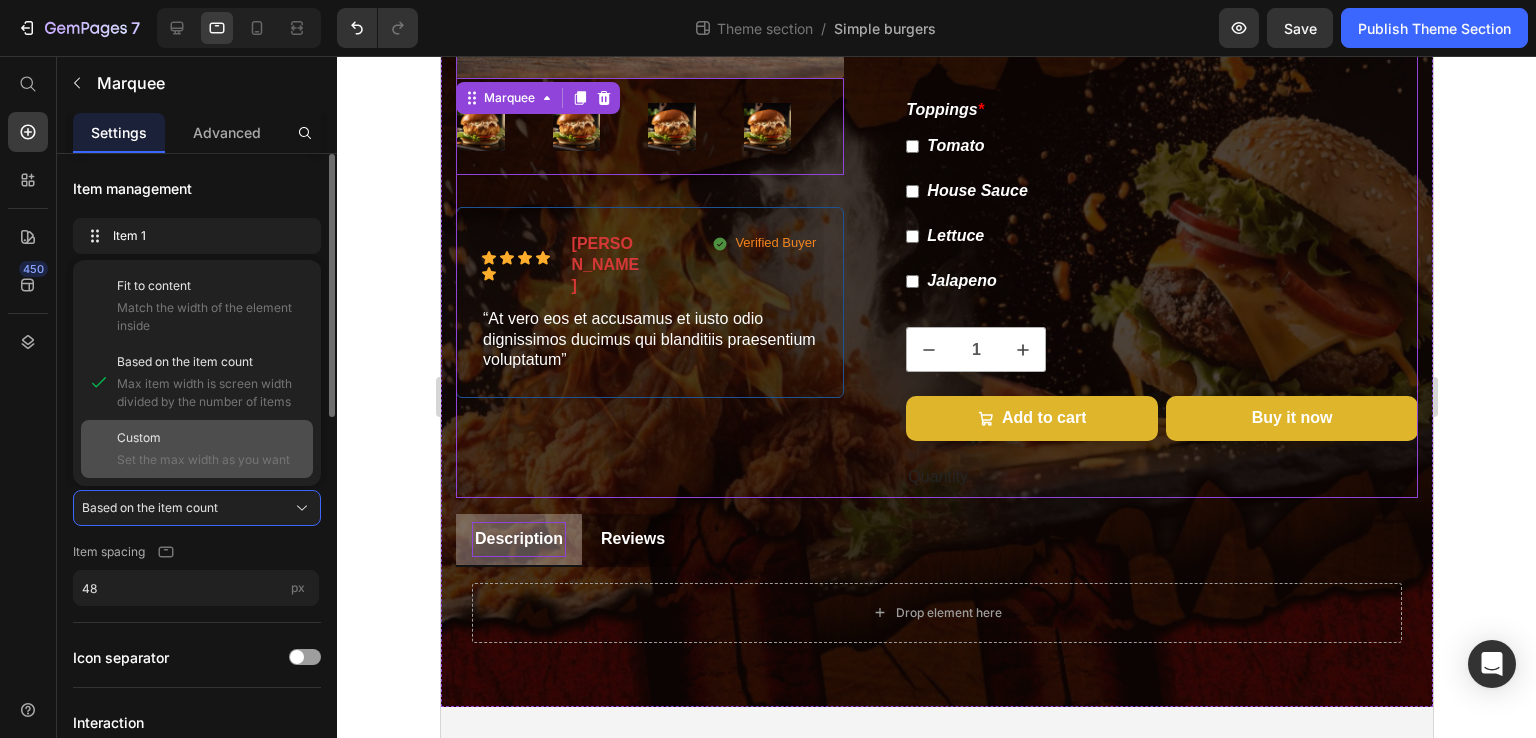 click on "Set the max width as you want" at bounding box center (211, 460) 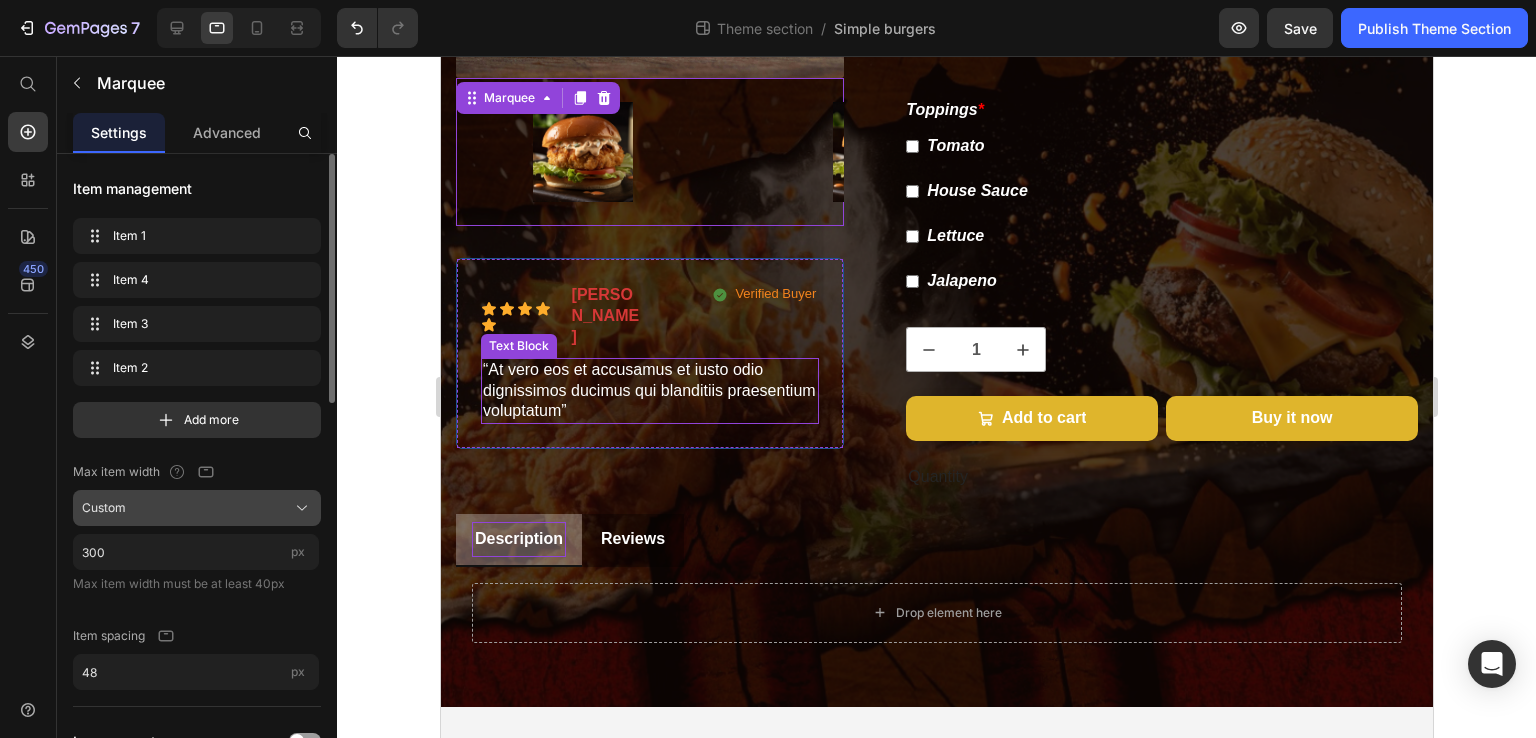 click on "Custom" 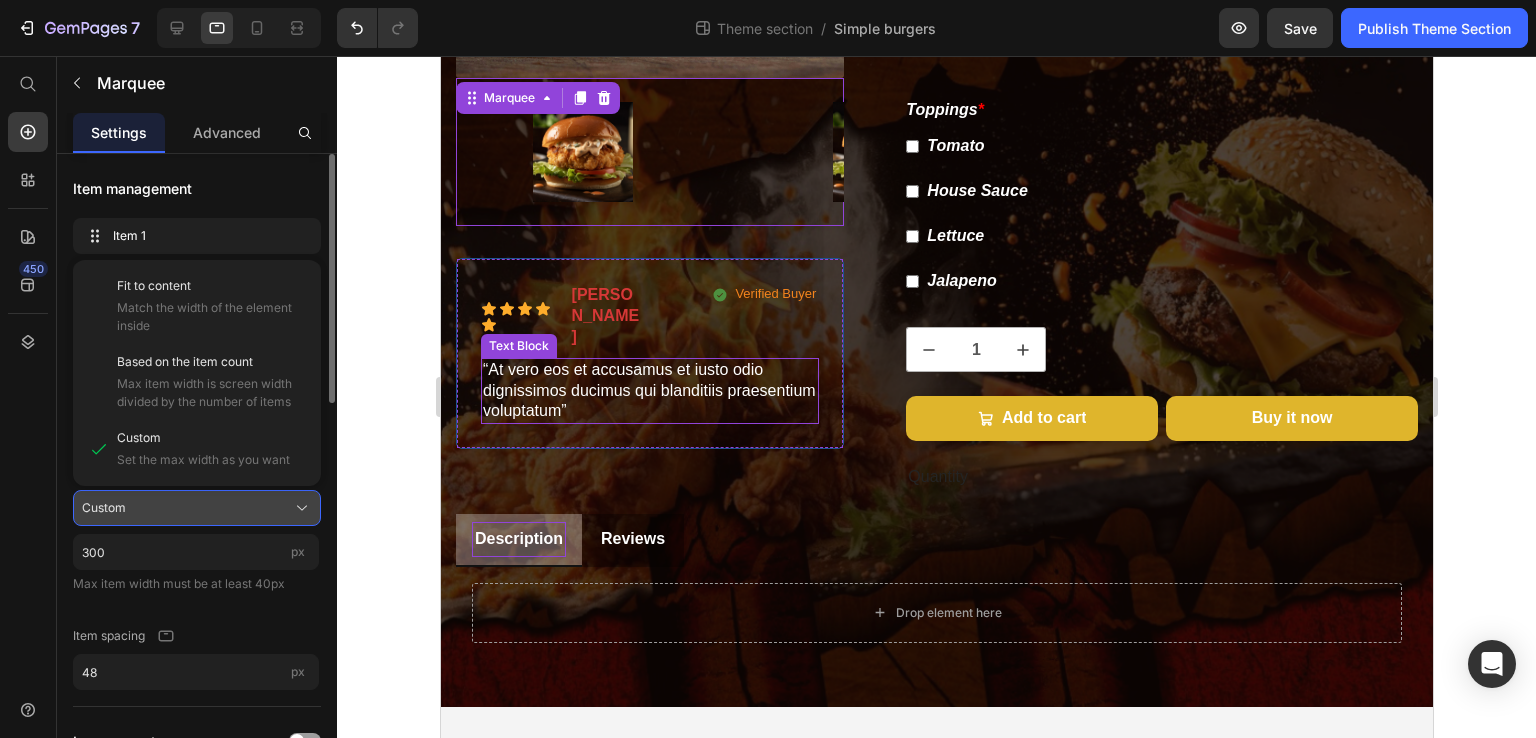 click on "Custom" 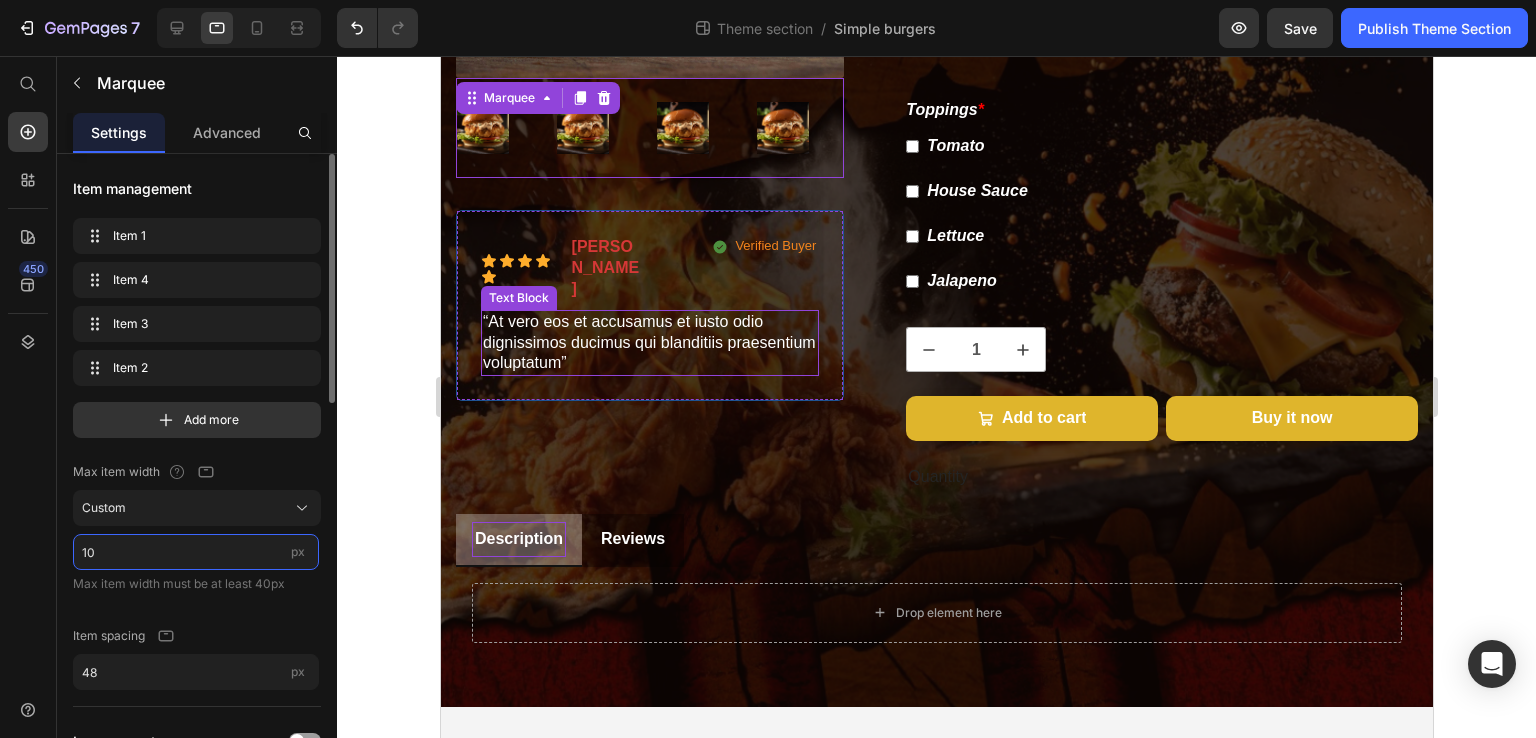 type on "1" 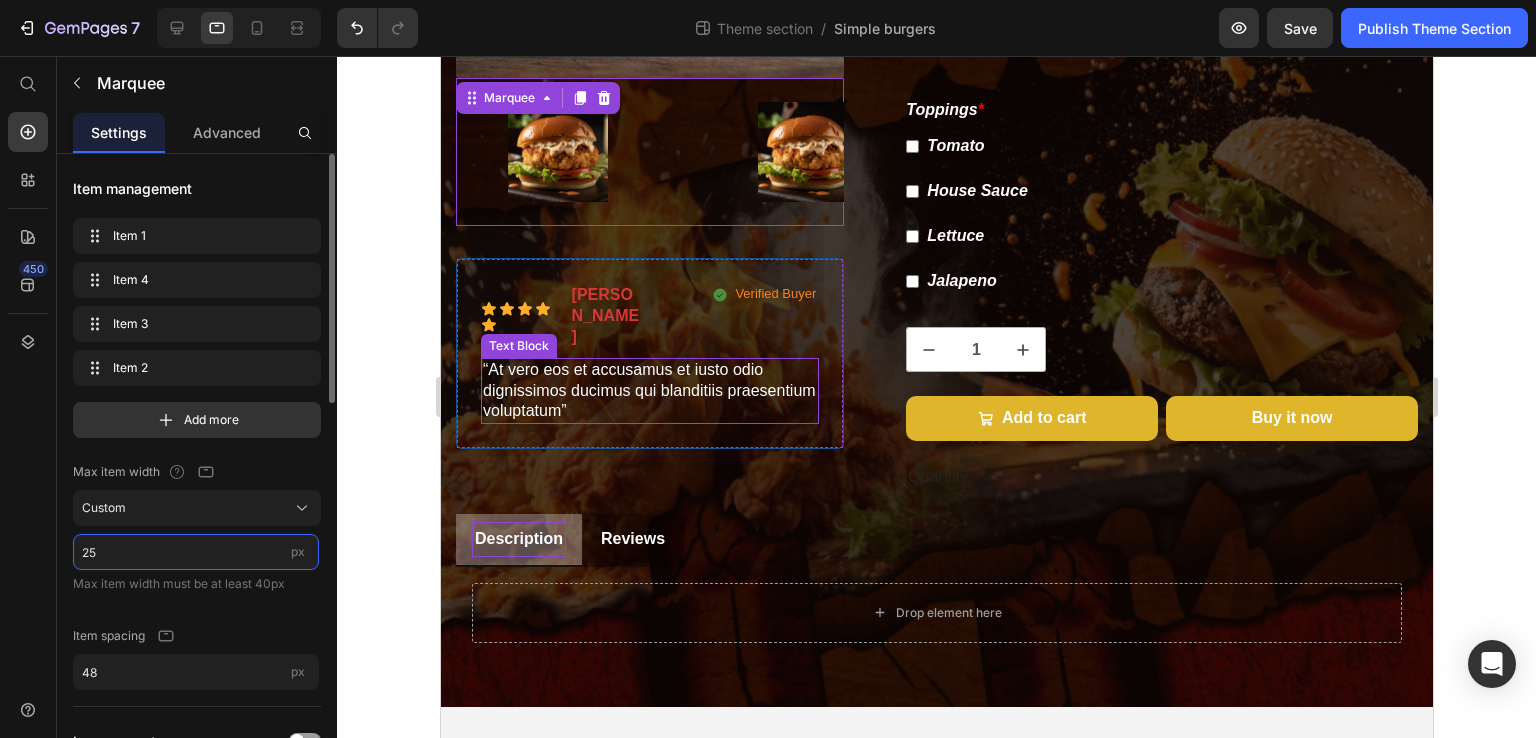 type on "2" 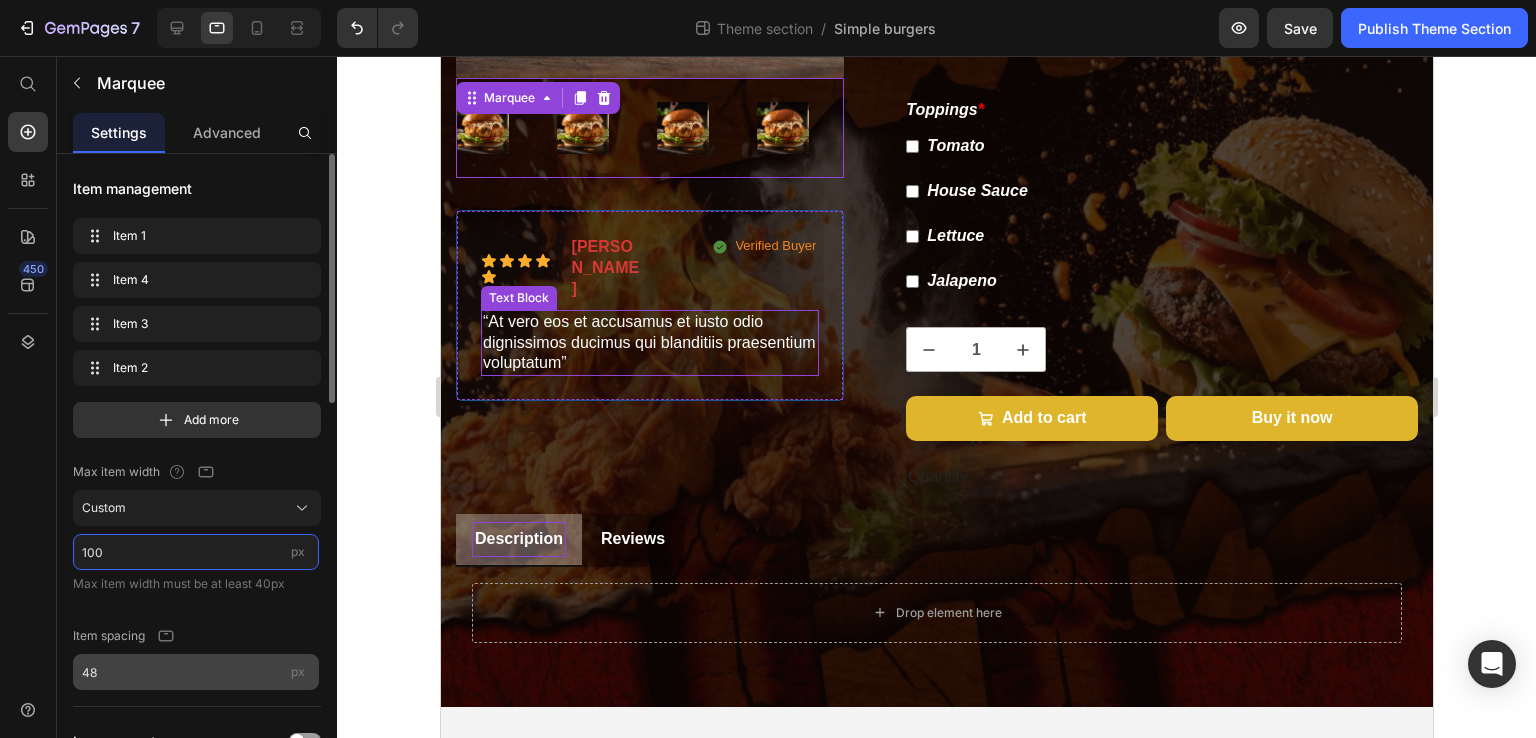 type on "100" 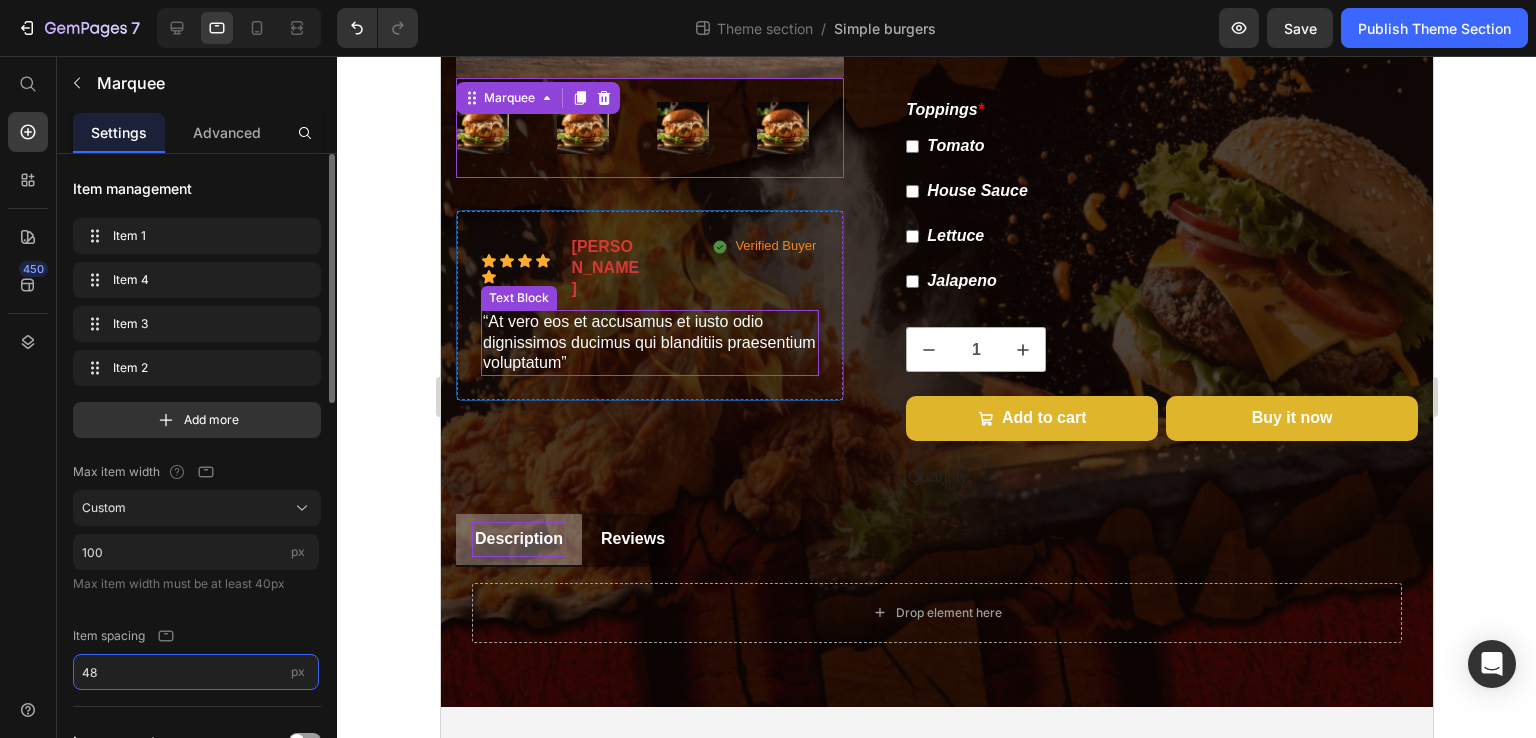click on "48" at bounding box center [196, 672] 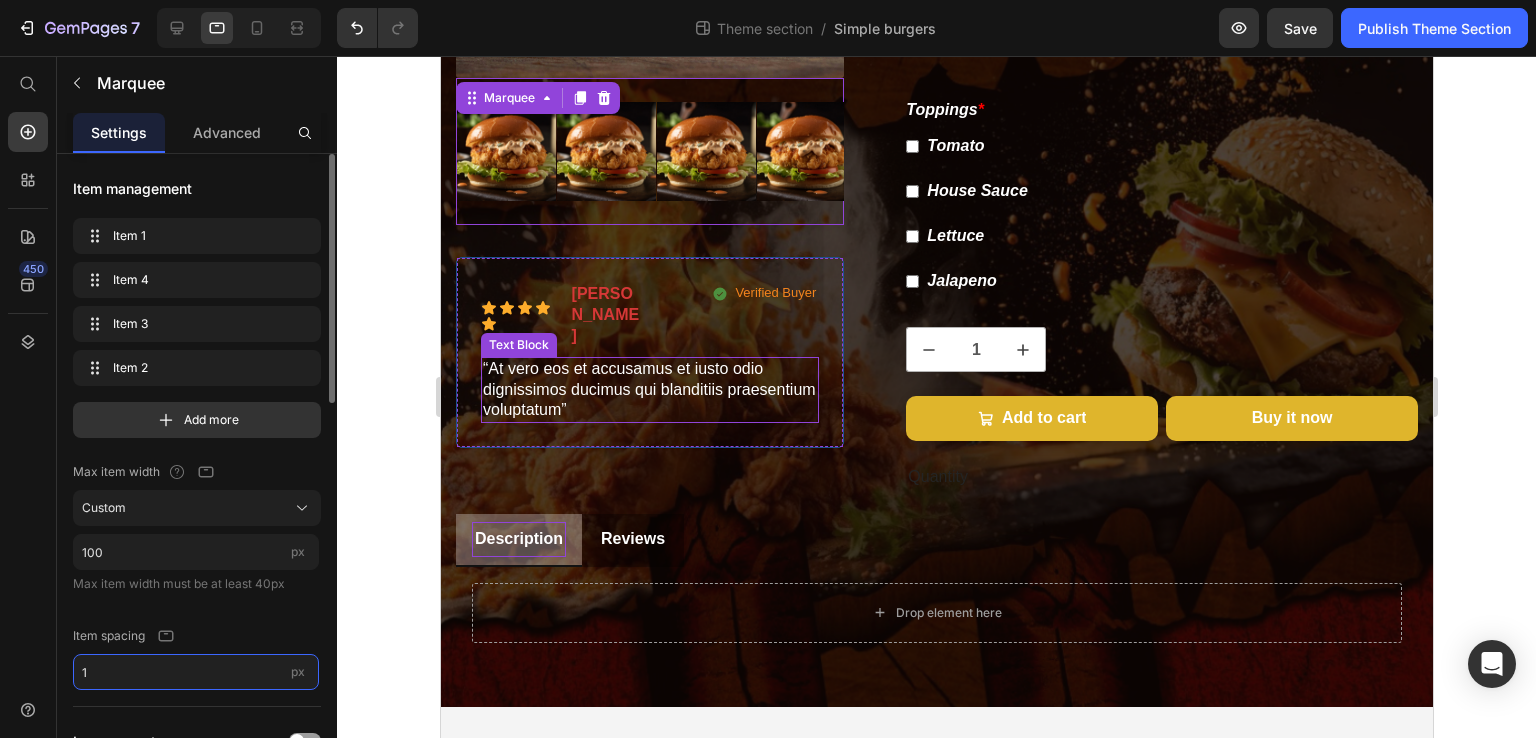 type on "10" 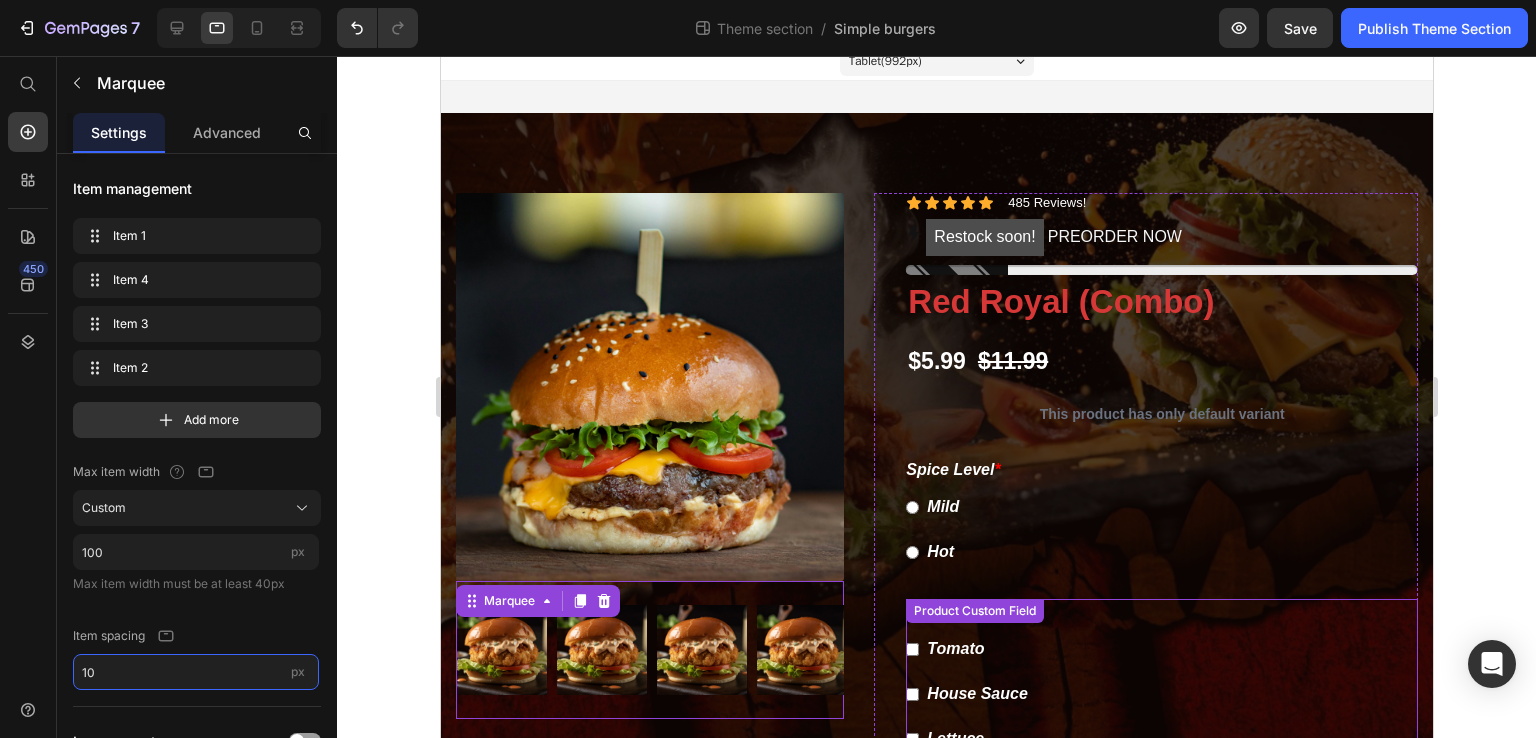 scroll, scrollTop: 0, scrollLeft: 0, axis: both 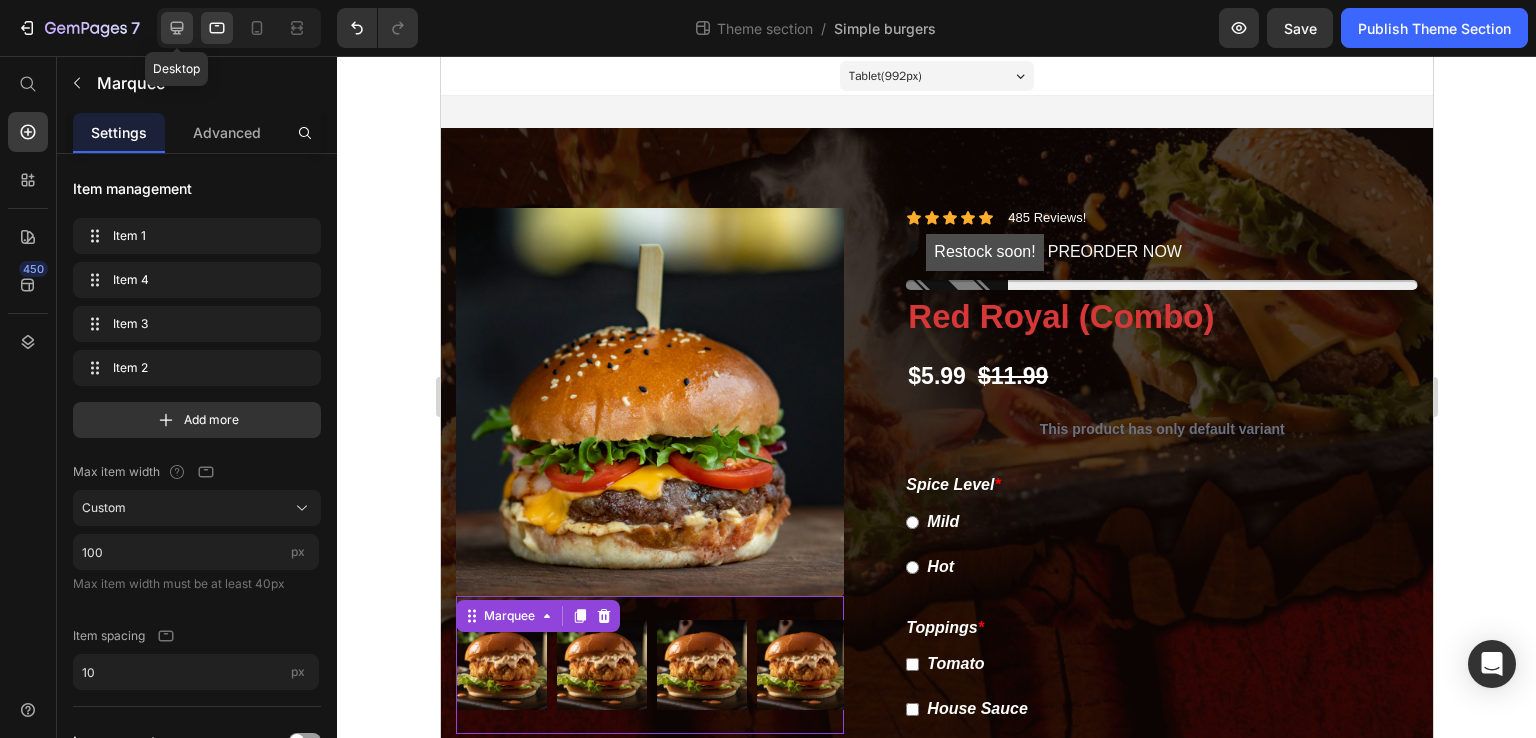 click 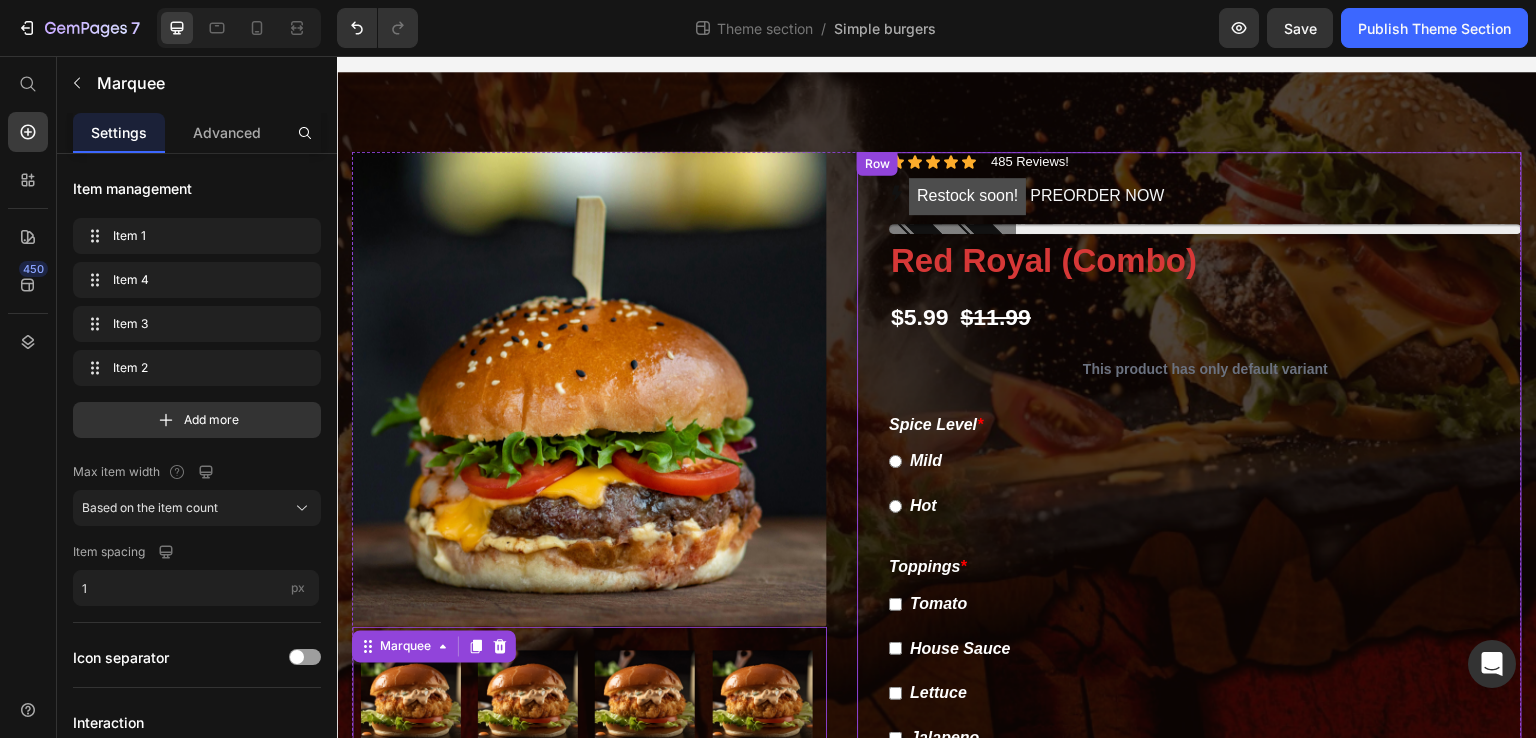 scroll, scrollTop: 260, scrollLeft: 0, axis: vertical 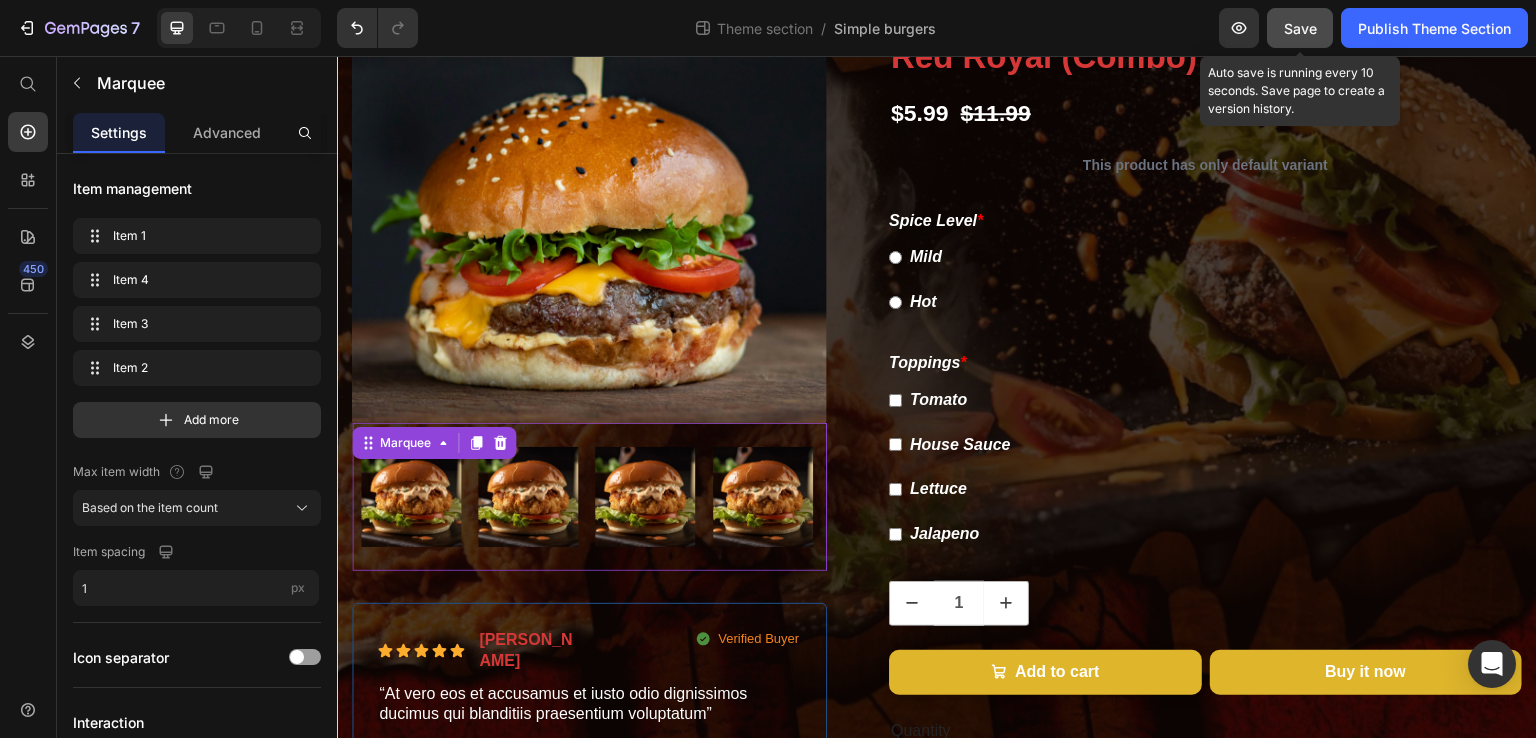 click on "Save" at bounding box center [1300, 28] 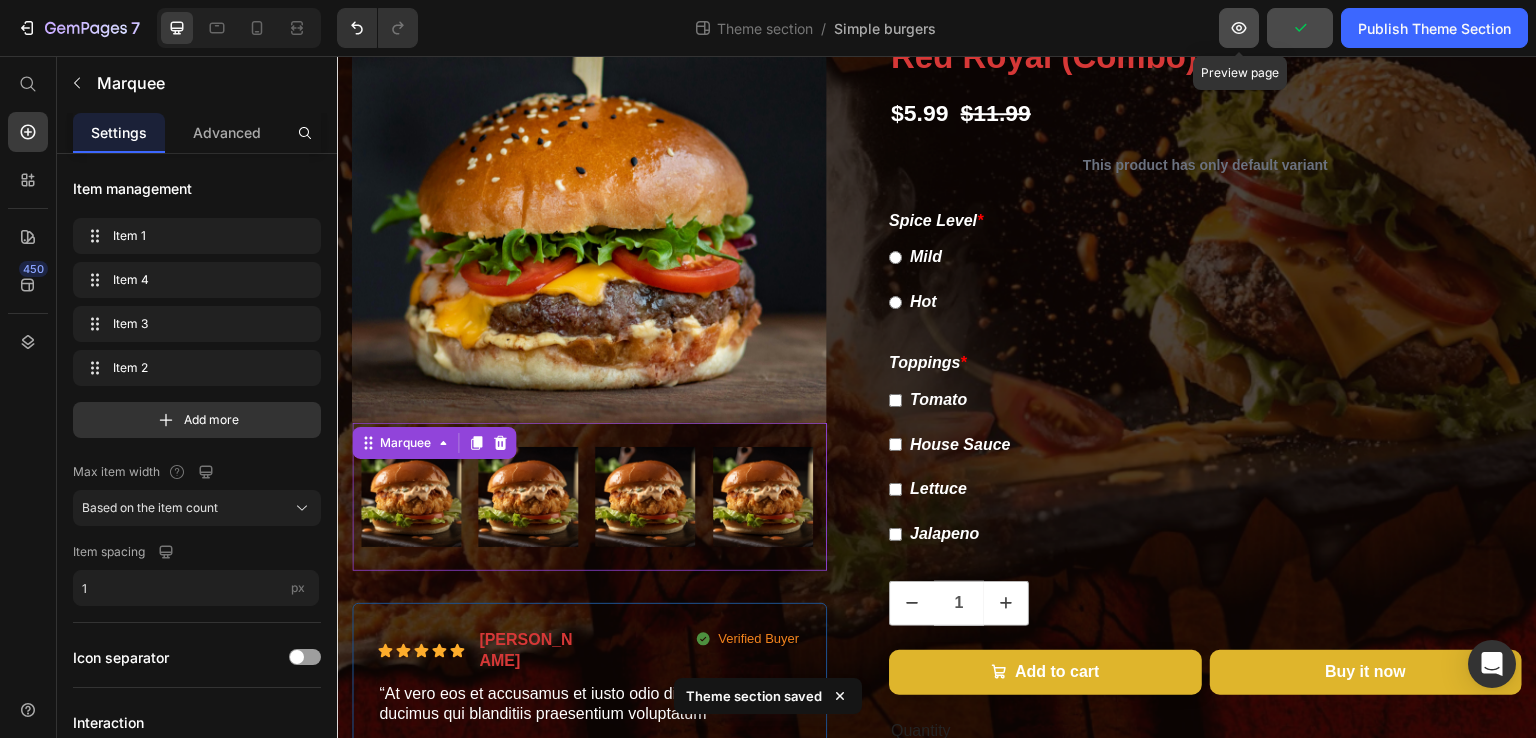 click 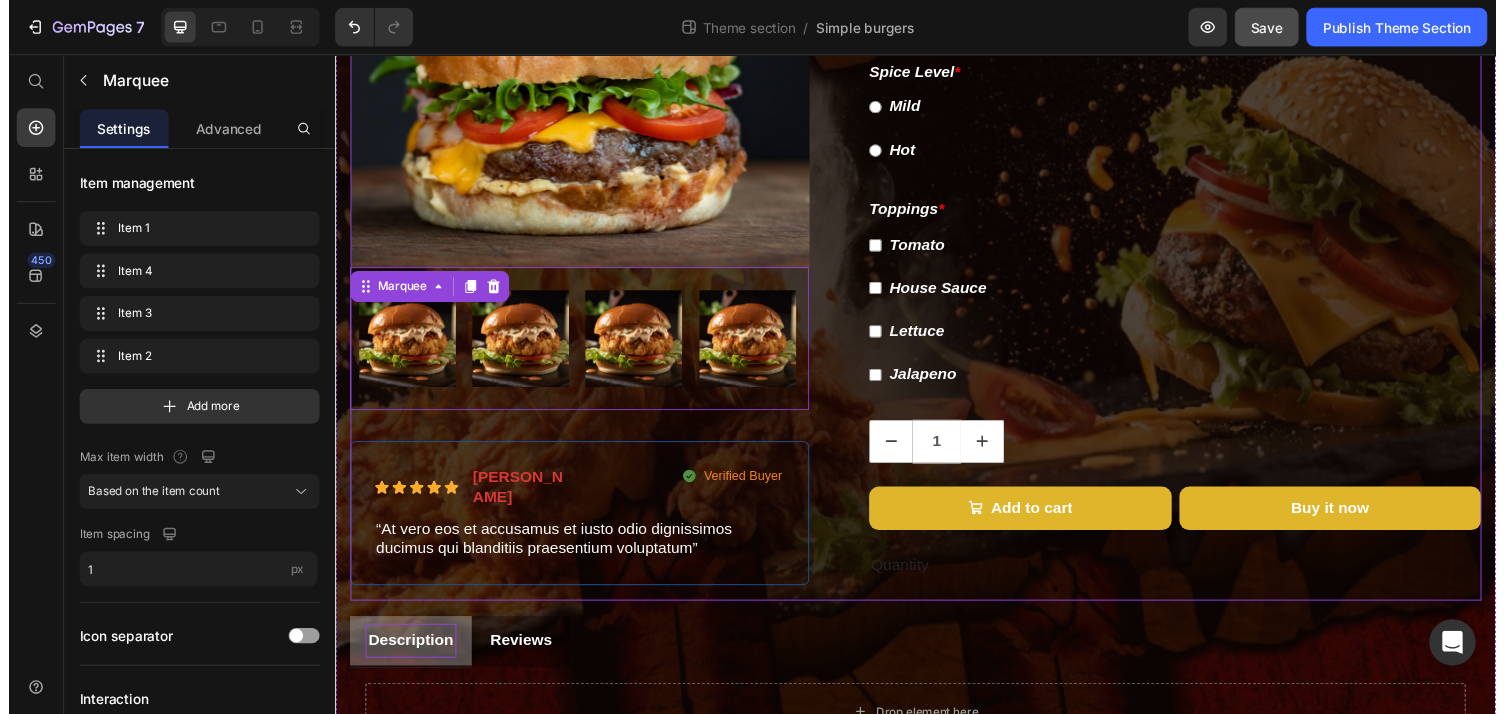 scroll, scrollTop: 512, scrollLeft: 0, axis: vertical 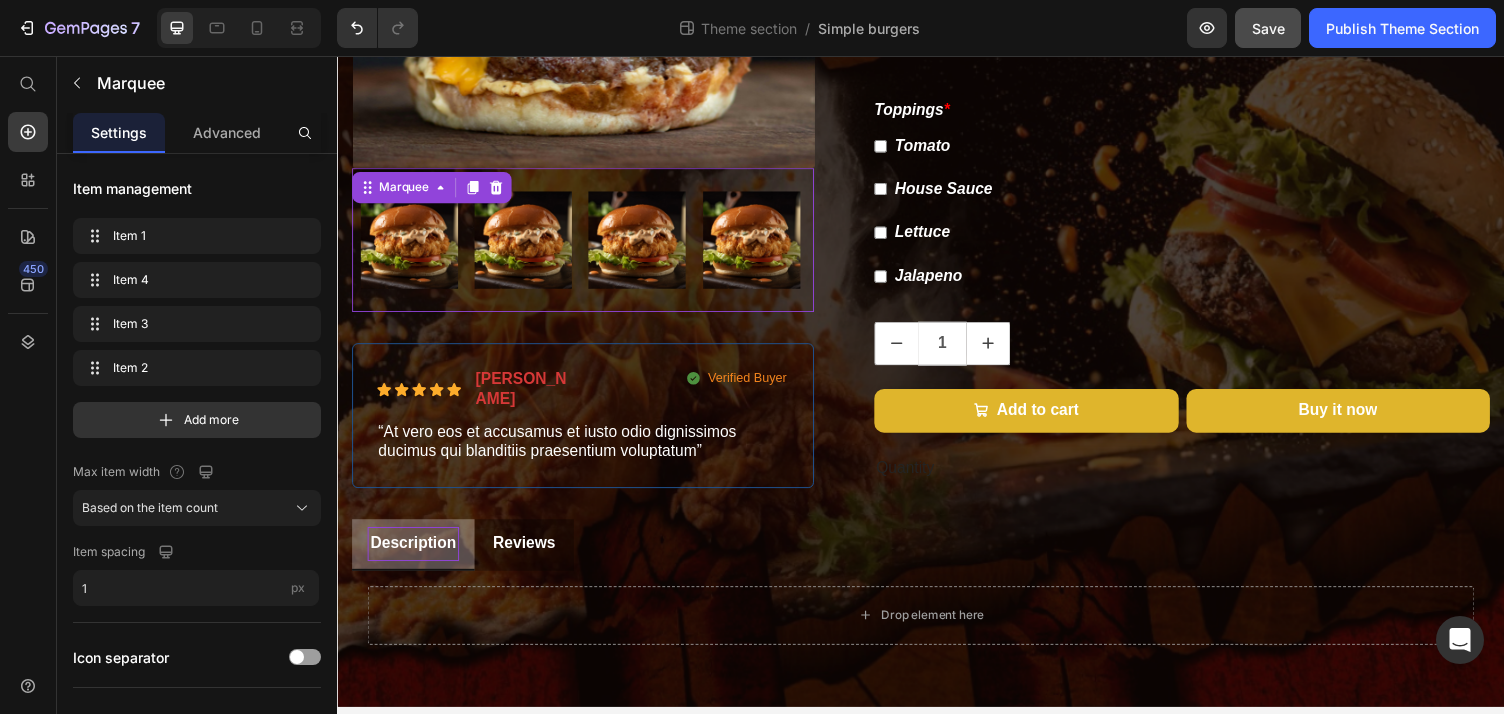 type 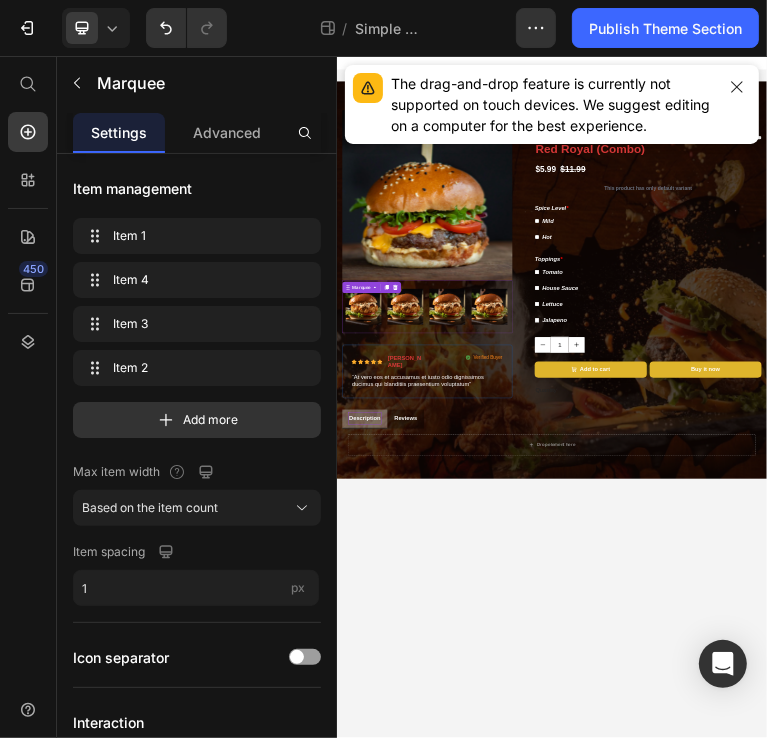 scroll, scrollTop: 0, scrollLeft: 0, axis: both 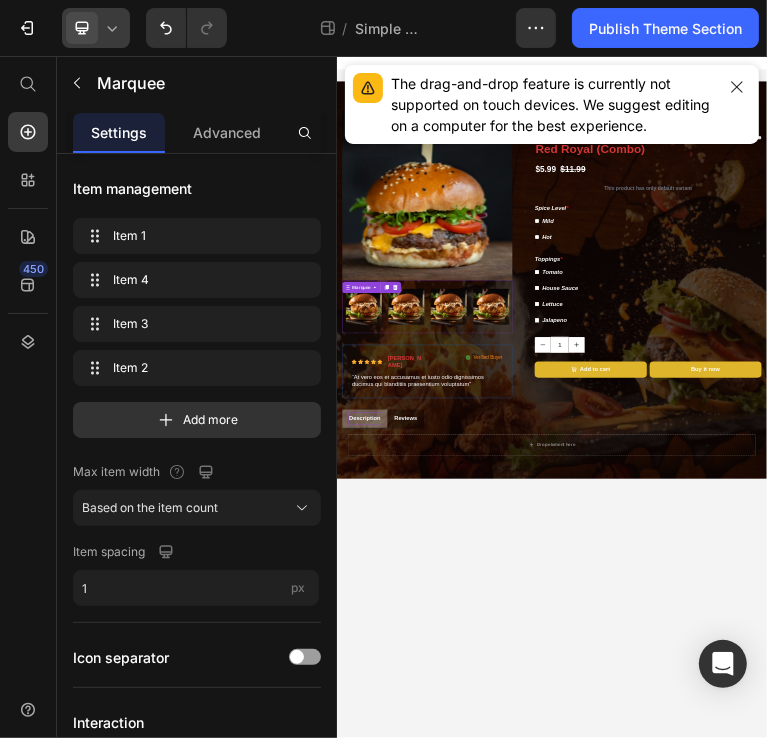 click 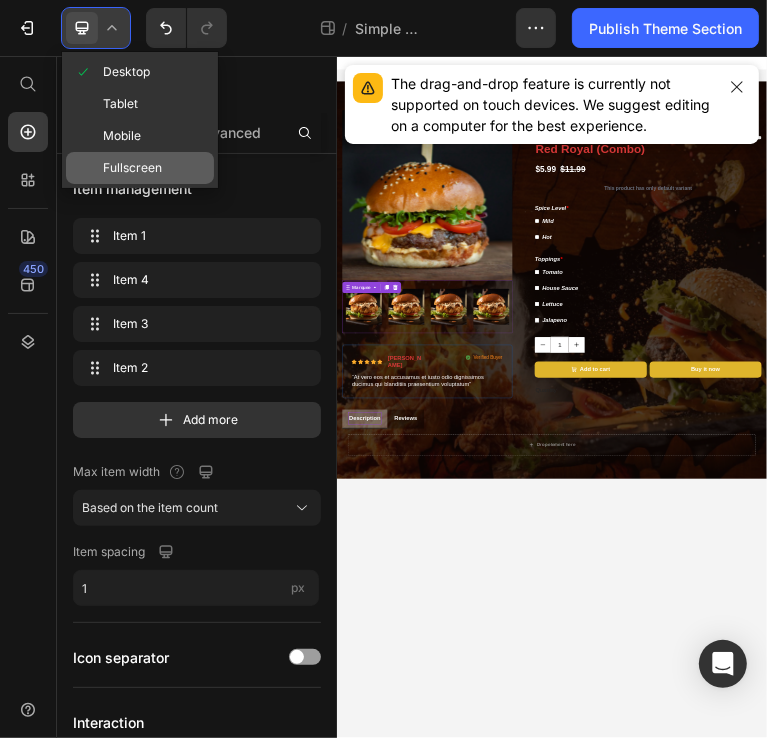 click on "Fullscreen" at bounding box center (132, 168) 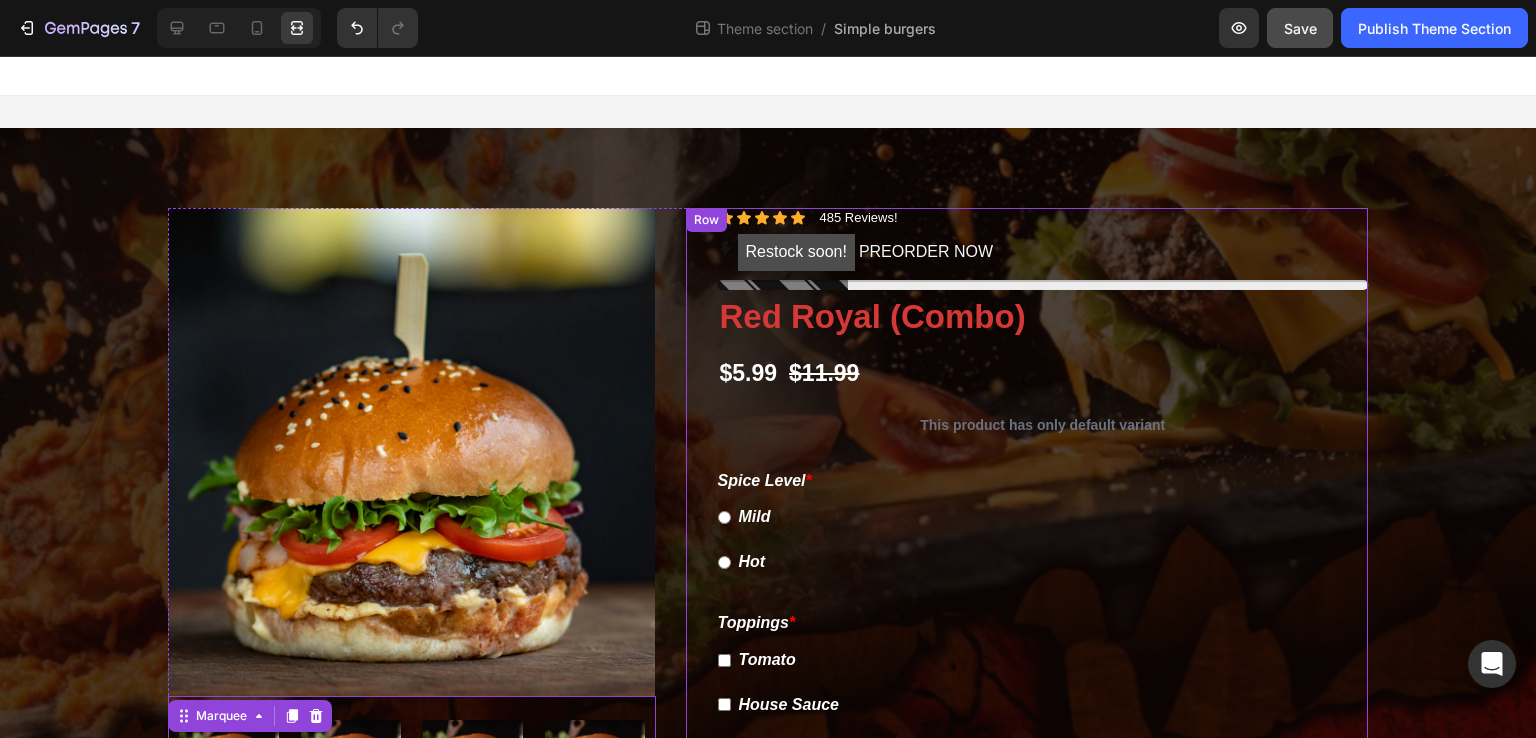 scroll, scrollTop: 521, scrollLeft: 0, axis: vertical 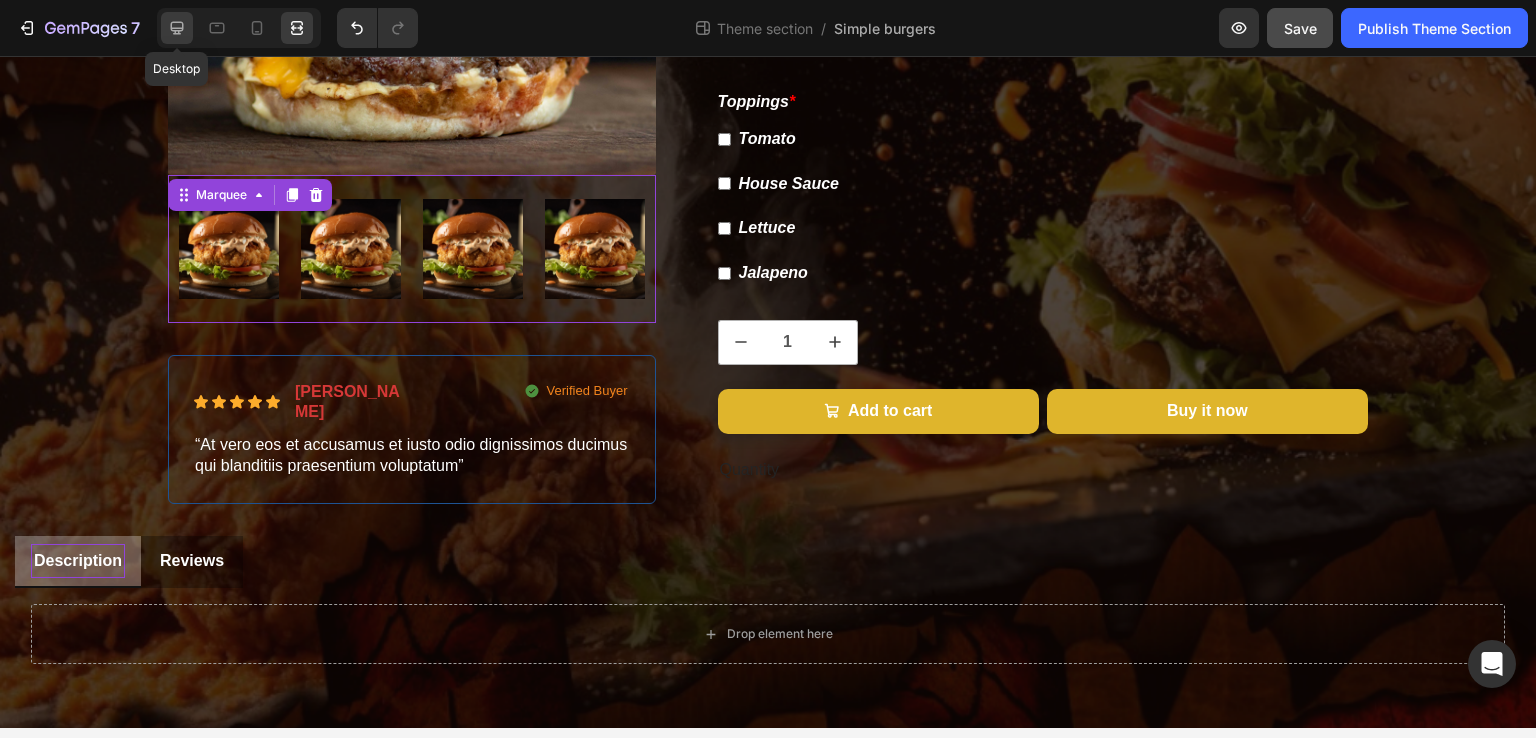 click 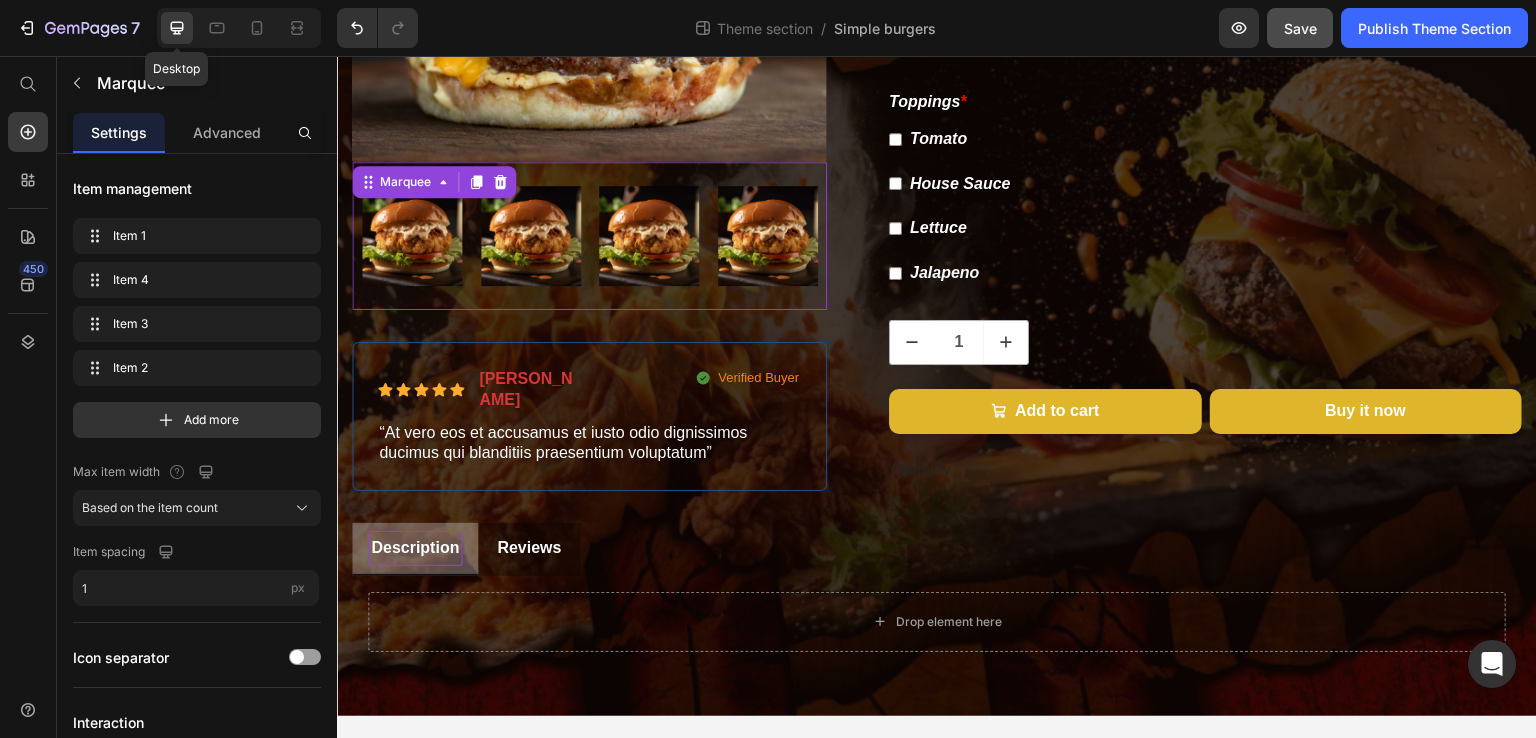 scroll, scrollTop: 512, scrollLeft: 0, axis: vertical 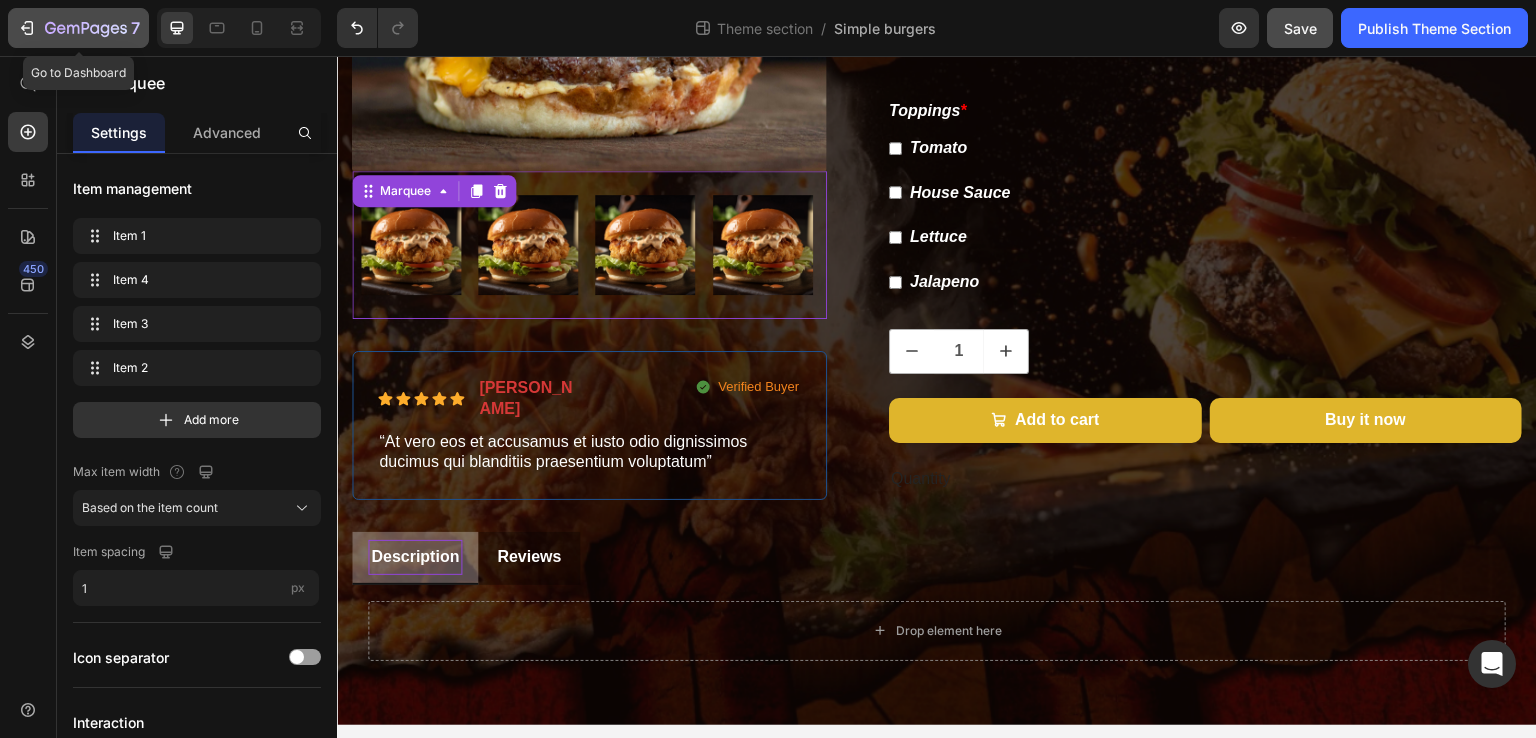 click 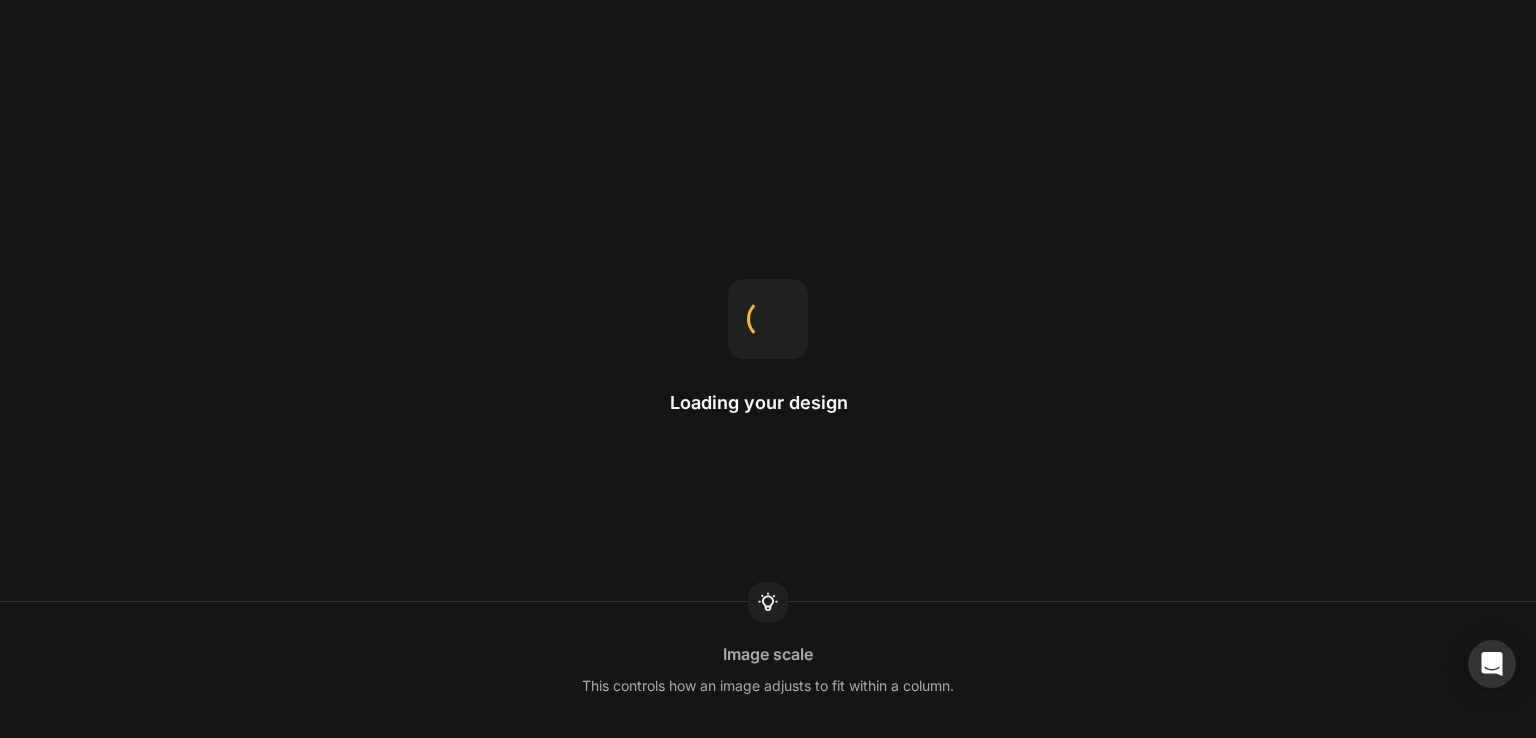scroll, scrollTop: 0, scrollLeft: 0, axis: both 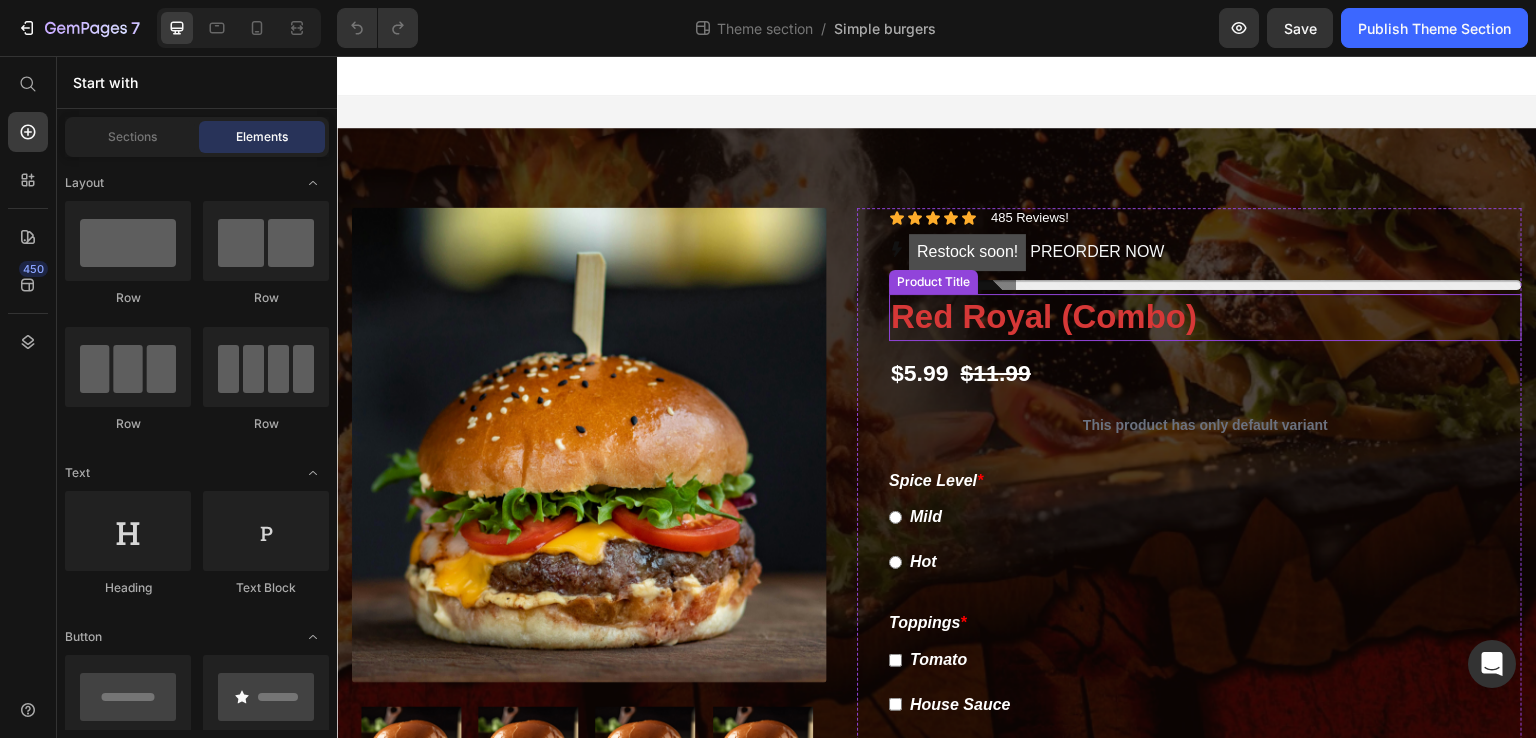 click on "Red Royal (Combo)" at bounding box center [1205, 317] 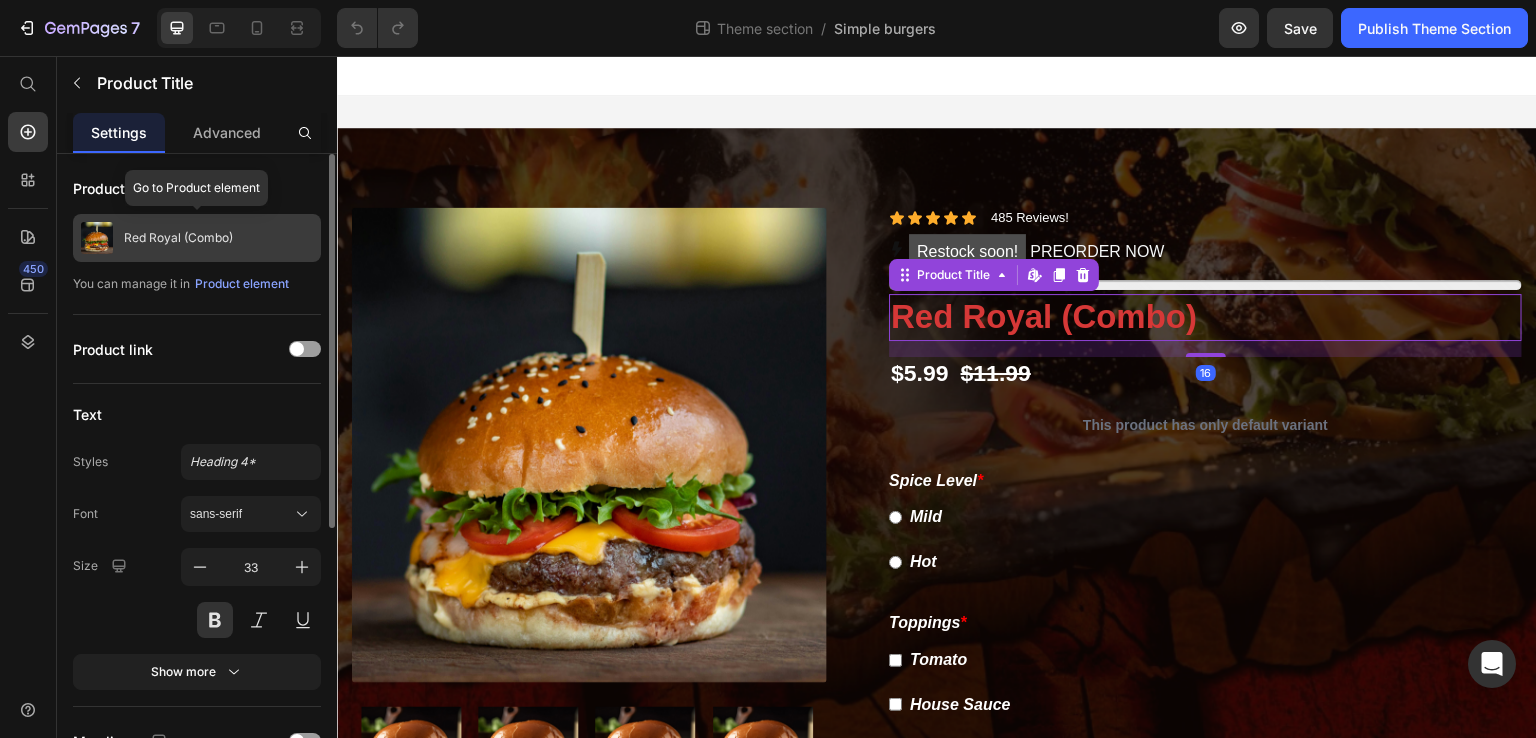 click on "Red Royal (Combo)" at bounding box center [197, 238] 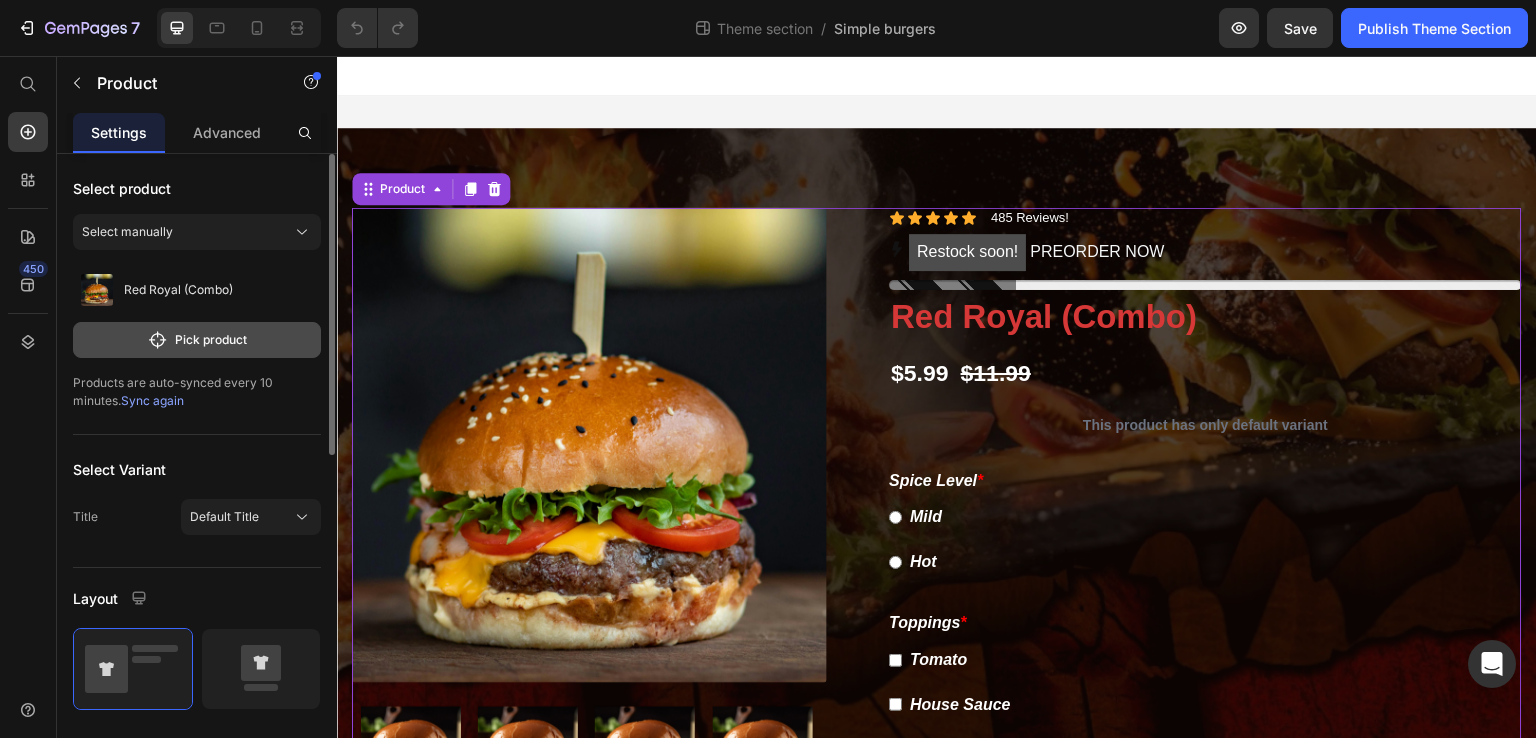 click on "Pick product" at bounding box center [197, 340] 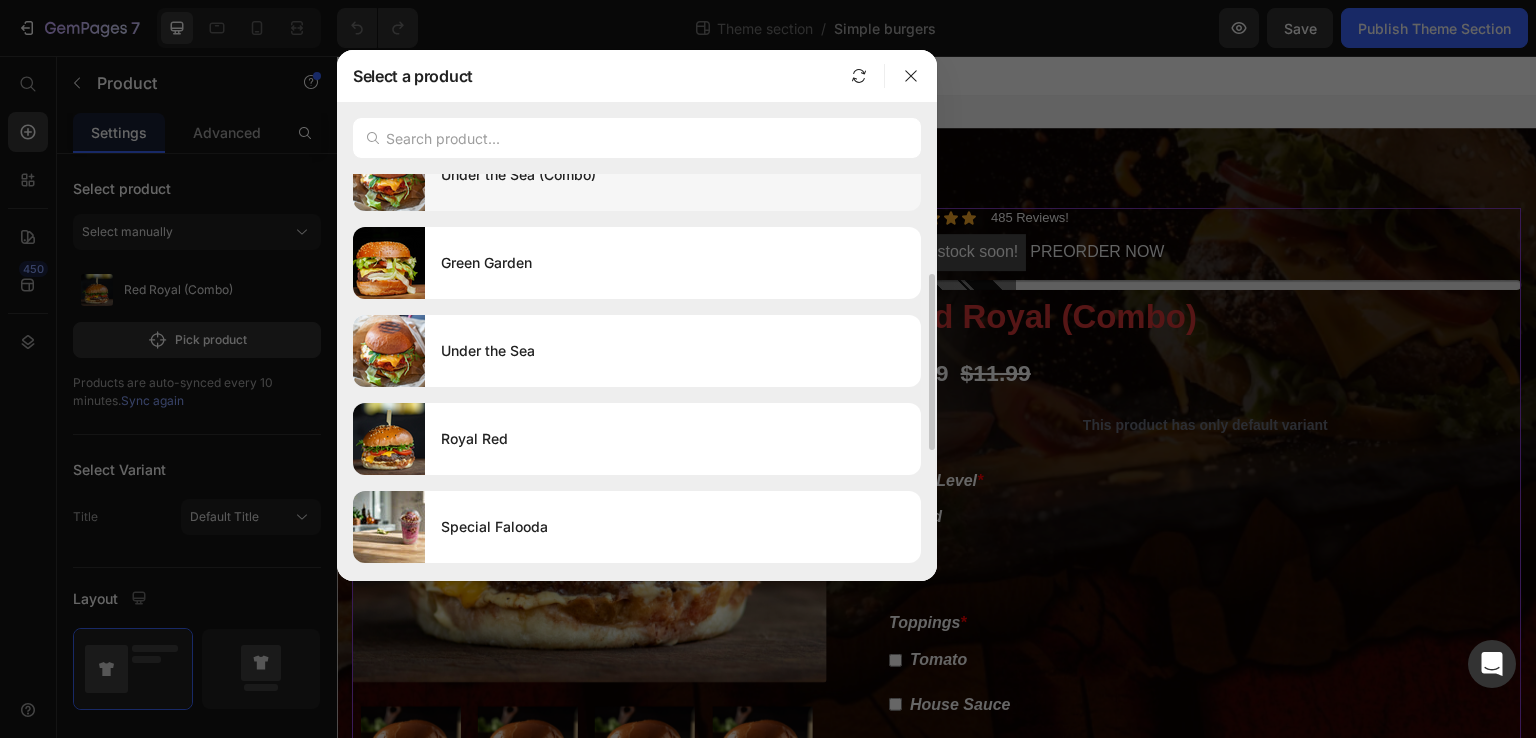 scroll, scrollTop: 217, scrollLeft: 0, axis: vertical 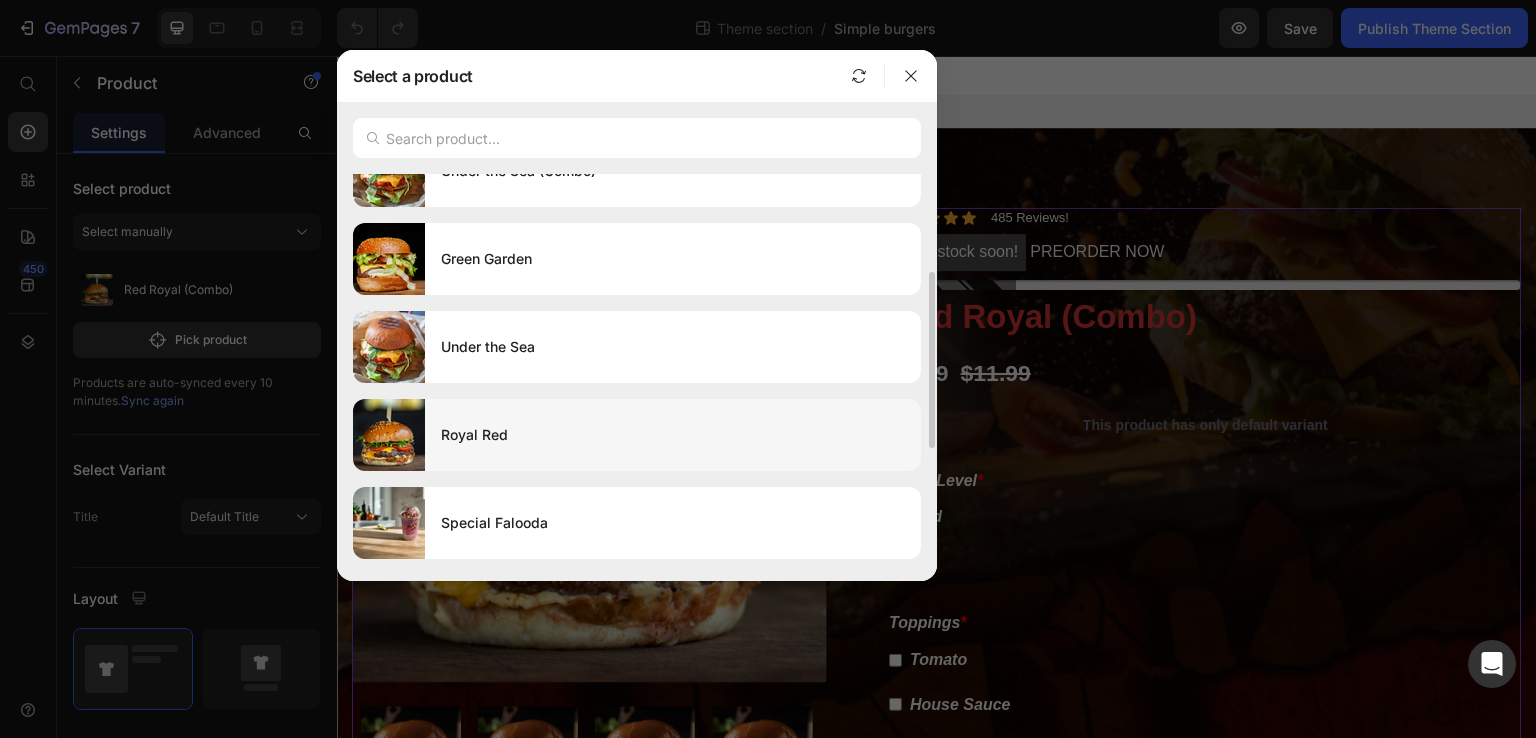 click on "Royal Red" at bounding box center (673, 435) 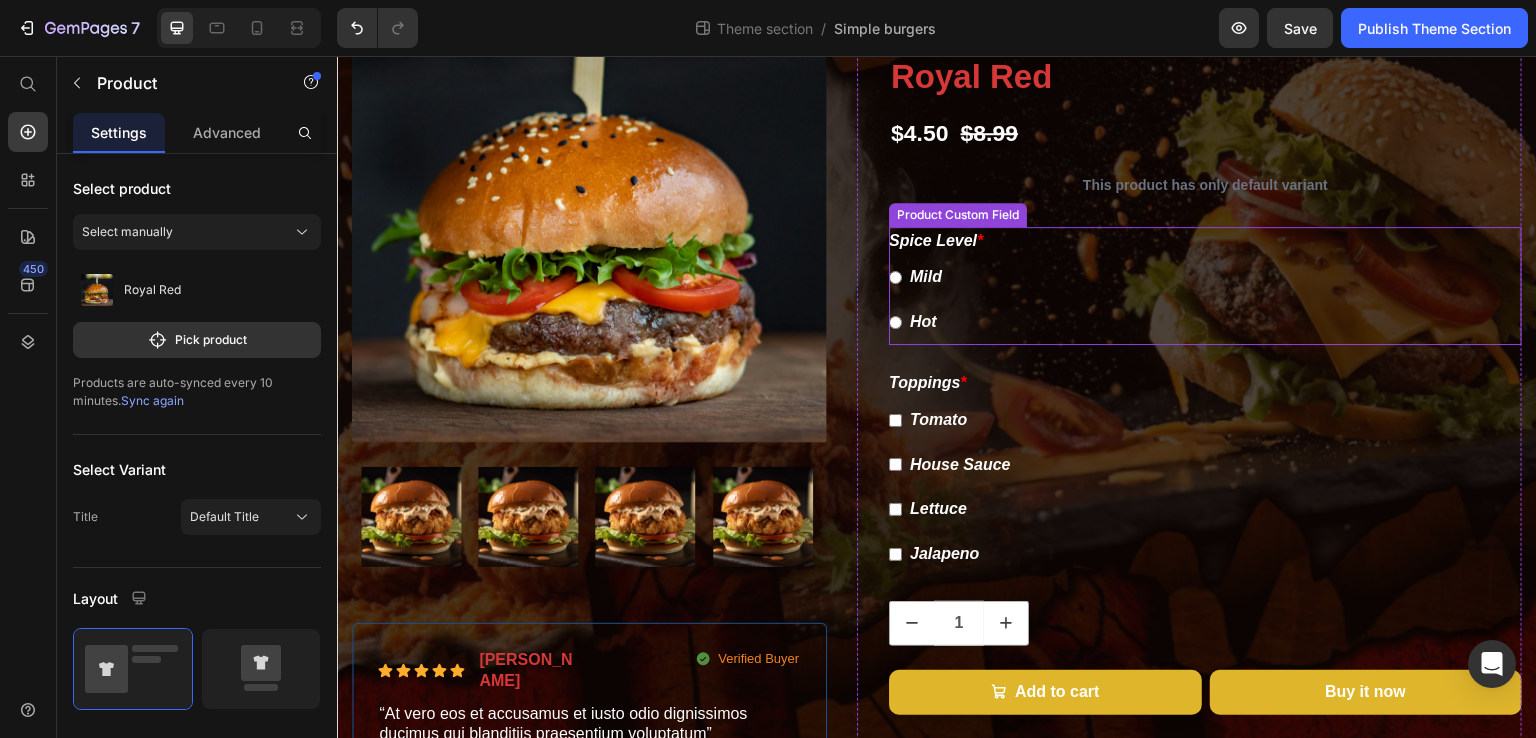 scroll, scrollTop: 90, scrollLeft: 0, axis: vertical 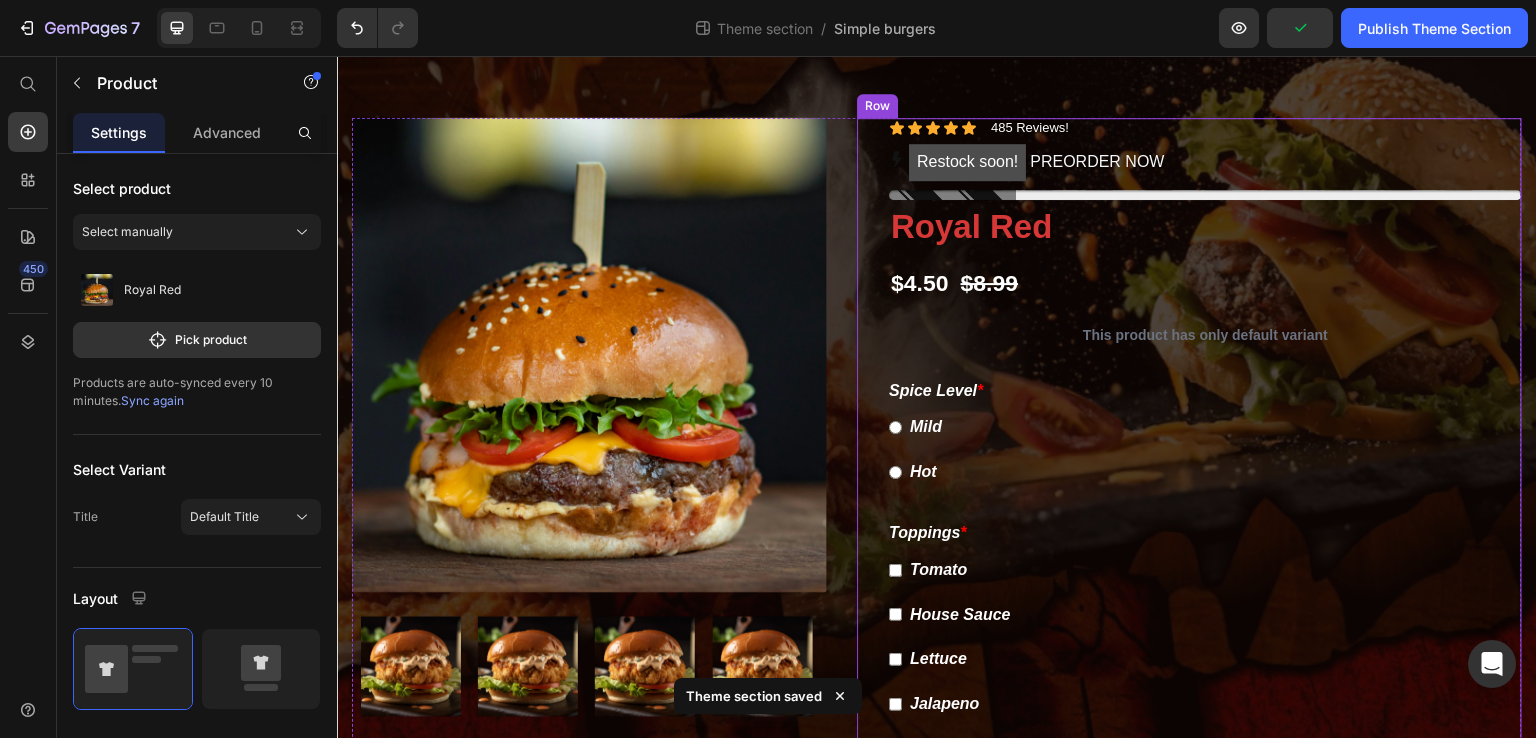 click on "Icon Icon Icon Icon Icon Icon List 485 Reviews! Text Block Row
Restock soon!  PREORDER NOW Stock Counter Royal Red Product Title $4.50 Product Price $8.99 Product Price Row This product has only default variant Product Variants & Swatches Spice Level  * Mild Hot Please enter or select a value Product Custom Field Toppings  * Tomato House Sauce Lettuce Jalapeno Please enter or select a value Product Custom Field 1 Product Quantity
Add to cart Add to Cart Buy it now Dynamic Checkout Row Quantity Text Block Row" at bounding box center [1189, 519] 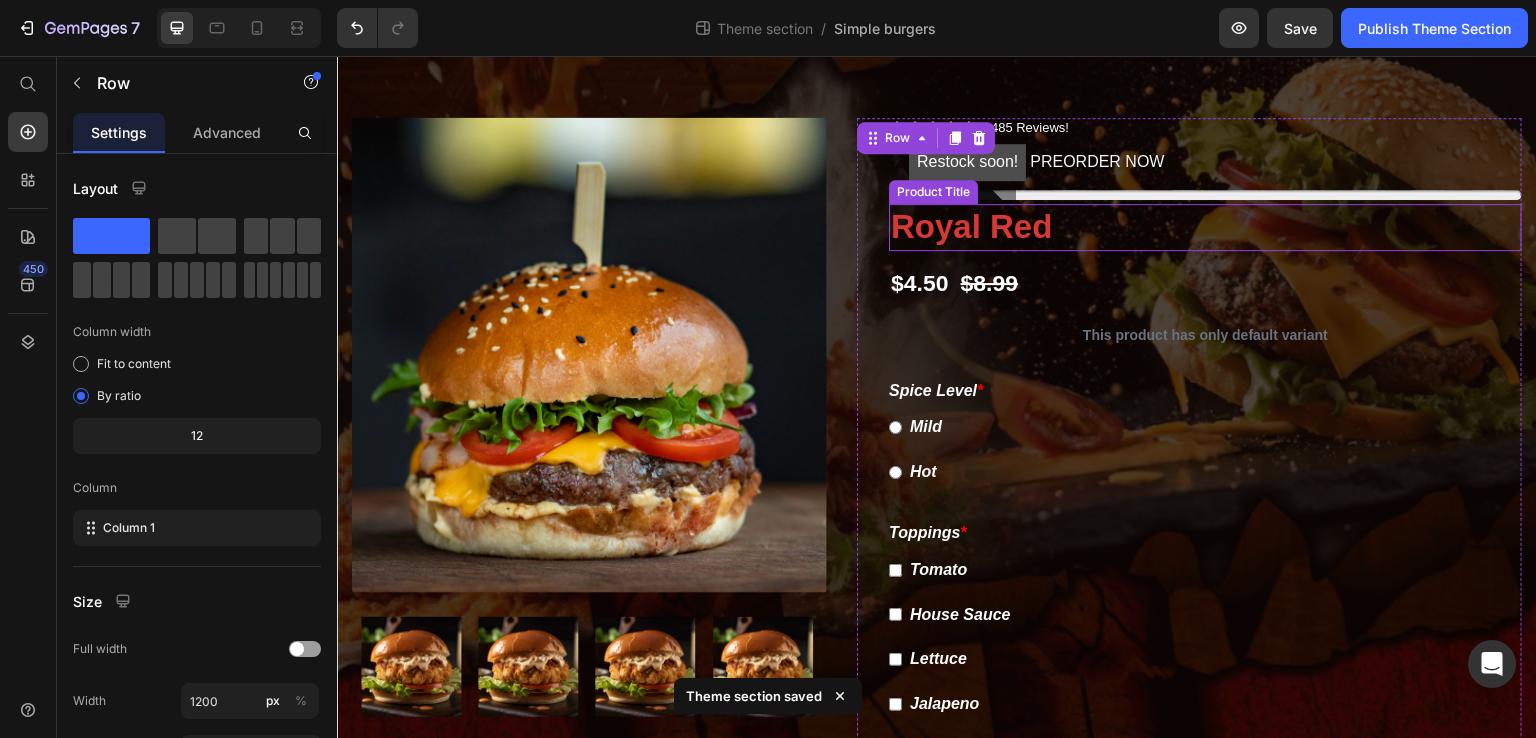 click on "Royal Red" at bounding box center [1205, 227] 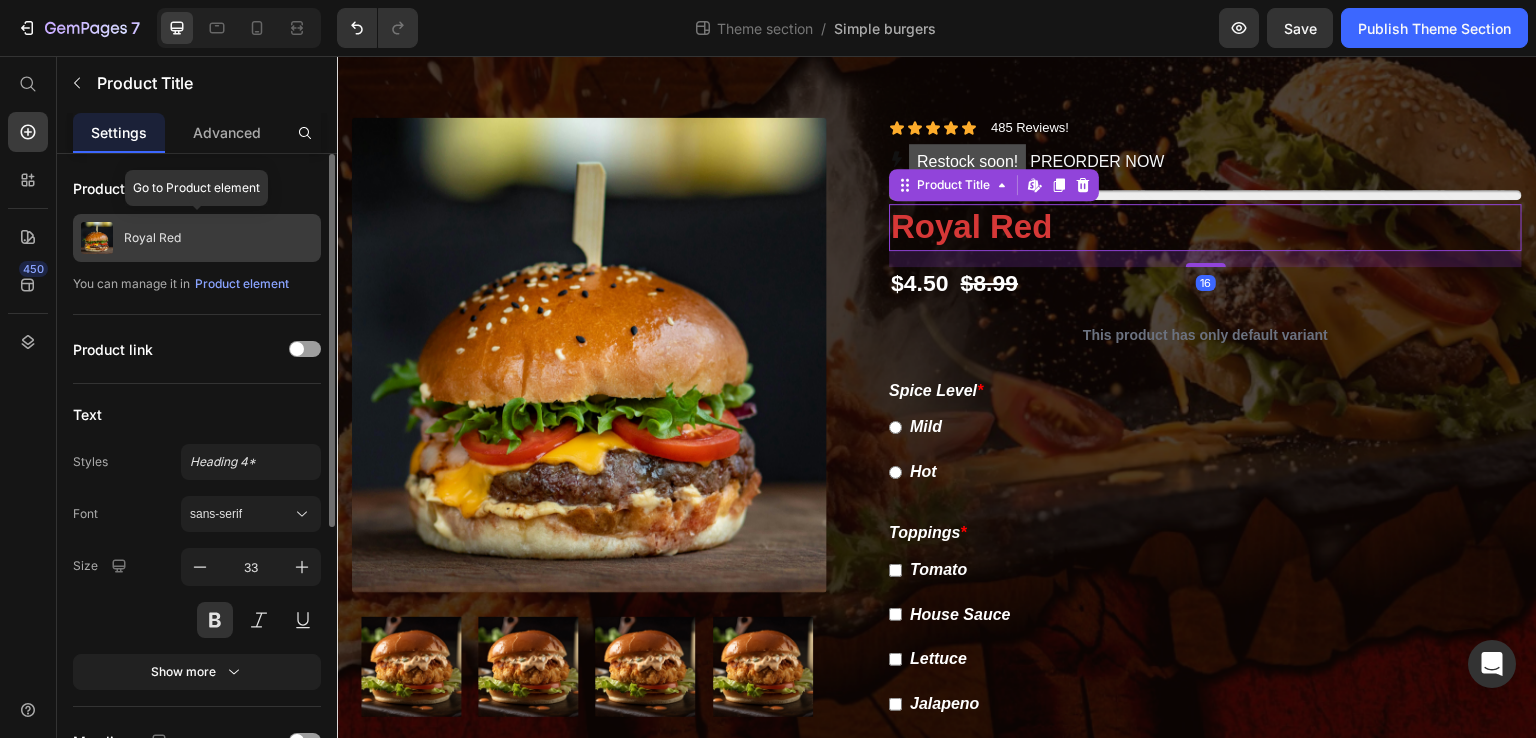 click on "Royal Red" at bounding box center [197, 238] 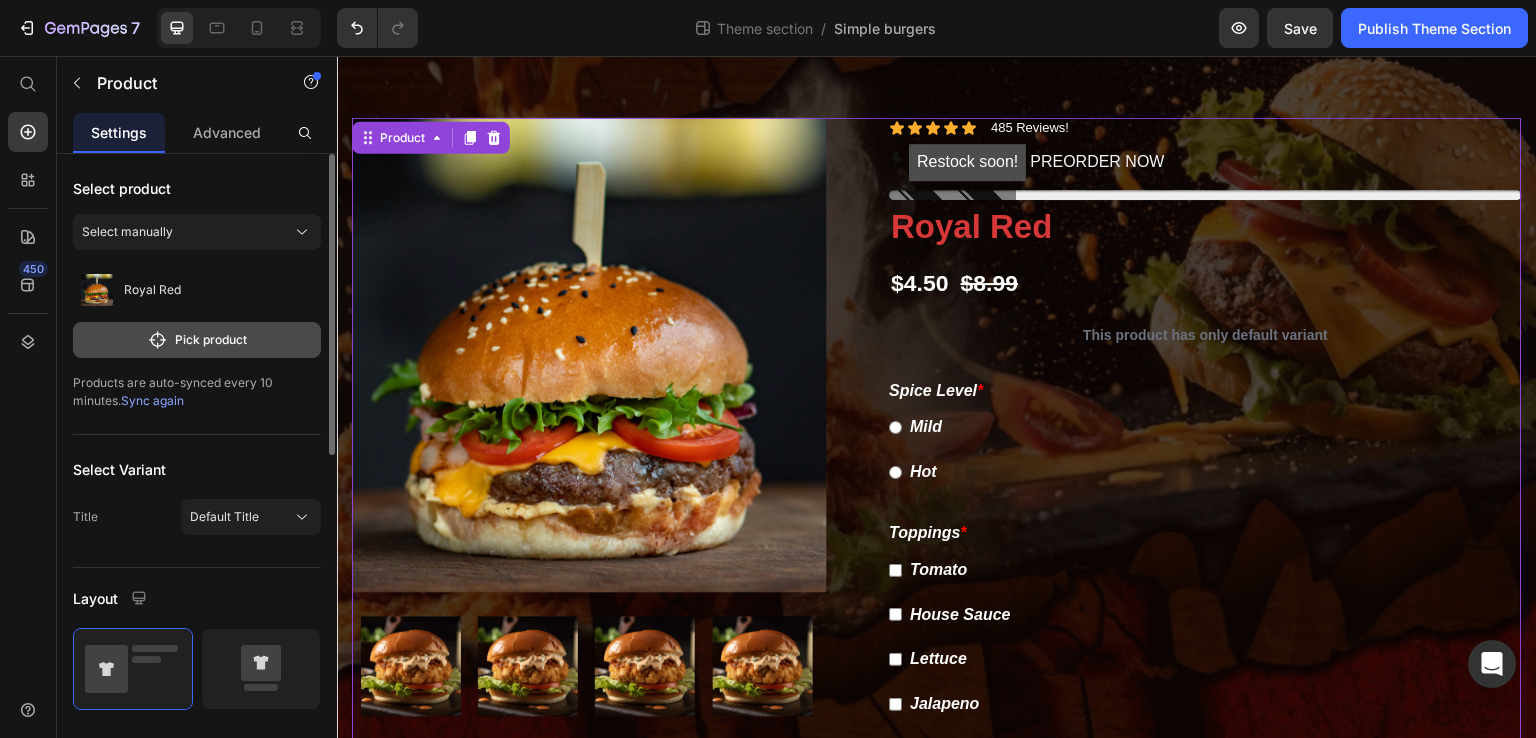 click on "Pick product" at bounding box center [197, 340] 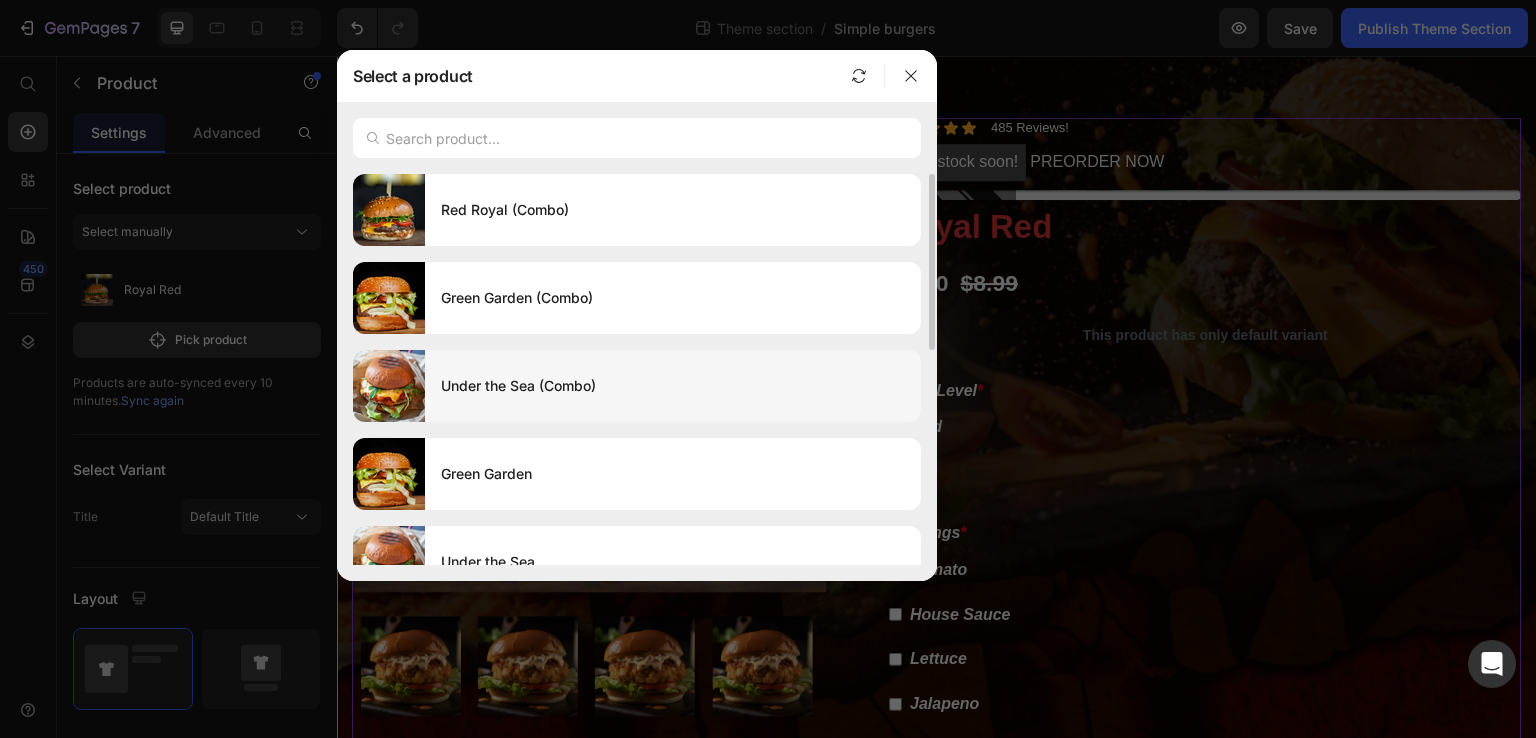 click on "Under the Sea (Combo)" at bounding box center [673, 386] 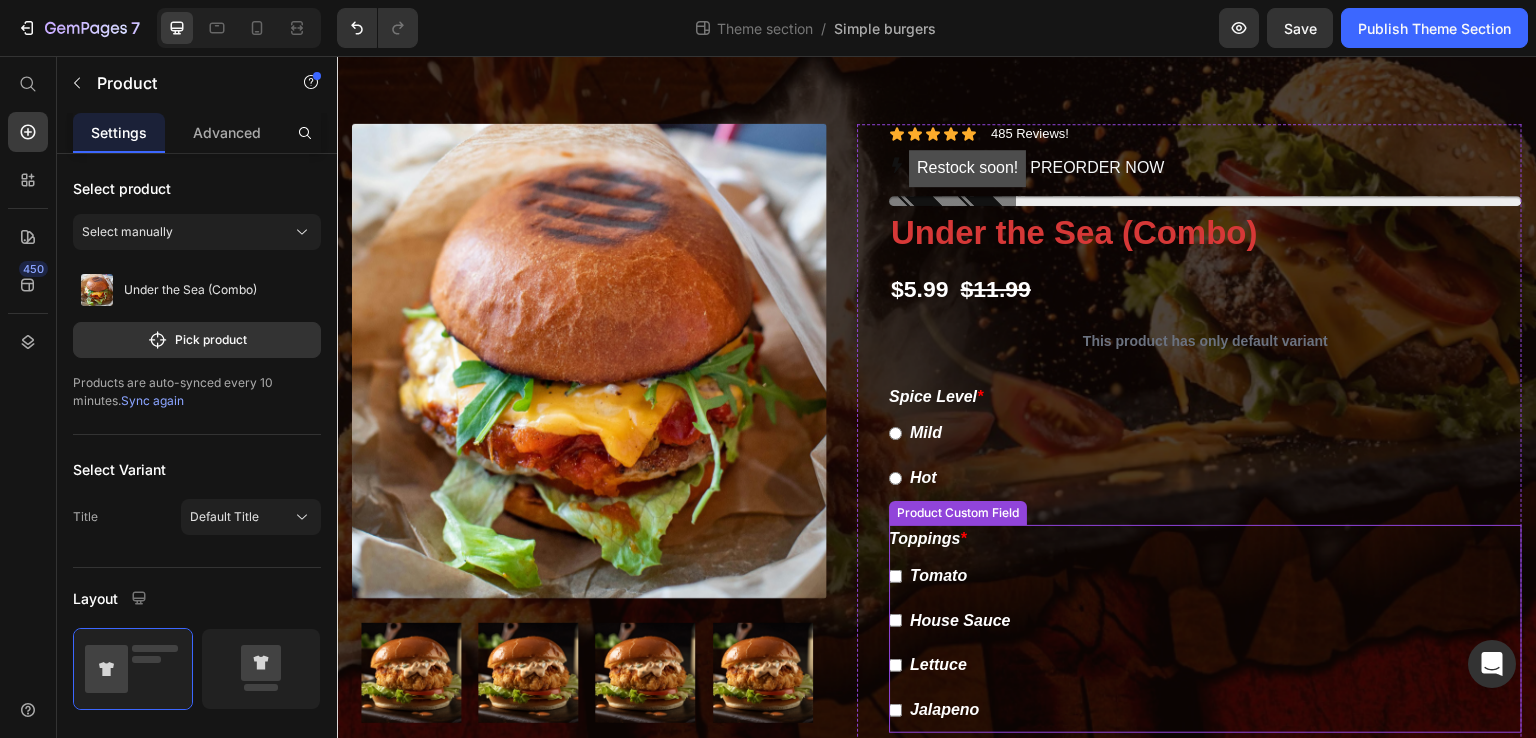 scroll, scrollTop: 79, scrollLeft: 0, axis: vertical 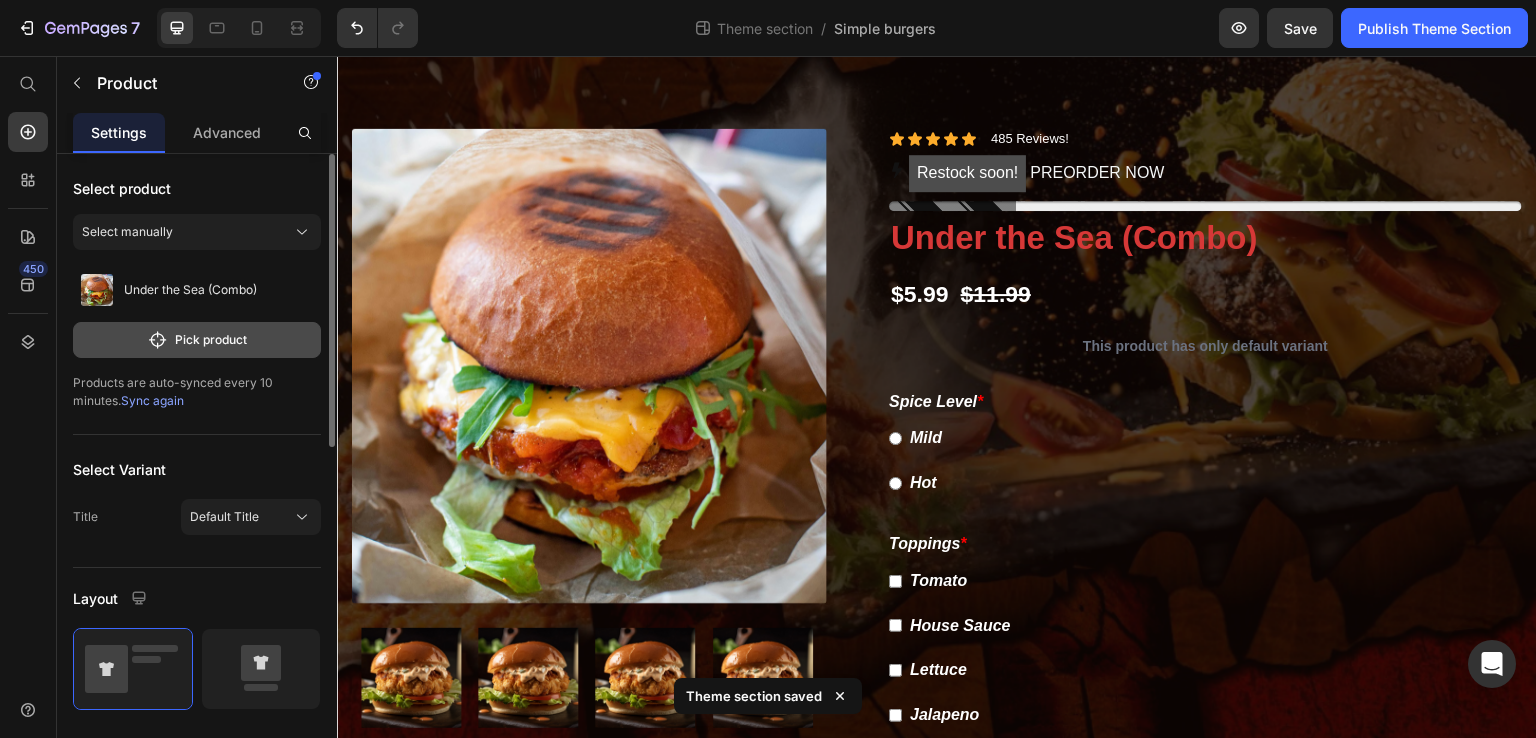 click on "Pick product" at bounding box center (197, 340) 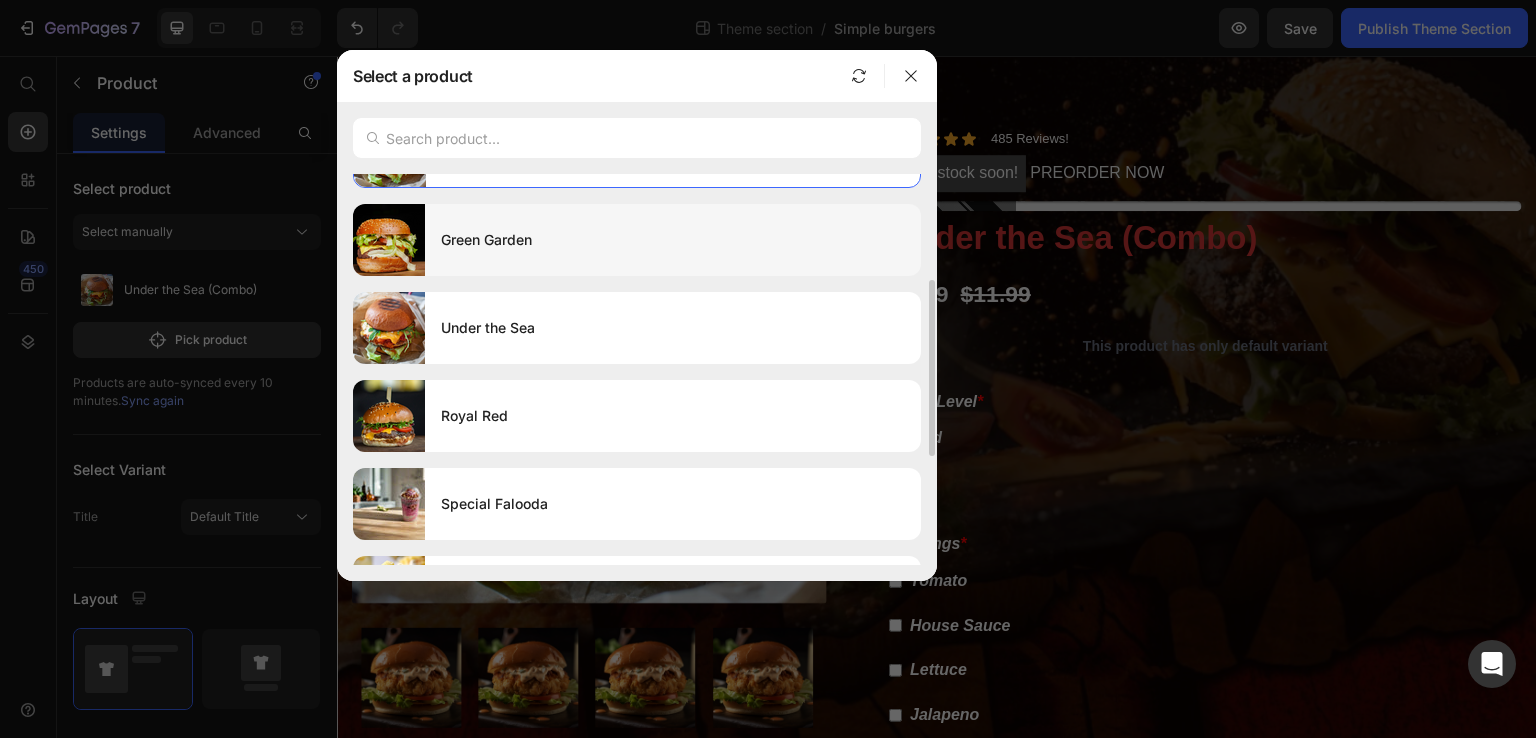 scroll, scrollTop: 241, scrollLeft: 0, axis: vertical 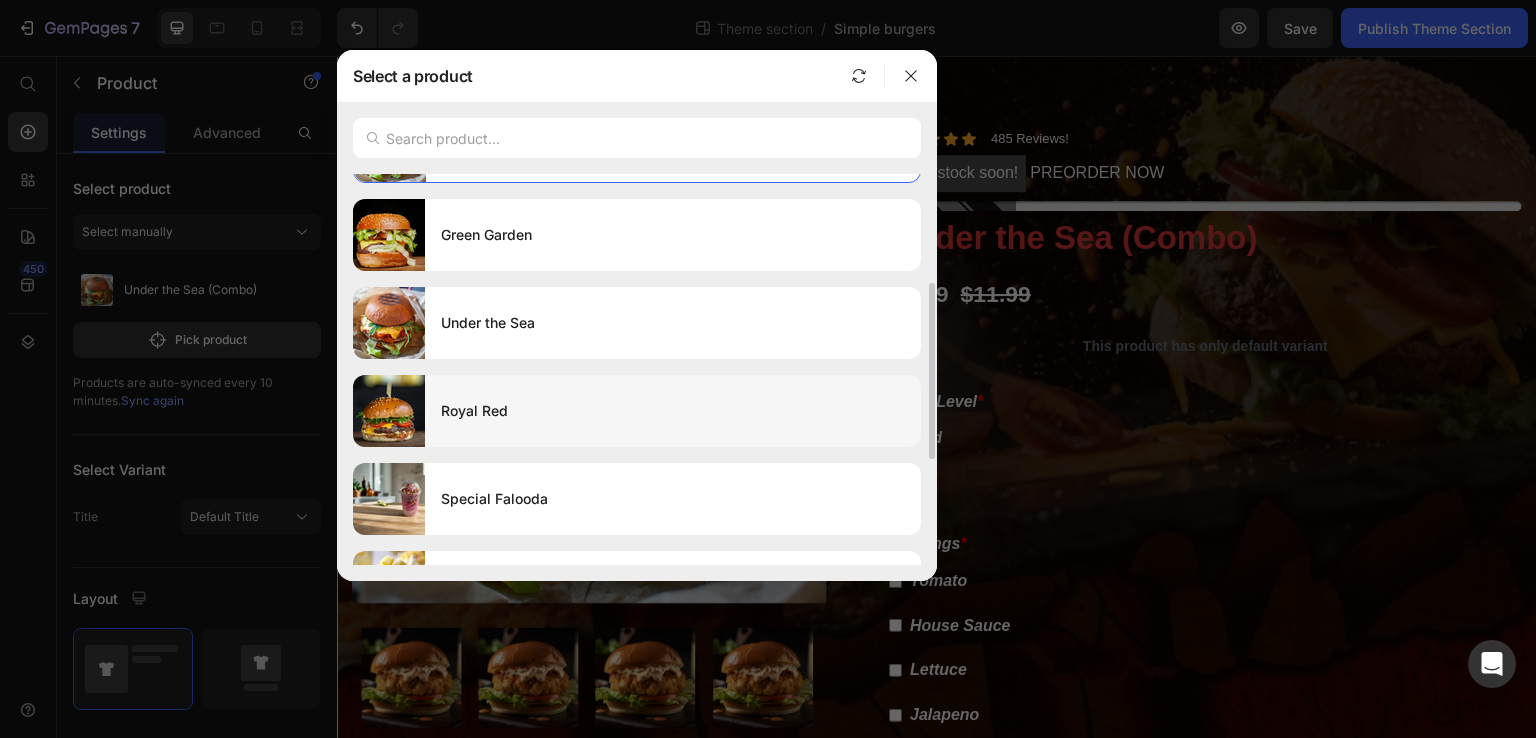 click on "Royal Red" at bounding box center [673, 411] 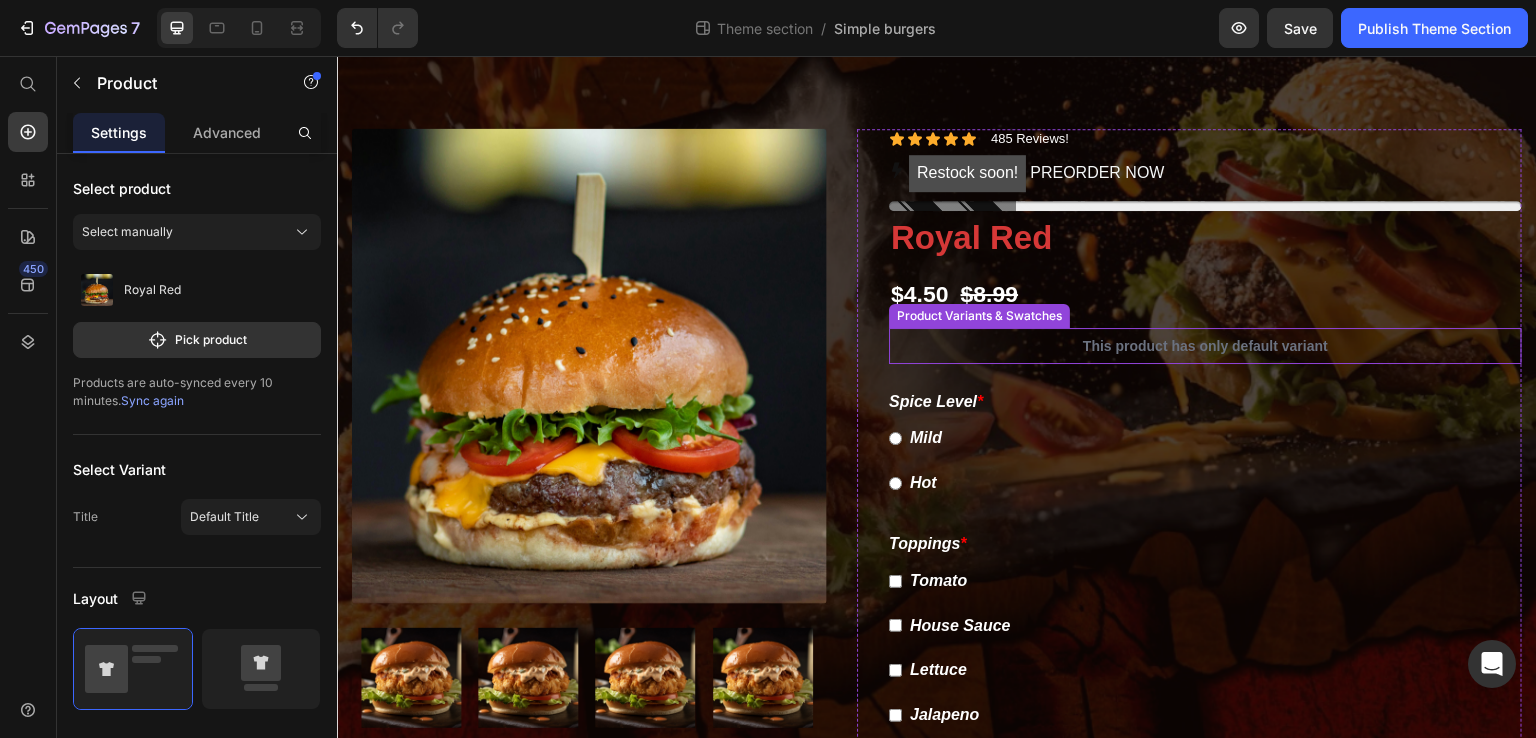 click on "This product has only default variant" at bounding box center (1205, 346) 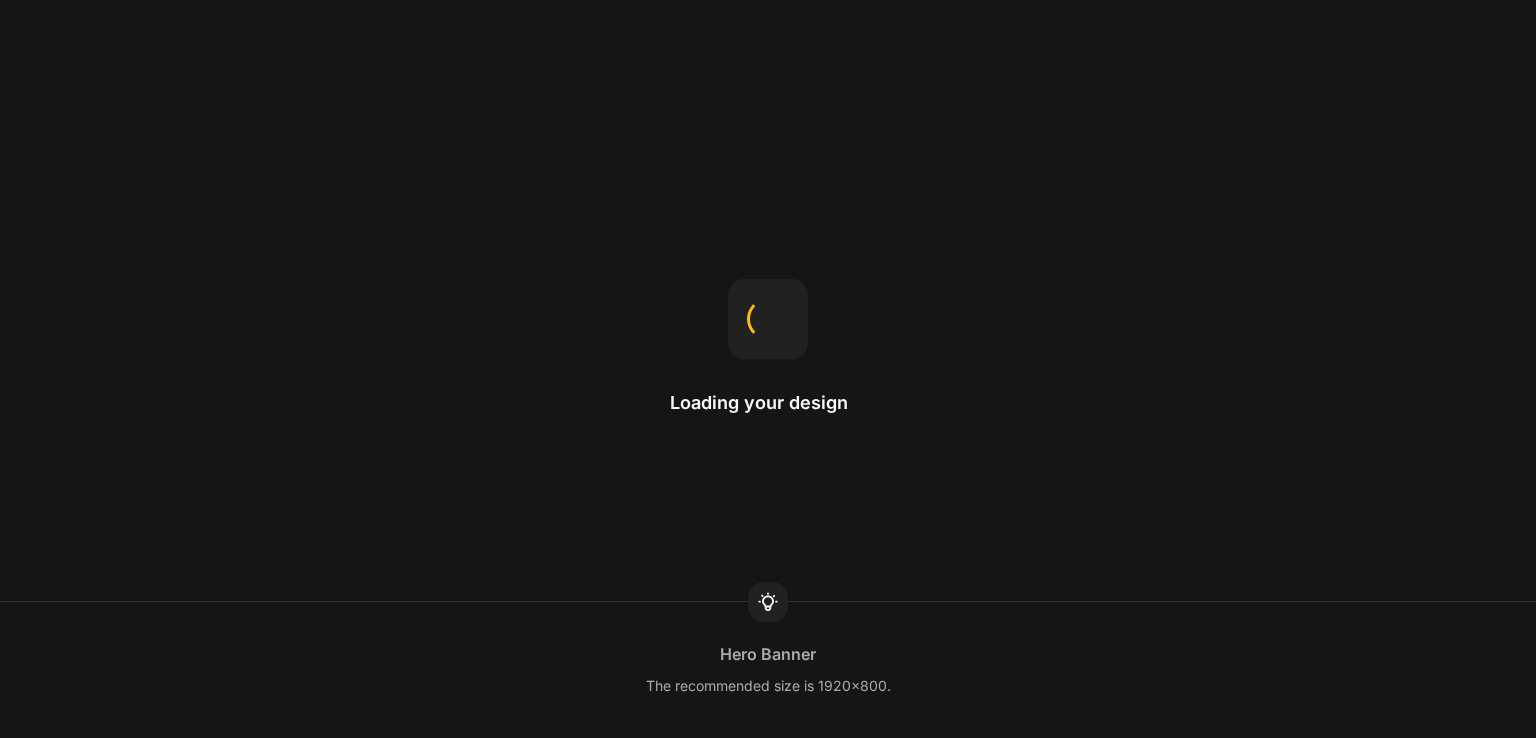 scroll, scrollTop: 0, scrollLeft: 0, axis: both 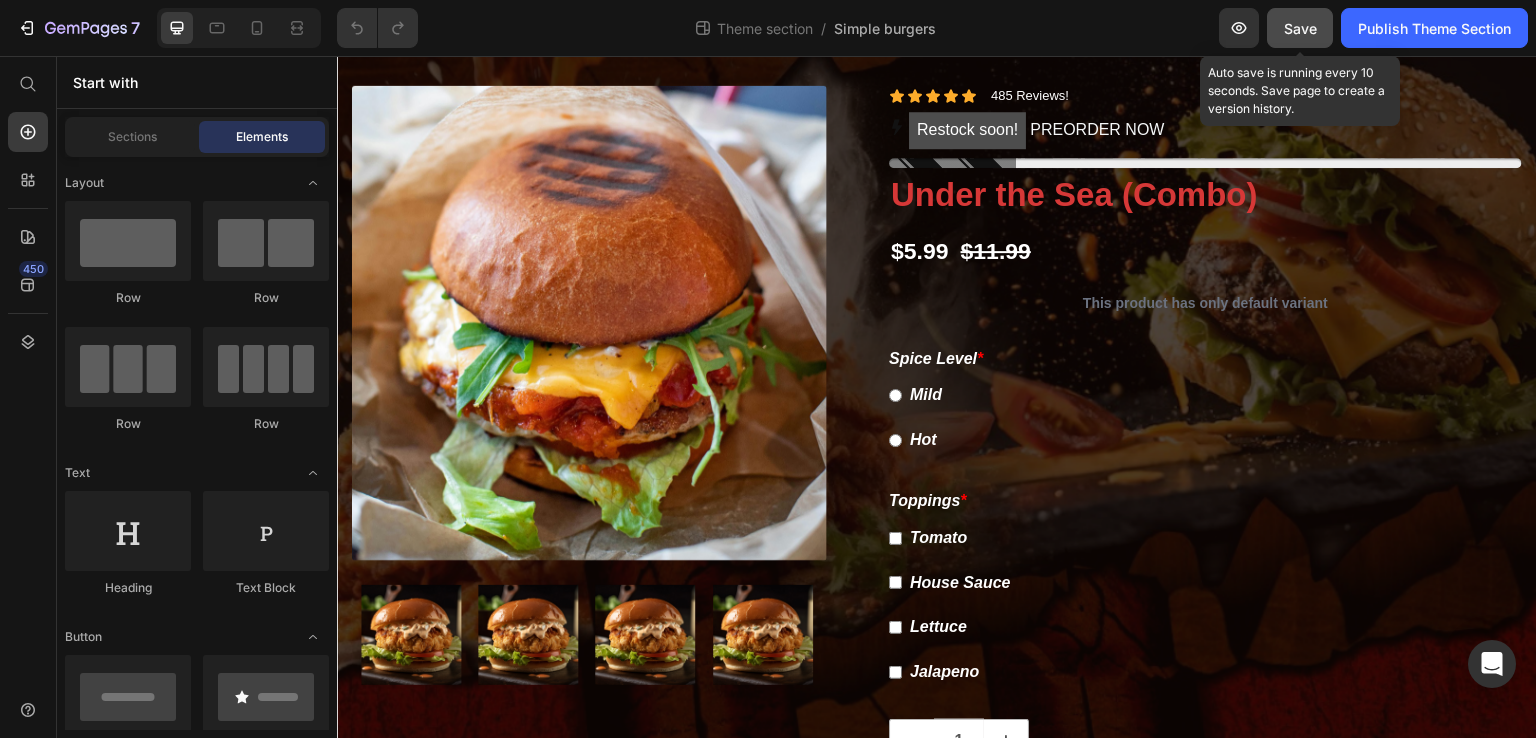 click on "Save" at bounding box center (1300, 28) 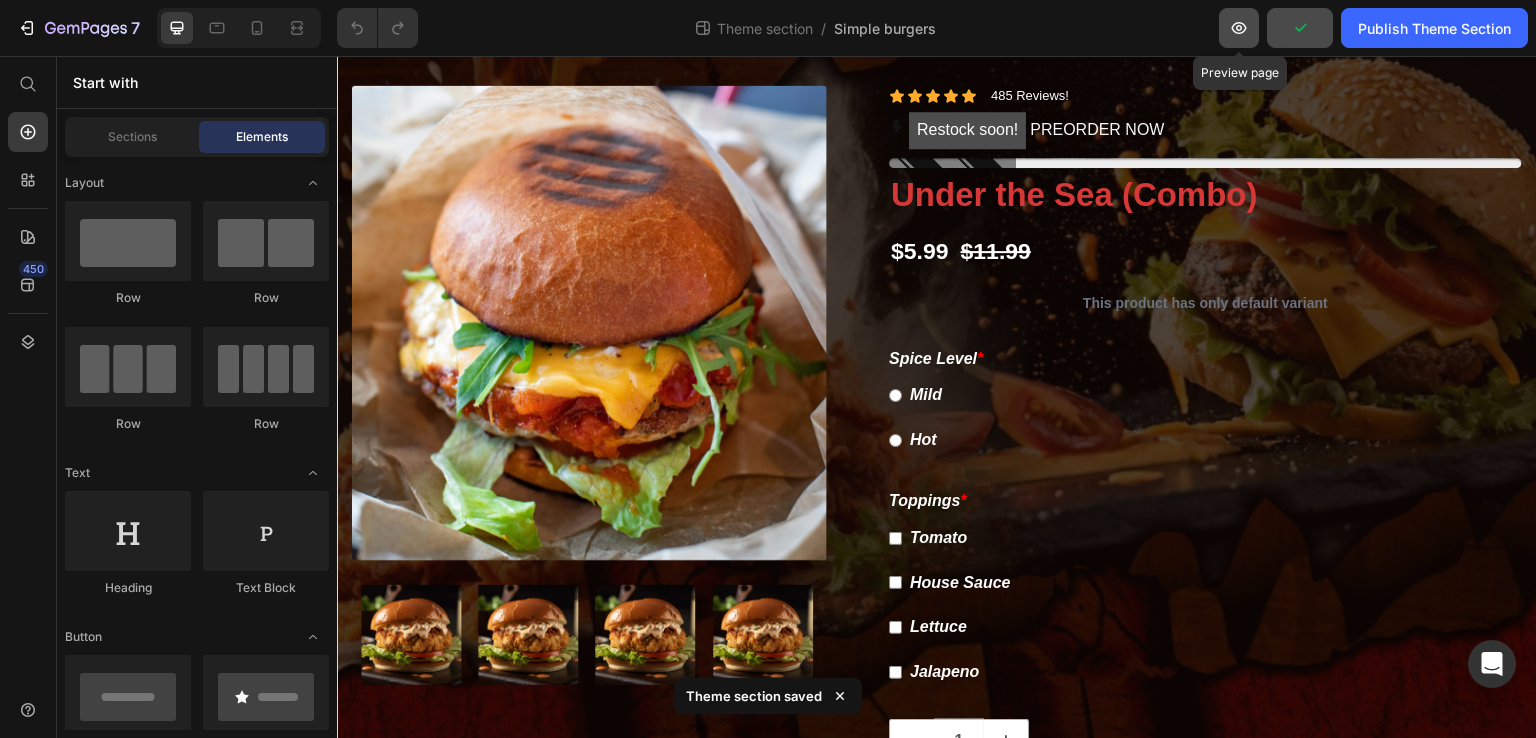 click 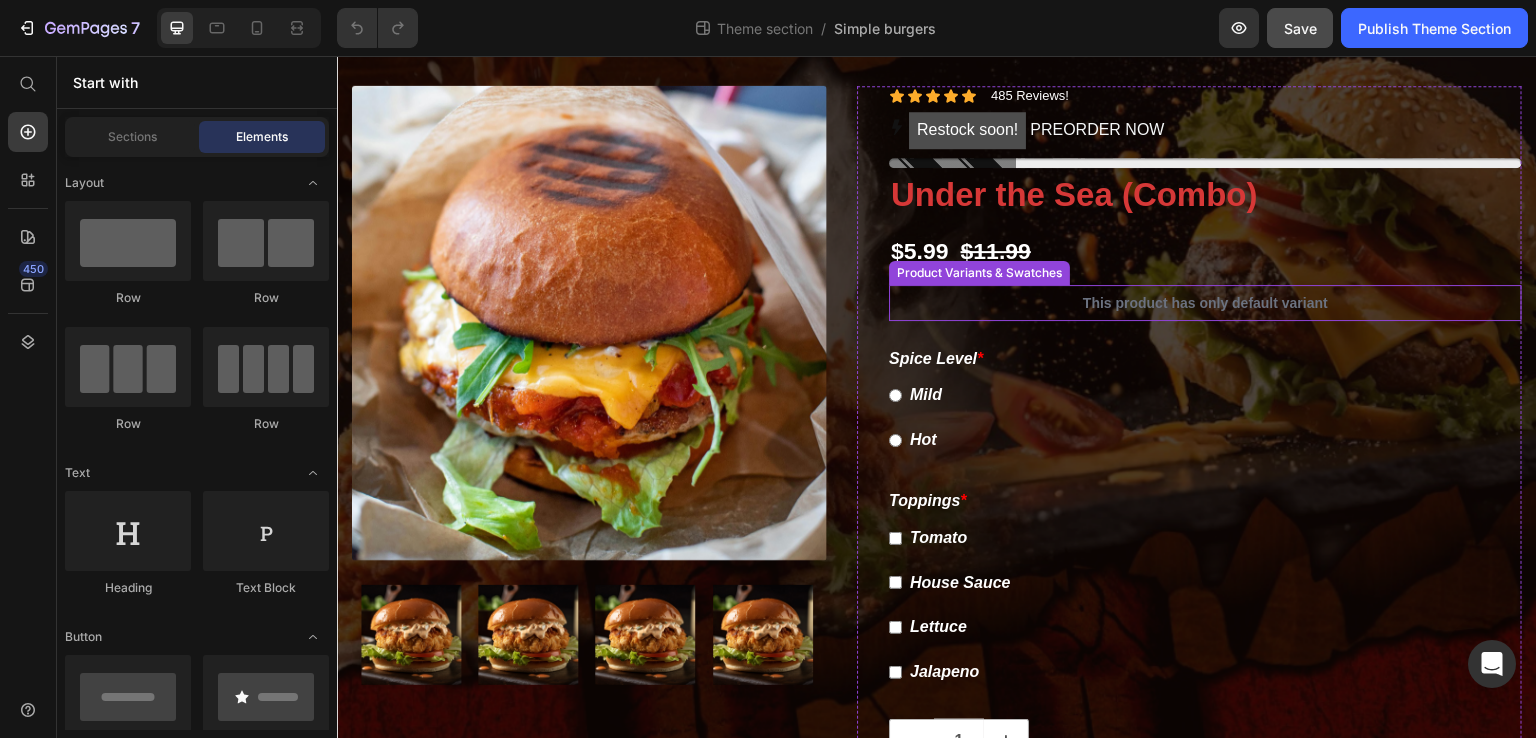 click on "This product has only default variant" at bounding box center (1205, 303) 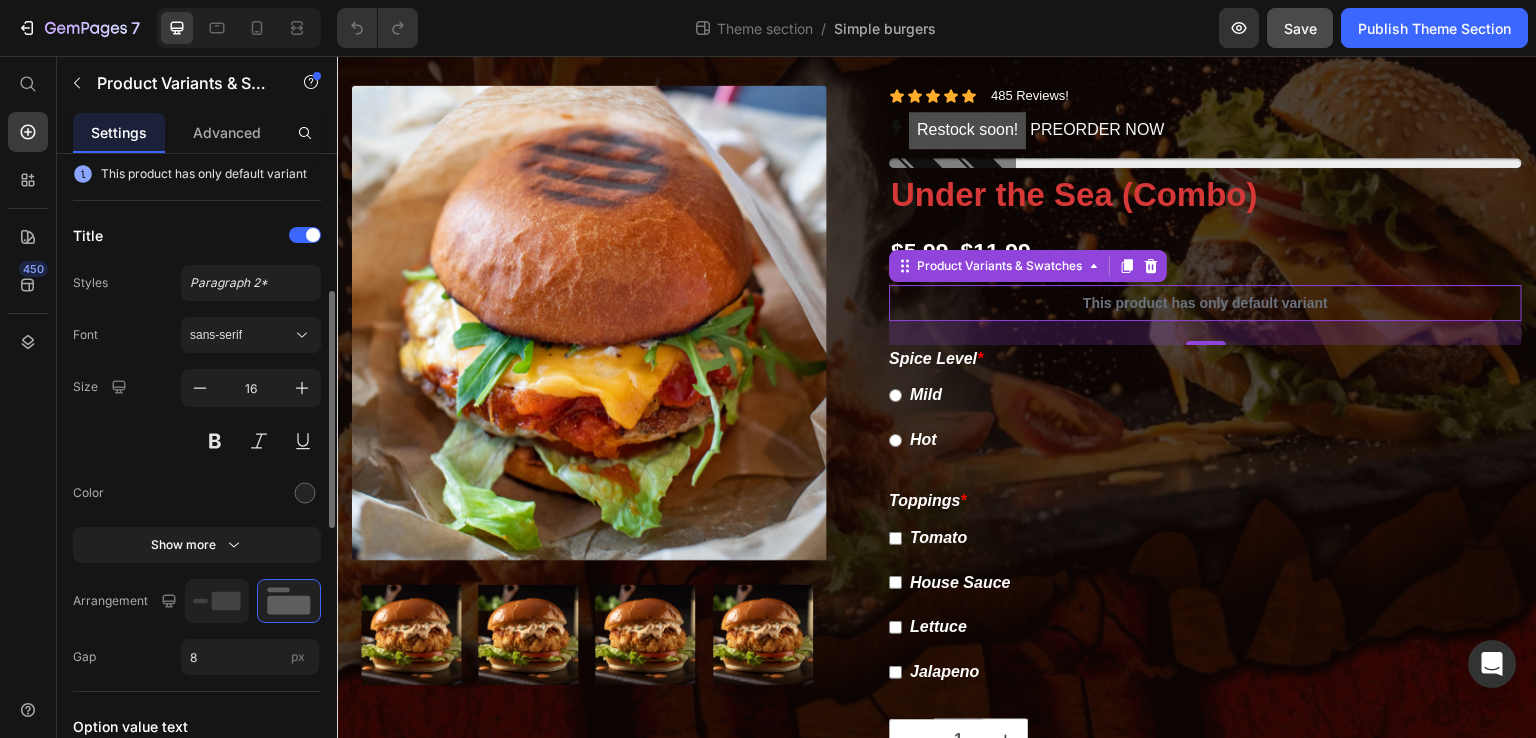 scroll, scrollTop: 386, scrollLeft: 0, axis: vertical 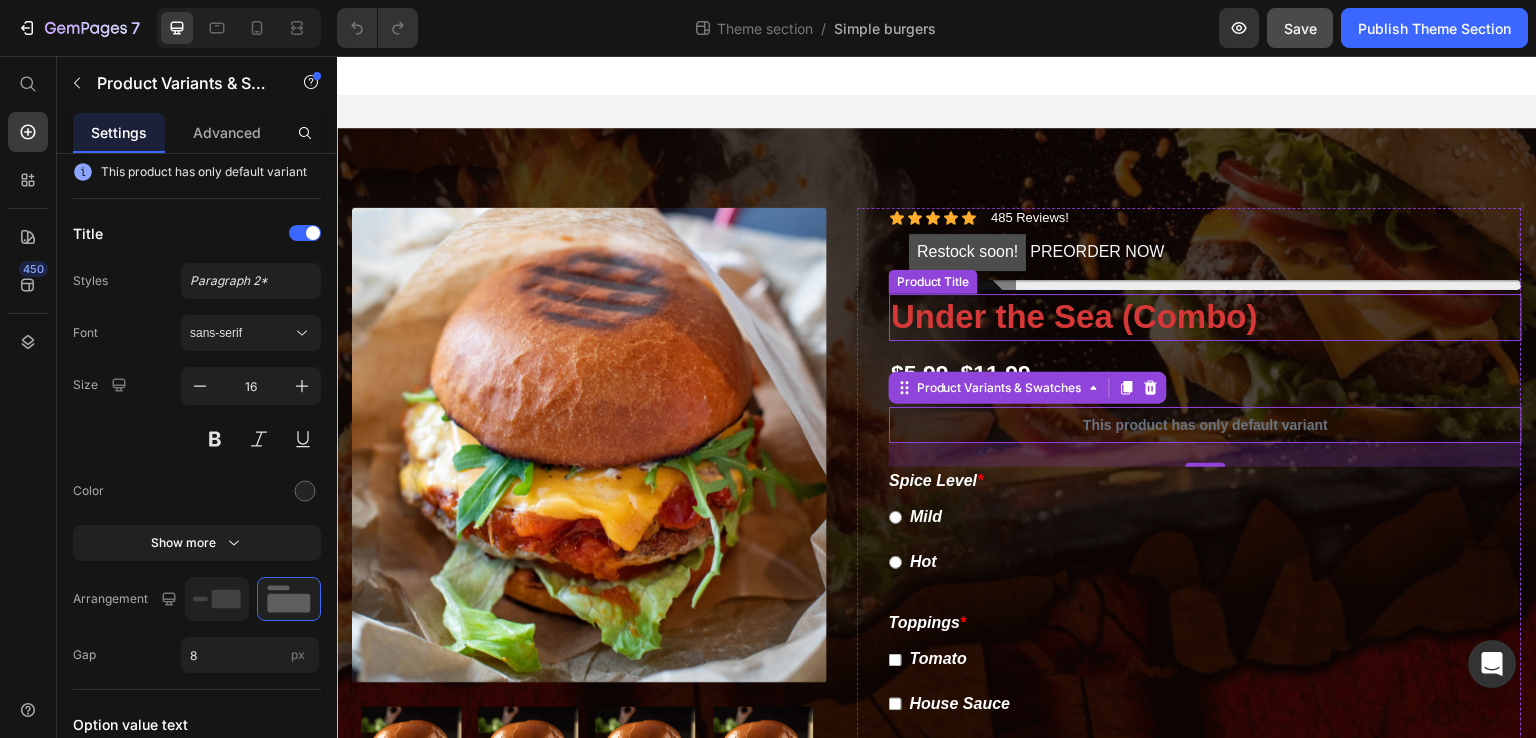click on "Under the Sea (Combo)" at bounding box center (1205, 317) 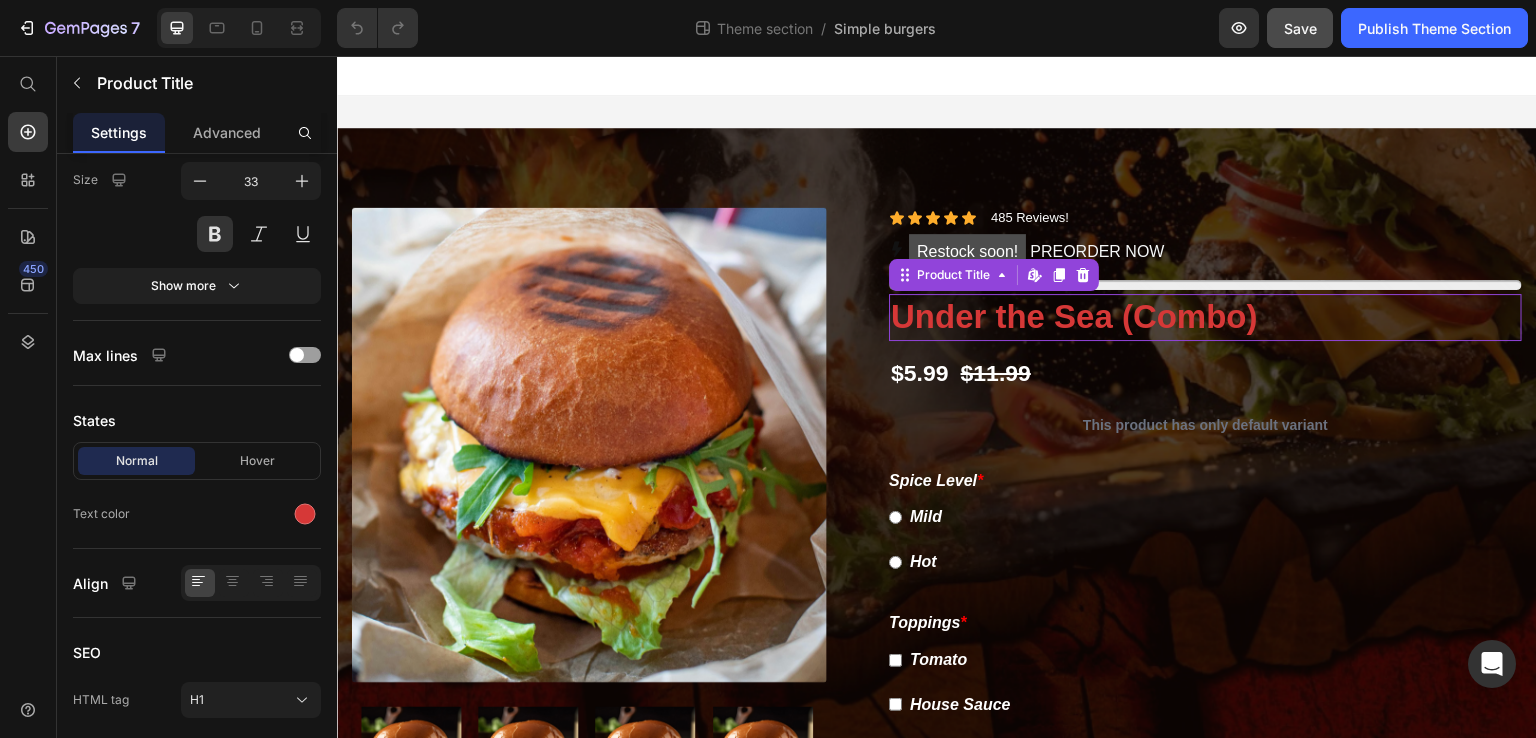 scroll, scrollTop: 0, scrollLeft: 0, axis: both 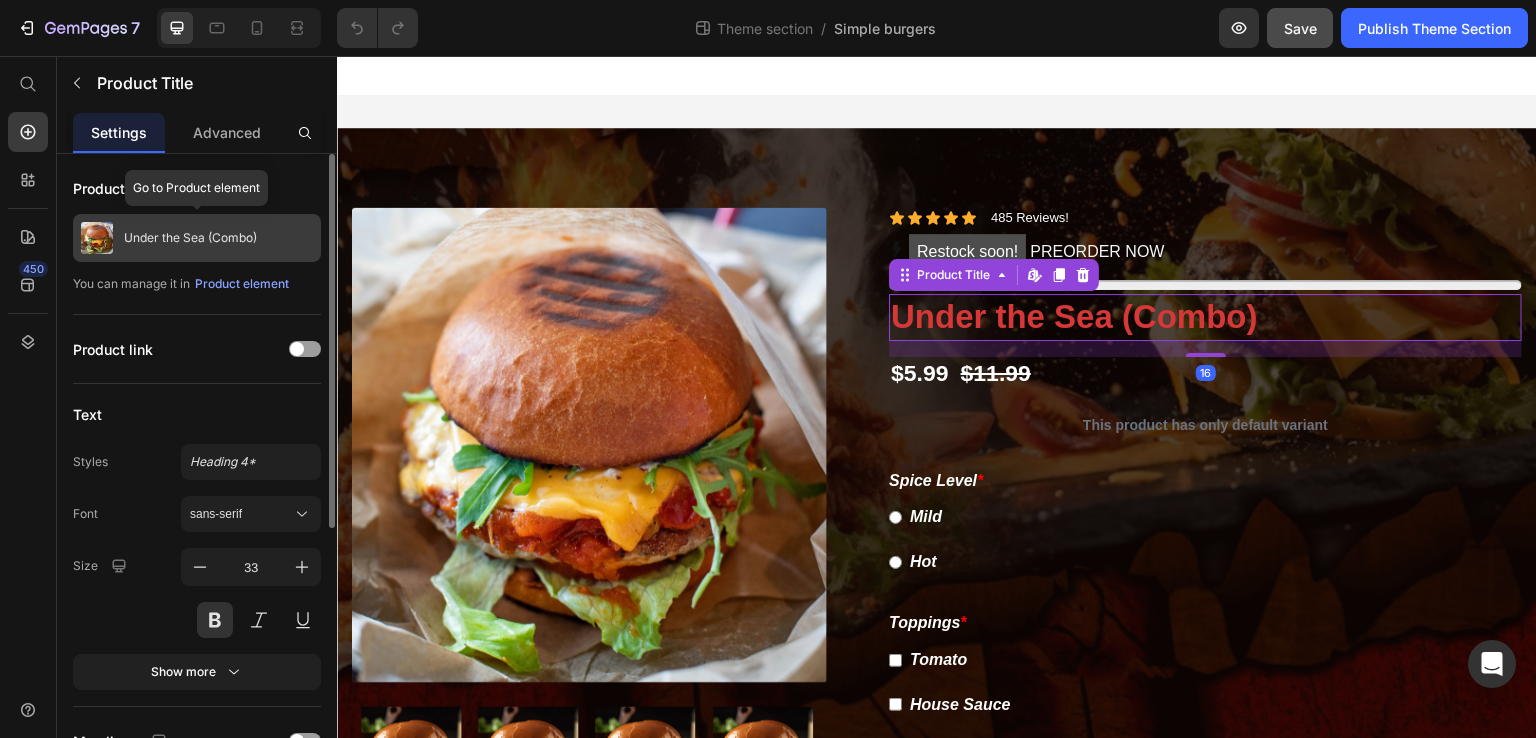 click on "Under the Sea (Combo)" at bounding box center (190, 238) 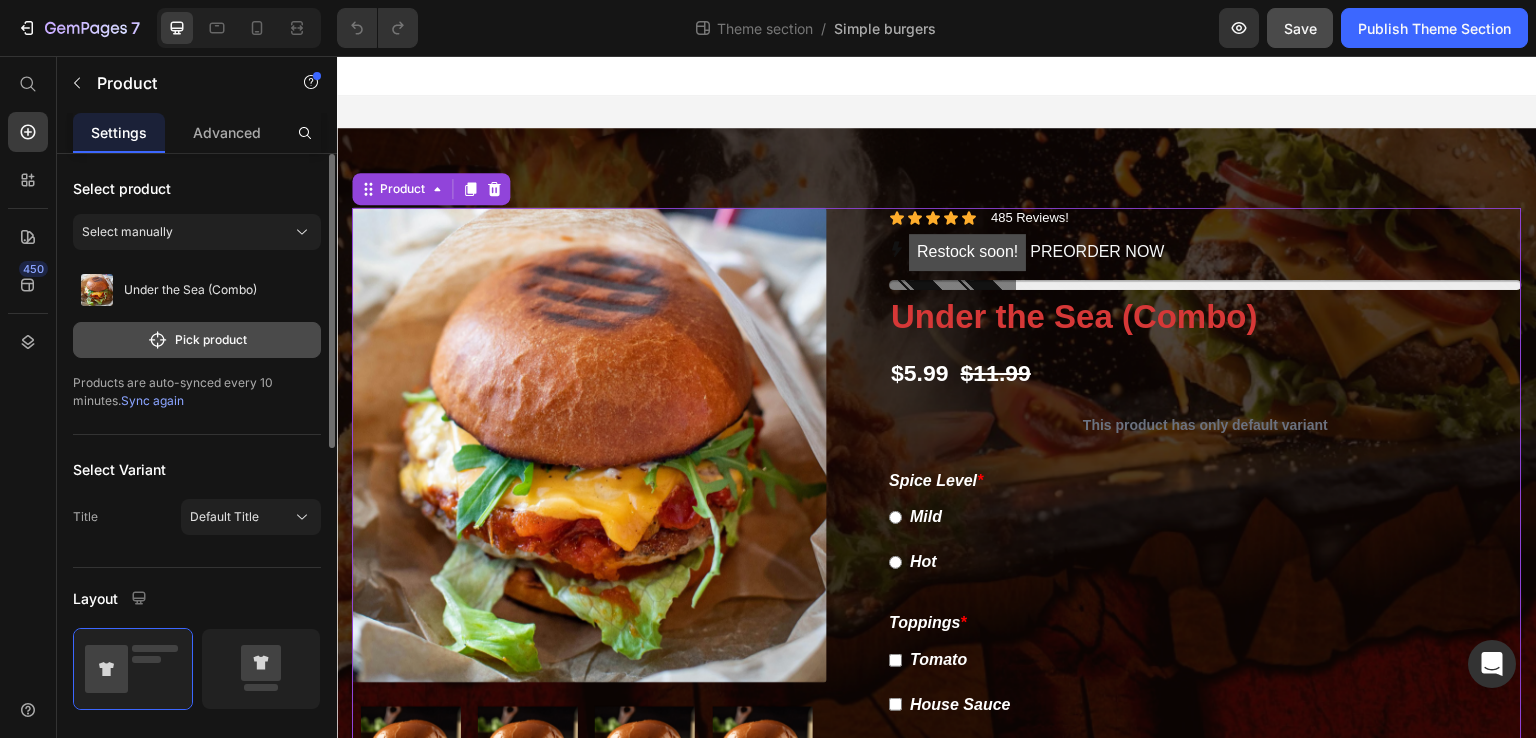click on "Pick product" 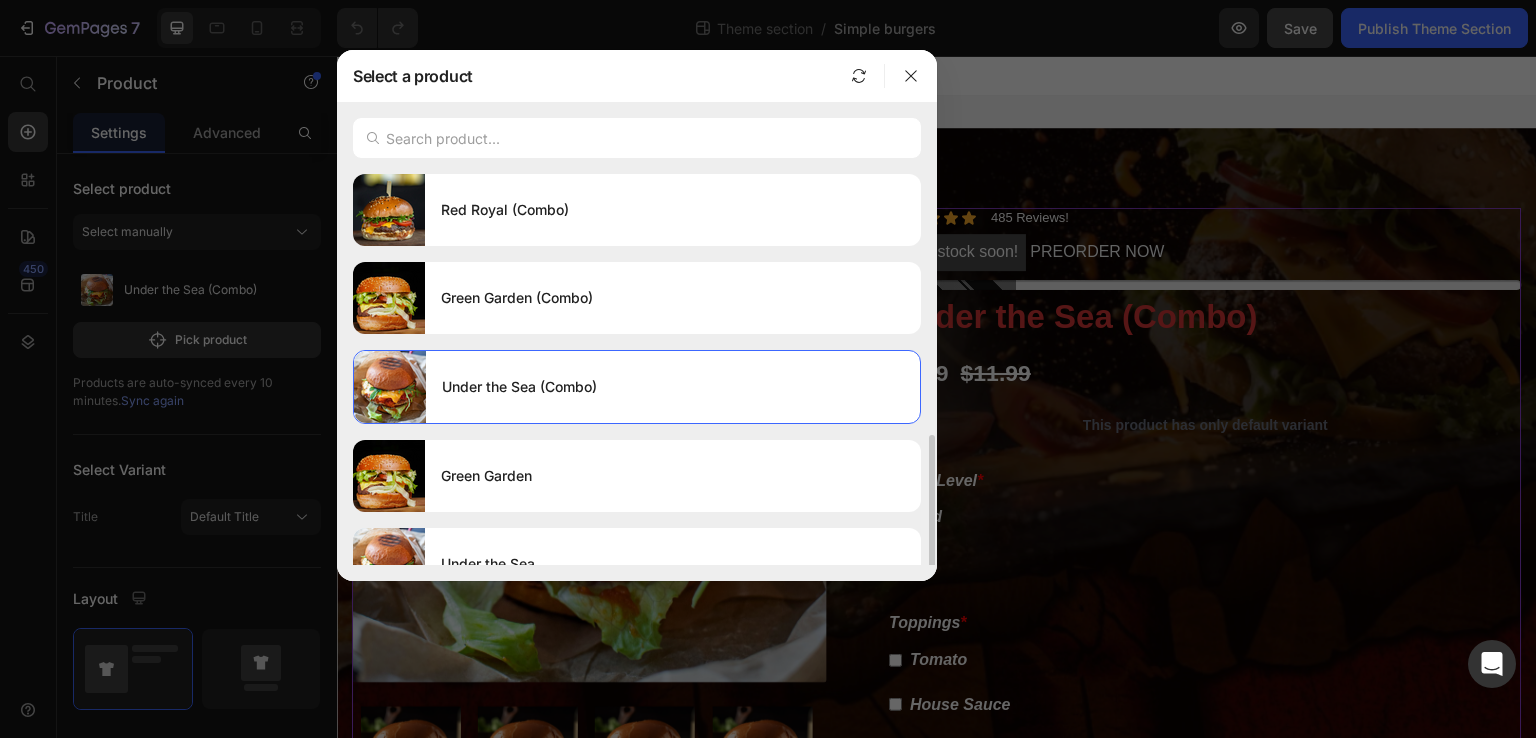 scroll, scrollTop: 200, scrollLeft: 0, axis: vertical 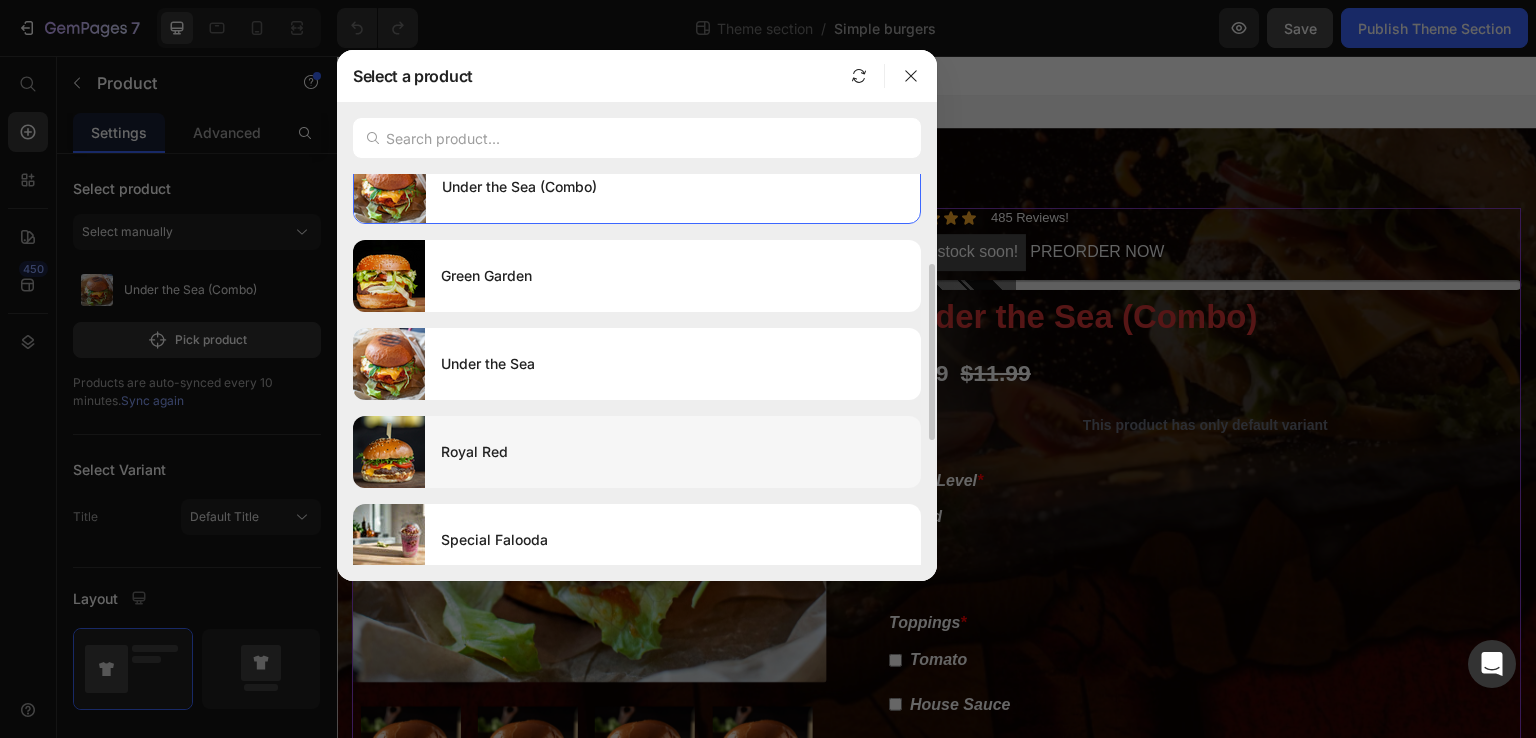 click on "Royal Red" at bounding box center (673, 452) 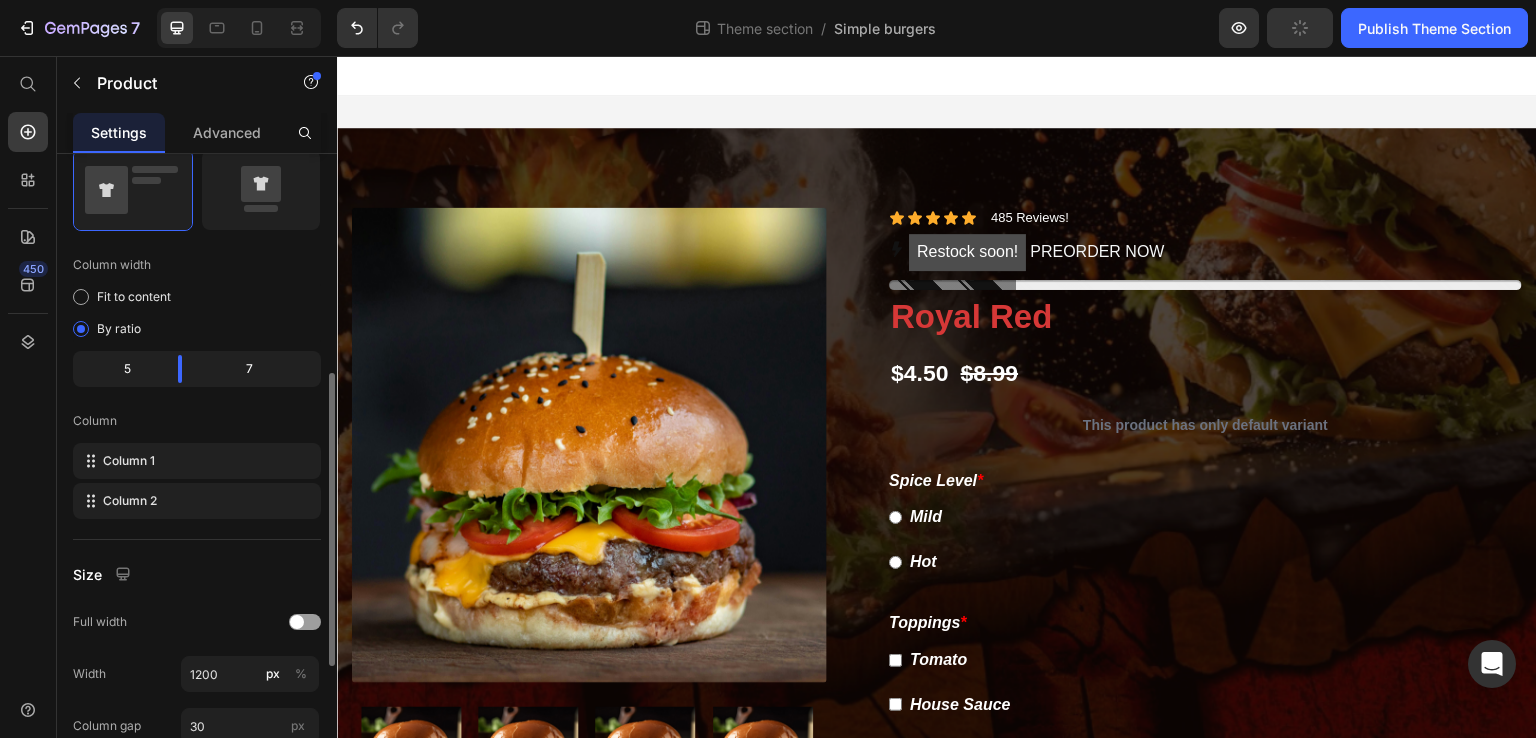 scroll, scrollTop: 478, scrollLeft: 0, axis: vertical 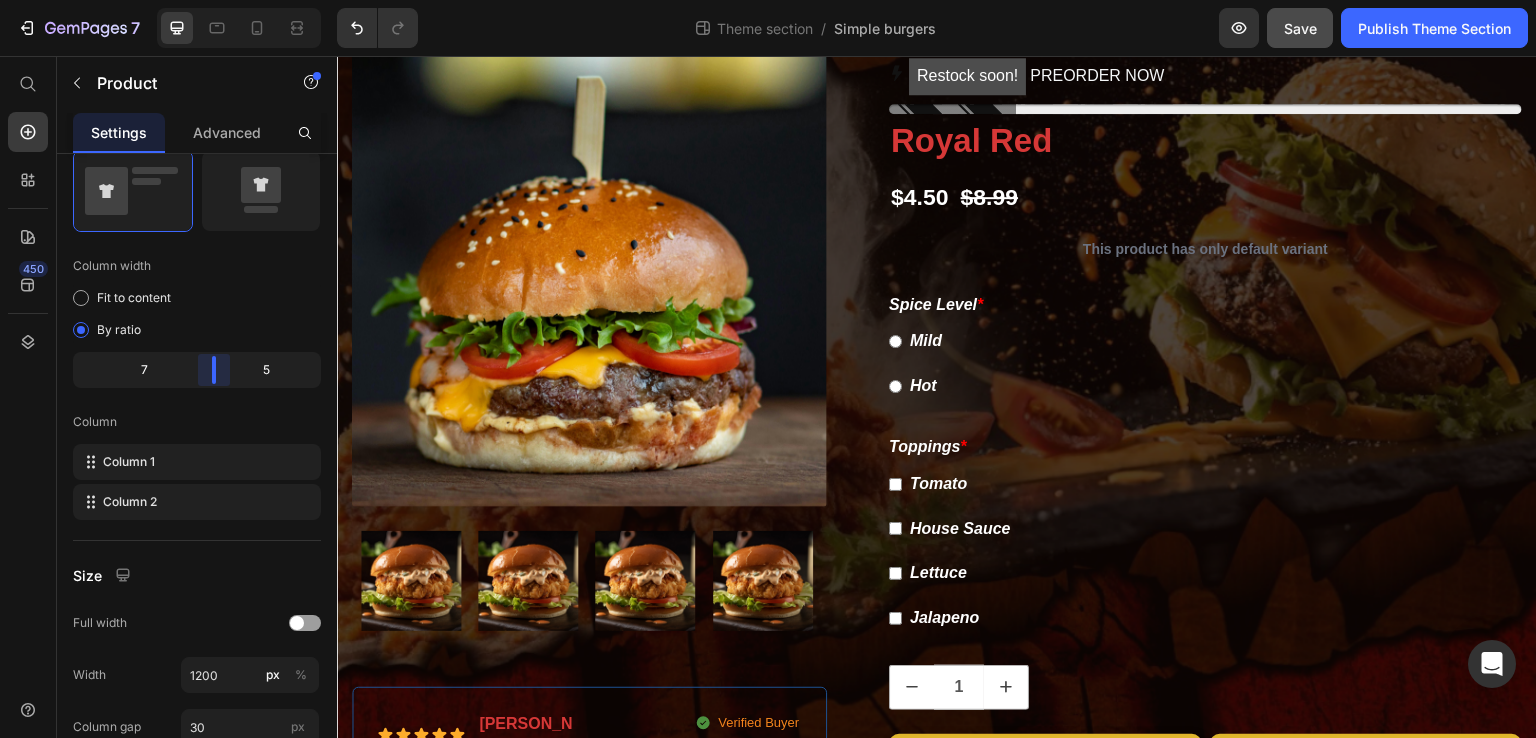 drag, startPoint x: 191, startPoint y: 372, endPoint x: 216, endPoint y: 370, distance: 25.079872 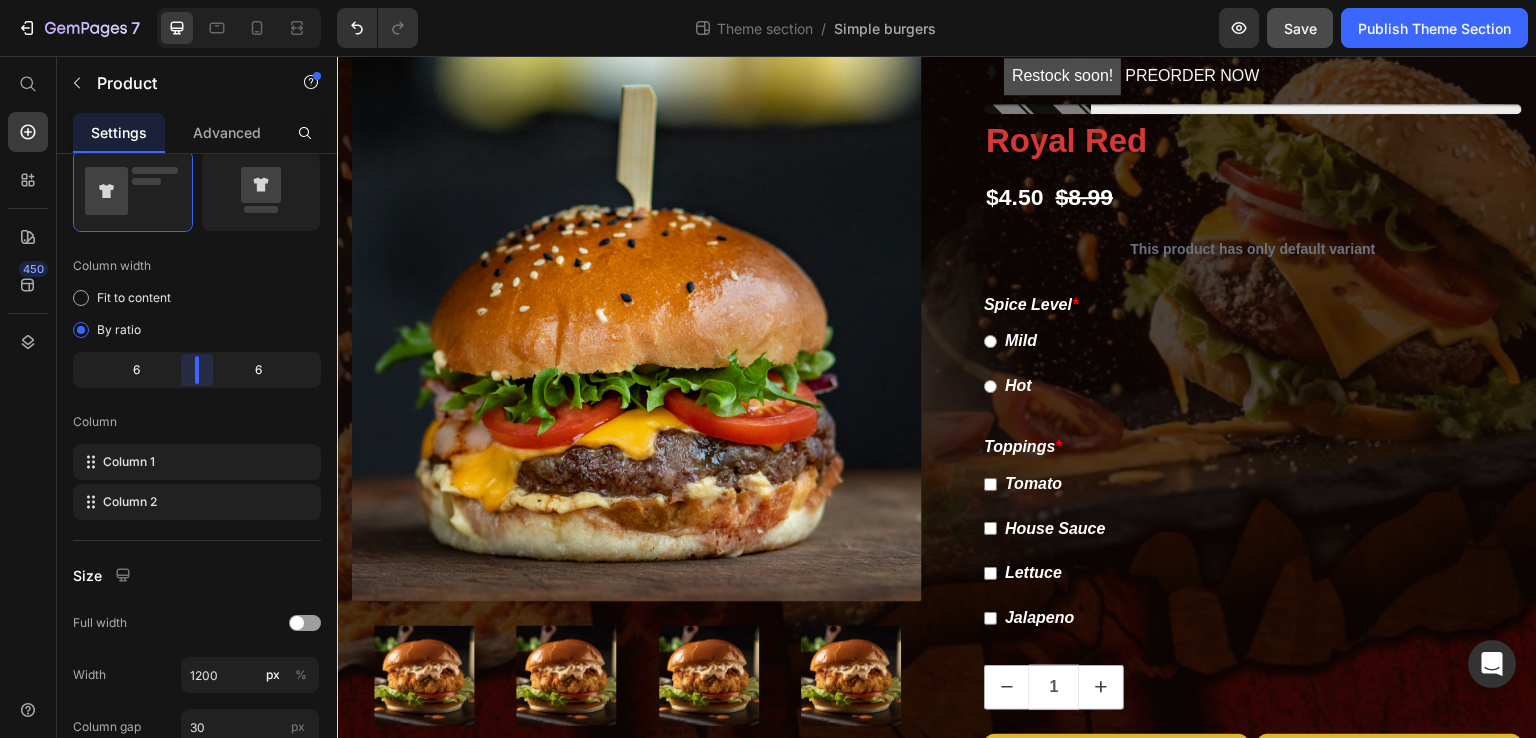 drag, startPoint x: 212, startPoint y: 358, endPoint x: 192, endPoint y: 360, distance: 20.09975 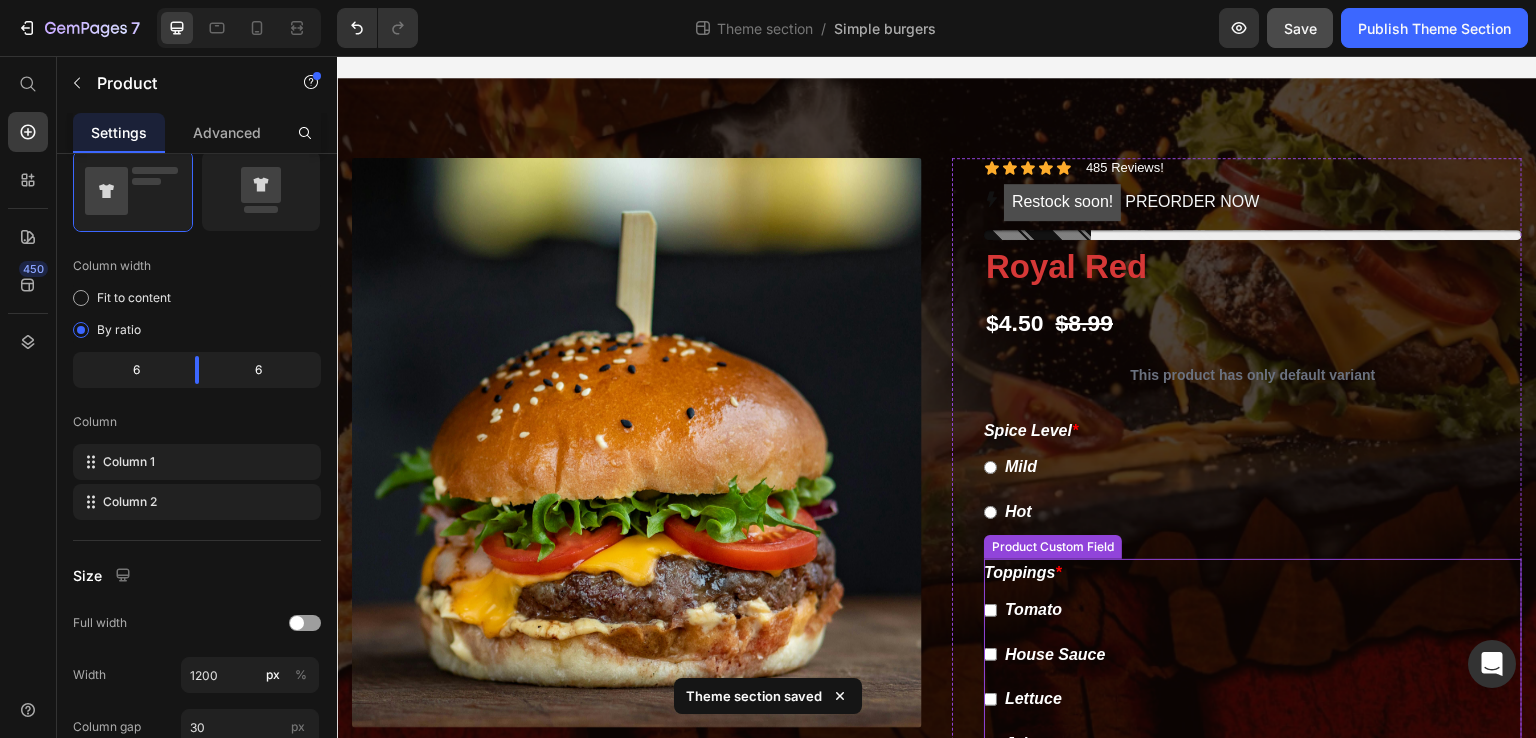 scroll, scrollTop: 0, scrollLeft: 0, axis: both 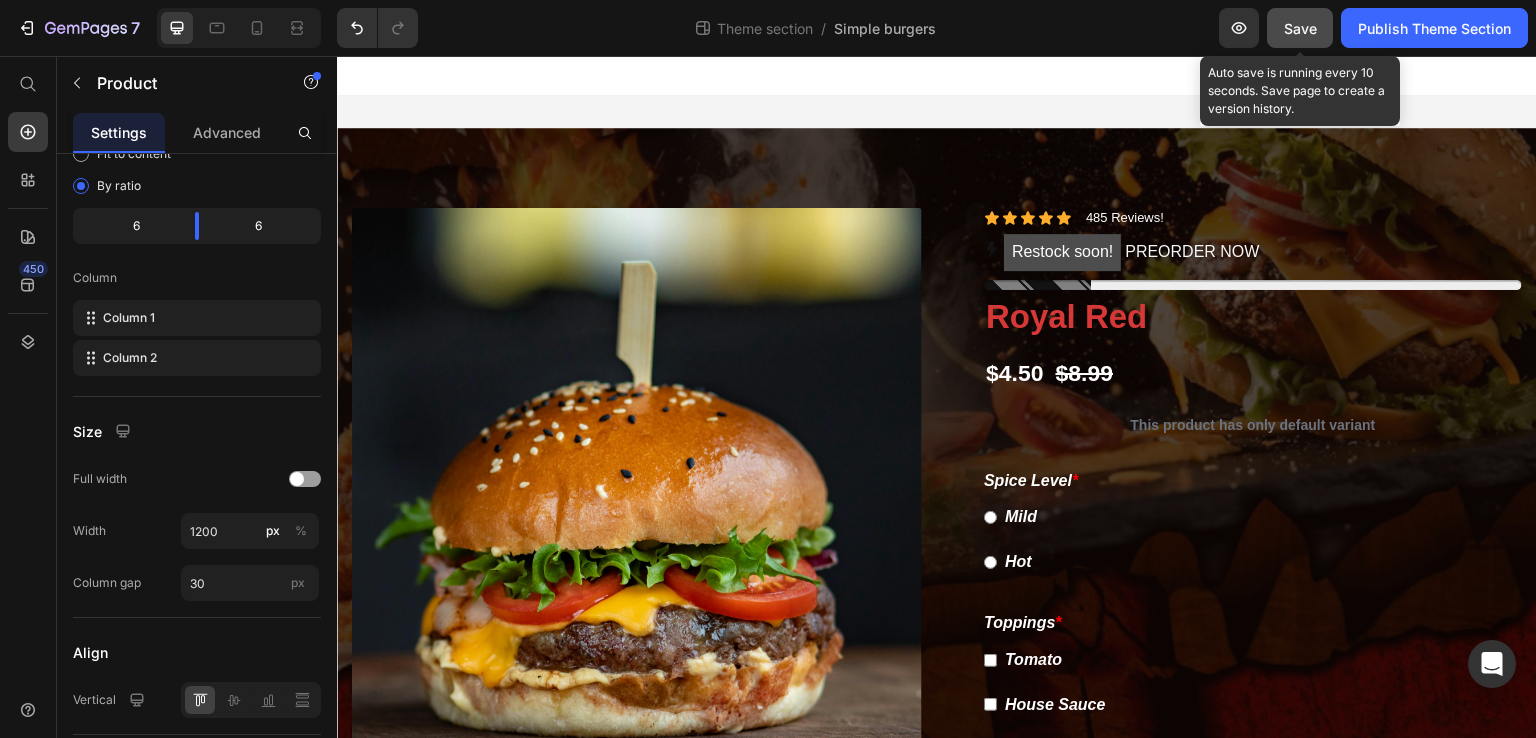 click on "Save" 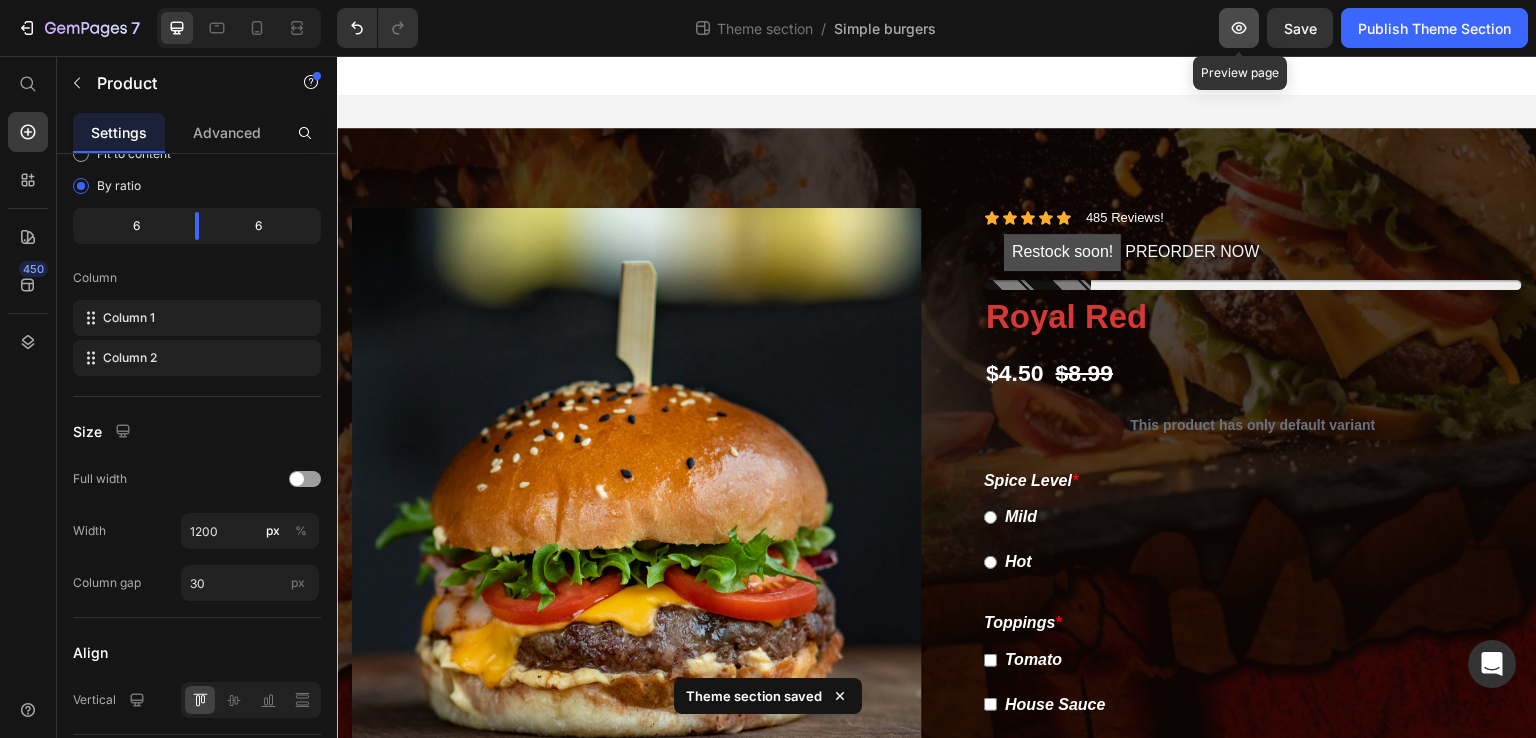 click 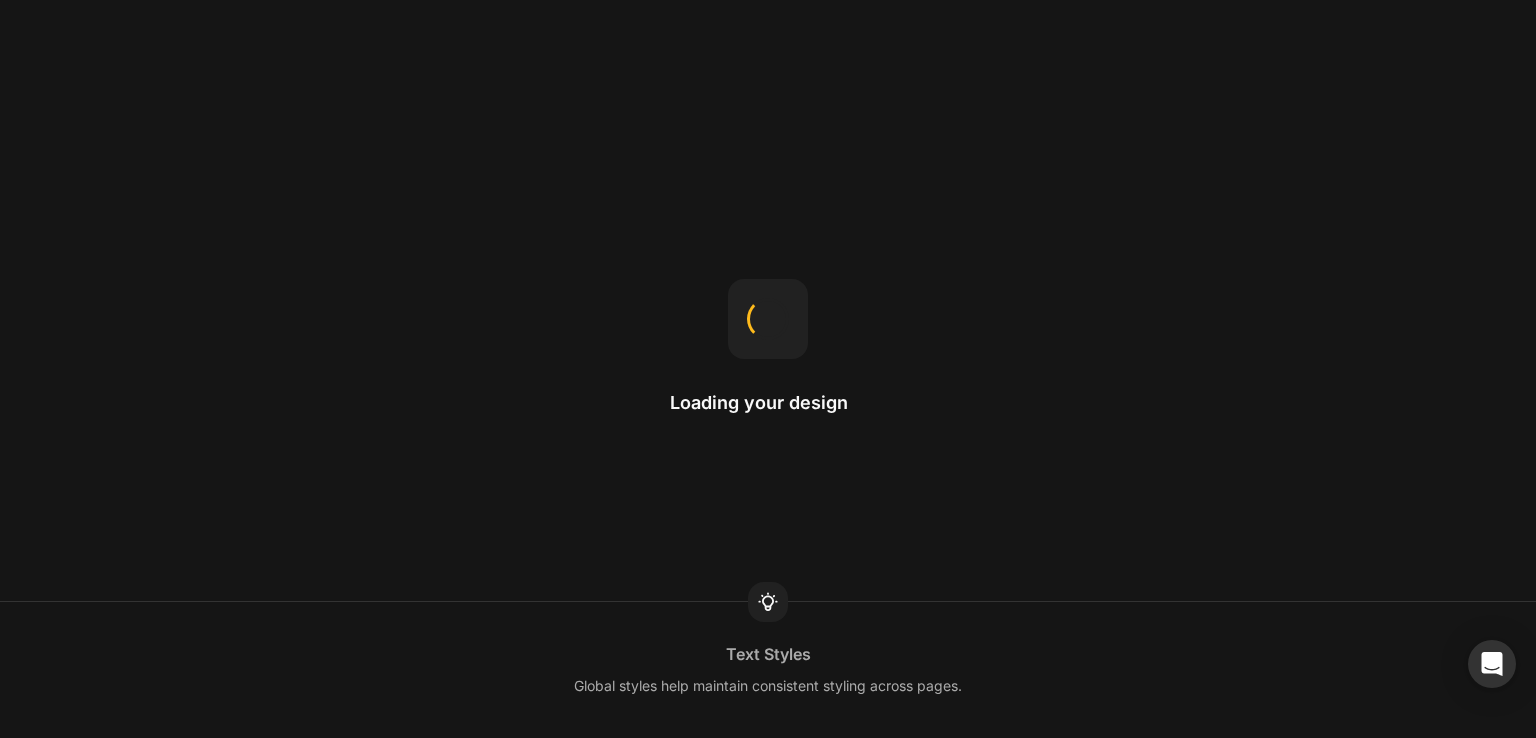 scroll, scrollTop: 0, scrollLeft: 0, axis: both 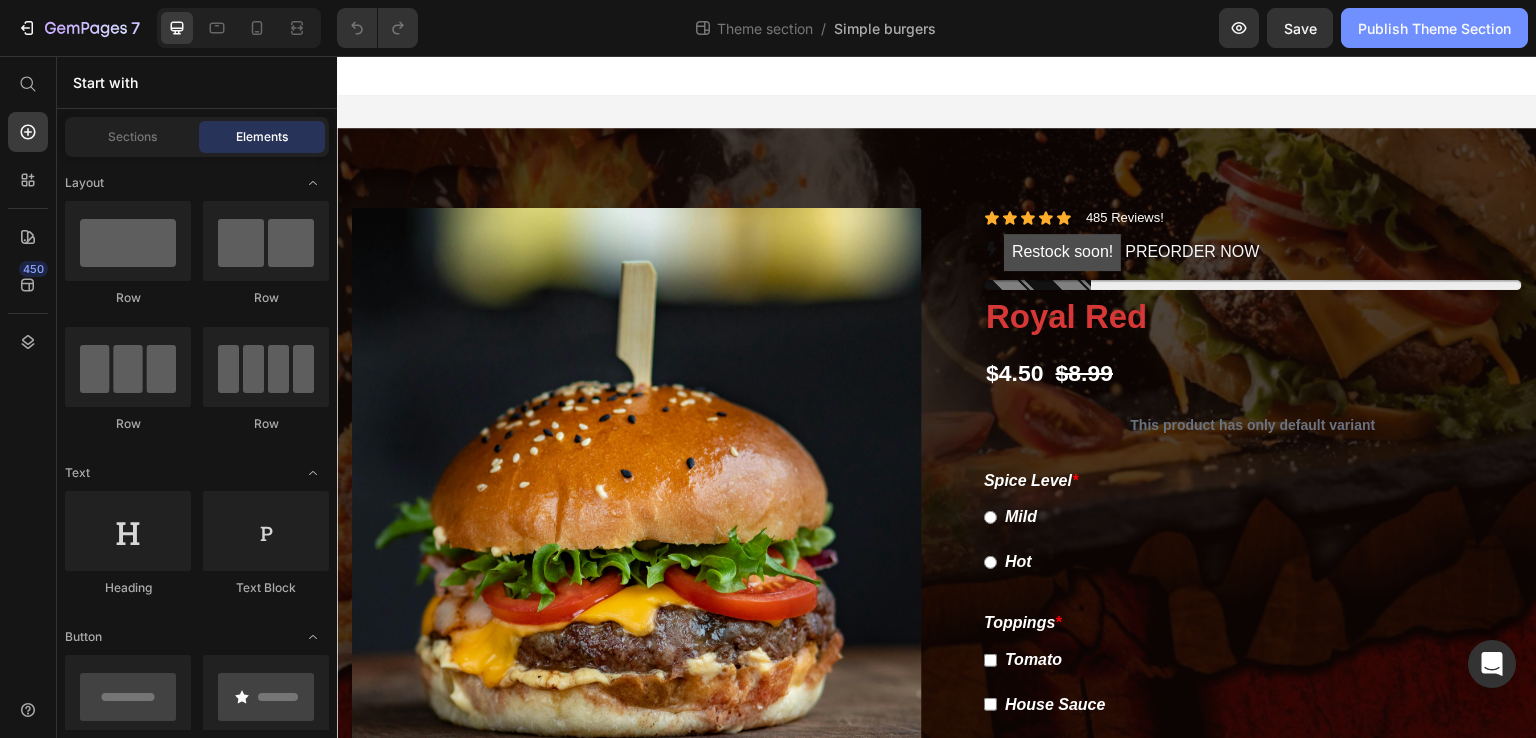 click on "Publish Theme Section" at bounding box center (1434, 28) 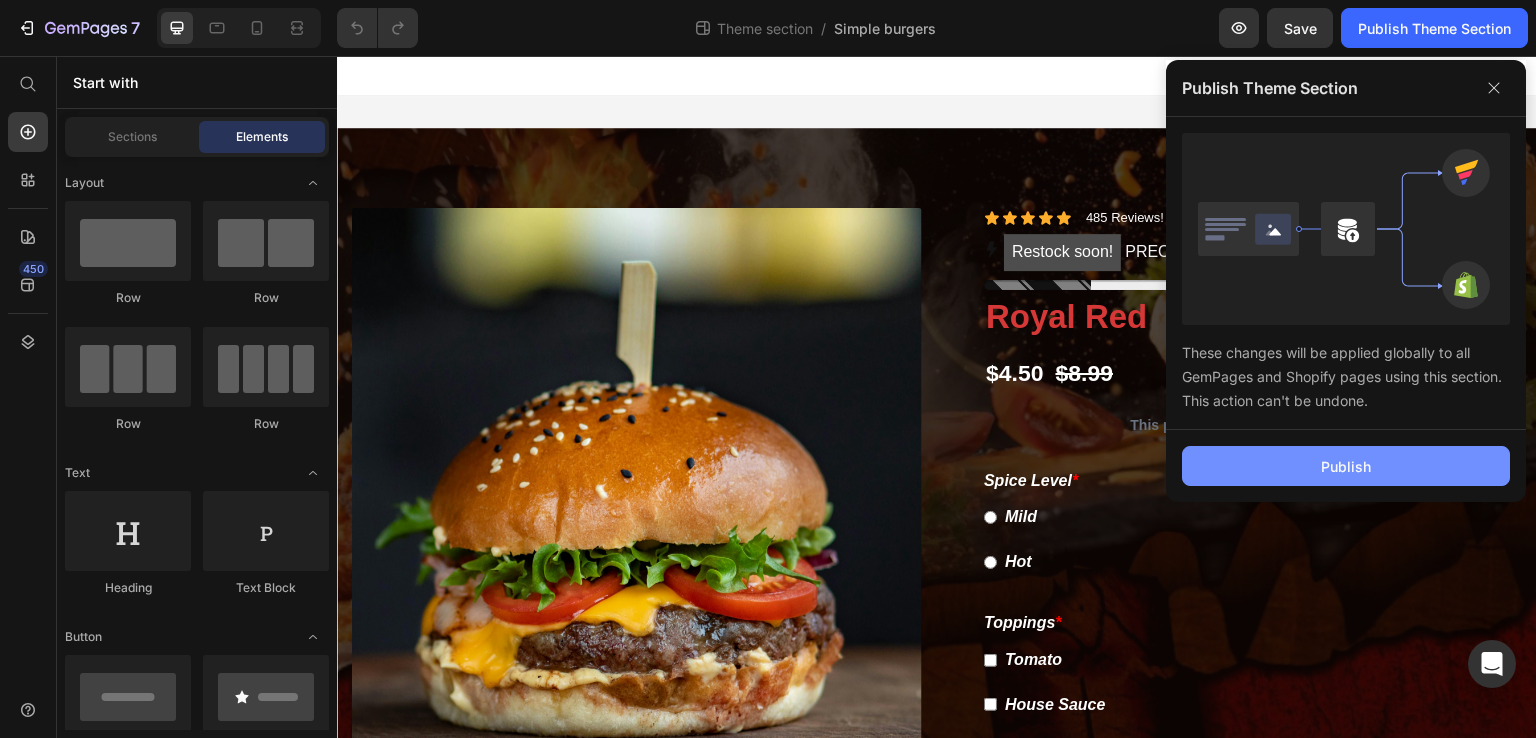 click on "Publish" 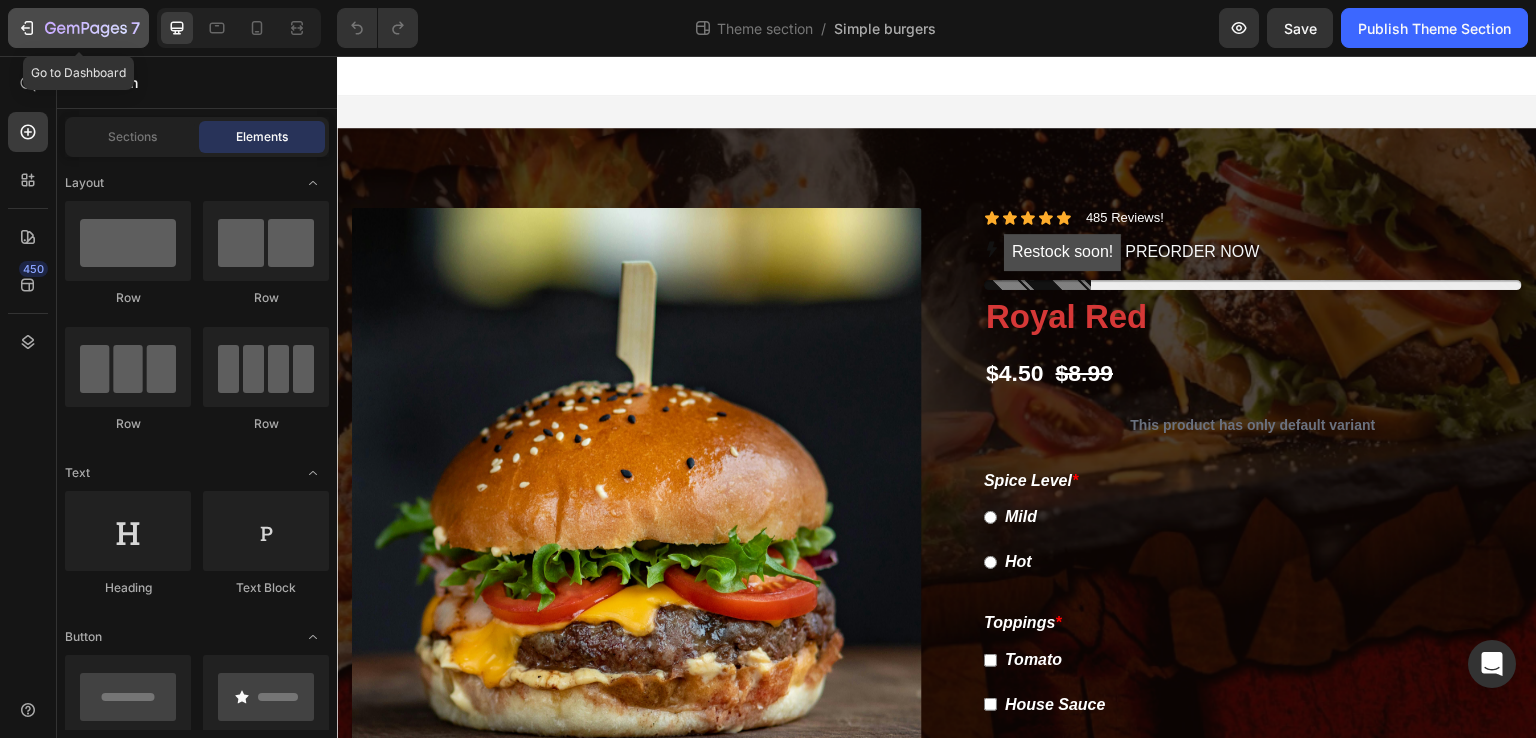 click 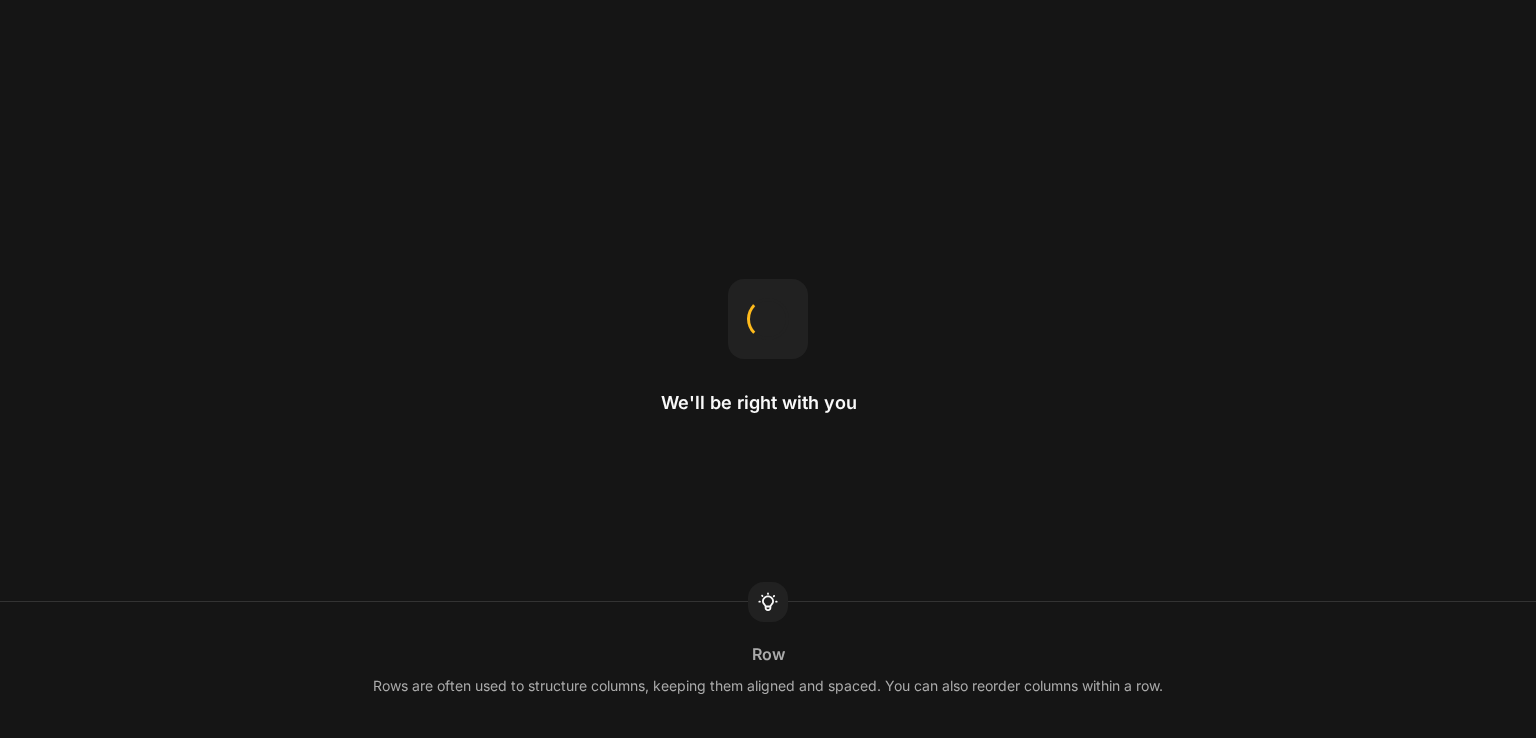 scroll, scrollTop: 0, scrollLeft: 0, axis: both 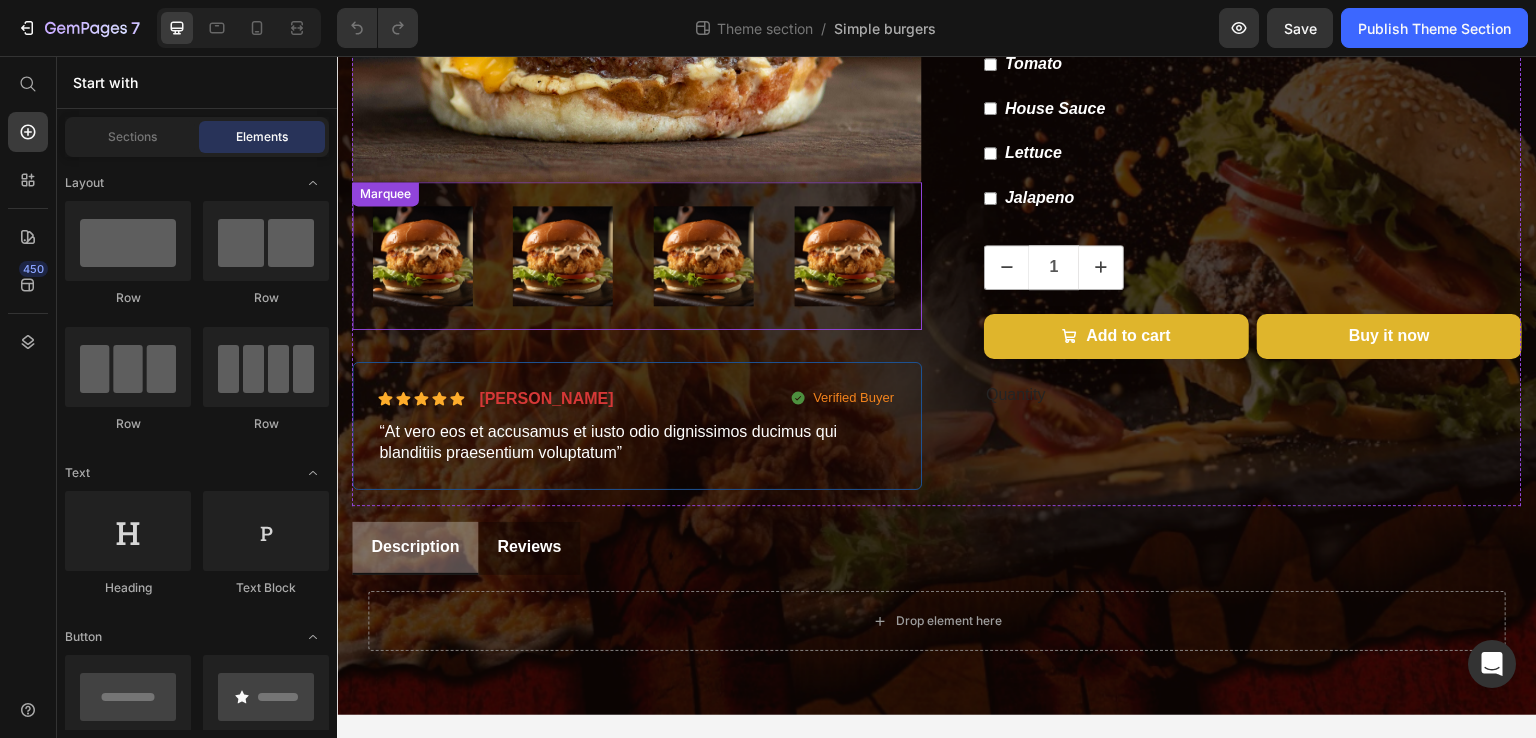 click on "Image Image Image Image Image Image Image Image Marquee" at bounding box center [637, 256] 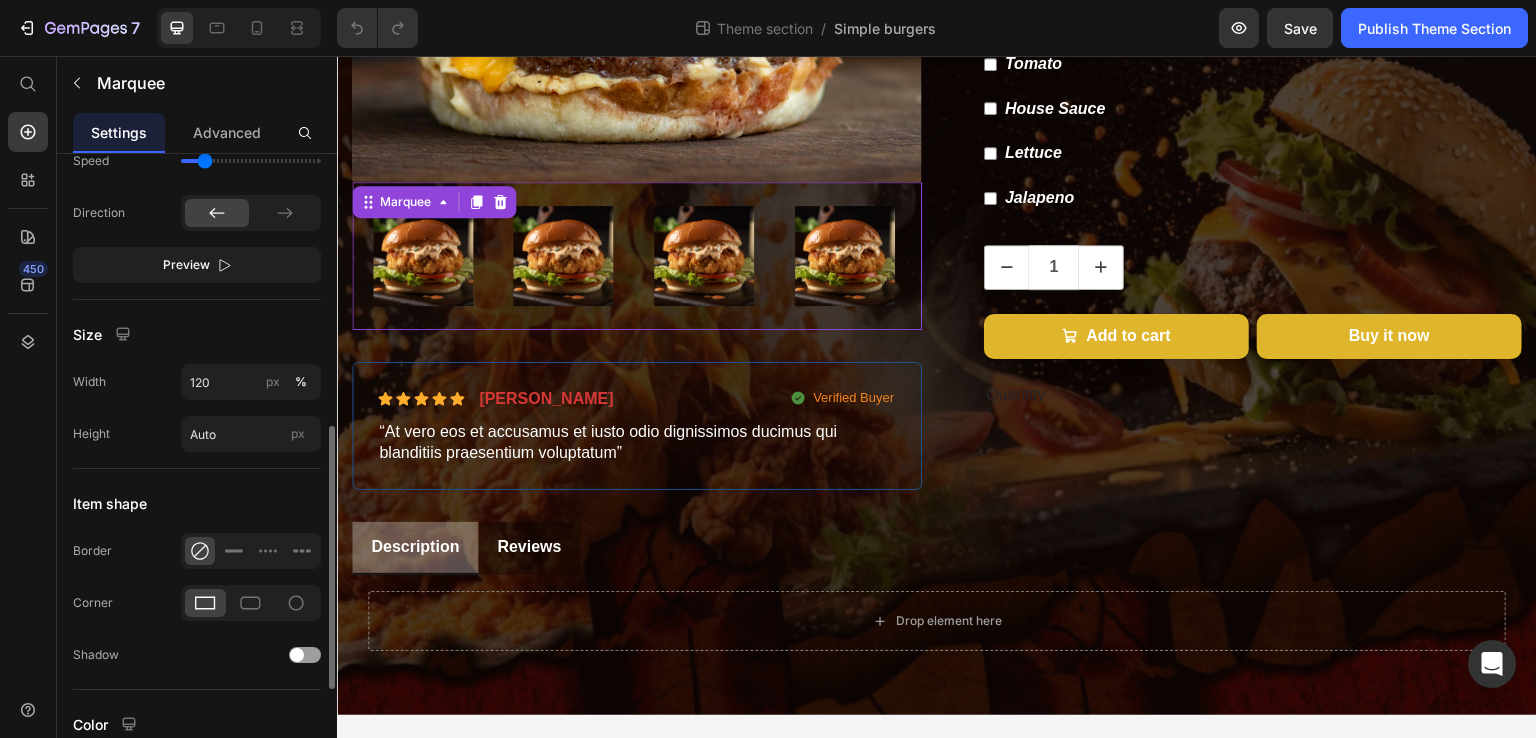 scroll, scrollTop: 662, scrollLeft: 0, axis: vertical 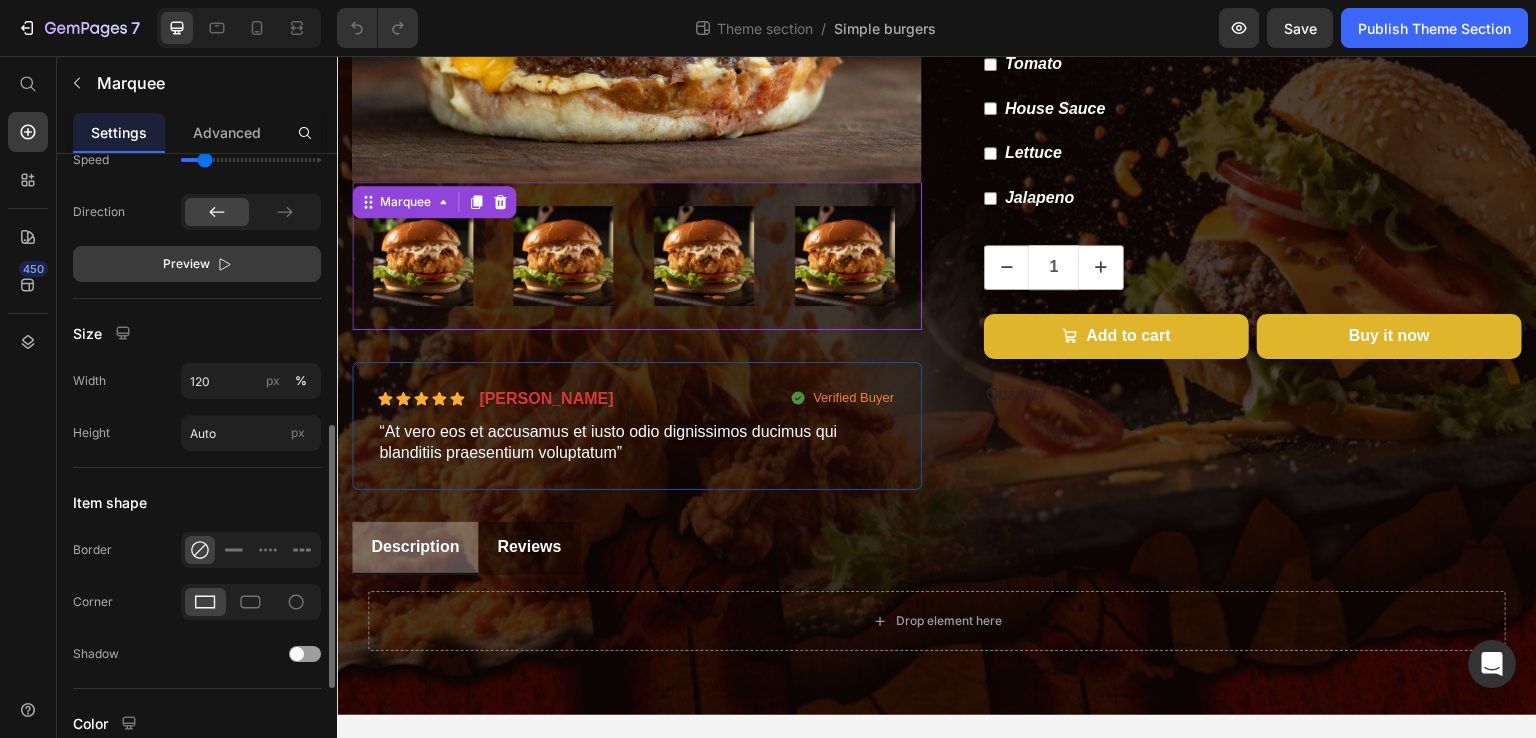drag, startPoint x: 225, startPoint y: 254, endPoint x: 3, endPoint y: 254, distance: 222 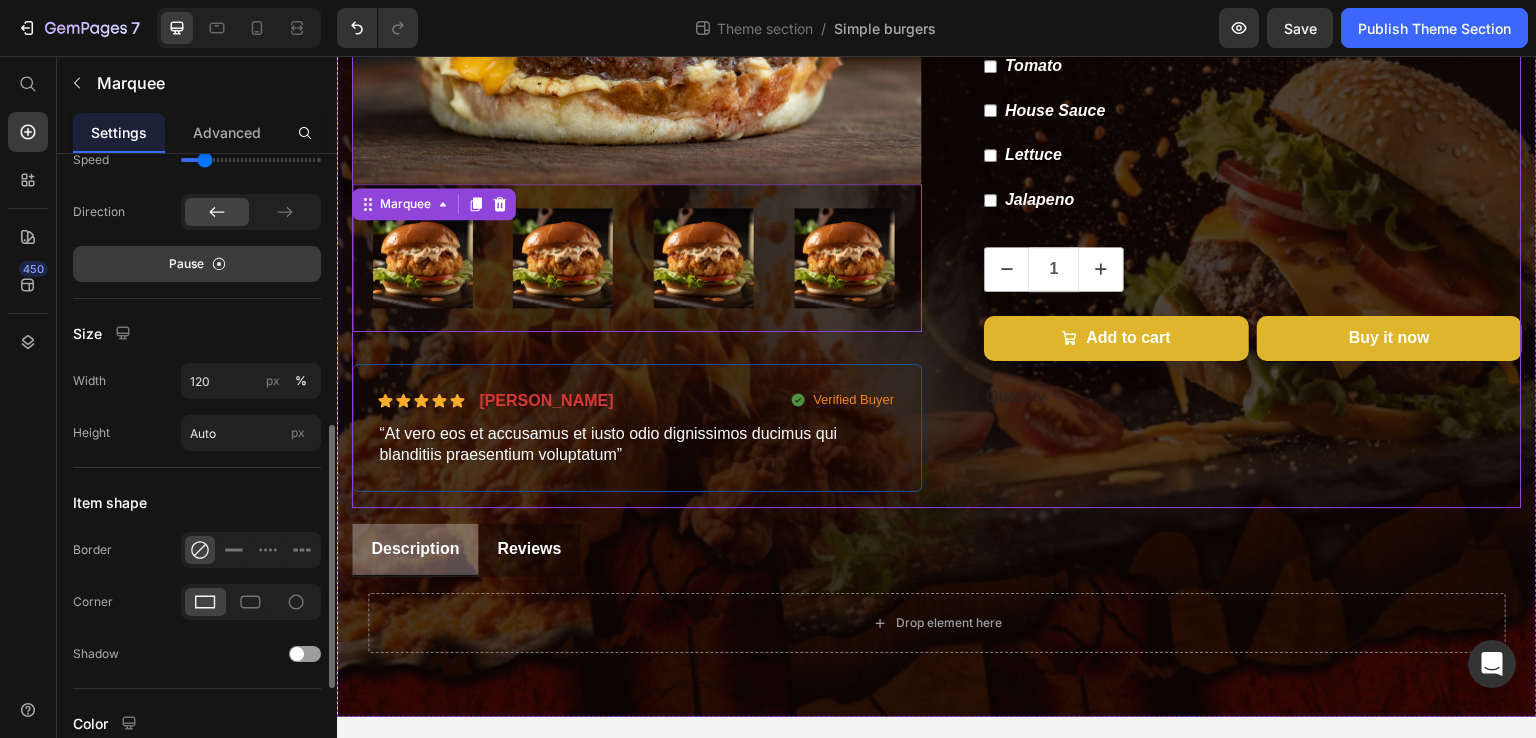 scroll, scrollTop: 596, scrollLeft: 0, axis: vertical 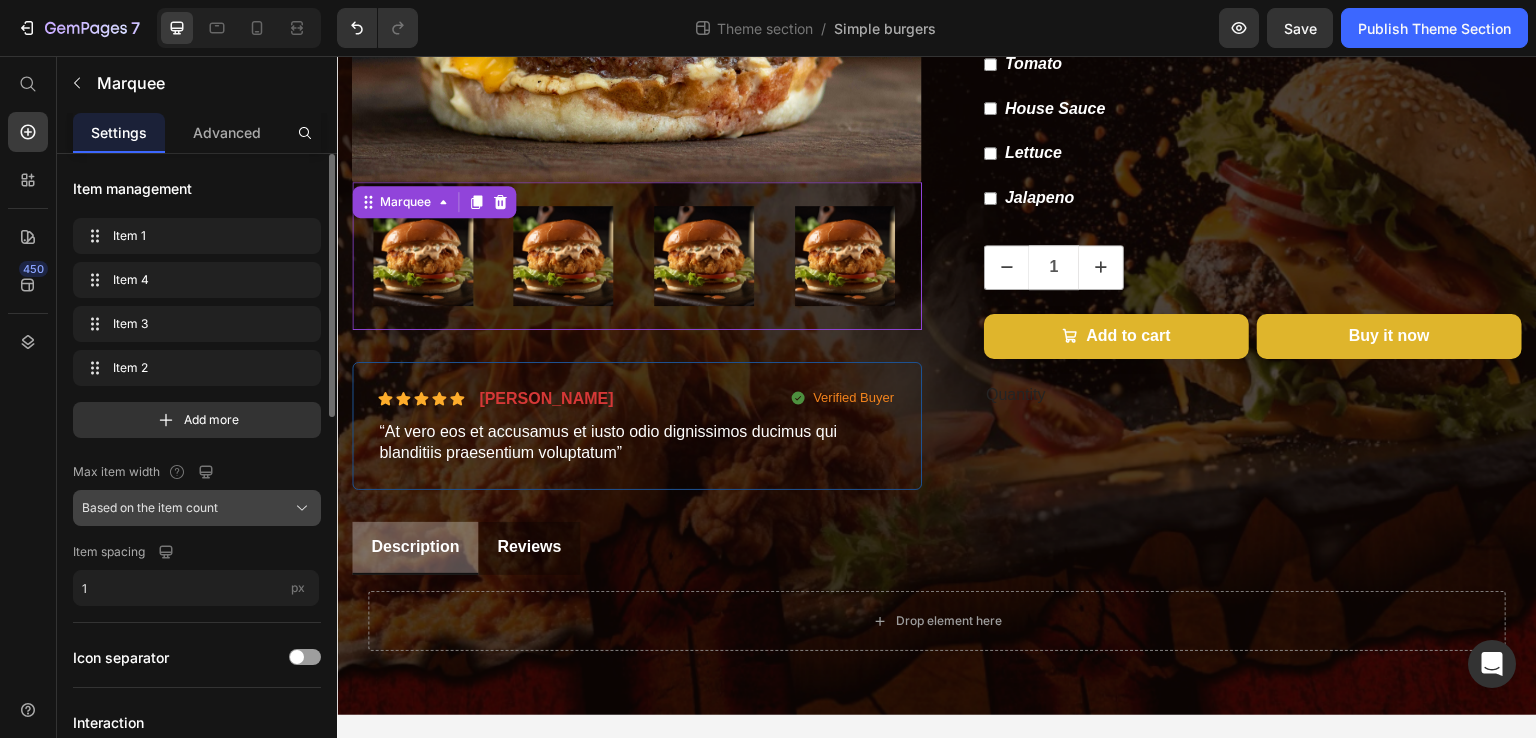 click on "Based on the item count" 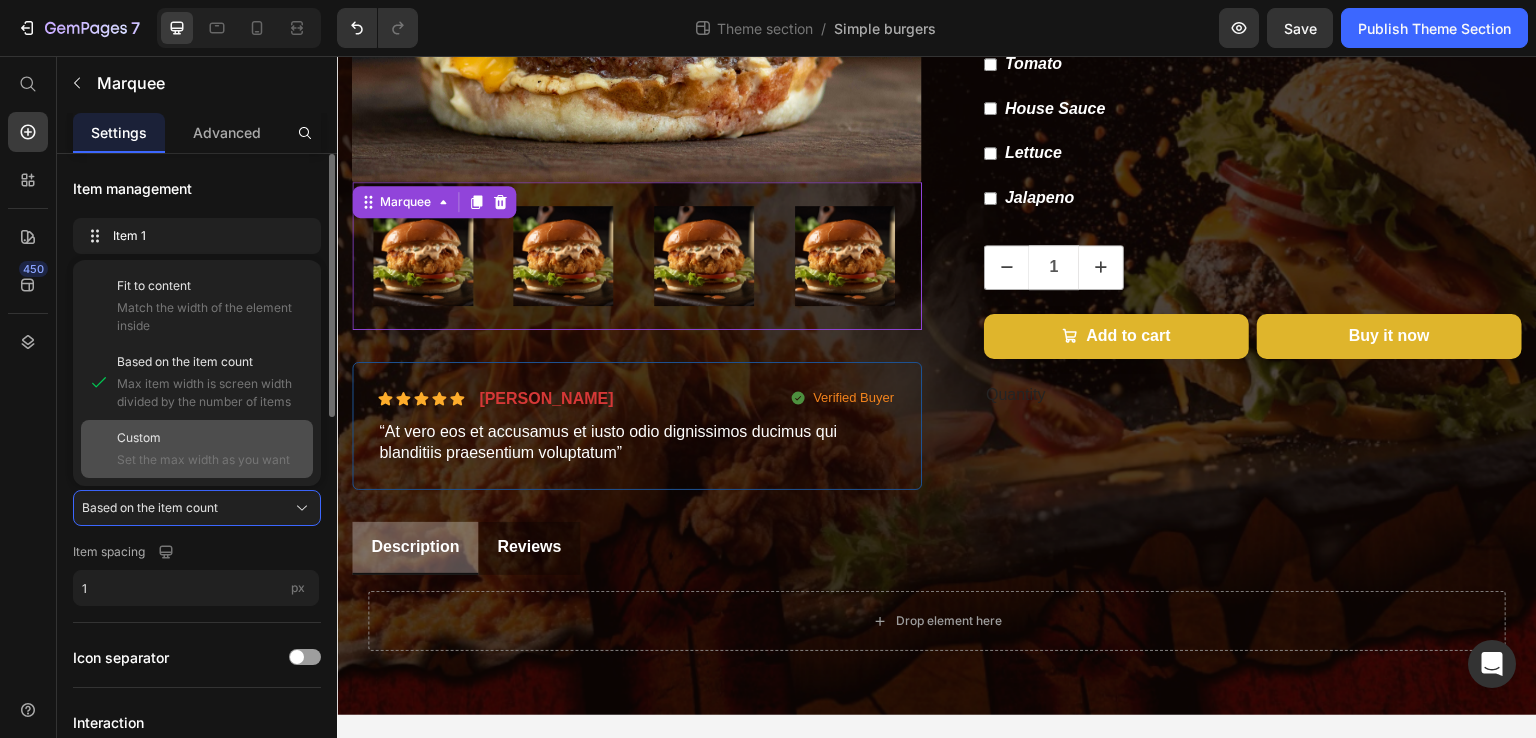 click on "Custom Set the max width as you want" 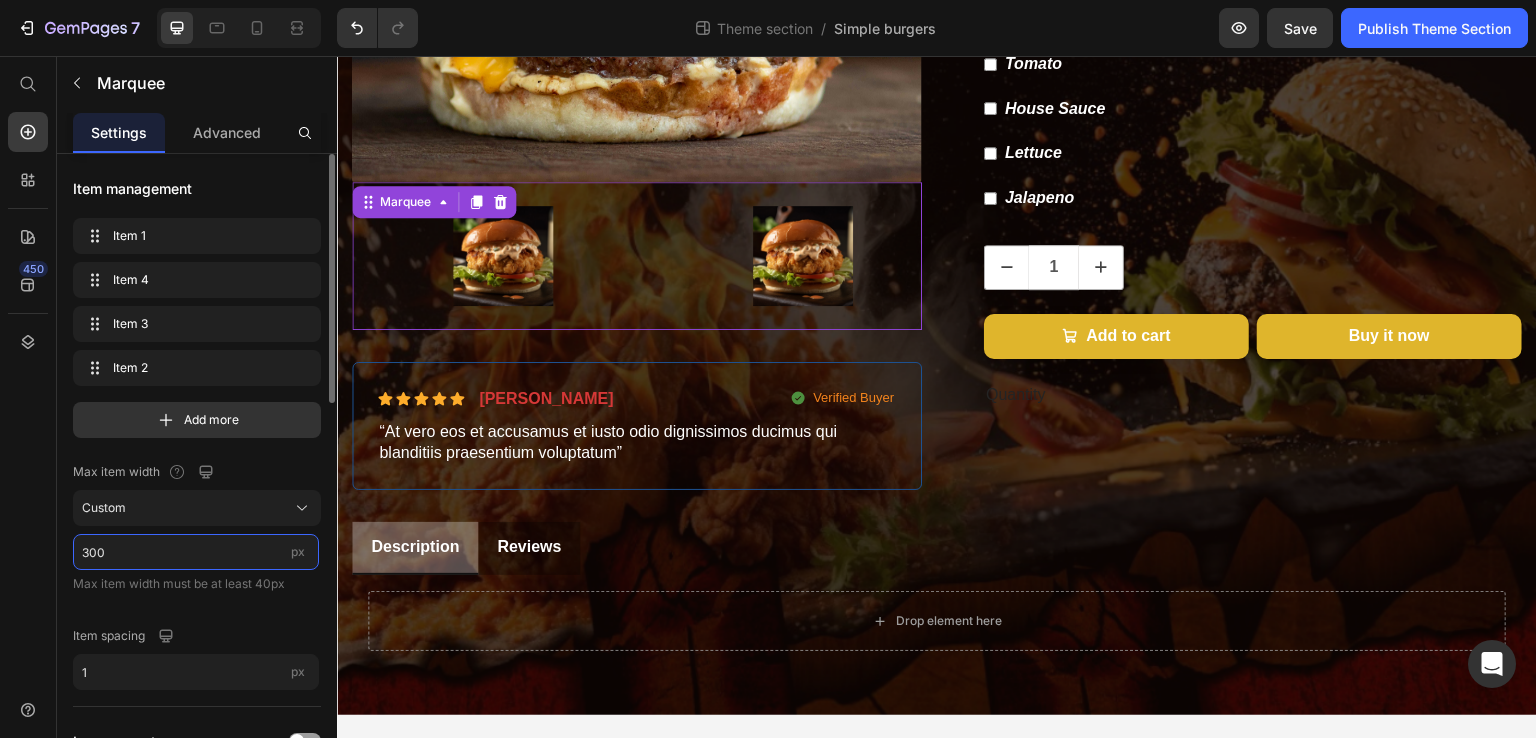 click on "300" at bounding box center [196, 552] 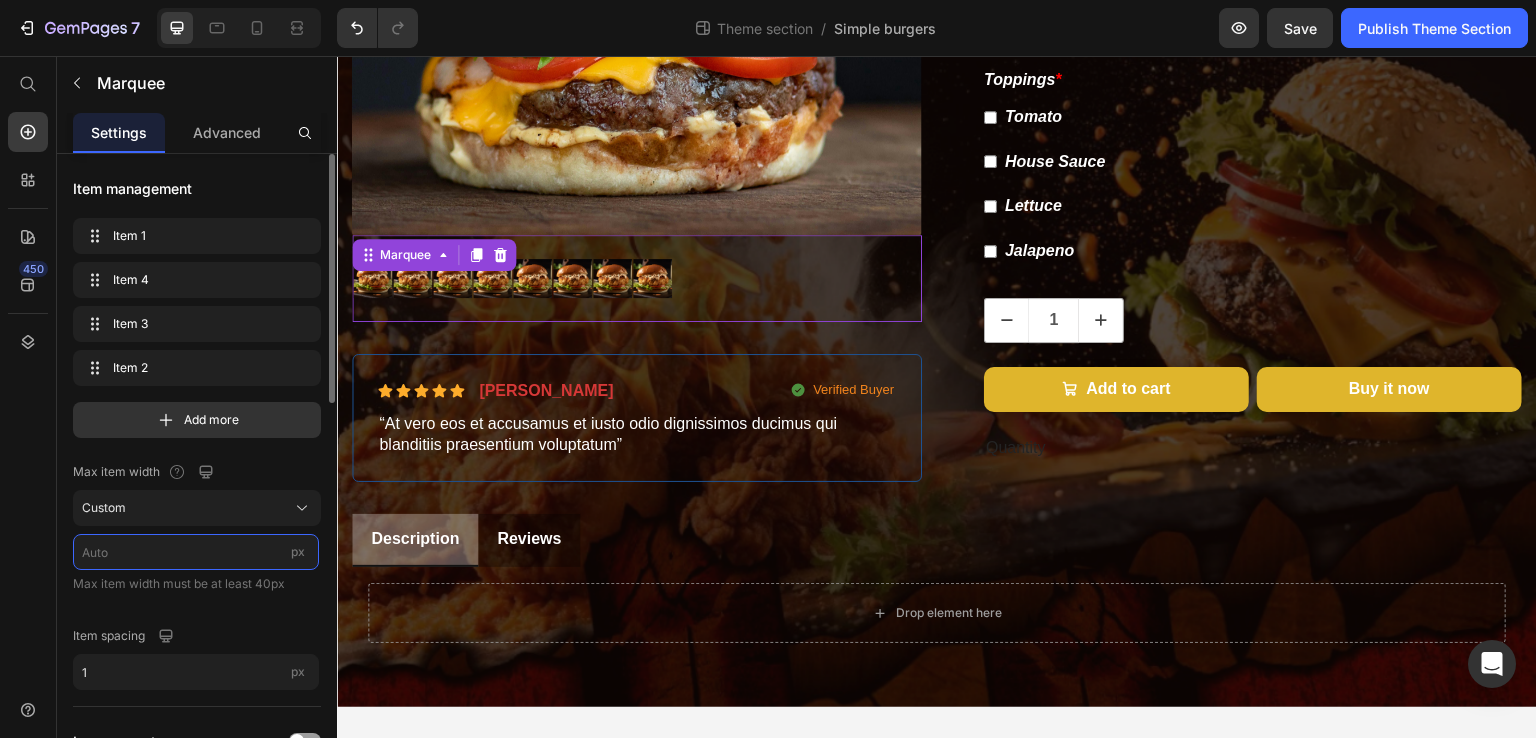 scroll, scrollTop: 535, scrollLeft: 0, axis: vertical 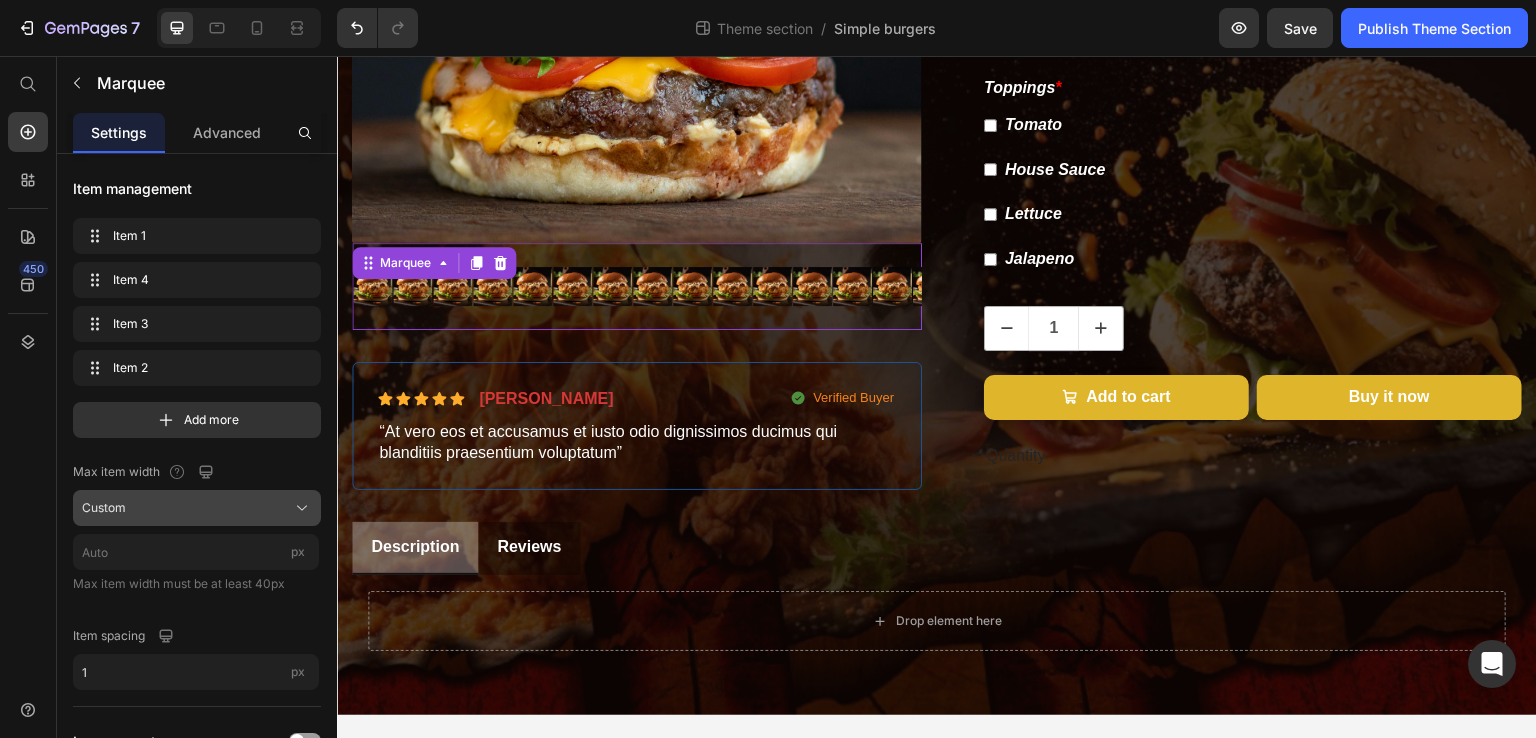 click on "Custom" 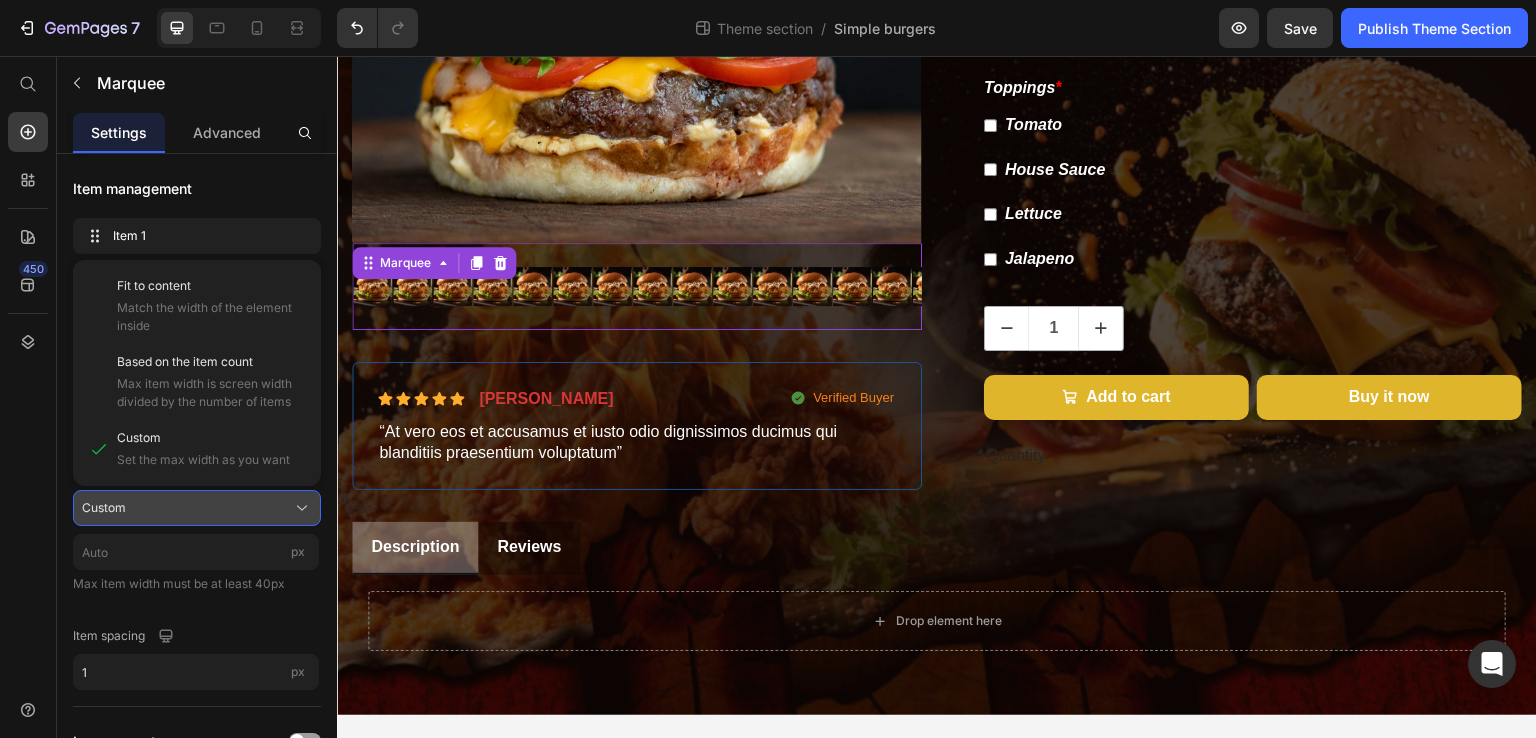 type on "300" 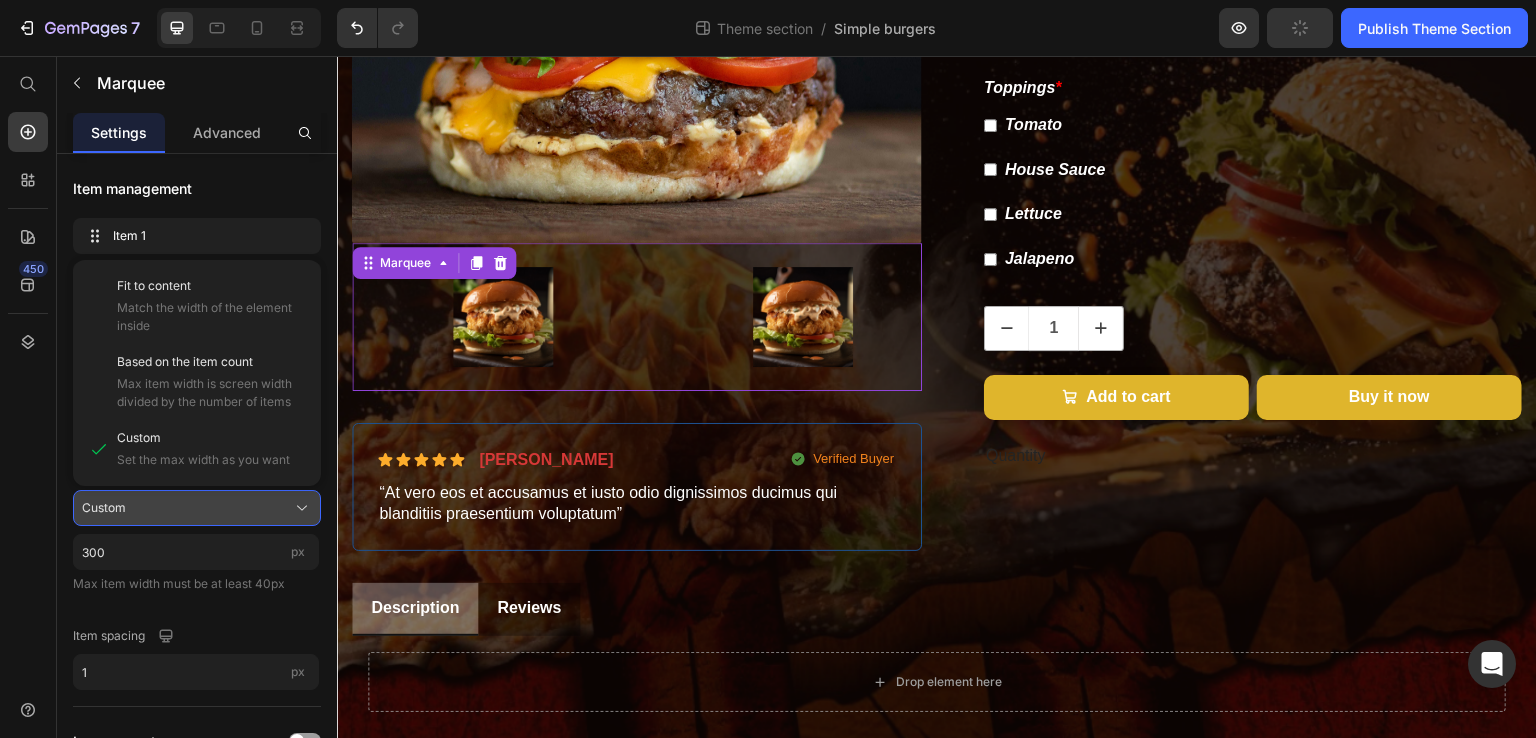 click on "Custom" 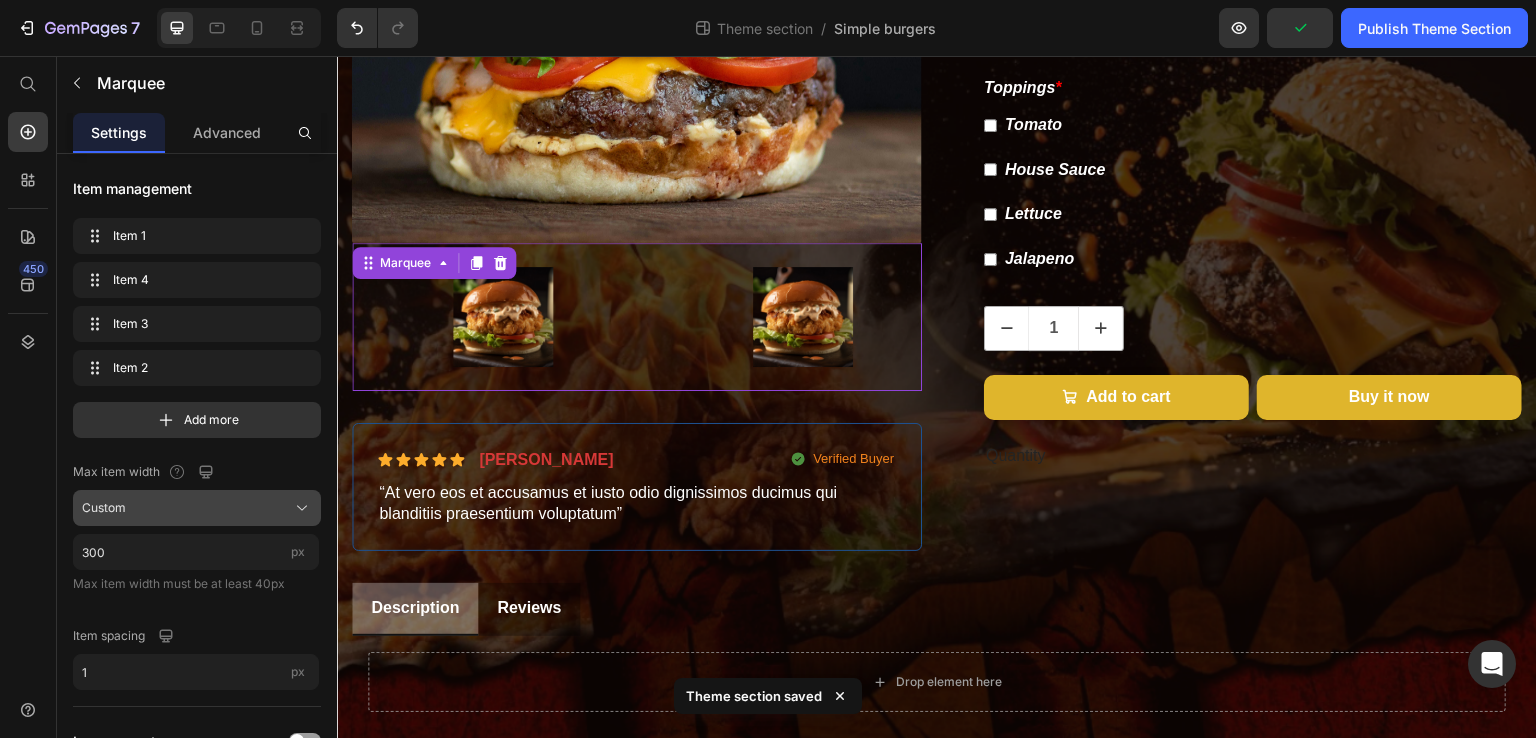 click on "Custom" 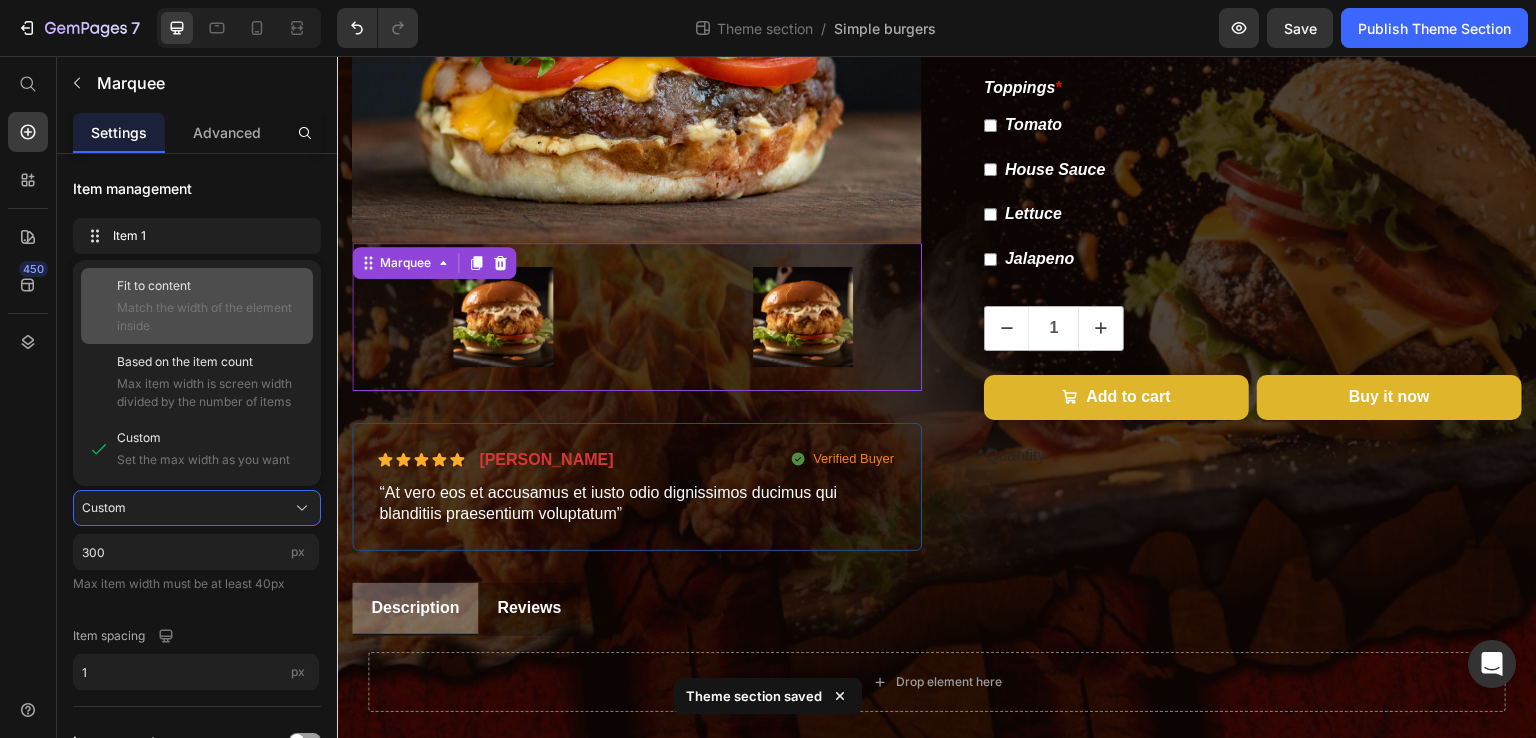 click on "Fit to content" at bounding box center (154, 286) 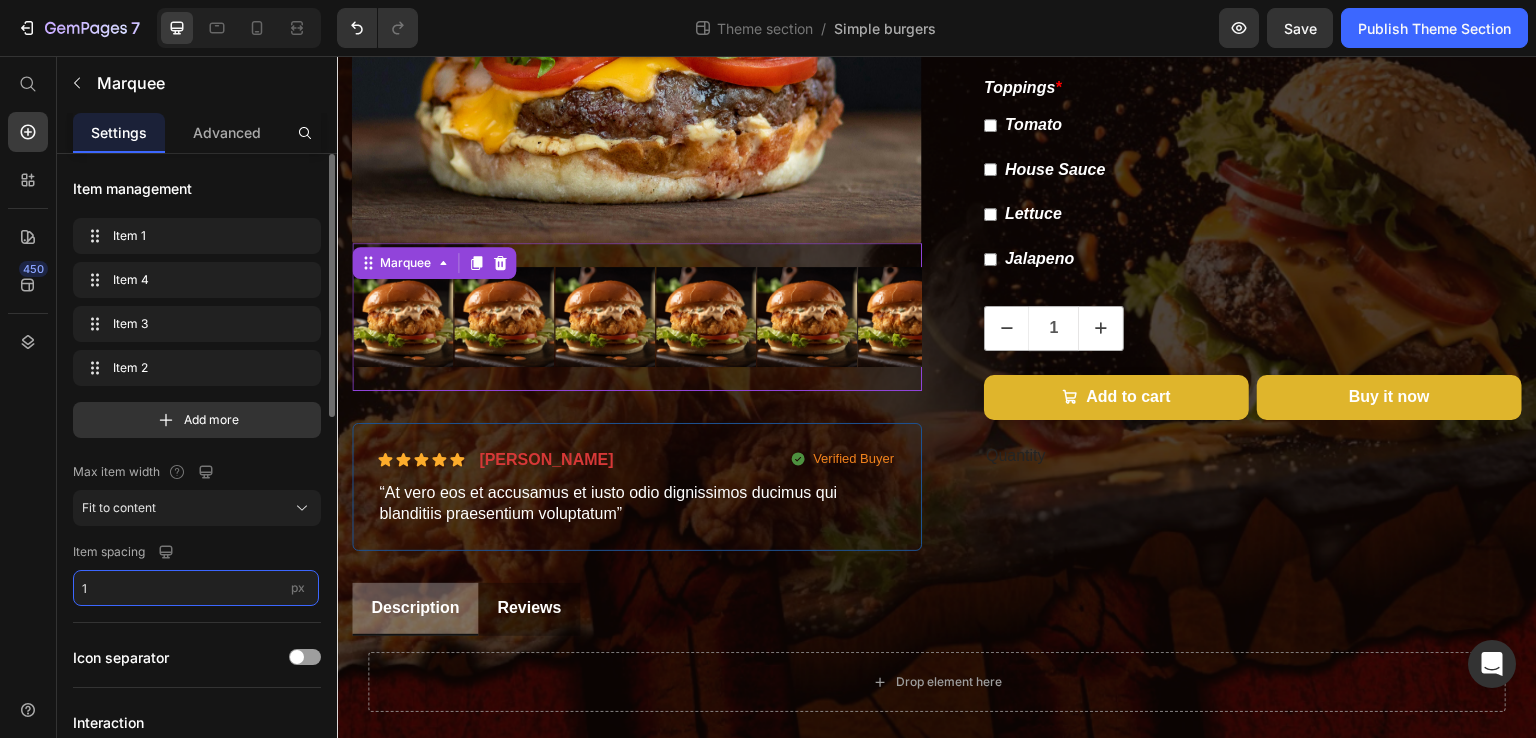 click on "1" at bounding box center [196, 588] 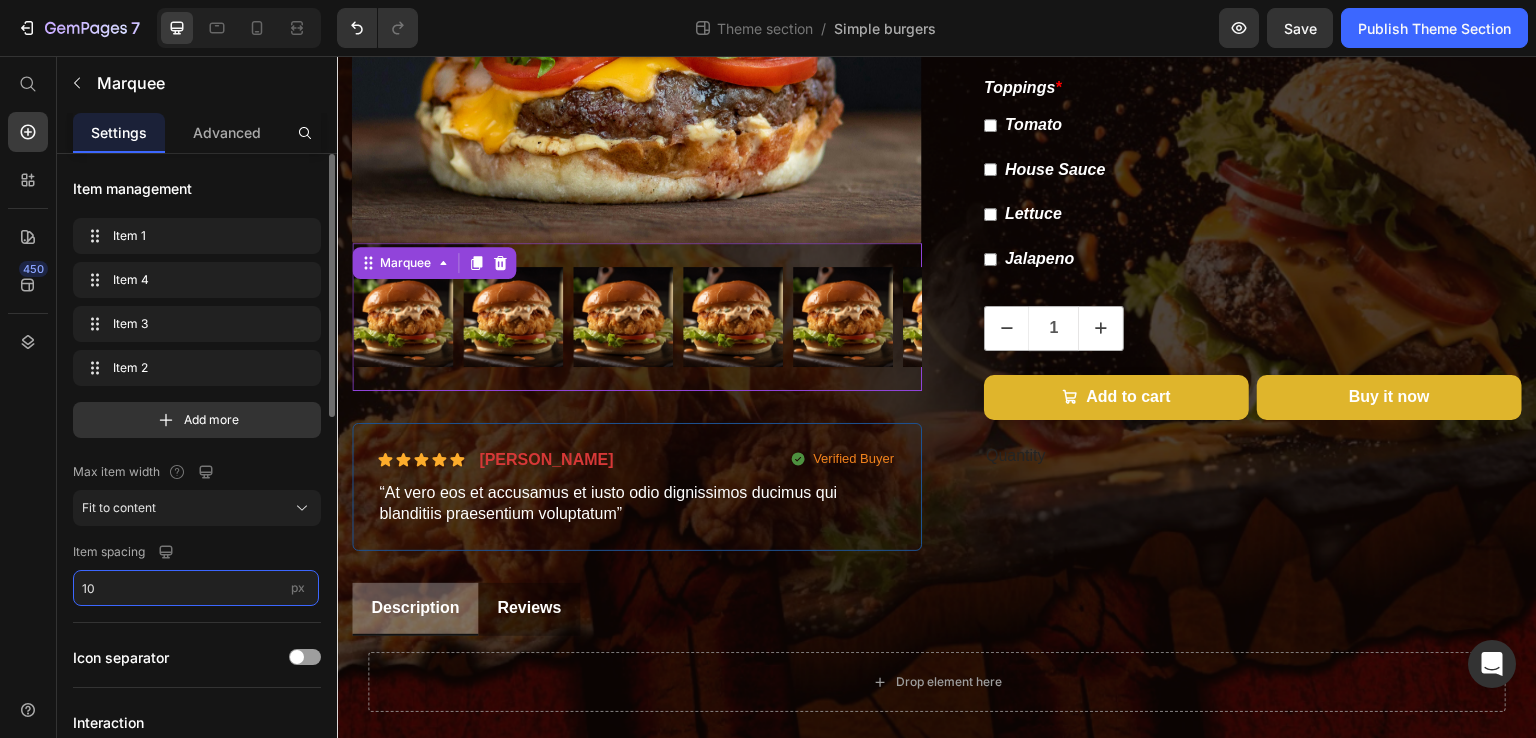 type on "10" 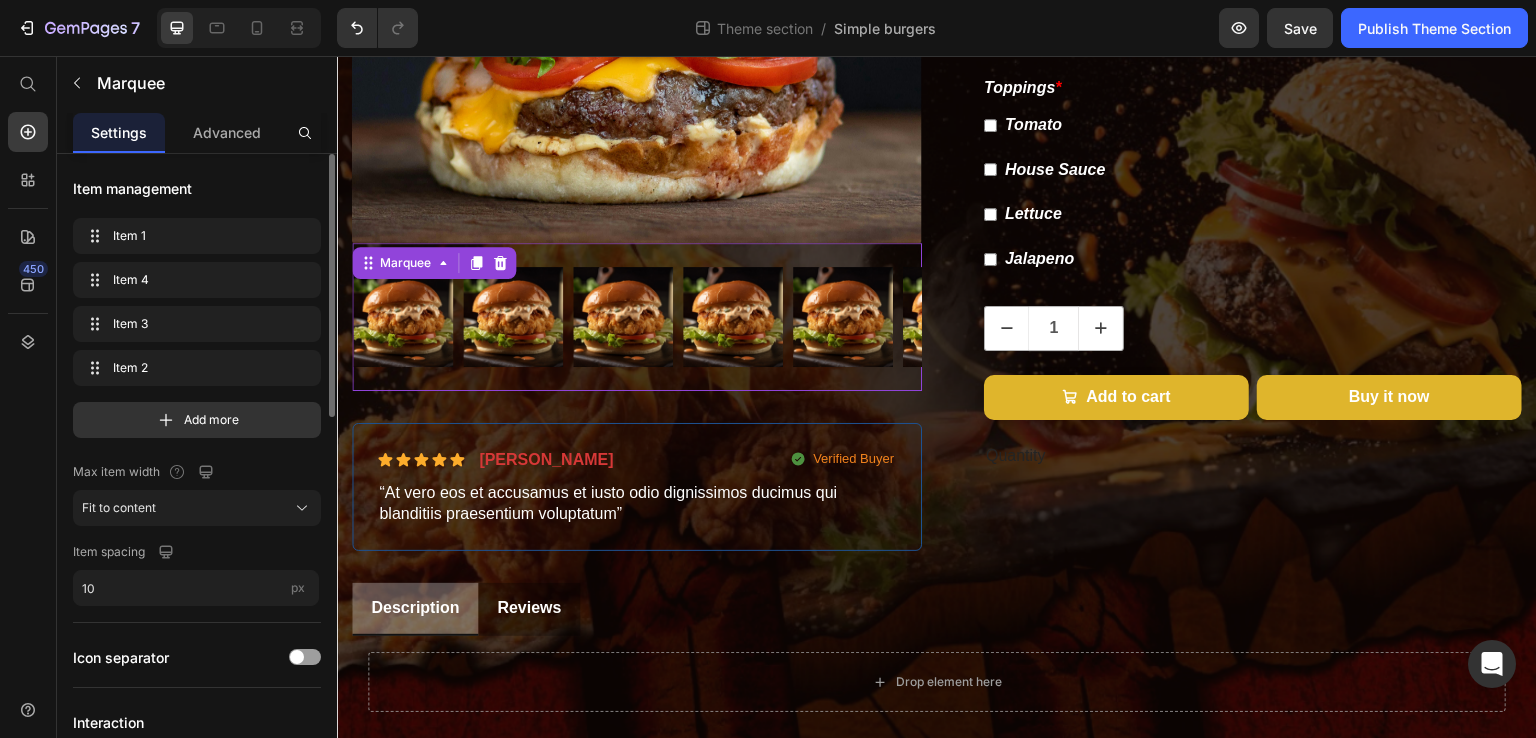 click on "Item management Item 1 Item 1 Item 4 Item 4 Item 3 Item 3 Item 2 Item 2 Add more Max item width Fit to content Item spacing 10 px Icon separator Interaction Stop on hover Speed Direction Pause Size Width 120 px % Height Auto px Item shape Border Corner Shadow Color Item background Marquee background Align" at bounding box center (197, 885) 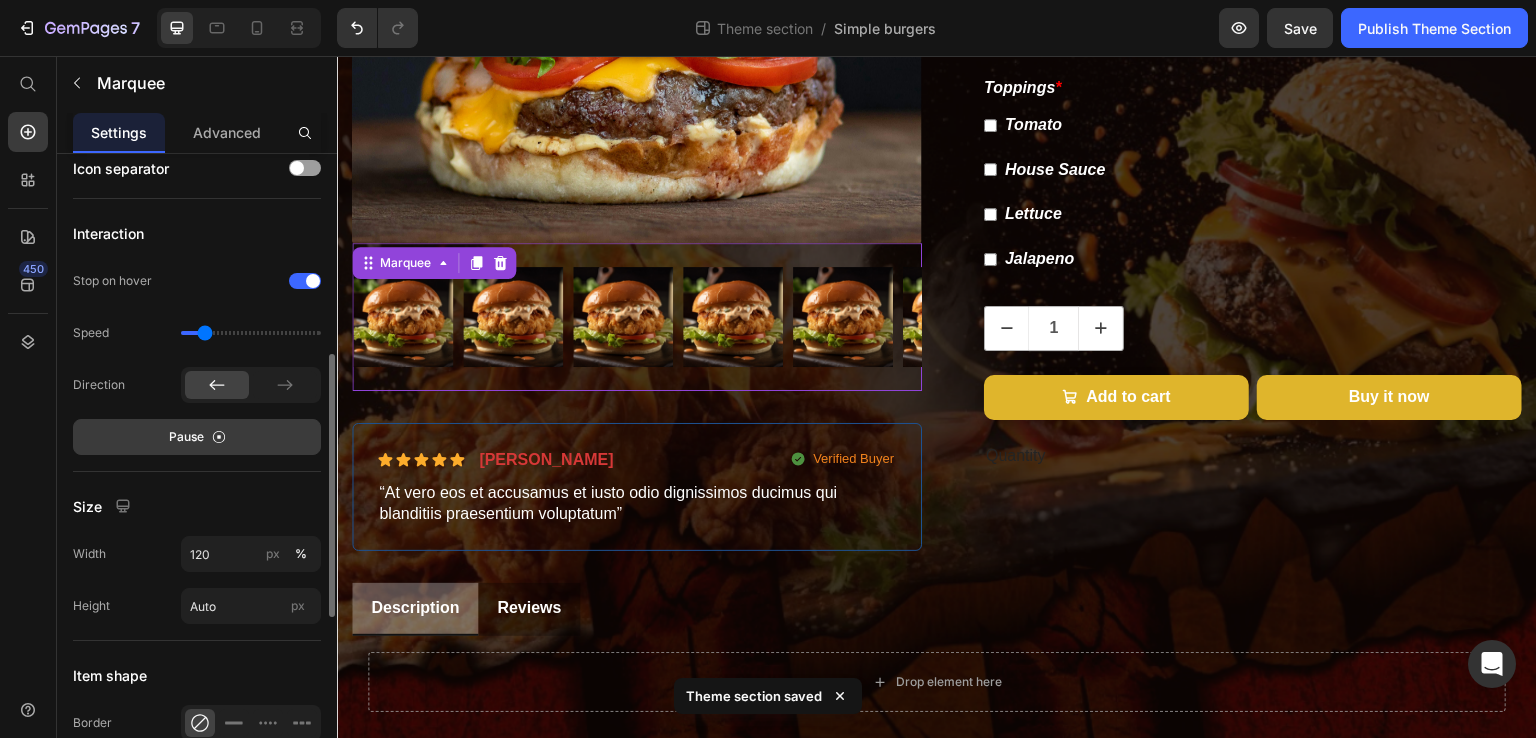 scroll, scrollTop: 490, scrollLeft: 0, axis: vertical 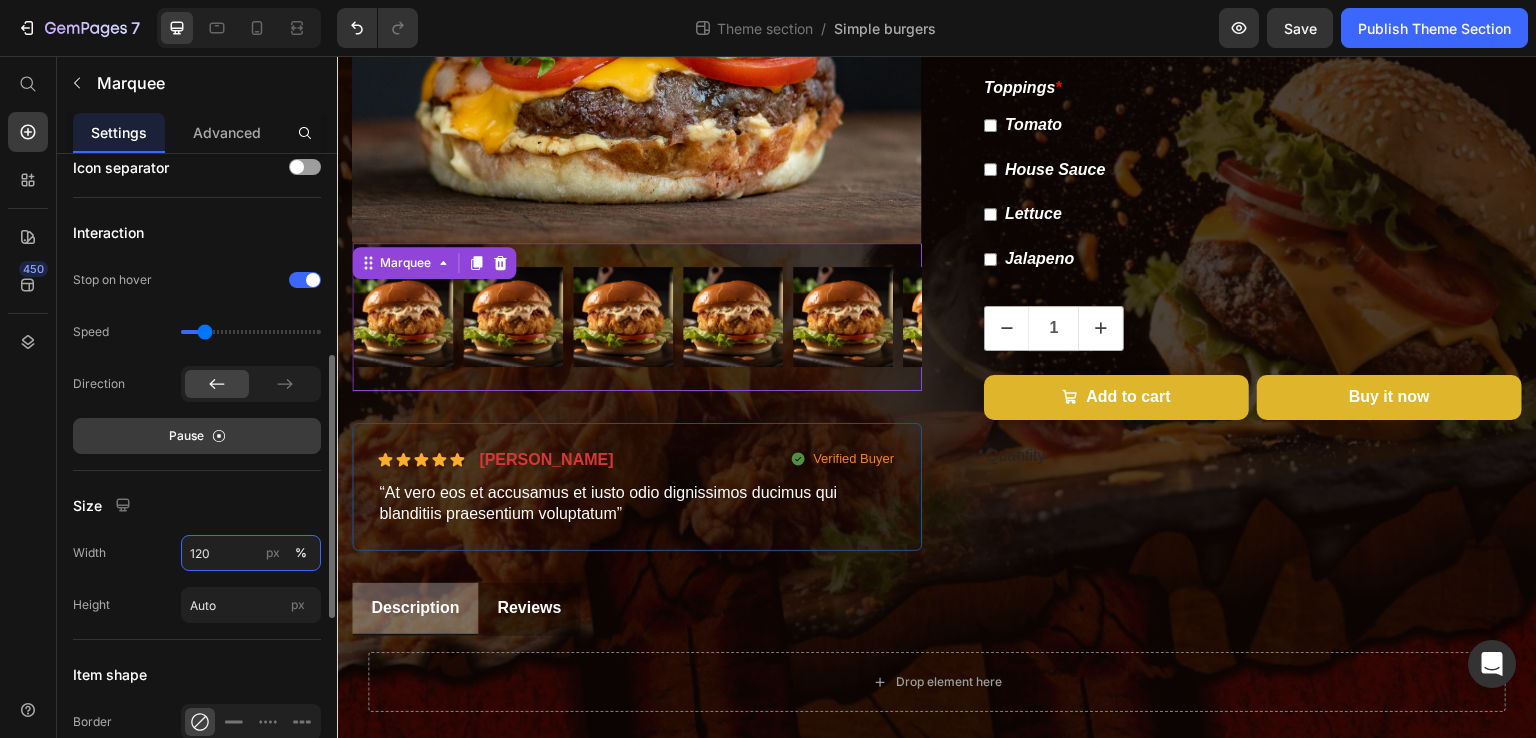 click on "120" at bounding box center [251, 553] 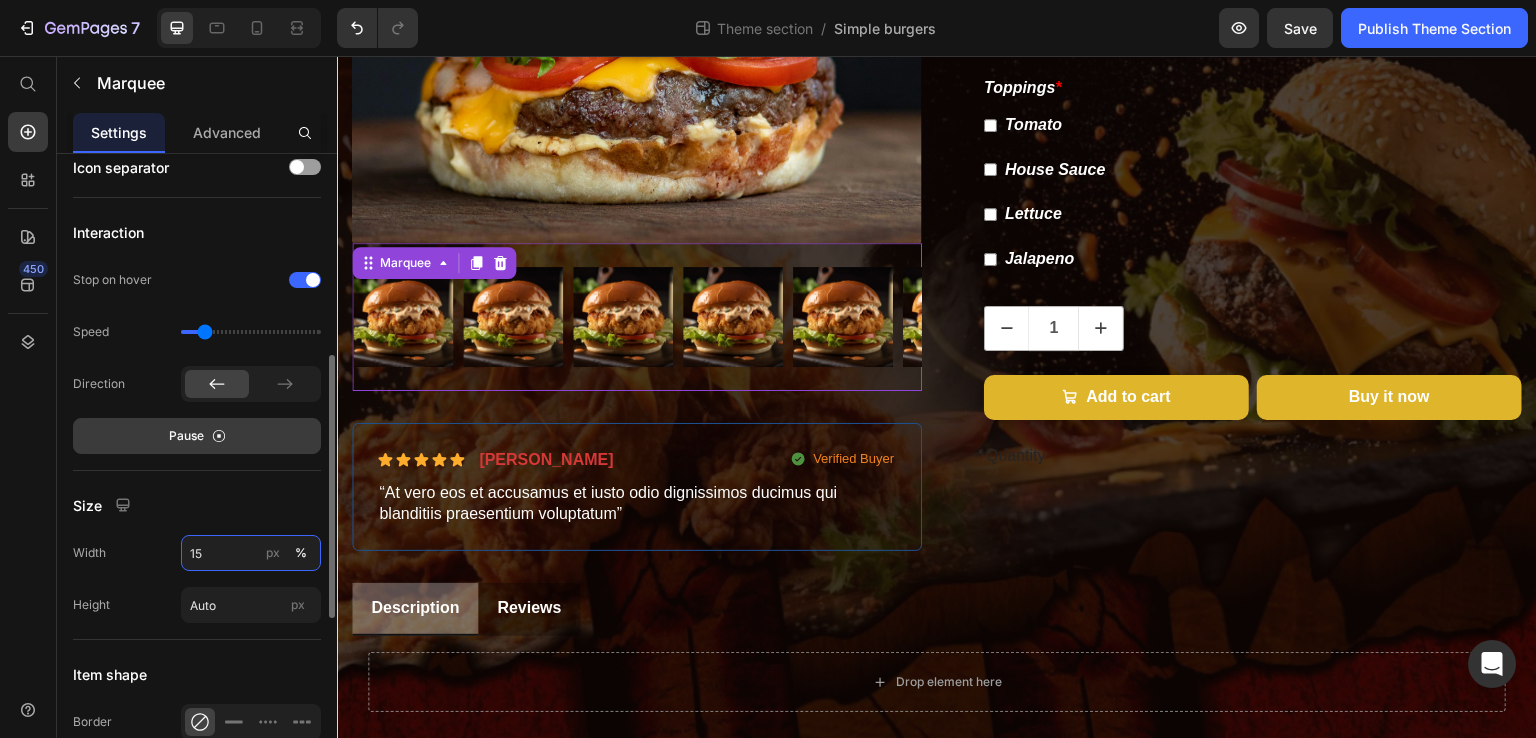 type on "1" 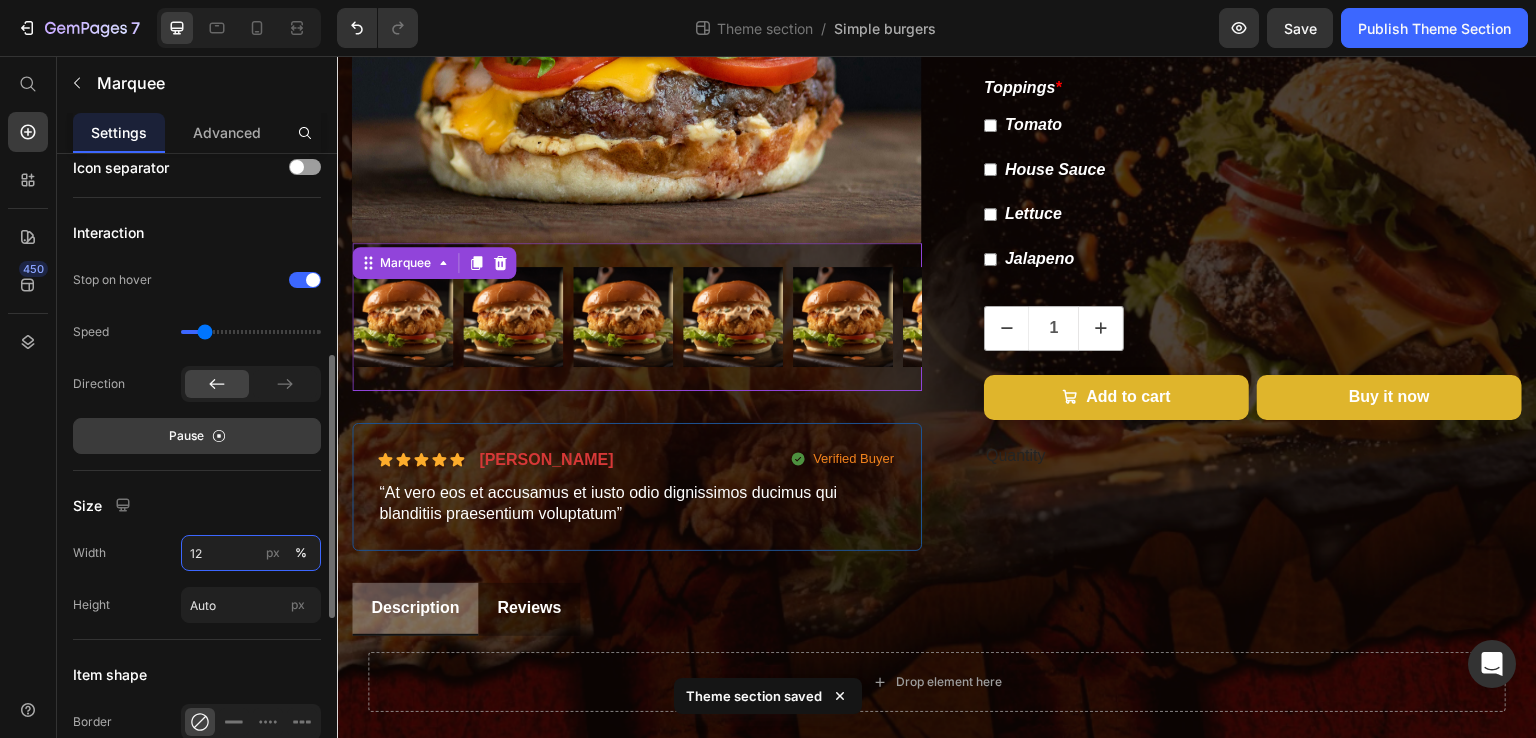 type on "1" 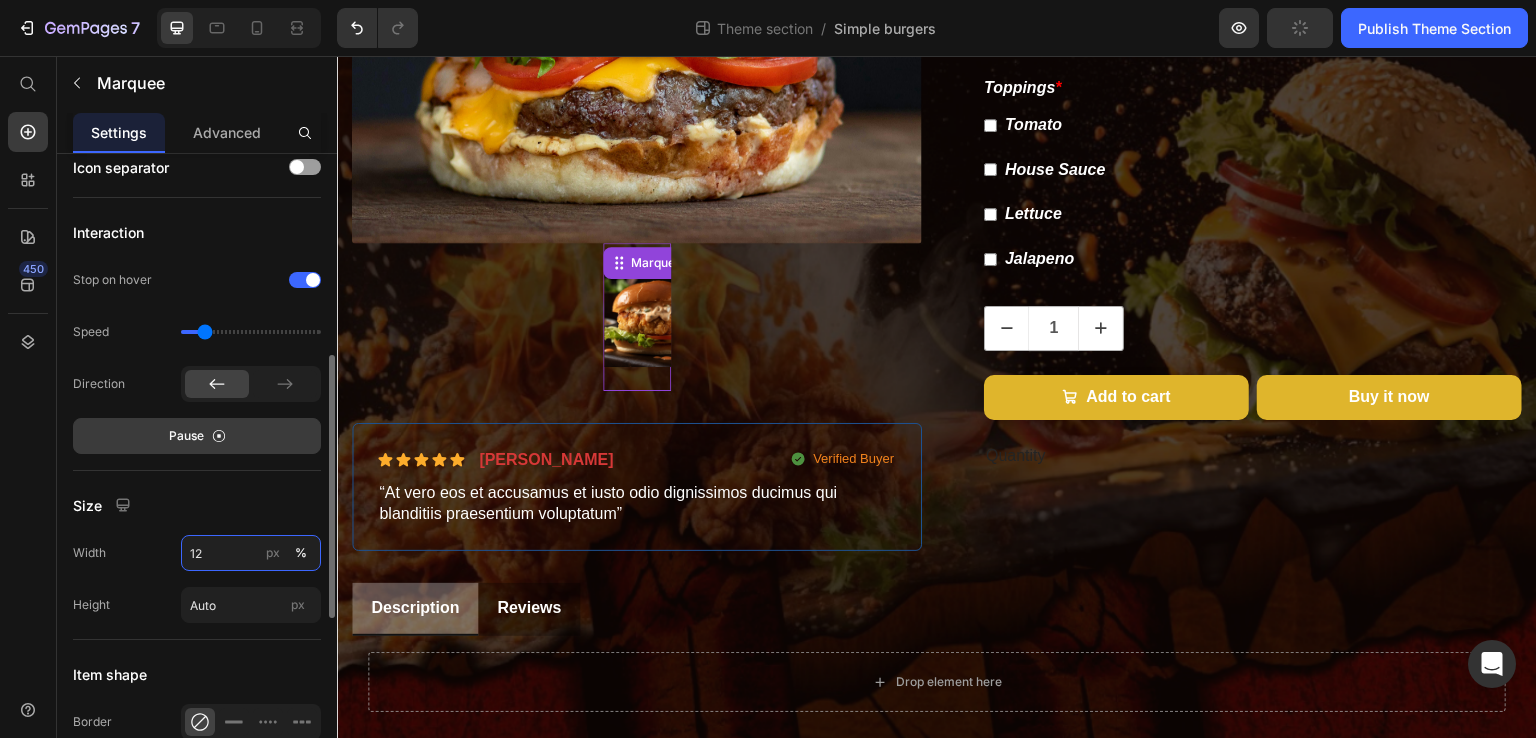 click on "12" at bounding box center [251, 553] 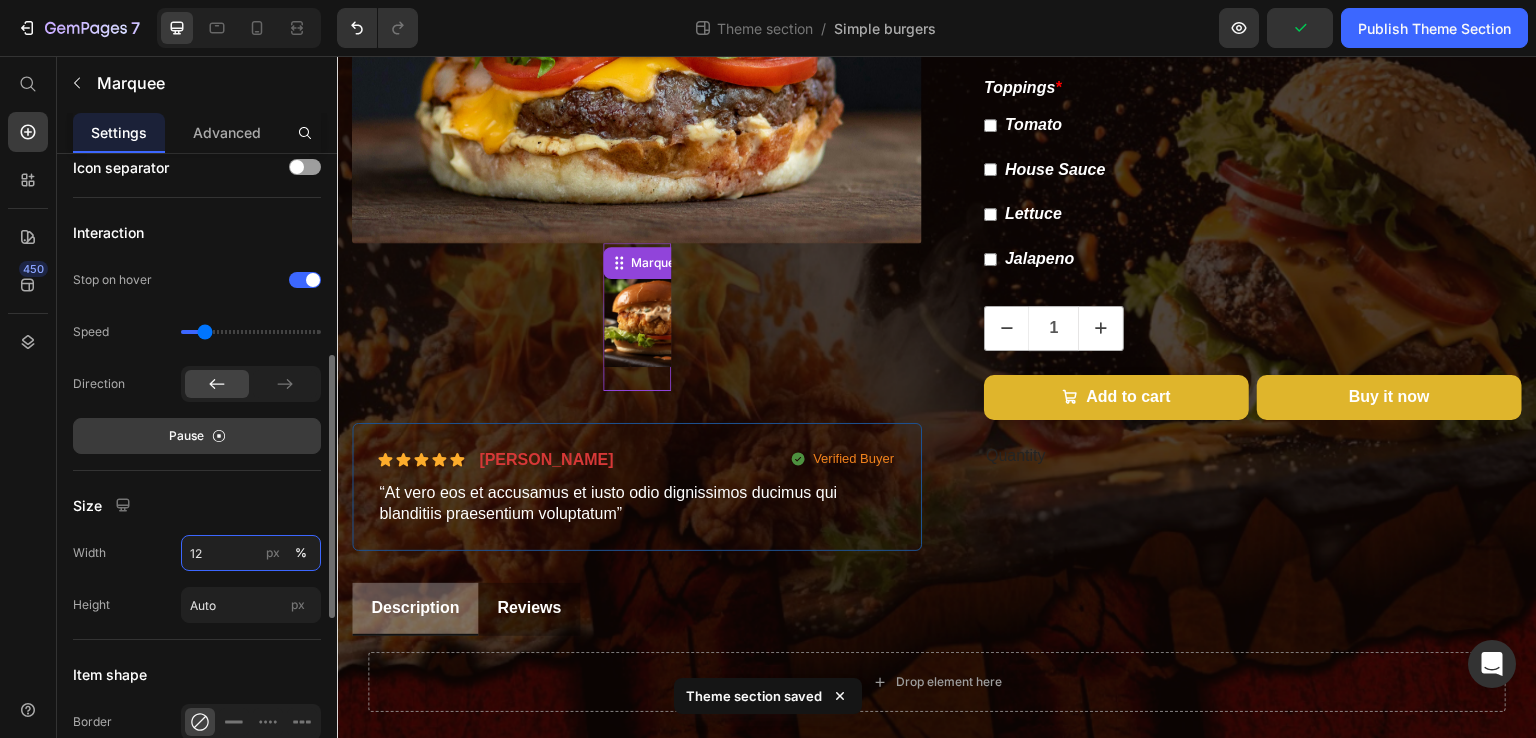 click on "12" at bounding box center [251, 553] 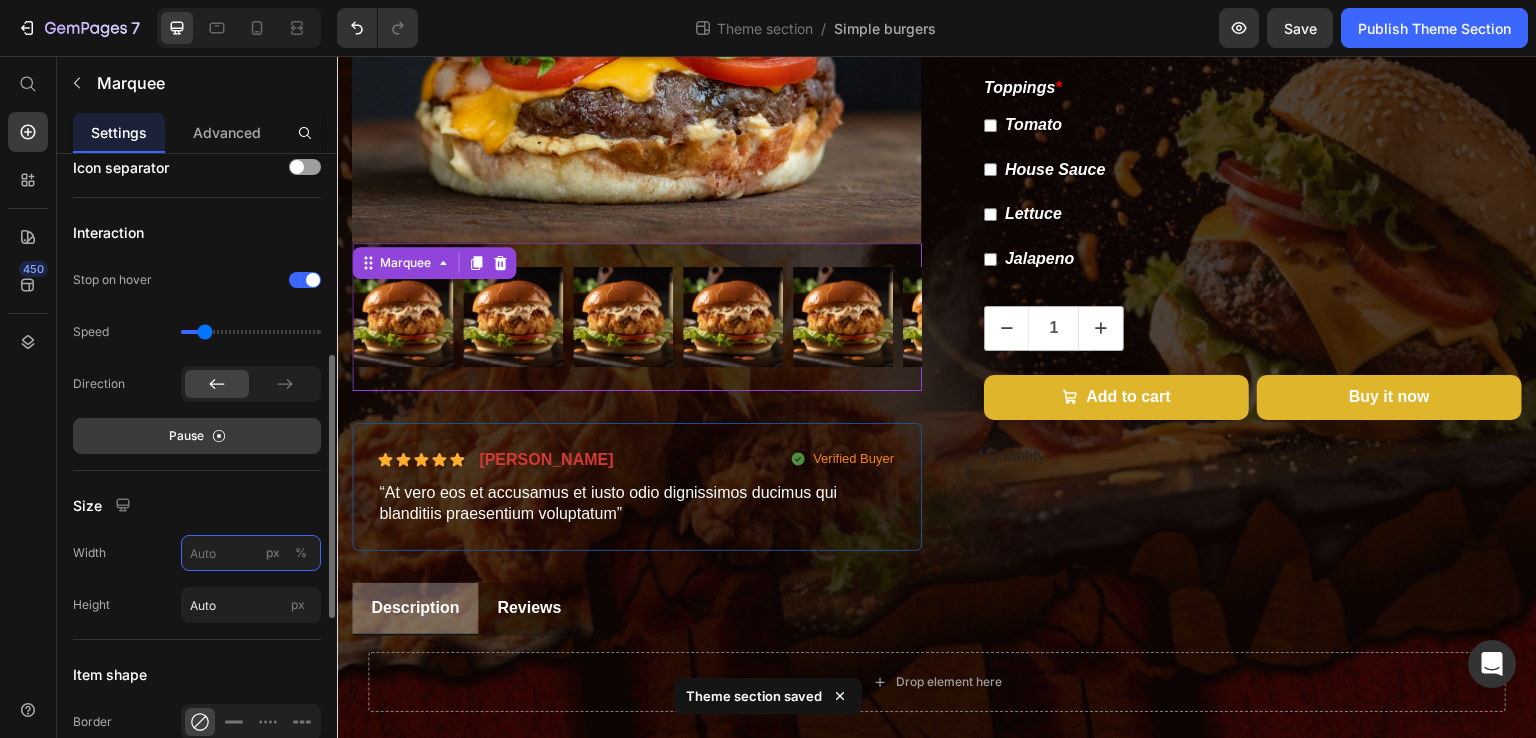 click on "px %" at bounding box center [251, 553] 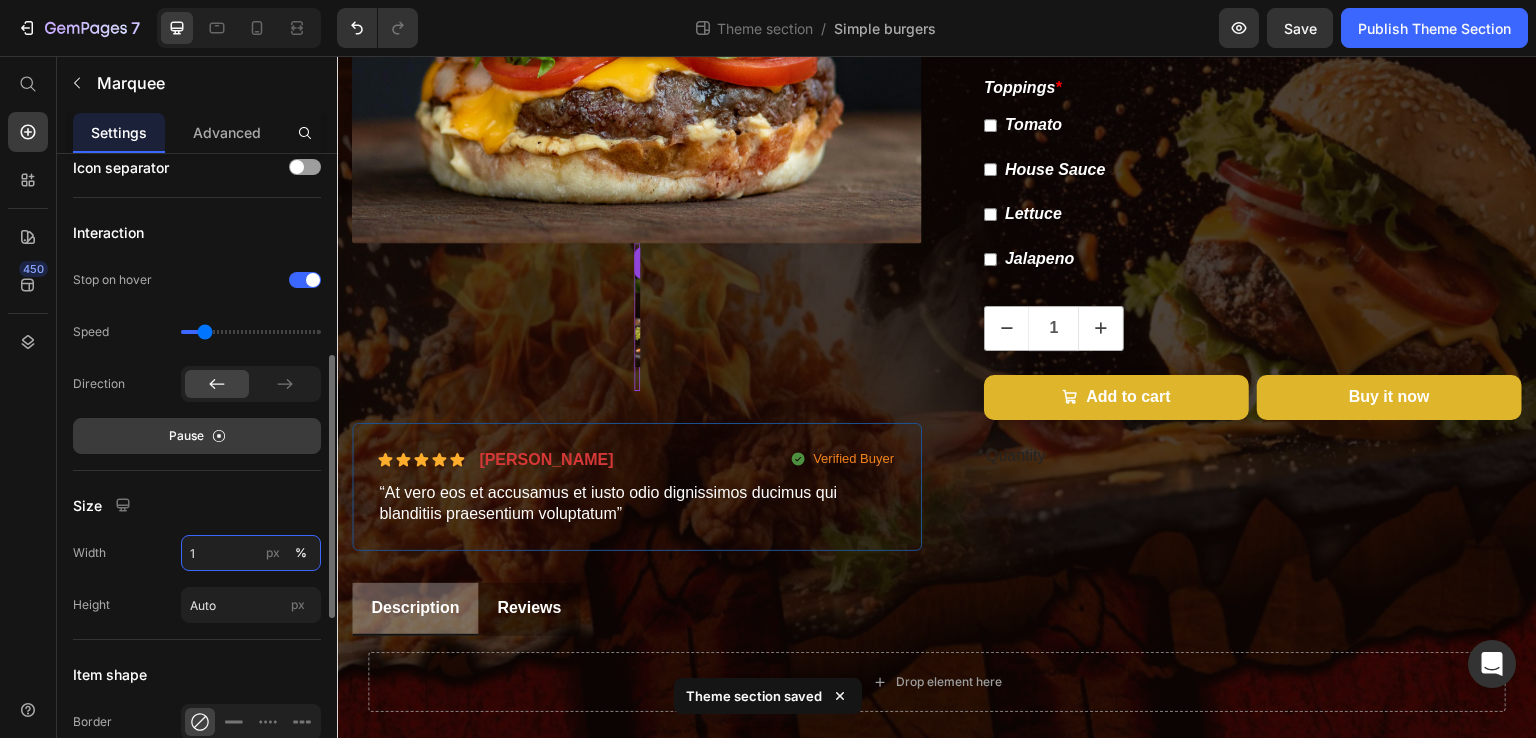 click on "1" at bounding box center (251, 553) 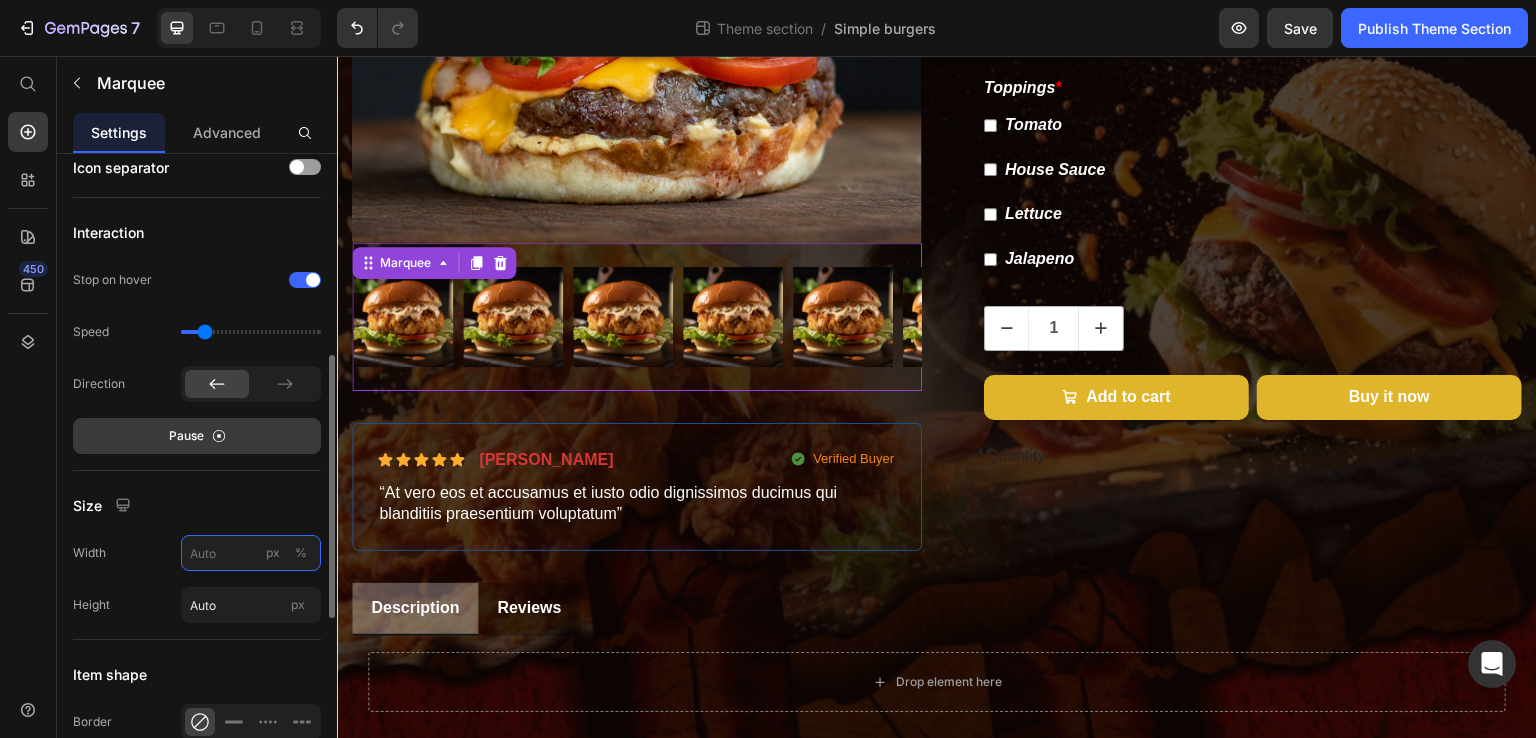 type 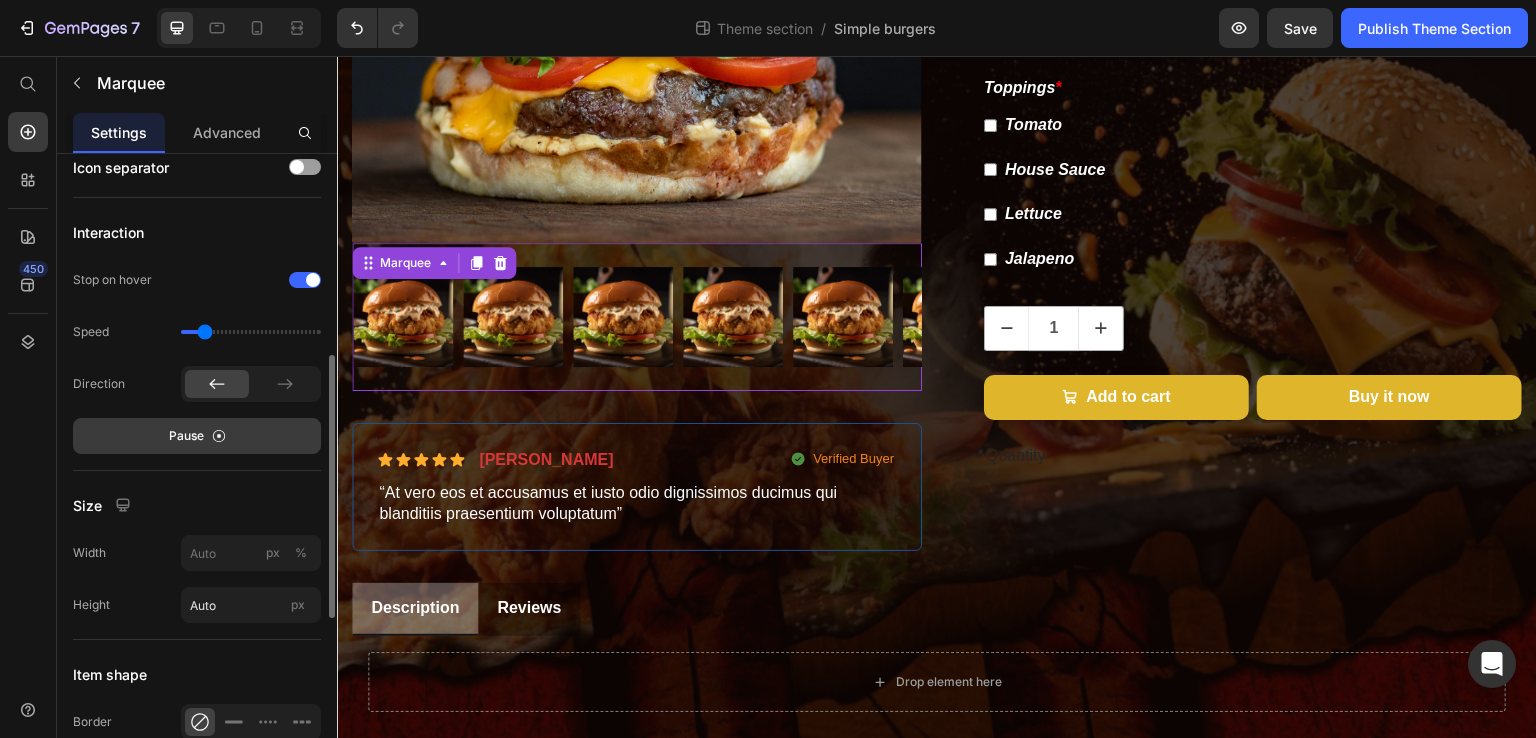 click on "Size" at bounding box center [197, 505] 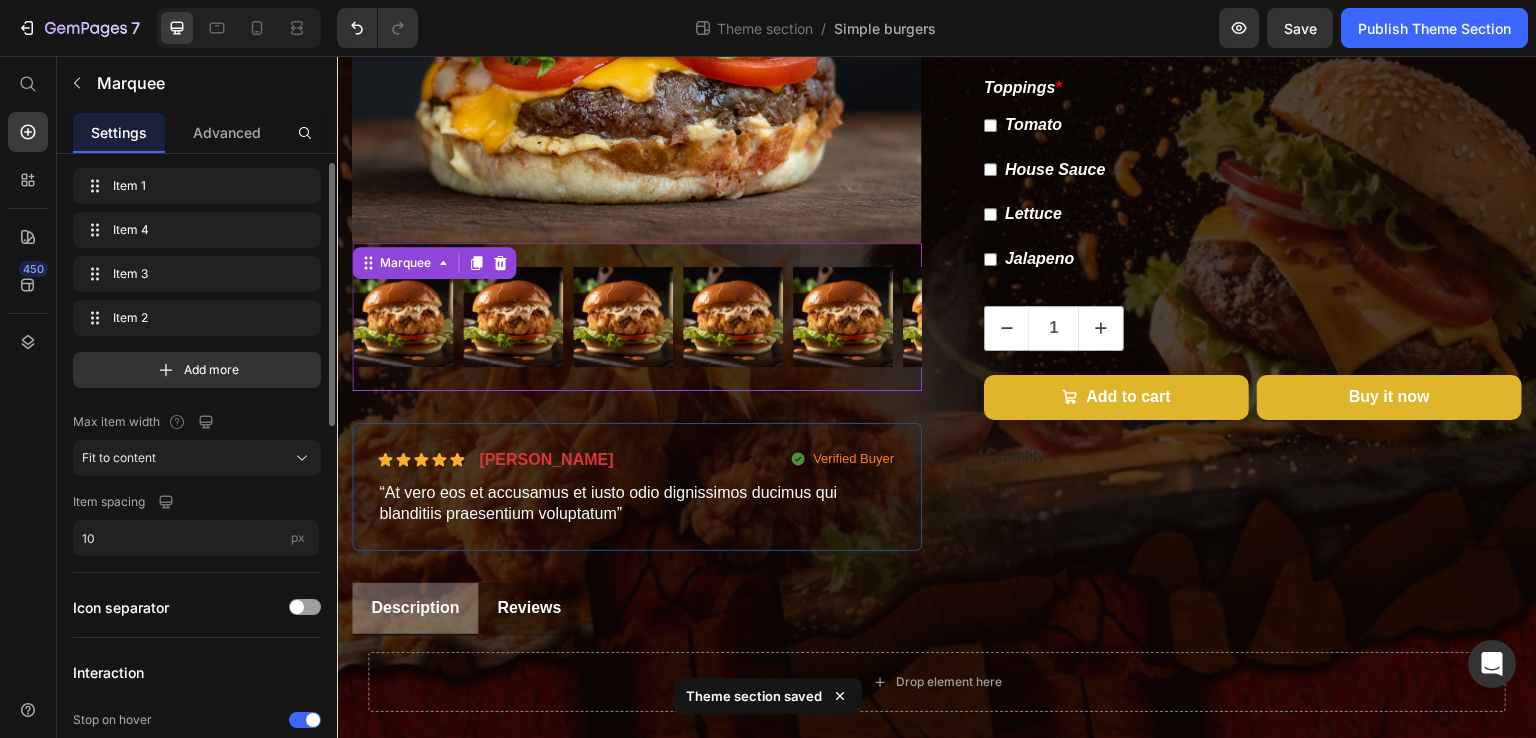scroll, scrollTop: 42, scrollLeft: 0, axis: vertical 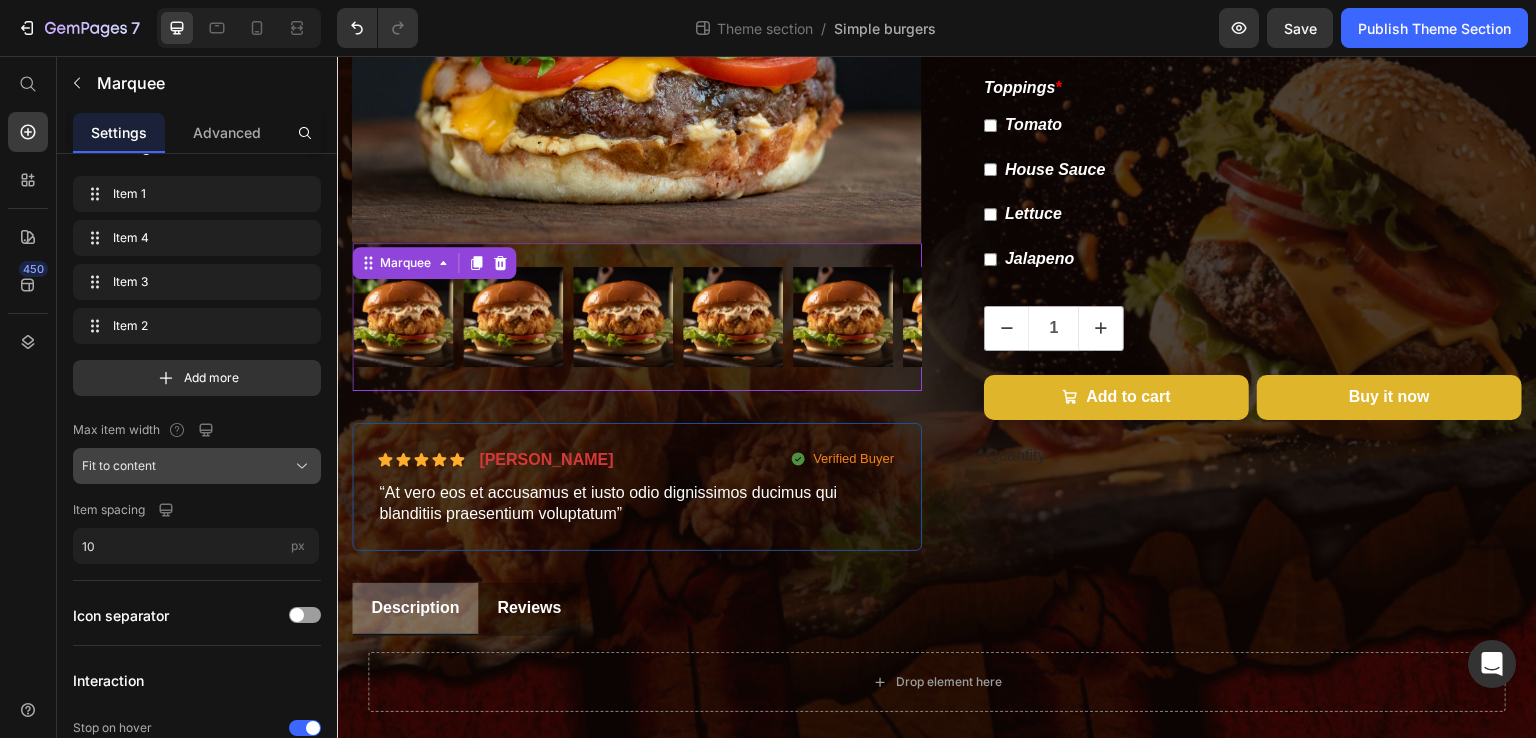 click on "Fit to content" at bounding box center (197, 466) 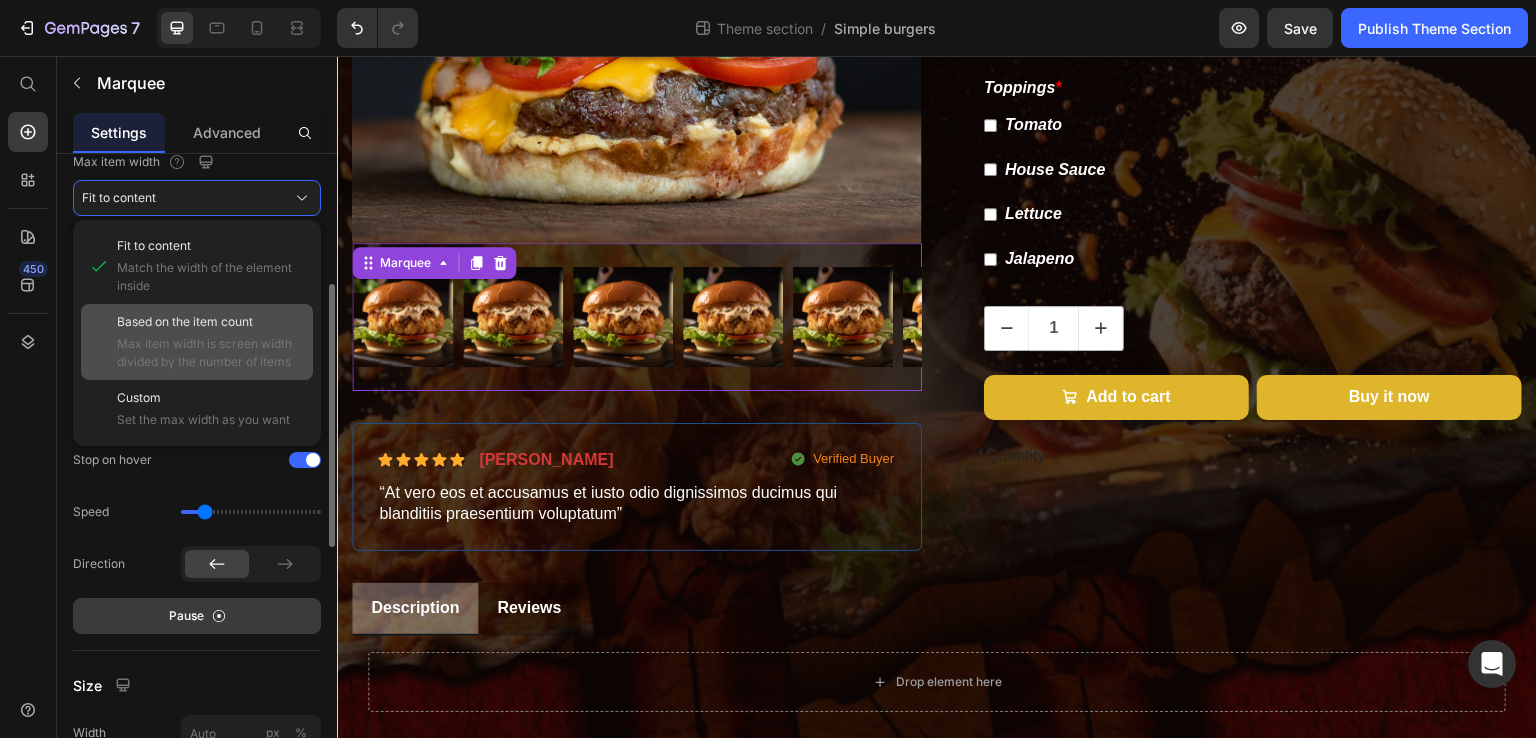 scroll, scrollTop: 312, scrollLeft: 0, axis: vertical 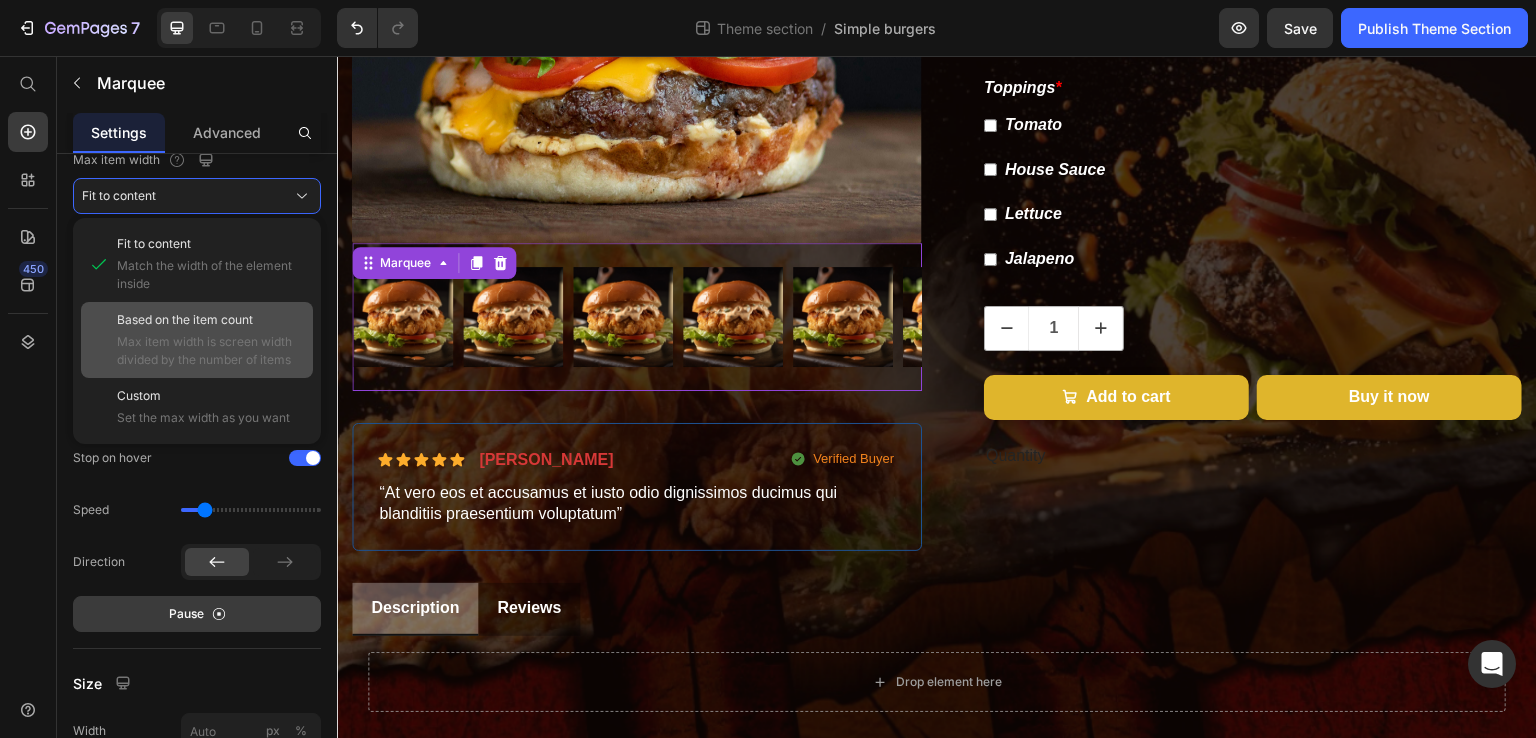click on "Based on the item count" at bounding box center [185, 320] 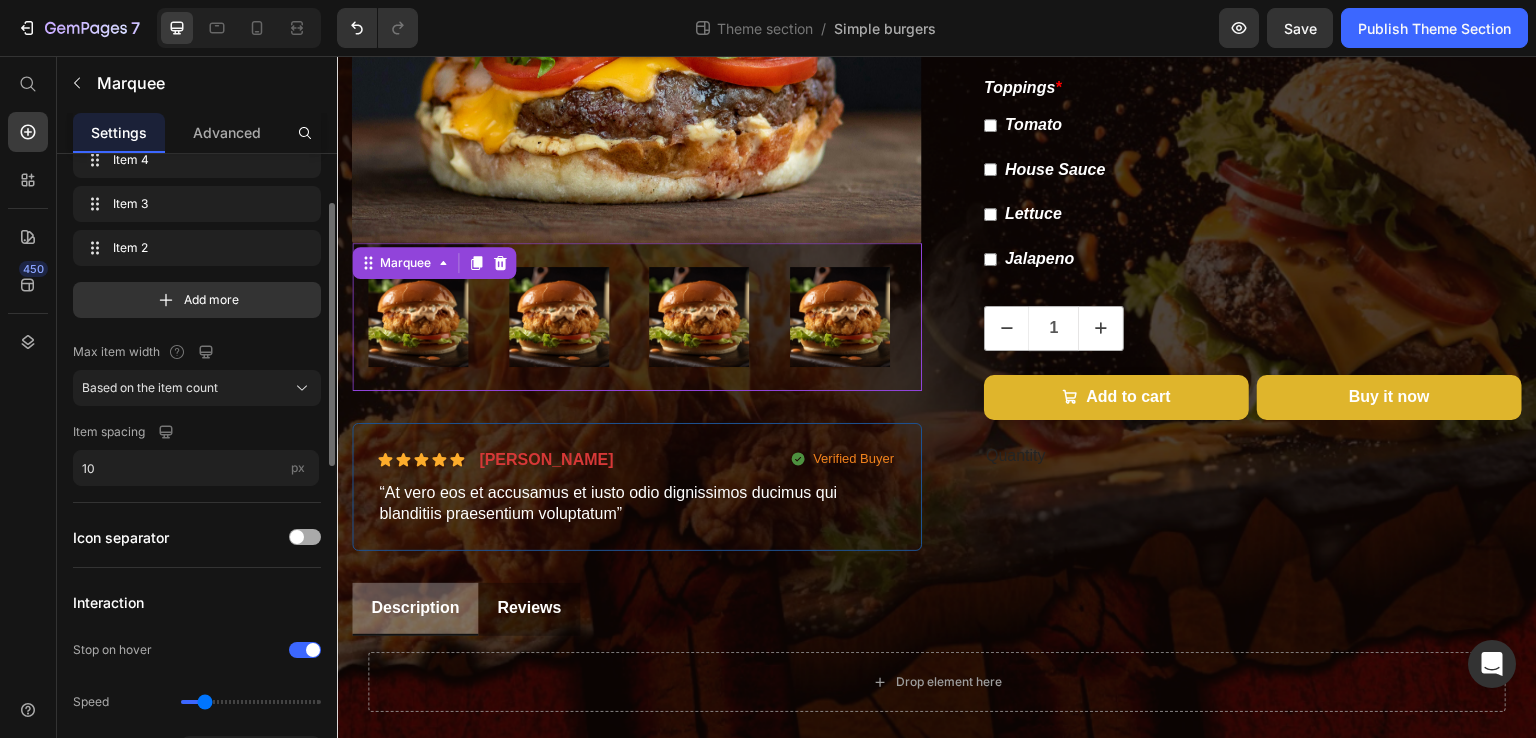 scroll, scrollTop: 0, scrollLeft: 0, axis: both 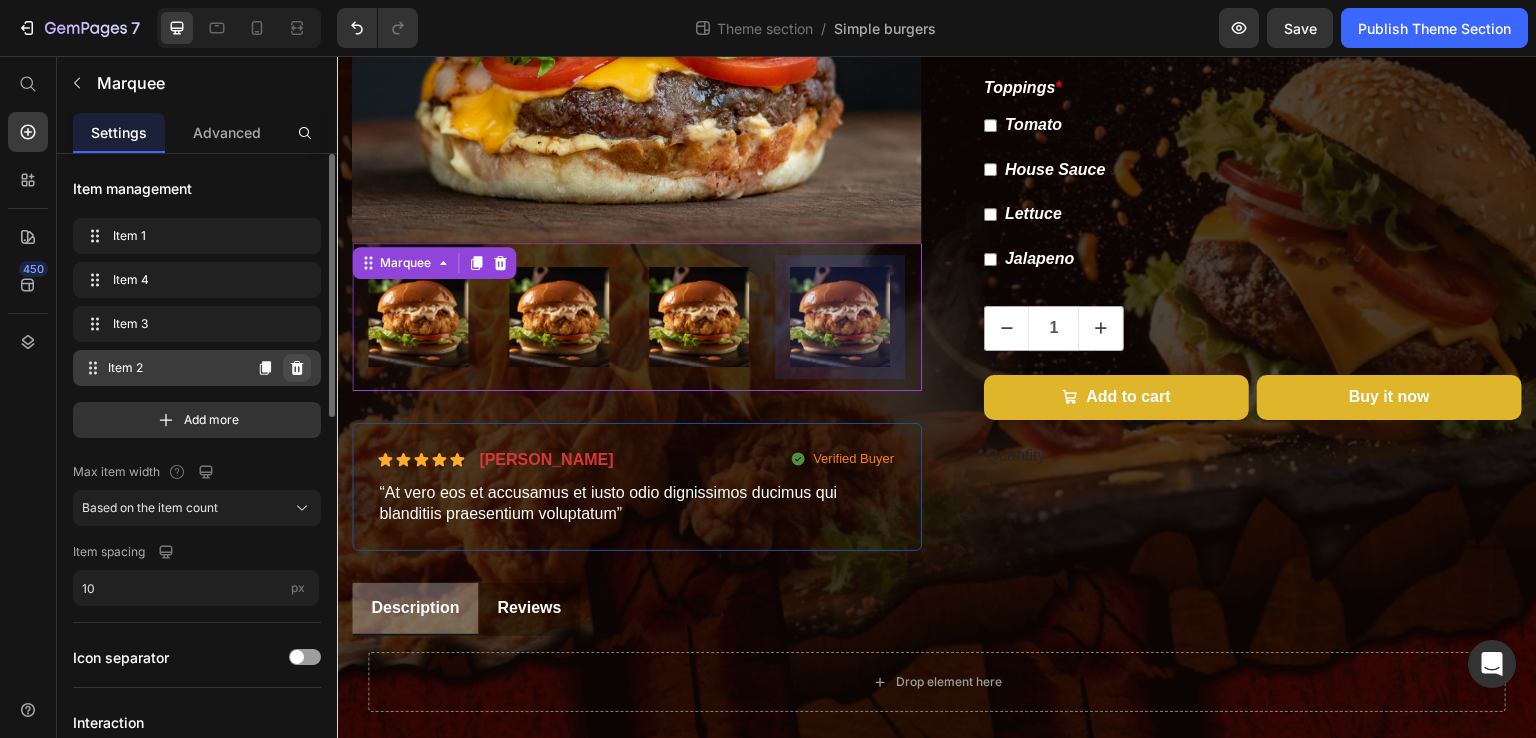click 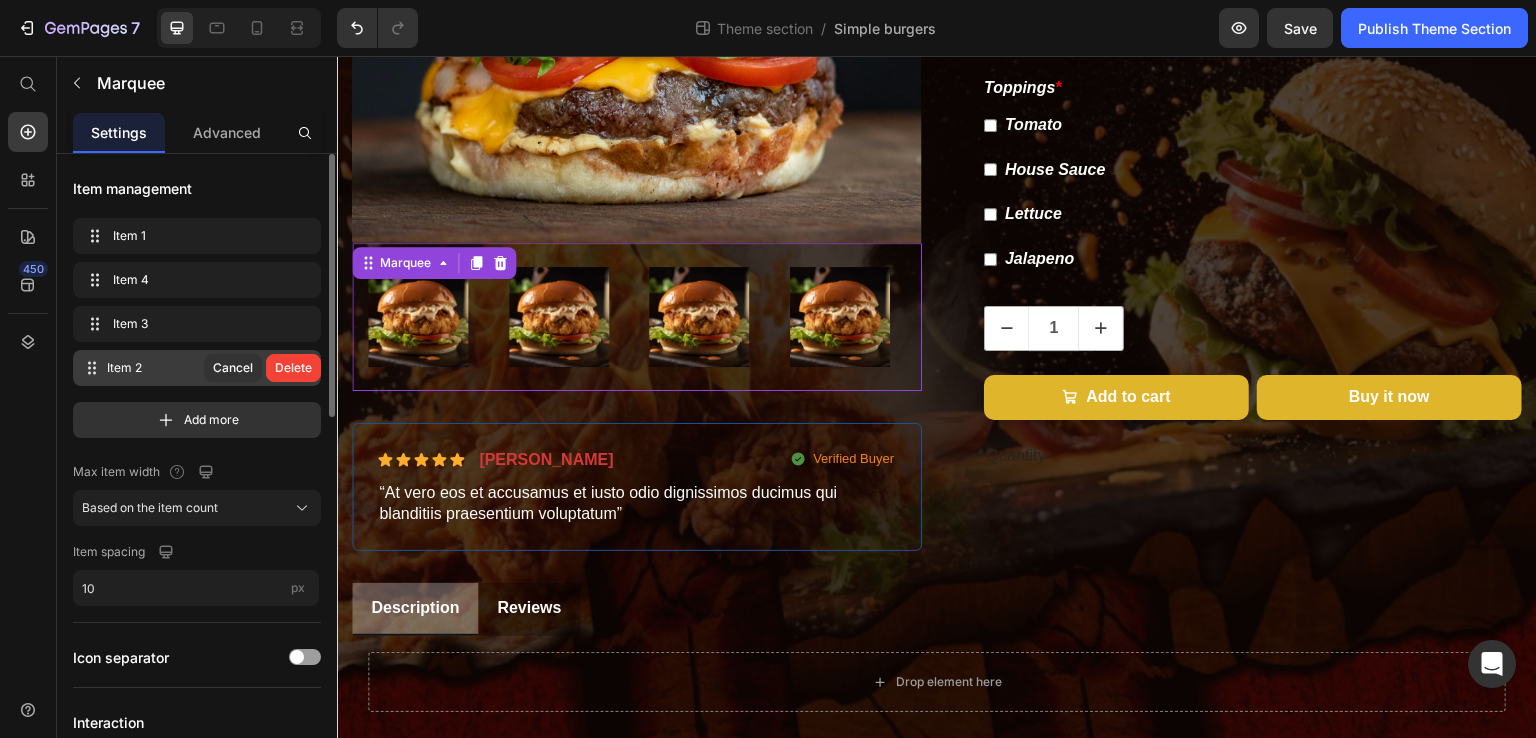click on "Delete" at bounding box center (293, 368) 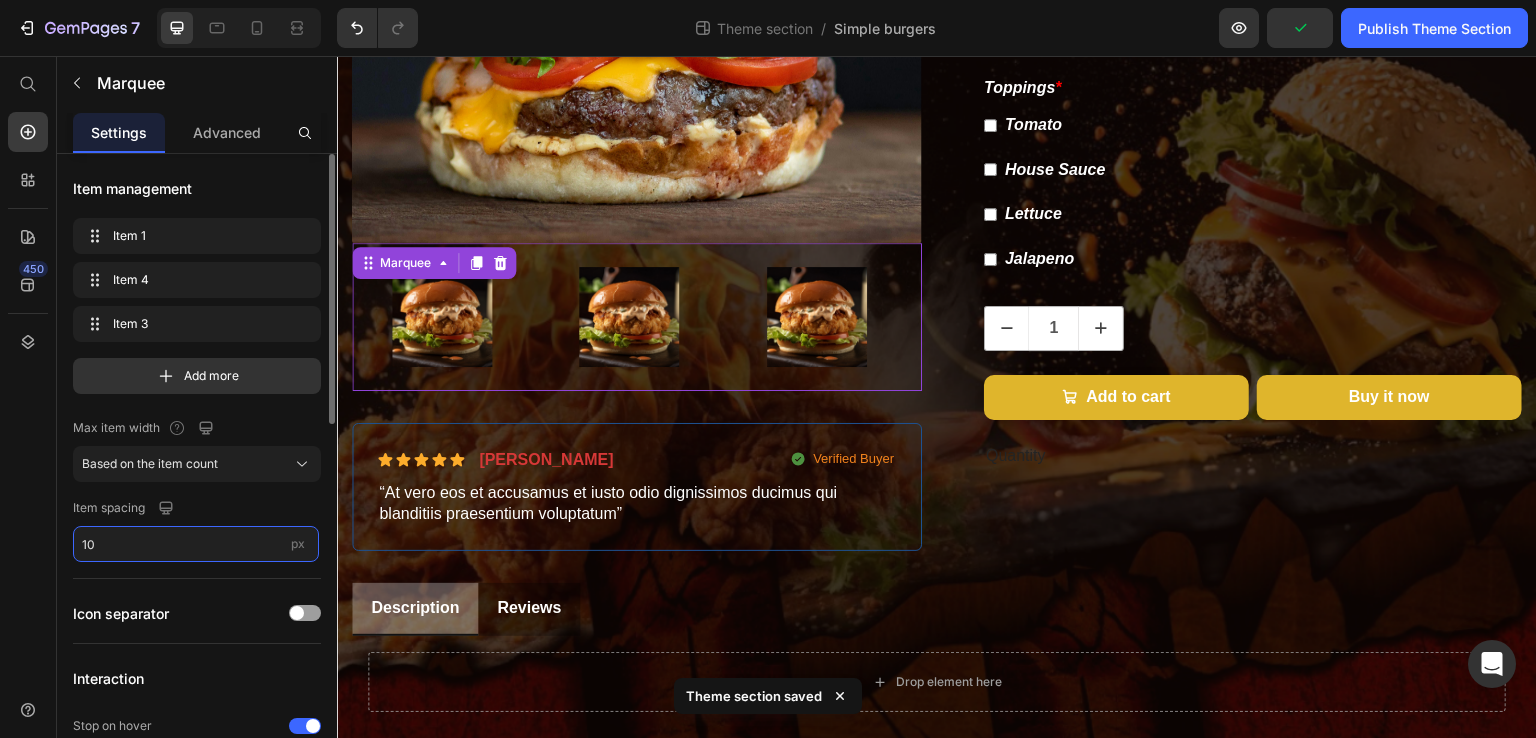 click on "10" at bounding box center [196, 544] 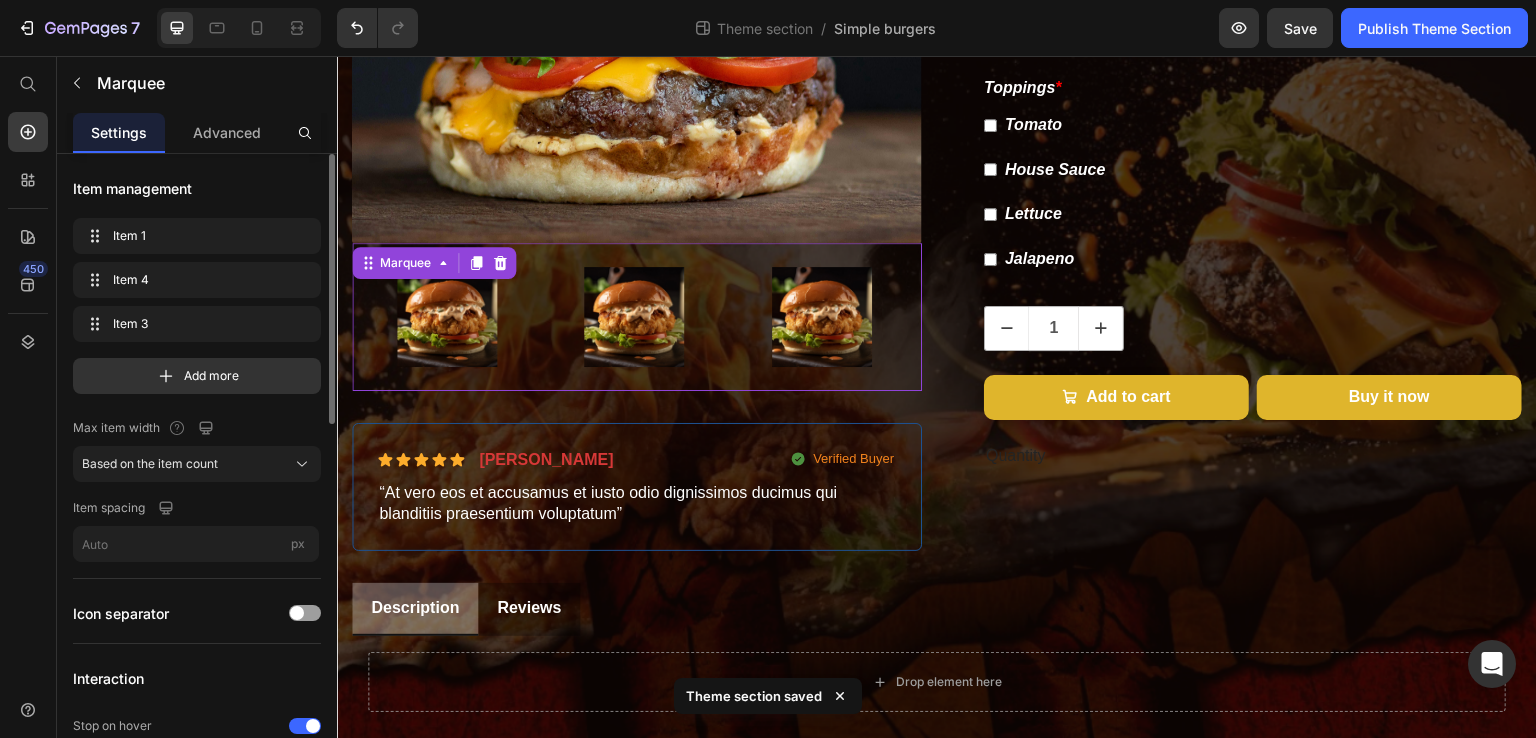 click on "Item management Item 1 Item 1 Item 4 Item 4 Item 3 Item 3 Add more Max item width Based on the item count Item spacing px Icon separator Interaction Stop on hover Speed Direction Pause Size Width px % Height Auto px Item shape Border Corner Shadow Color Item background Marquee background Align" at bounding box center (197, 863) 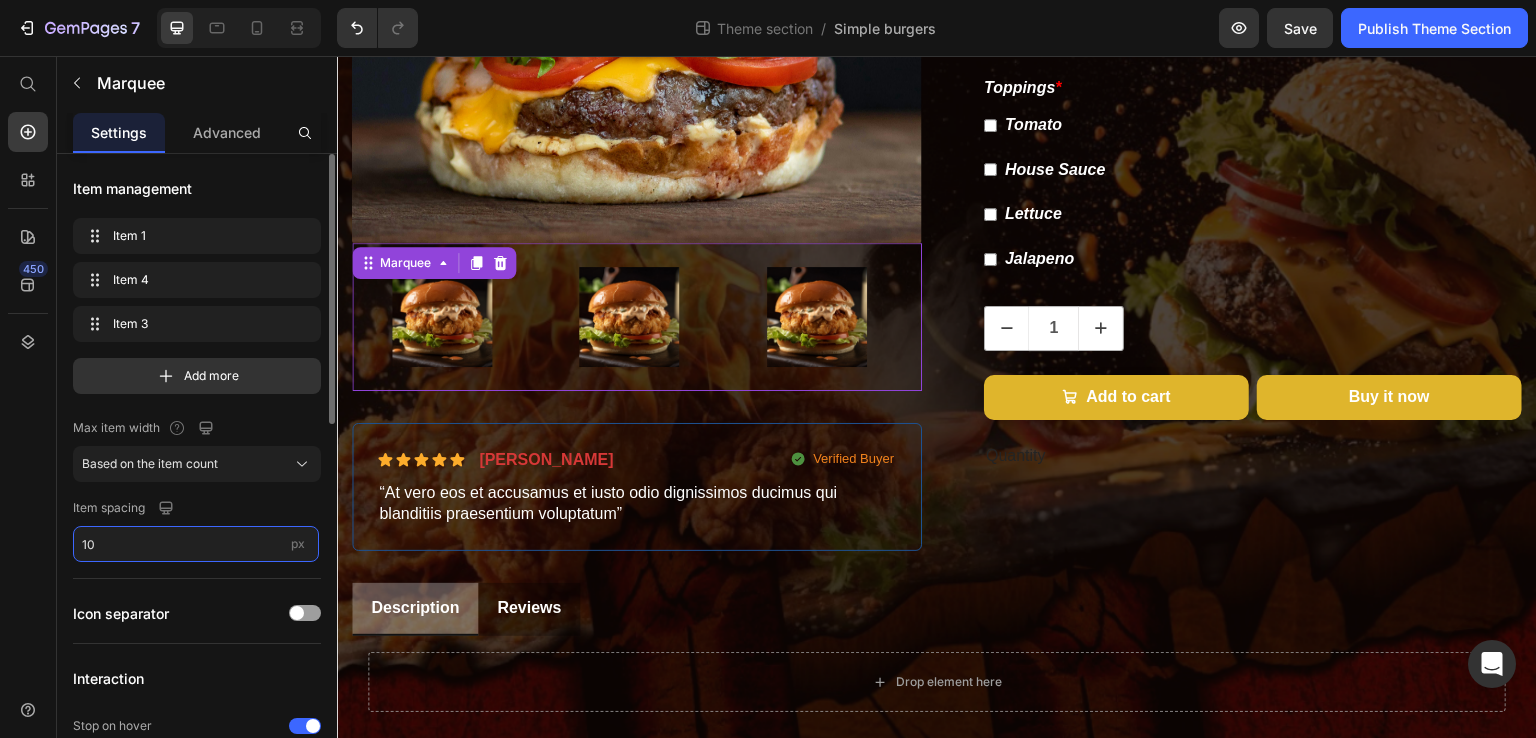 click on "10" at bounding box center [196, 544] 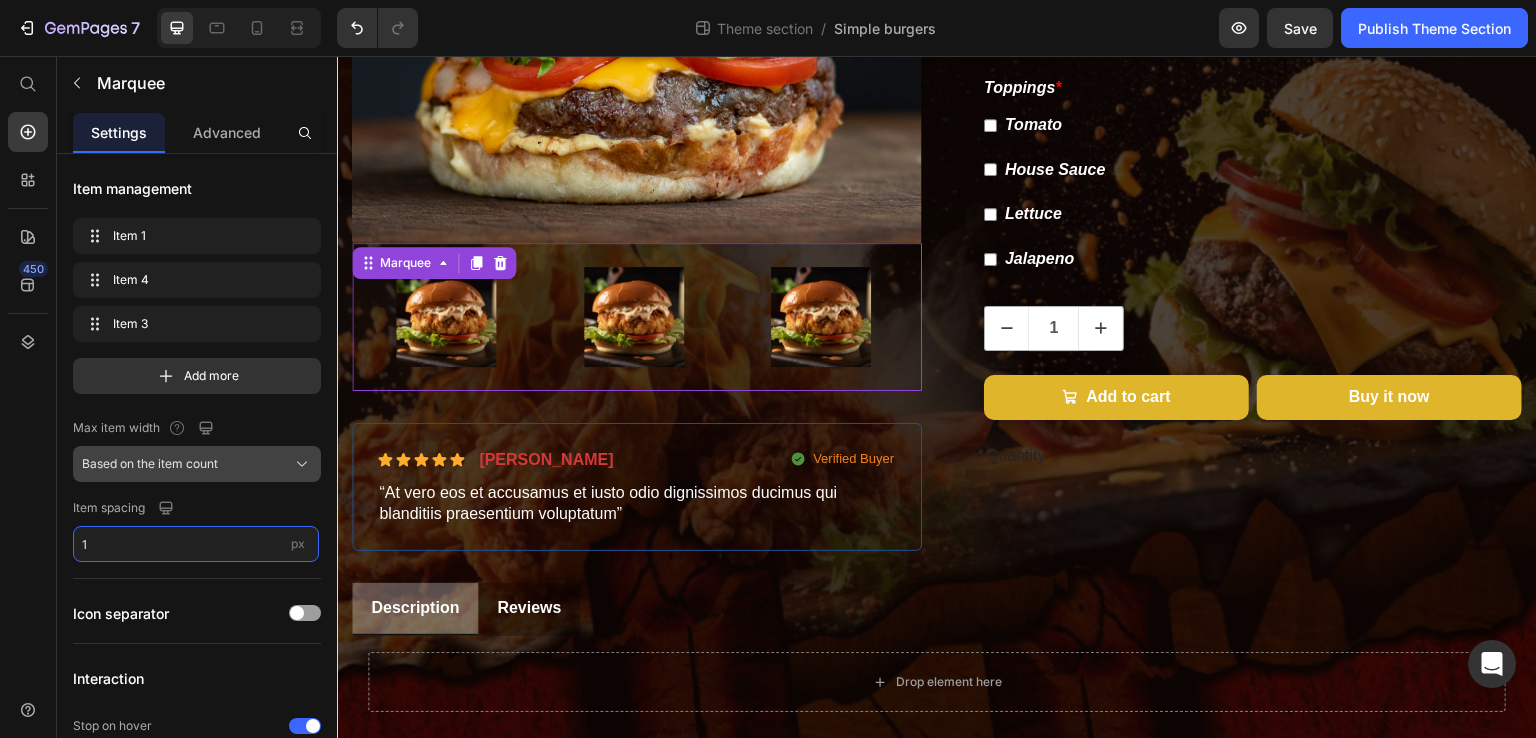type on "1" 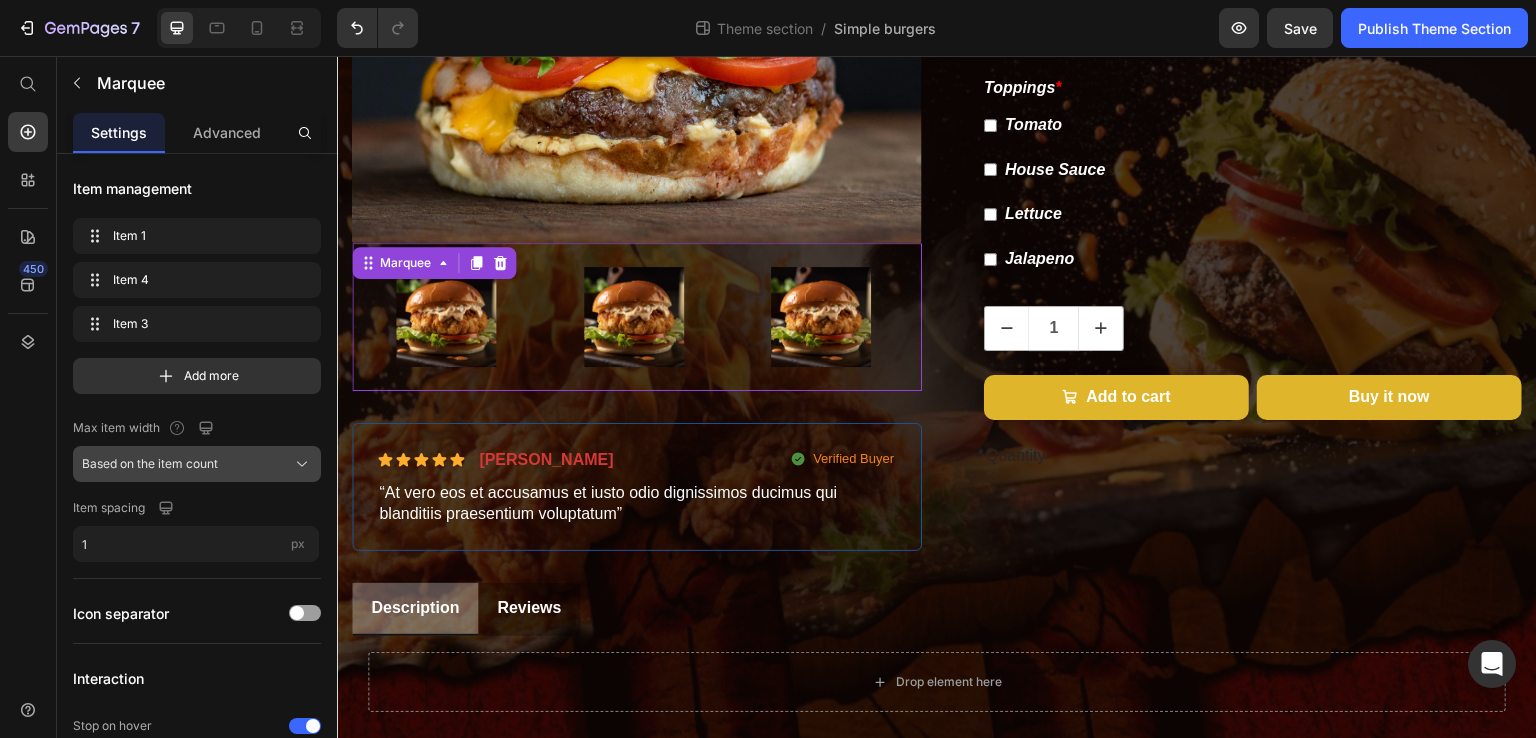click on "Based on the item count" 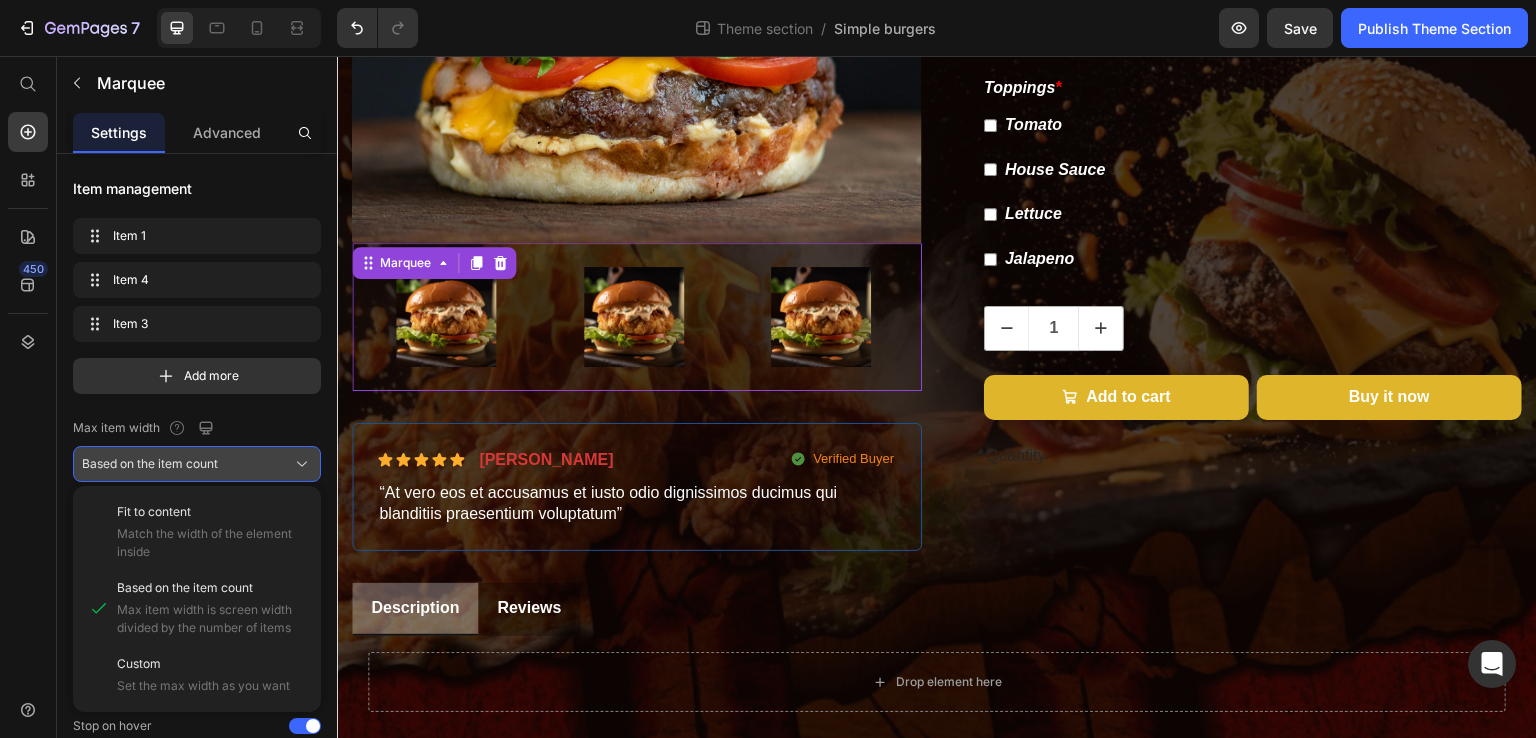 click on "Based on the item count" 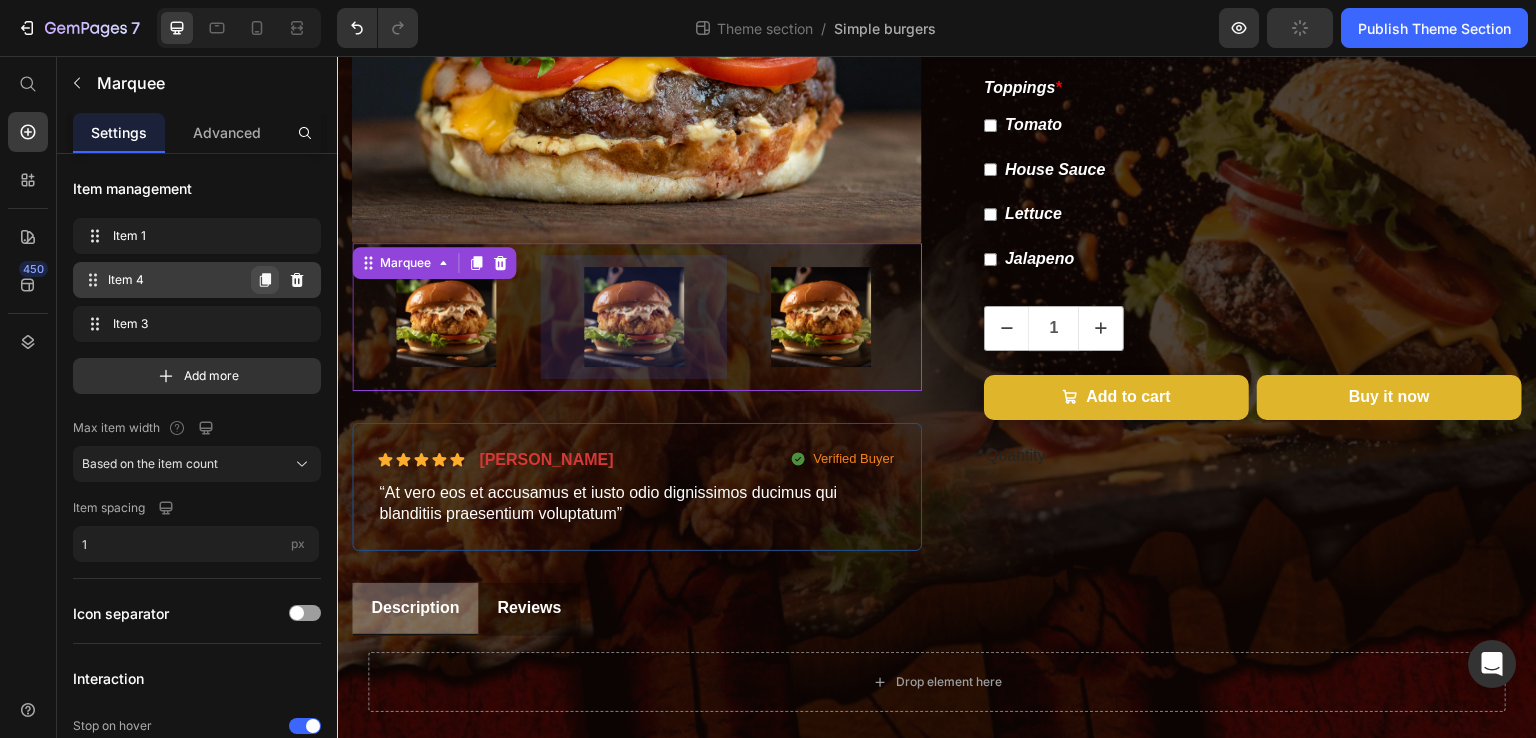 click 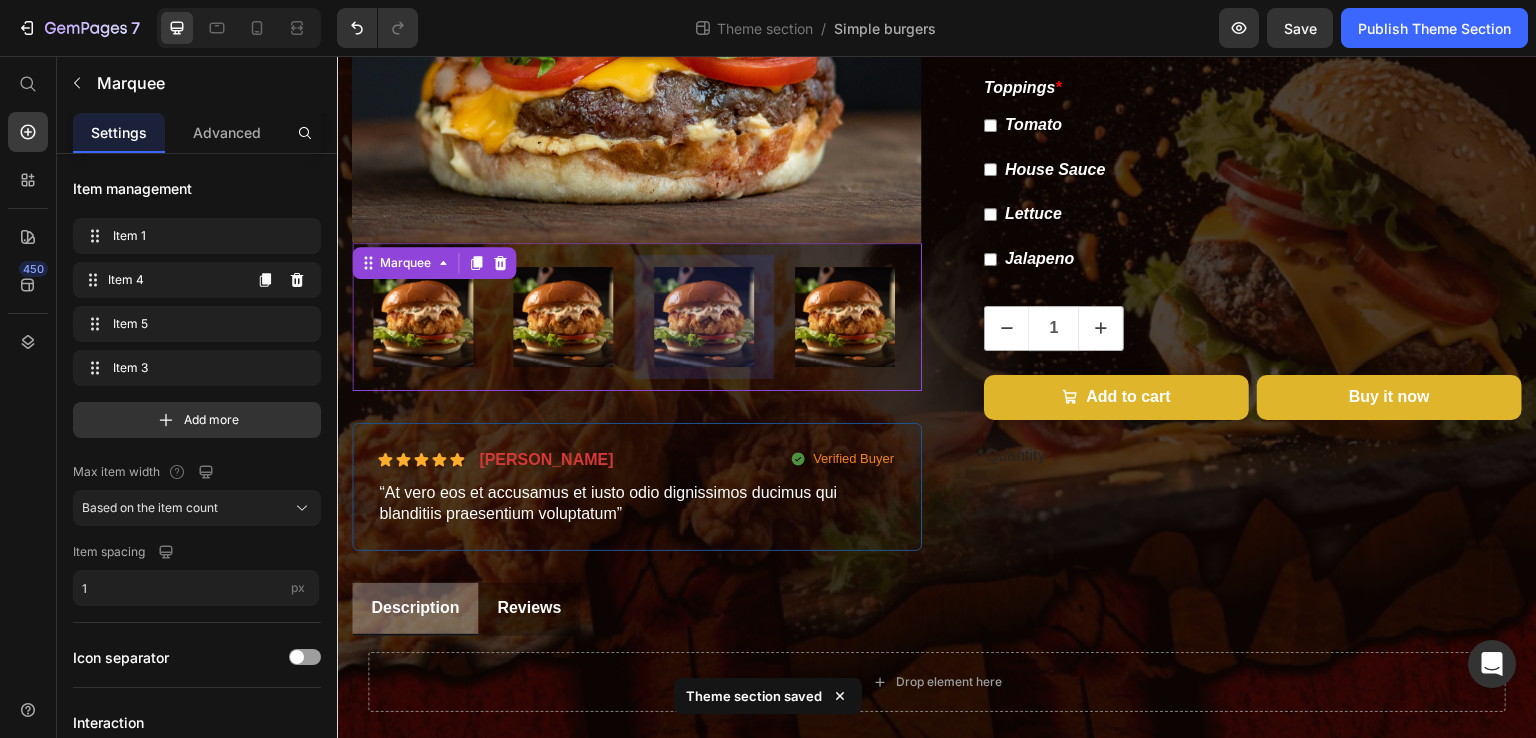 click 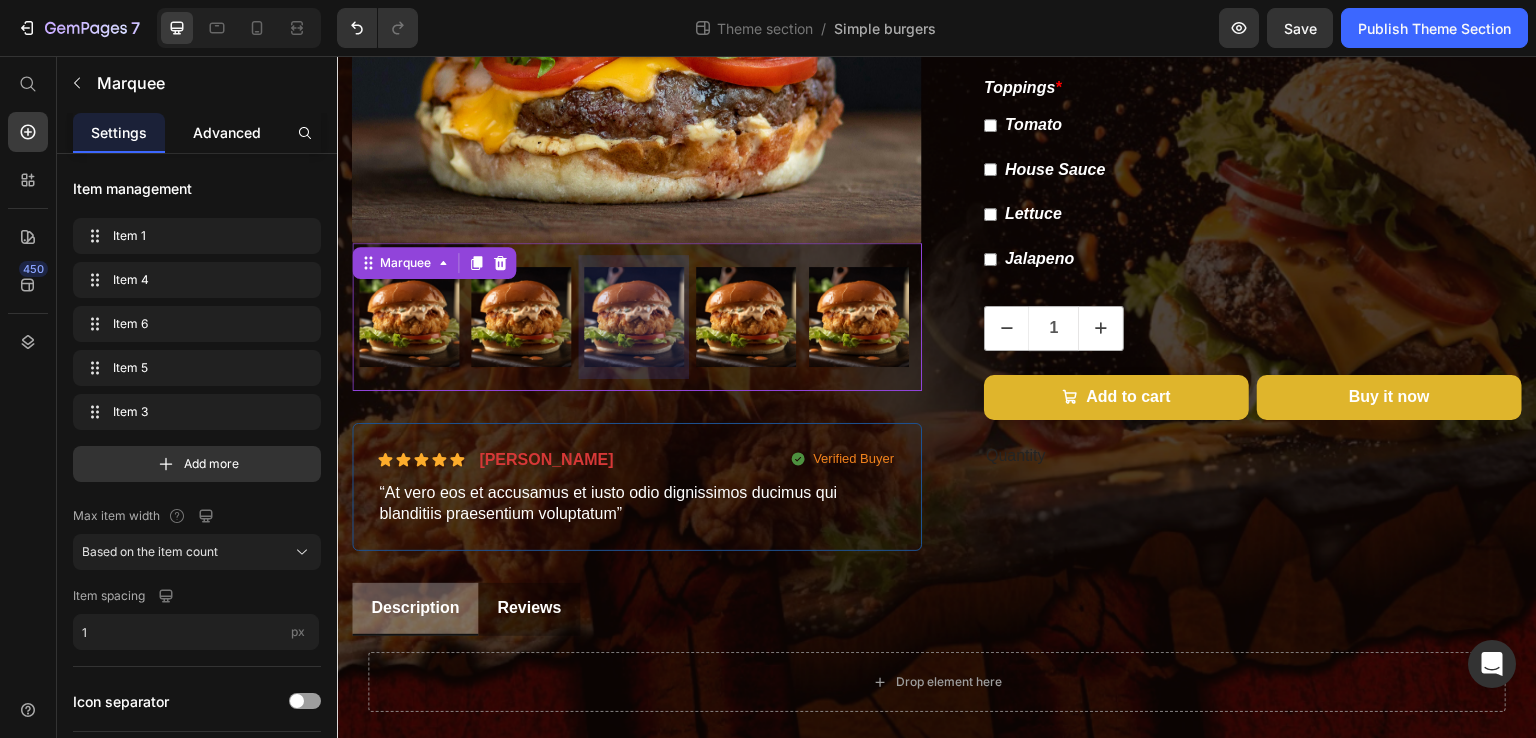 click on "Advanced" at bounding box center (227, 132) 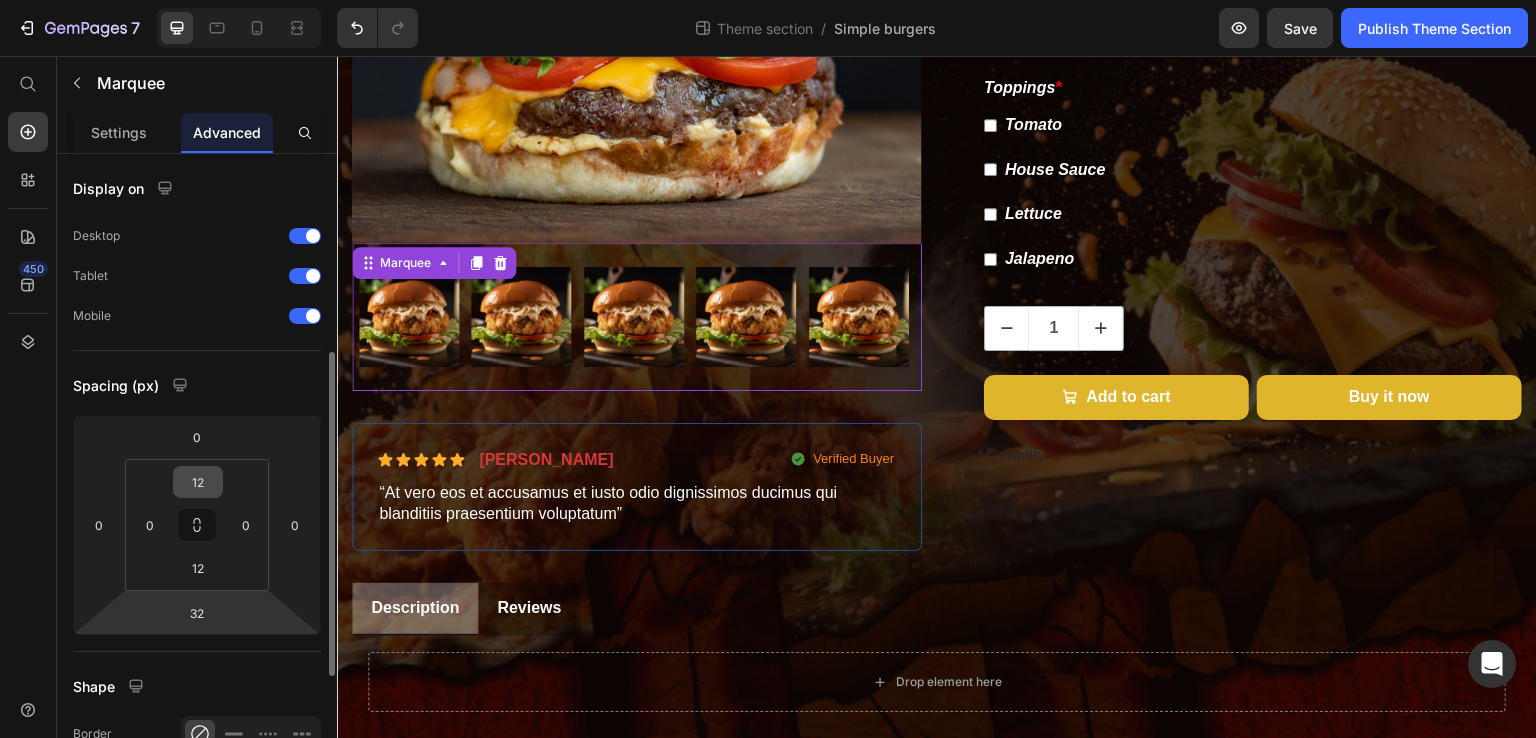 scroll, scrollTop: 132, scrollLeft: 0, axis: vertical 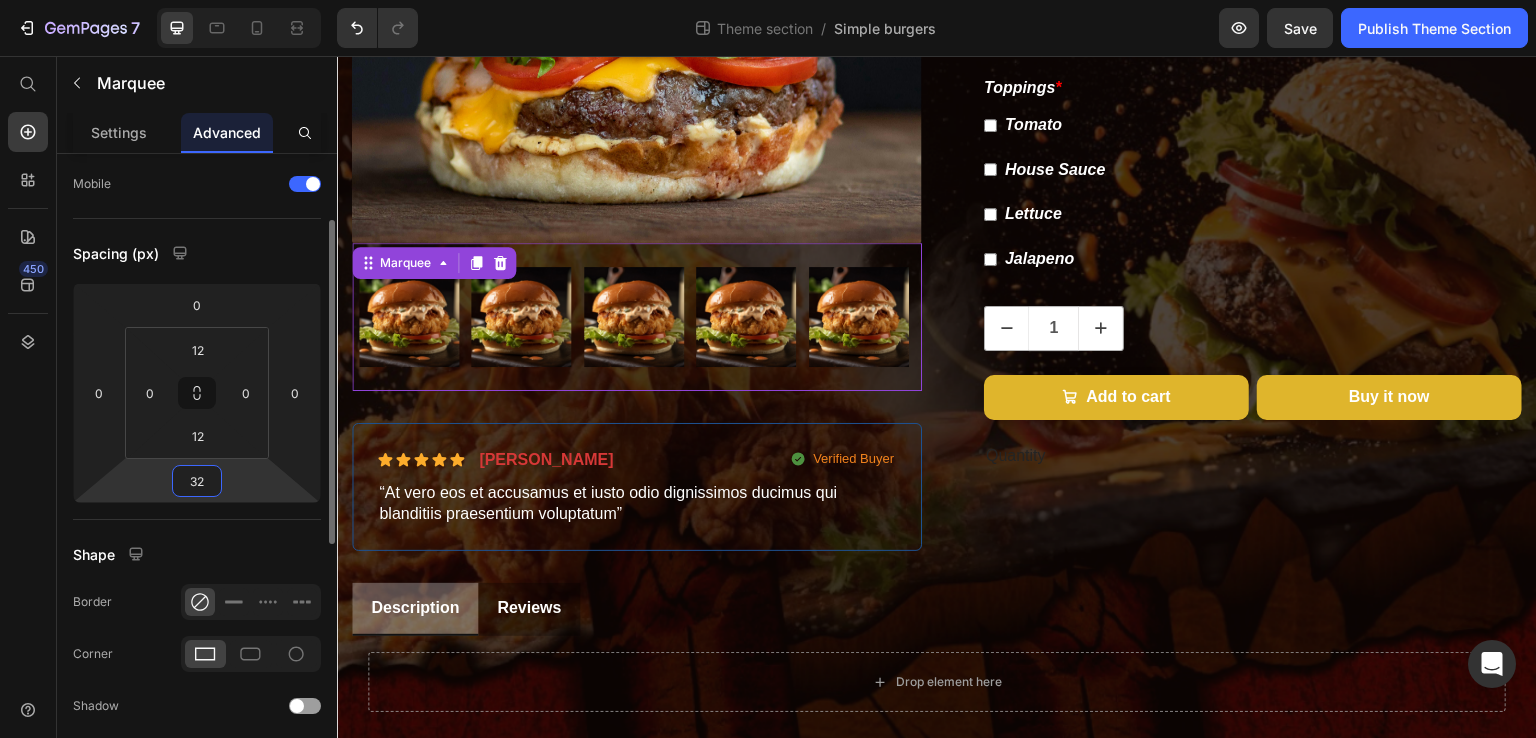 click on "32" at bounding box center [197, 481] 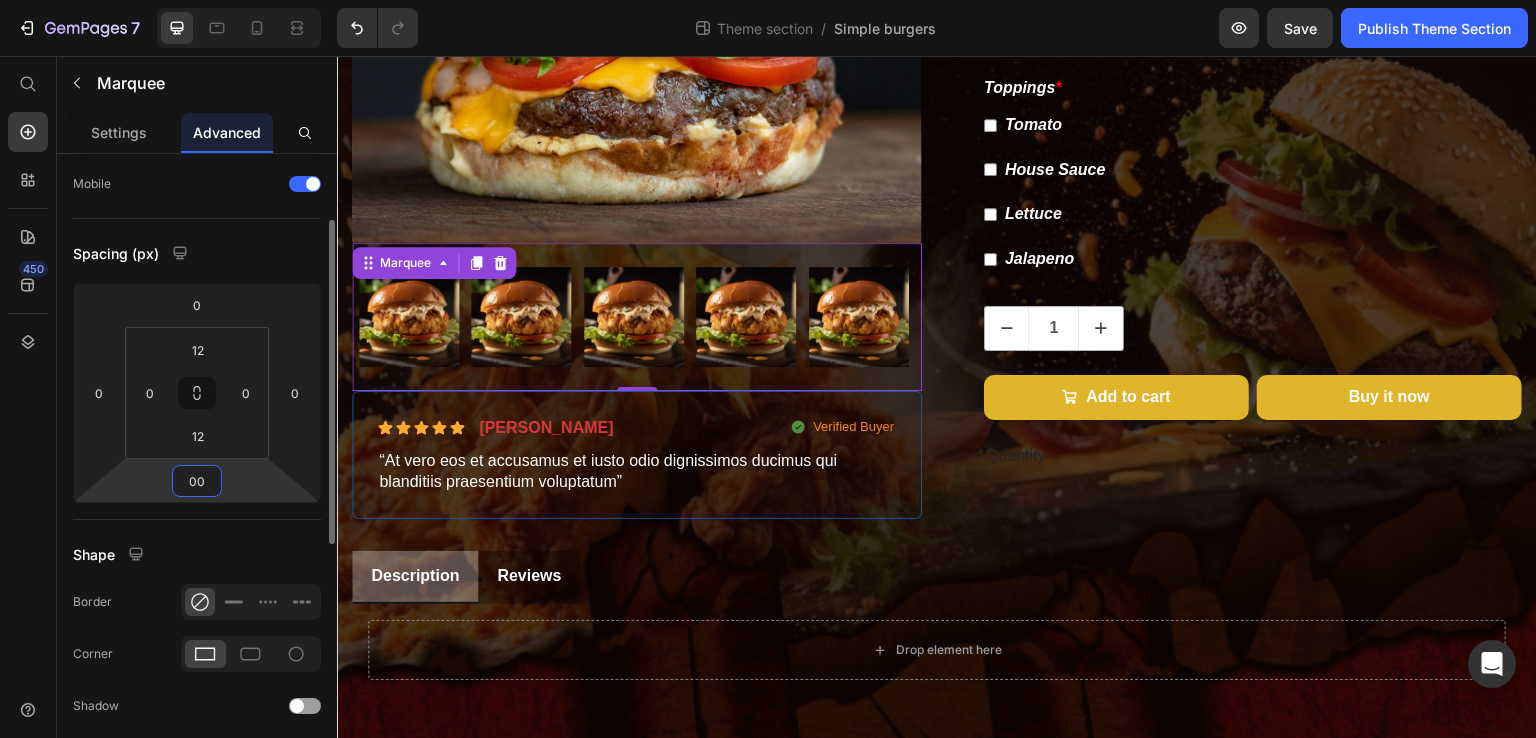 type on "0" 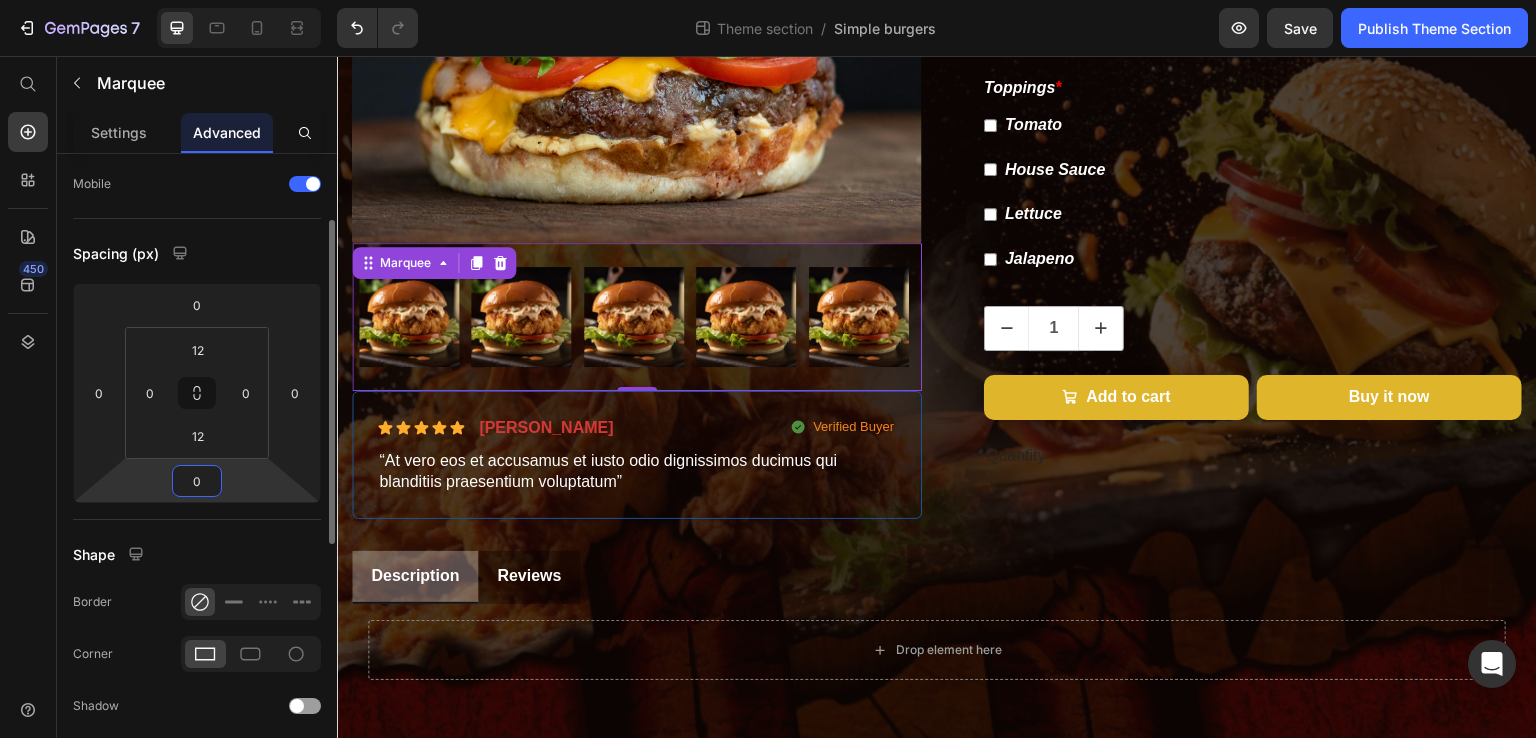 click on "Display on Desktop Tablet Mobile Spacing (px) 0 0 0 0 12 0 12 0 Shape Border Corner Shadow Position Opacity 100 % Animation Interaction Upgrade to Optimize plan  to unlock Interaction & other premium features. CSS class" at bounding box center (197, 607) 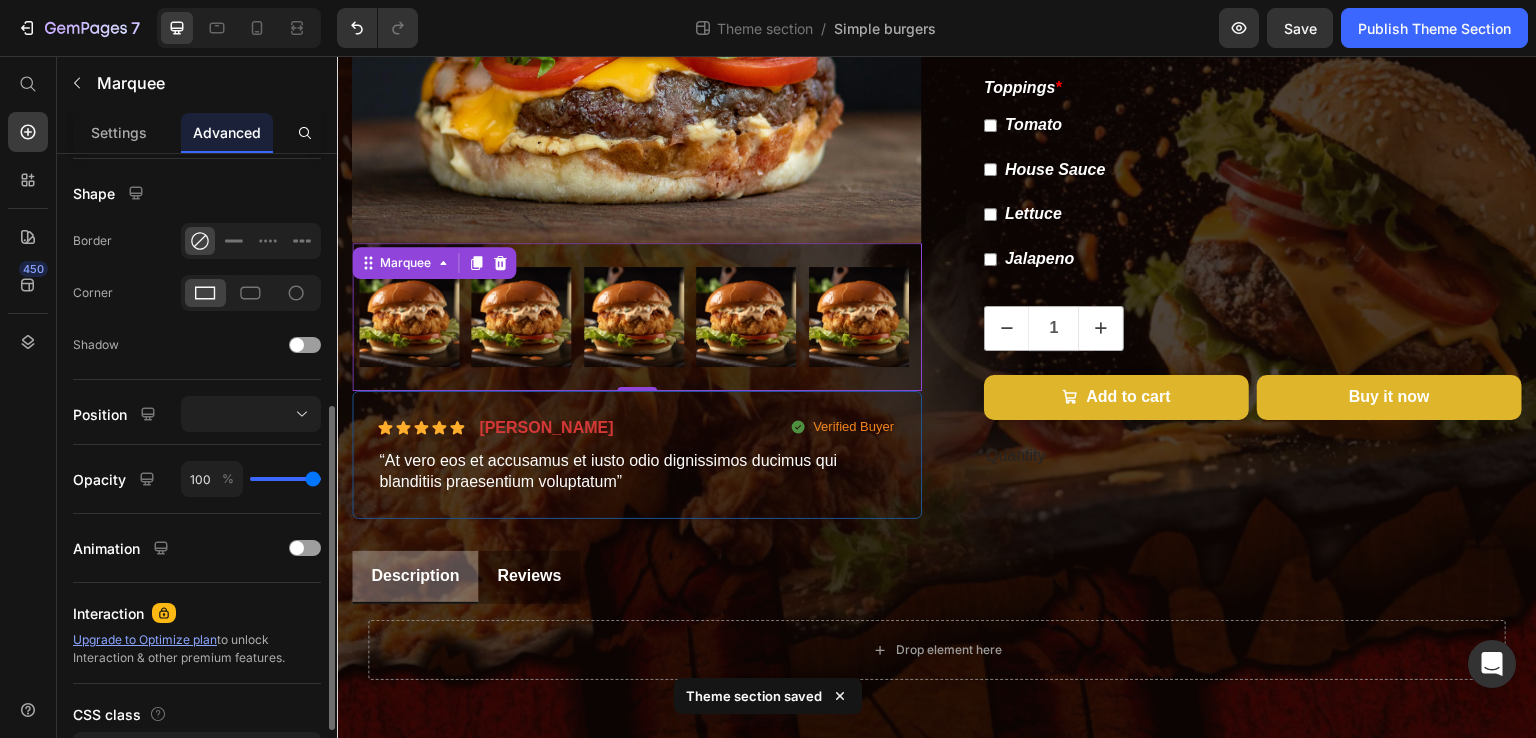 scroll, scrollTop: 495, scrollLeft: 0, axis: vertical 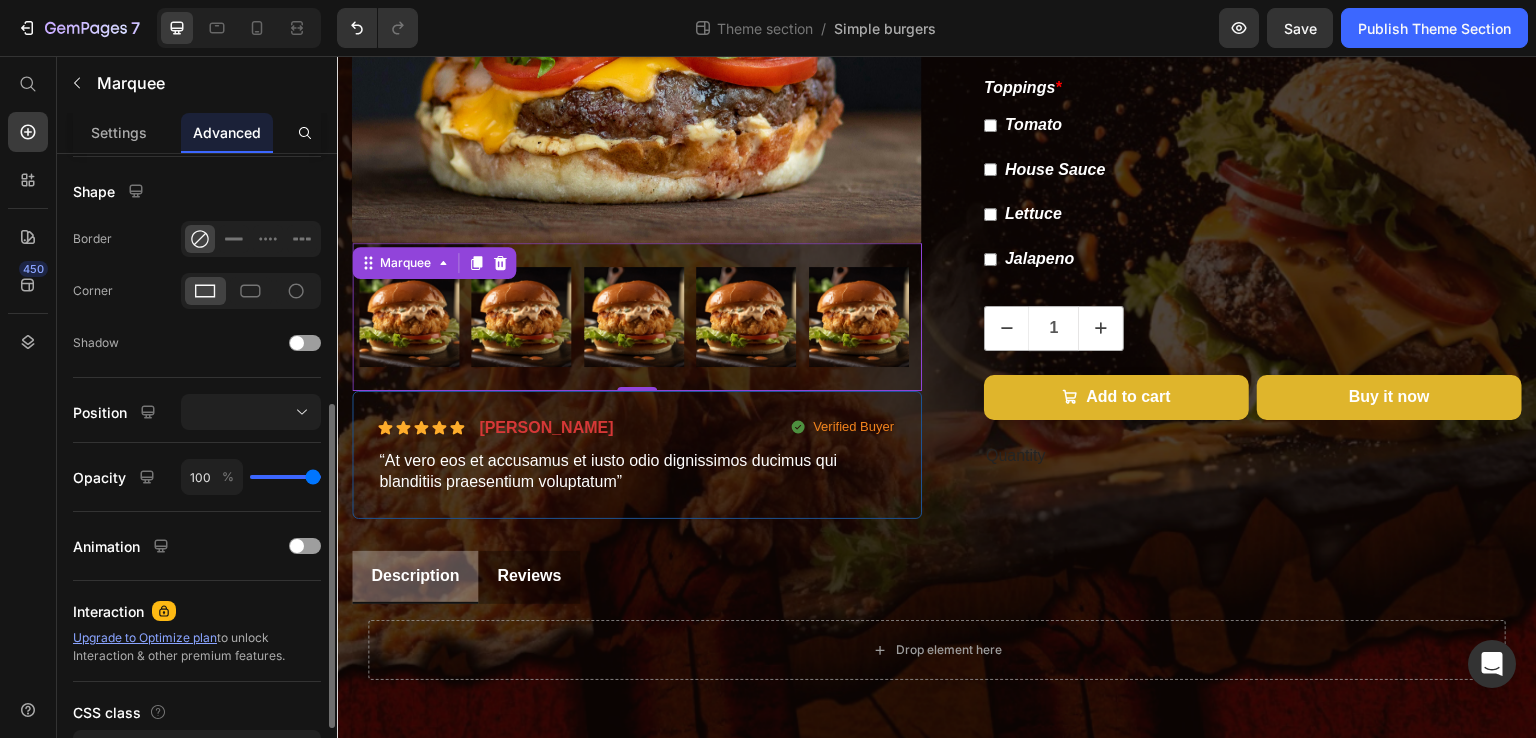 type on "59" 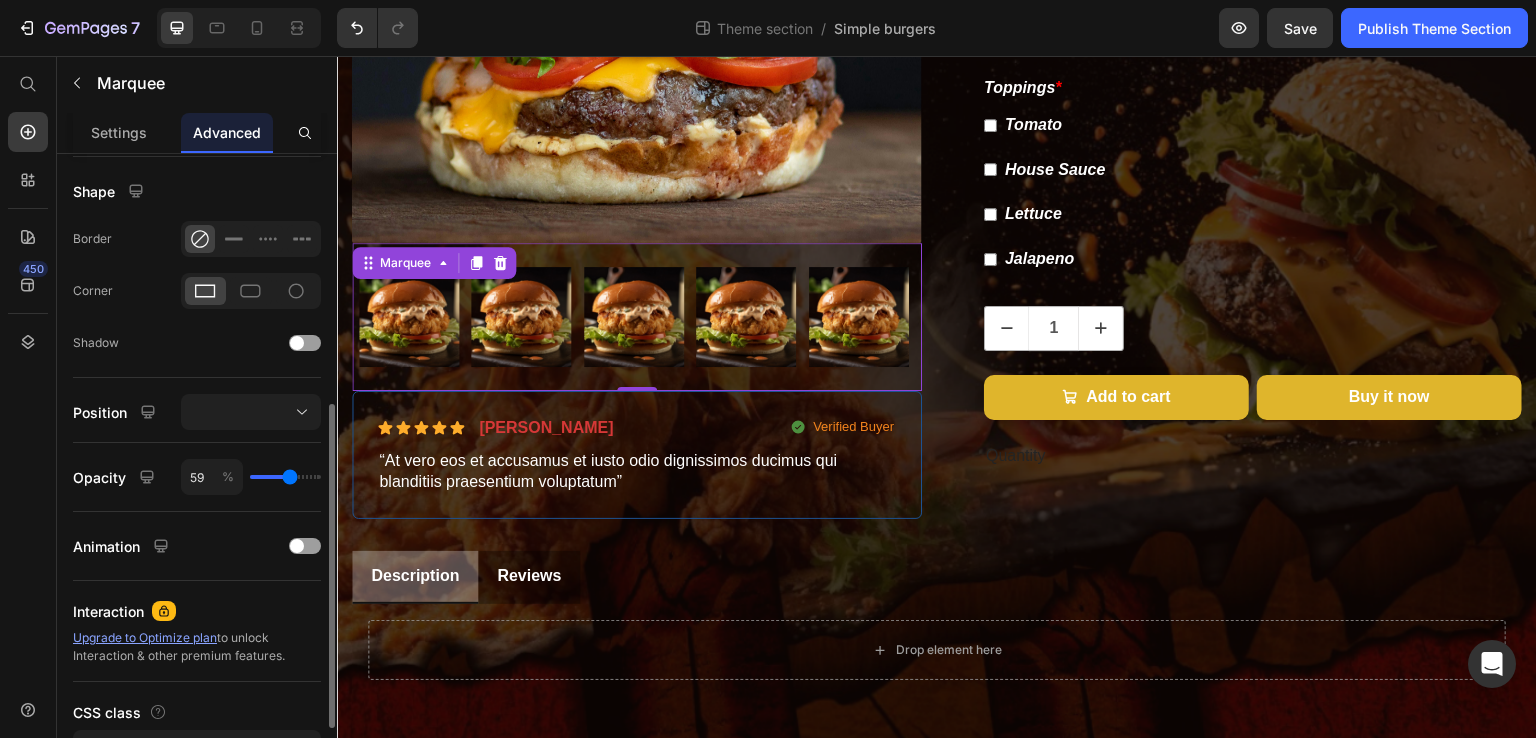type on "56" 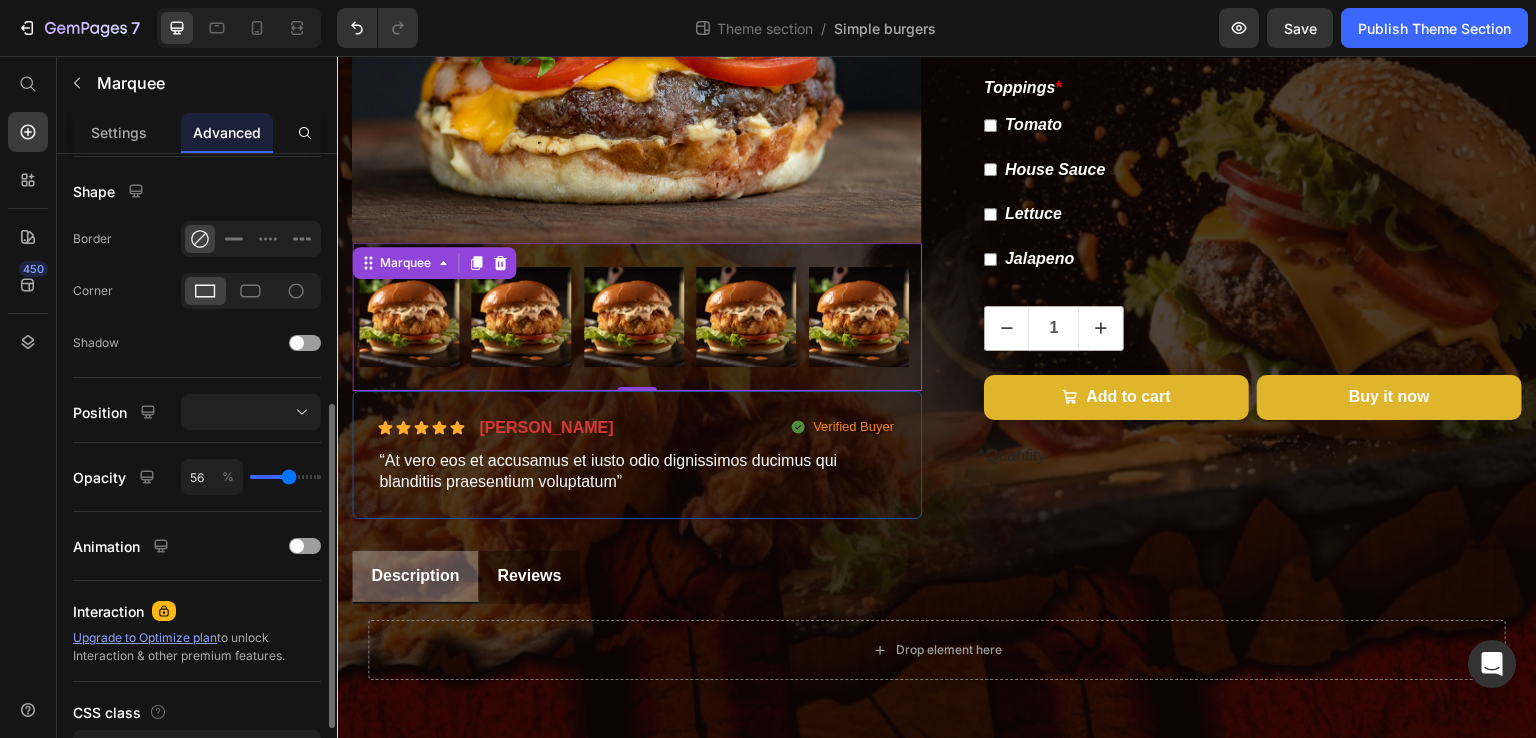 type on "53" 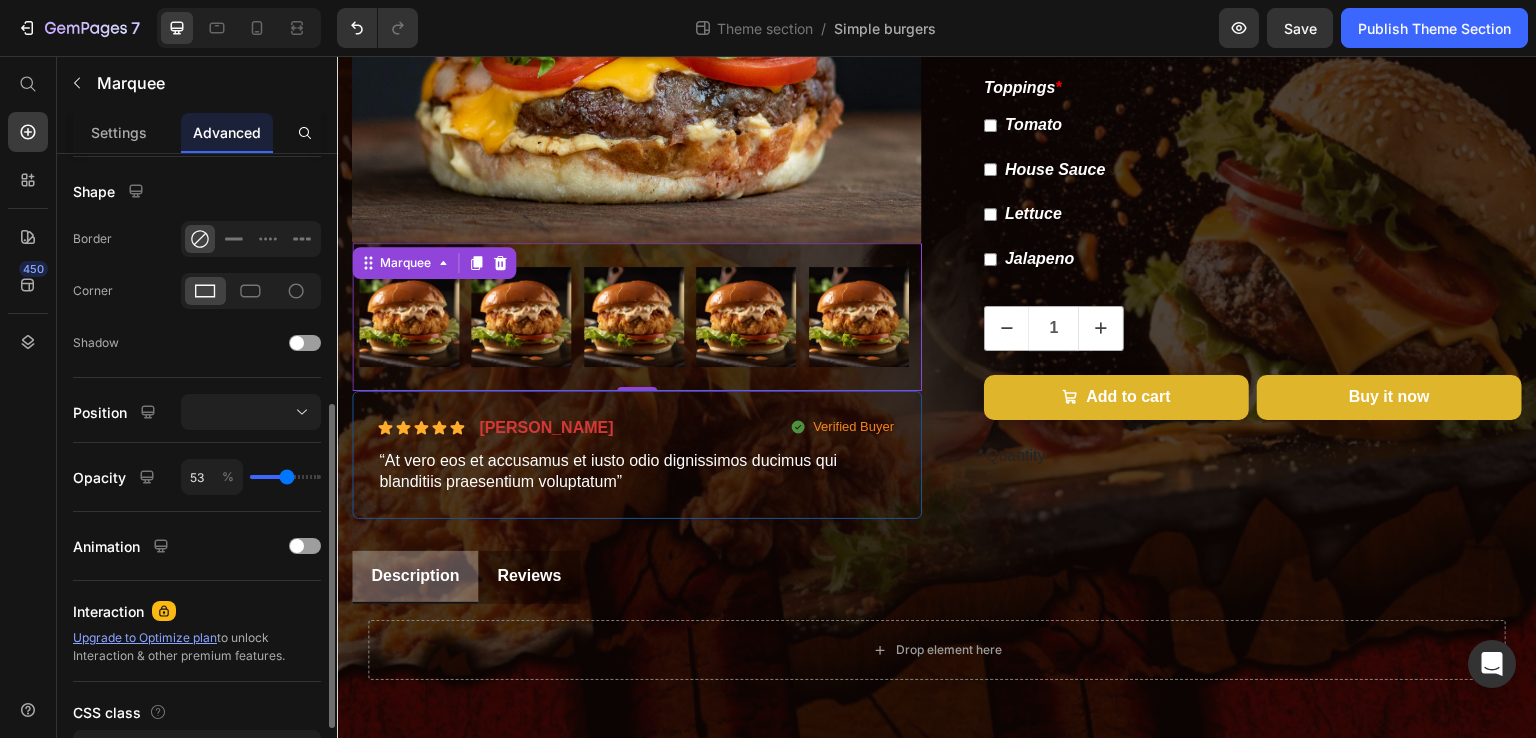 type on "52" 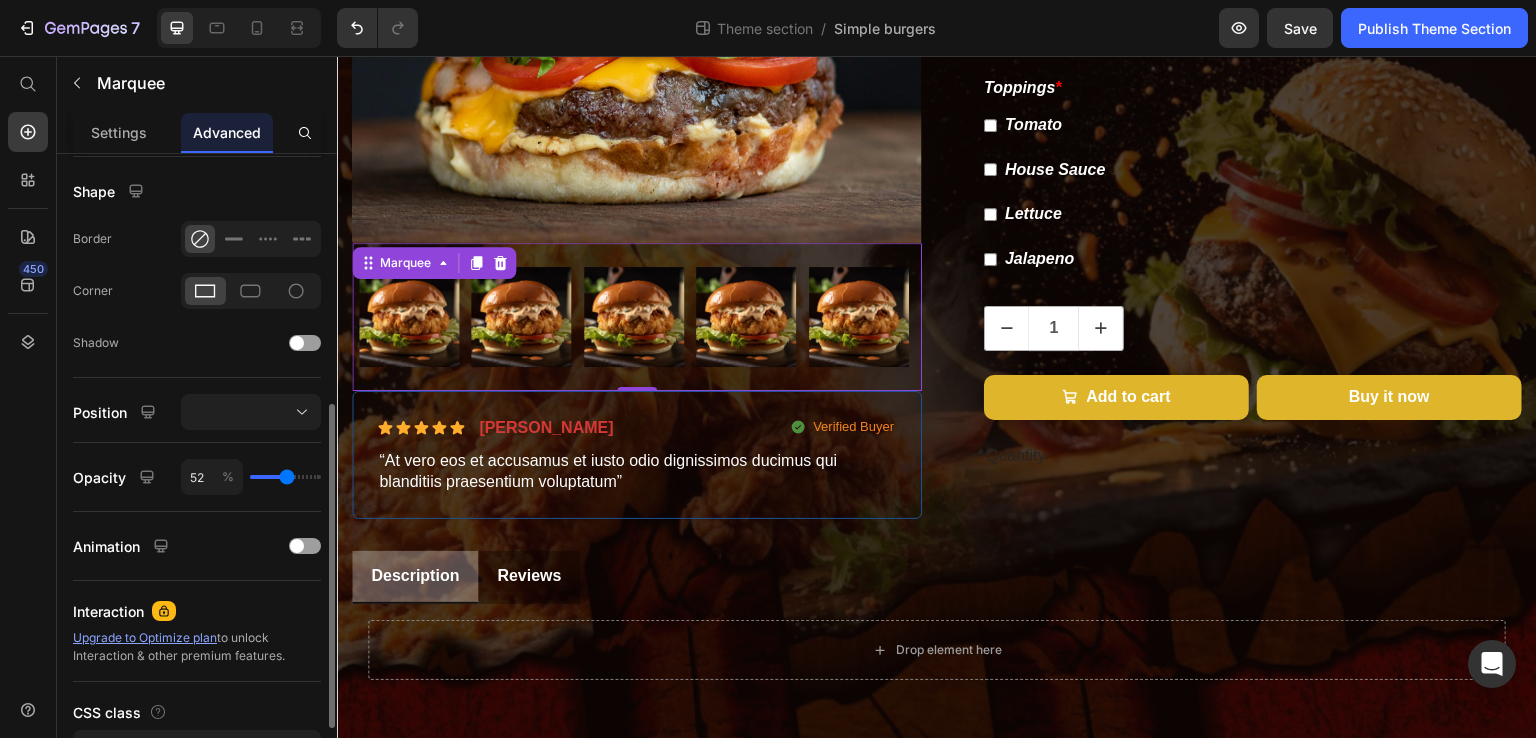 type on "52" 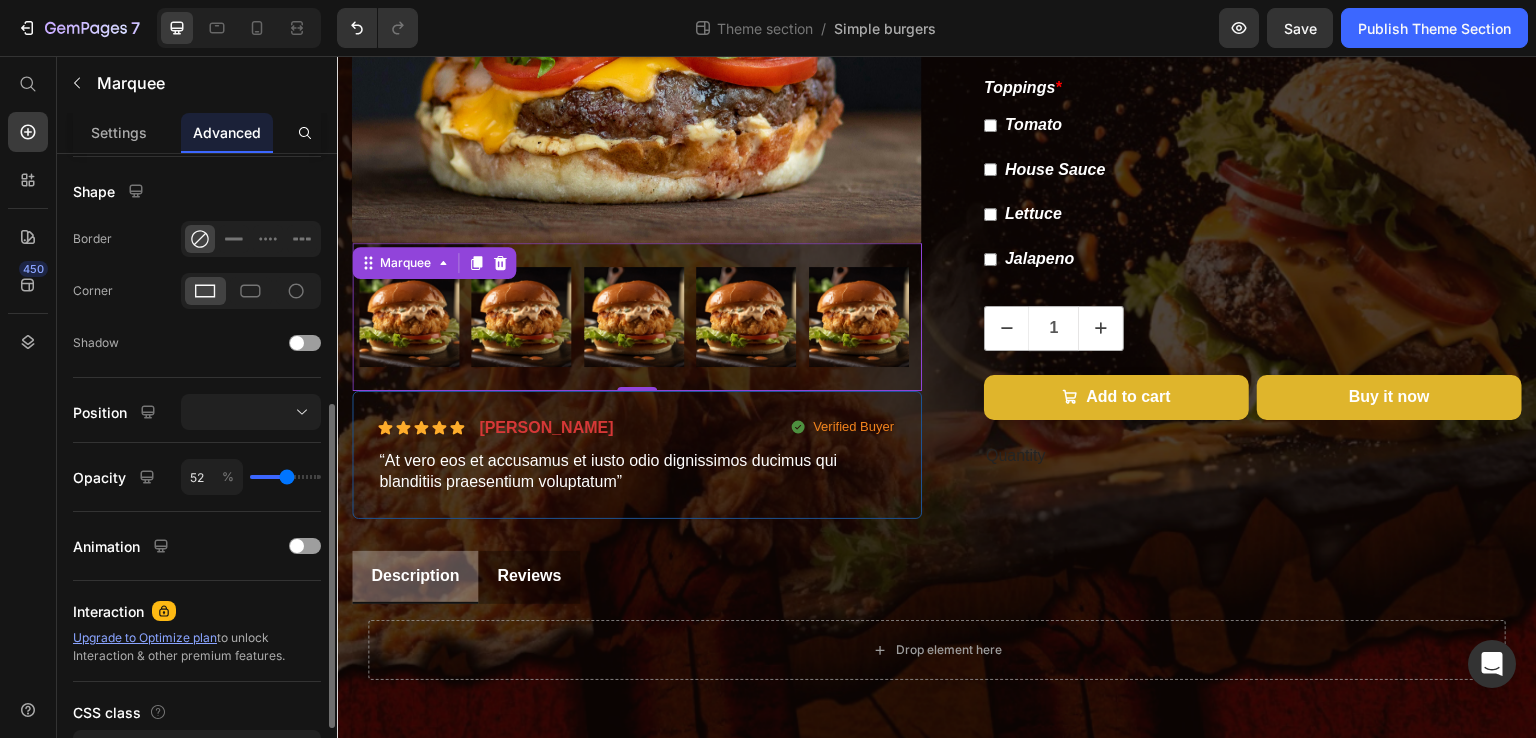 type on "49" 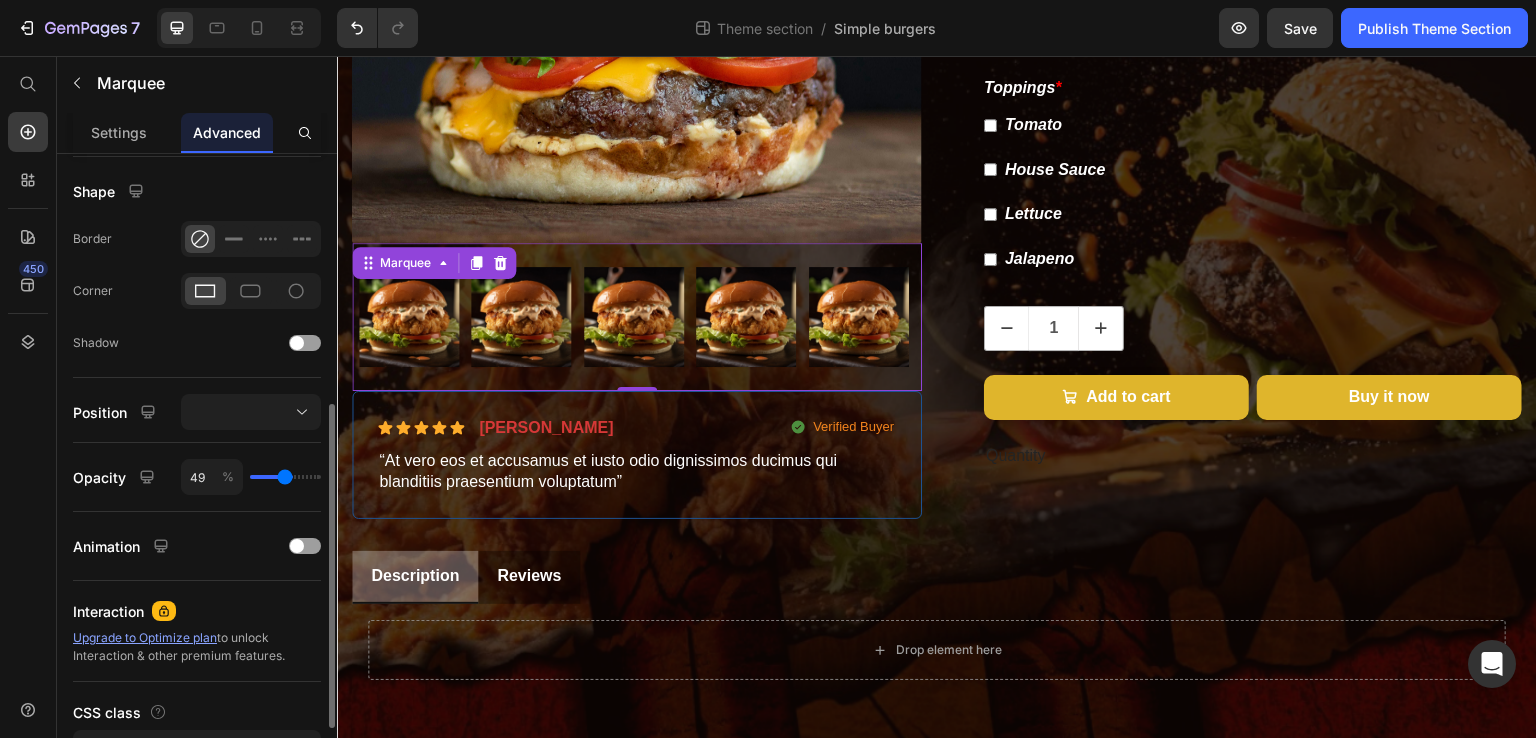 type on "47" 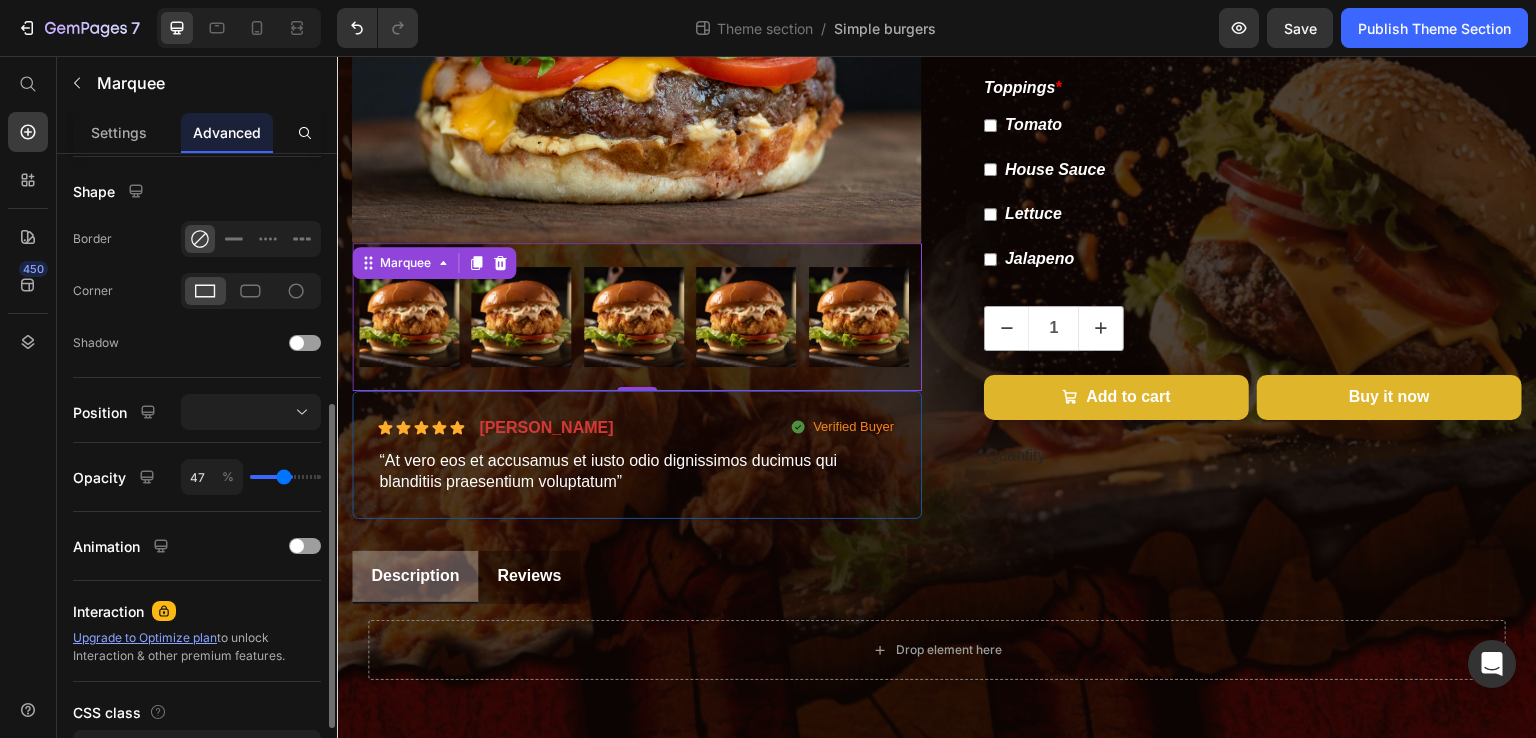 type on "46" 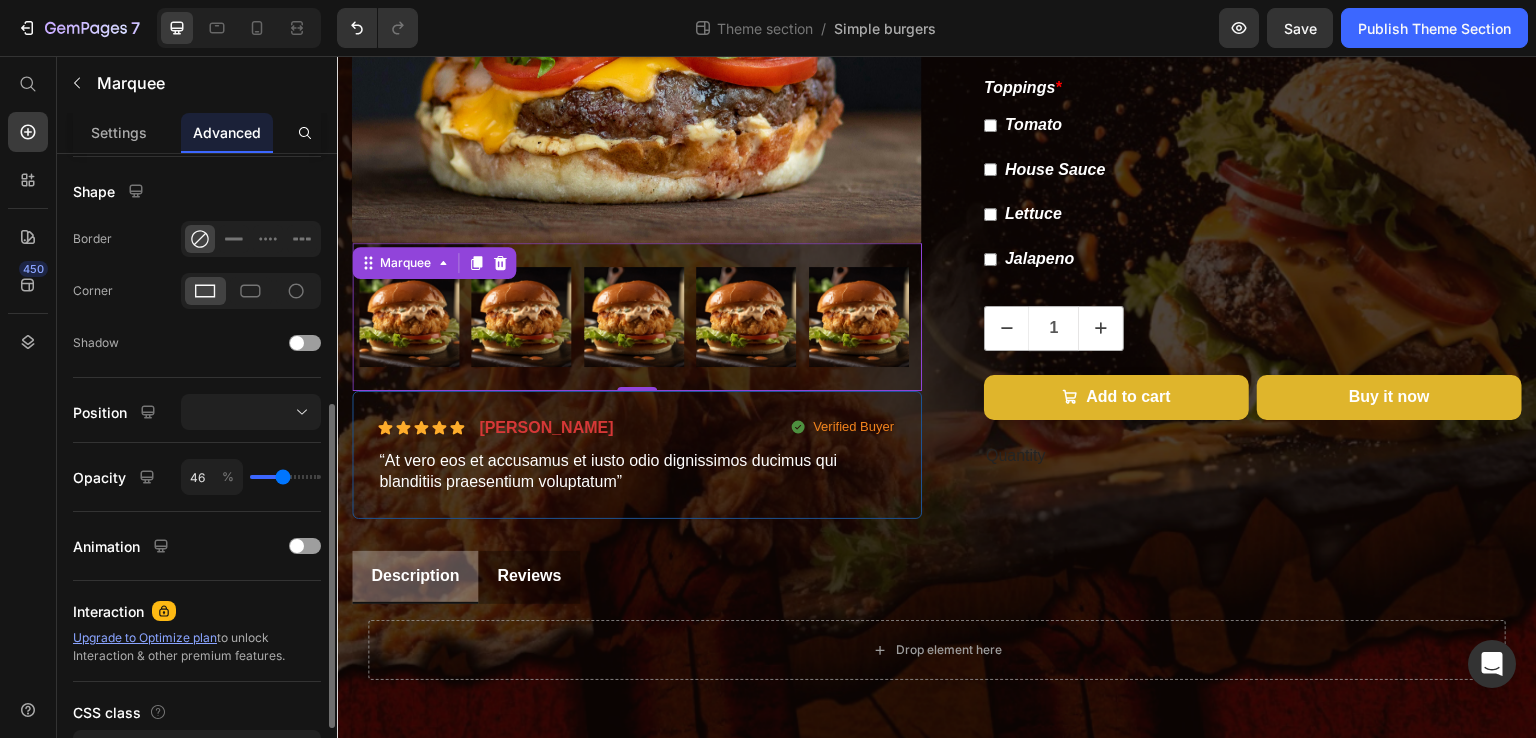 type on "46" 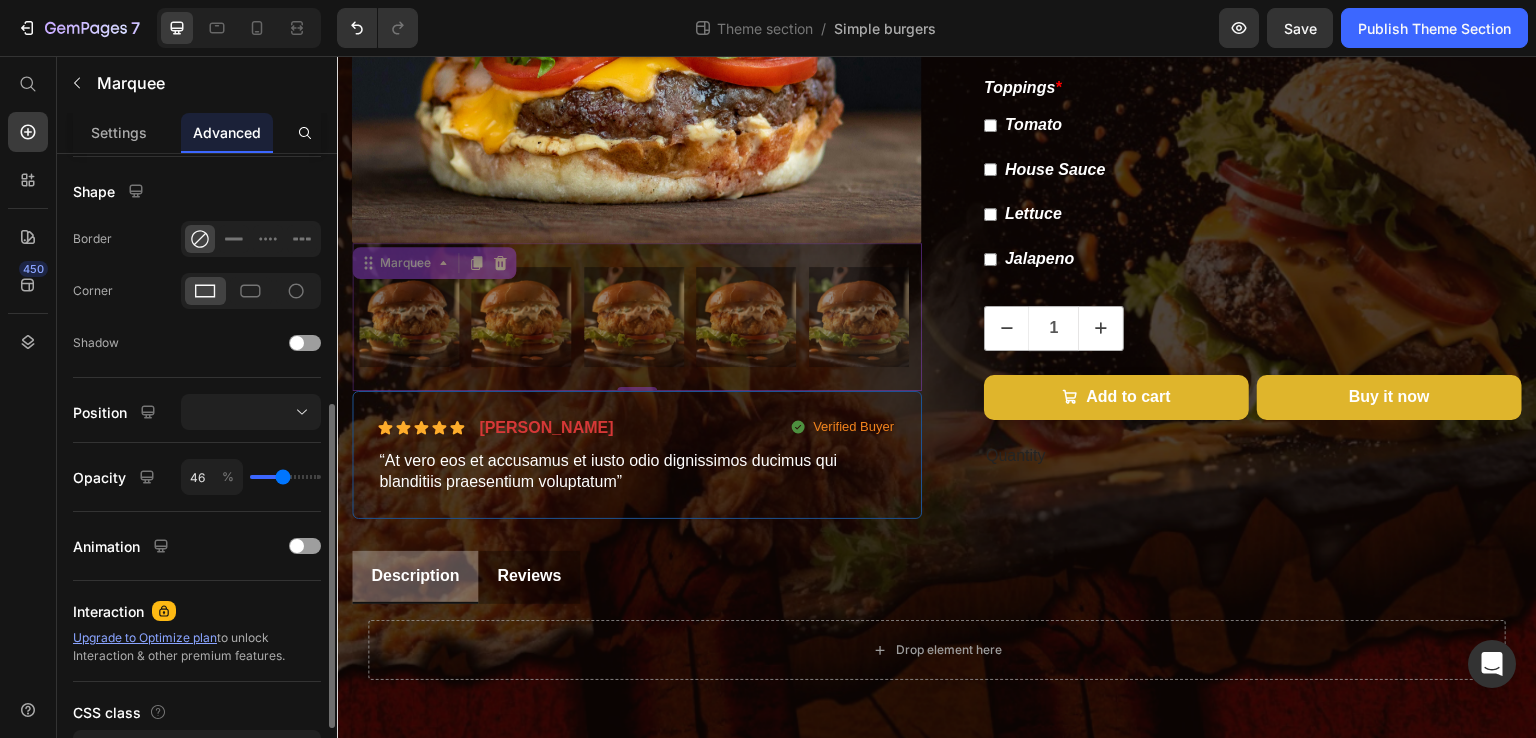 type on "47" 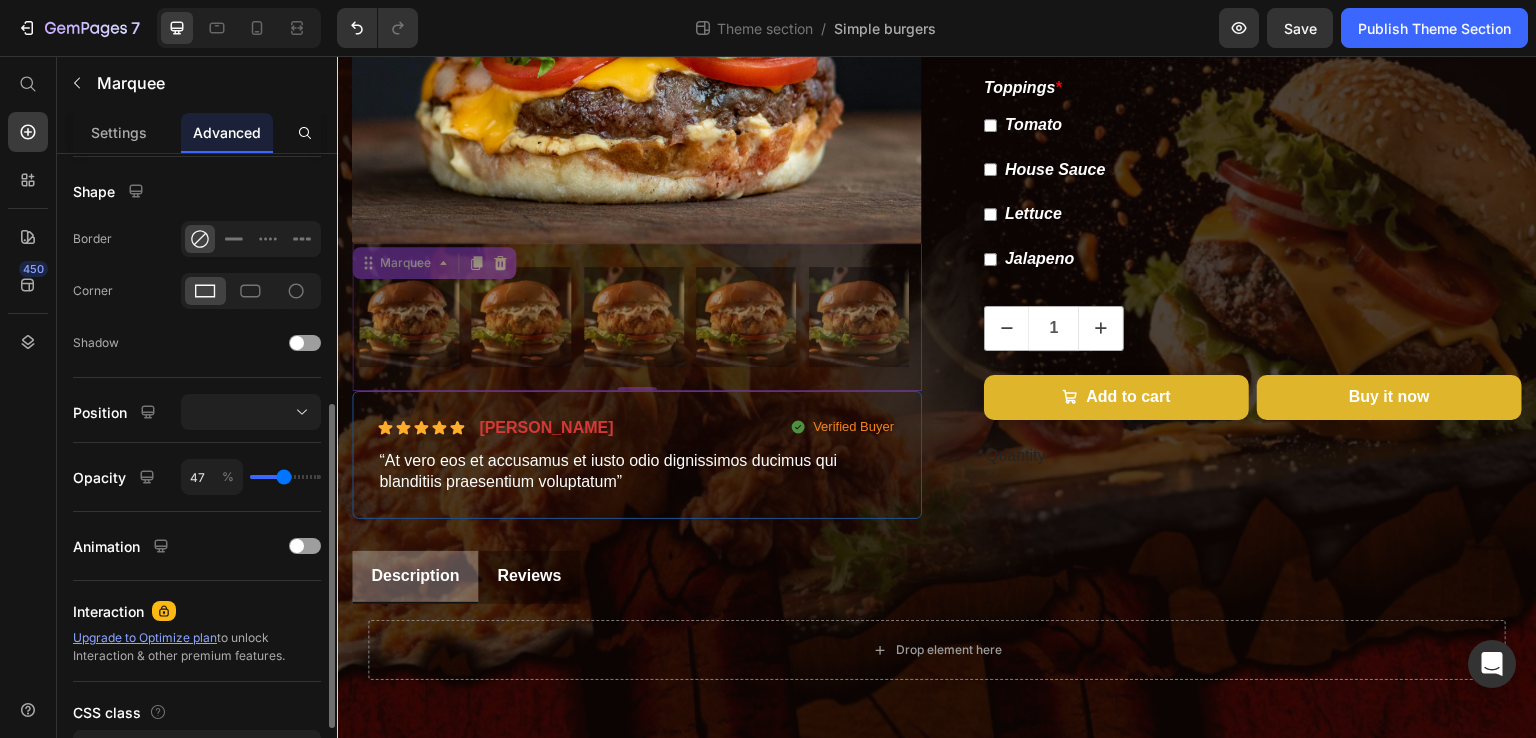 type on "50" 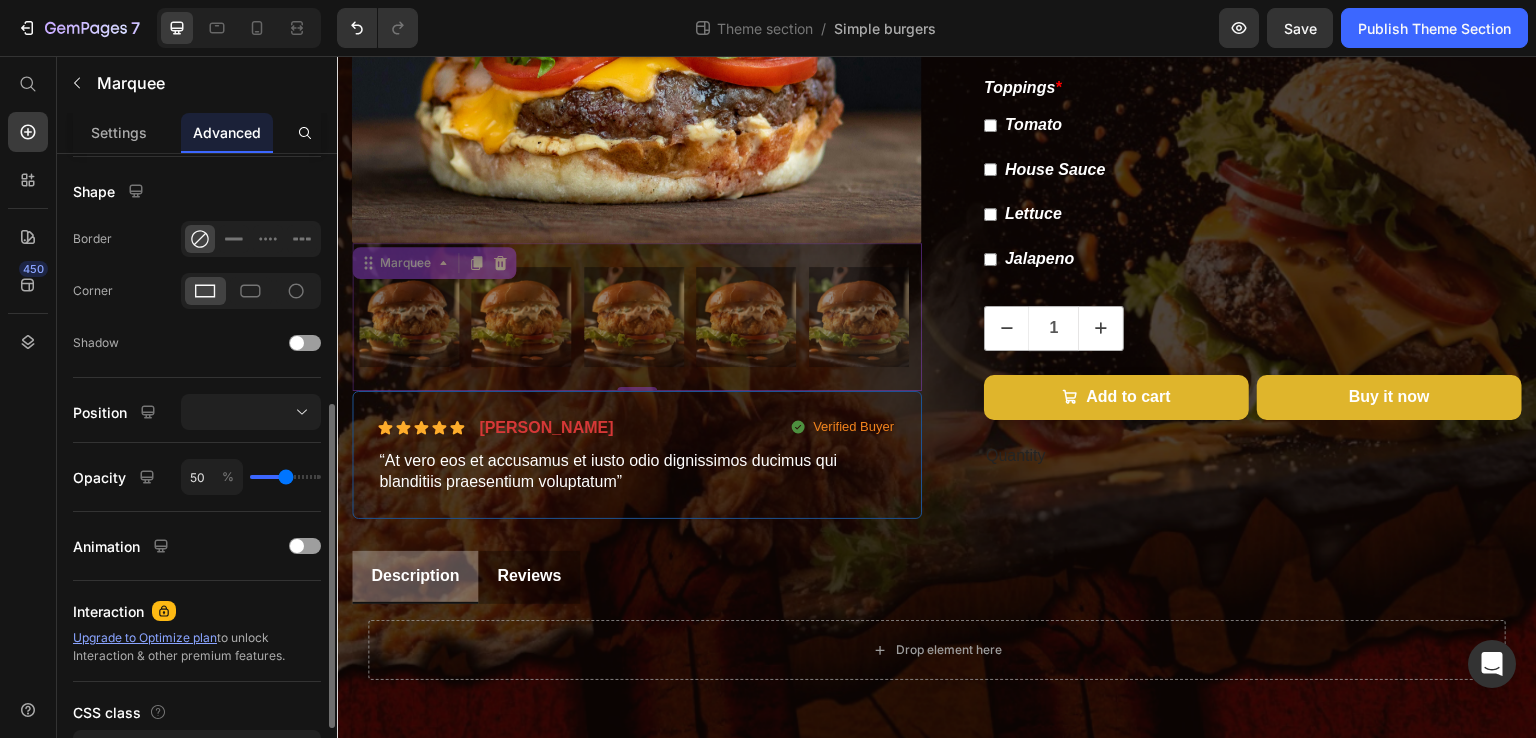 type on "52" 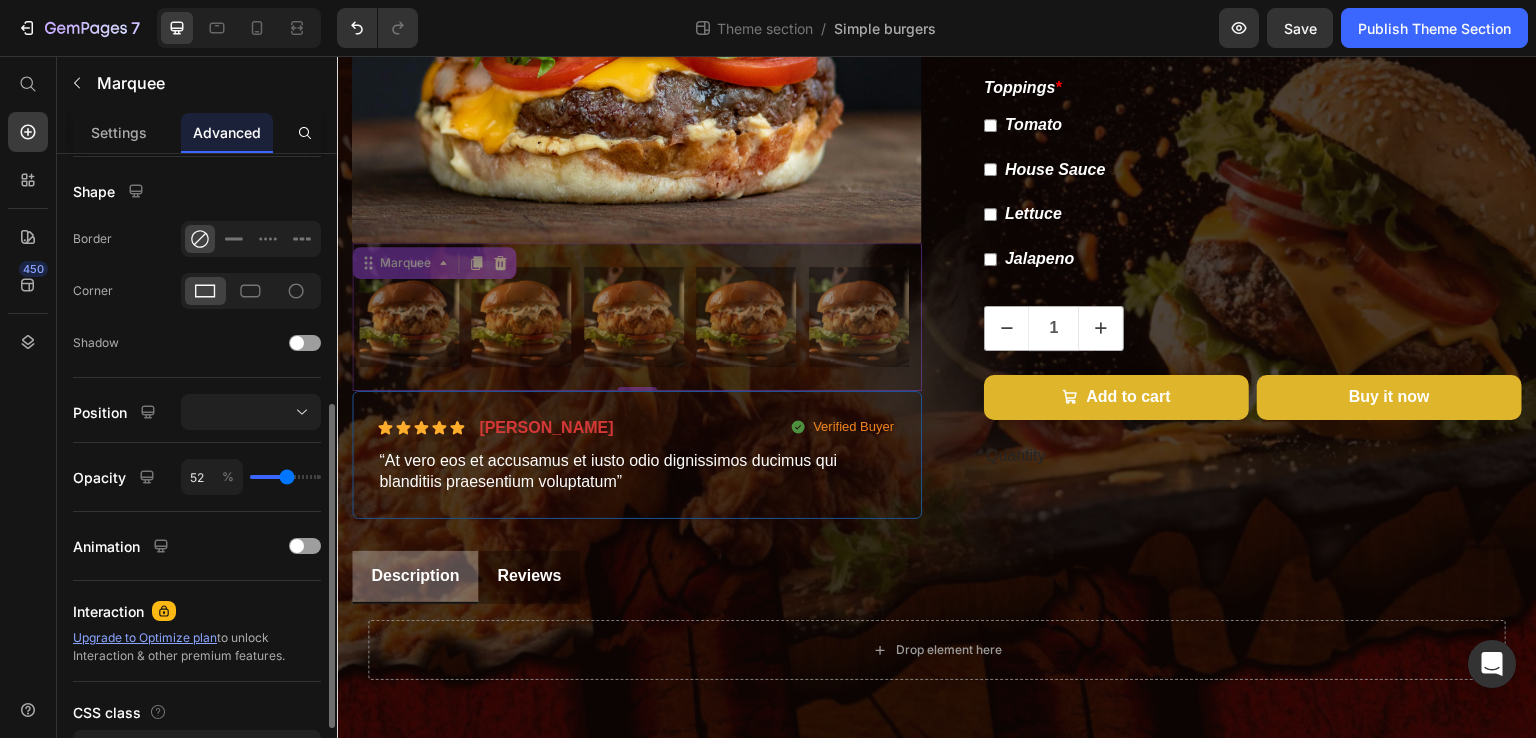 type on "53" 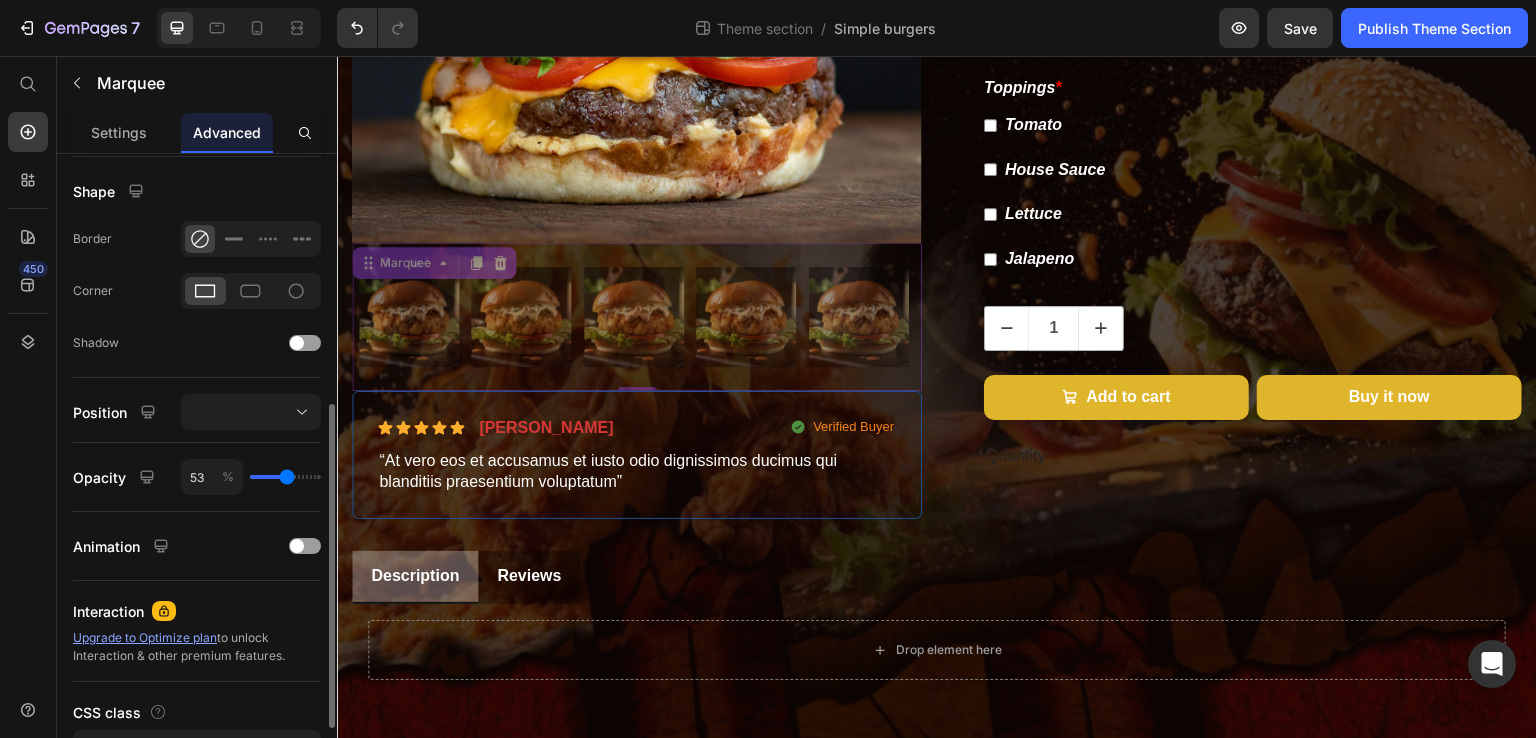 type on "55" 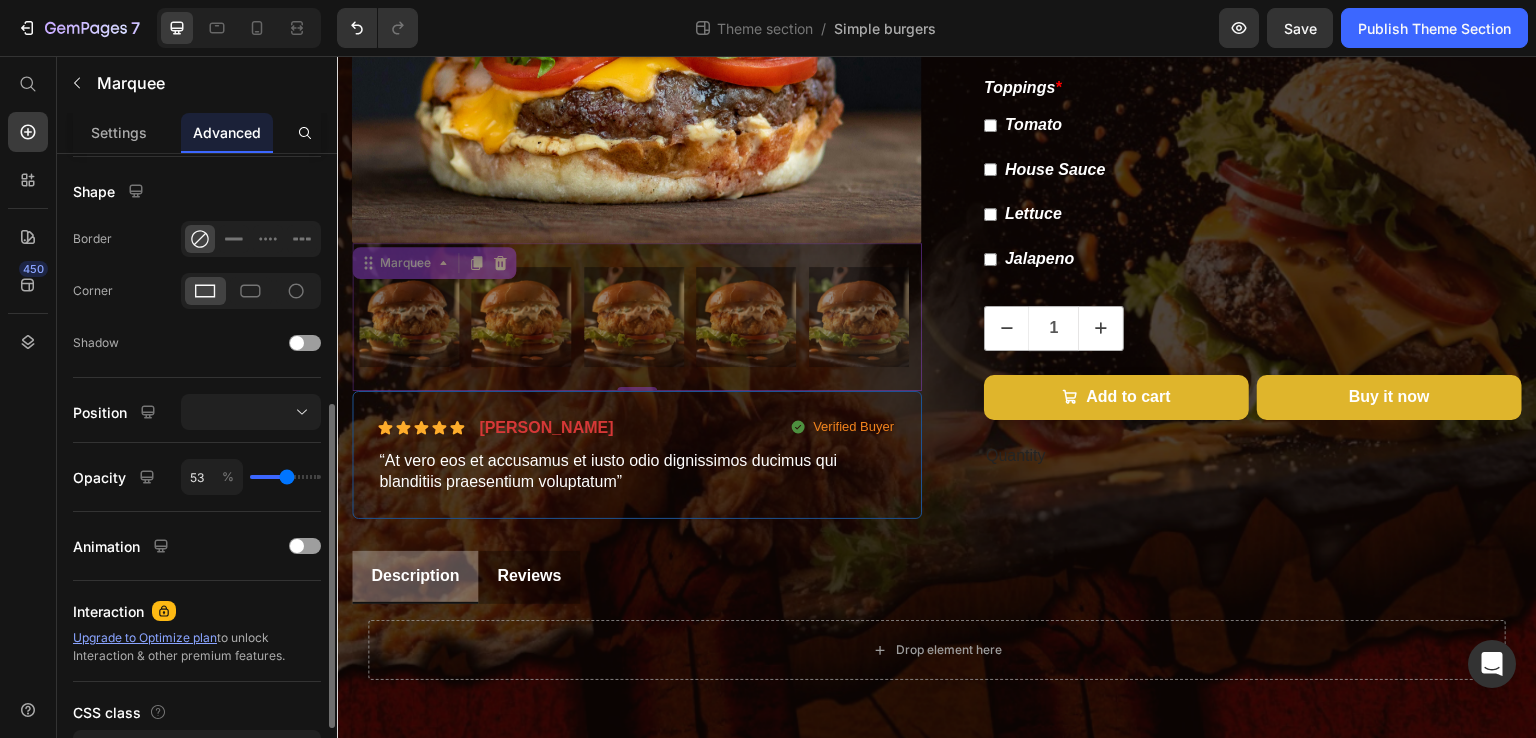 type on "55" 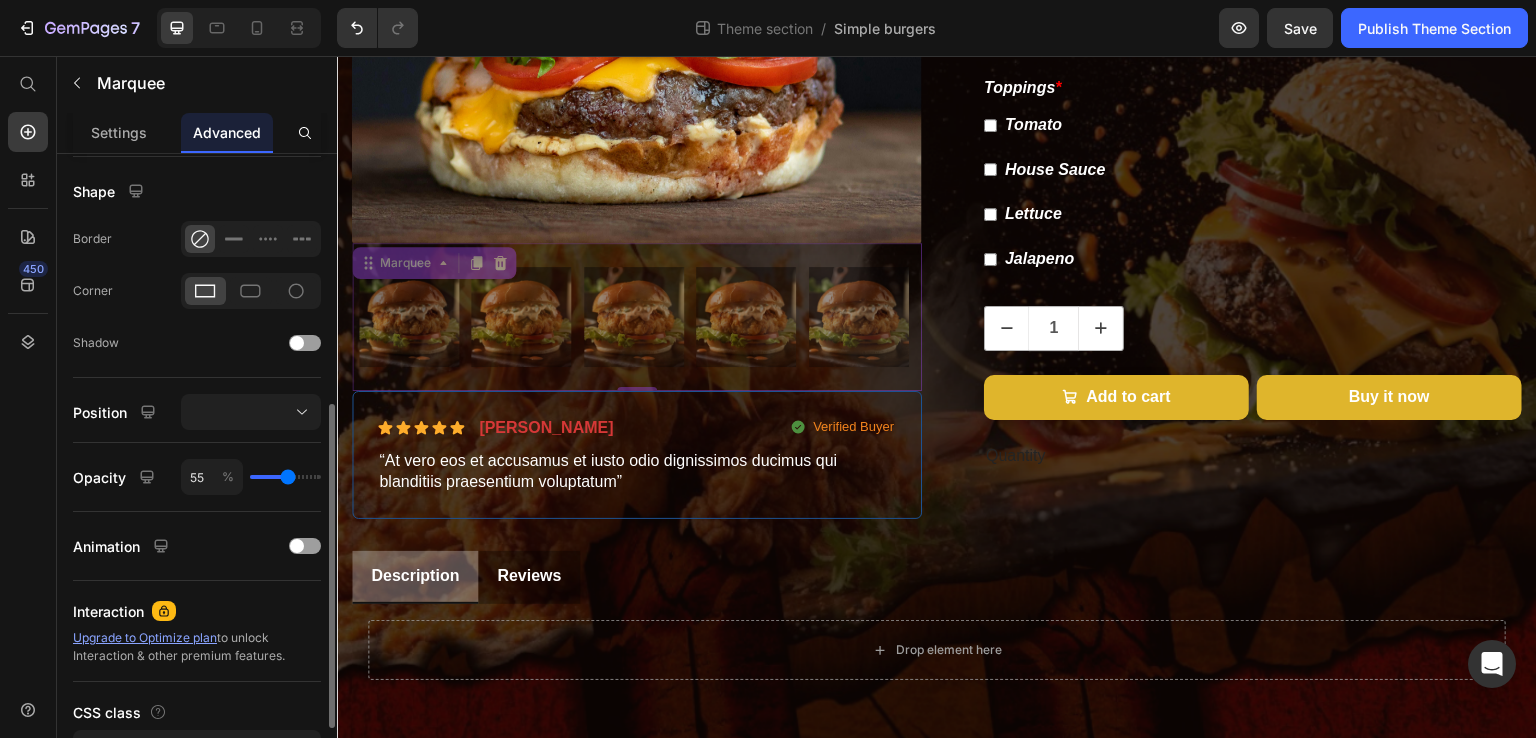 type on "57" 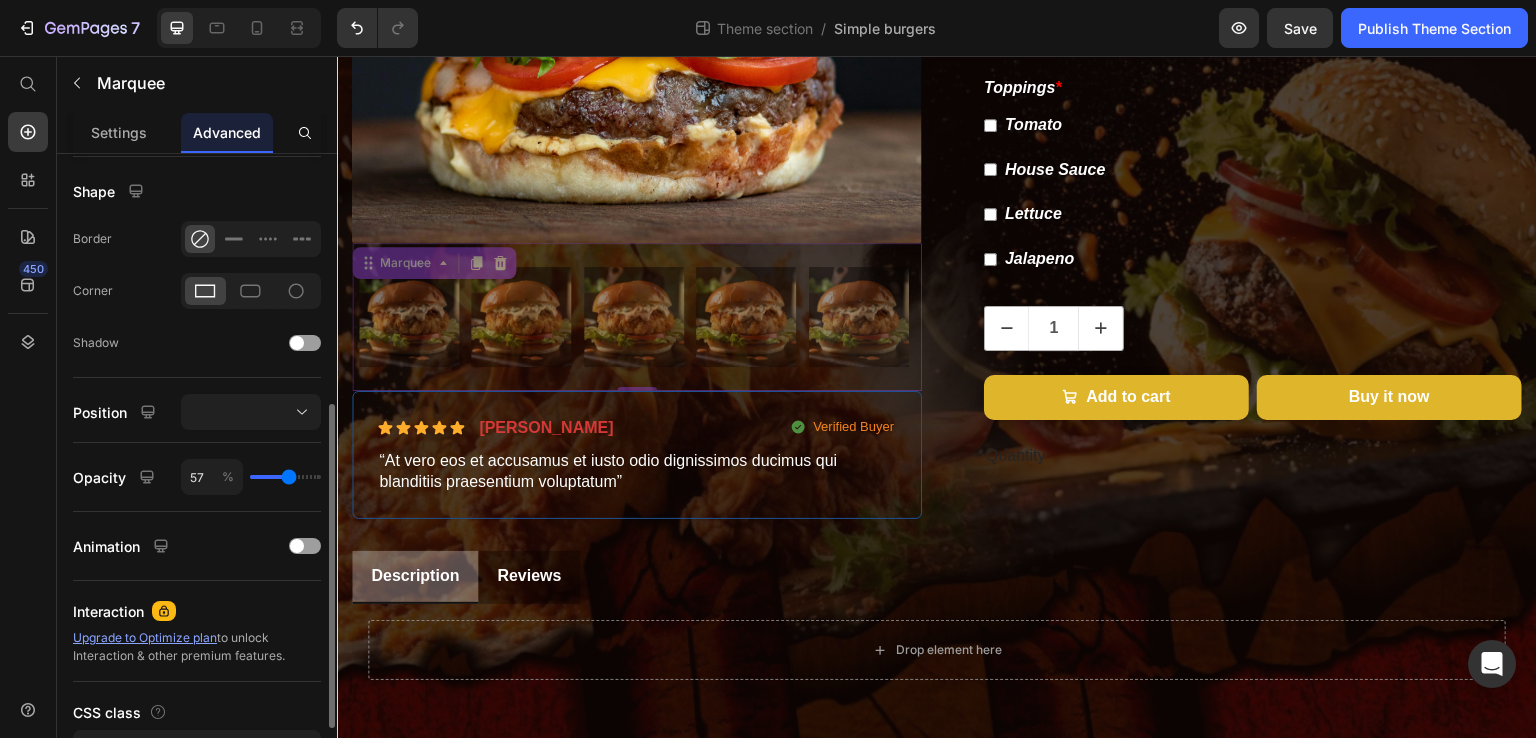type on "59" 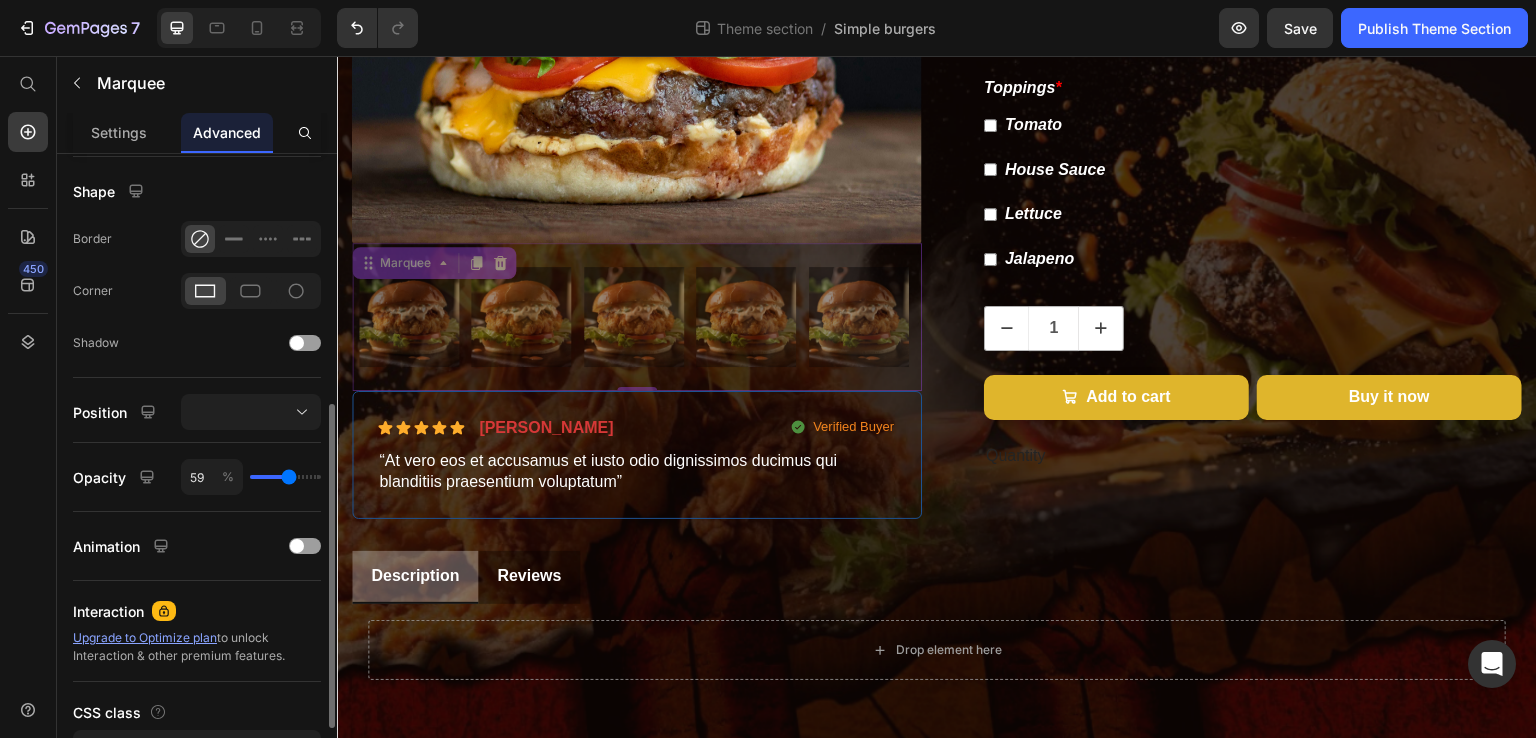 type on "59" 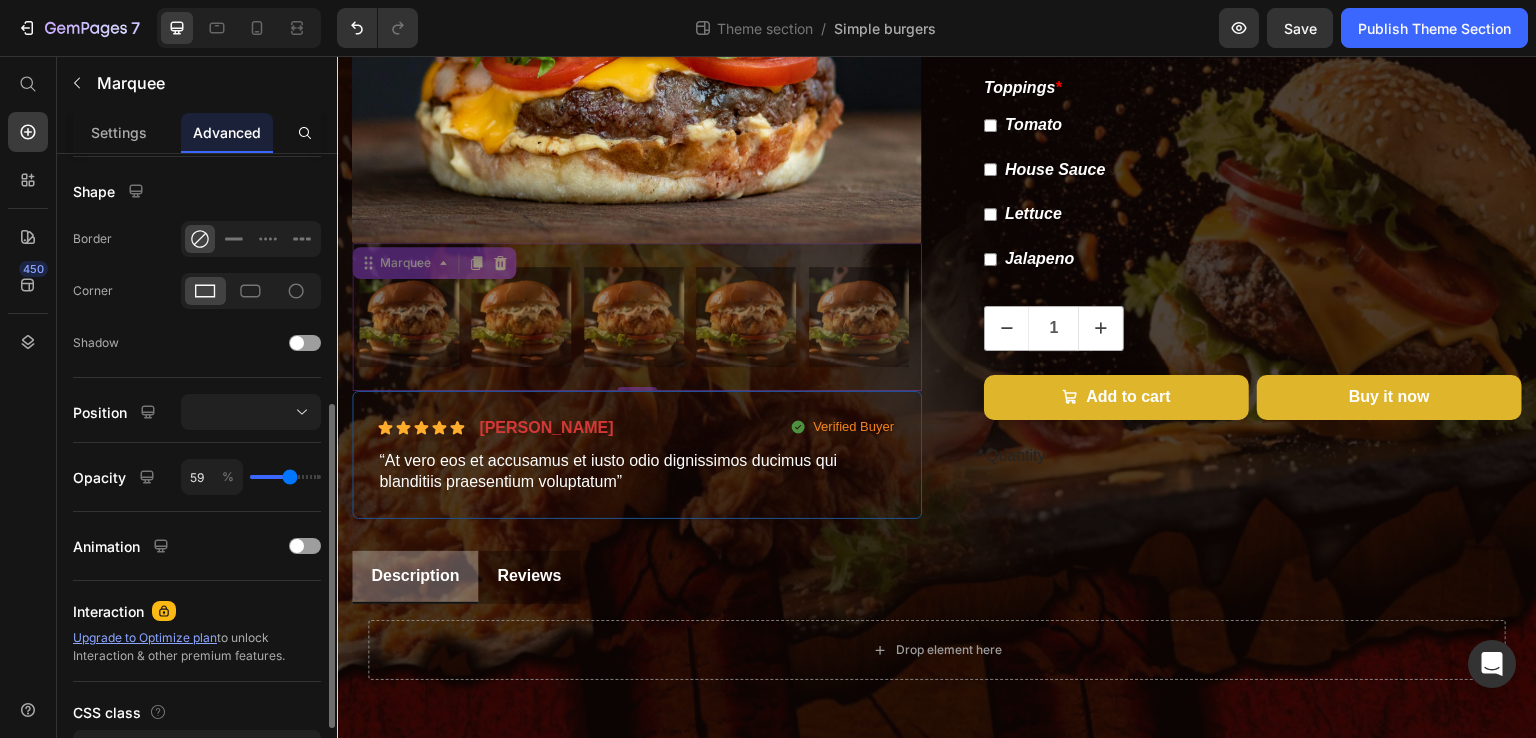 type on "60" 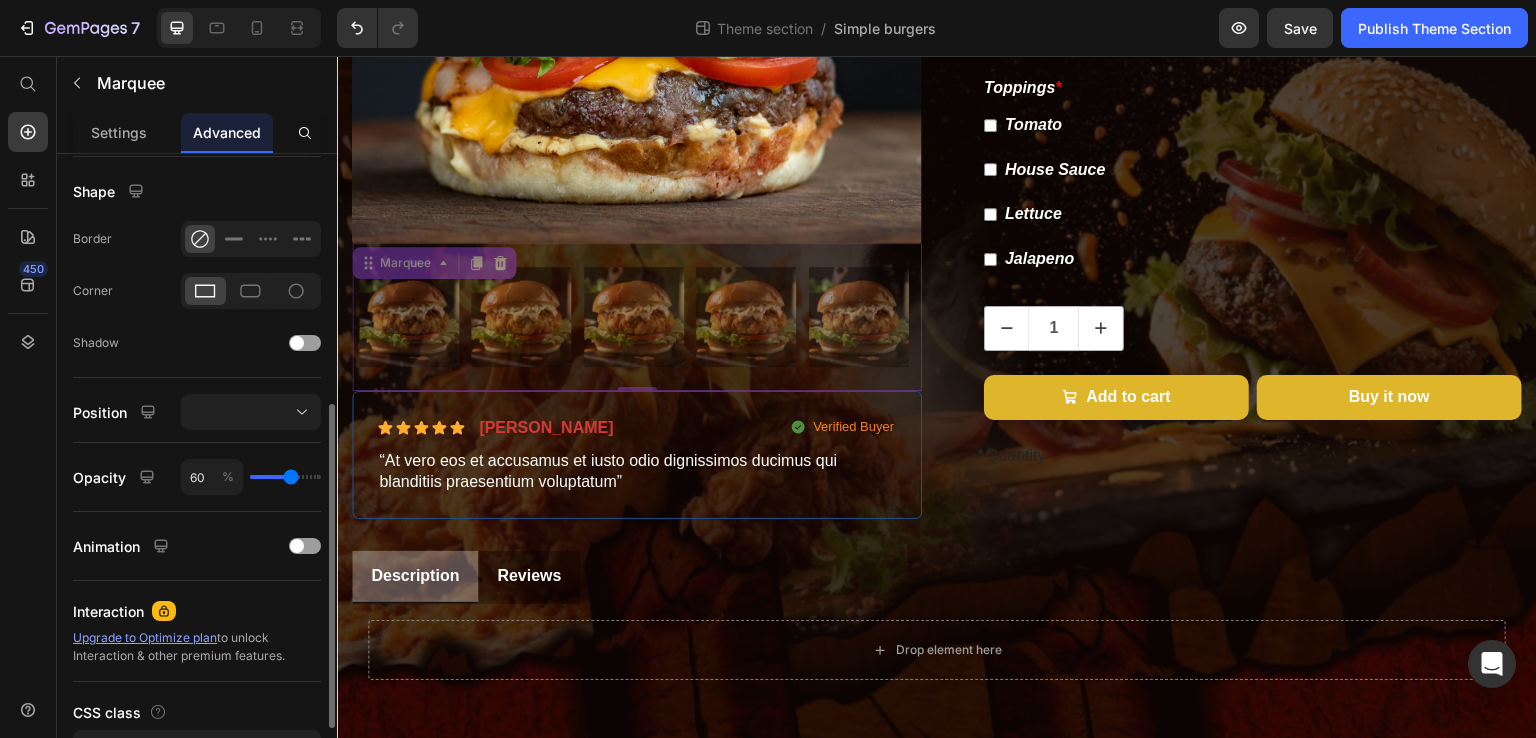 type on "62" 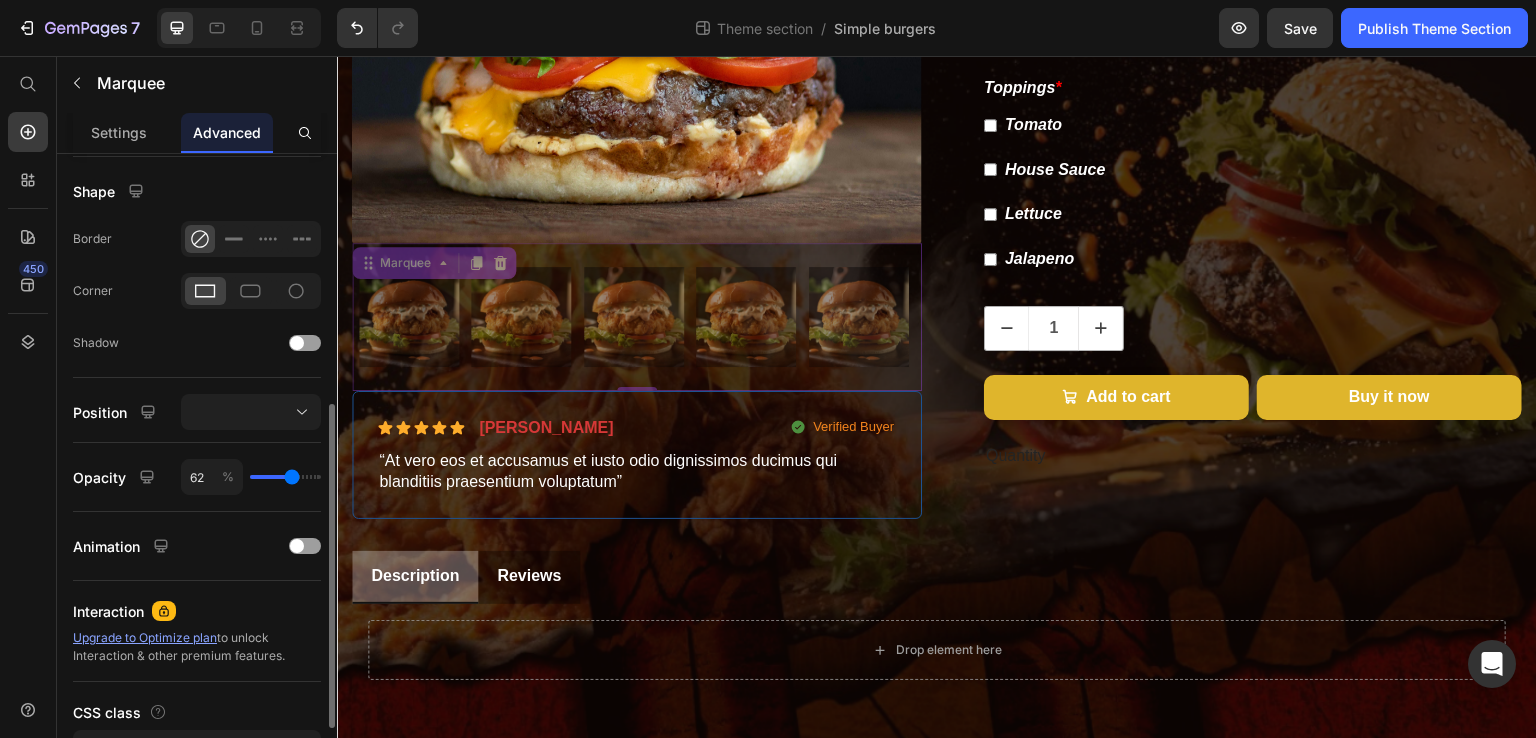 type on "62" 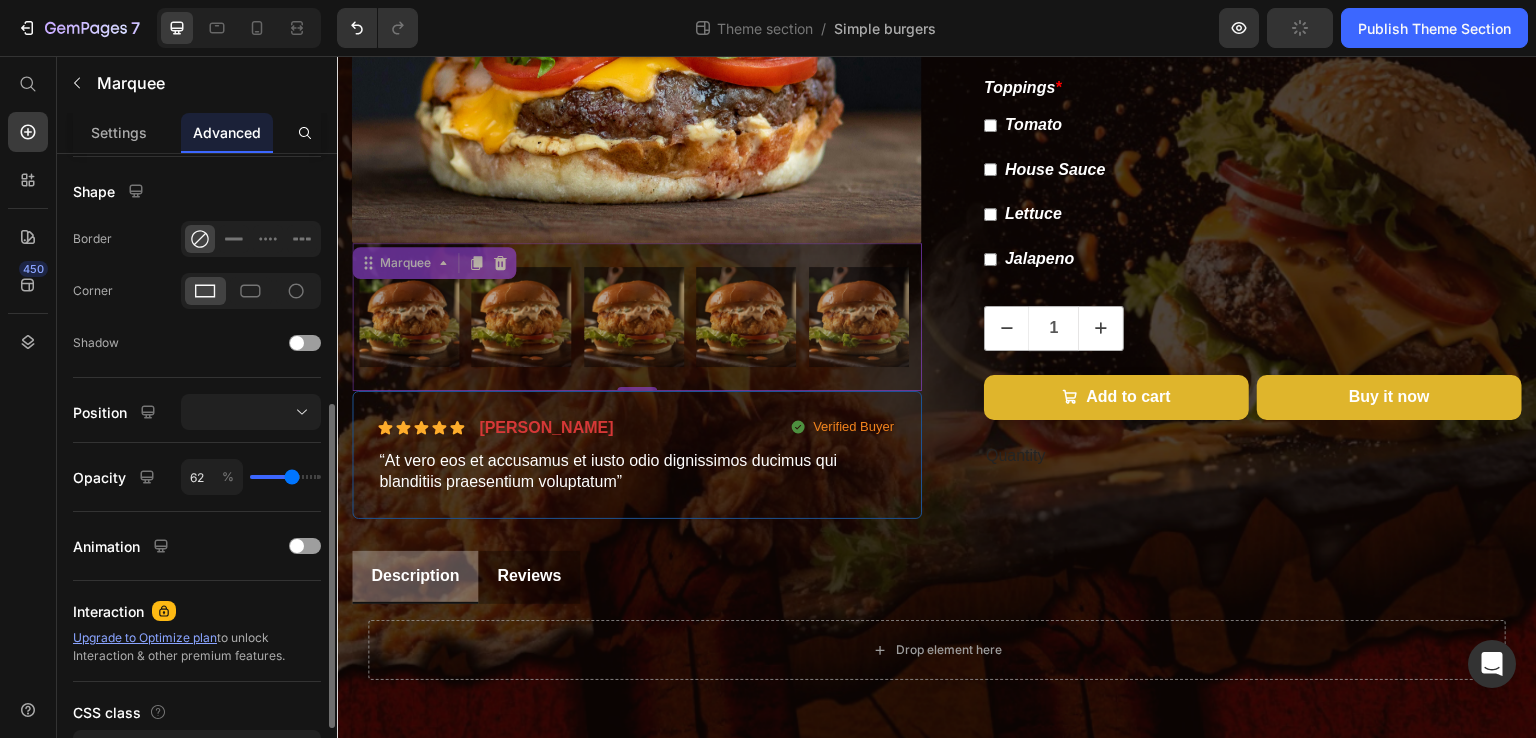 type on "65" 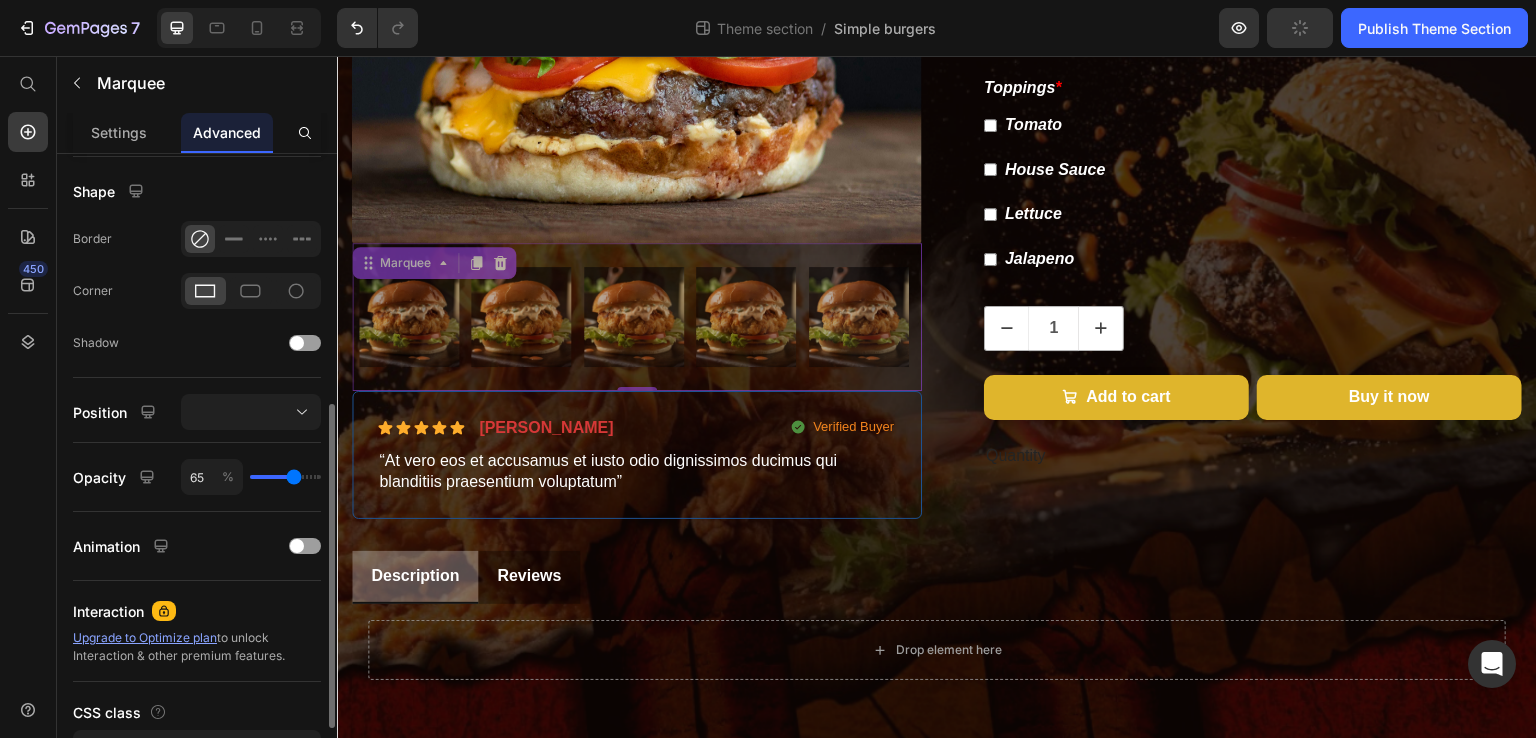 type on "66" 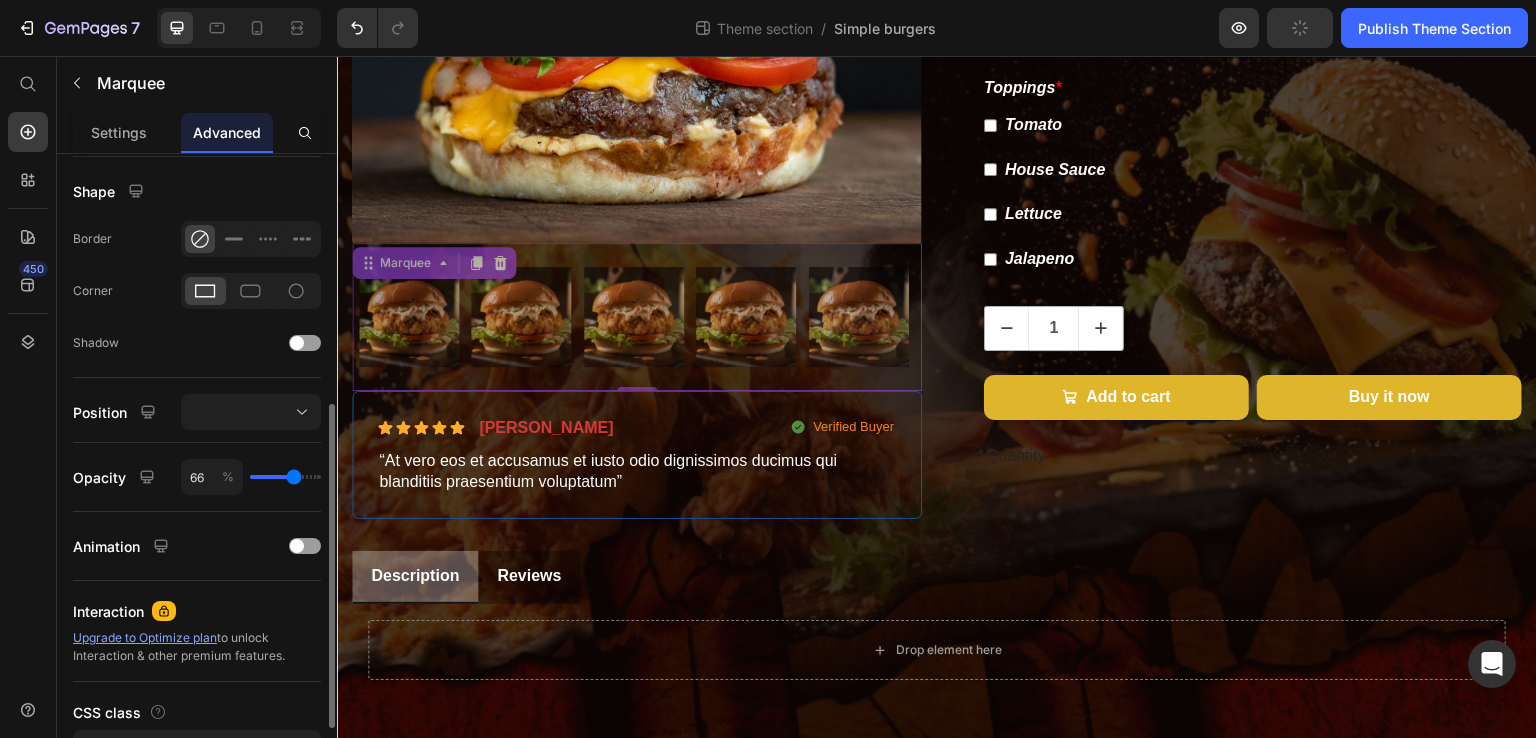 type on "68" 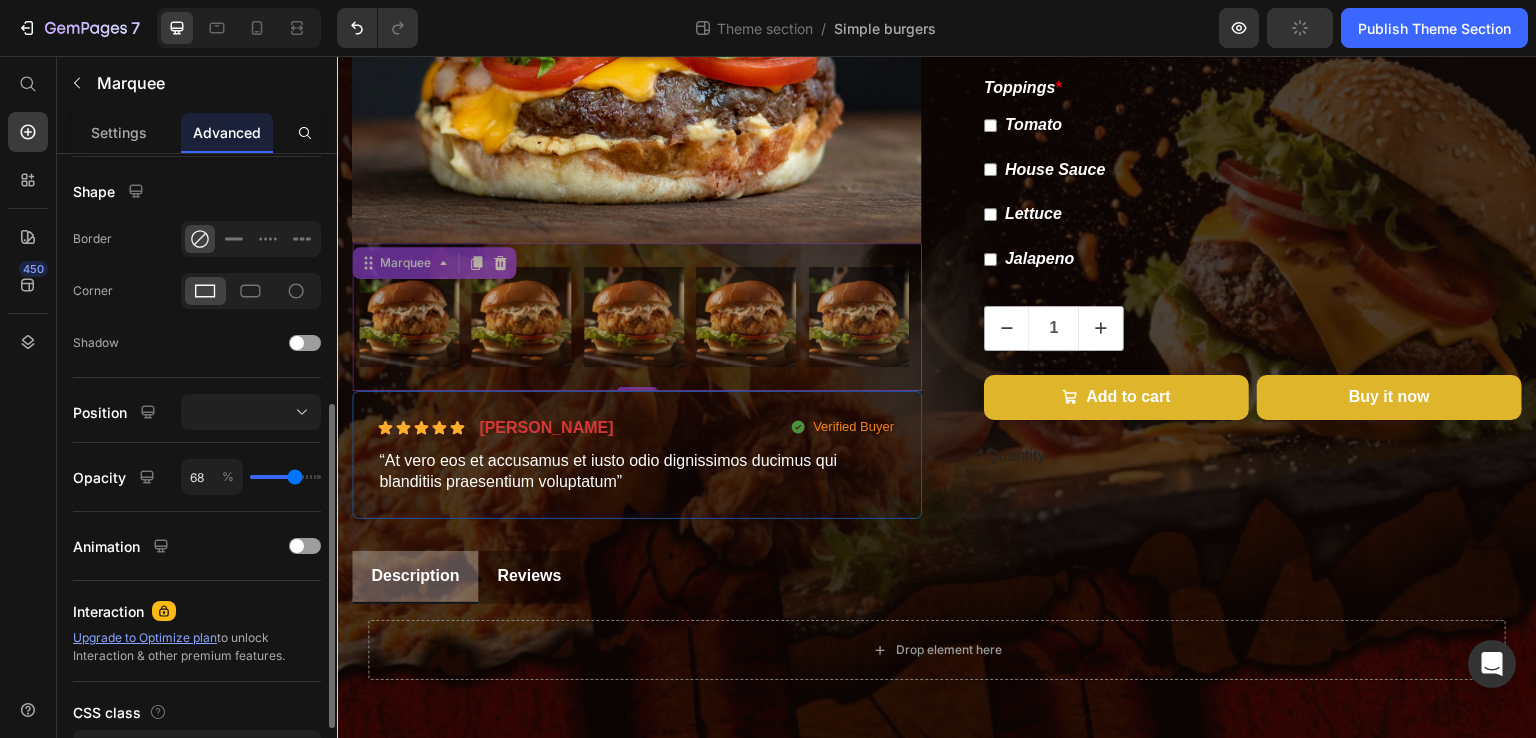 type on "69" 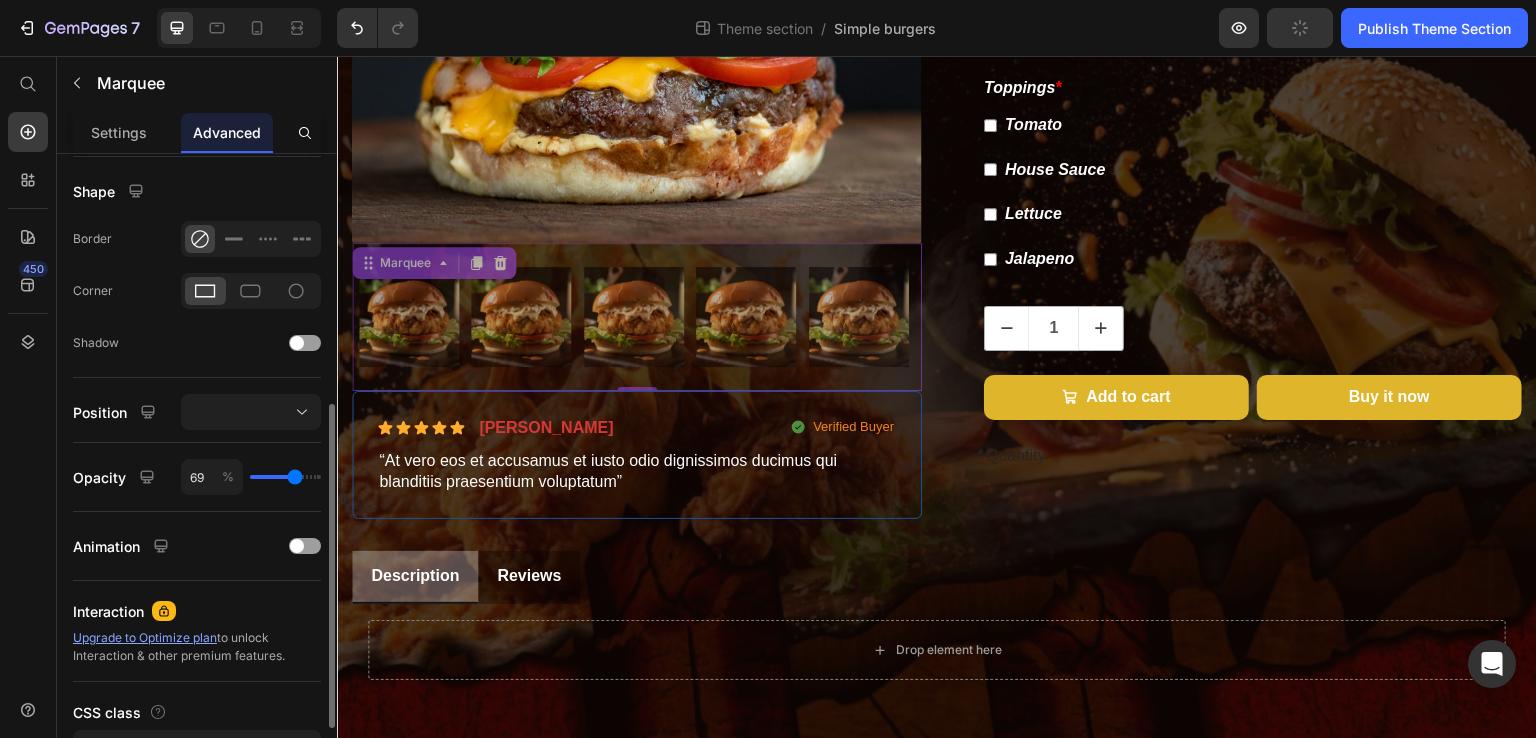 type on "69" 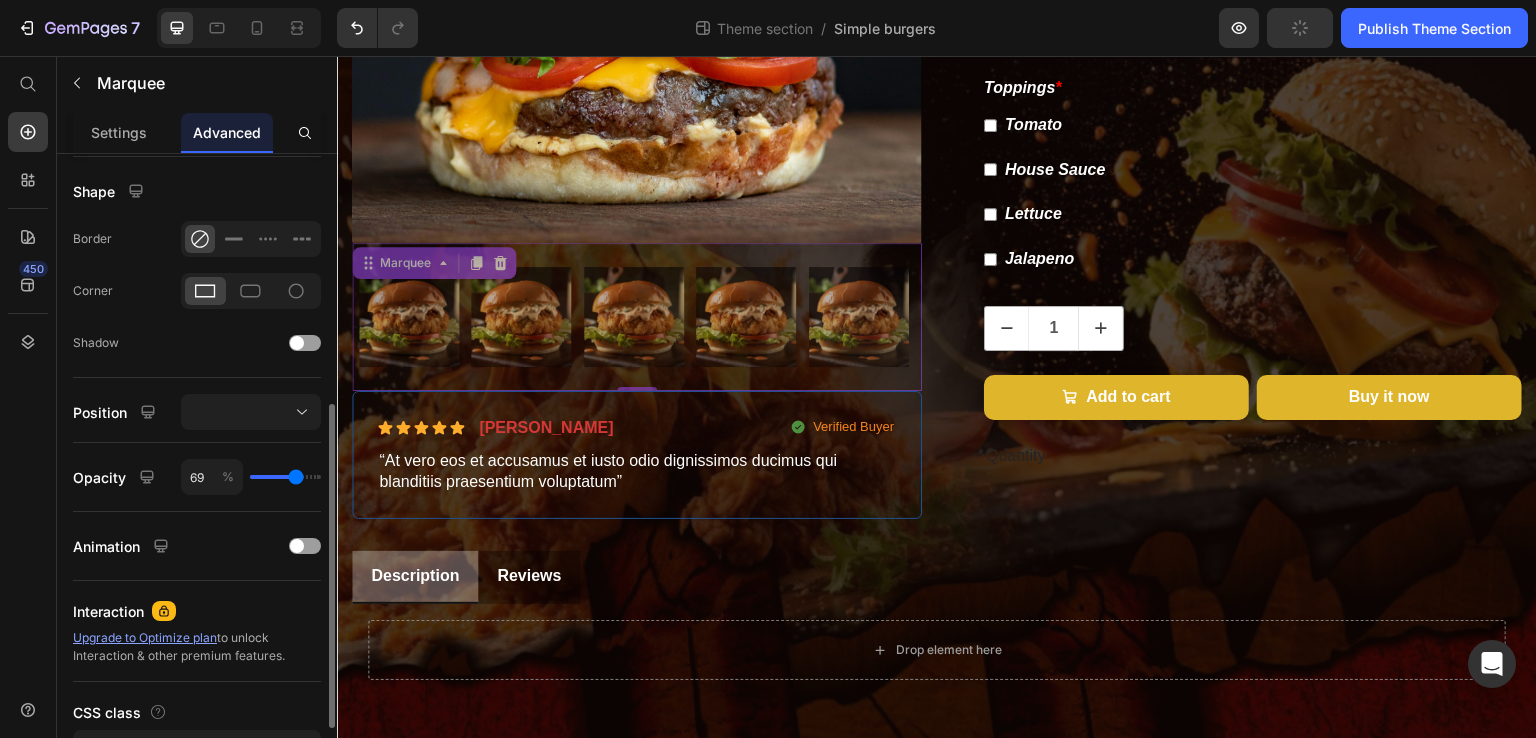 type on "71" 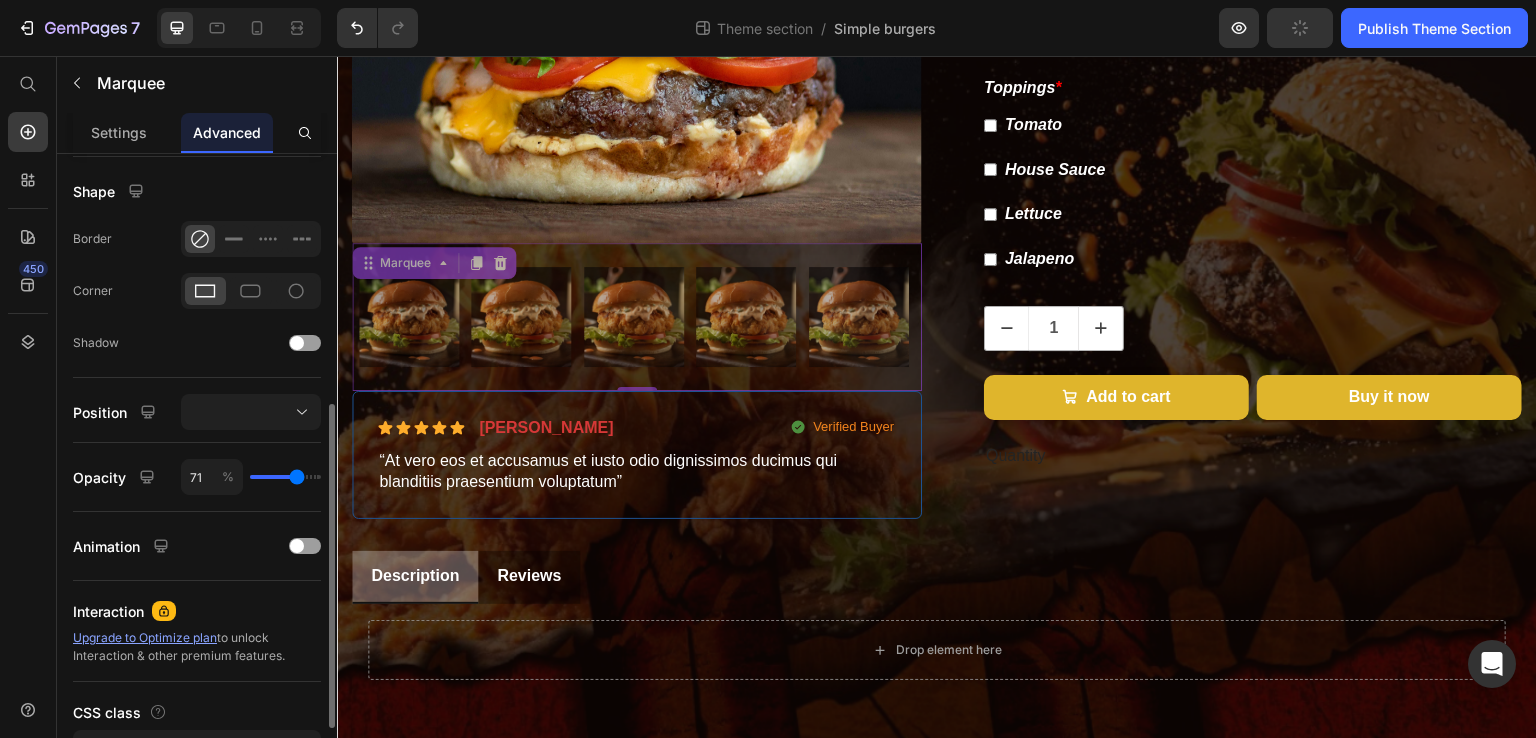 type on "72" 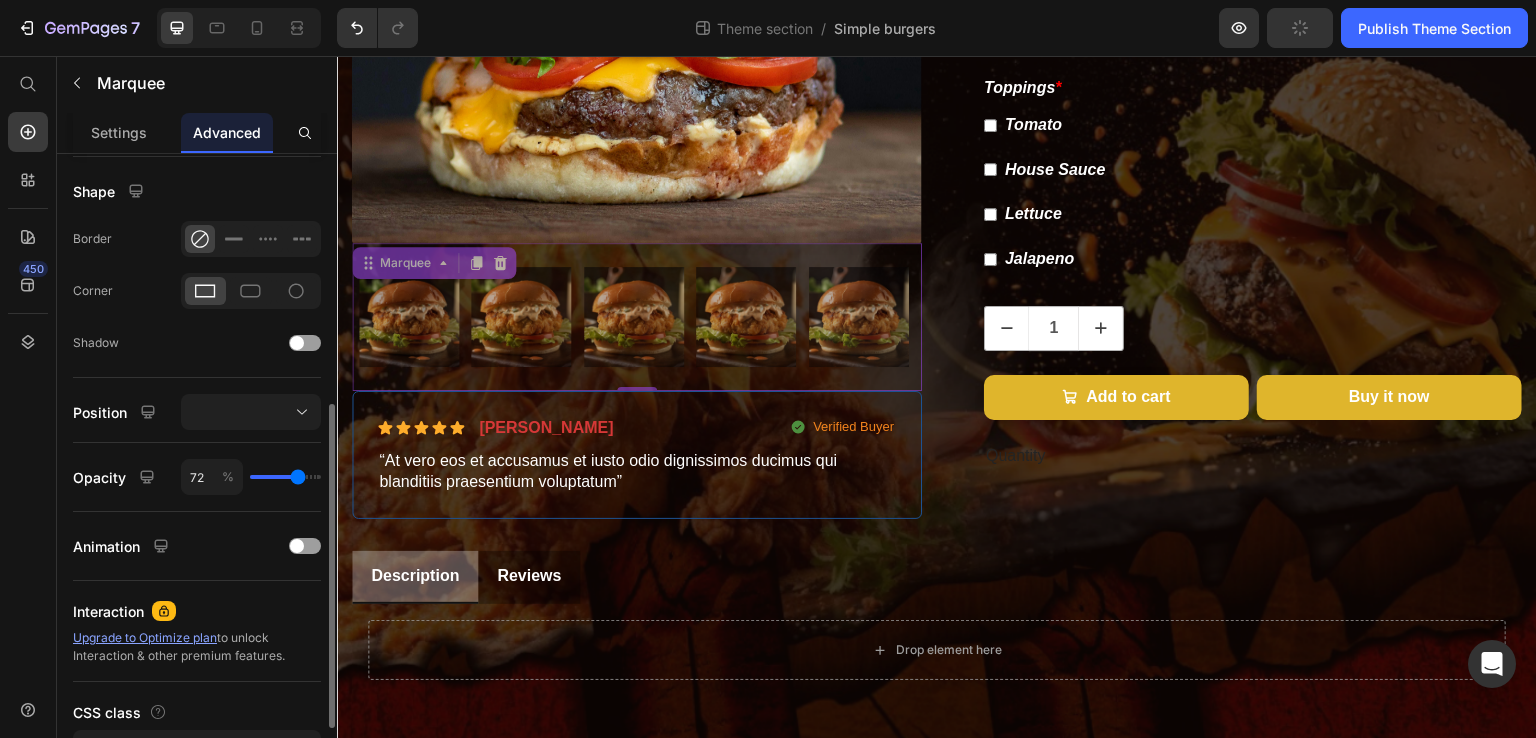 type on "73" 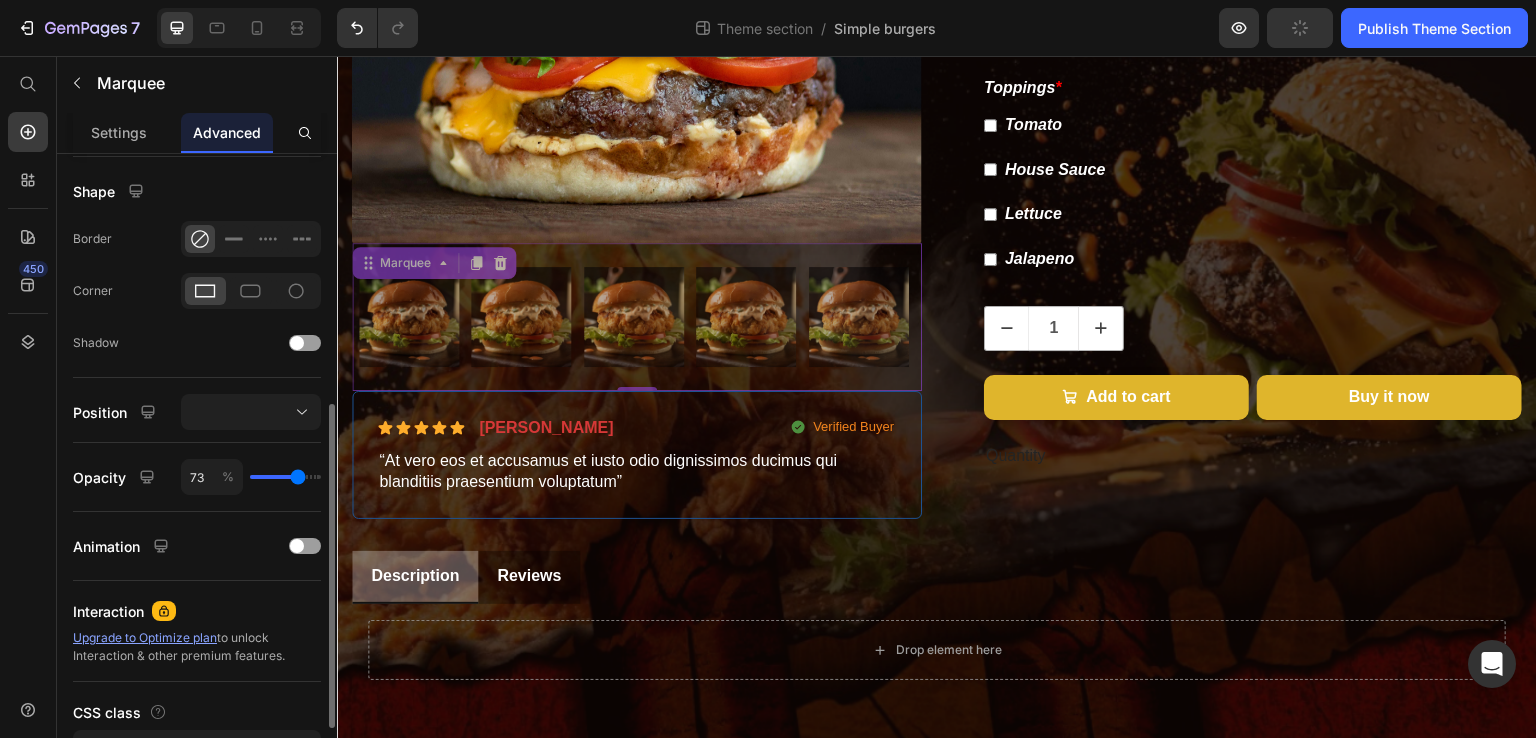 type on "73" 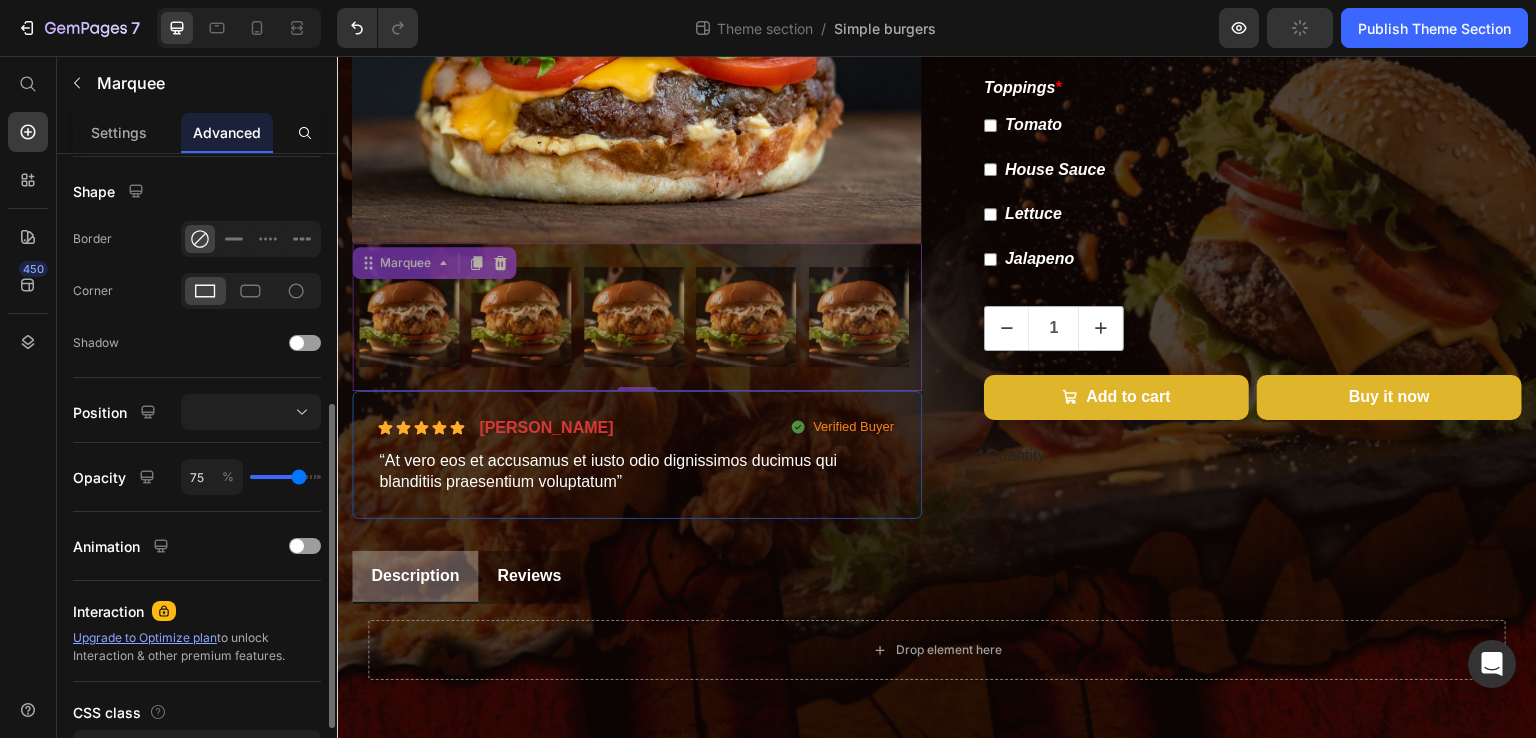 type on "76" 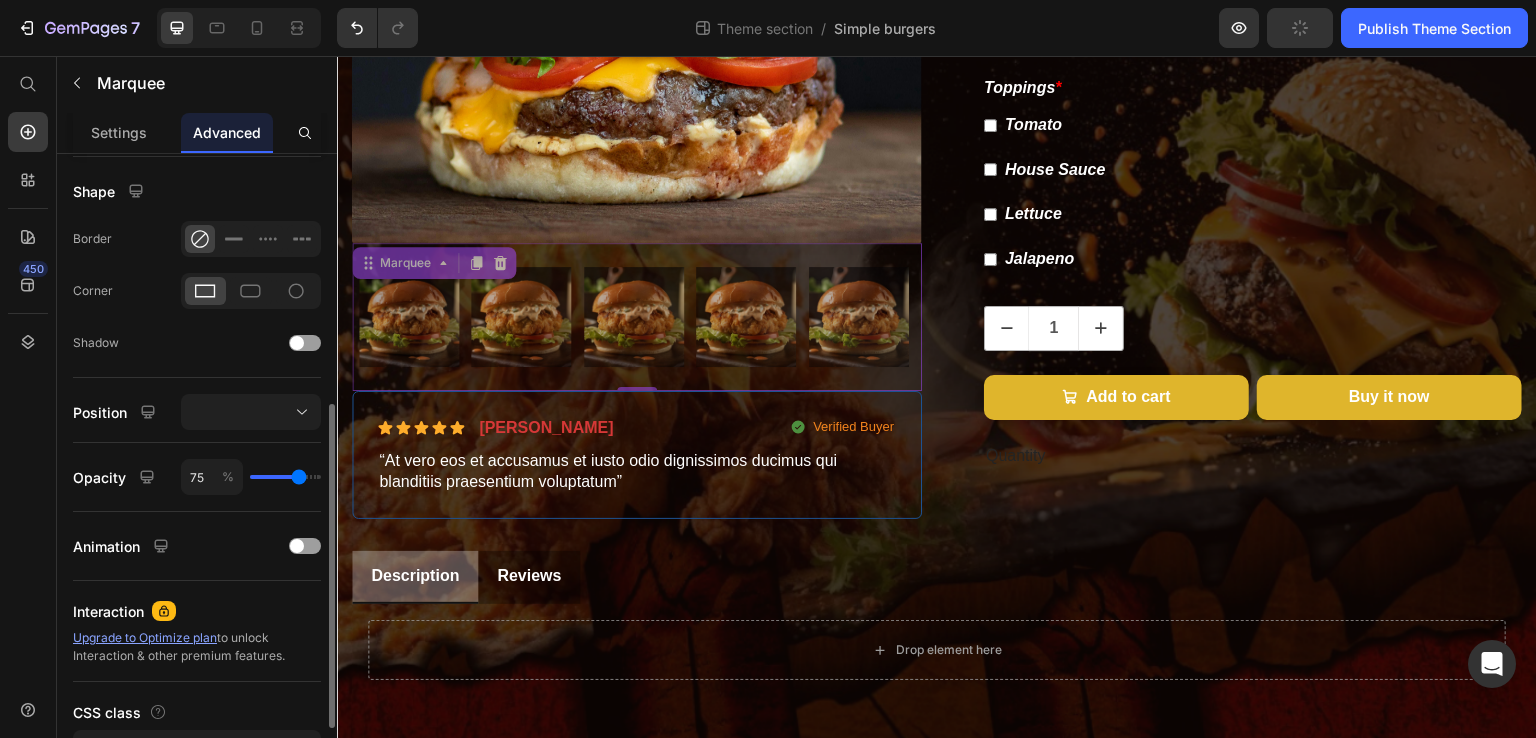 type on "76" 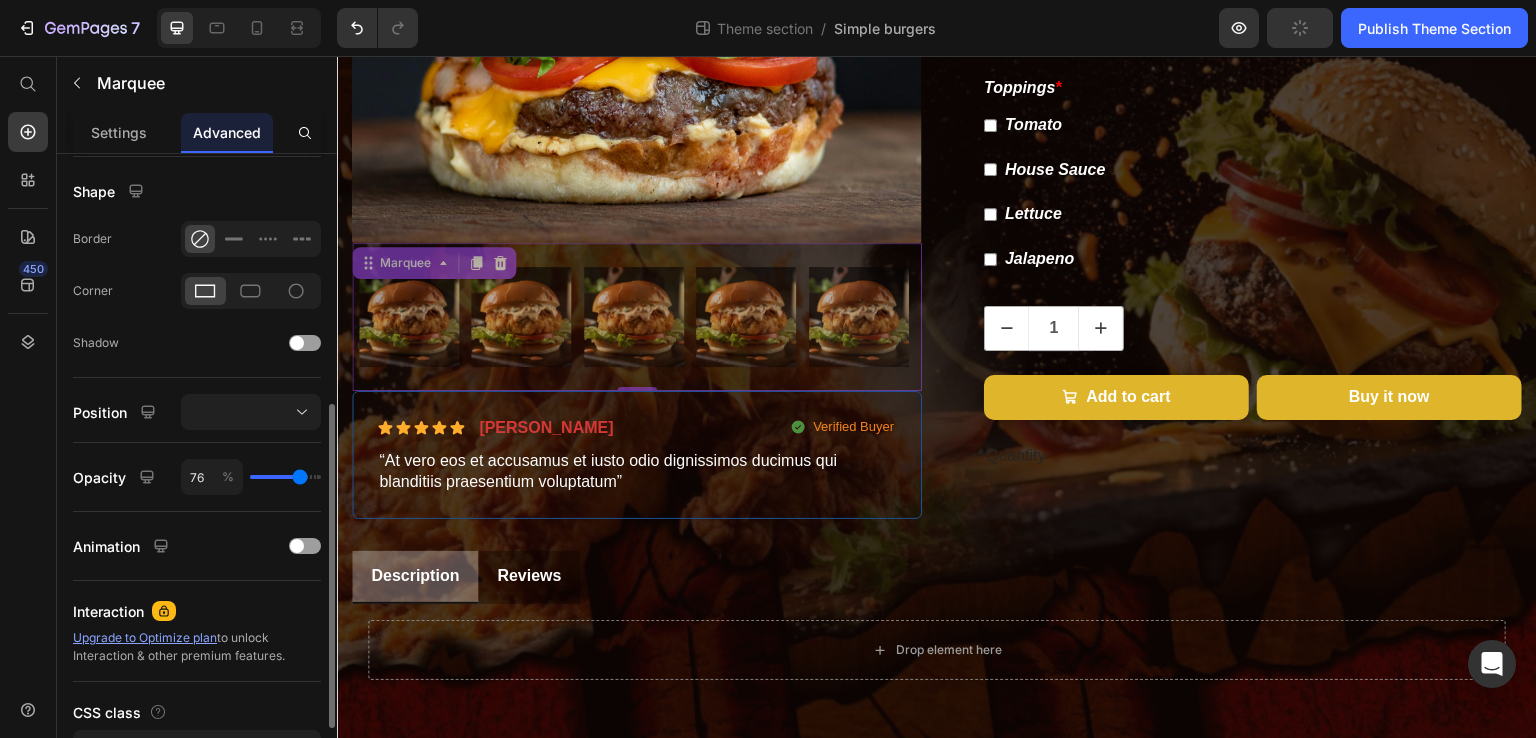 type on "78" 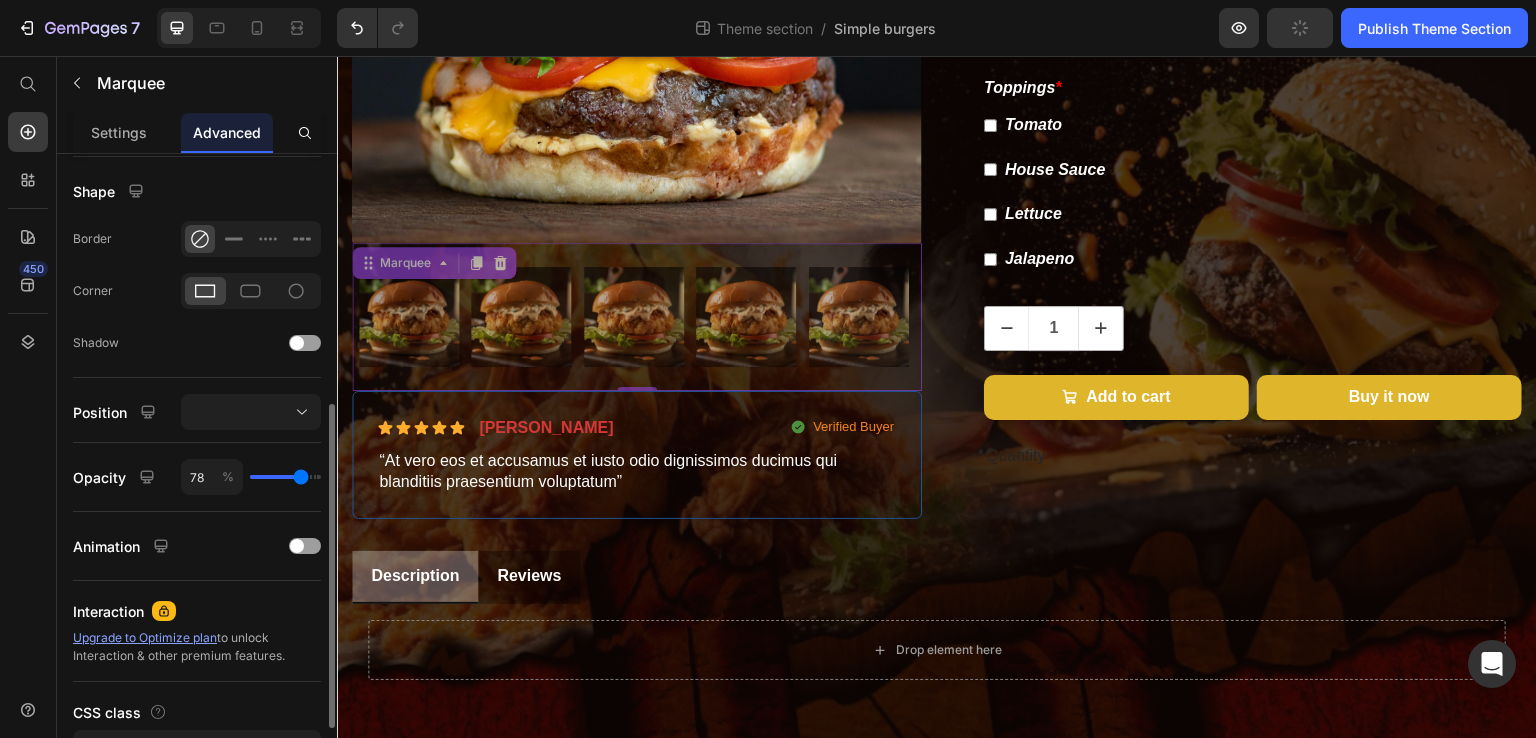 type on "79" 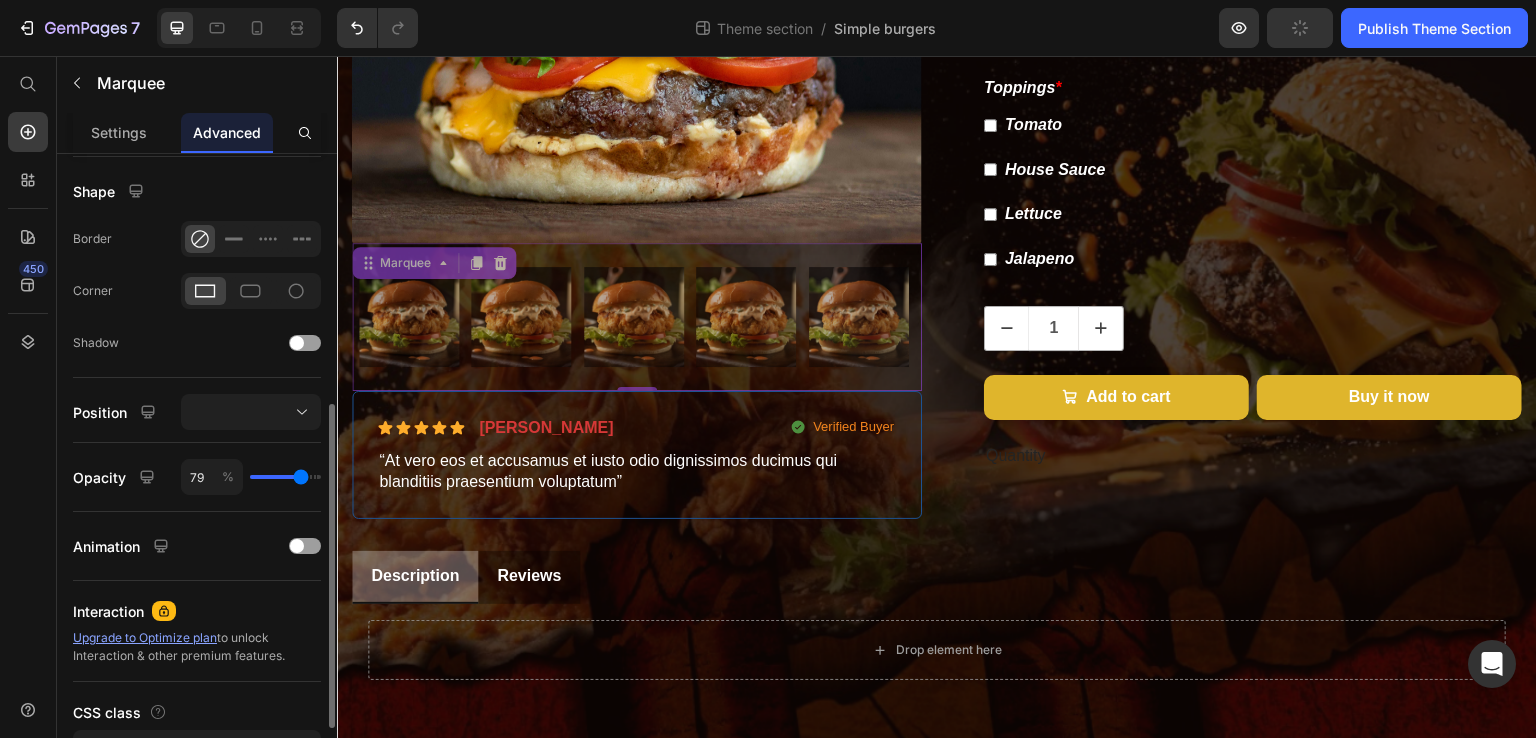 type on "82" 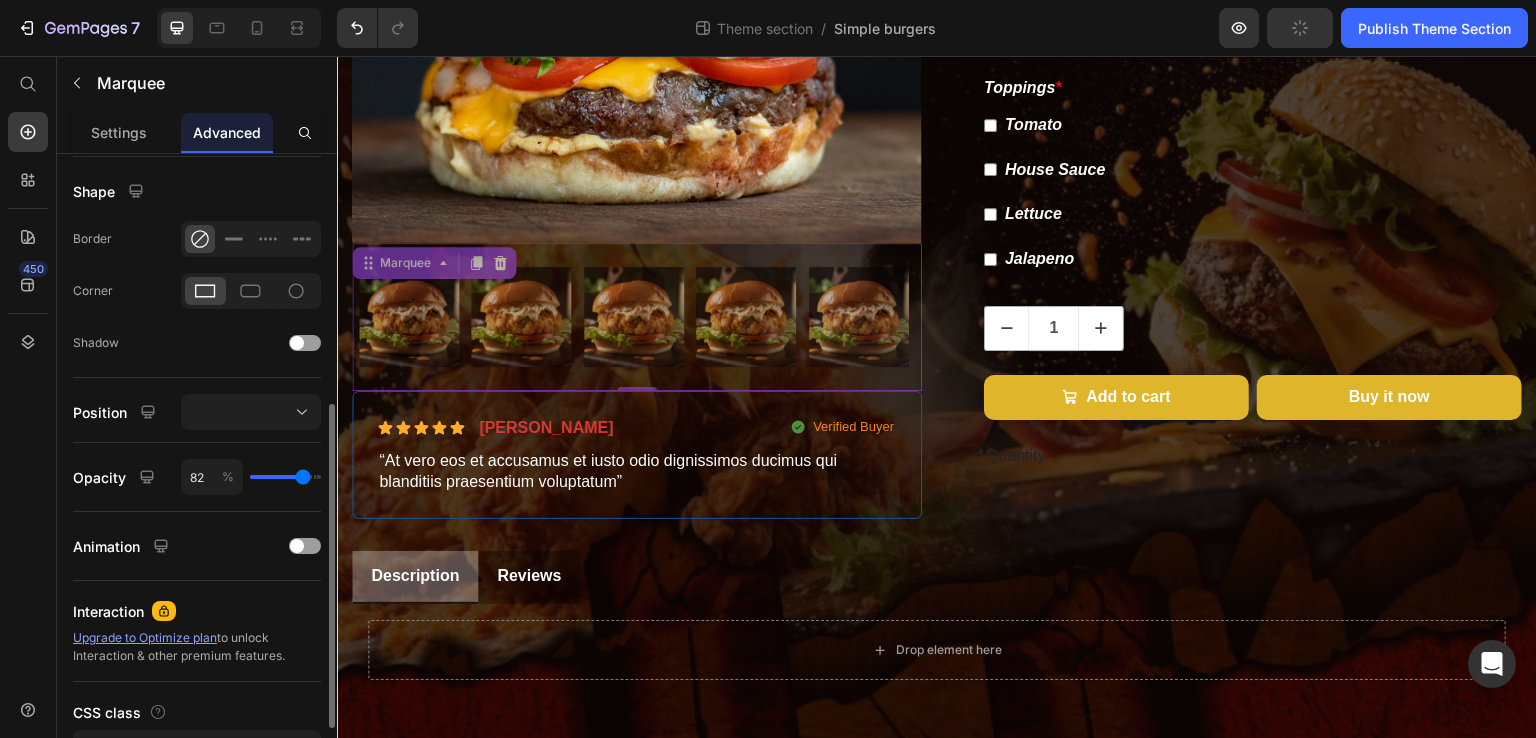 type on "84" 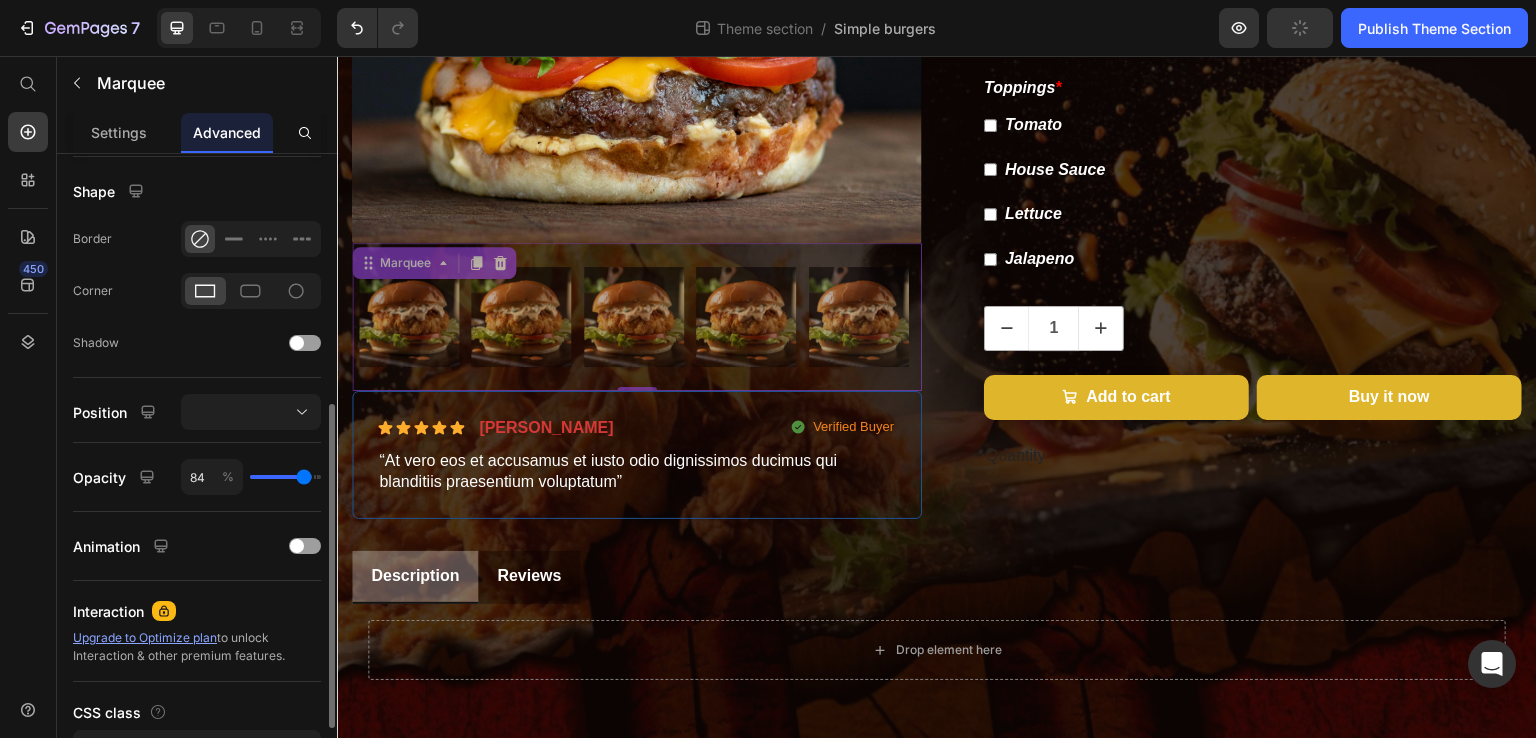 type on "85" 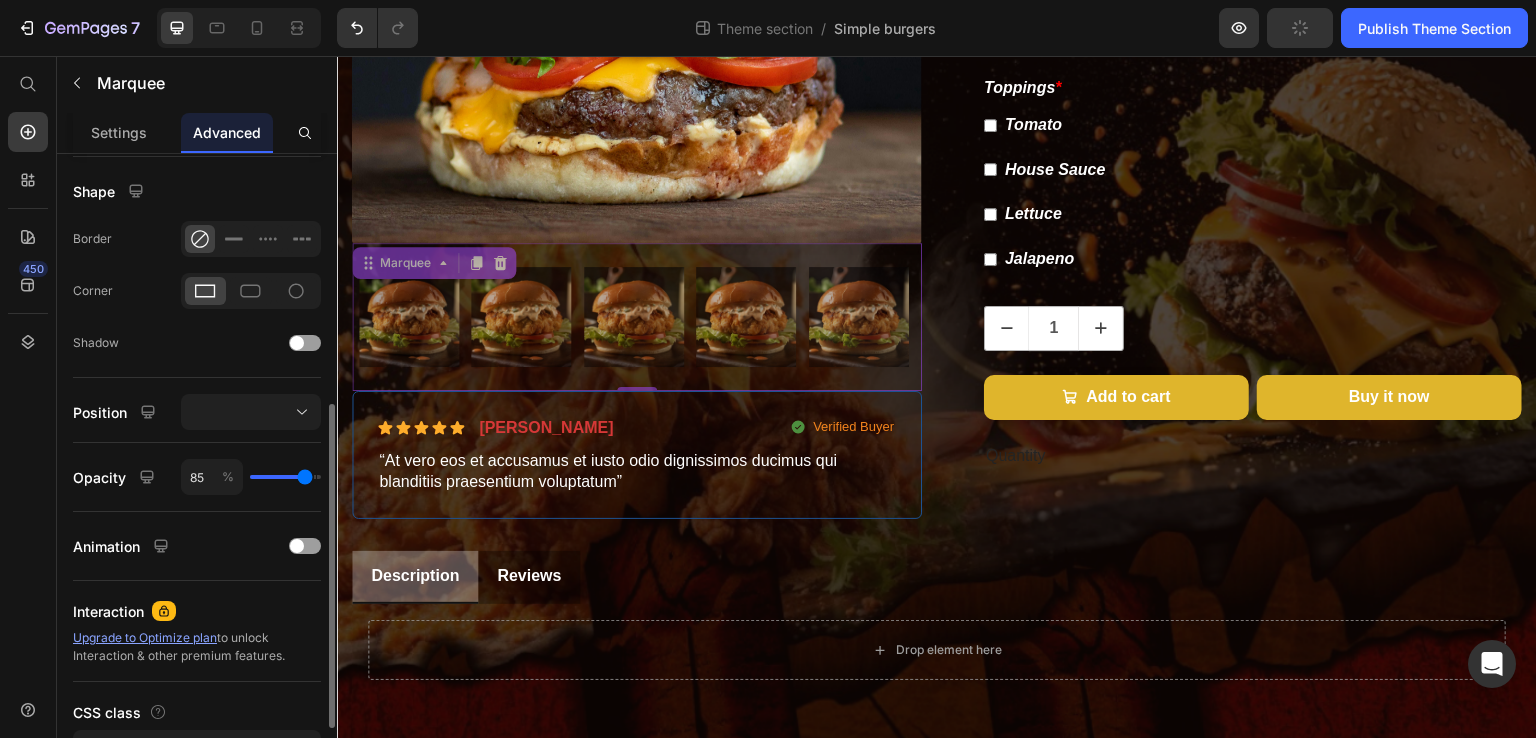 type on "87" 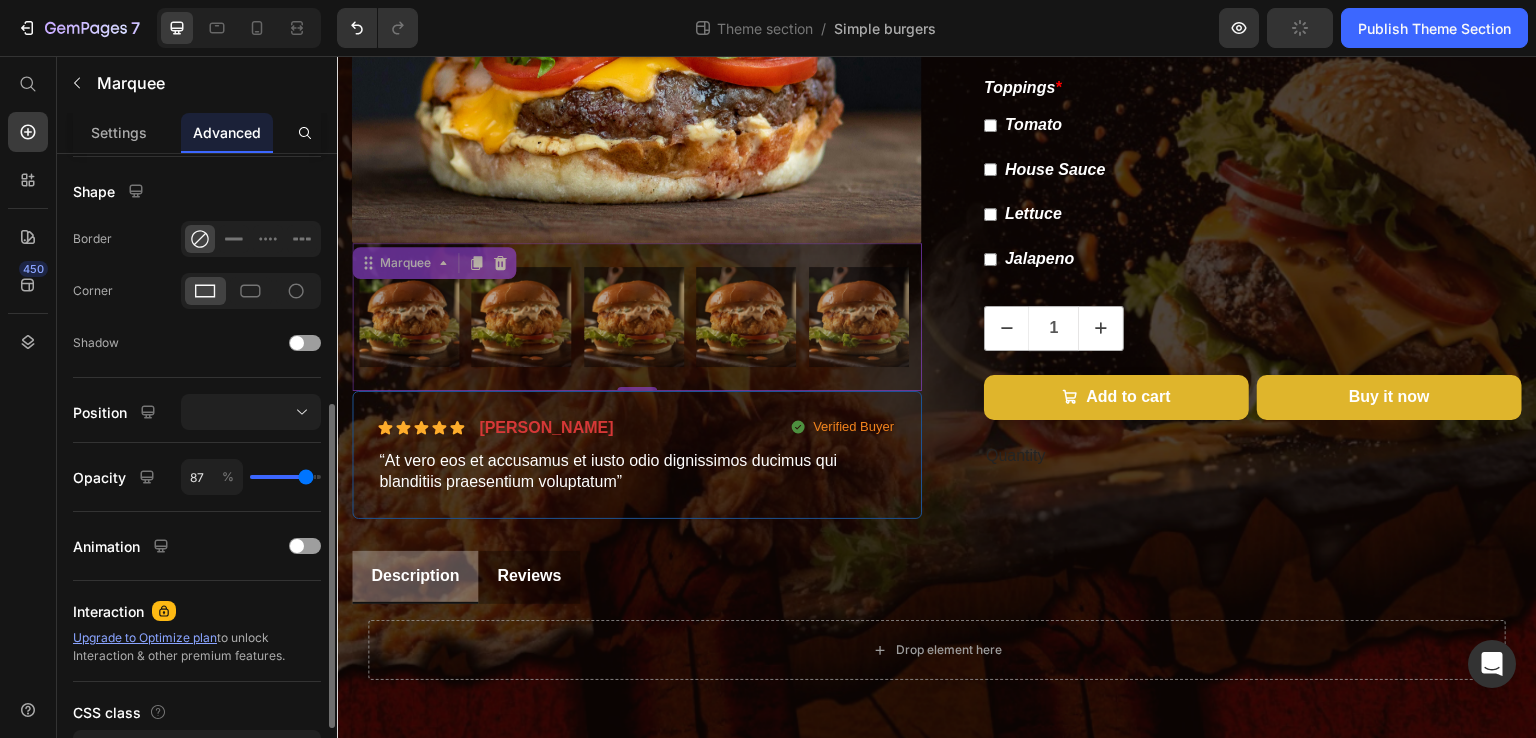 type on "94" 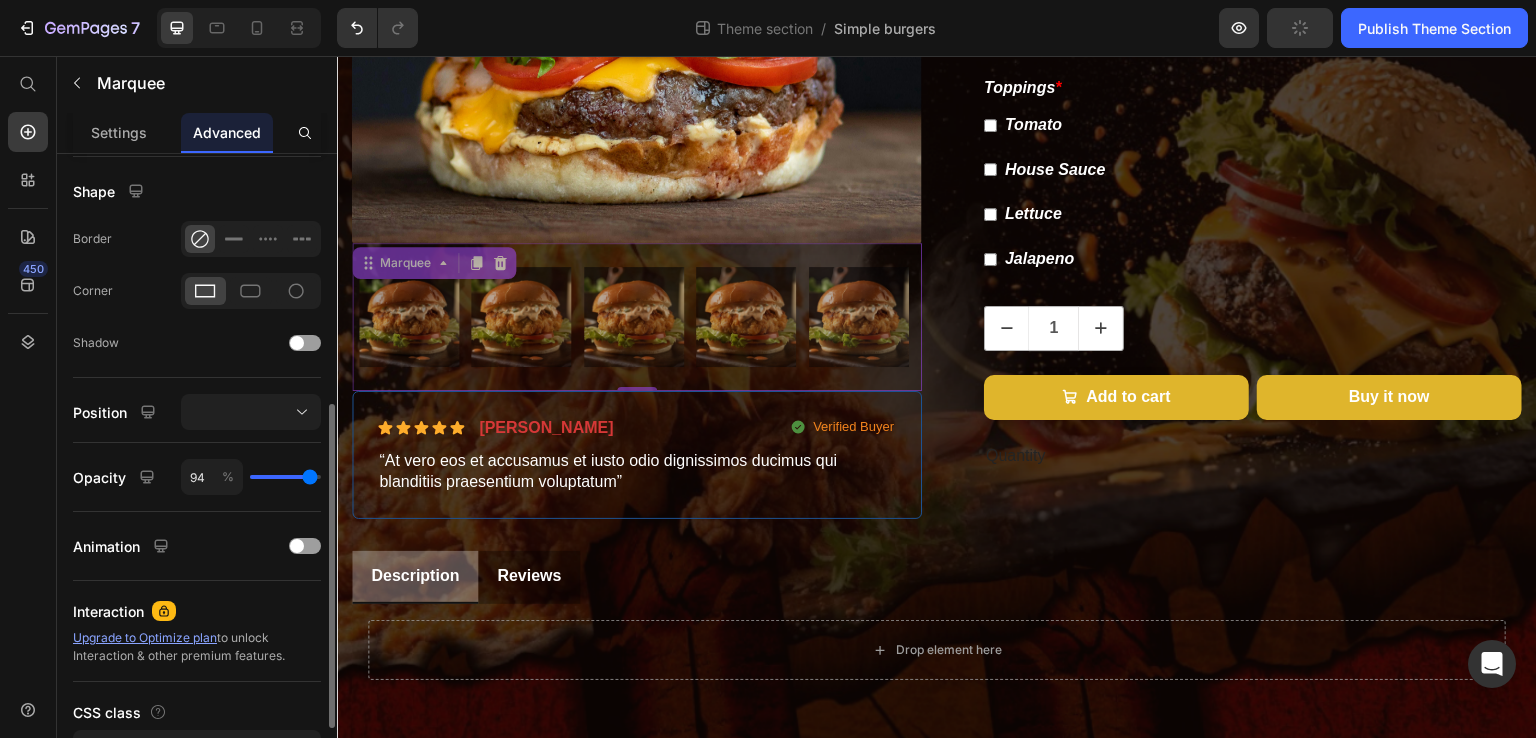 type on "100" 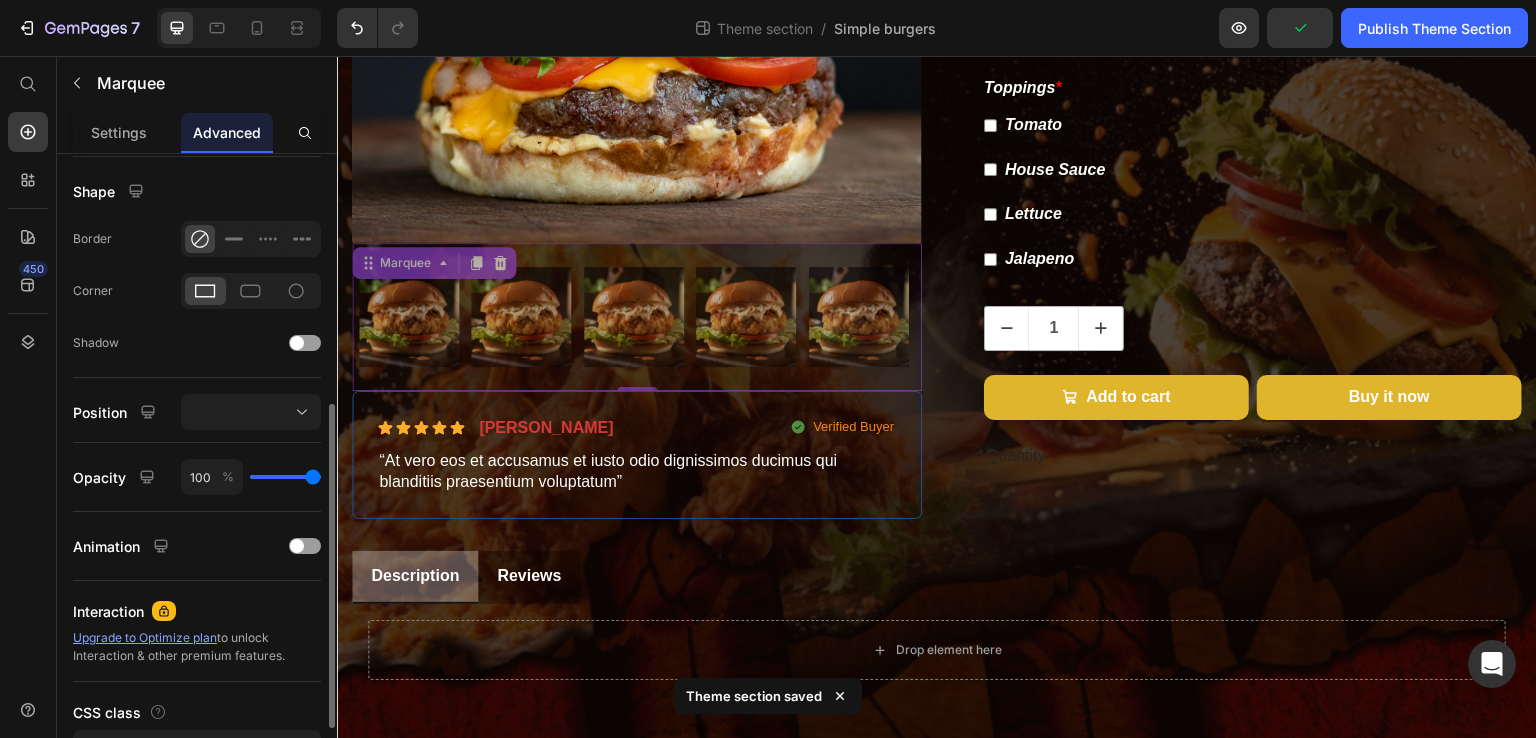 drag, startPoint x: 292, startPoint y: 476, endPoint x: 364, endPoint y: 461, distance: 73.545906 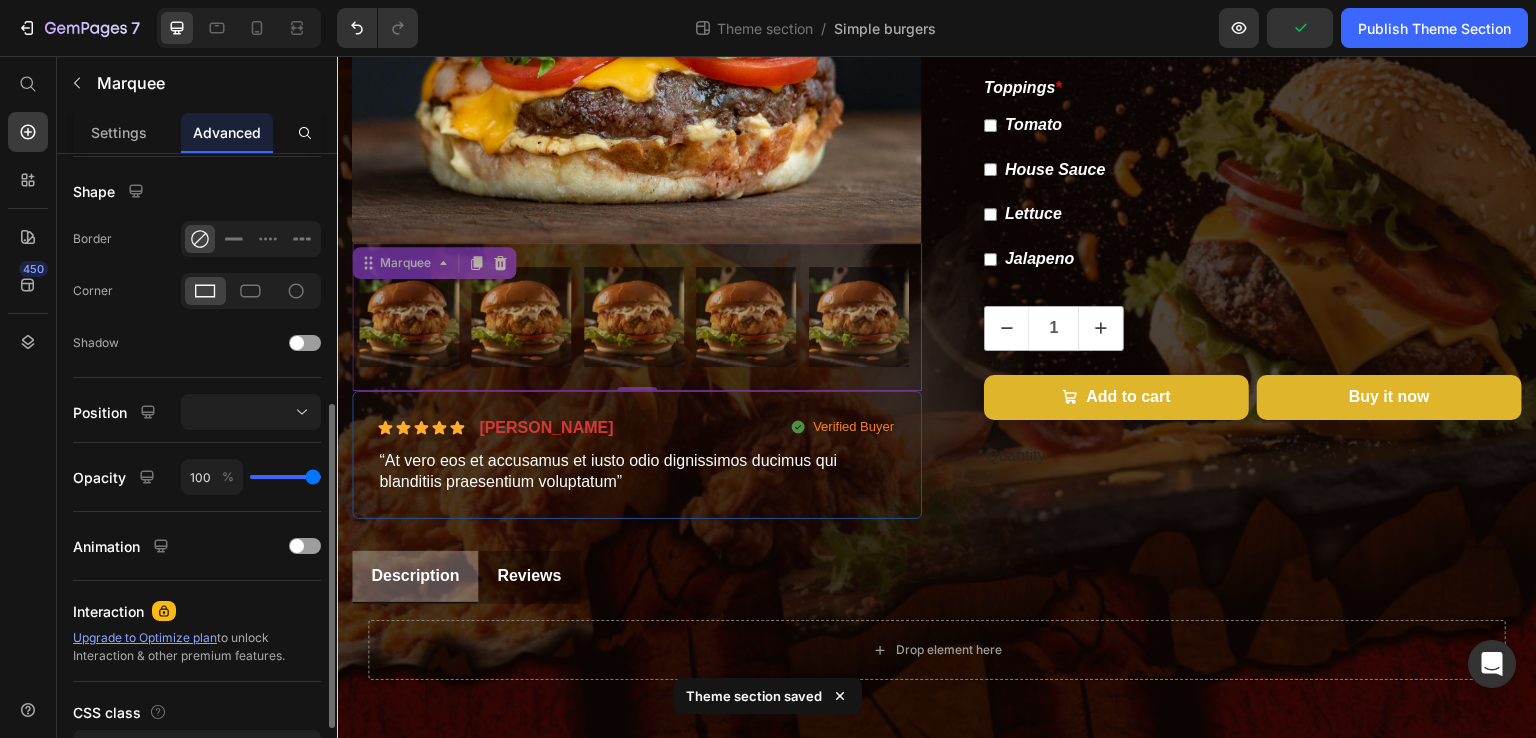 type on "100" 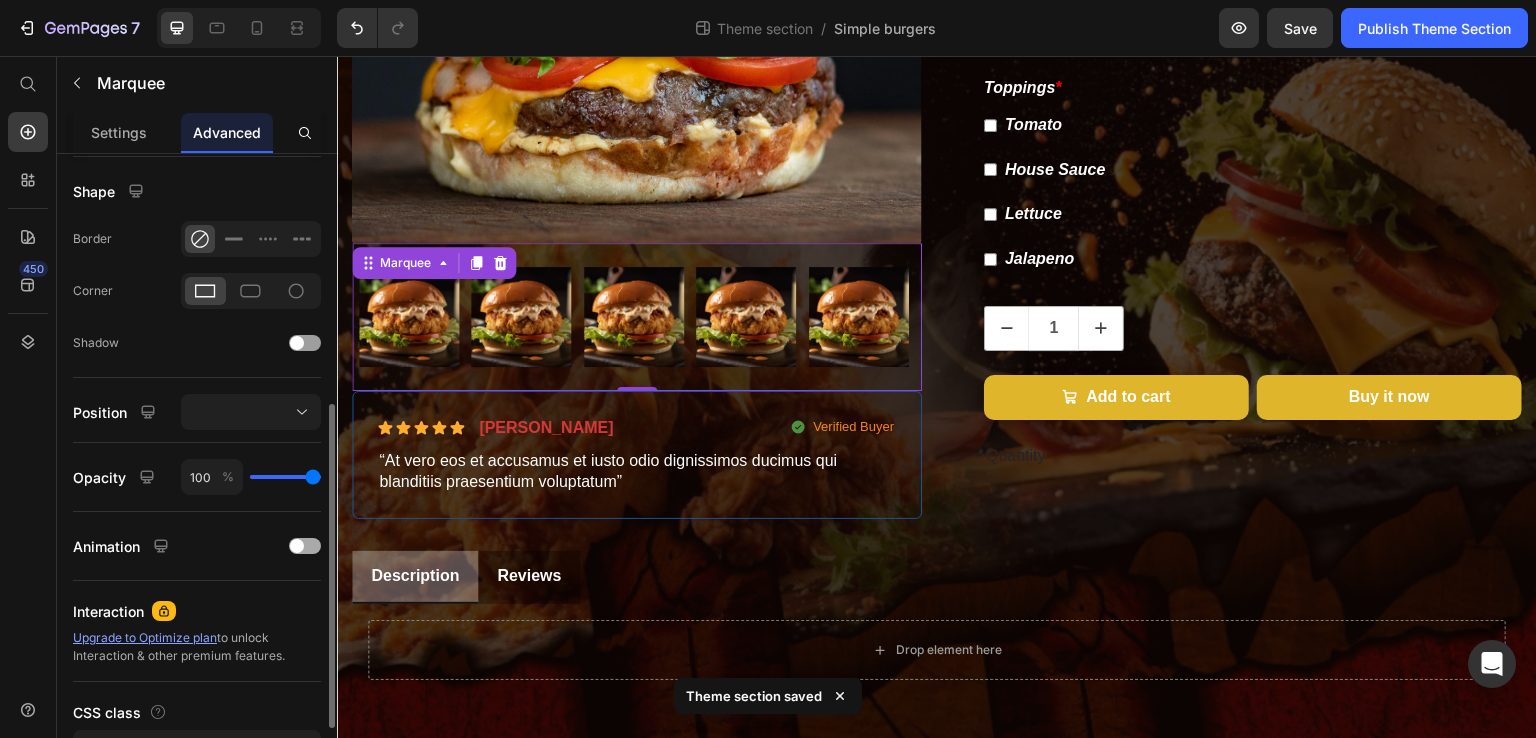 click at bounding box center (297, 546) 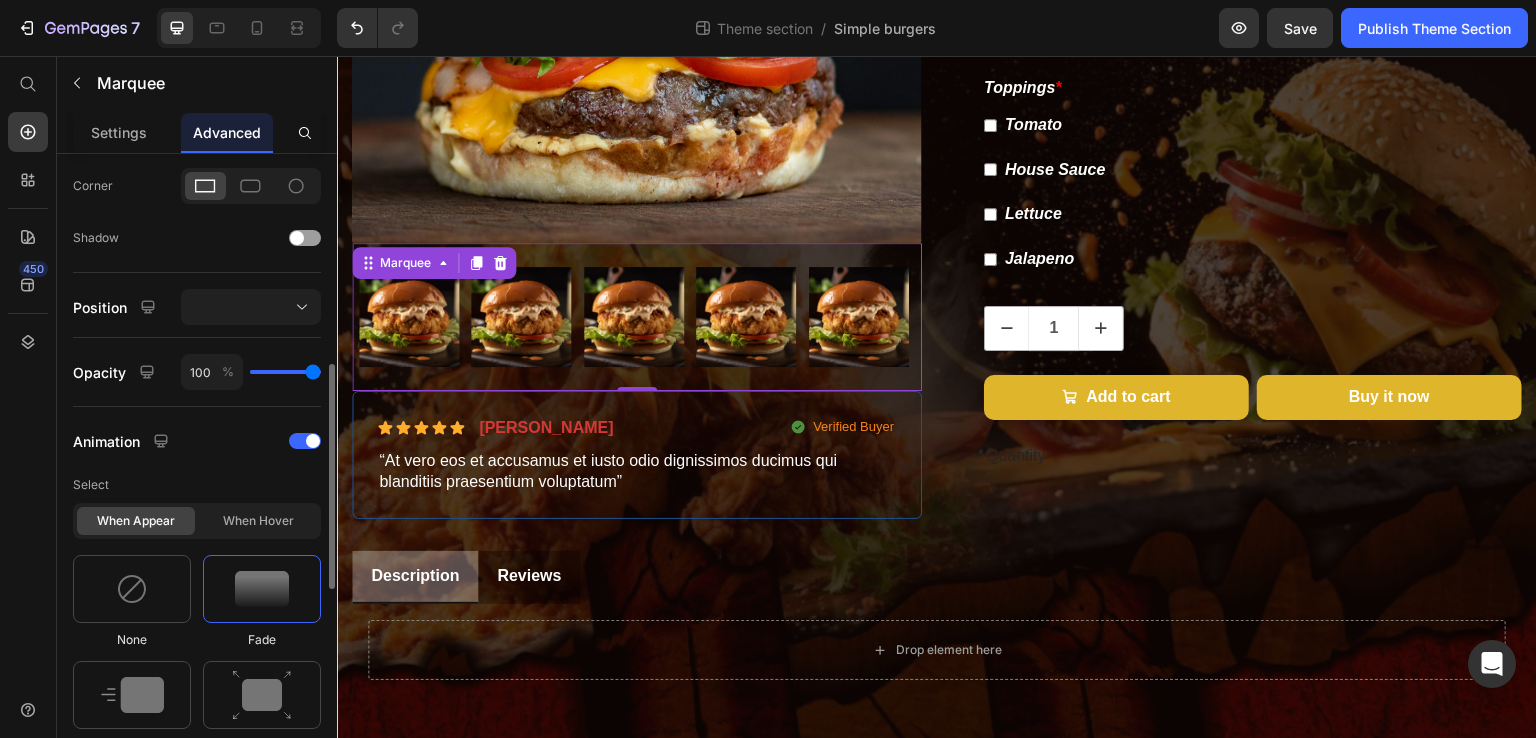 scroll, scrollTop: 621, scrollLeft: 0, axis: vertical 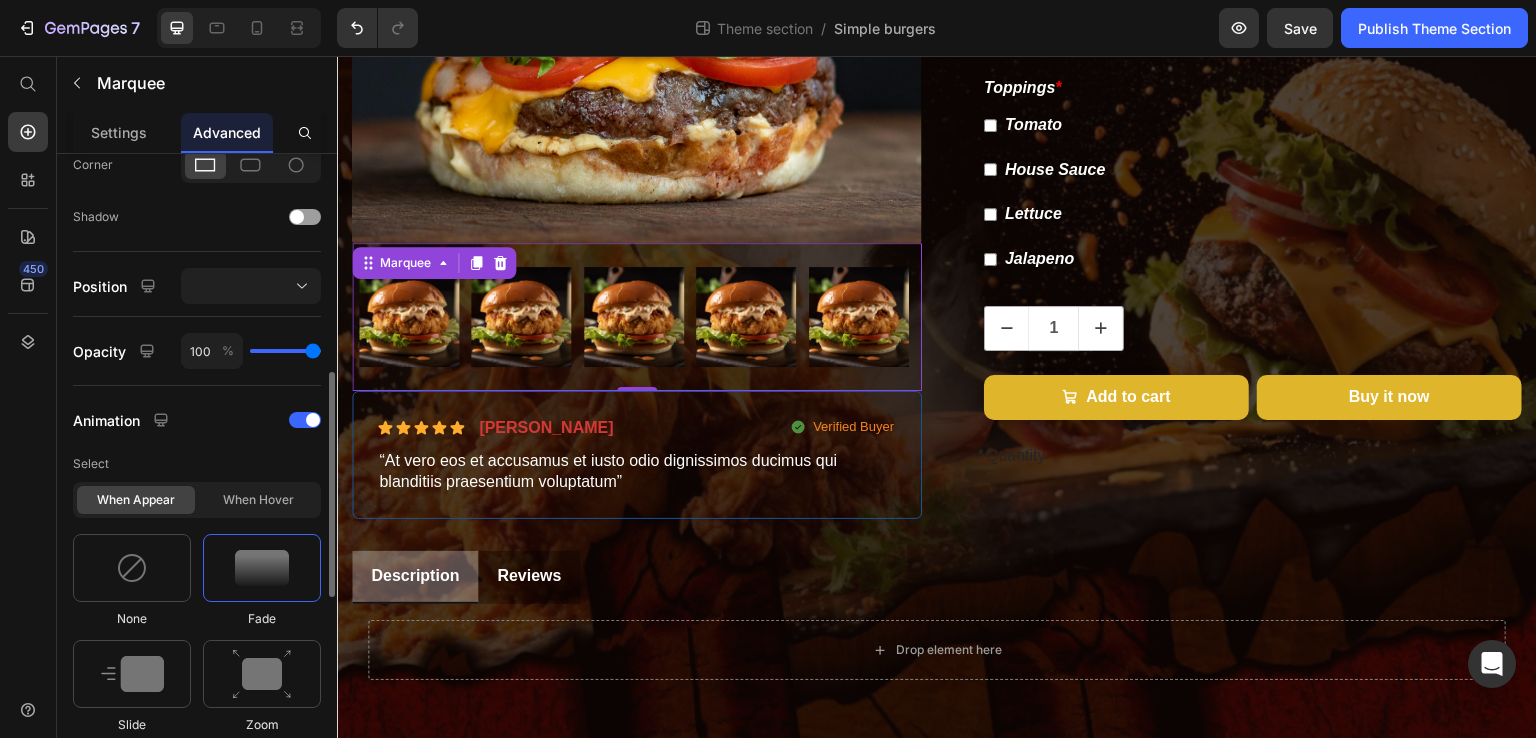 click at bounding box center [262, 568] 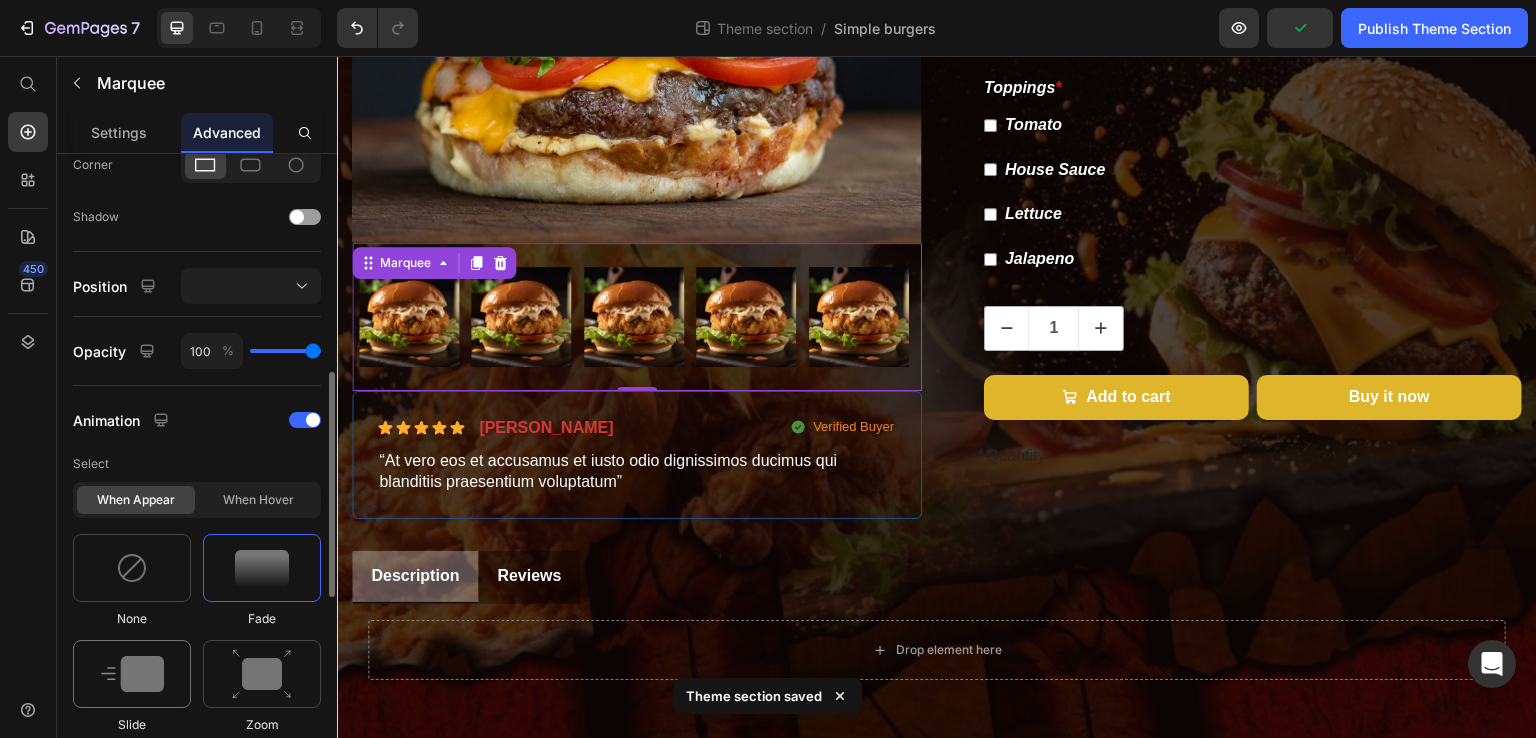 click at bounding box center (132, 674) 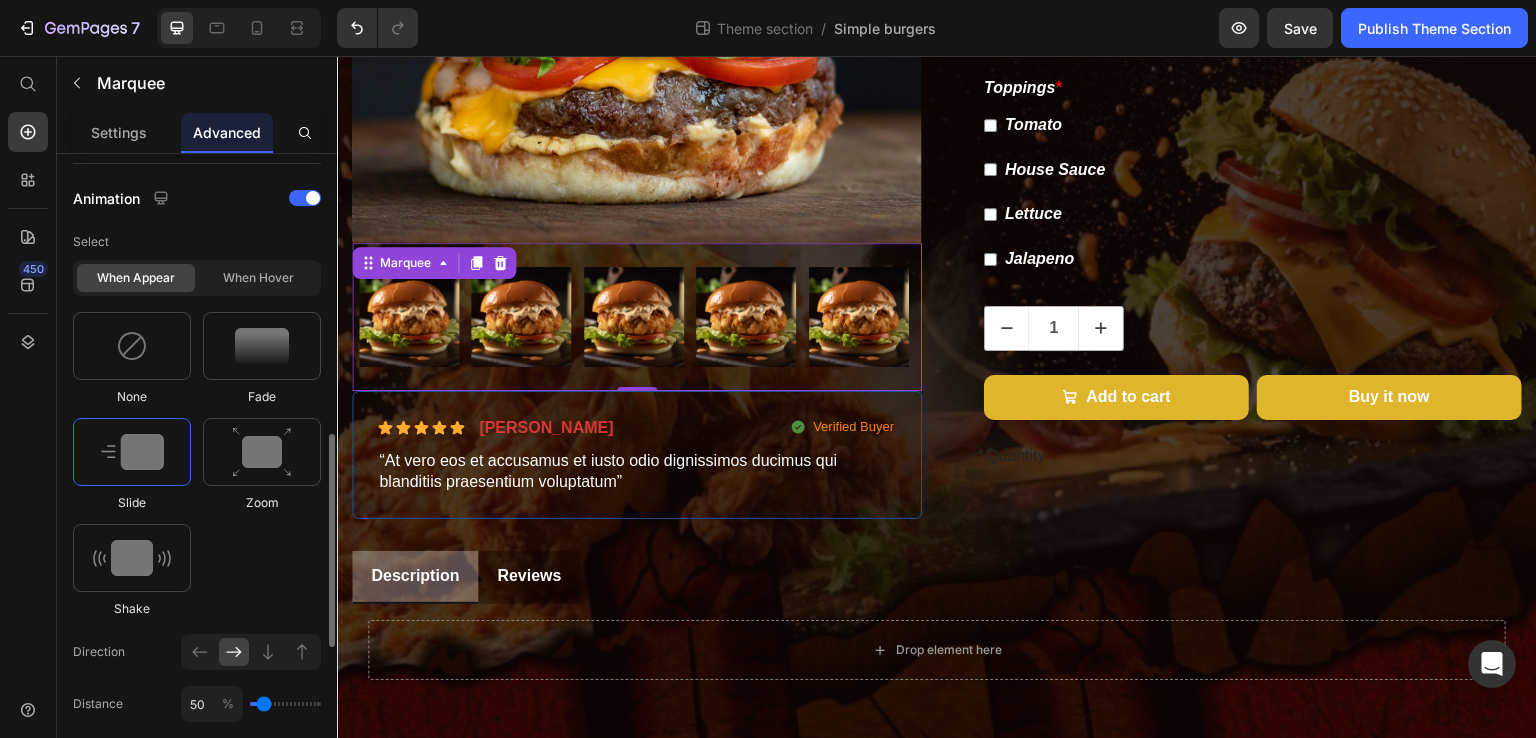 scroll, scrollTop: 845, scrollLeft: 0, axis: vertical 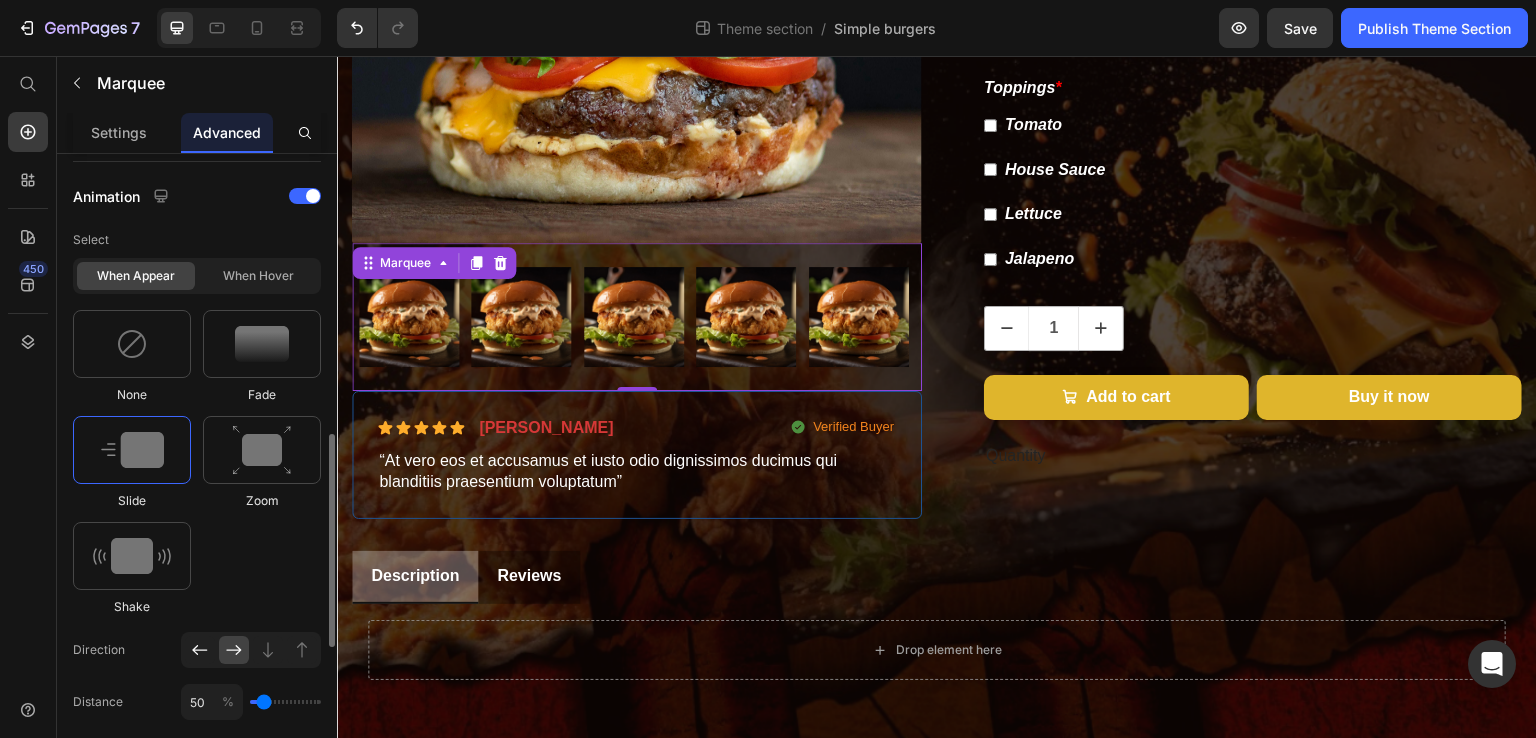 click 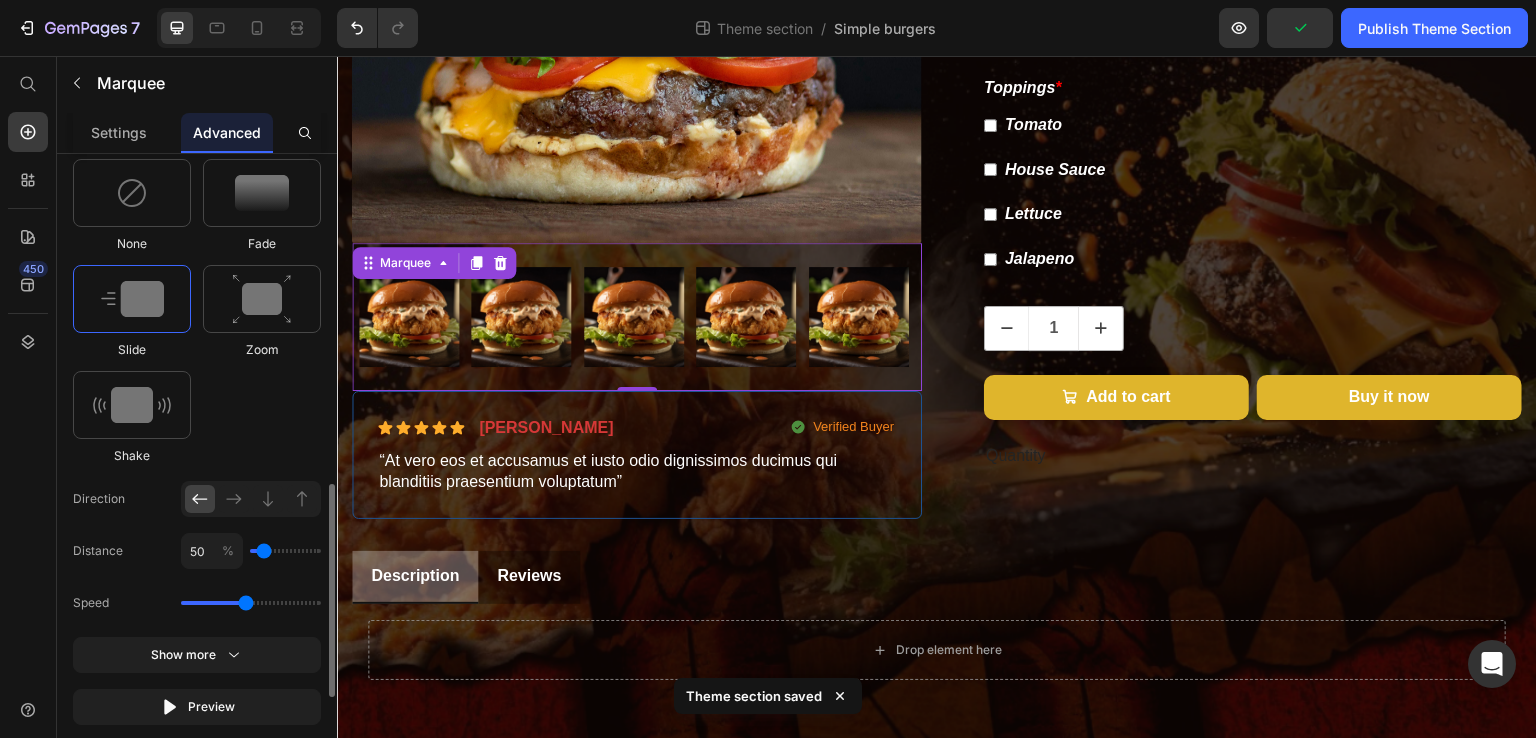 scroll, scrollTop: 999, scrollLeft: 0, axis: vertical 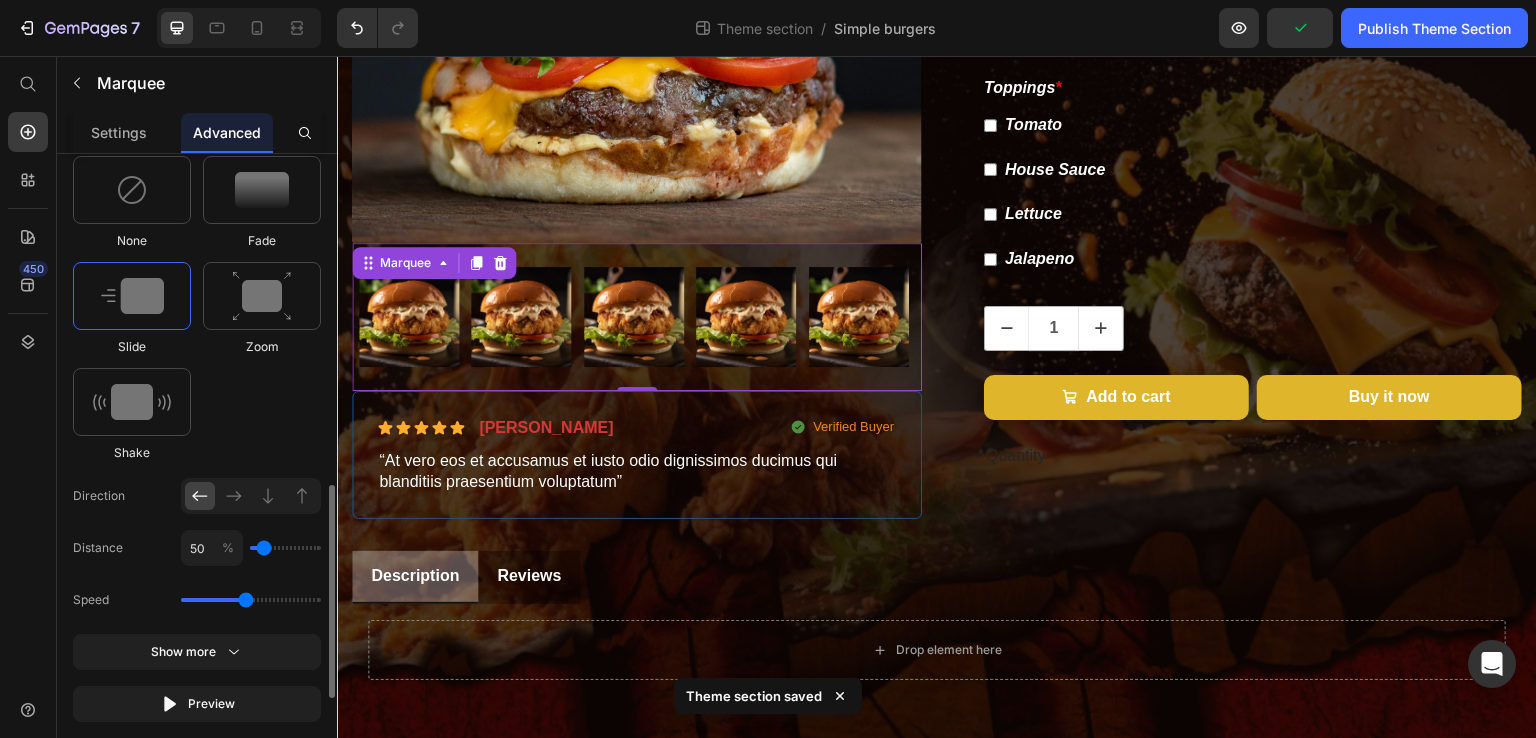 type on "100" 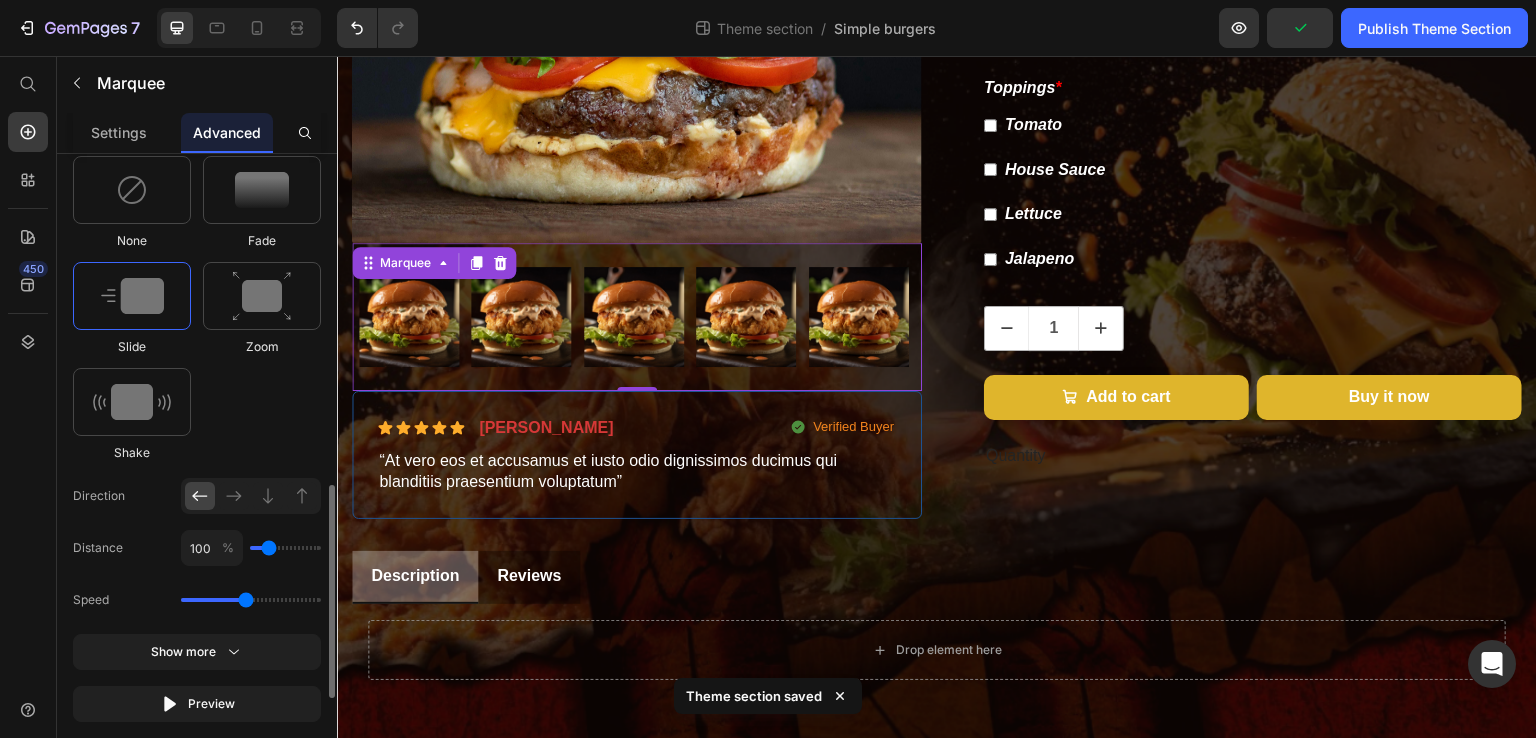 type on "150" 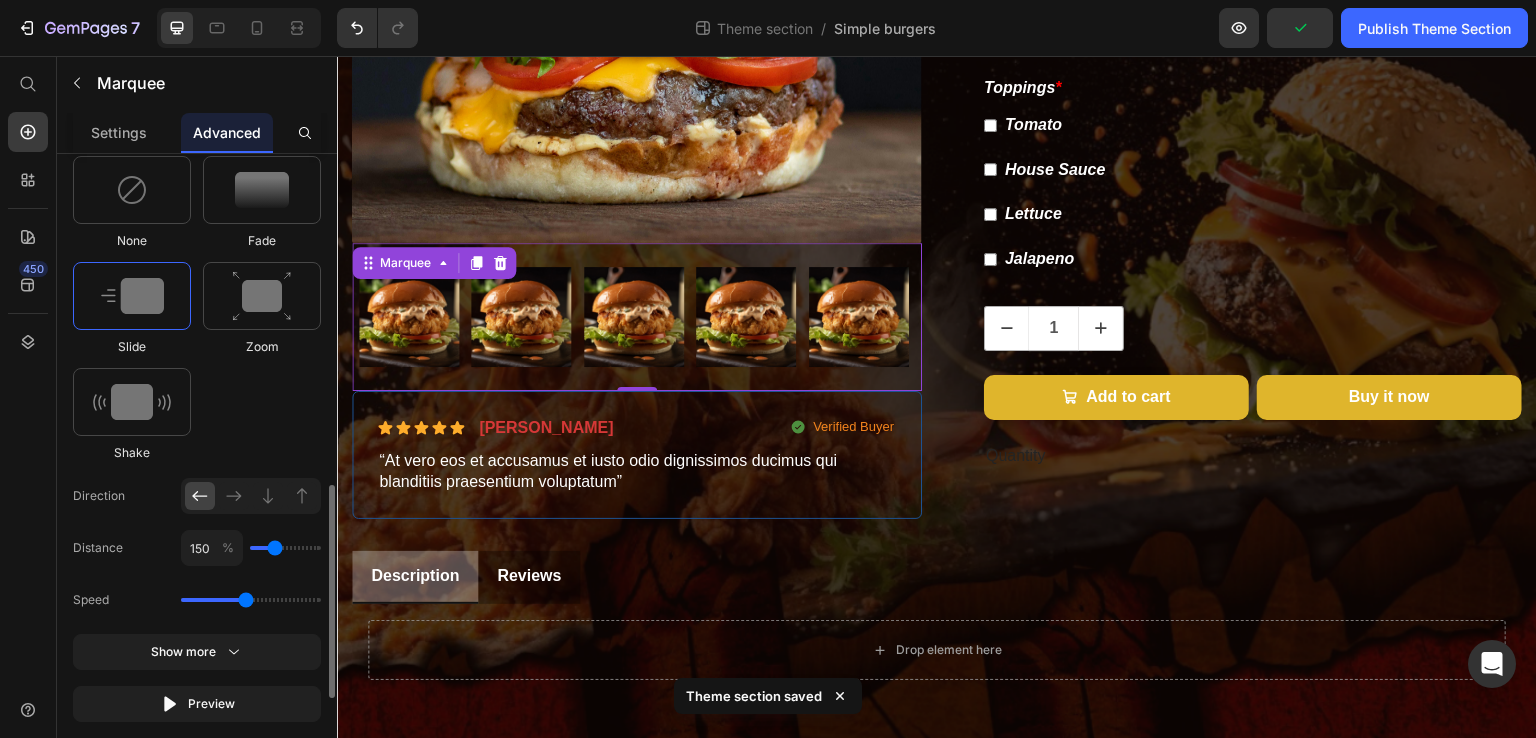 type on "200" 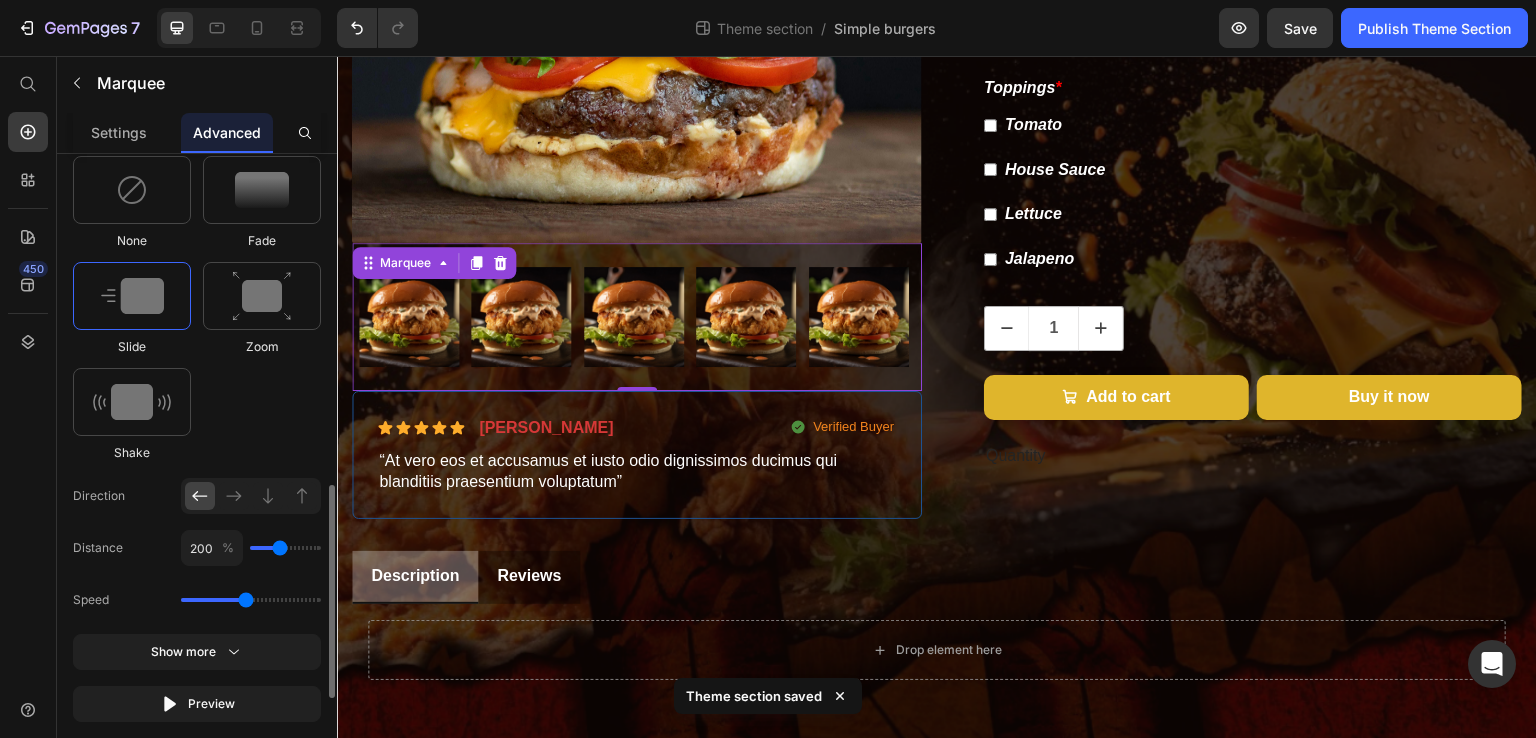 type on "250" 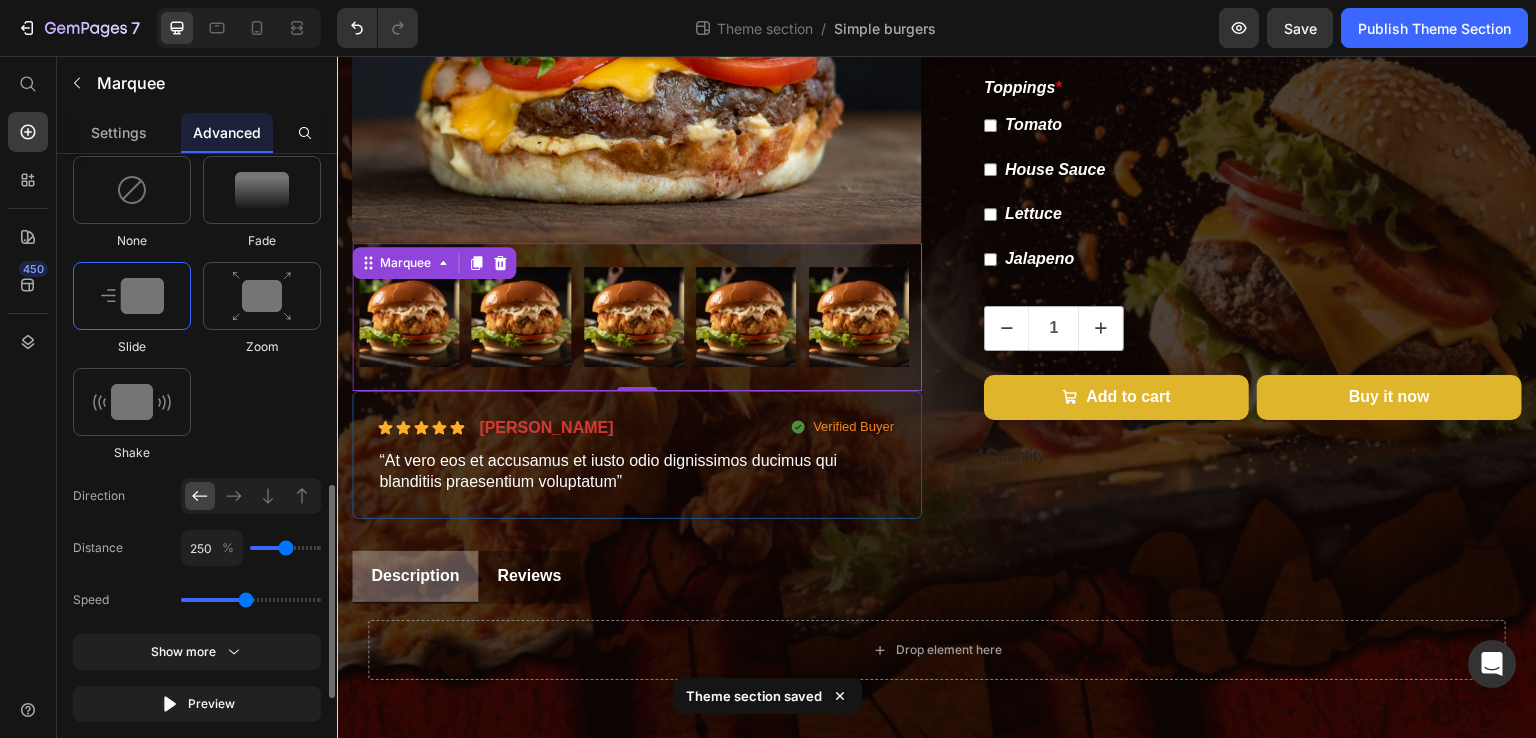 drag, startPoint x: 267, startPoint y: 549, endPoint x: 283, endPoint y: 552, distance: 16.27882 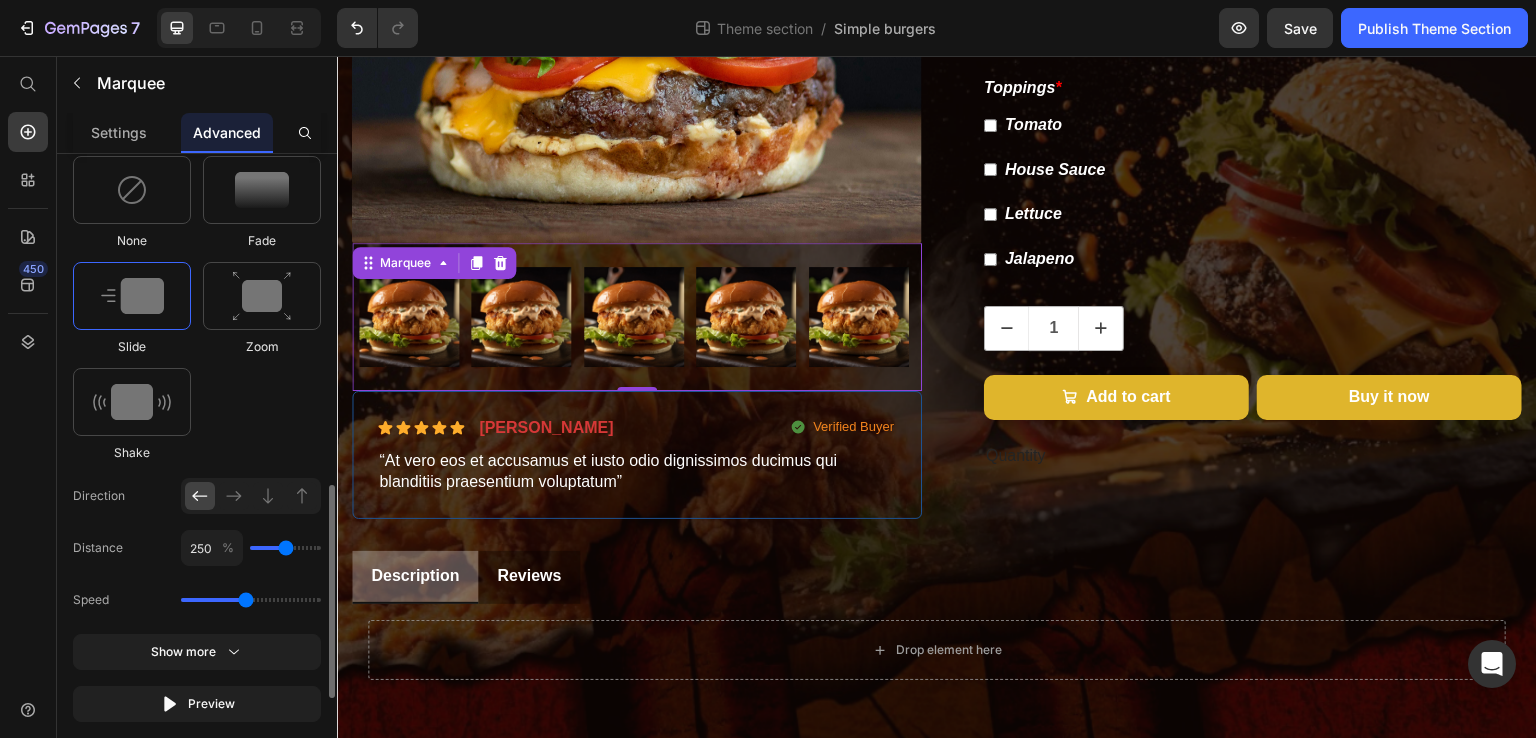 type on "200" 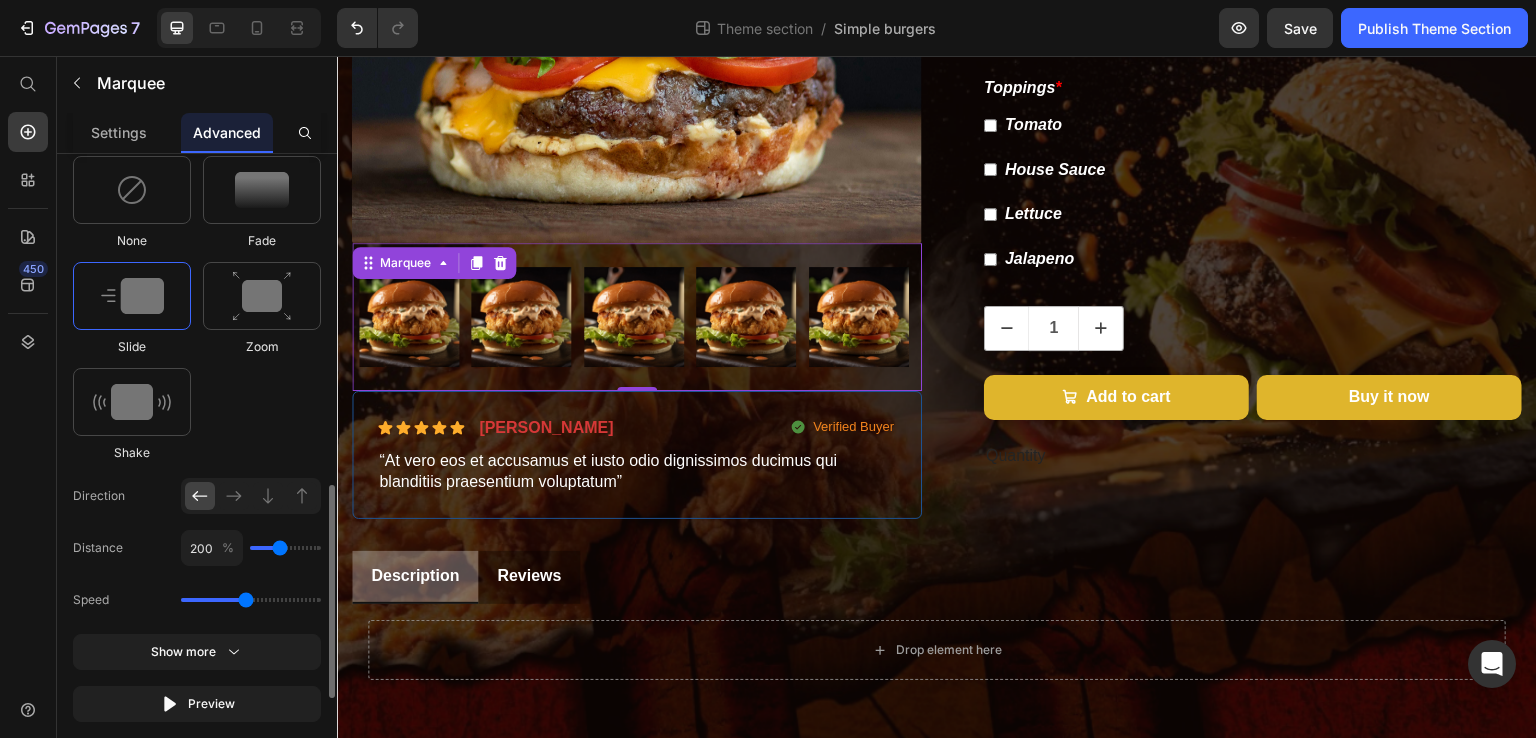 type on "200" 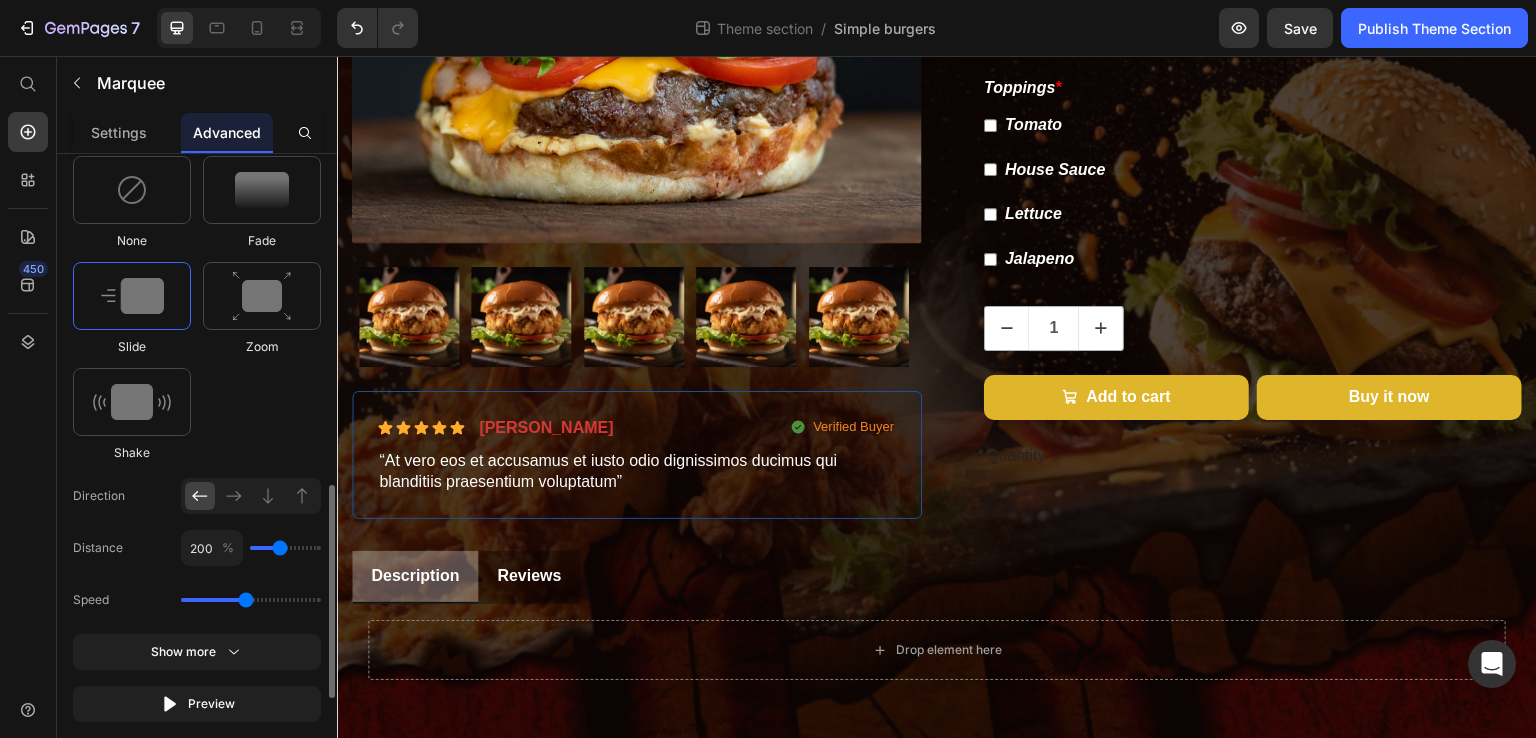 click on "Speed" 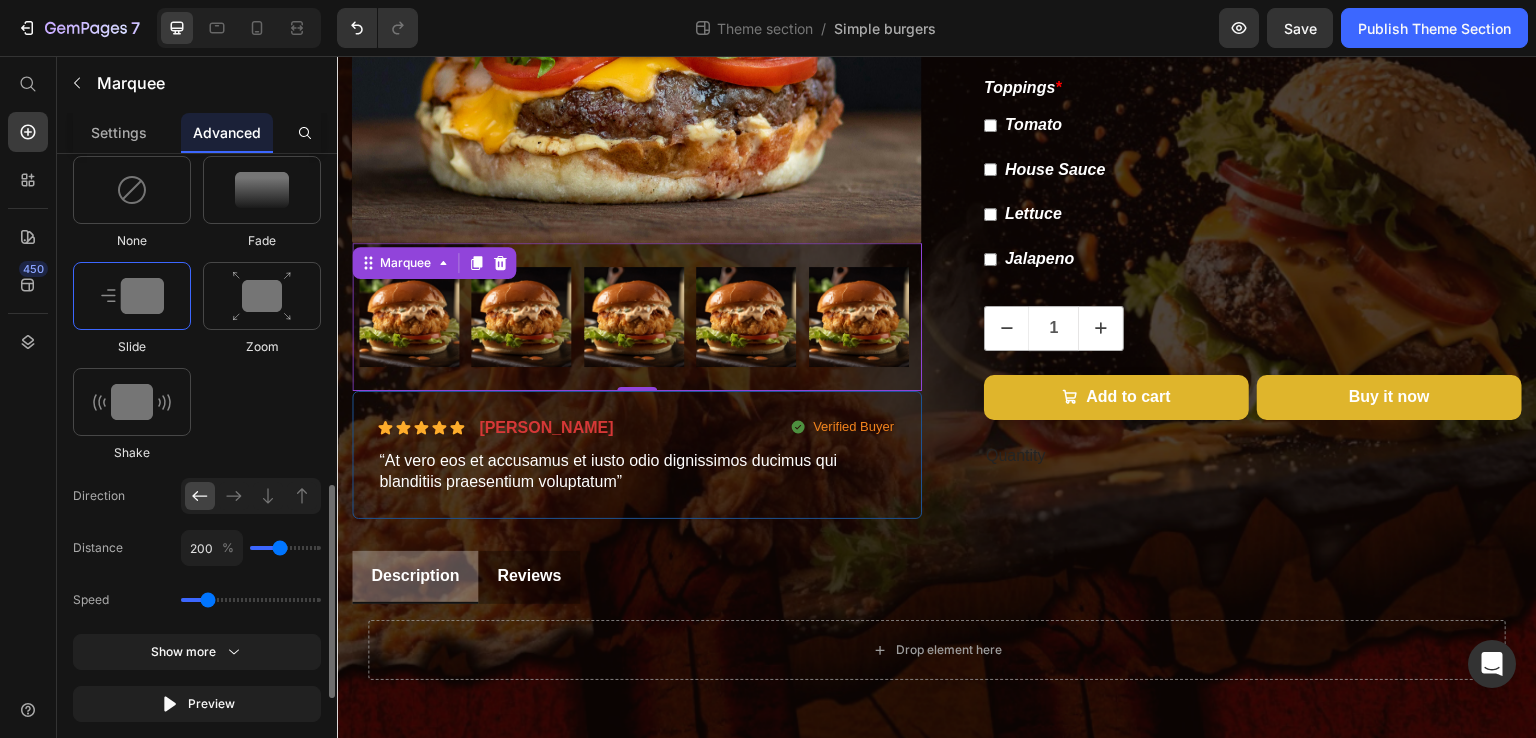 drag, startPoint x: 249, startPoint y: 602, endPoint x: 210, endPoint y: 594, distance: 39.812057 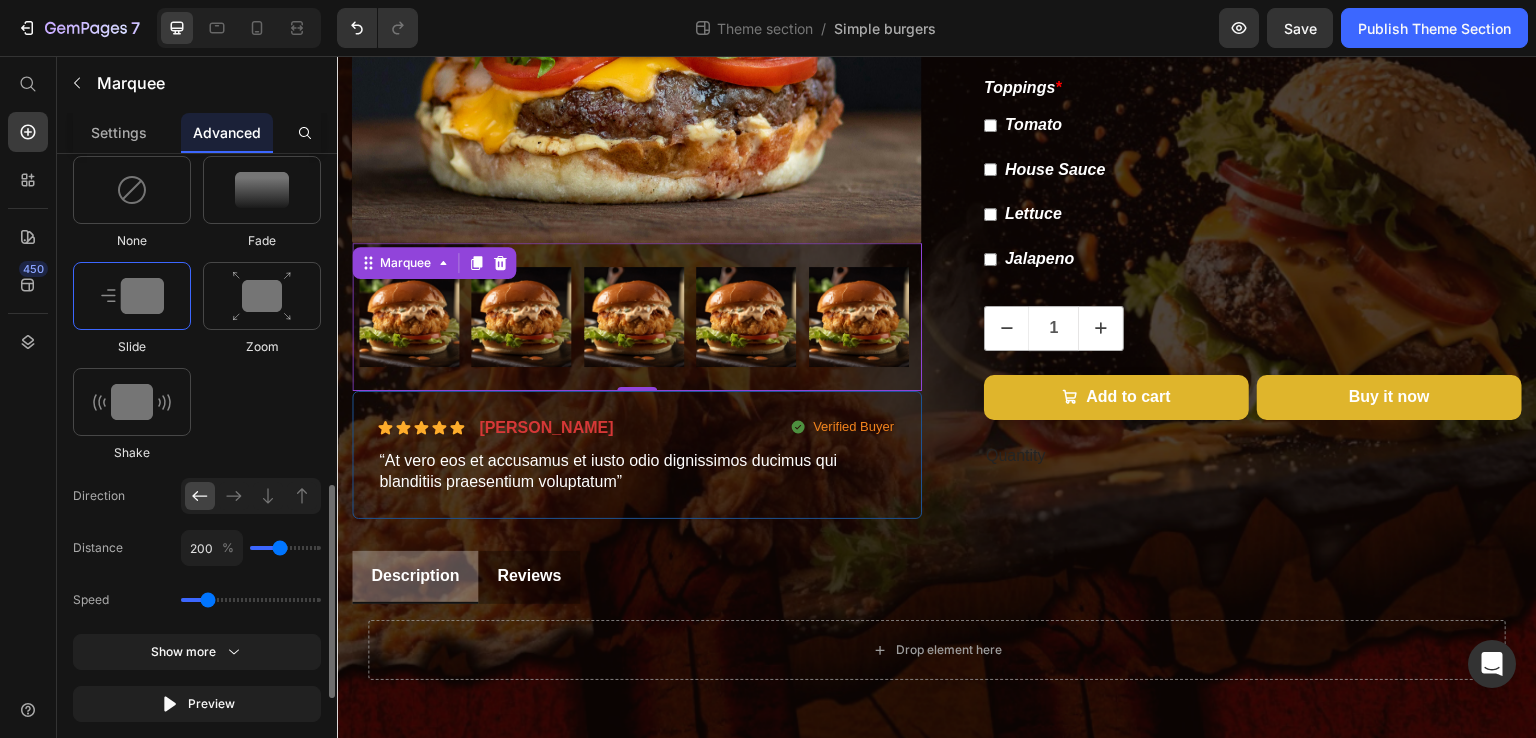 click at bounding box center (251, 600) 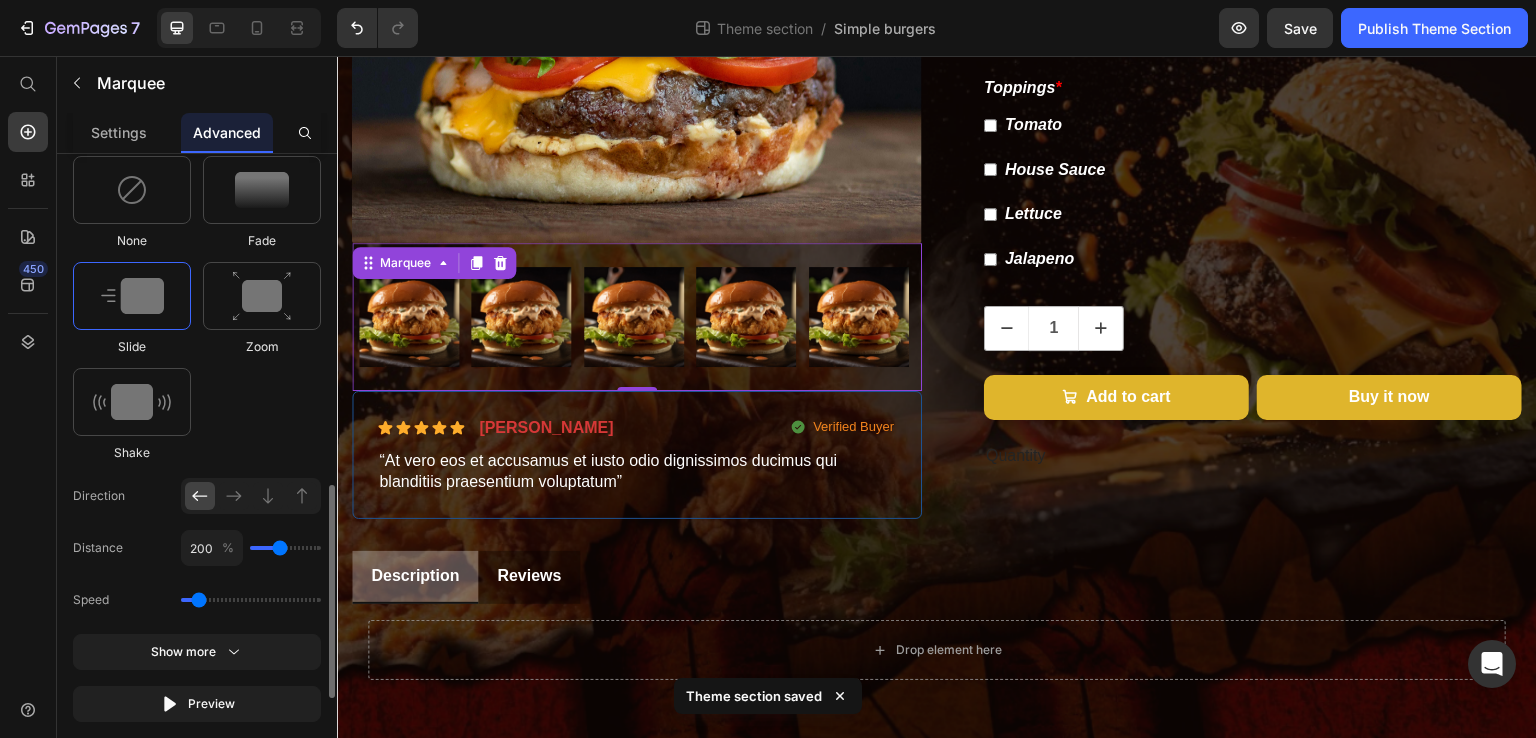 drag, startPoint x: 210, startPoint y: 594, endPoint x: 200, endPoint y: 595, distance: 10.049875 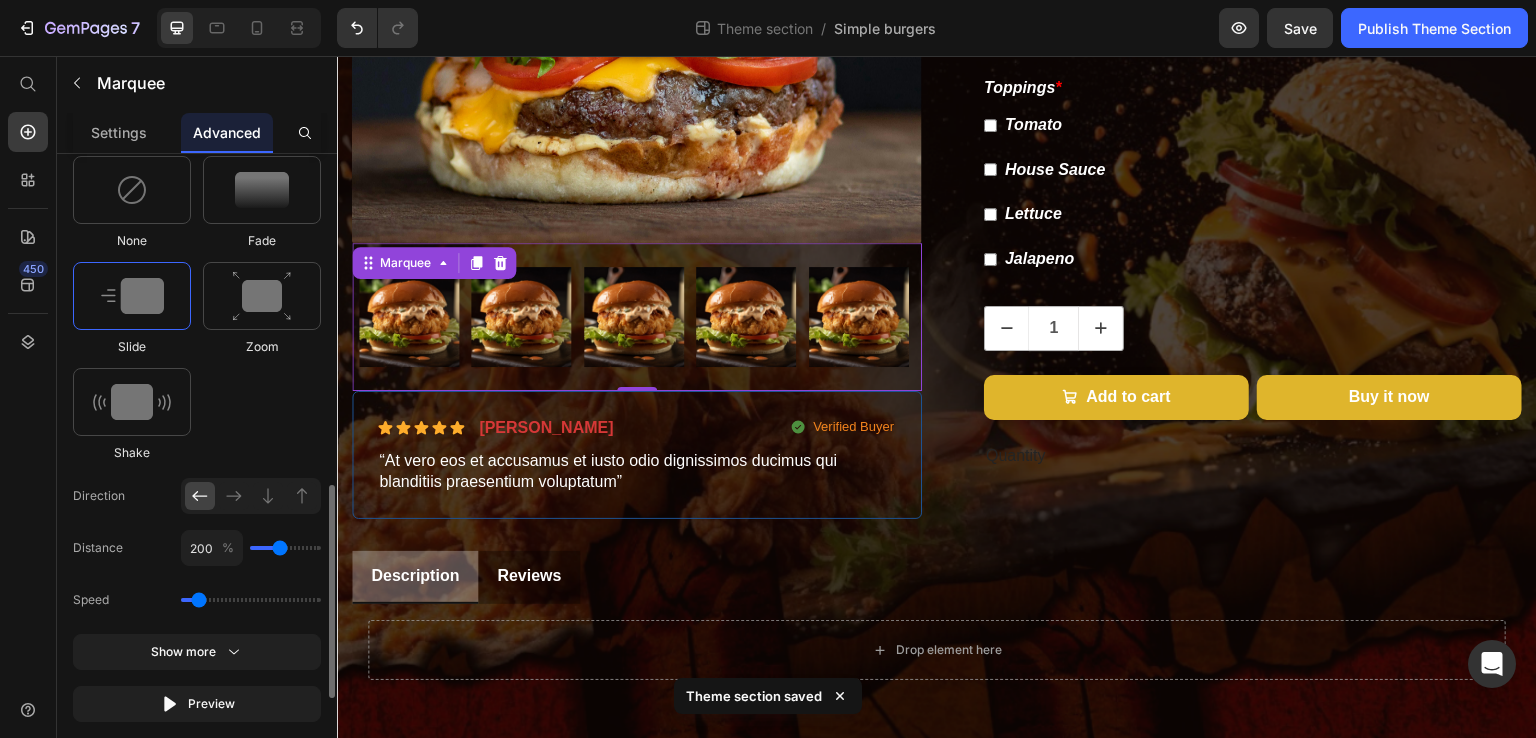 type on "0.7" 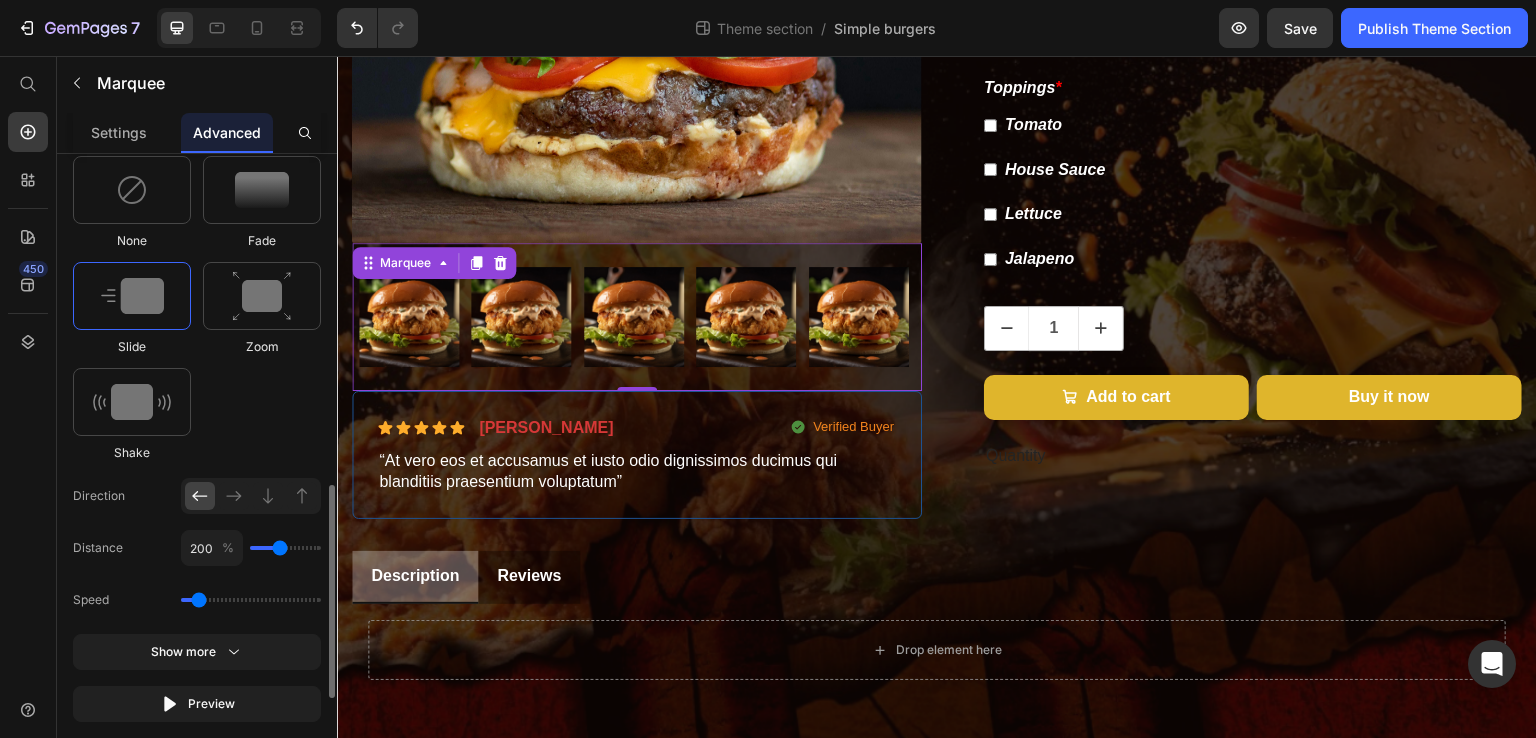 type on "150" 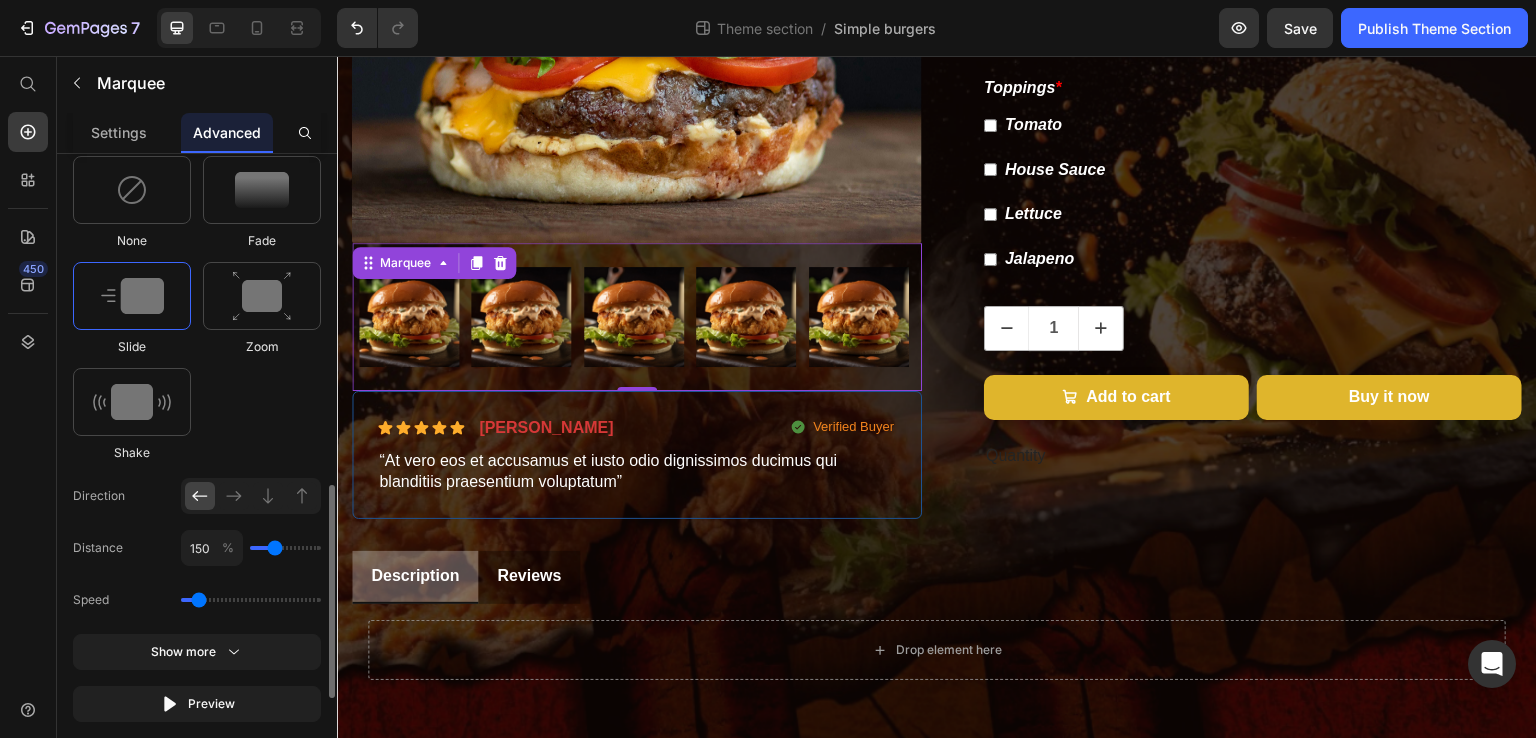 type on "100" 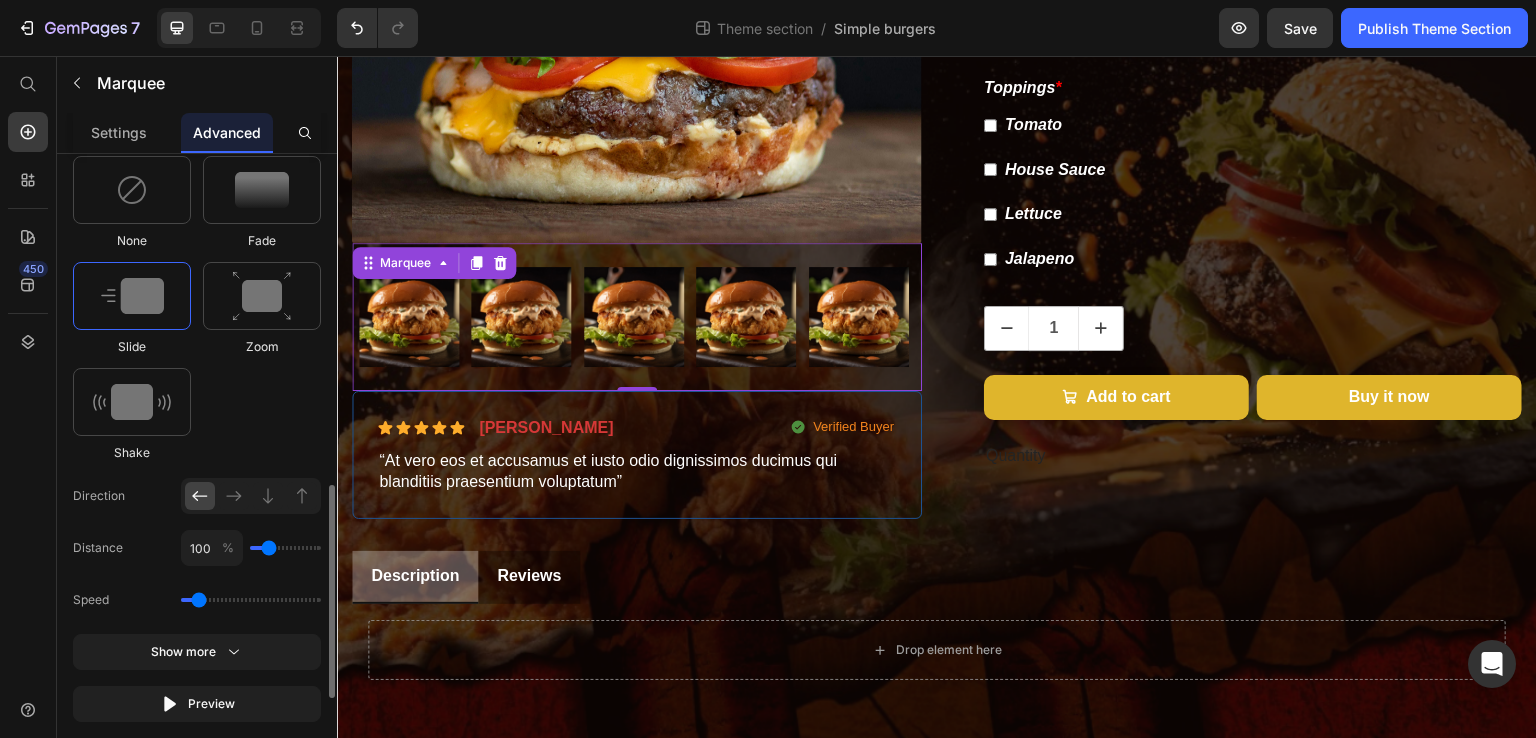 type on "50" 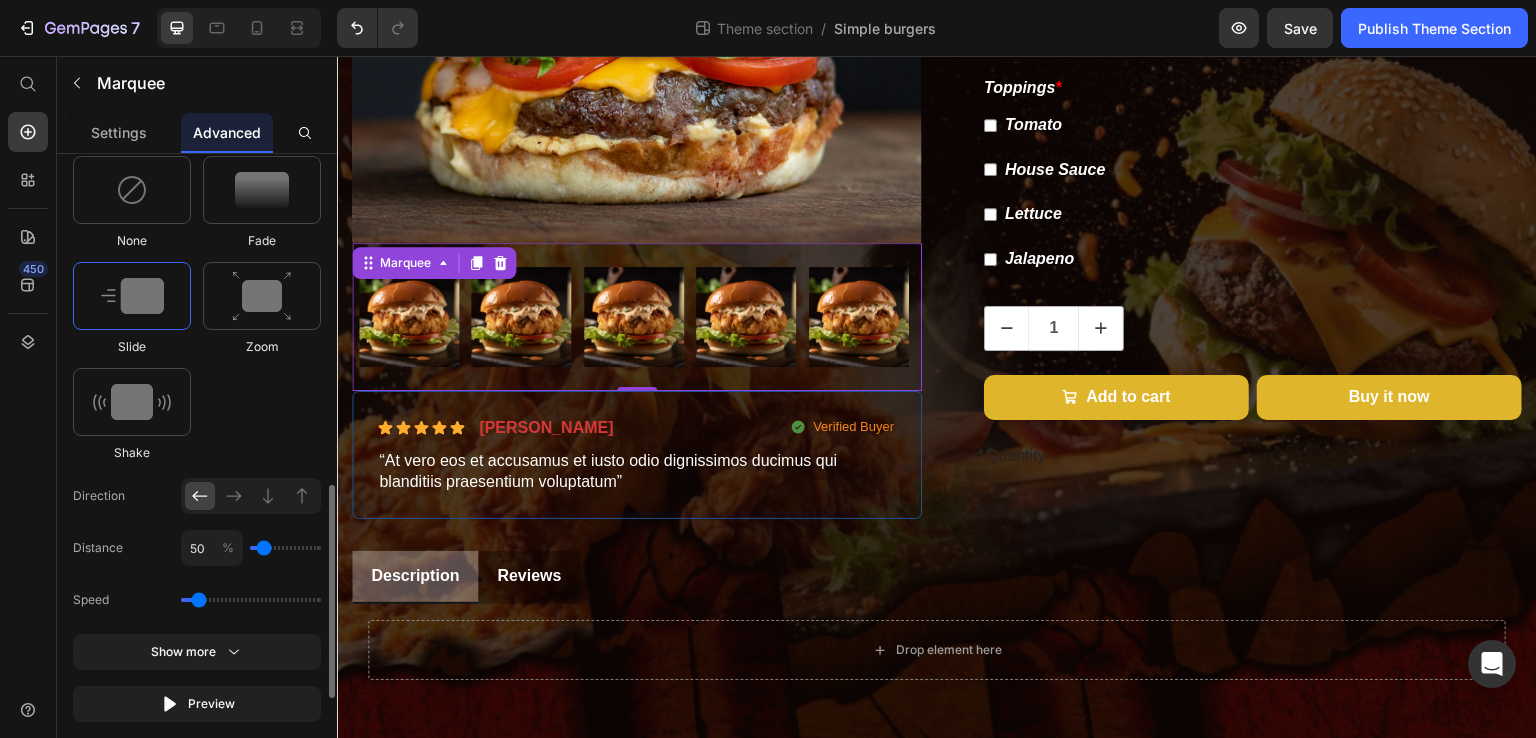 type on "50" 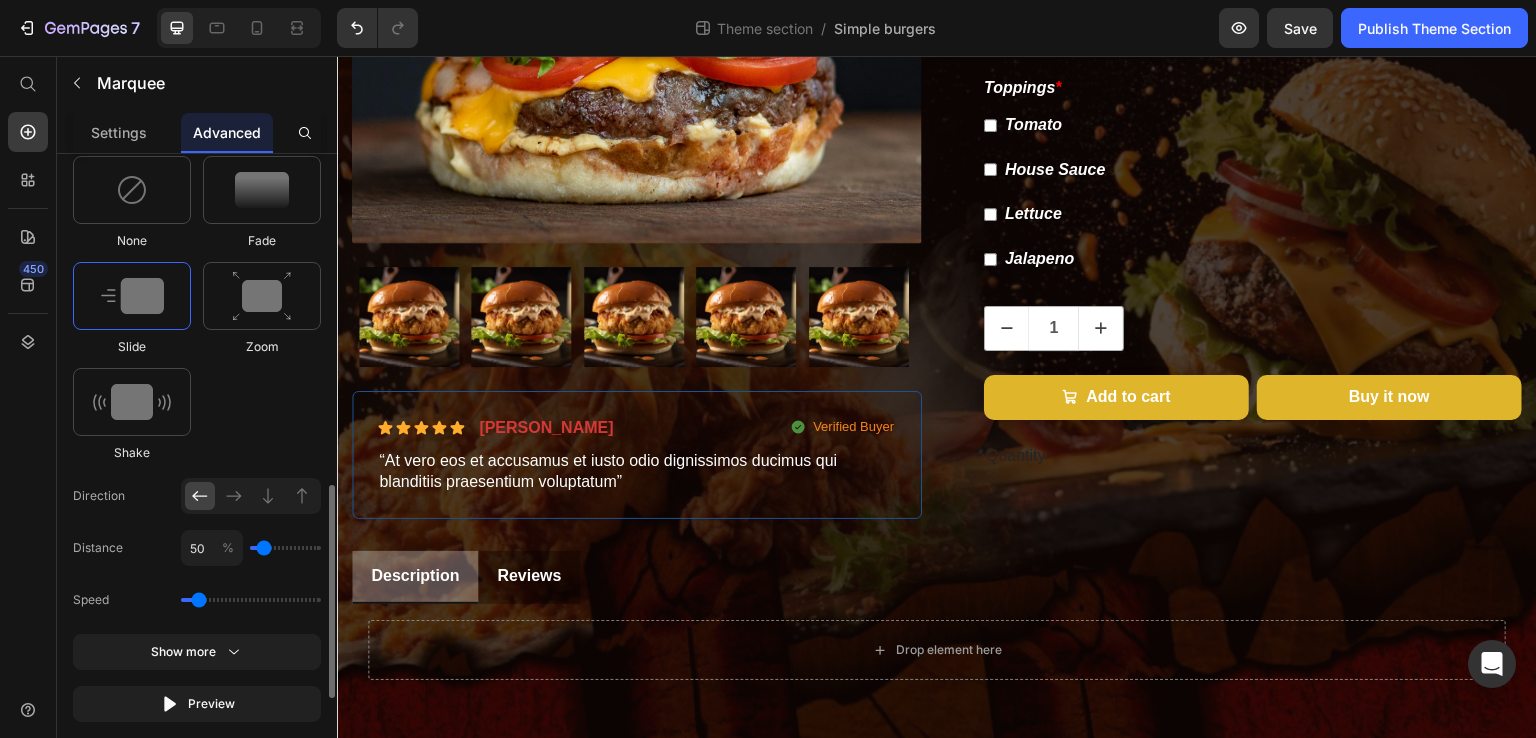 drag, startPoint x: 282, startPoint y: 547, endPoint x: 263, endPoint y: 551, distance: 19.416489 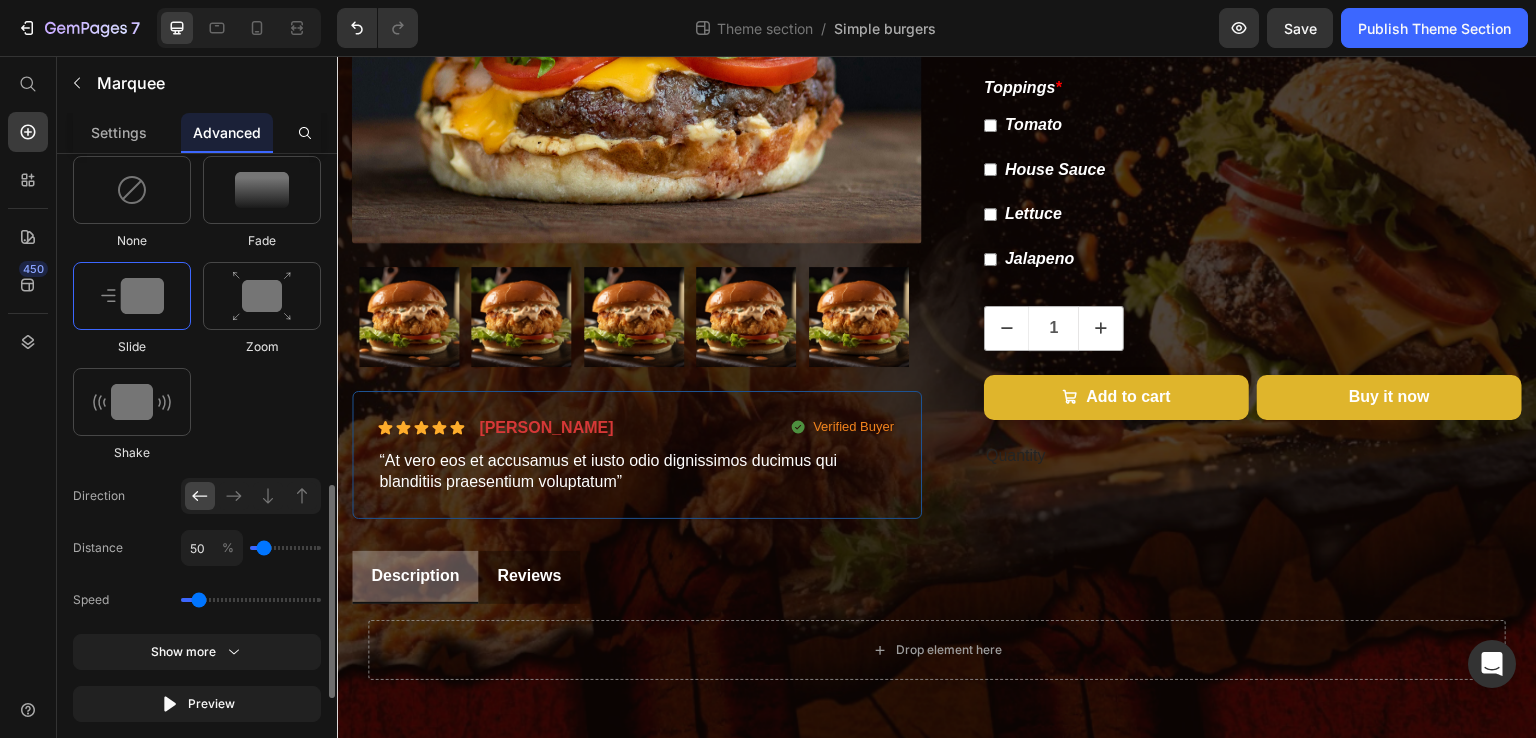 type on "50" 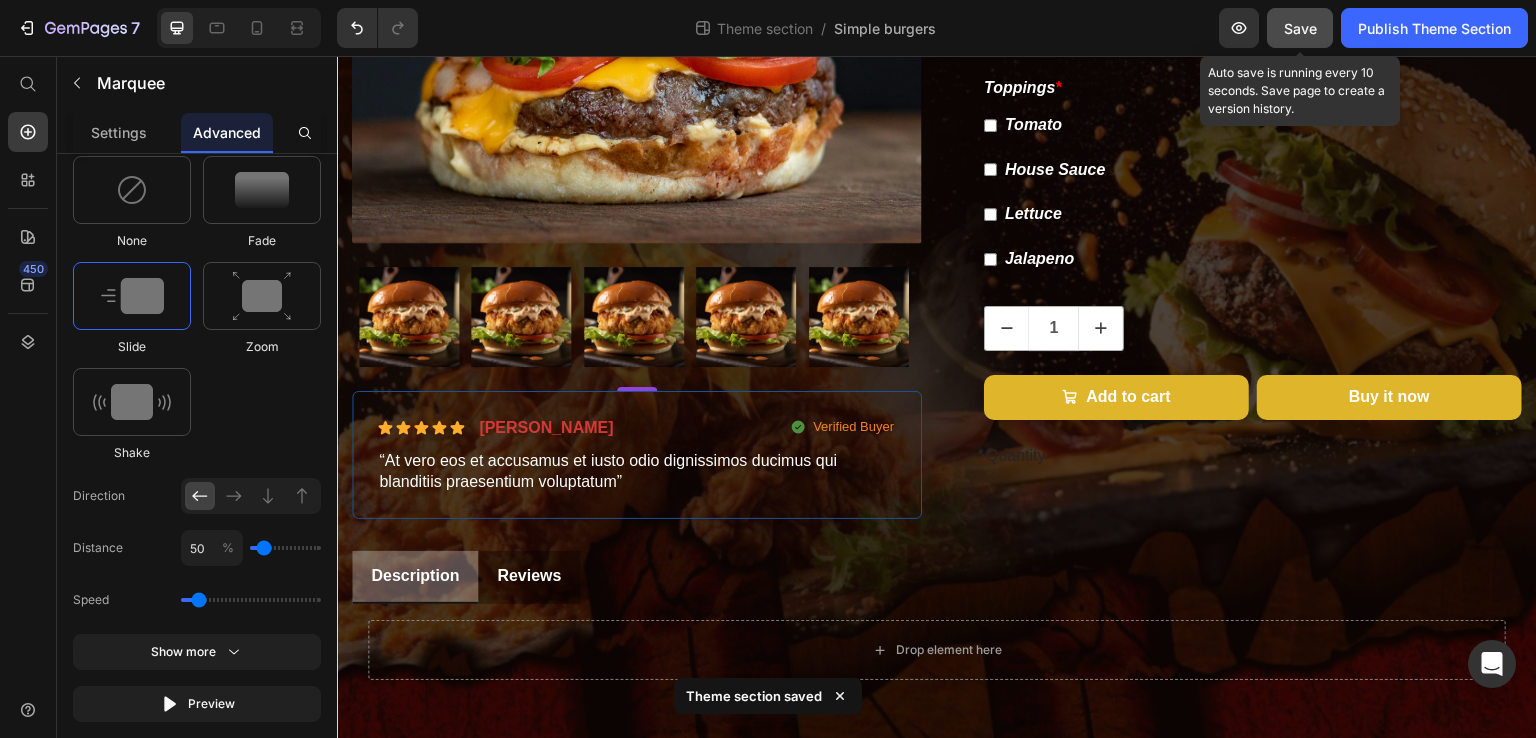 click on "Save" at bounding box center (1300, 28) 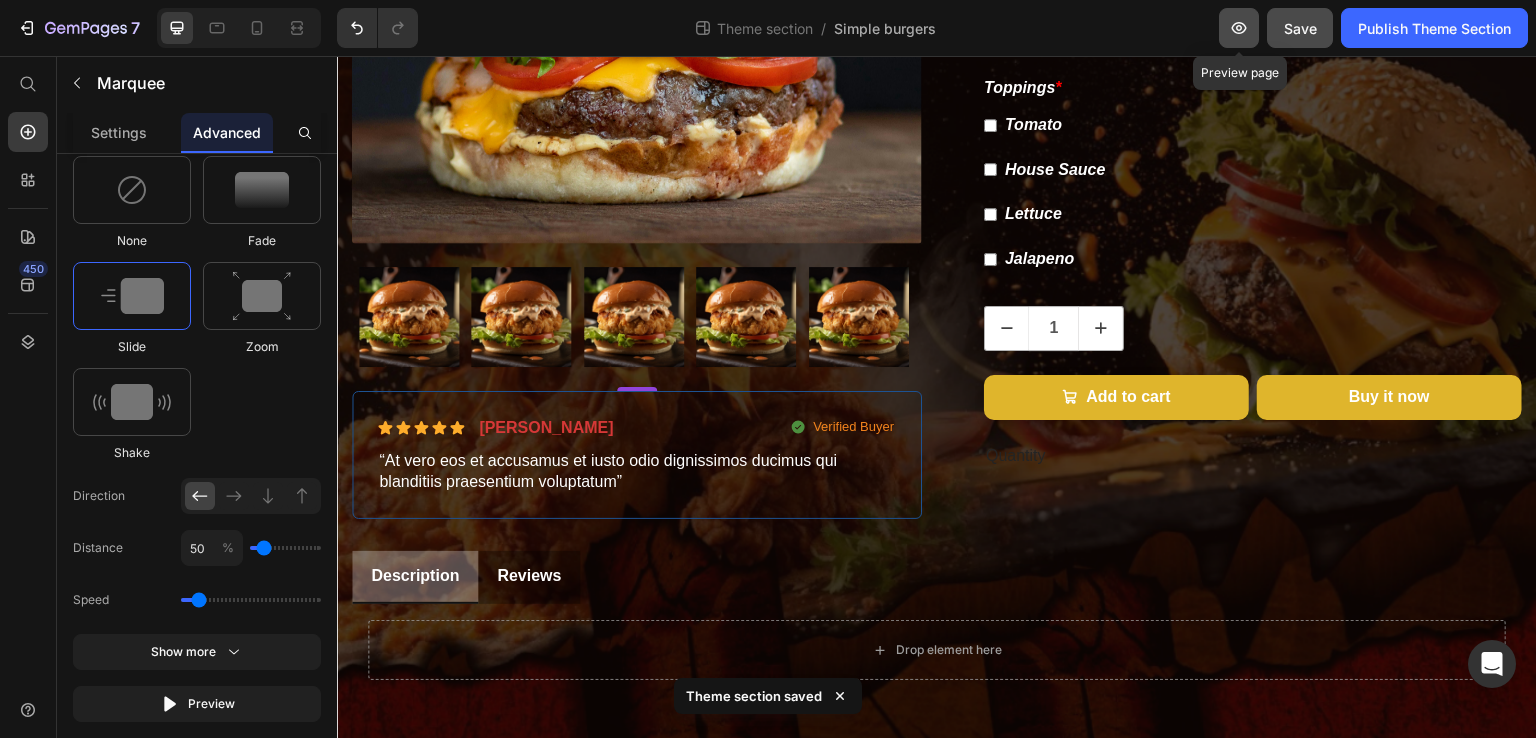 click 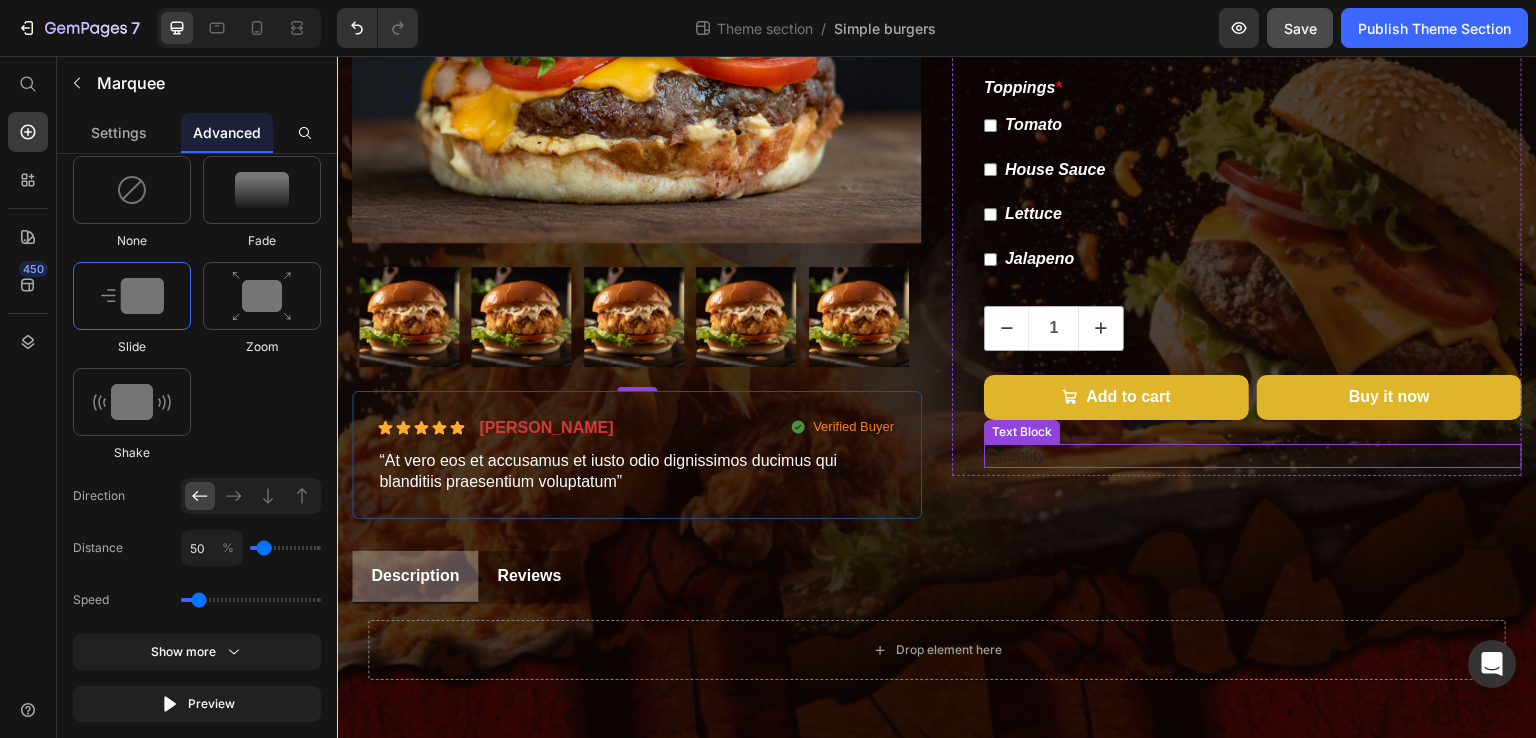click on "Quantity" at bounding box center (1253, 456) 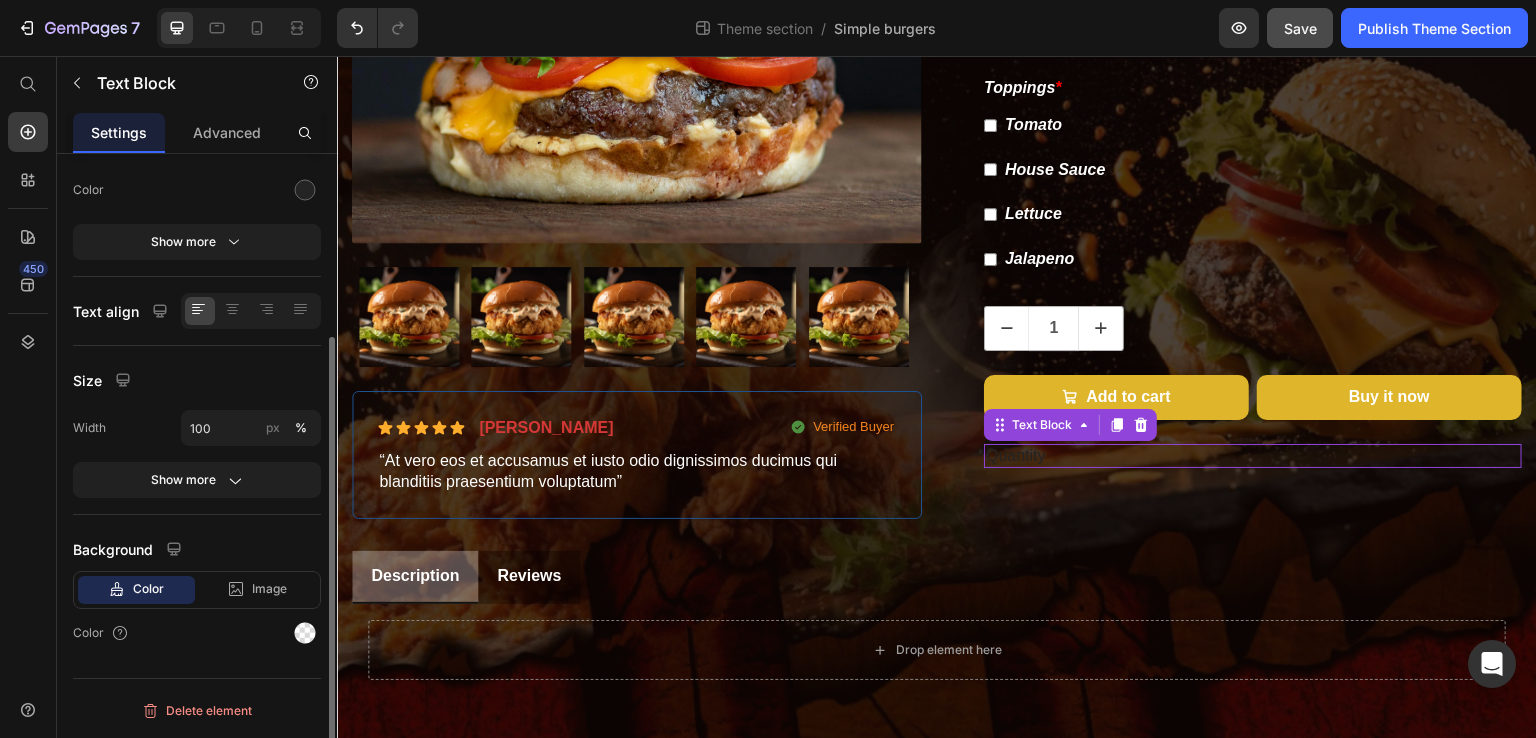 scroll, scrollTop: 0, scrollLeft: 0, axis: both 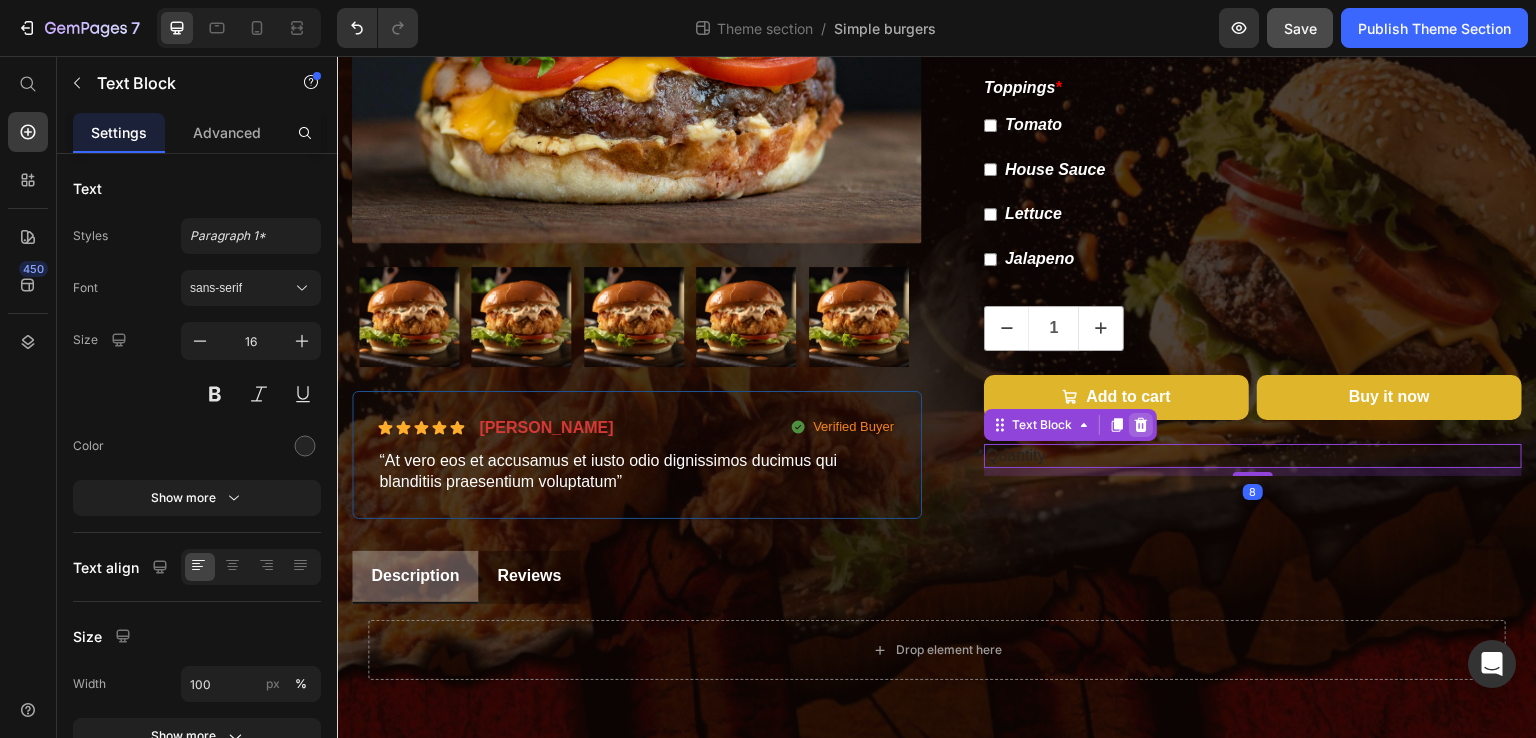 click 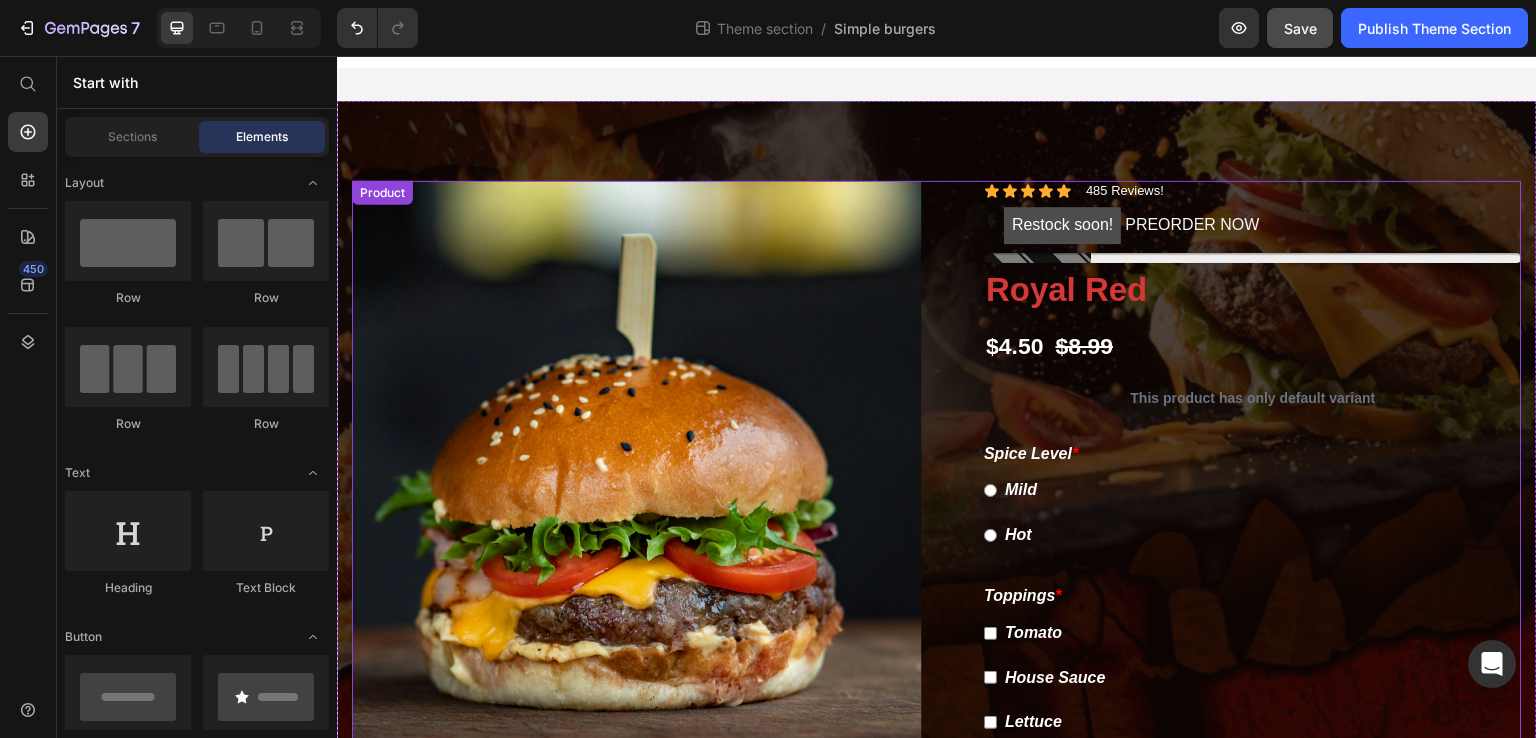 scroll, scrollTop: 26, scrollLeft: 0, axis: vertical 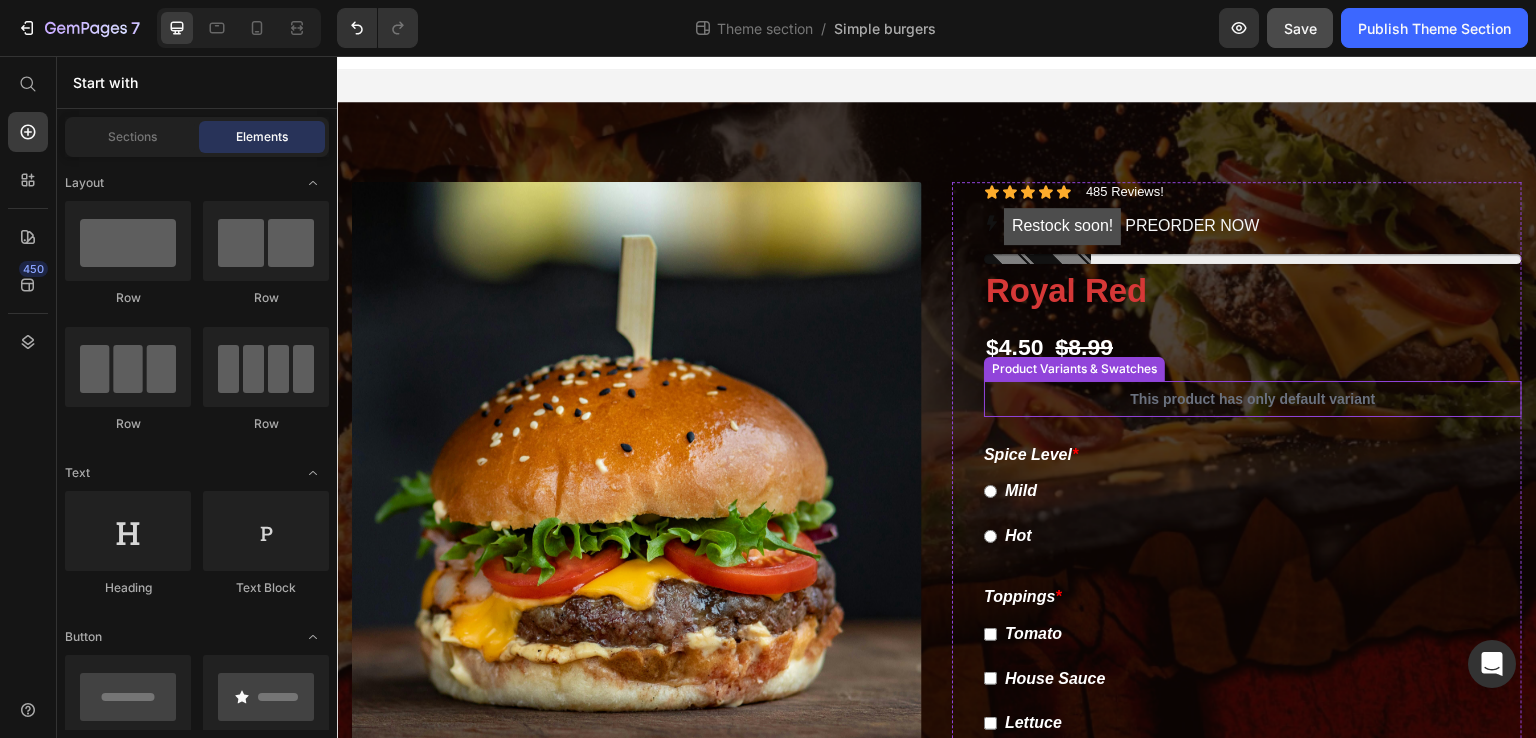 click on "This product has only default variant" at bounding box center [1253, 399] 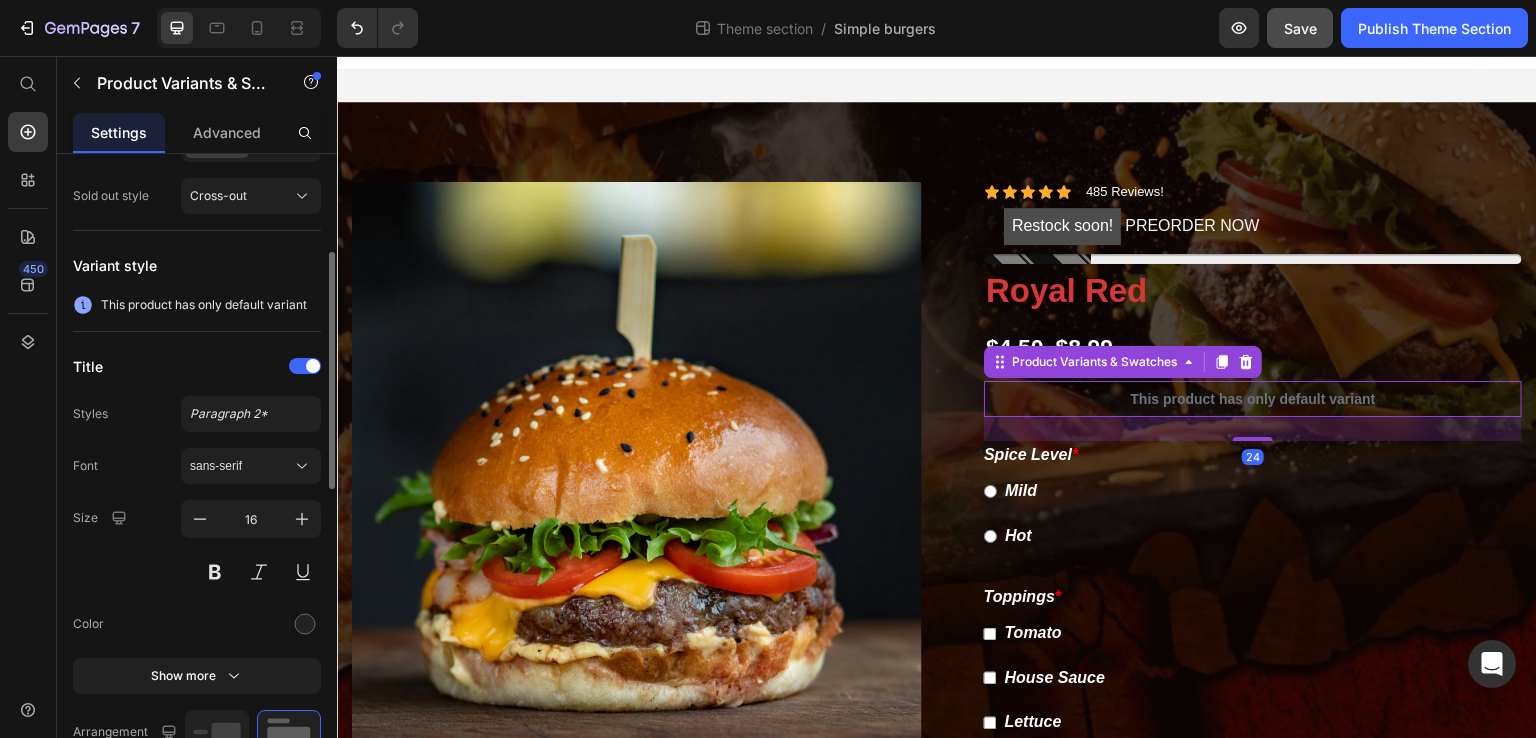 scroll, scrollTop: 256, scrollLeft: 0, axis: vertical 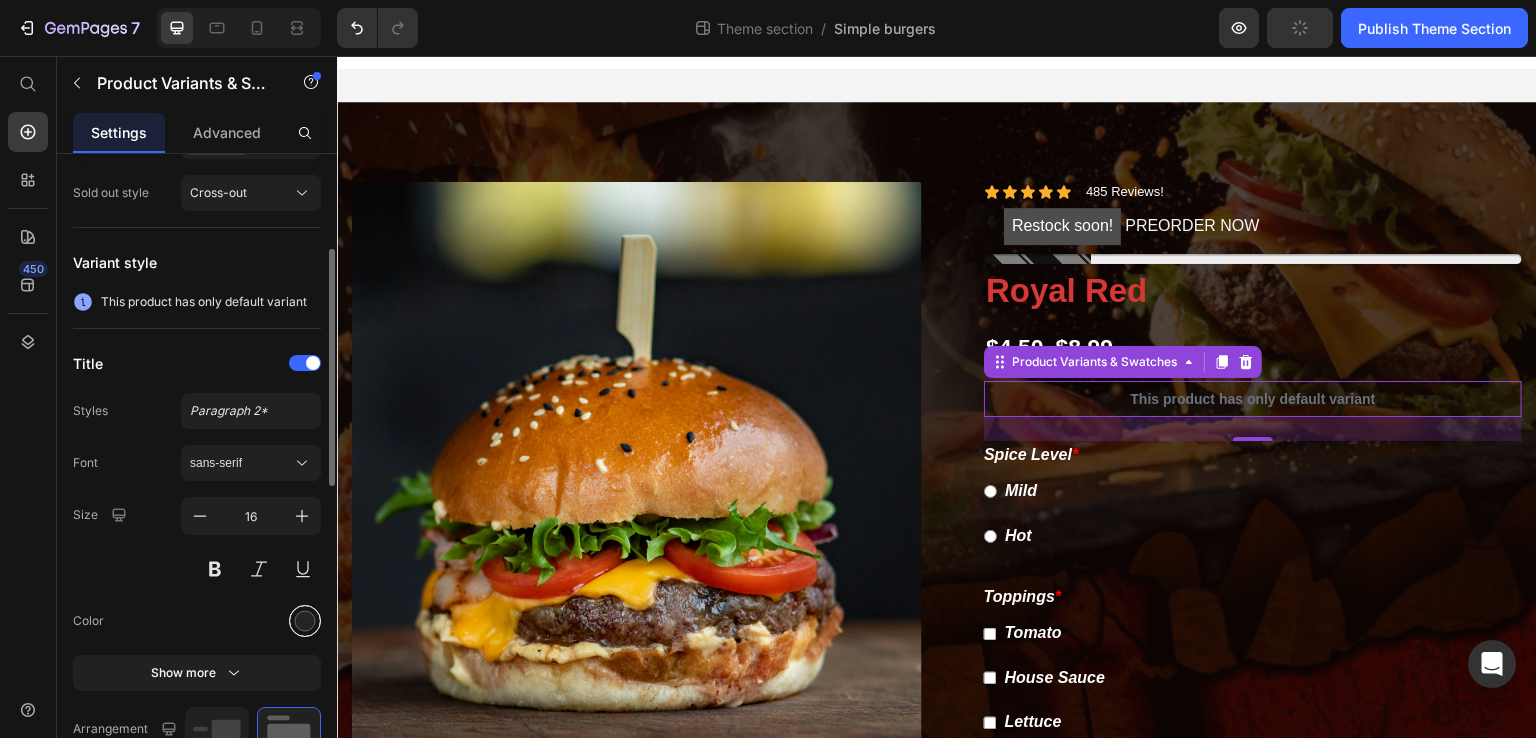 click at bounding box center [305, 621] 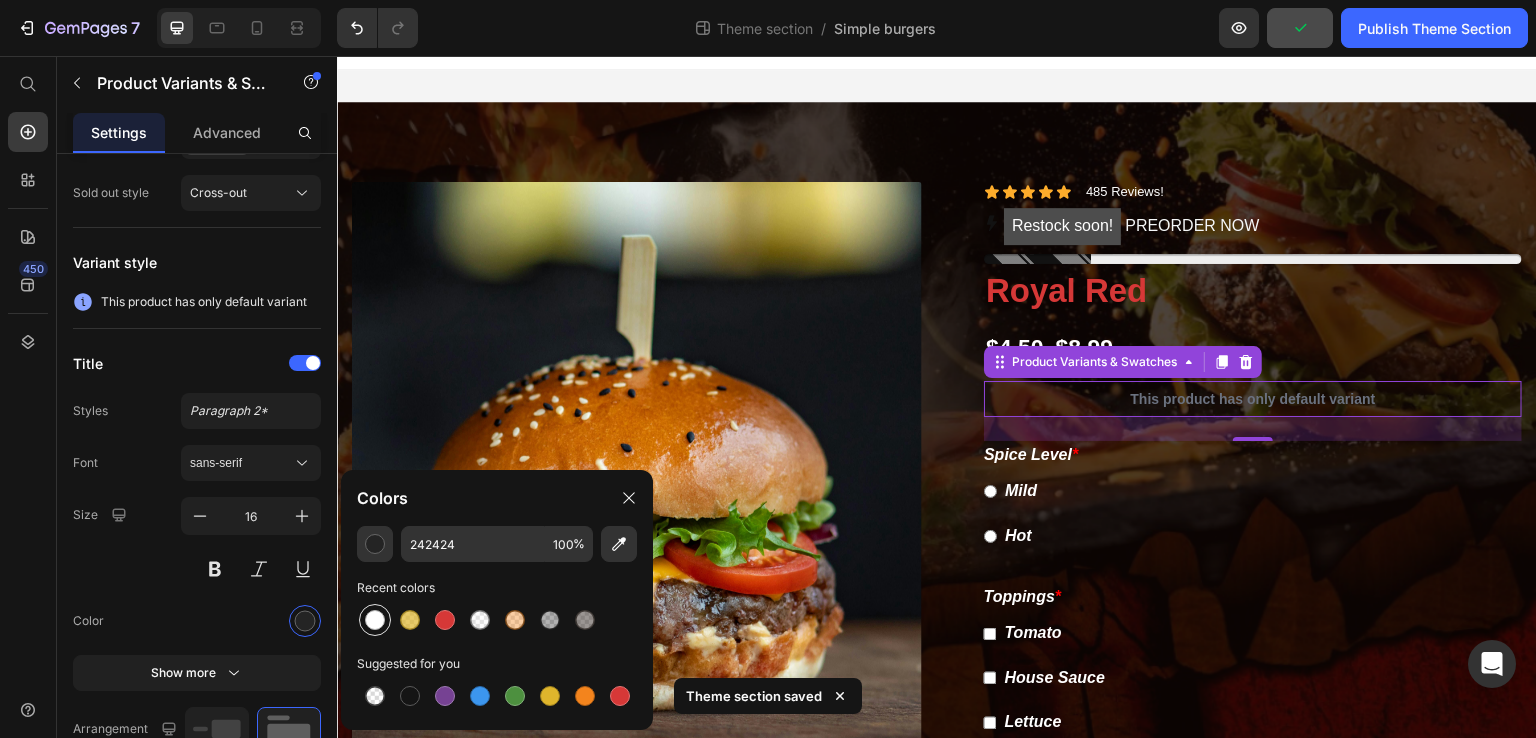 click at bounding box center [375, 620] 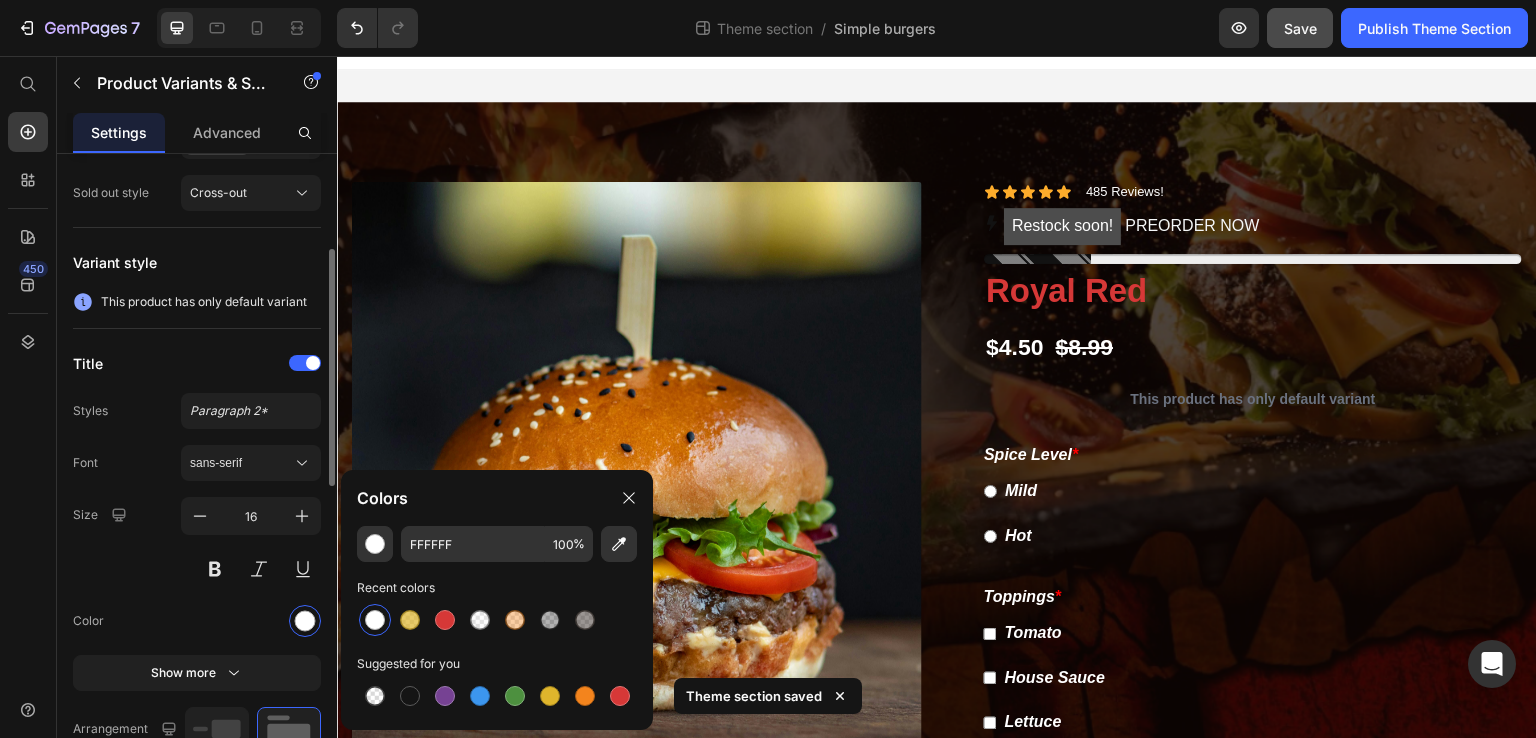 click at bounding box center [251, 621] 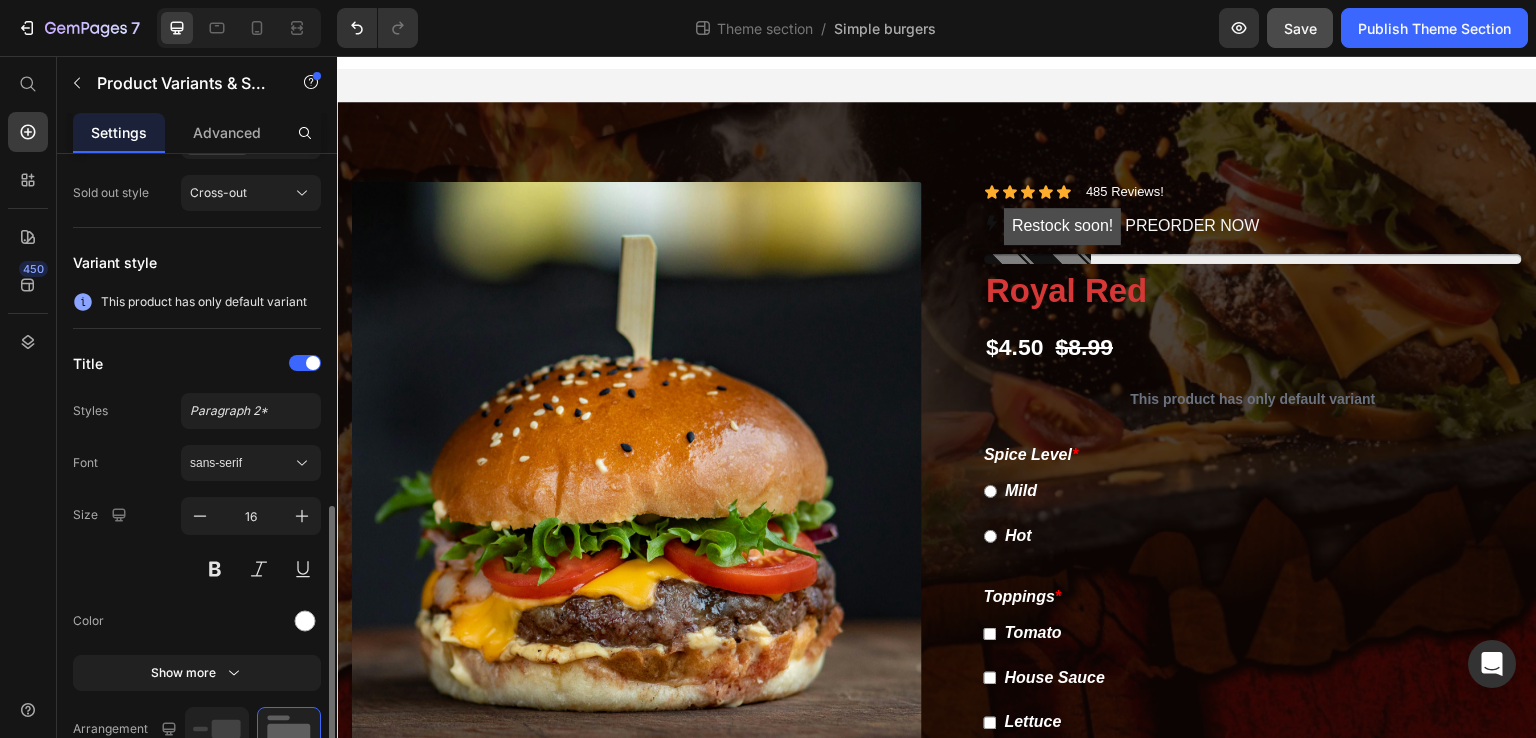 scroll, scrollTop: 444, scrollLeft: 0, axis: vertical 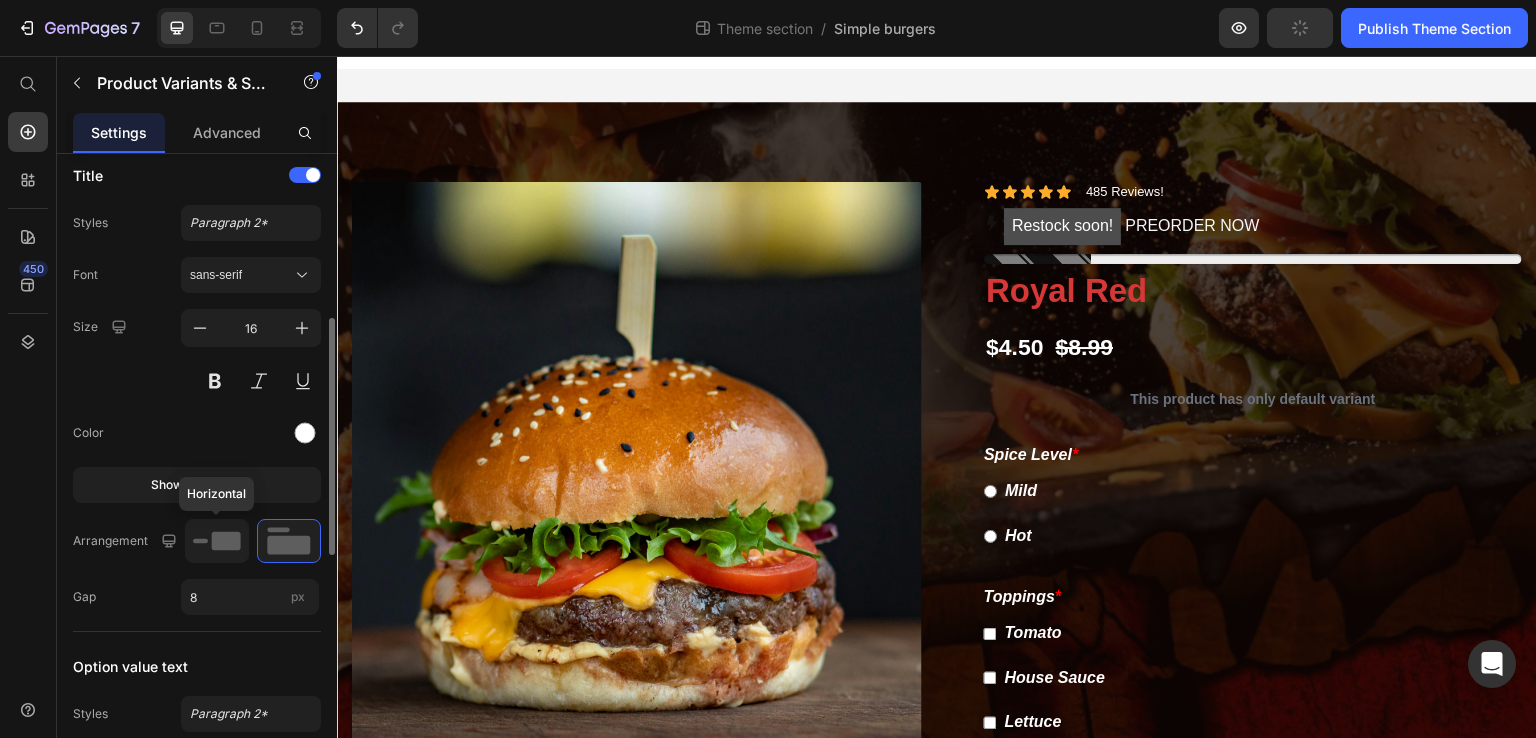 click 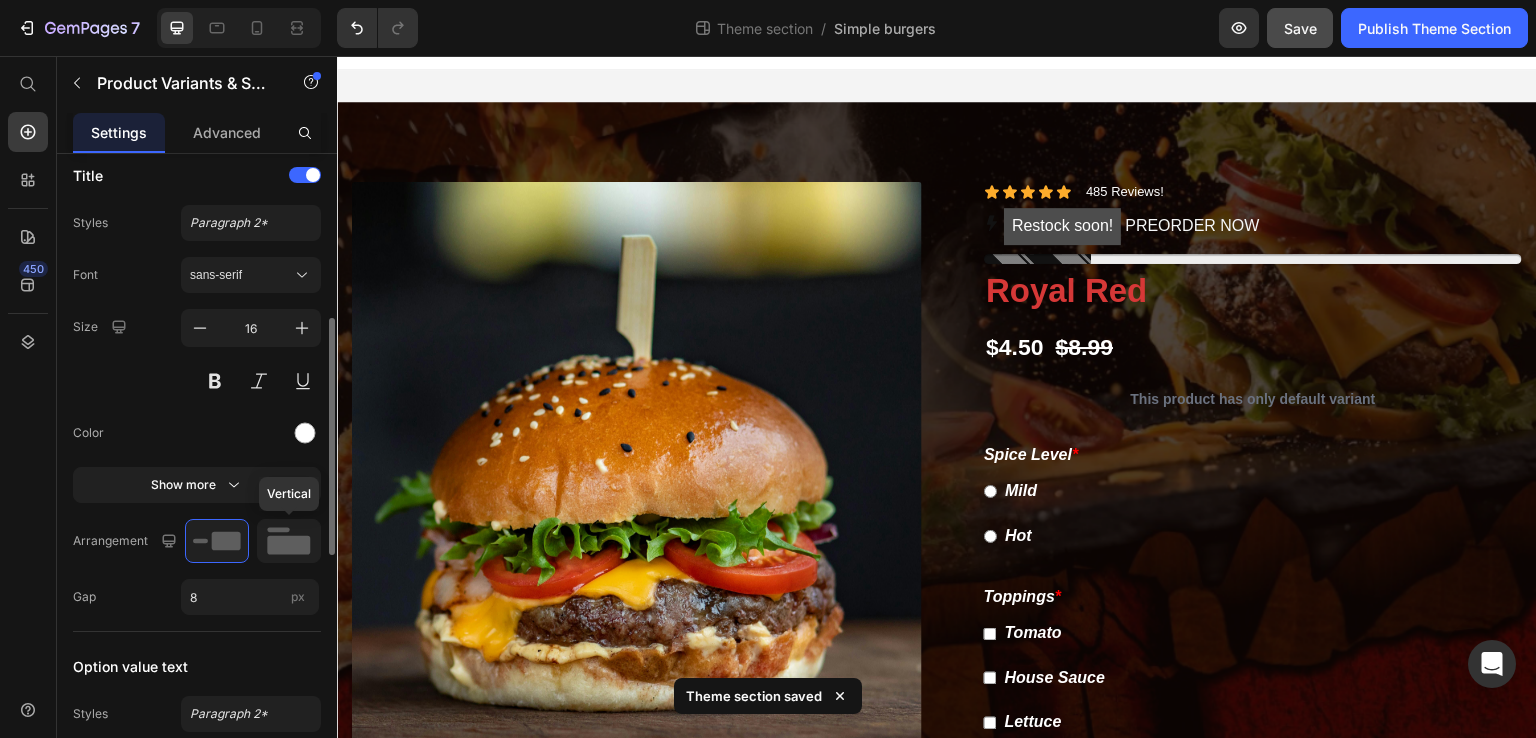click 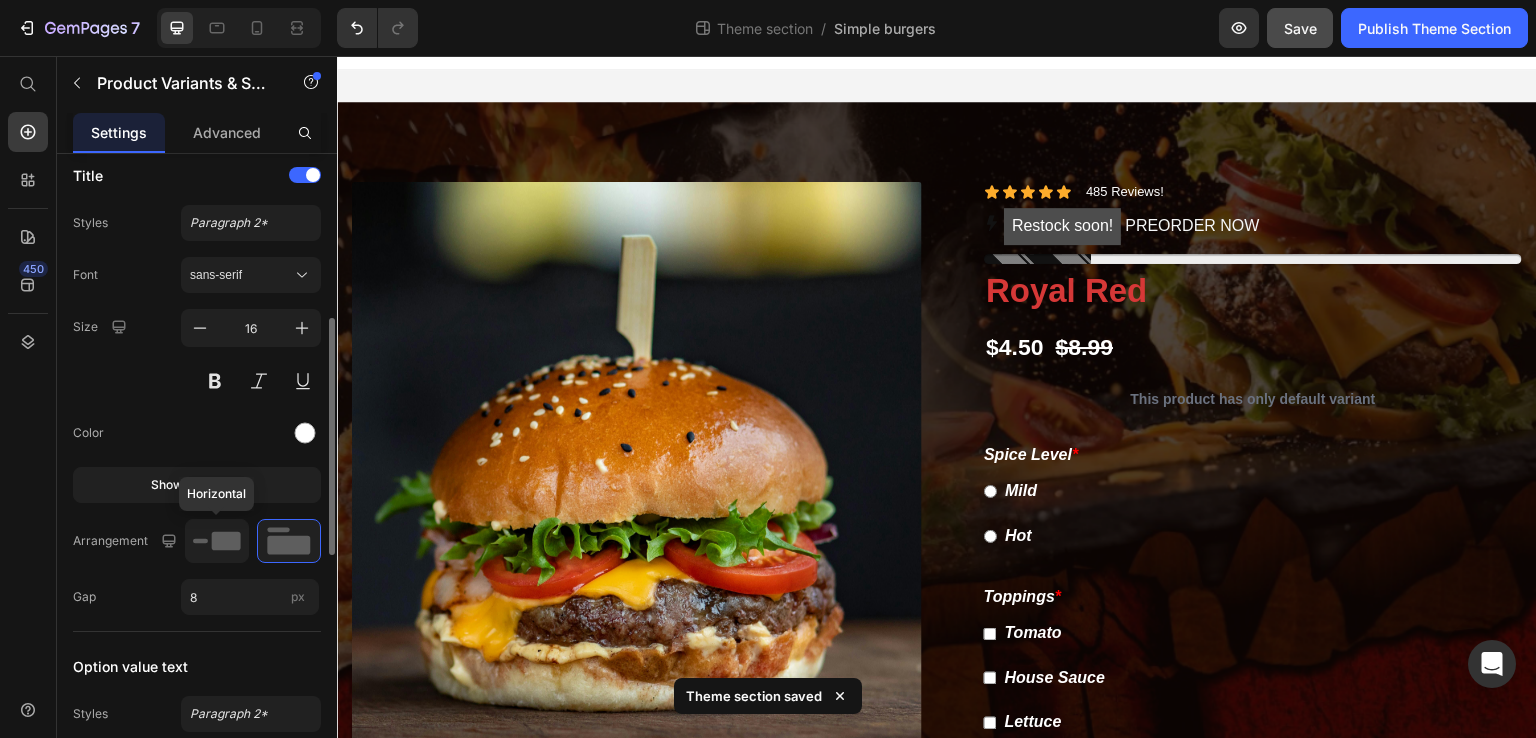 click 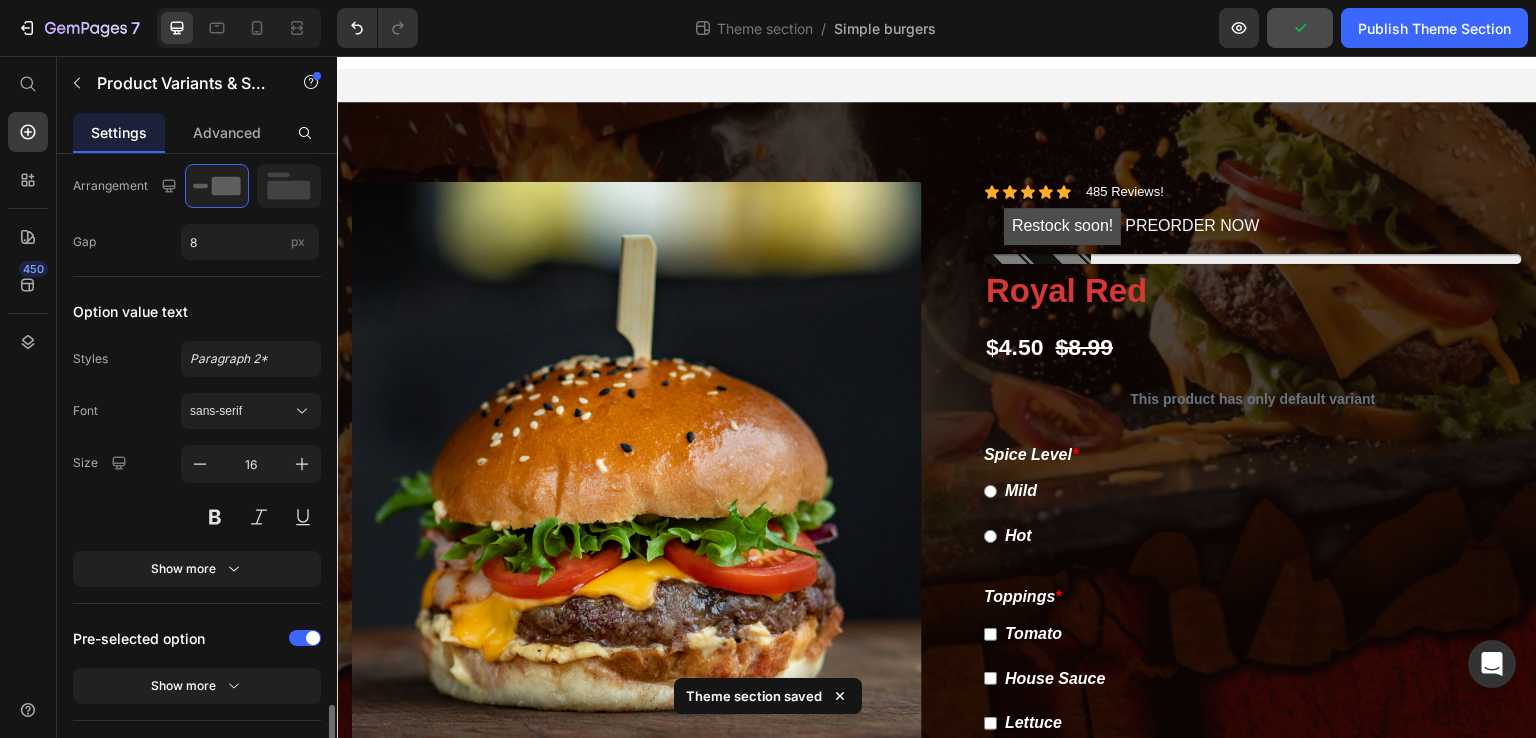 scroll, scrollTop: 994, scrollLeft: 0, axis: vertical 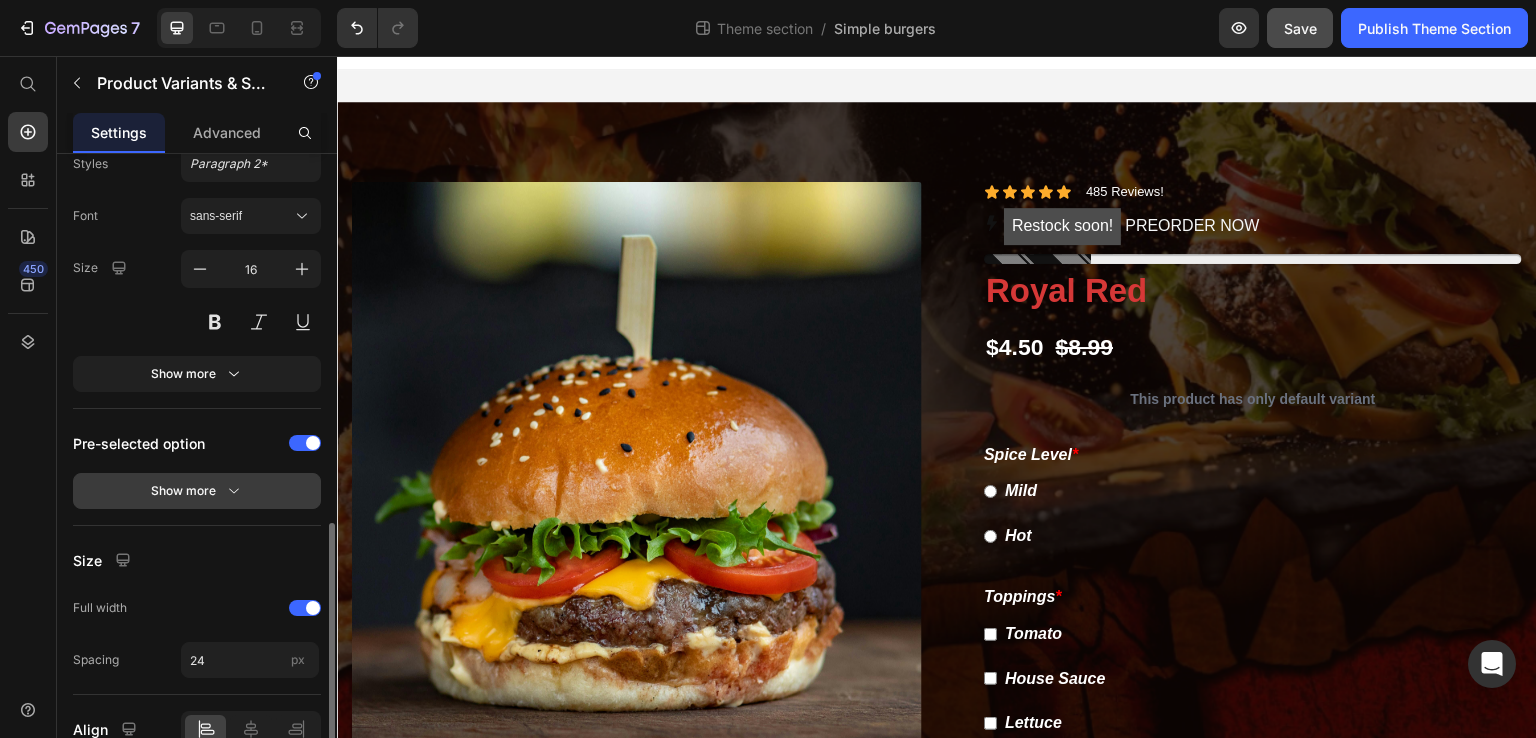 click on "Show more" 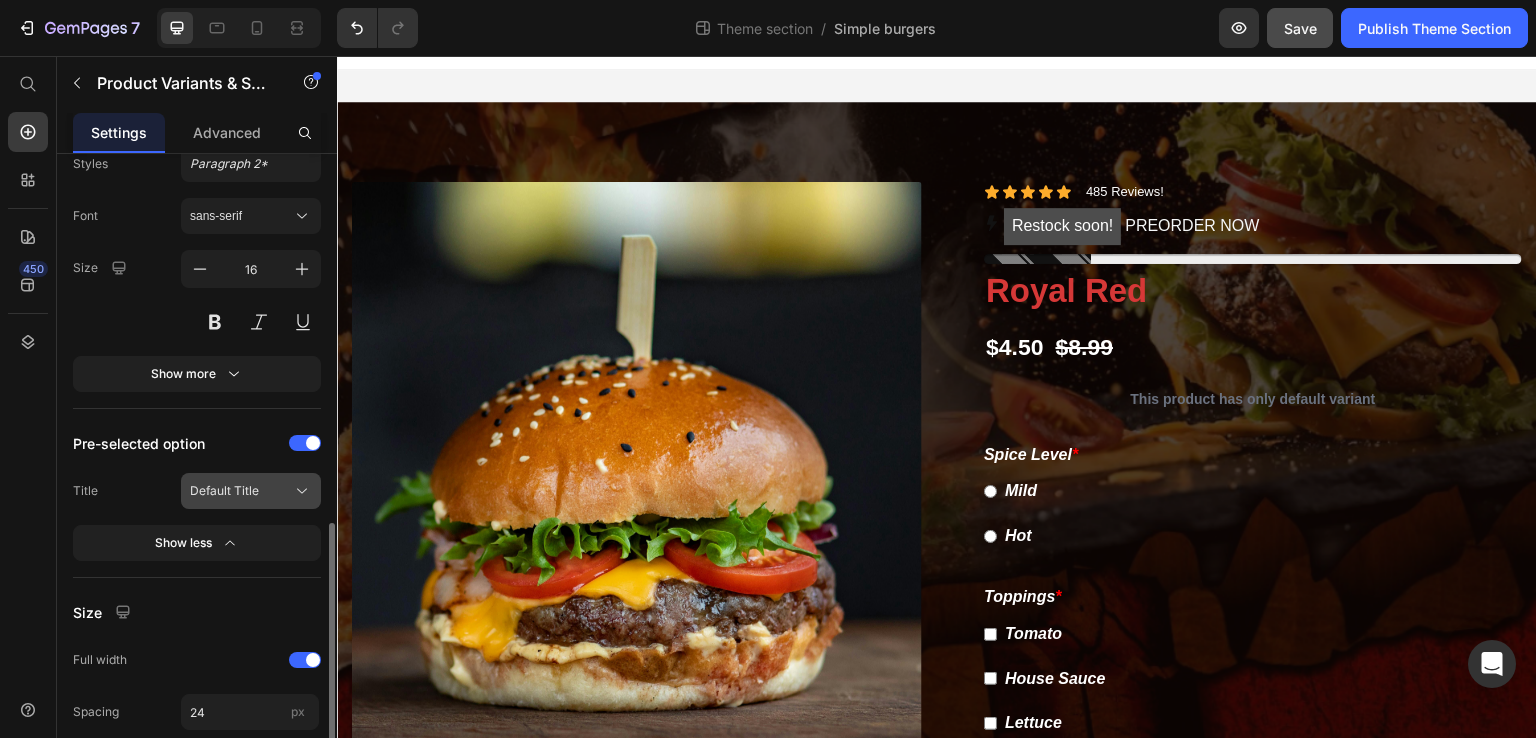 click on "Default Title" at bounding box center [224, 491] 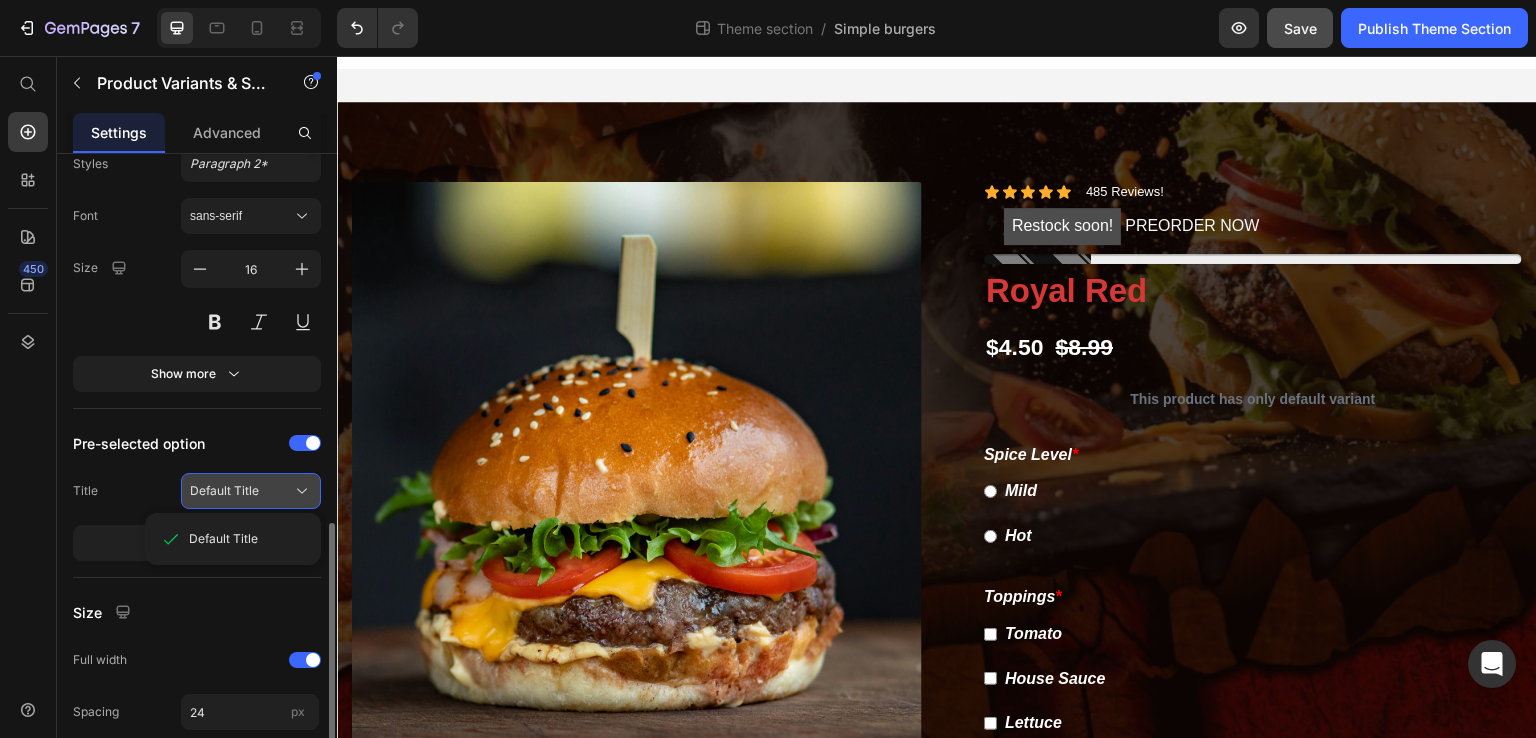 click on "Default Title" at bounding box center [224, 491] 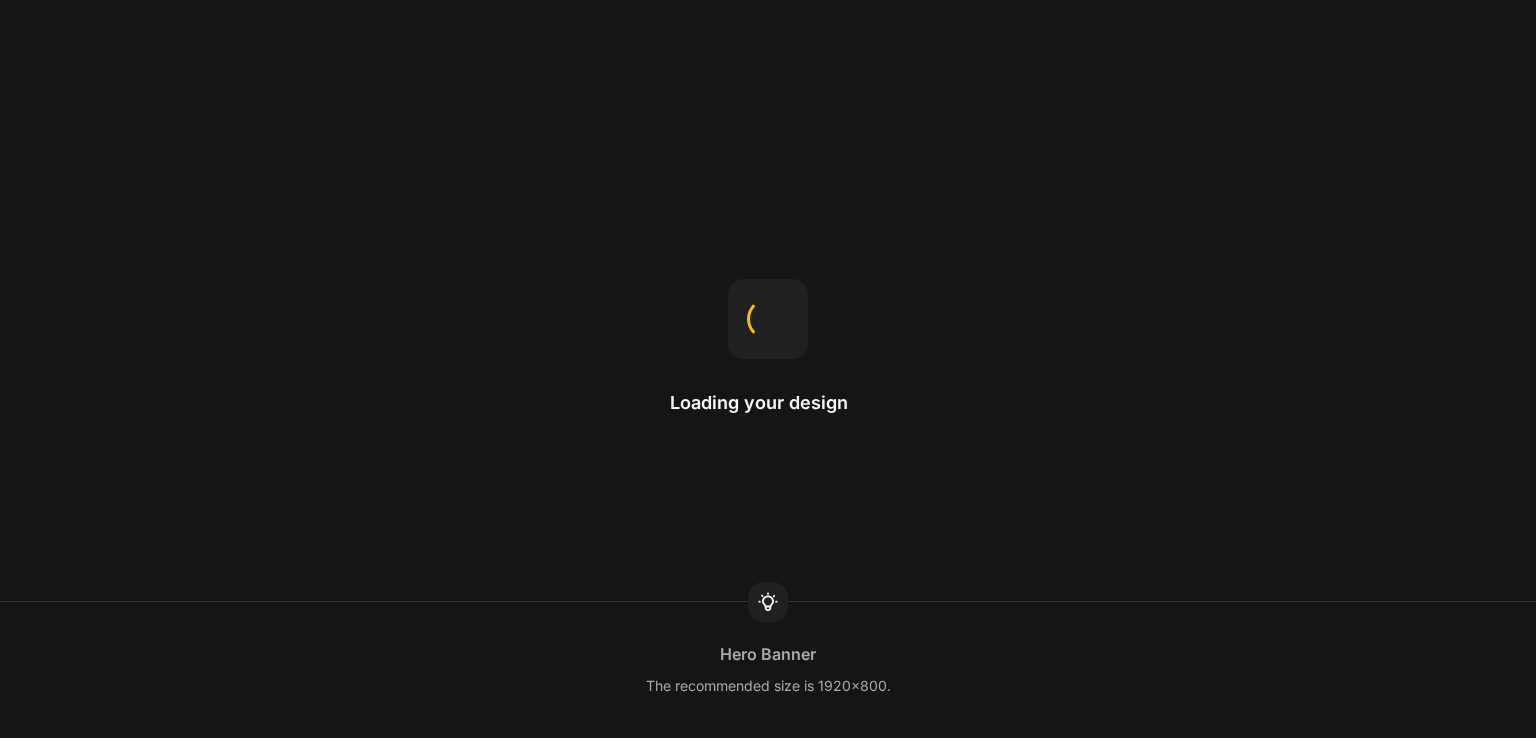 scroll, scrollTop: 0, scrollLeft: 0, axis: both 